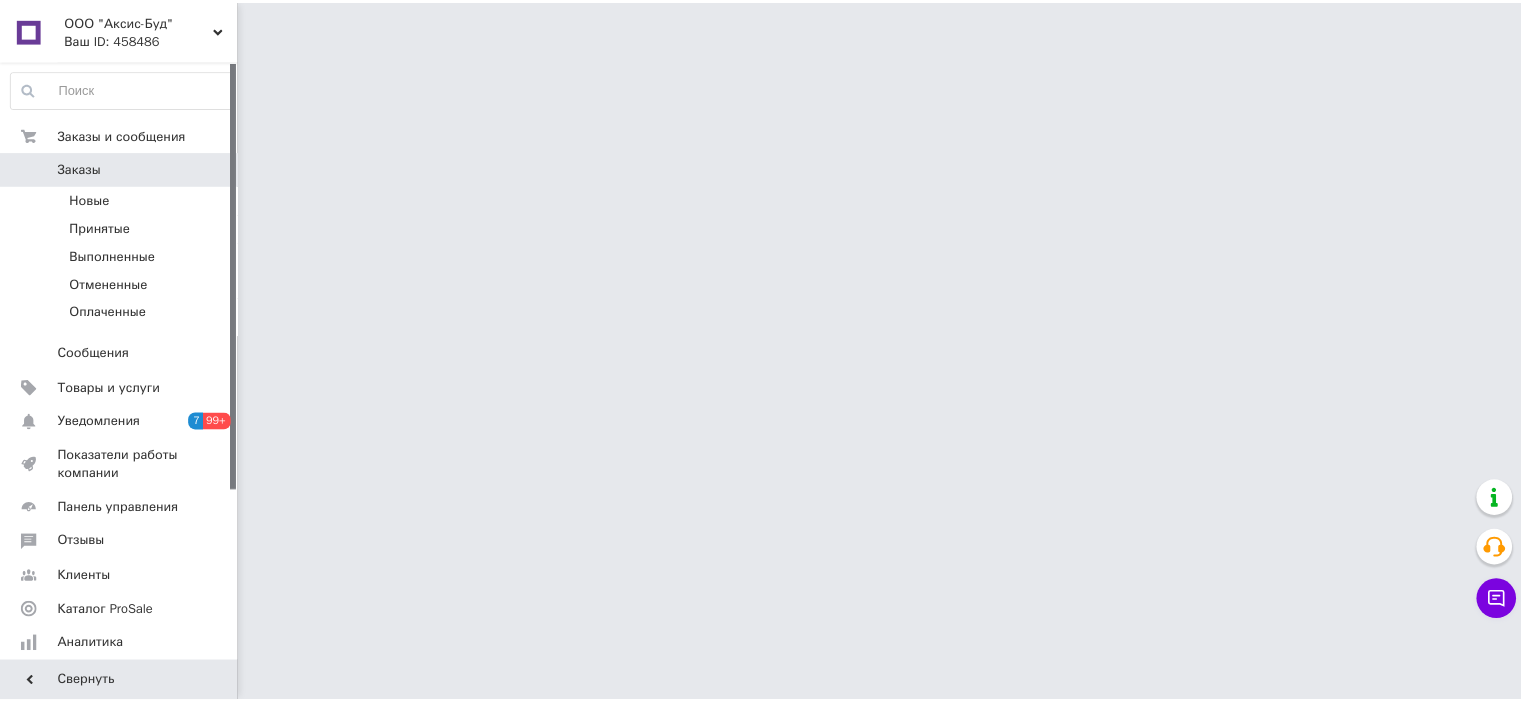 scroll, scrollTop: 0, scrollLeft: 0, axis: both 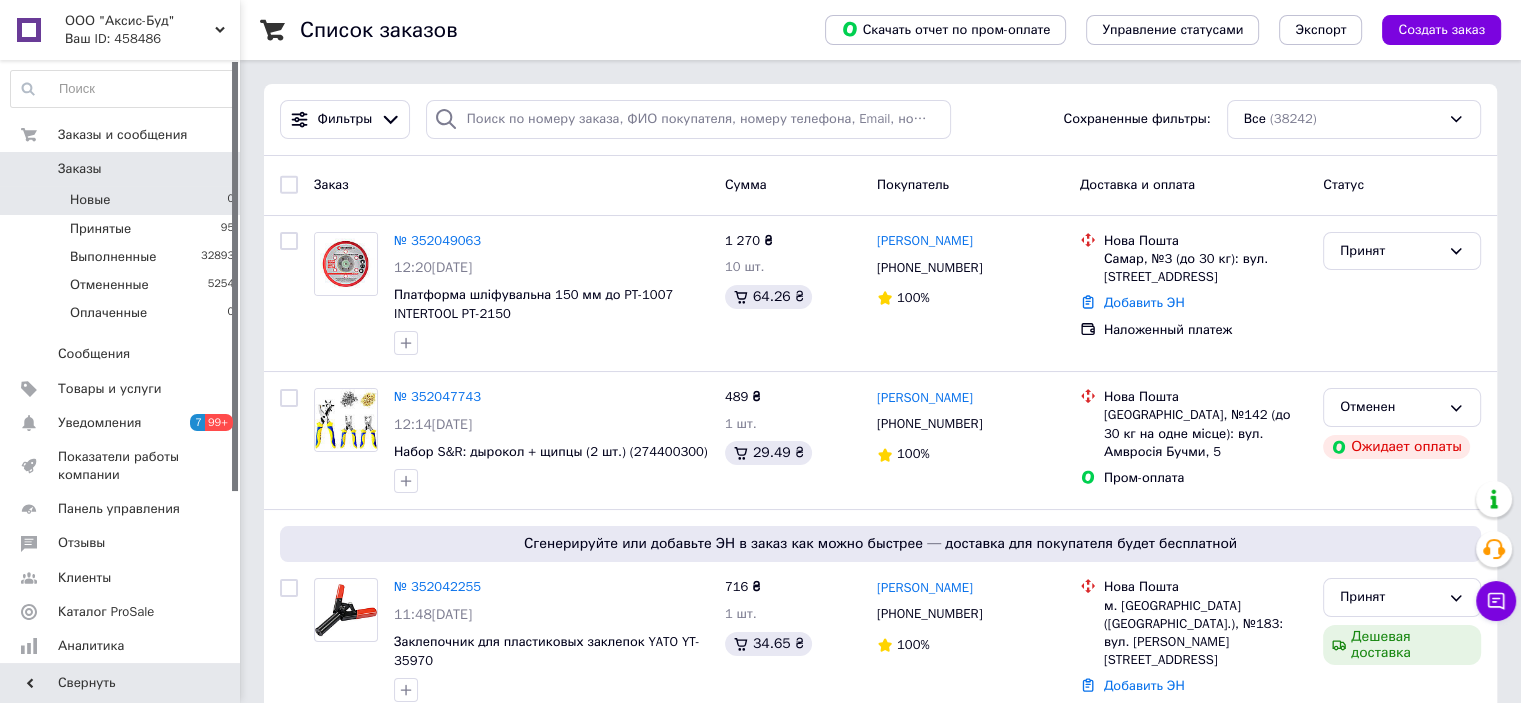 click on "Новые" at bounding box center (90, 200) 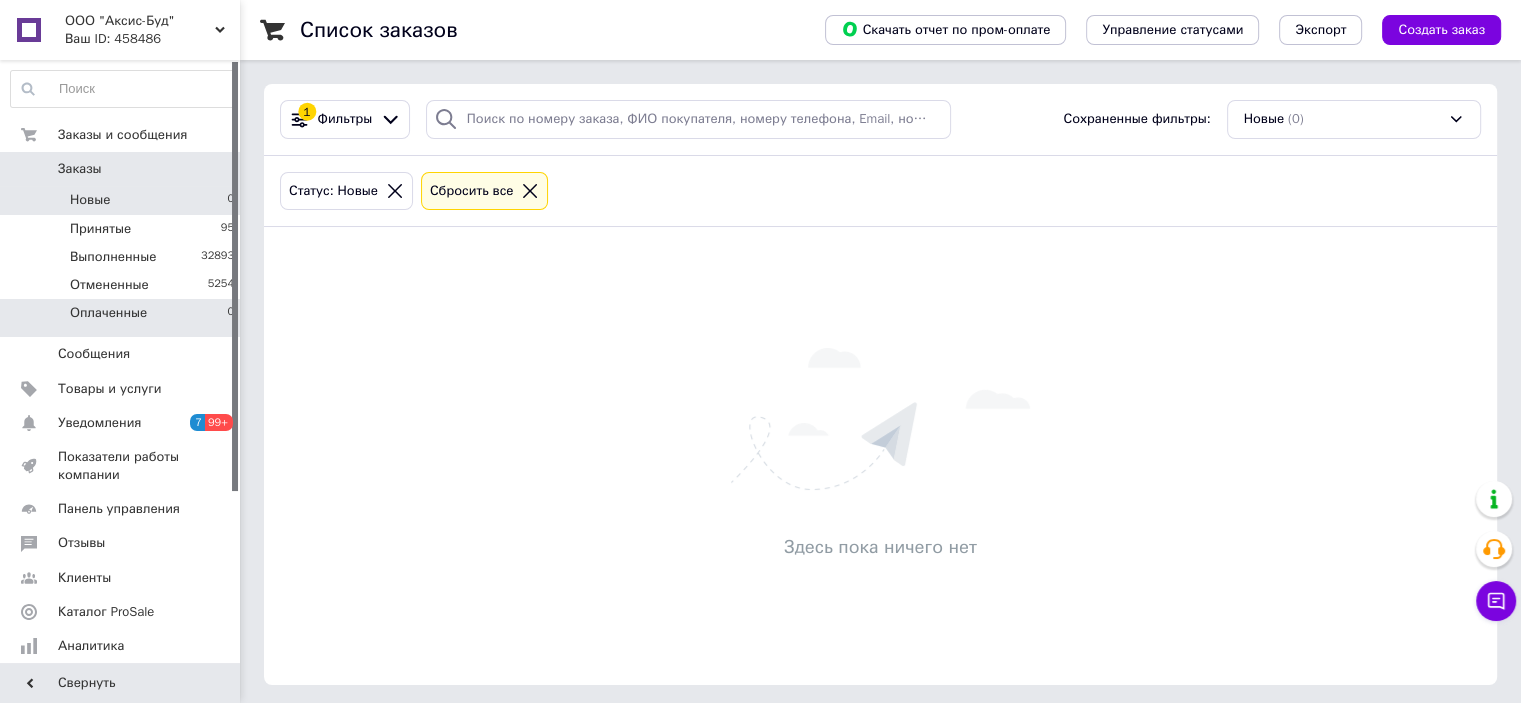click on "Оплаченные" at bounding box center (108, 313) 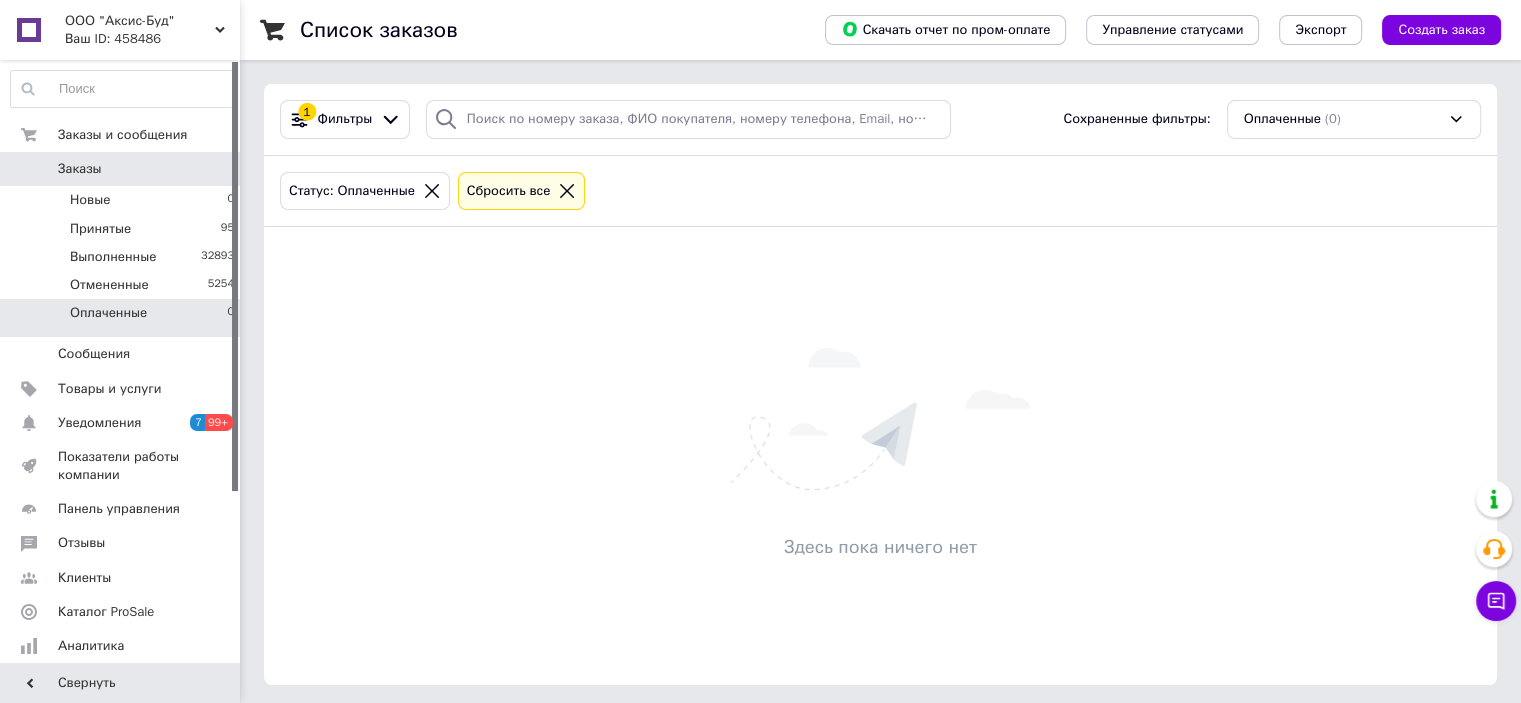 click 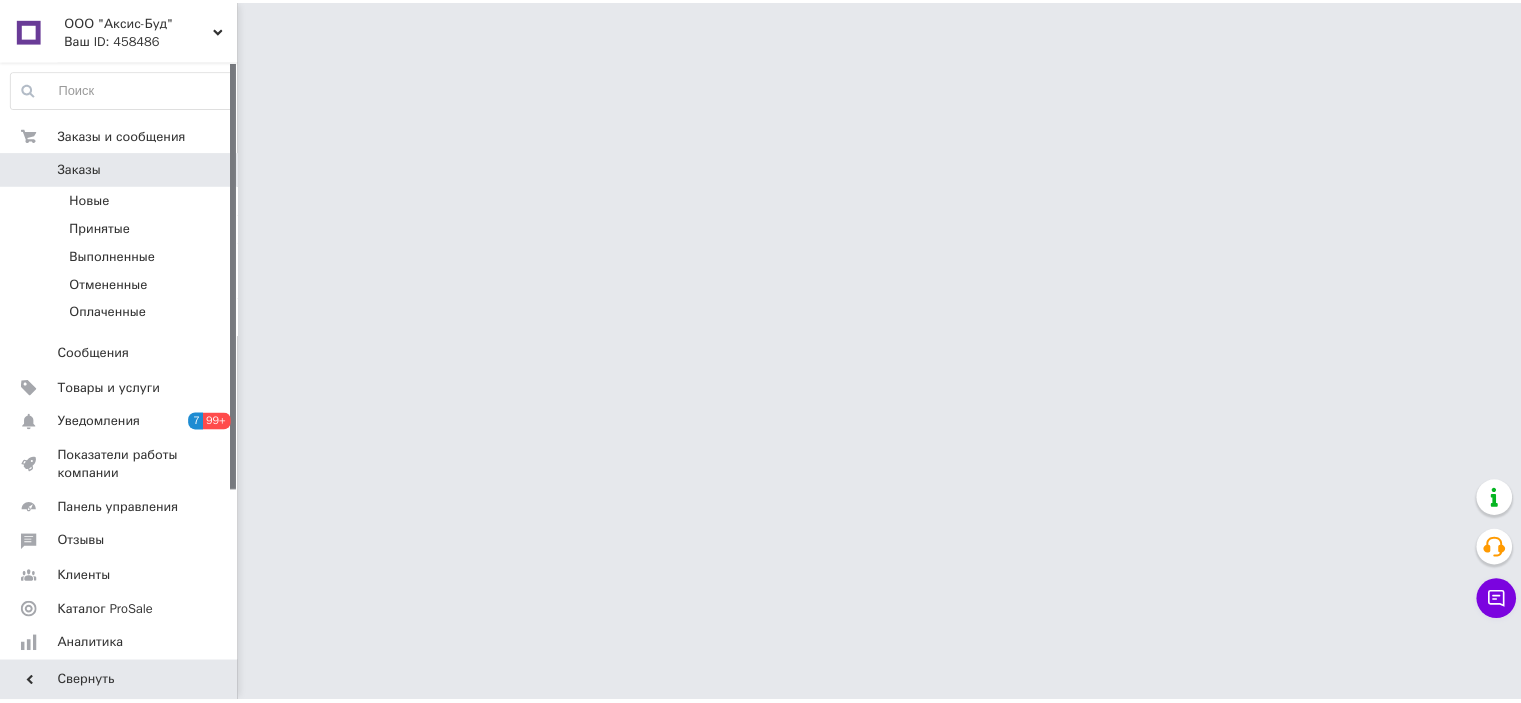 scroll, scrollTop: 0, scrollLeft: 0, axis: both 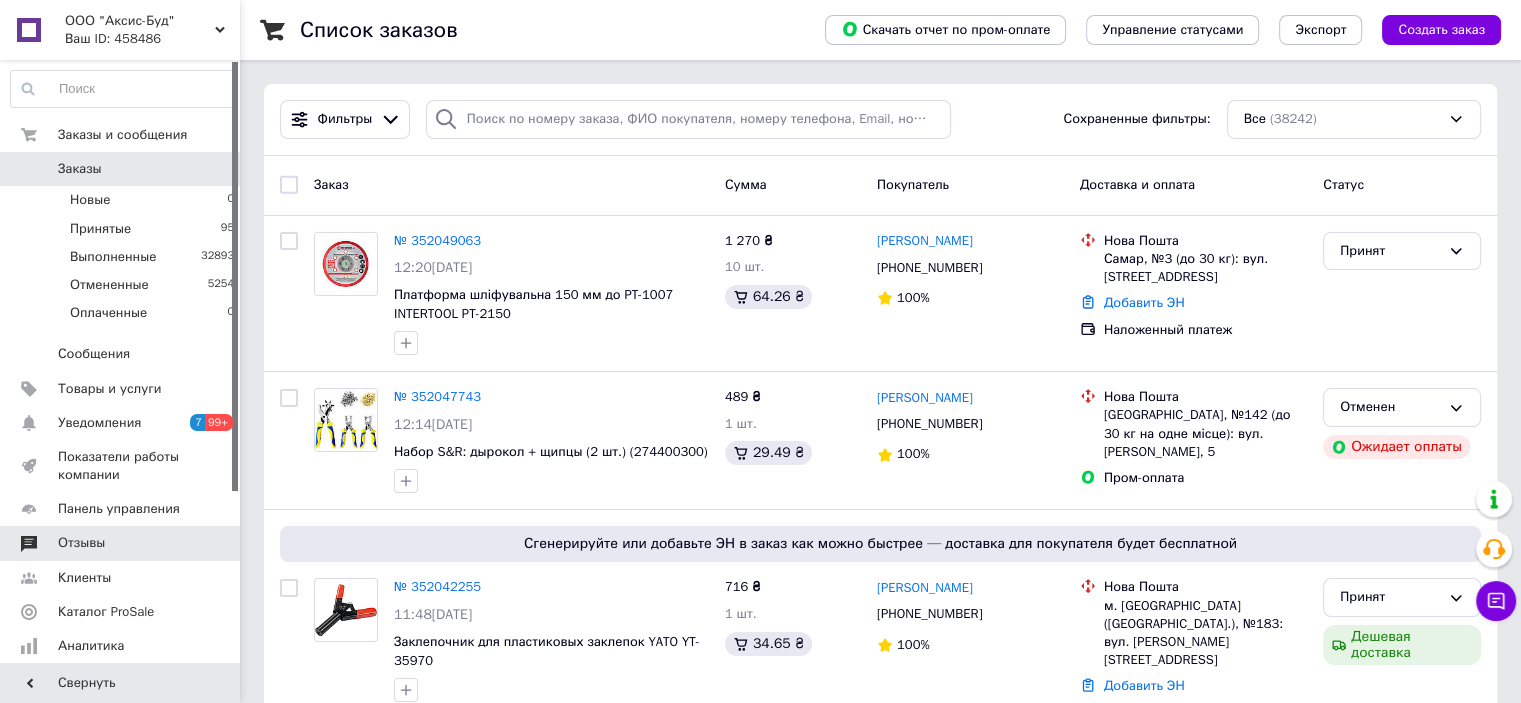 click on "Отзывы" at bounding box center (81, 543) 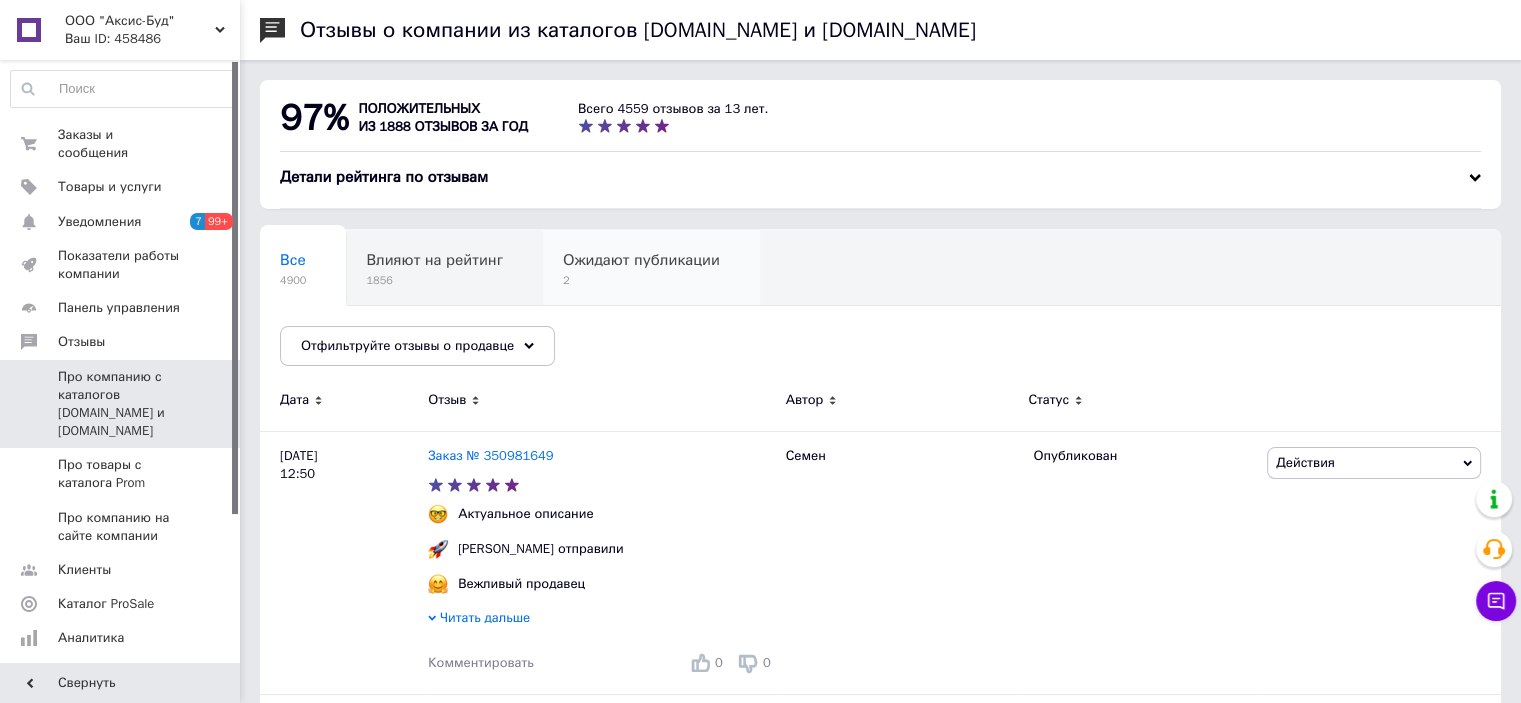 click on "2" at bounding box center (641, 280) 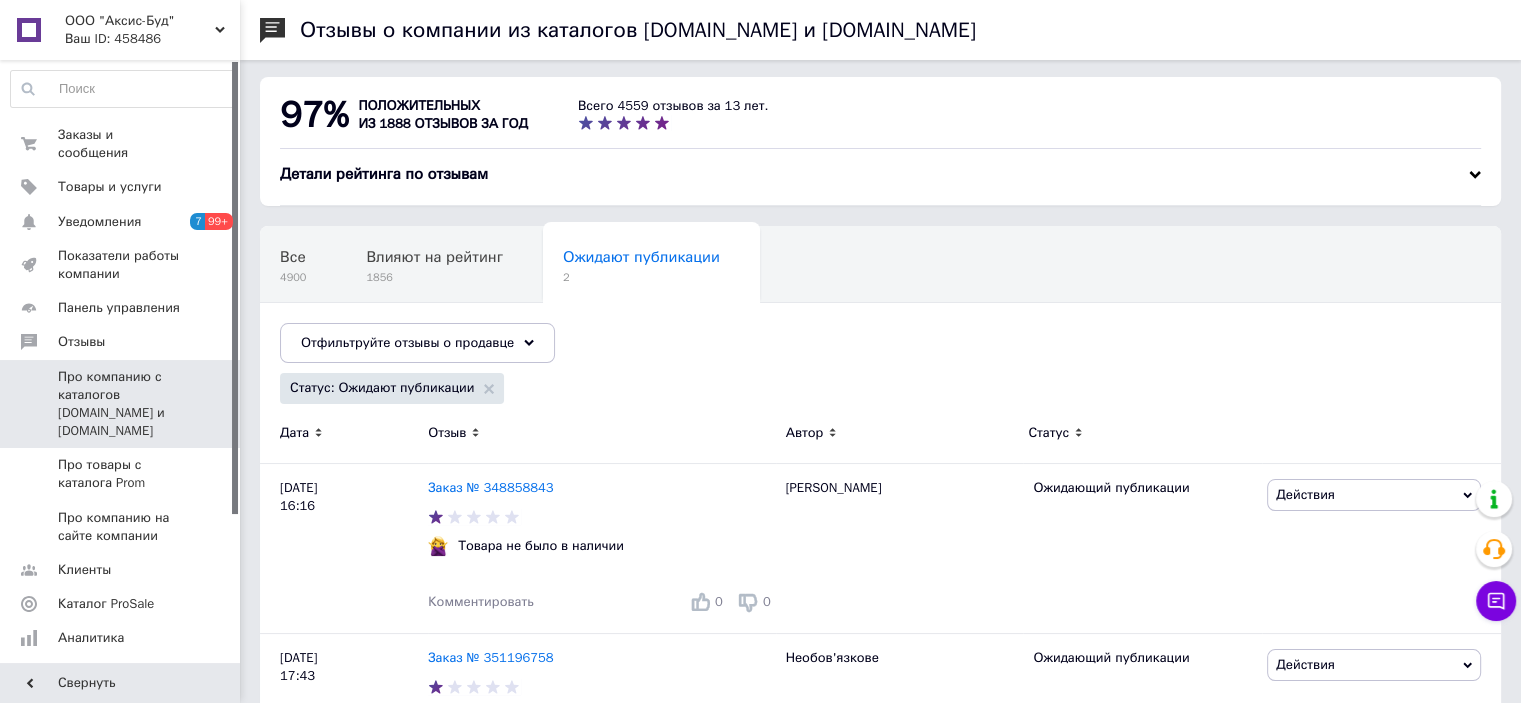 scroll, scrollTop: 0, scrollLeft: 0, axis: both 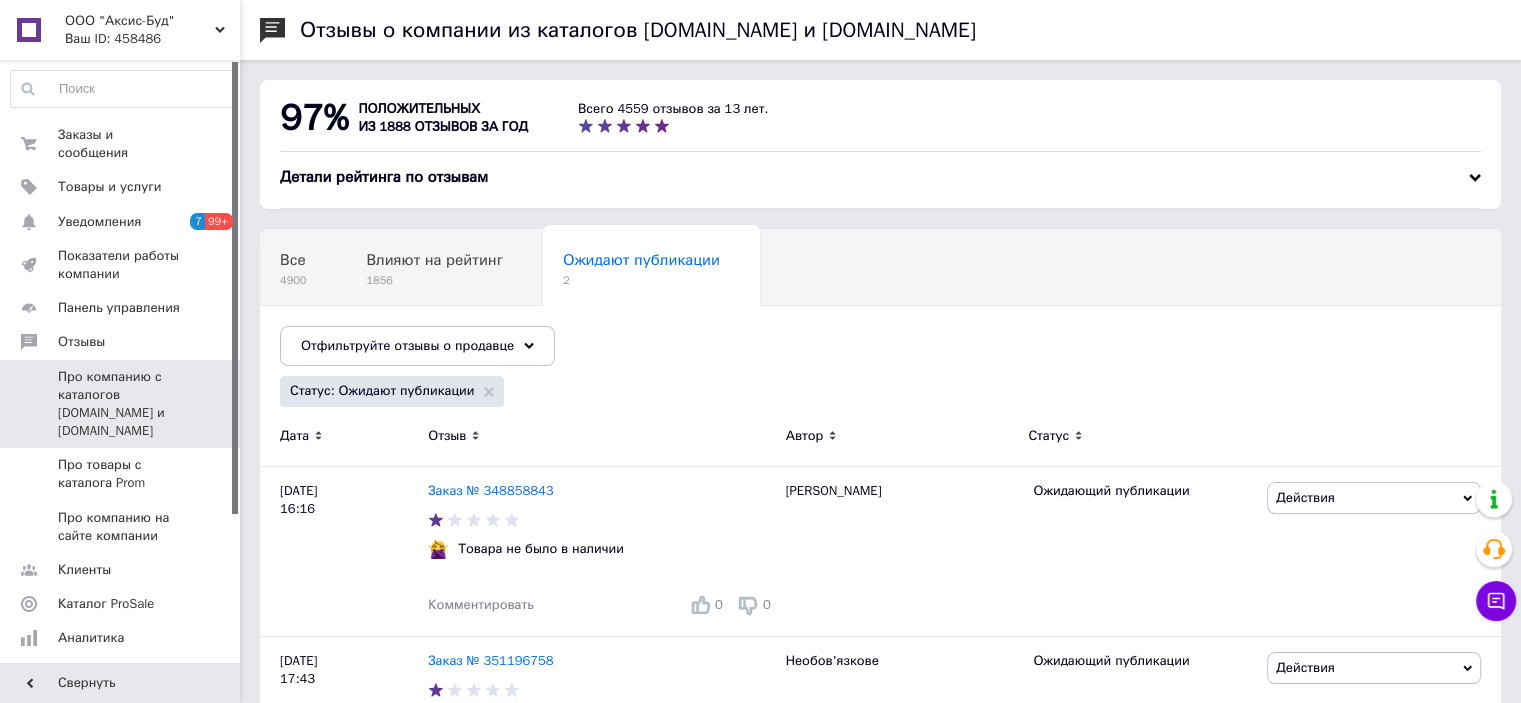 click on "Заказы и сообщения 0 0 Товары и услуги Уведомления 7 99+ Показатели работы компании Панель управления Отзывы Про компанию с каталогов Prom.ua и Bigl.ua Про товары с каталога Prom Про компанию на сайте компании Клиенты Каталог ProSale Аналитика Инструменты вебмастера и SEO Управление сайтом Кошелек компании Маркет Настройки Тарифы и счета Prom топ" at bounding box center (123, 364) 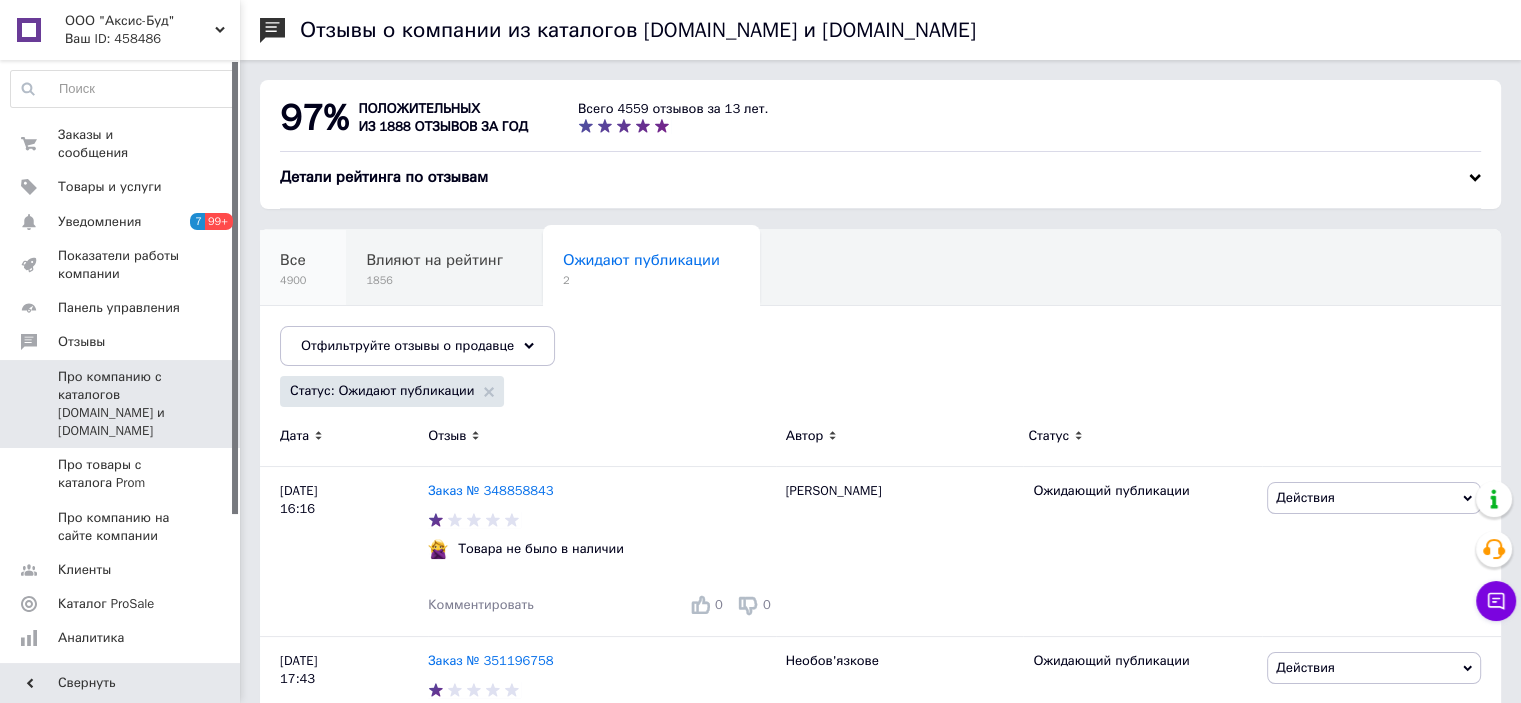 click on "Все 4900" at bounding box center (303, 268) 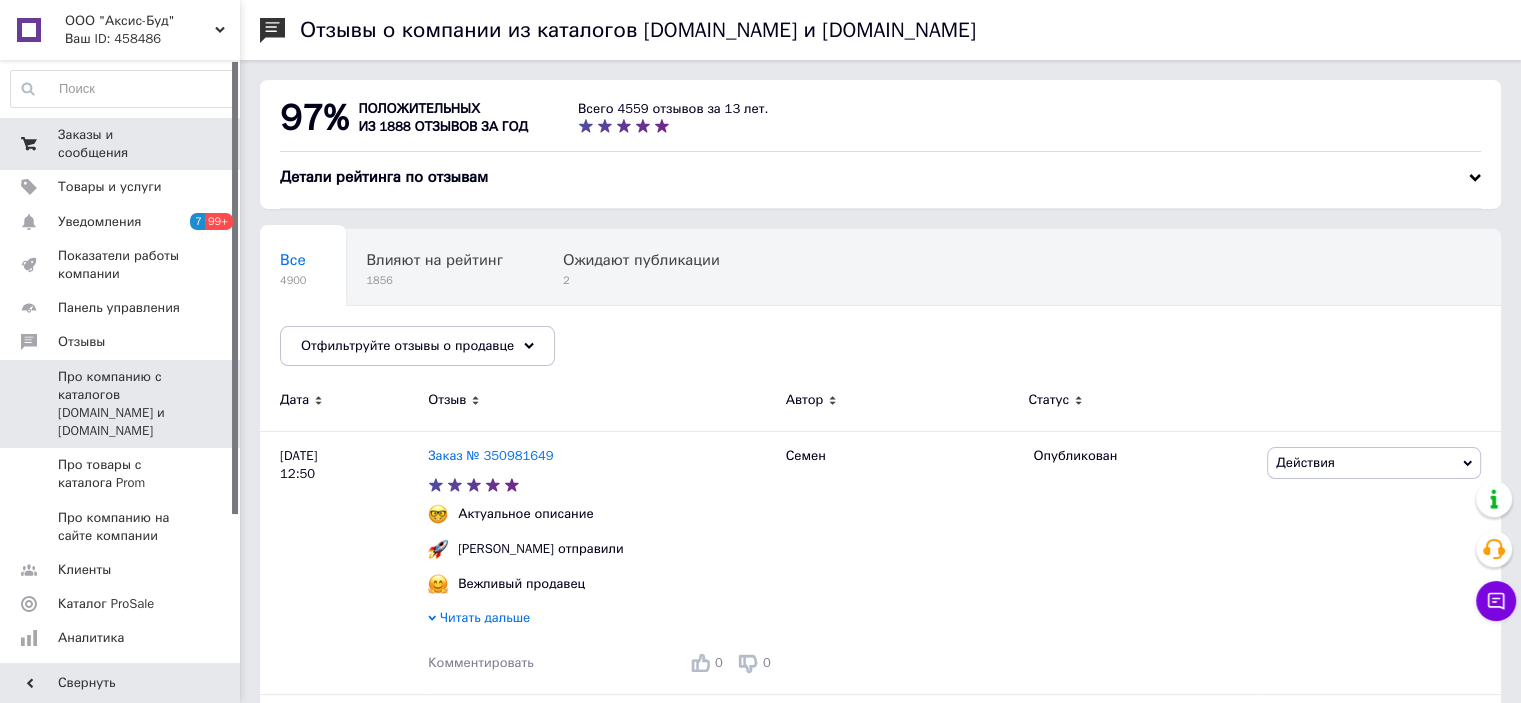 click on "Заказы и сообщения" at bounding box center (121, 144) 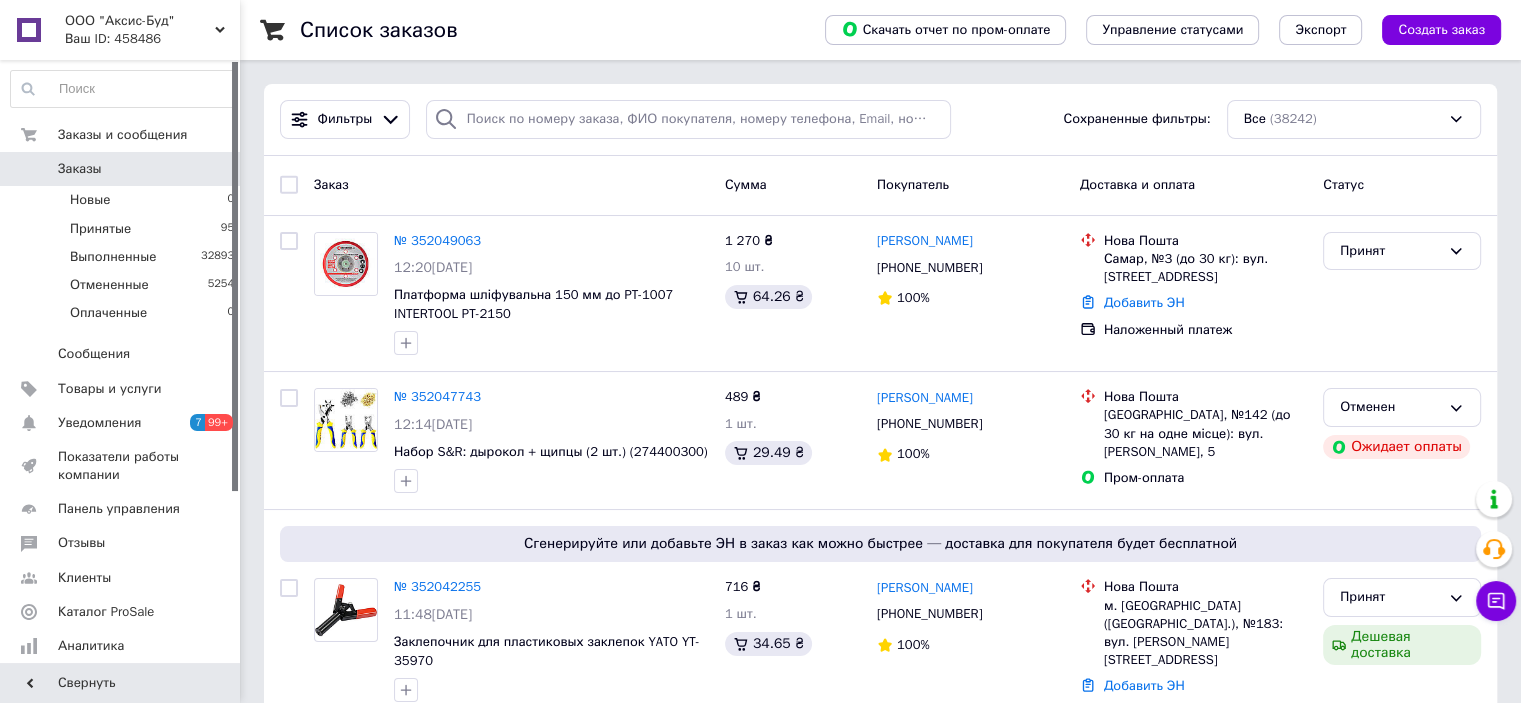 click on "Список заказов   Скачать отчет по пром-оплате Управление статусами Экспорт Создать заказ Фильтры Сохраненные фильтры: Все (38242) Заказ Сумма Покупатель Доставка и оплата Статус № 352049063 12:20, 10.07.2025 Платформа шліфувальна 150 мм до PT-1007 INTERTOOL PT-2150 1 270 ₴ 10 шт. 64.26 ₴ Вячеслав Чорний +380965552240 100% Нова Пошта Самар, №3 (до 30 кг): вул. Гетьманська, 47-47Г Добавить ЭН Наложенный платеж Принят № 352047743 12:14, 10.07.2025 Набор S&R: дырокол + щипцы (2 шт.) (274400300) 489 ₴ 1 шт. 29.49 ₴ Каролина Григоренко-козинская +380636574827 100% Нова Пошта Київ, №142 (до 30 кг на одне місце): вул. Амвросія Бучми, 5 Пром-оплата 100%" at bounding box center [880, 9458] 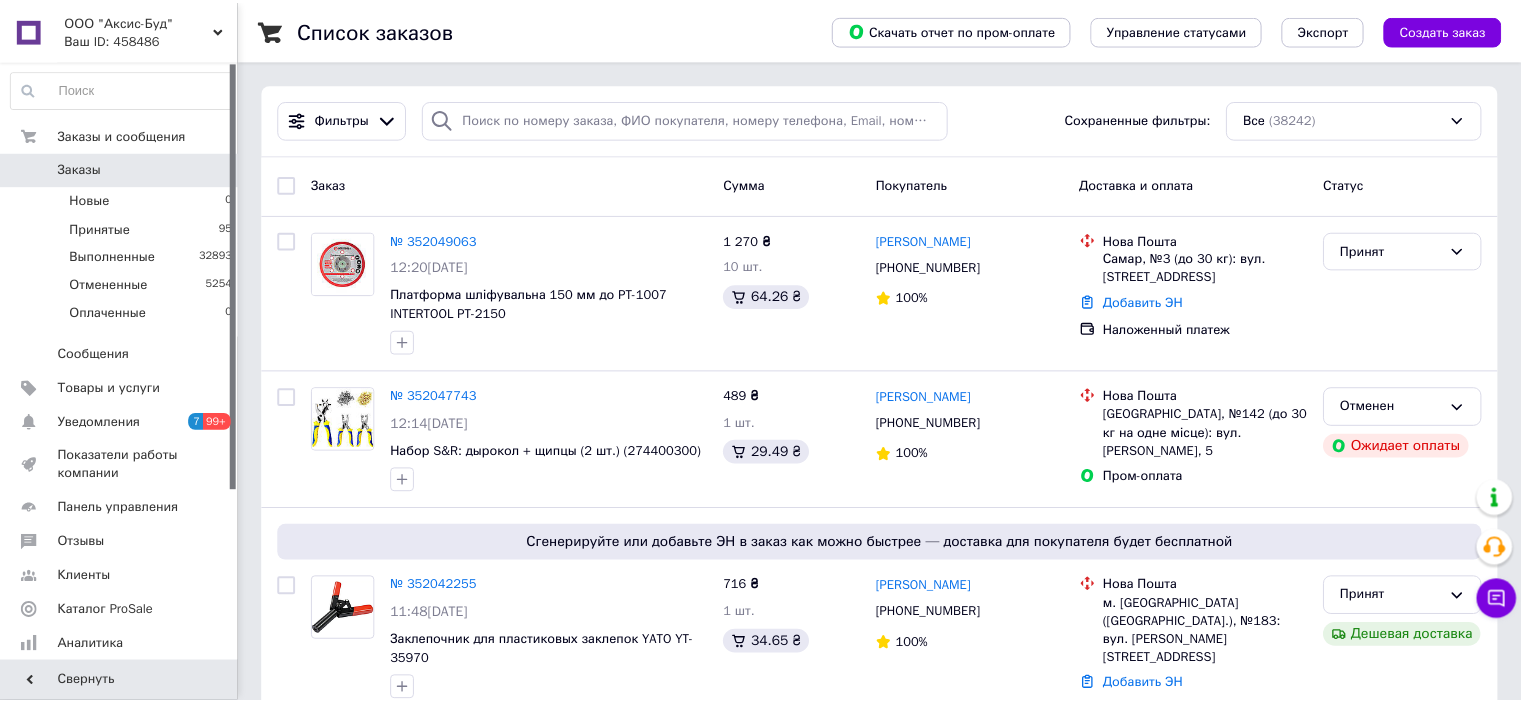 scroll, scrollTop: 0, scrollLeft: 0, axis: both 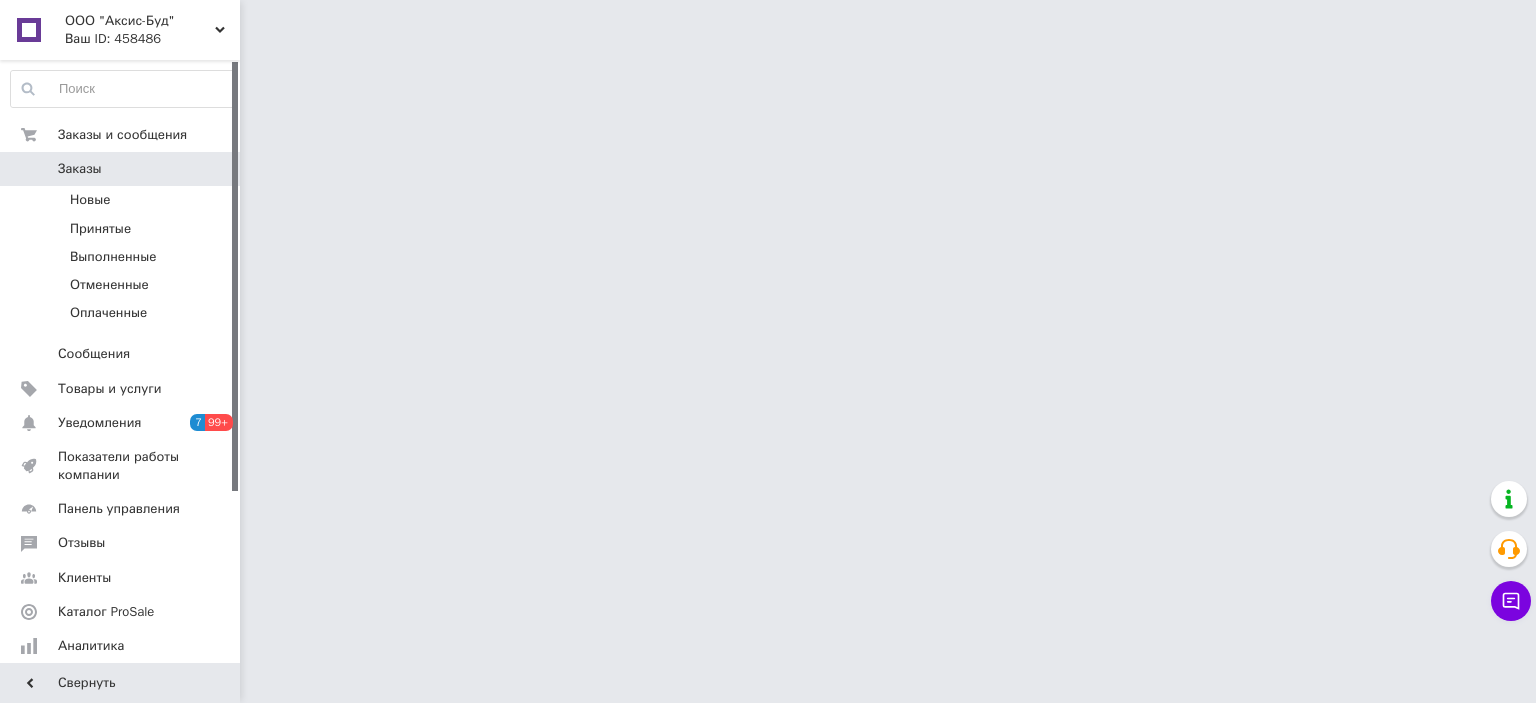 click on "ООО "Аксис-Буд" Ваш ID: 458486 Сайт ООО "Аксис-Буд" Кабинет покупателя Проверить состояние системы Страница на портале Справка Выйти Заказы и сообщения Заказы 0 Новые Принятые Выполненные Отмененные Оплаченные Сообщения 0 Товары и услуги Уведомления 7 99+ Показатели работы компании Панель управления Отзывы Клиенты Каталог ProSale Аналитика Инструменты вебмастера и SEO Управление сайтом Кошелек компании Маркет Настройки Тарифы и счета Prom топ Свернуть" at bounding box center (768, 25) 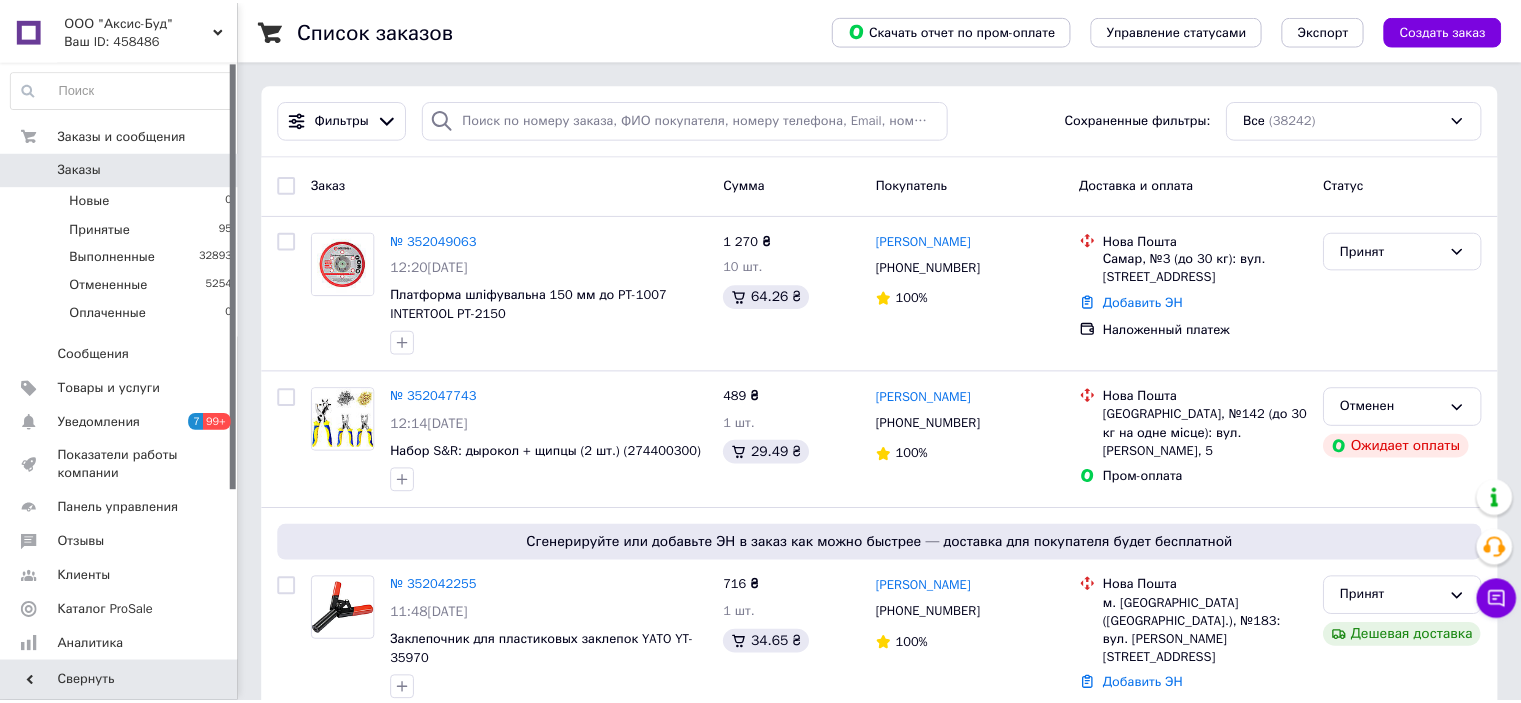 scroll, scrollTop: 0, scrollLeft: 0, axis: both 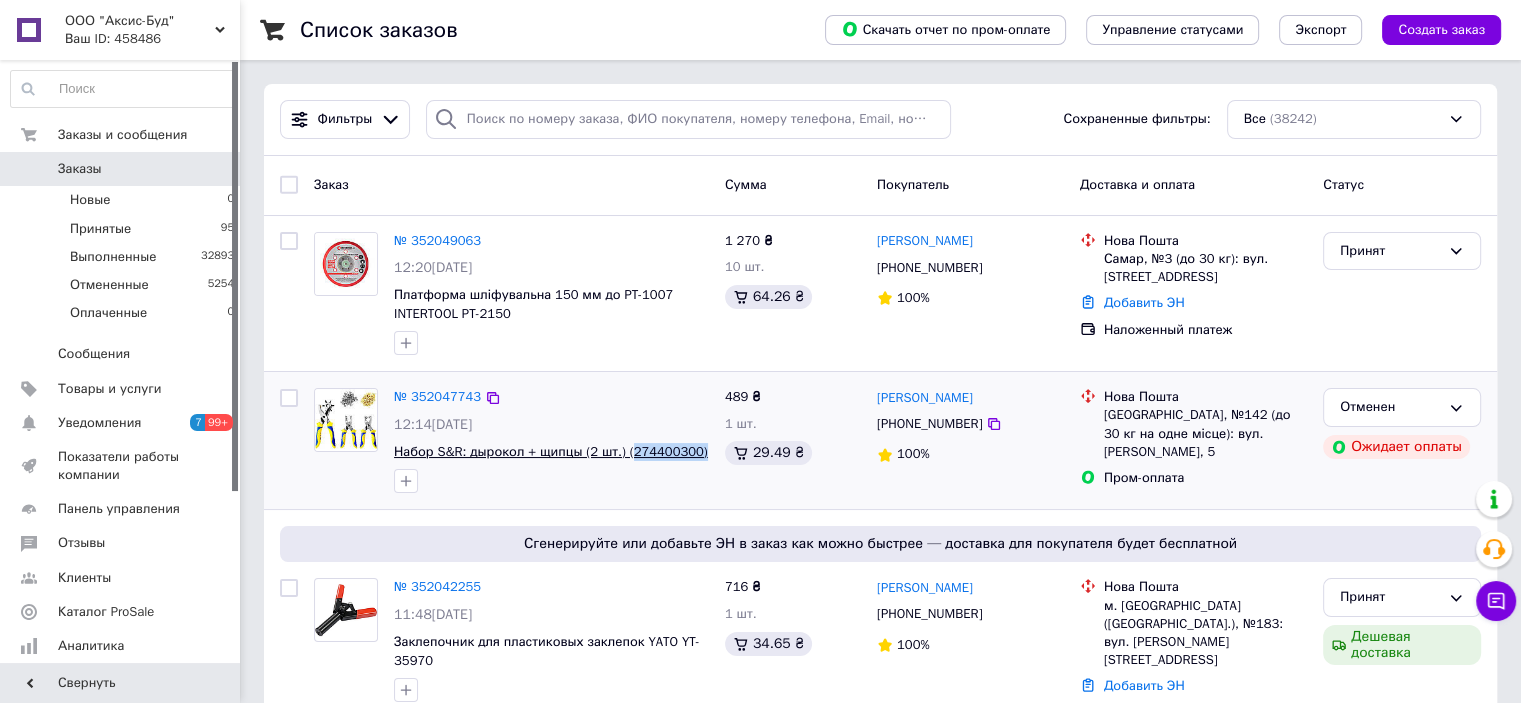 copy on "274400300)" 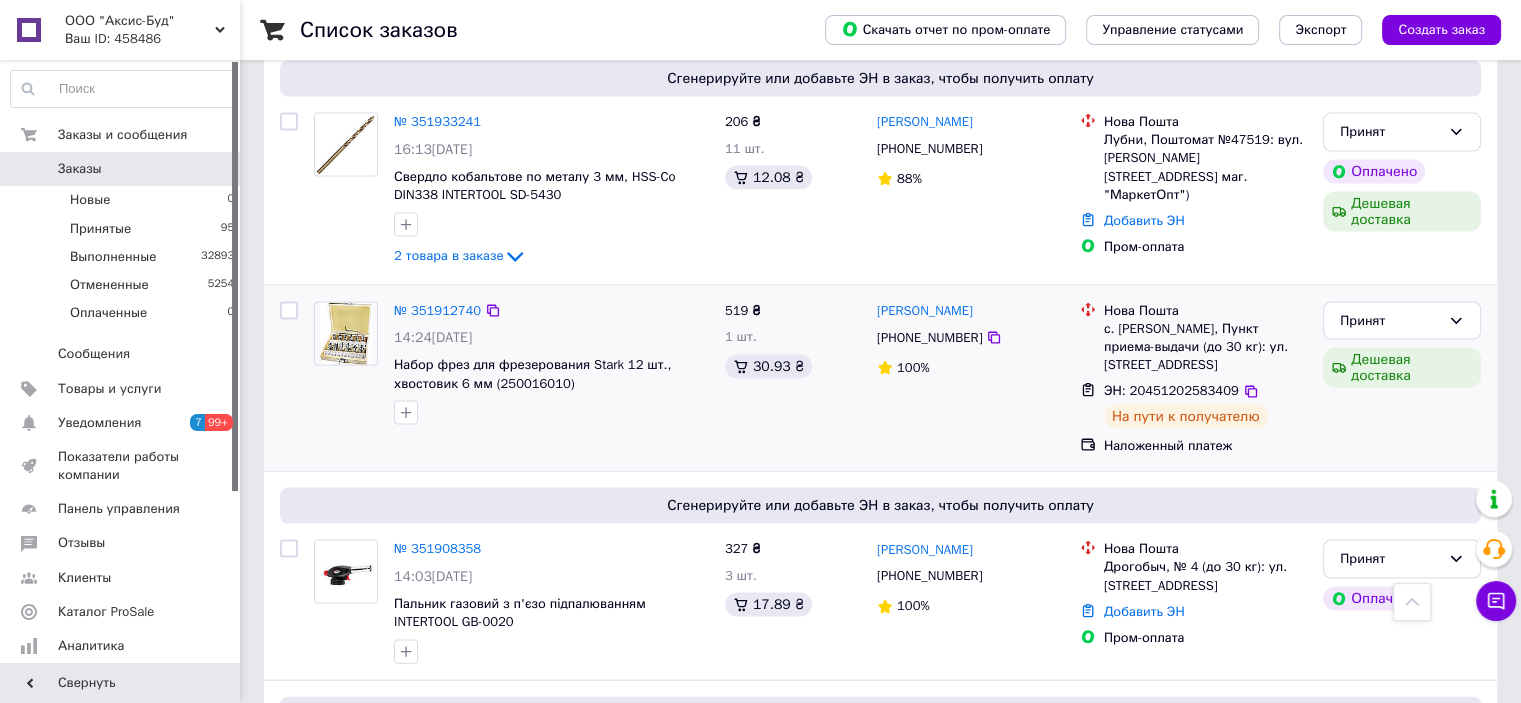 scroll, scrollTop: 4200, scrollLeft: 0, axis: vertical 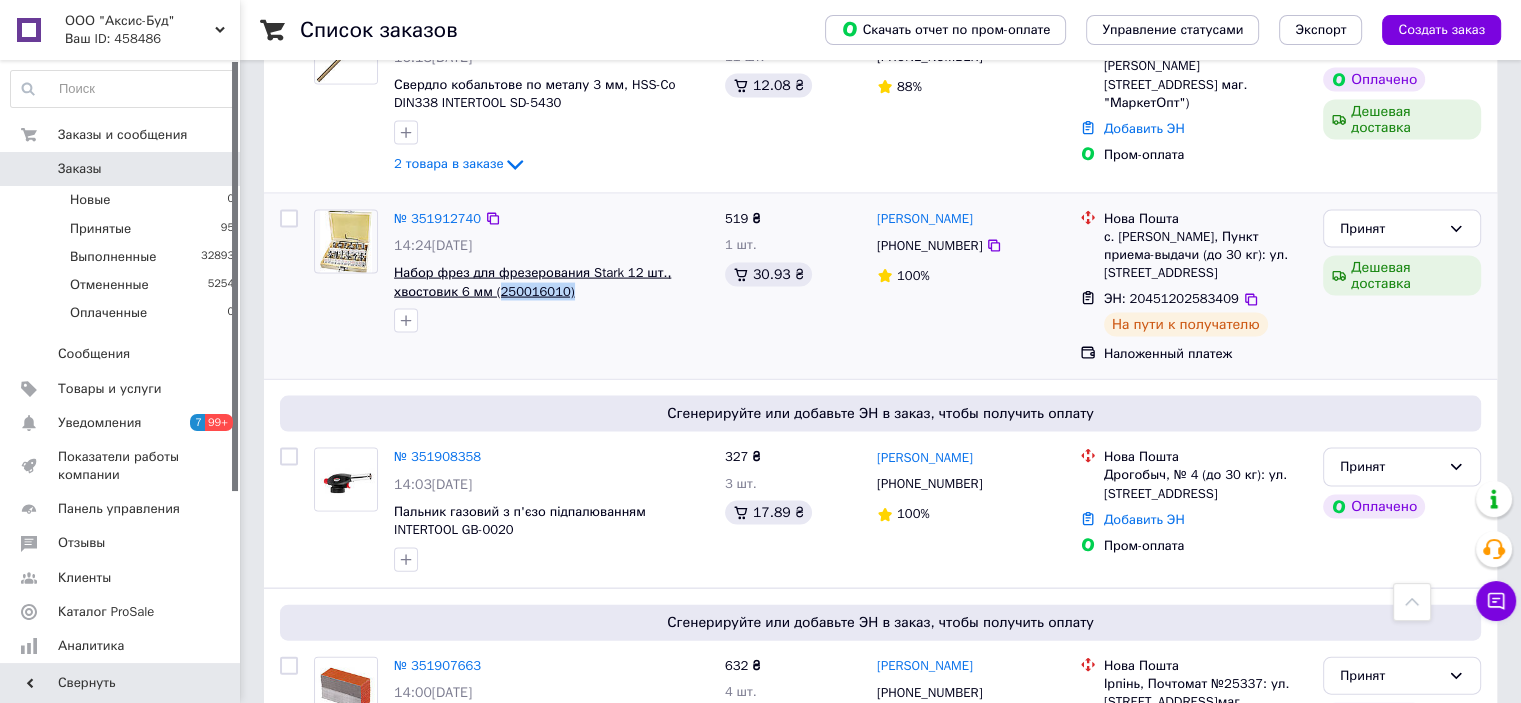 drag, startPoint x: 574, startPoint y: 185, endPoint x: 497, endPoint y: 181, distance: 77.10383 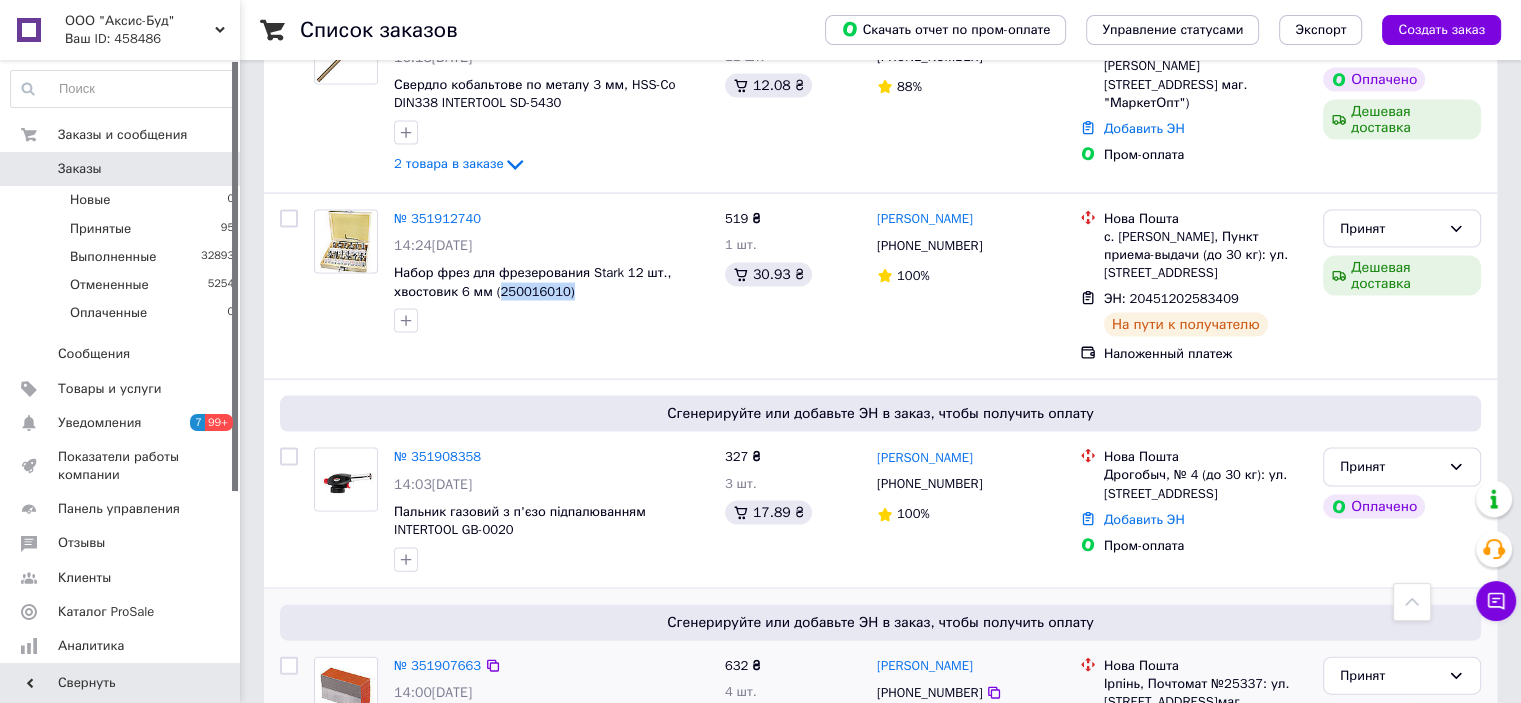 copy on "250016010)" 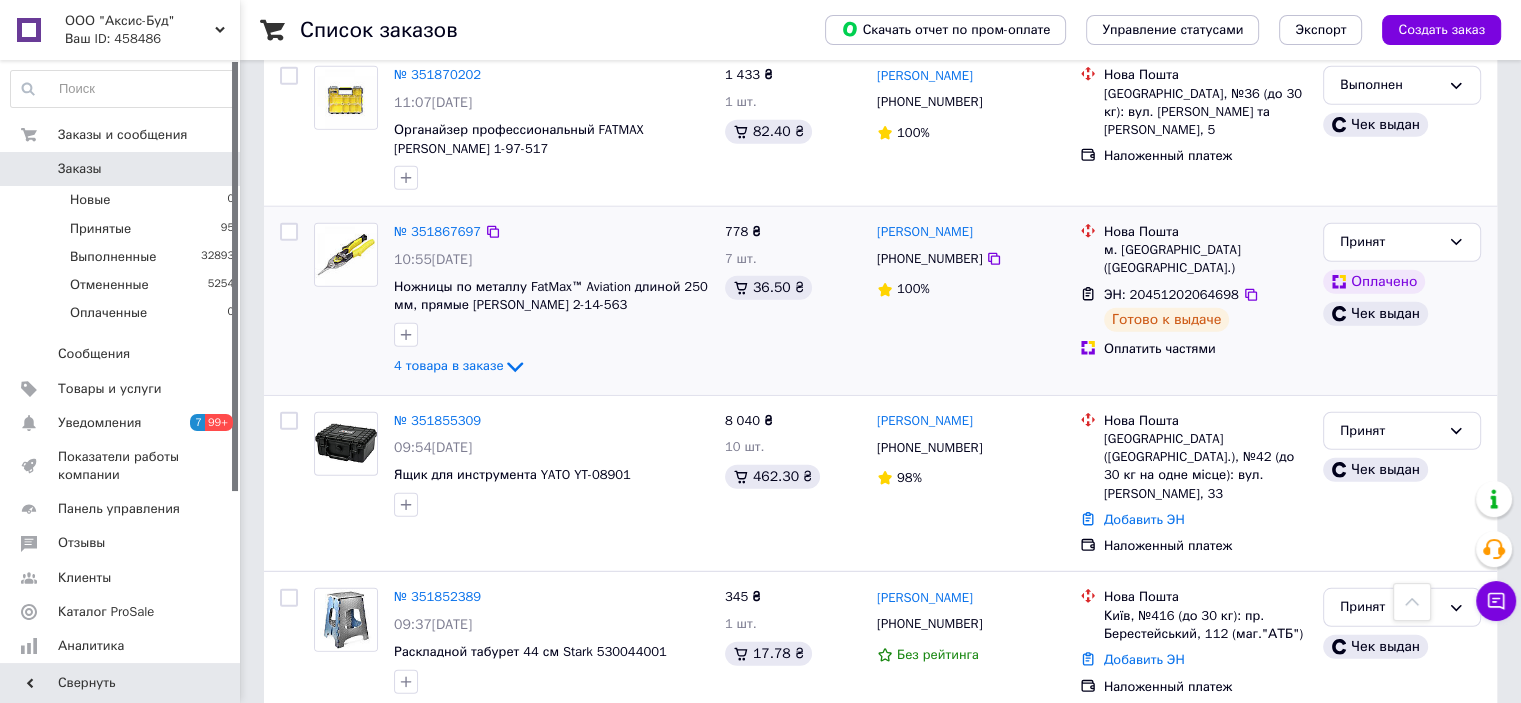 scroll, scrollTop: 5500, scrollLeft: 0, axis: vertical 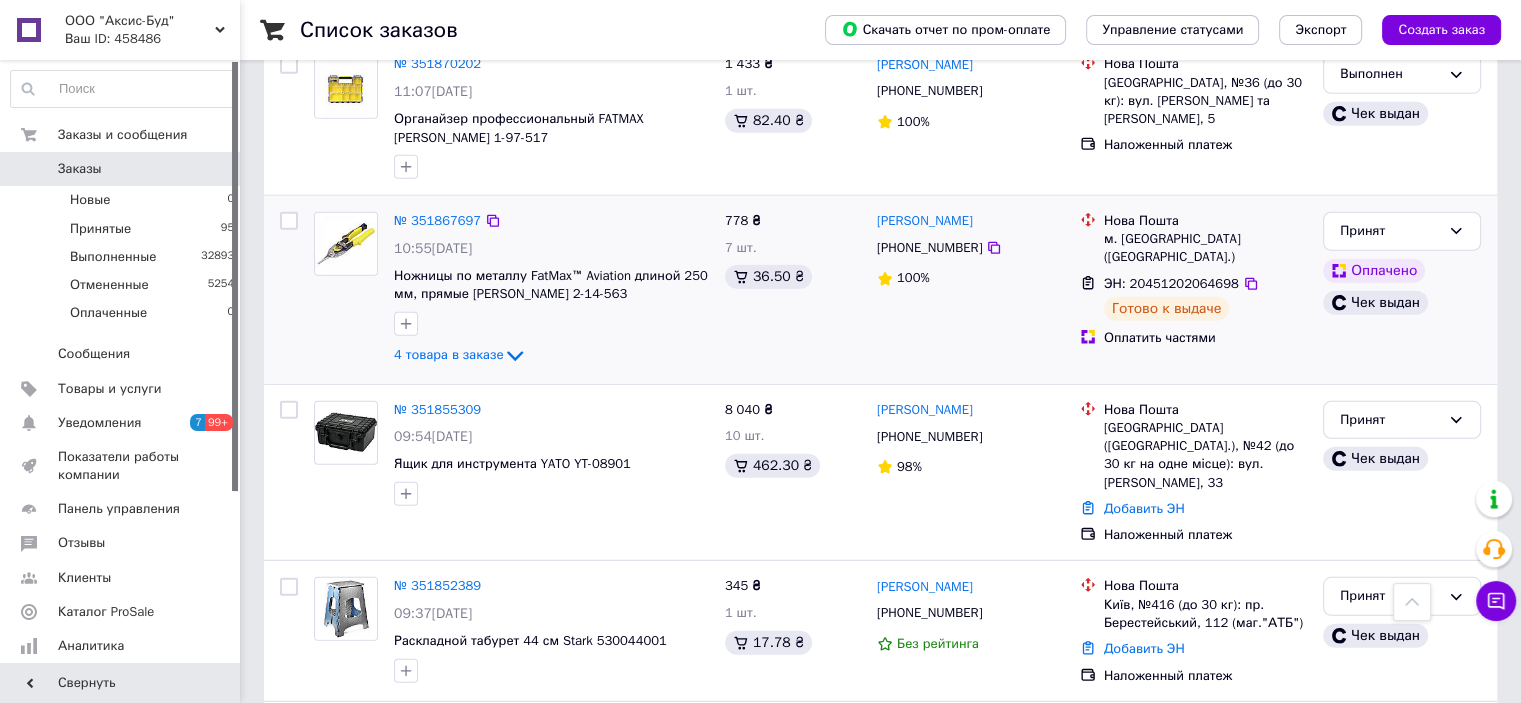 click on "4 товара в заказе" 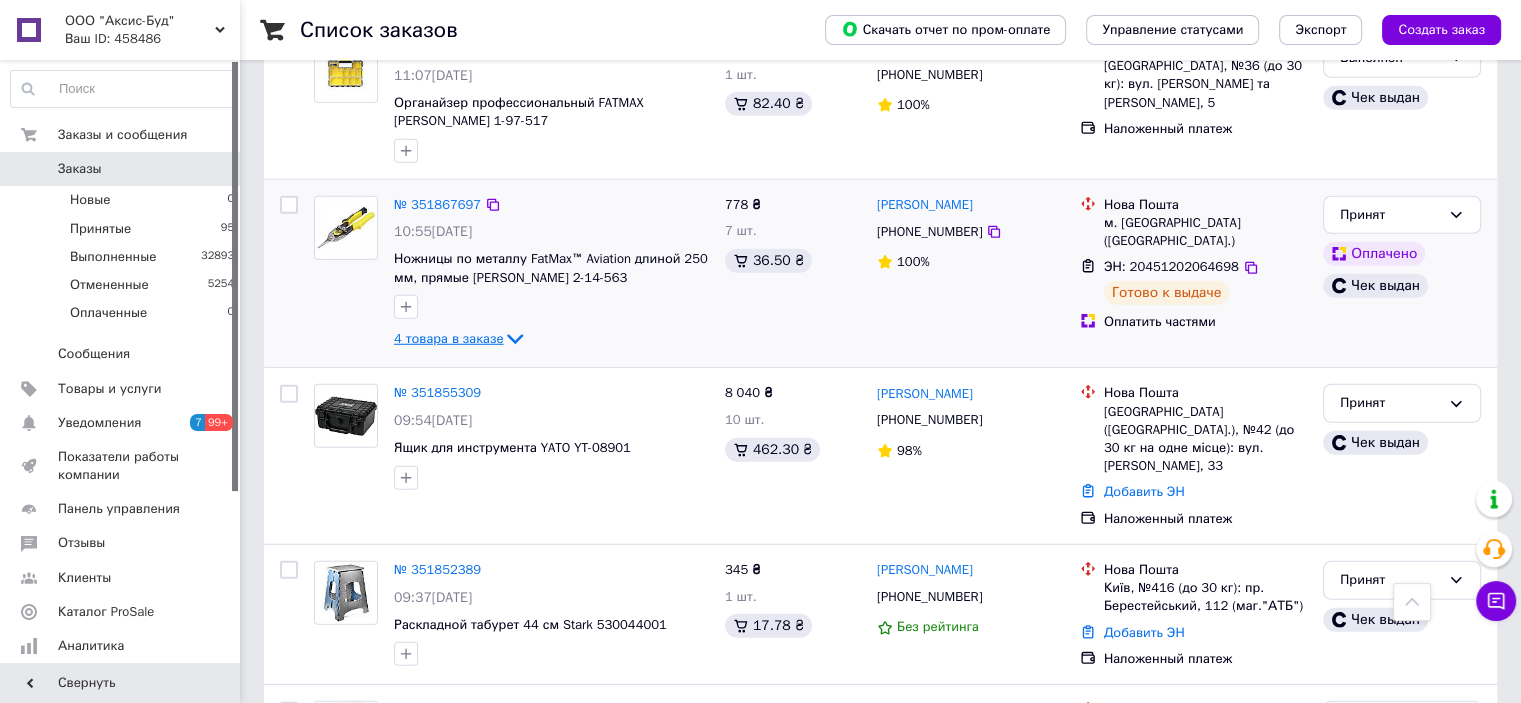 click on "4 товара в заказе" 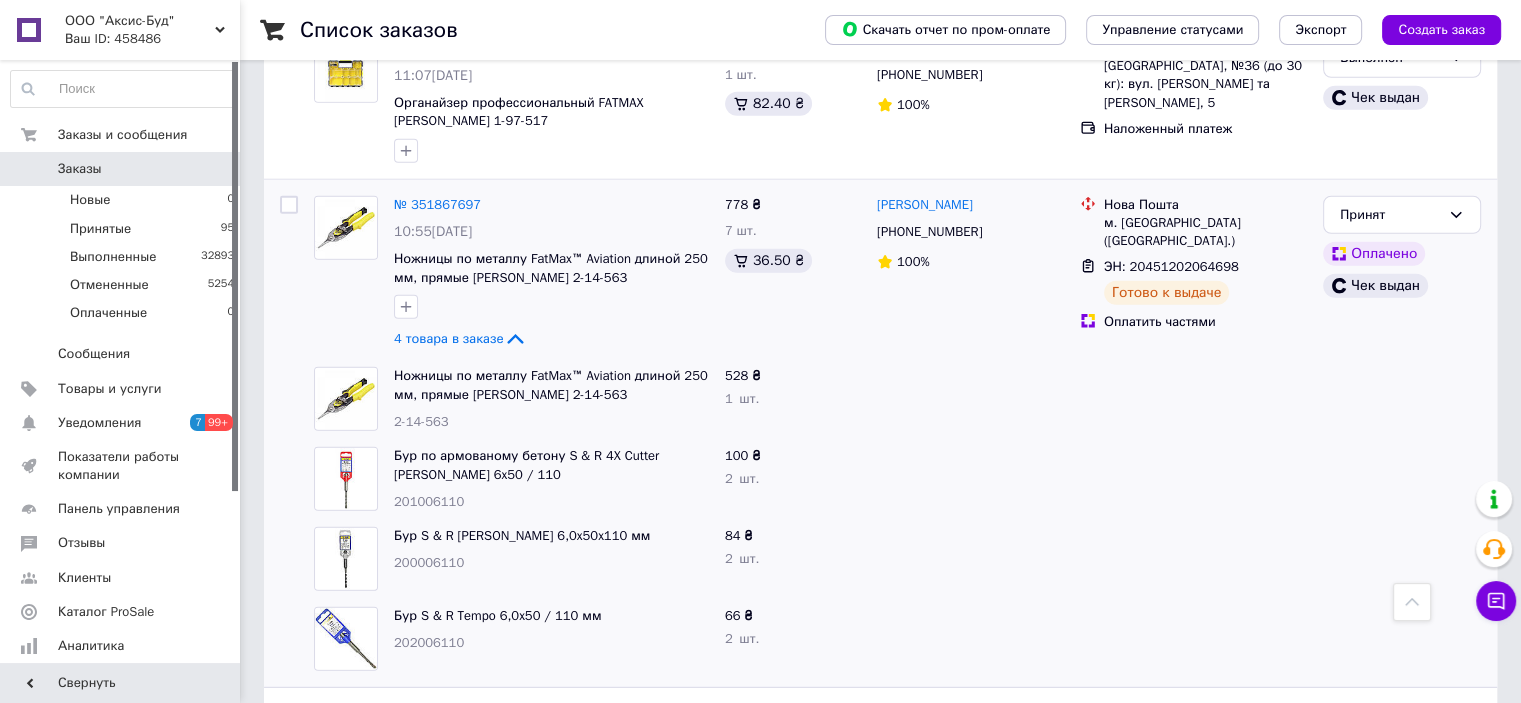 click on "201006110" 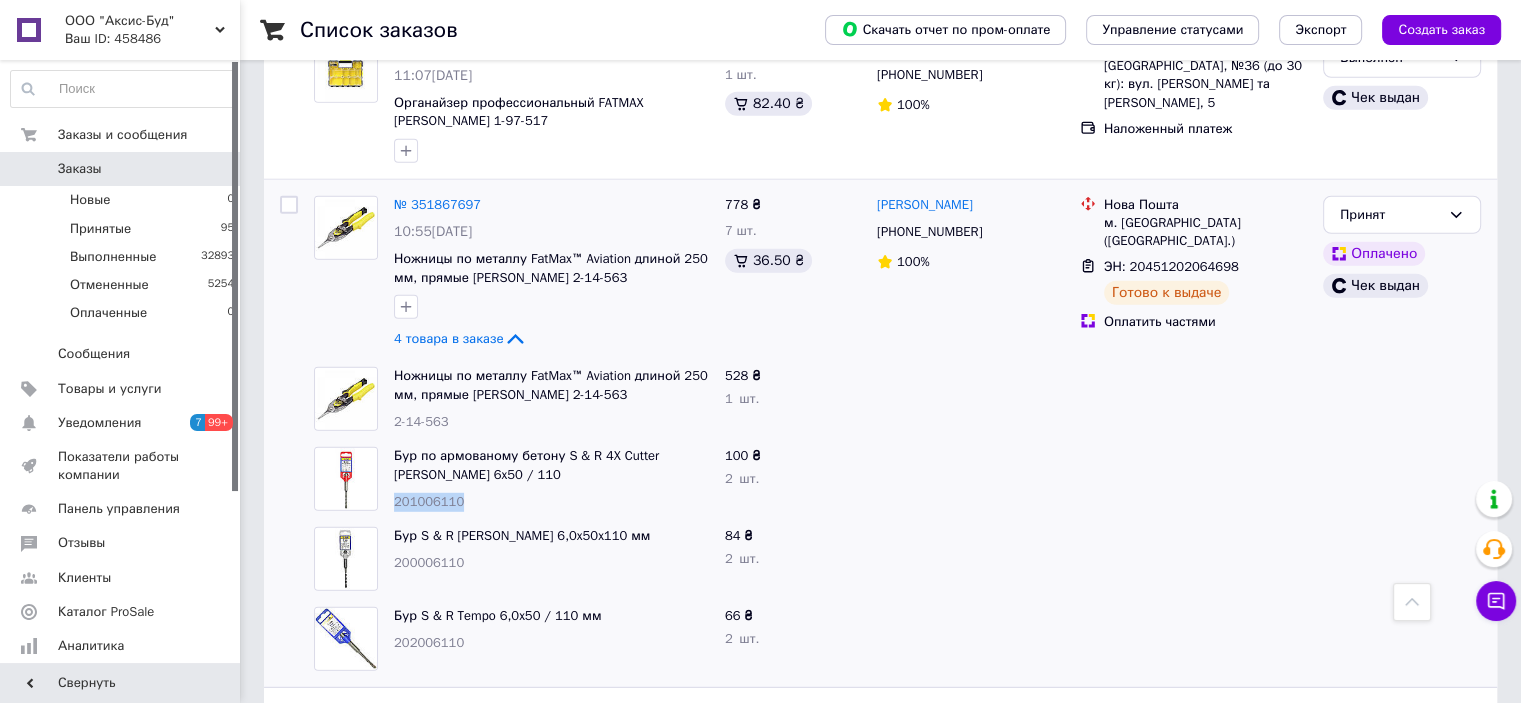 click on "201006110" 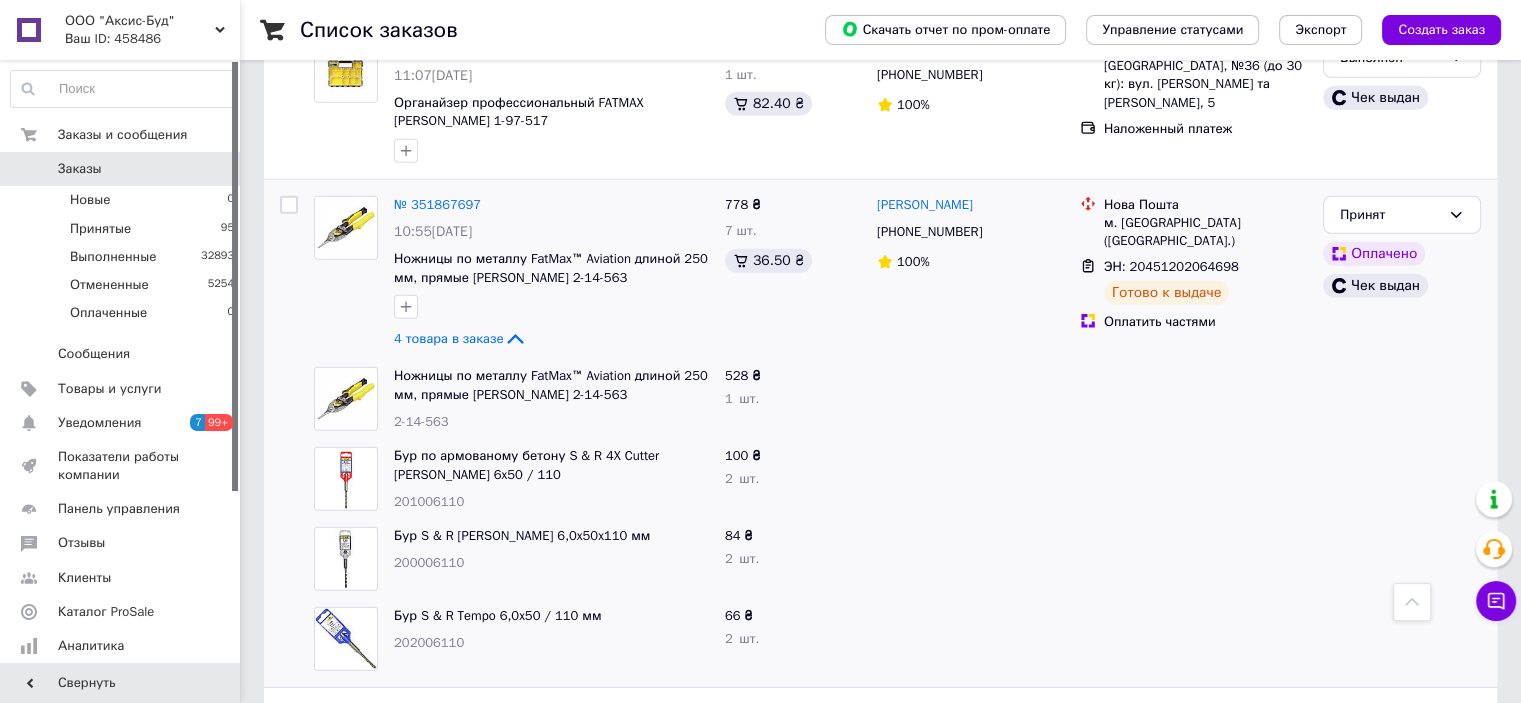 click on "200006110" 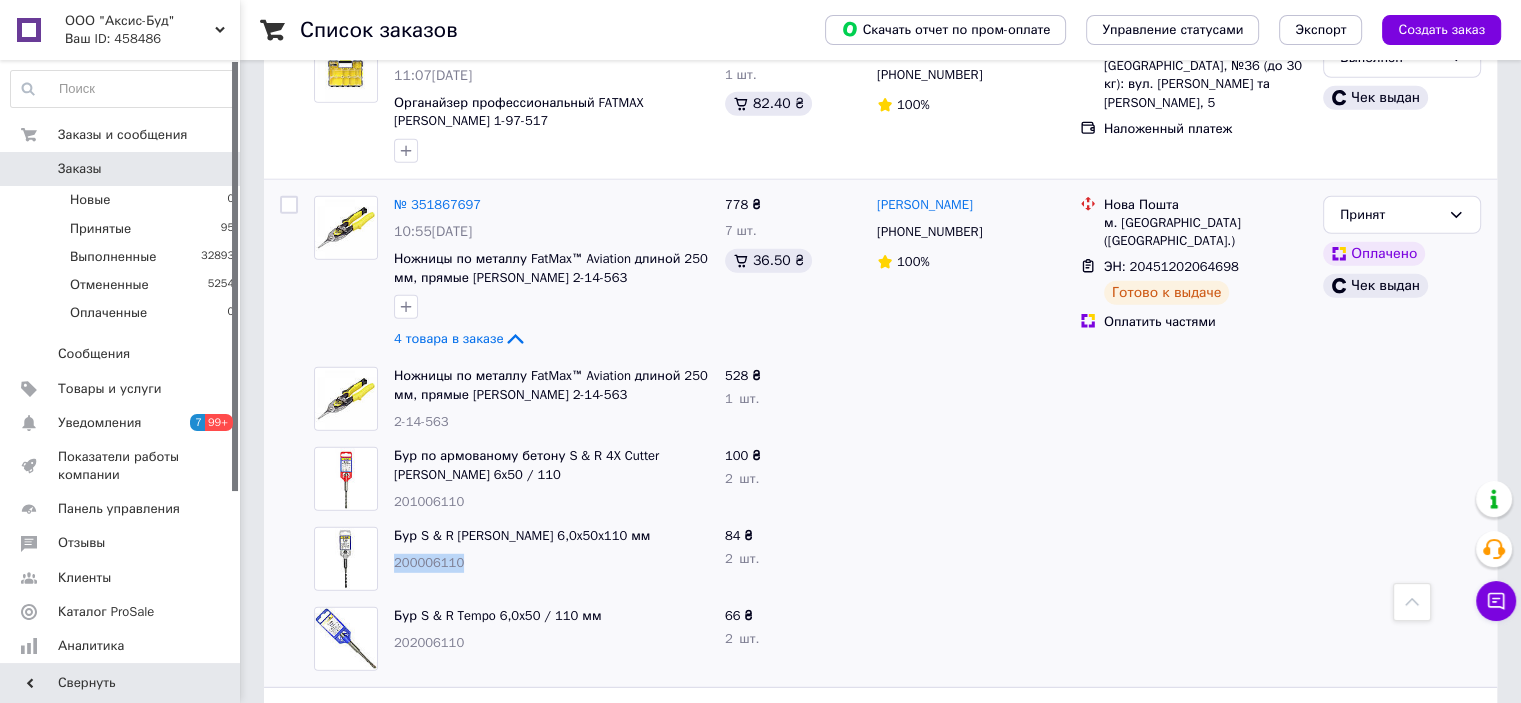 click on "200006110" 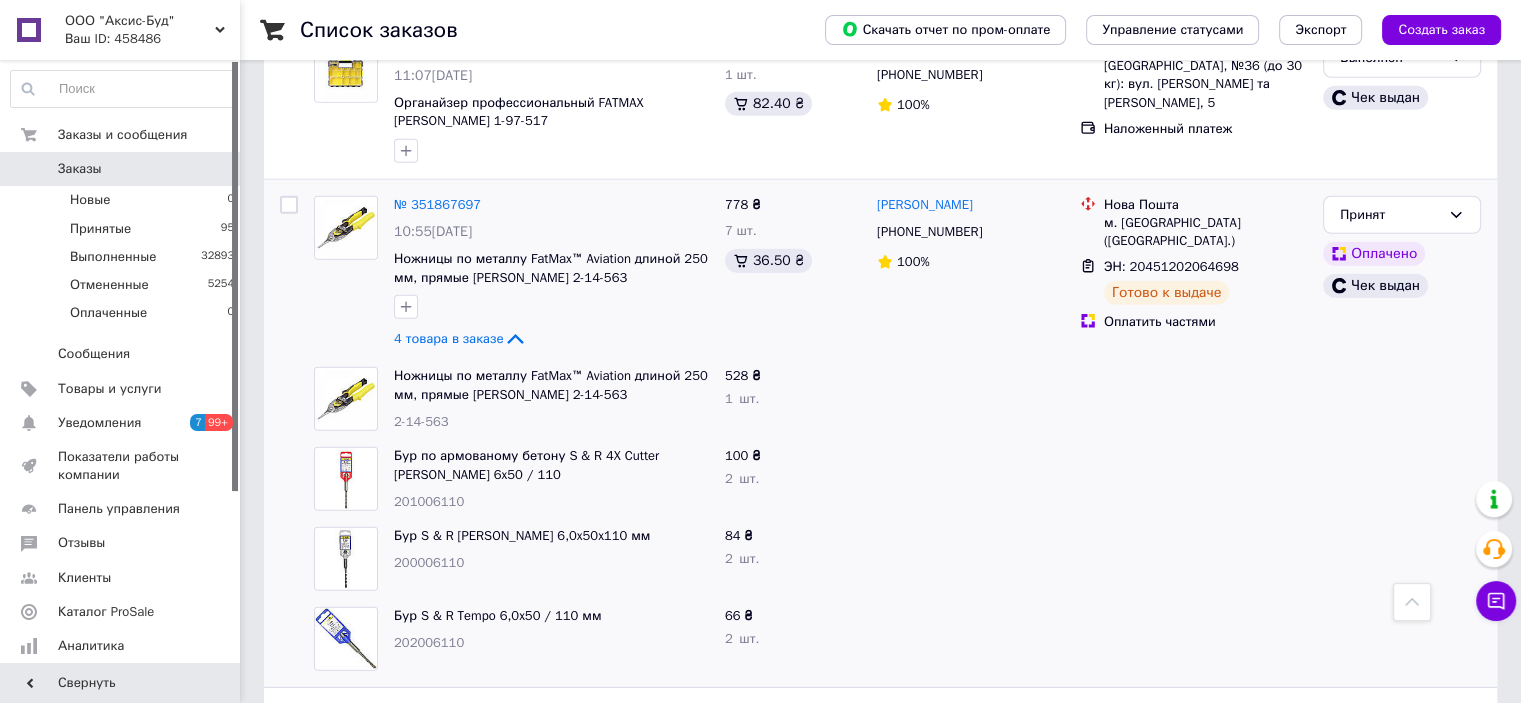 click on "202006110" 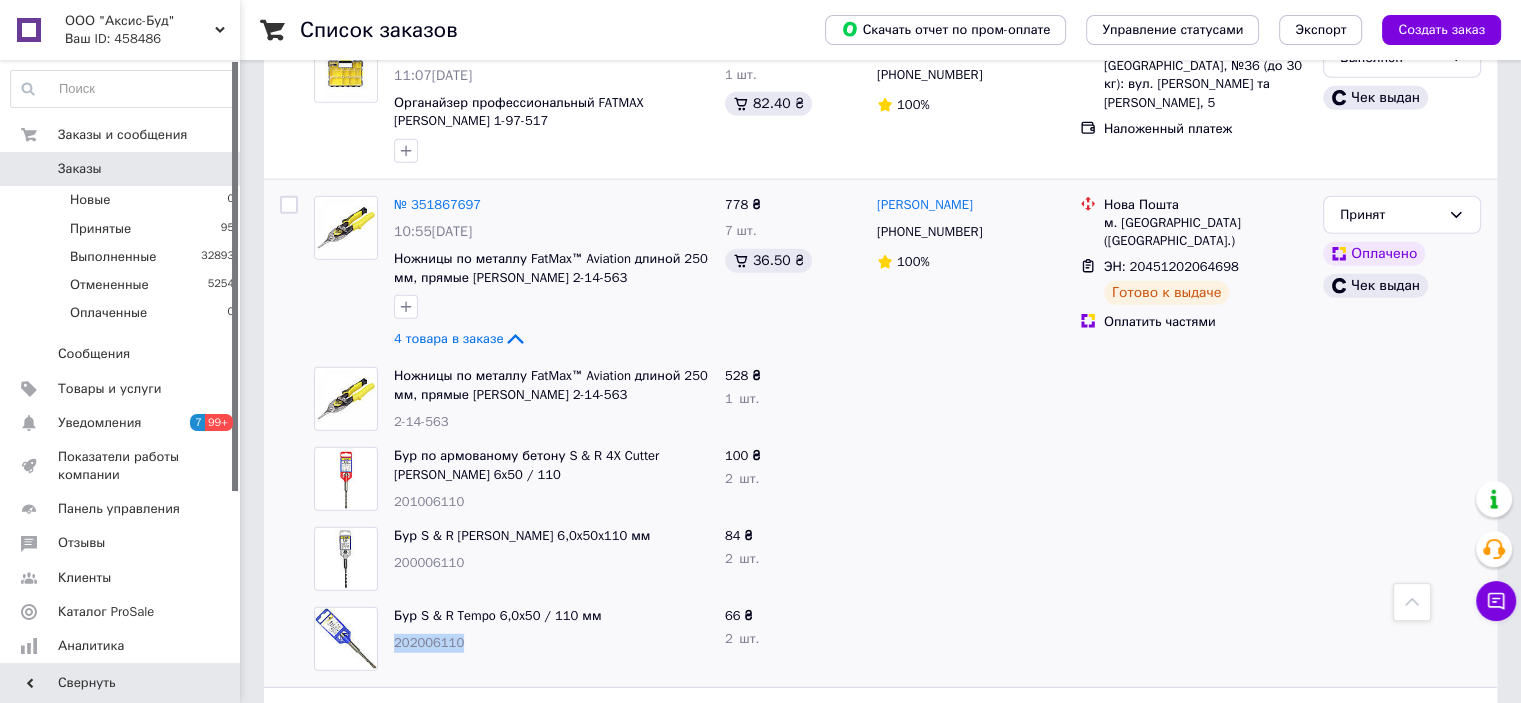 click on "202006110" 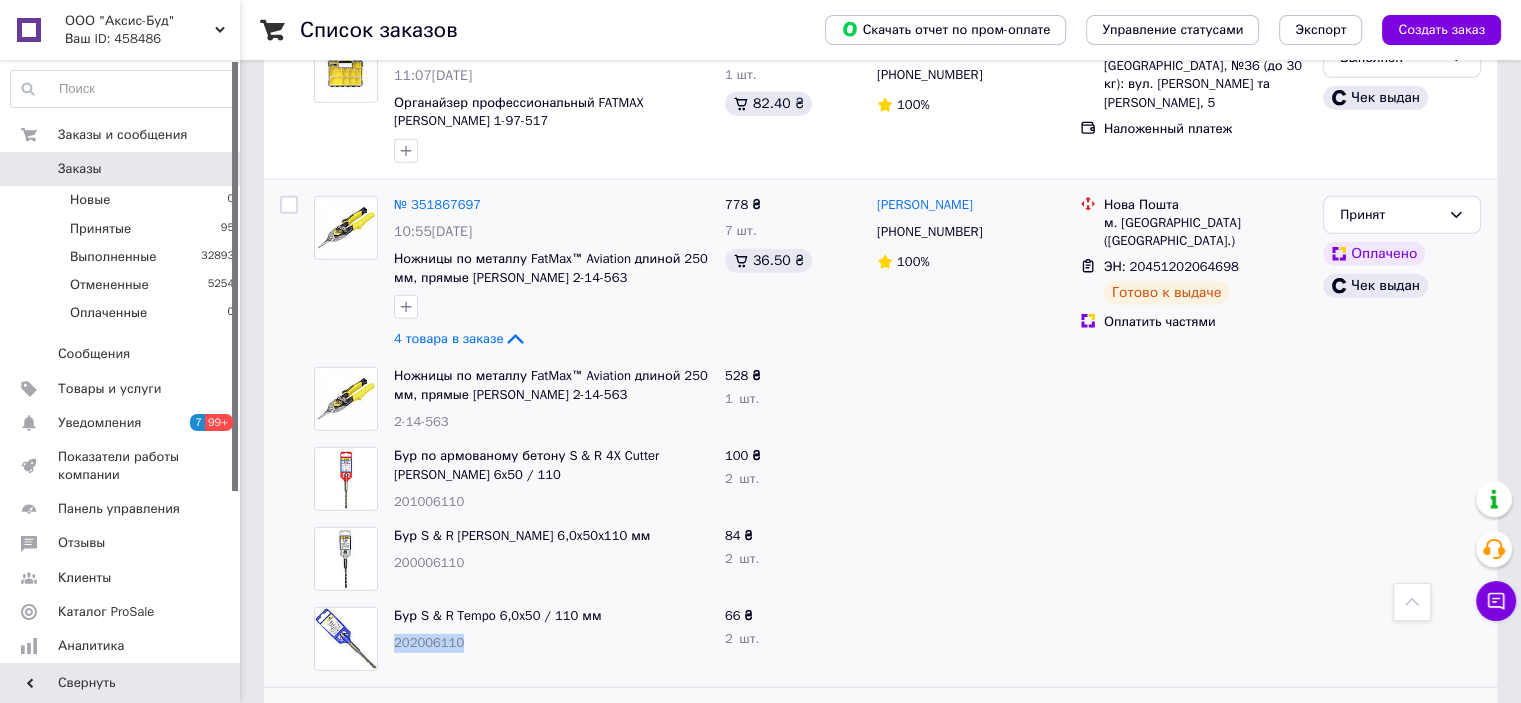 copy on "202006110" 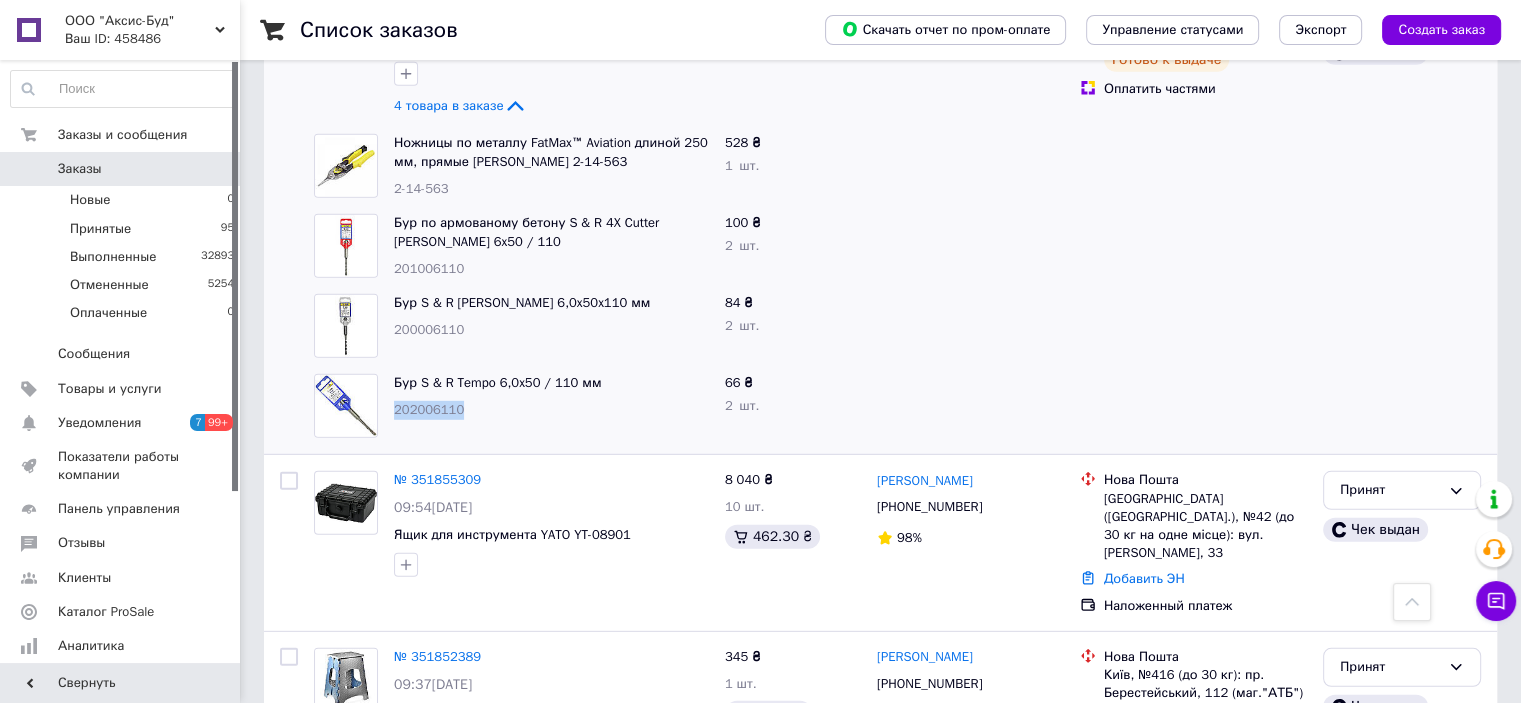 scroll, scrollTop: 5900, scrollLeft: 0, axis: vertical 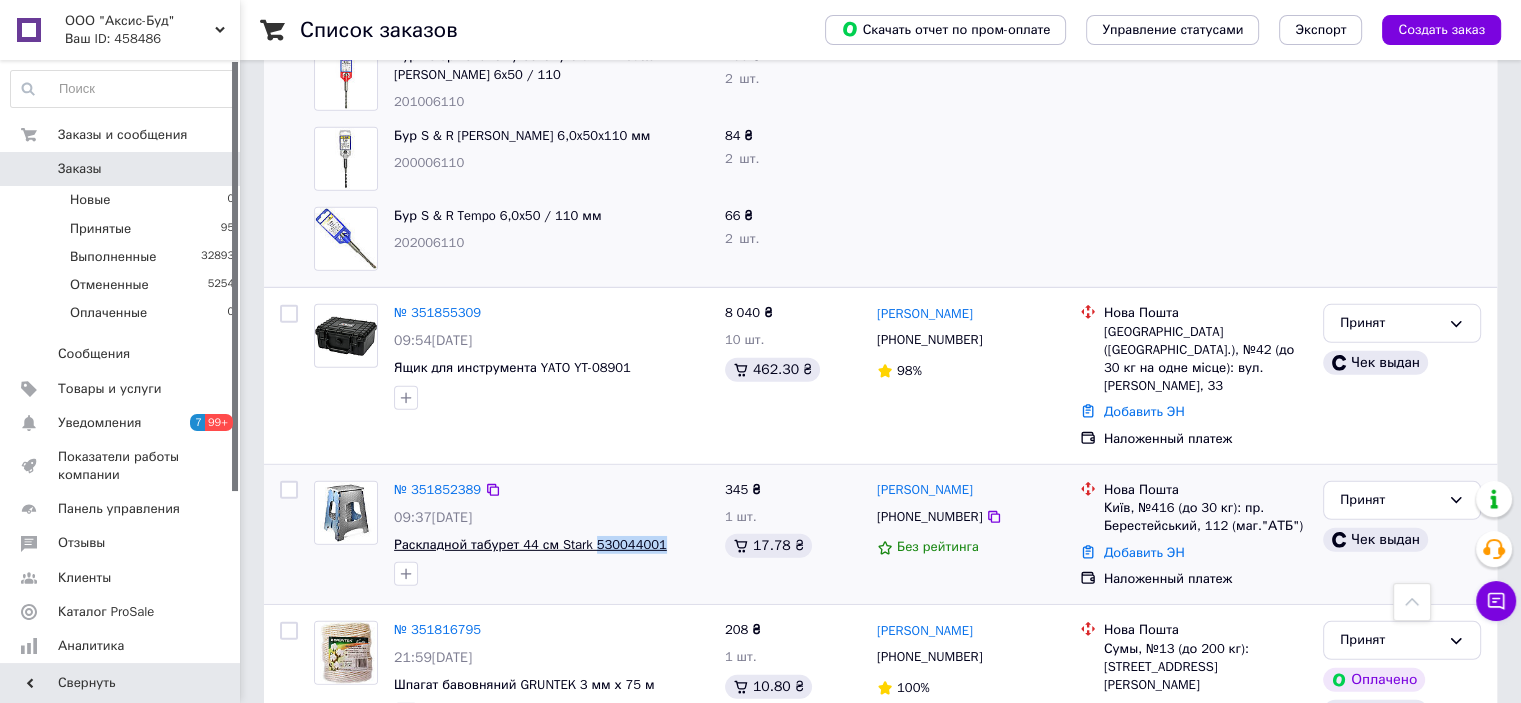drag, startPoint x: 651, startPoint y: 351, endPoint x: 588, endPoint y: 360, distance: 63.63961 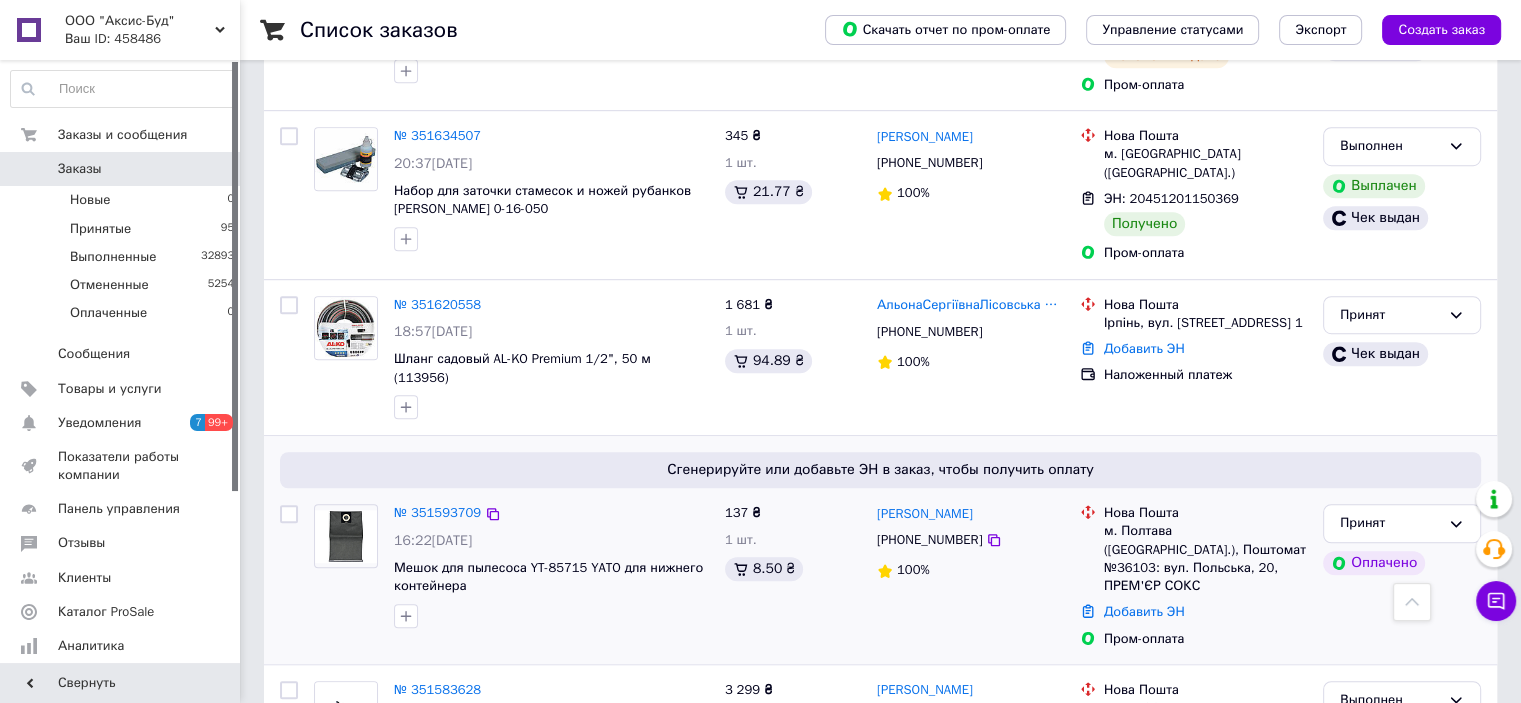 scroll, scrollTop: 8700, scrollLeft: 0, axis: vertical 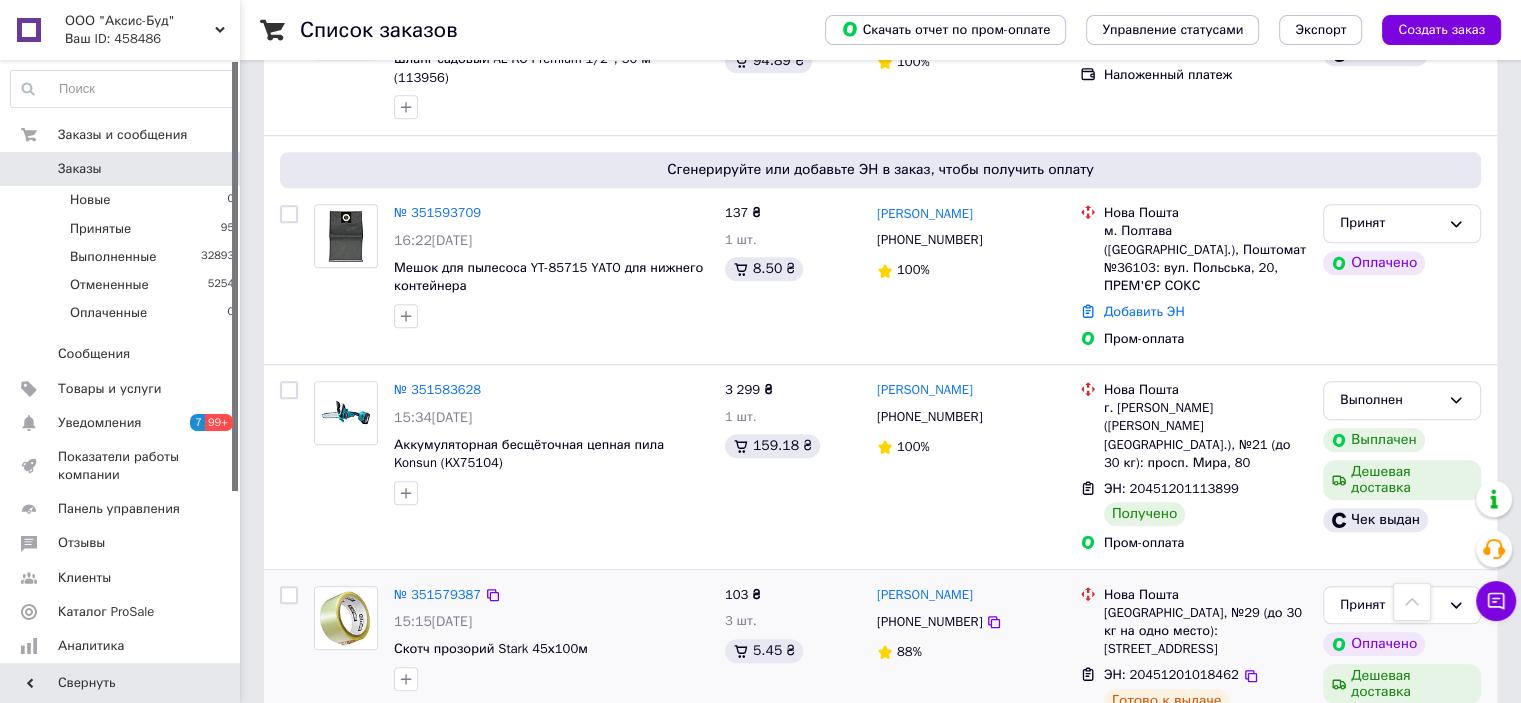 click on "3 товара в заказе" 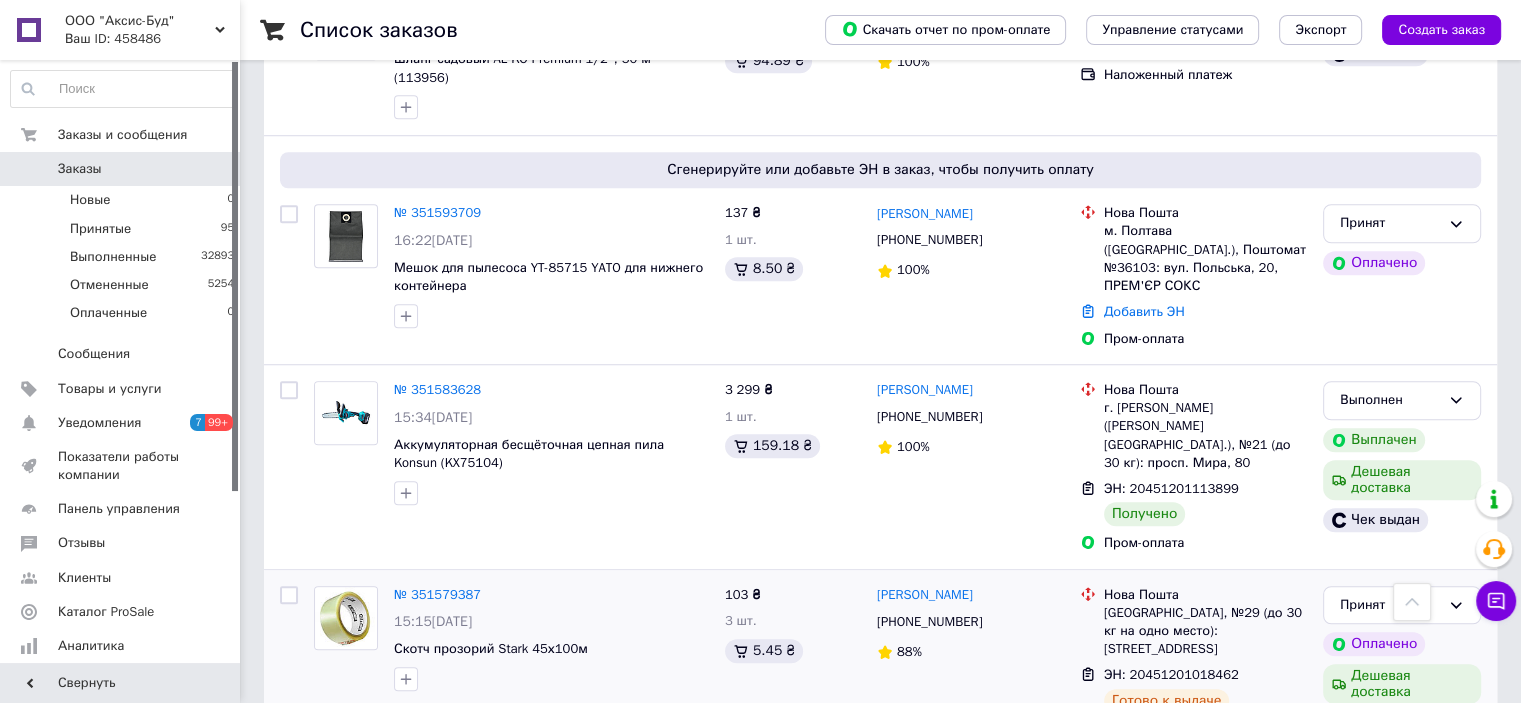 click on "Скотч прозорий Stark 45х100м 548045100" 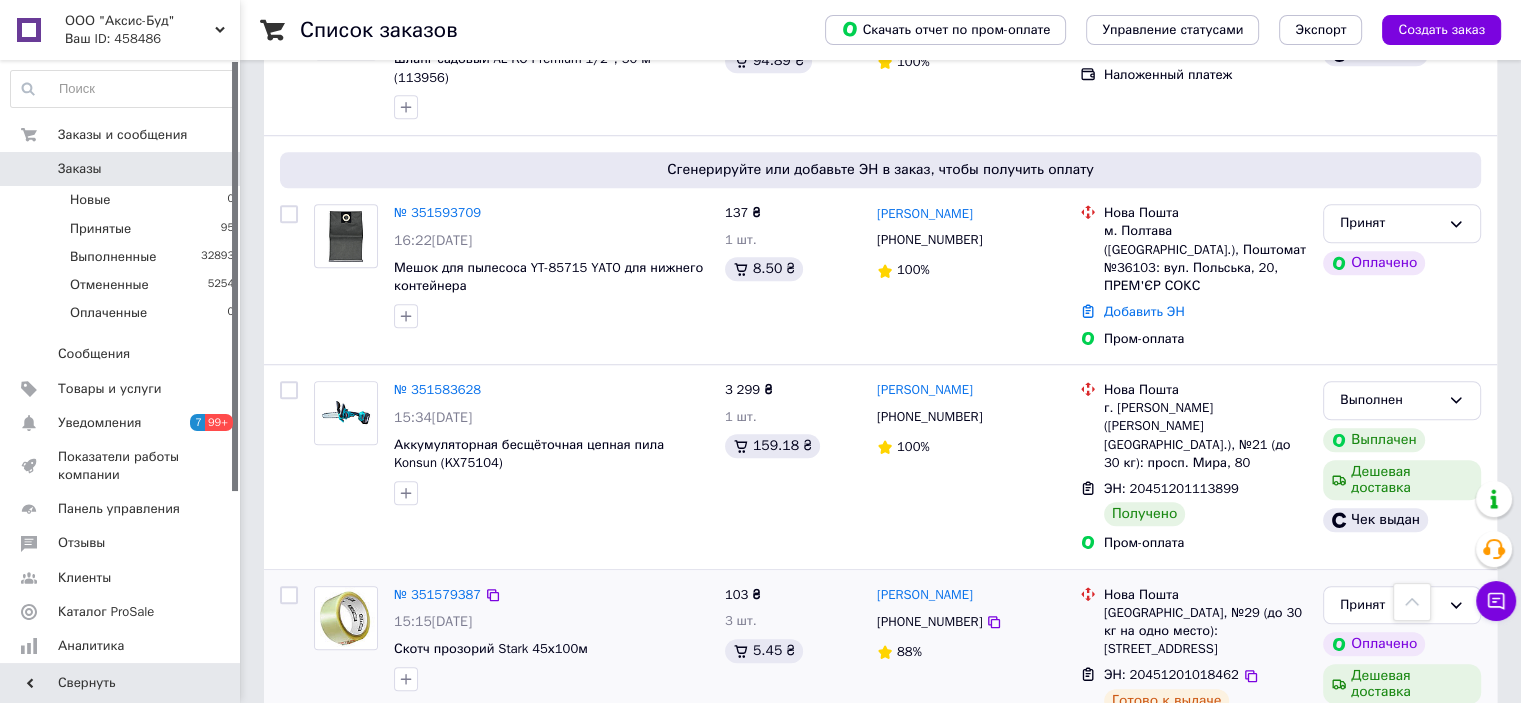 click on "3 товара в заказе" 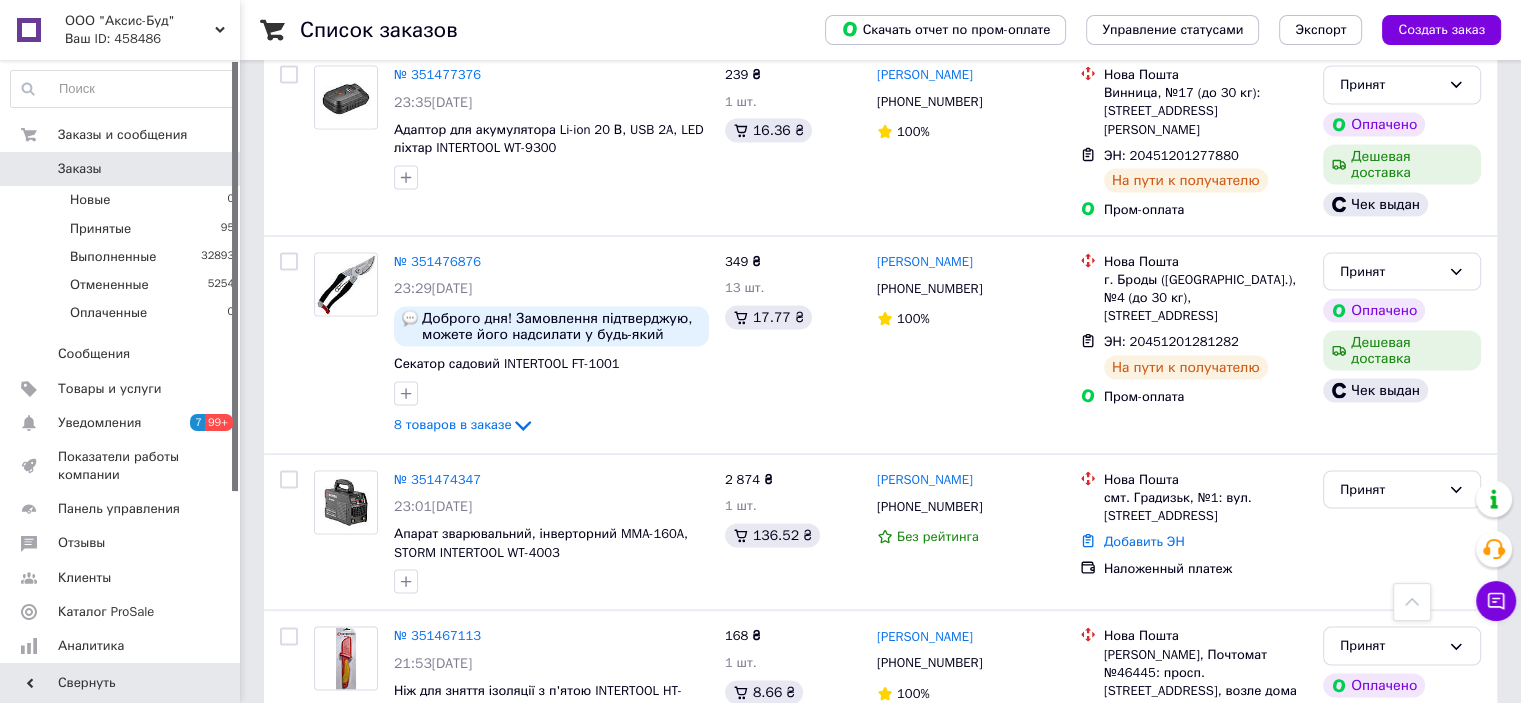 scroll, scrollTop: 11600, scrollLeft: 0, axis: vertical 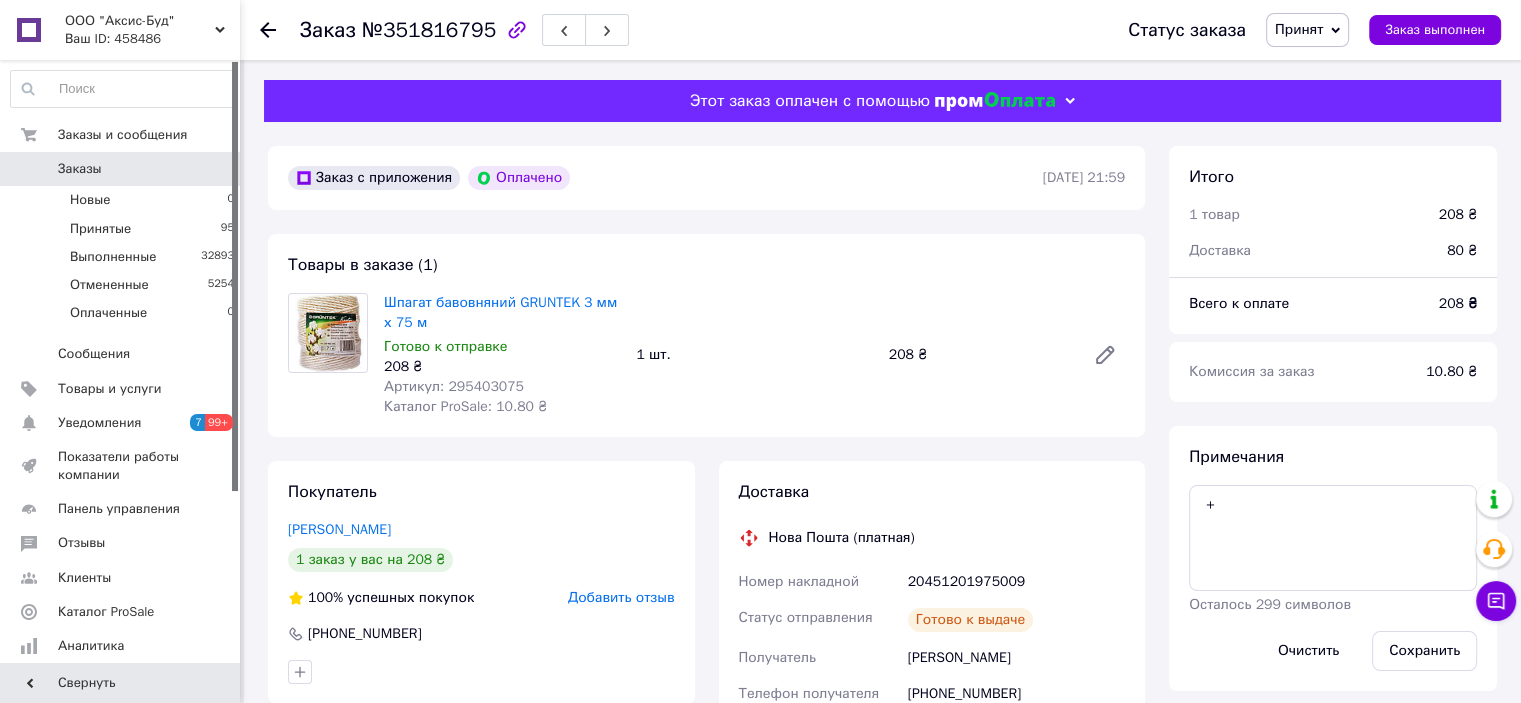 click on "Артикул: 295403075" at bounding box center [454, 386] 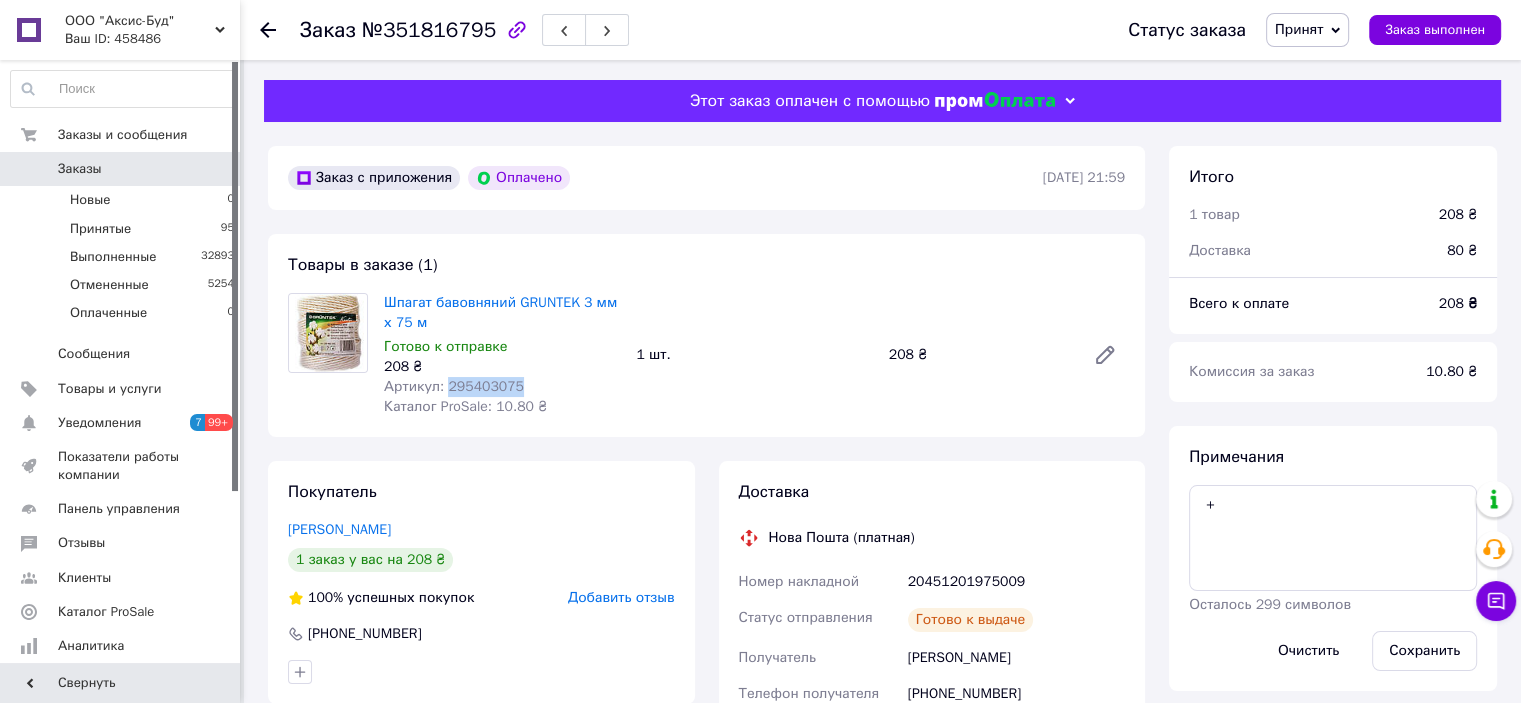 click on "Артикул: 295403075" at bounding box center [454, 386] 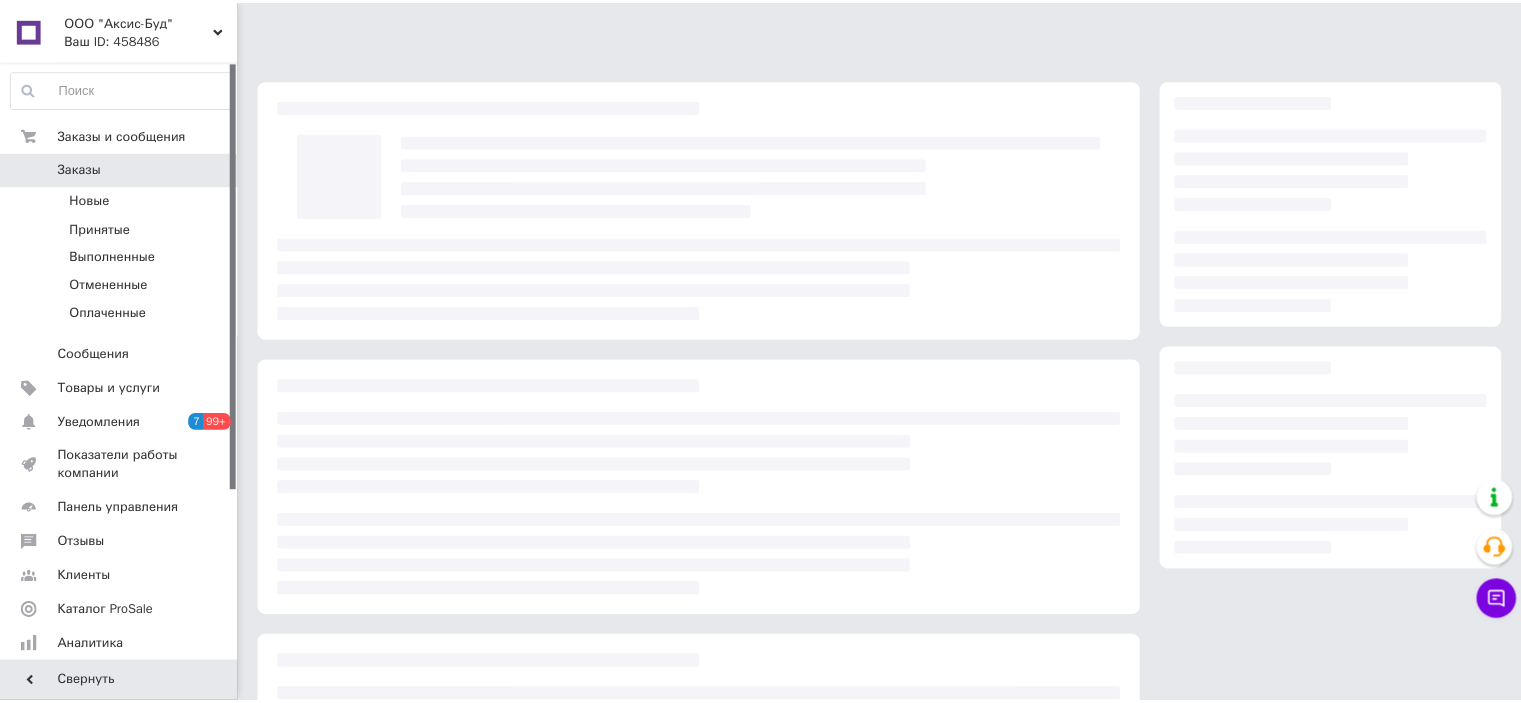 scroll, scrollTop: 0, scrollLeft: 0, axis: both 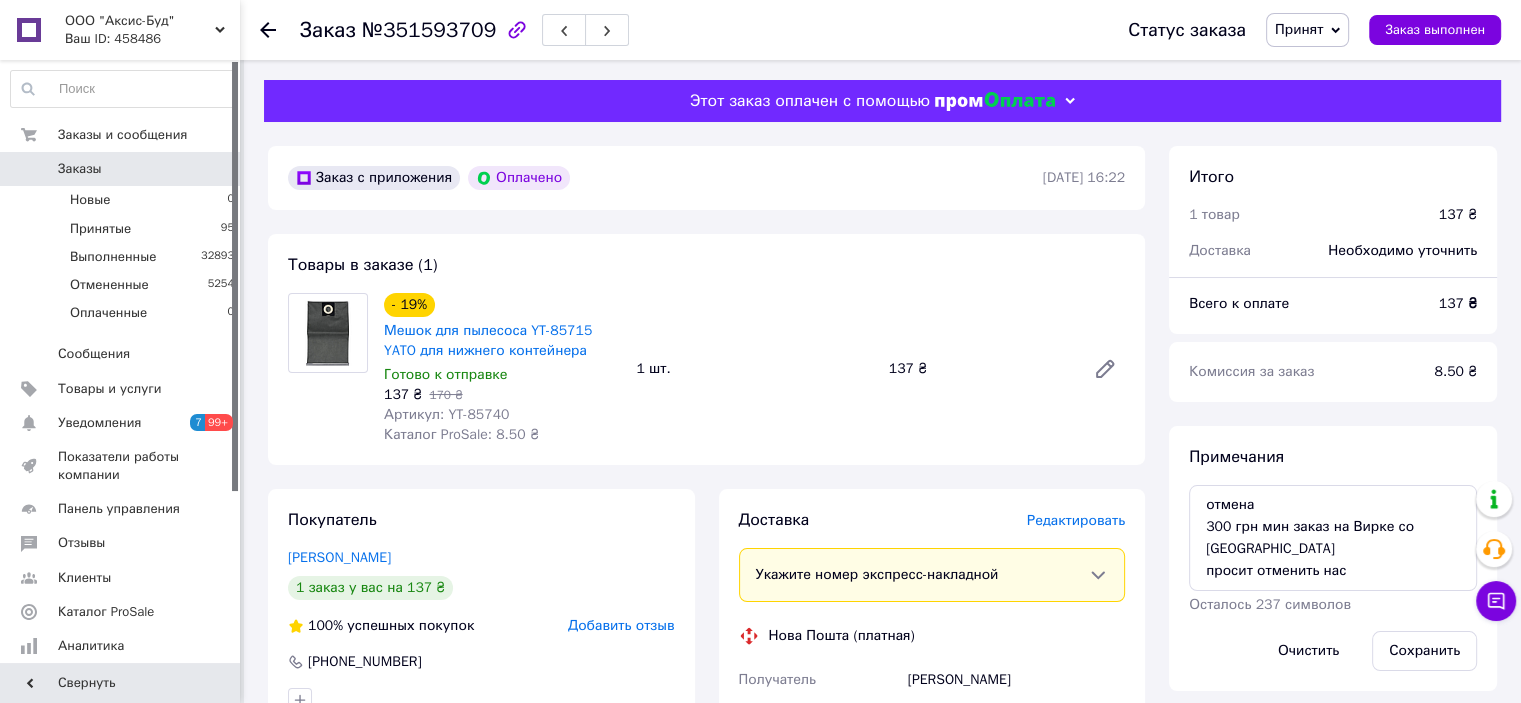 click on "Заказ №351593709 Статус заказа Принят Выполнен Отменен Оплаченный Заказ выполнен Этот заказ оплачен с помощью Заказ с приложения Оплачено [DATE] 16:22 Товары в заказе (1) - 19% Мешок для пылесоса YT-85715 YATO для нижнего контейнера Готово к отправке 137 ₴   170 ₴ Артикул: YT-85740 Каталог ProSale: 8.50 ₴  1 шт. 137 ₴ Покупатель [PERSON_NAME] 1 заказ у вас на 137 ₴ 100%   успешных покупок Добавить отзыв [PHONE_NUMBER] Оплата Оплачено Пром-оплата Средства будут зачислены на расчетный счет [FC_Acquiring] Prom marketplace [PERSON_NAME] (Активирован) Доставка Редактировать Нова Пошта (платная) Адрес <" at bounding box center [882, 823] 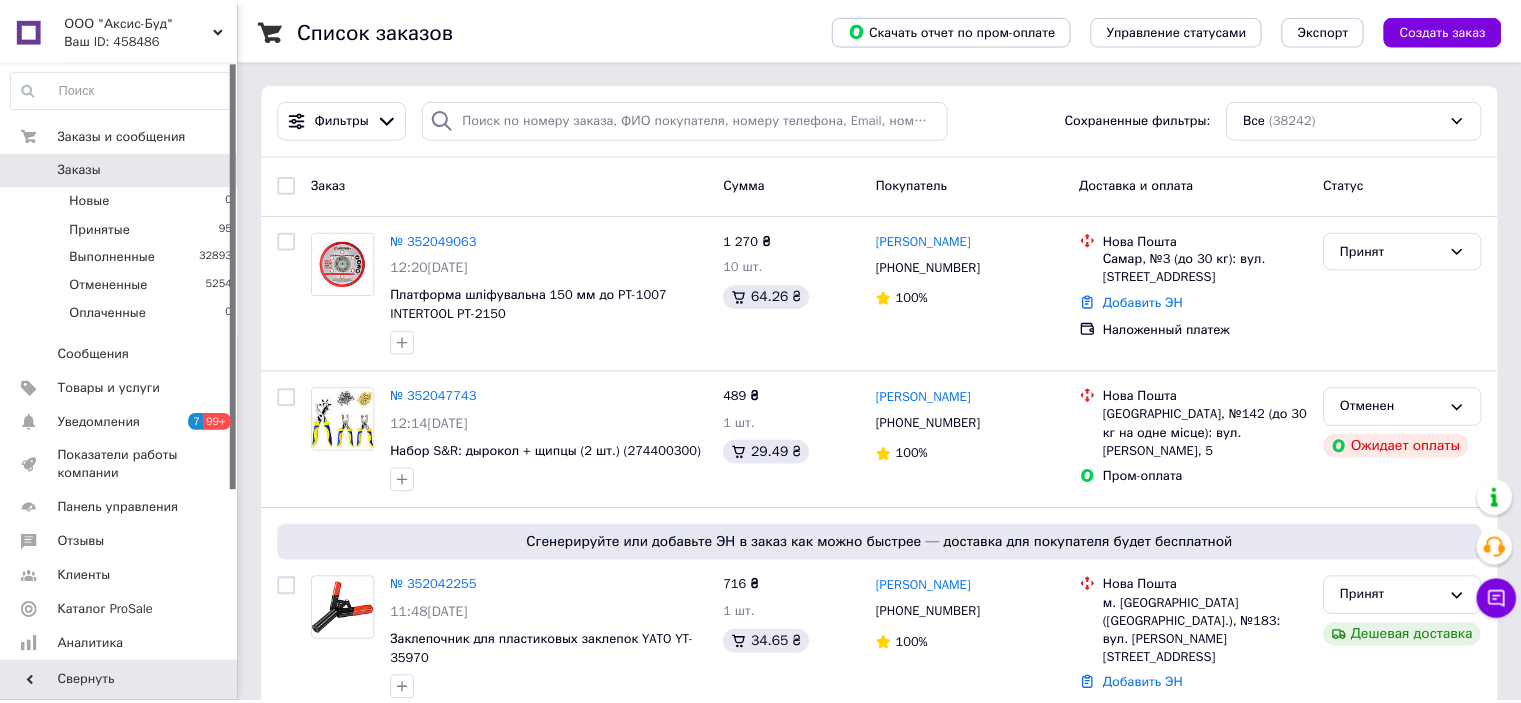 scroll, scrollTop: 0, scrollLeft: 0, axis: both 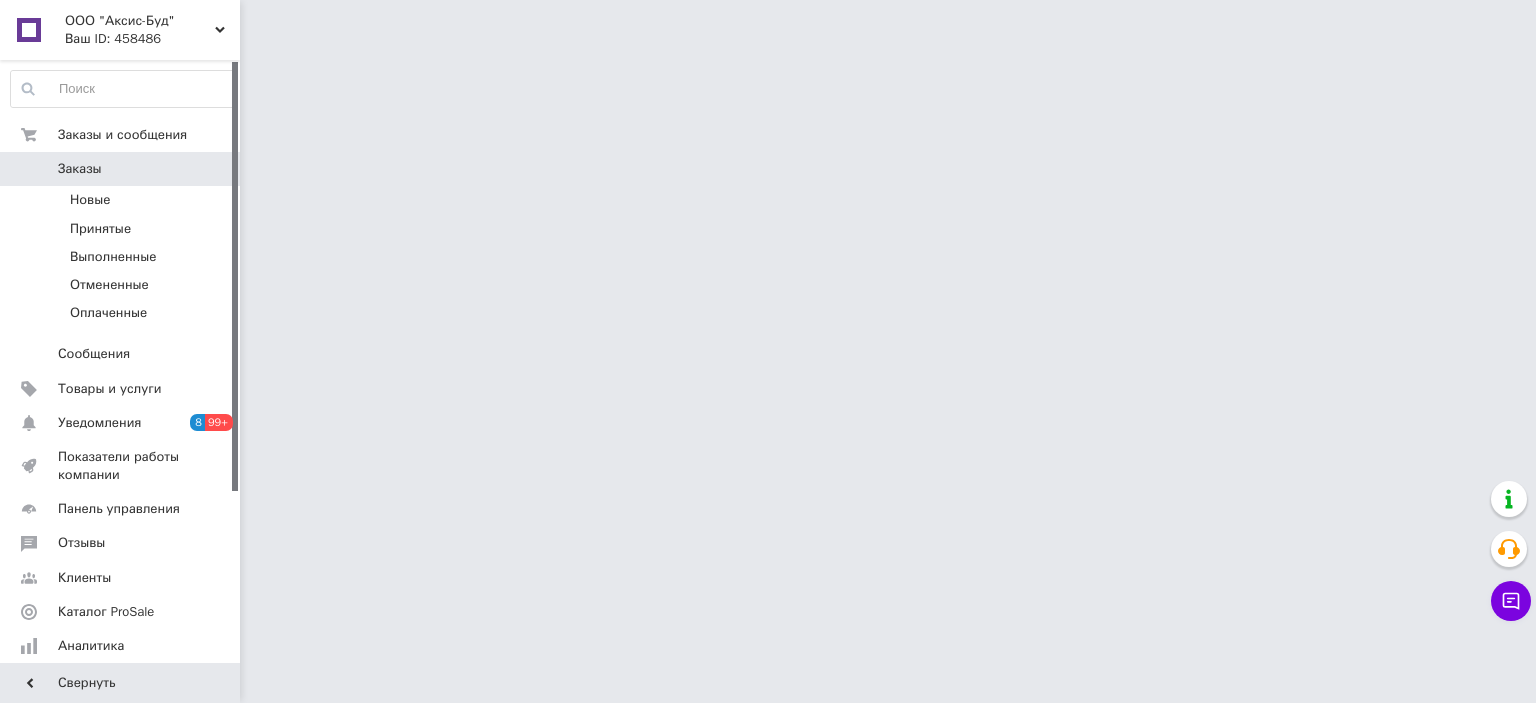click on "ООО "Аксис-Буд" Ваш ID: 458486 Сайт ООО "Аксис-Буд" Кабинет покупателя Проверить состояние системы Страница на портале Справка Выйти Заказы и сообщения Заказы 0 Новые Принятые Выполненные Отмененные Оплаченные Сообщения 0 Товары и услуги Уведомления 8 99+ Показатели работы компании Панель управления Отзывы Клиенты Каталог ProSale Аналитика Инструменты вебмастера и SEO Управление сайтом Кошелек компании Маркет Настройки Тарифы и счета Prom топ Свернуть" at bounding box center (768, 25) 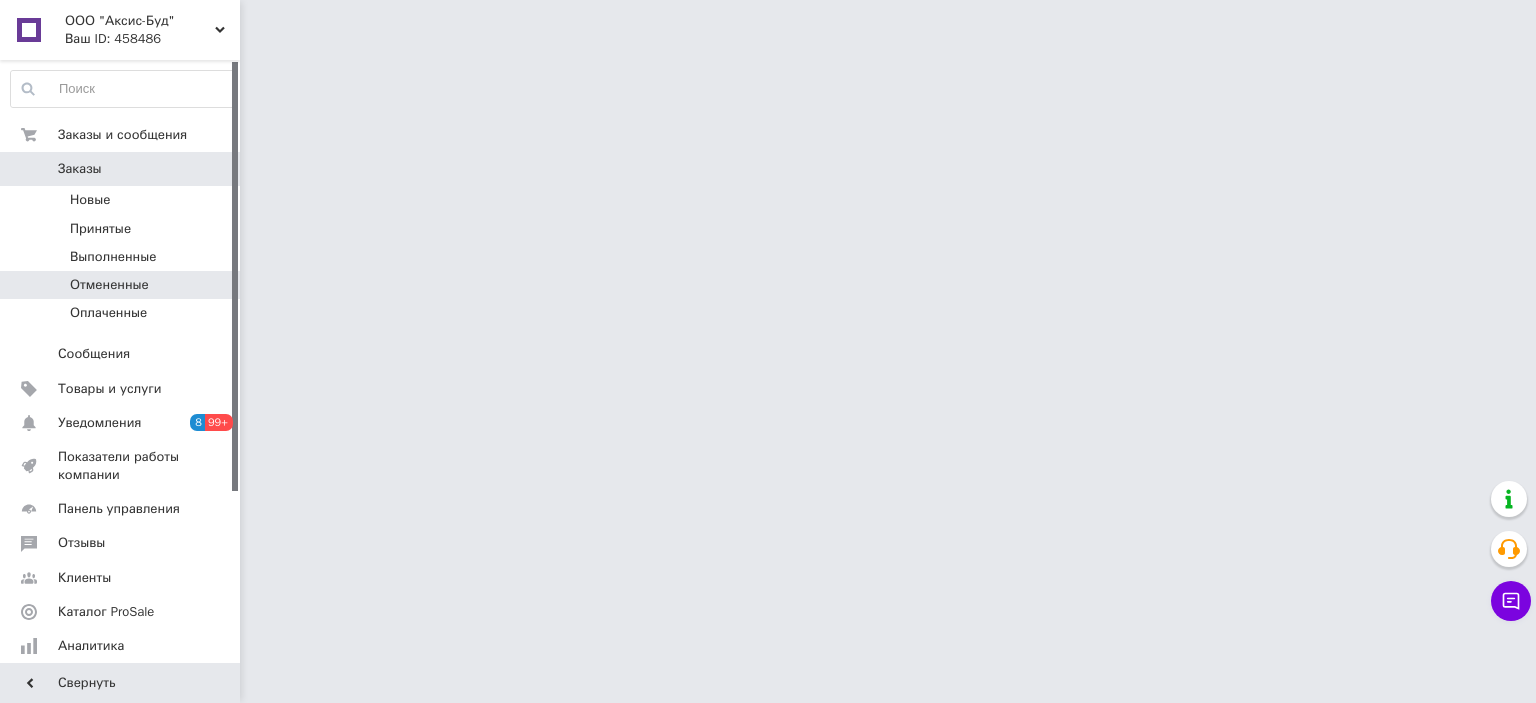 click on "Отмененные" at bounding box center [109, 285] 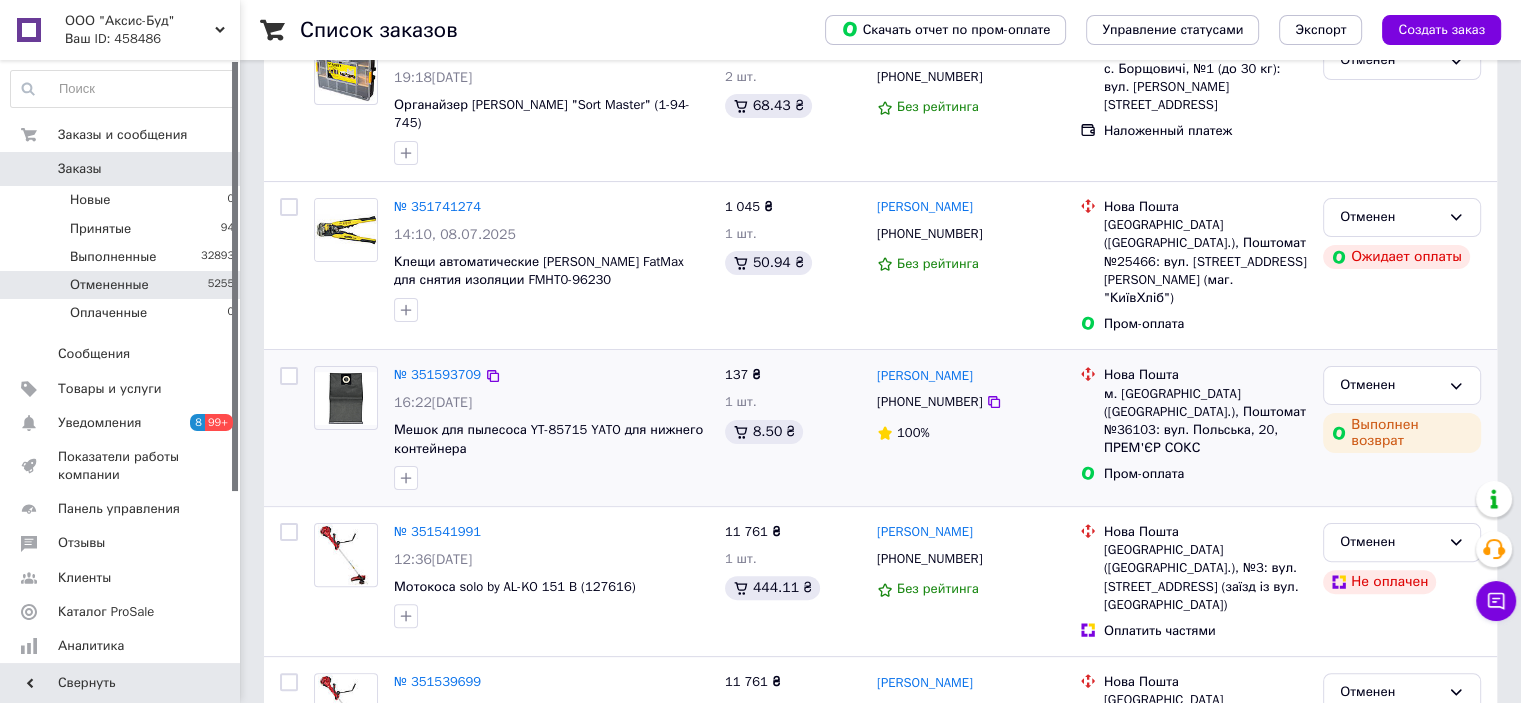 scroll, scrollTop: 600, scrollLeft: 0, axis: vertical 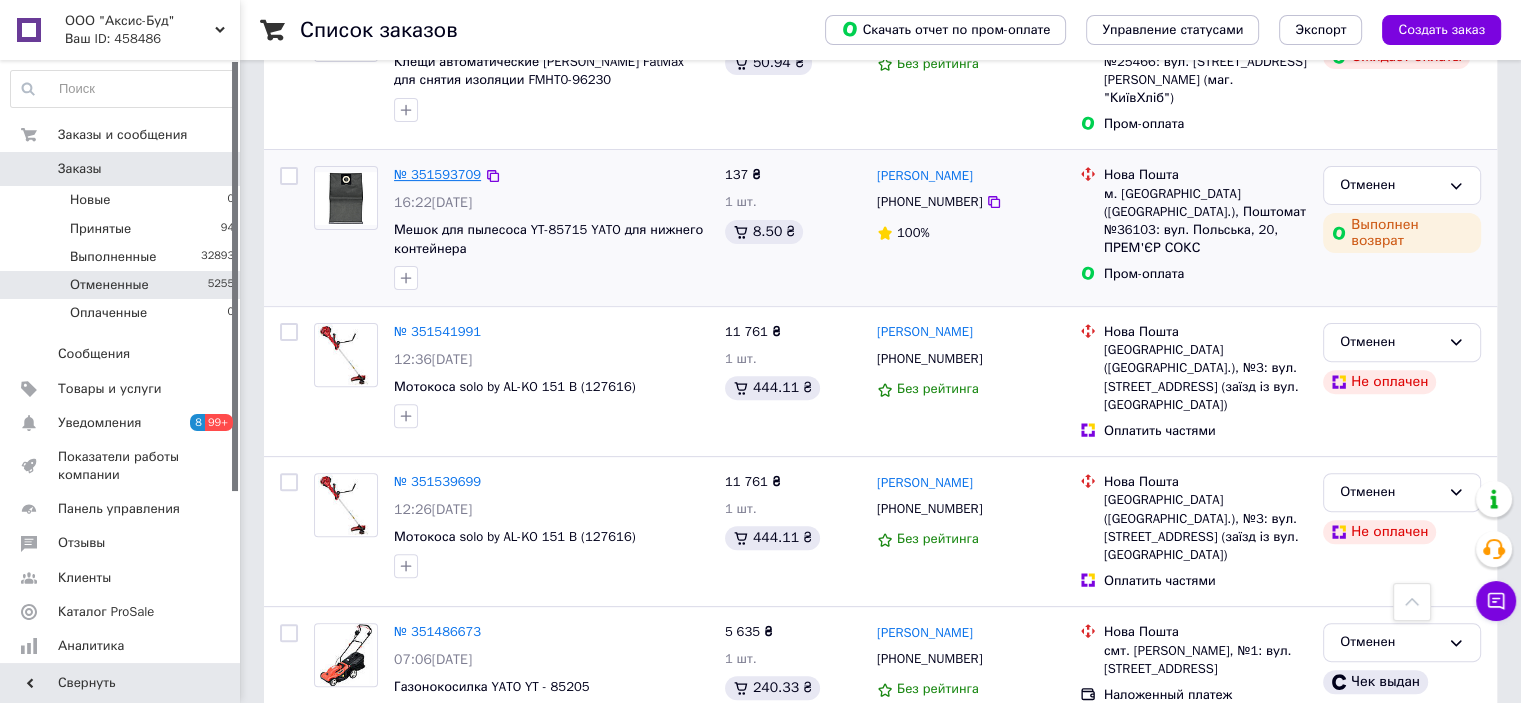 click on "№ 351593709" at bounding box center (437, 174) 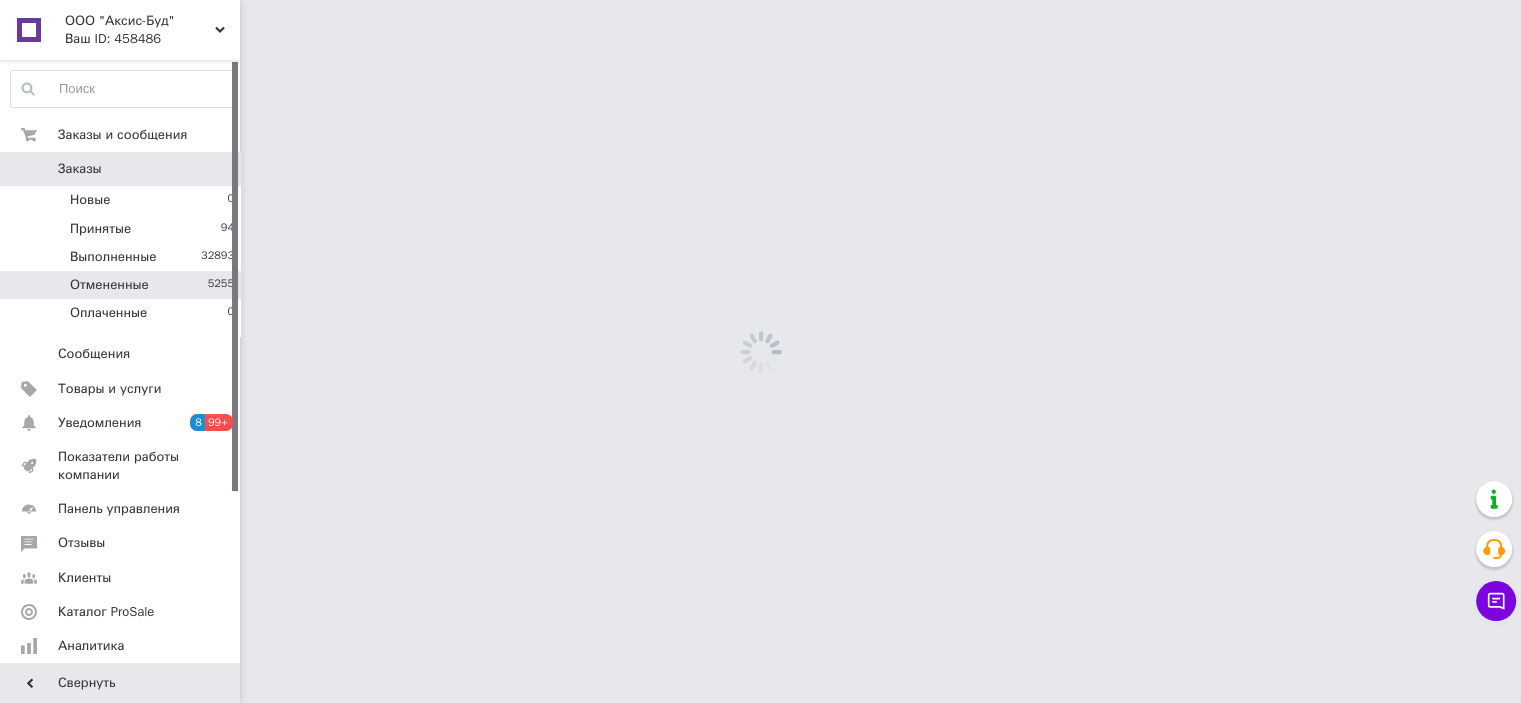 scroll, scrollTop: 0, scrollLeft: 0, axis: both 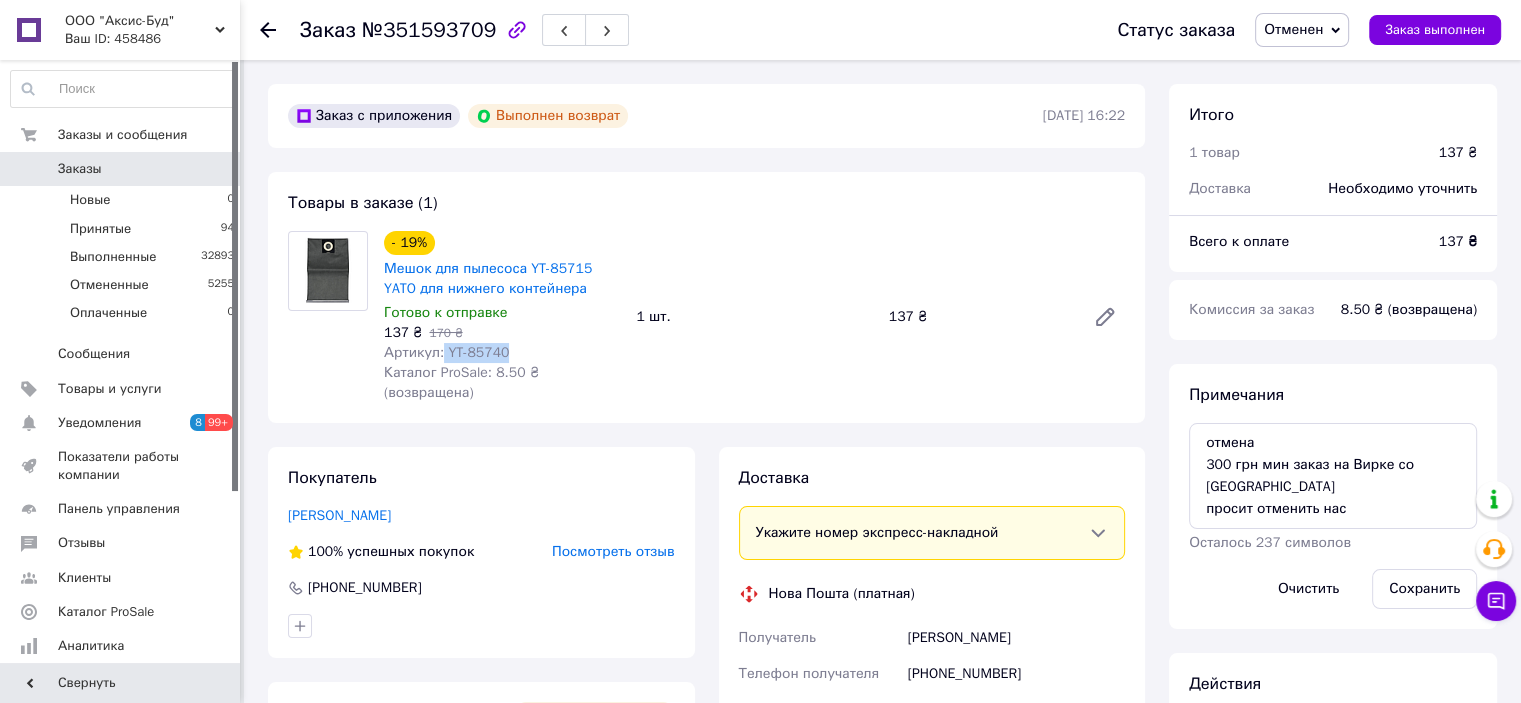 drag, startPoint x: 440, startPoint y: 351, endPoint x: 589, endPoint y: 353, distance: 149.01343 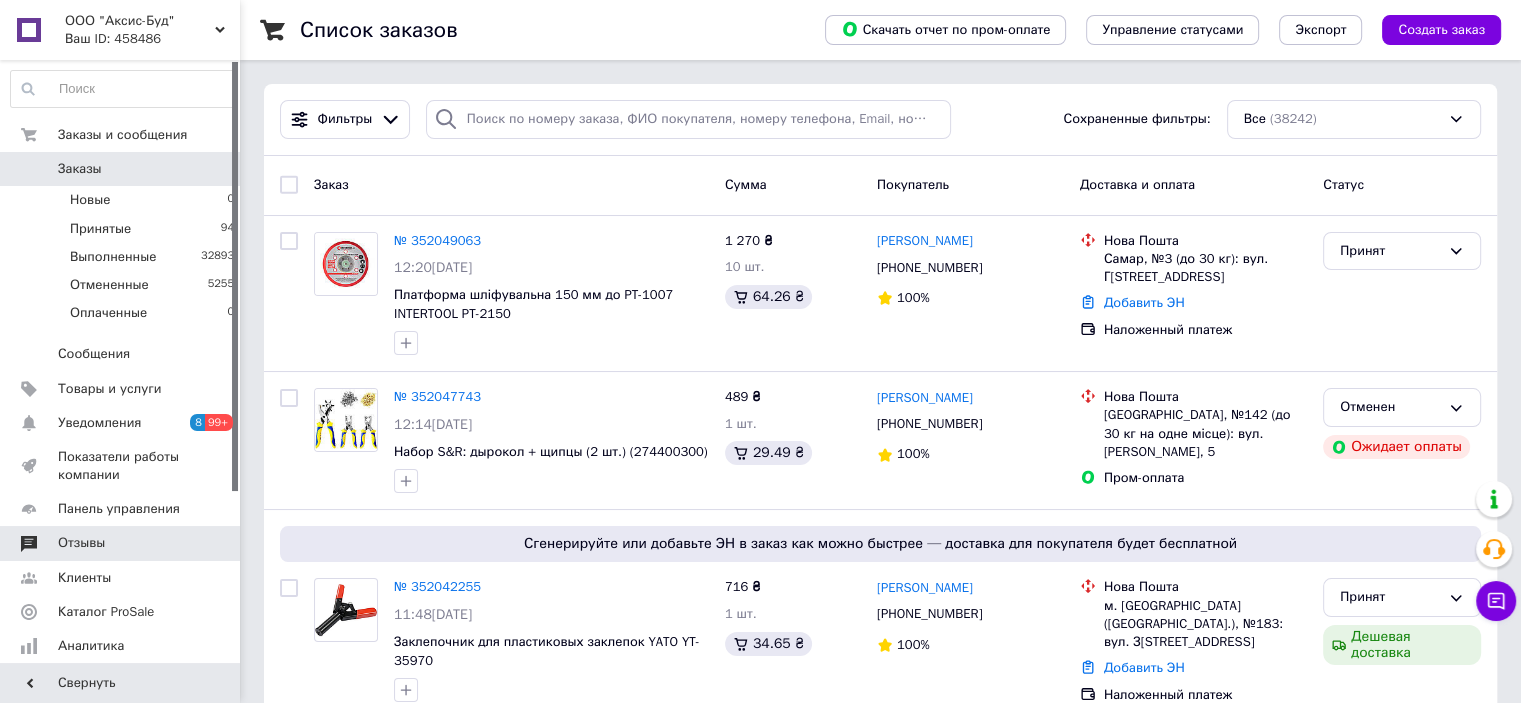 click on "Отзывы" at bounding box center (123, 543) 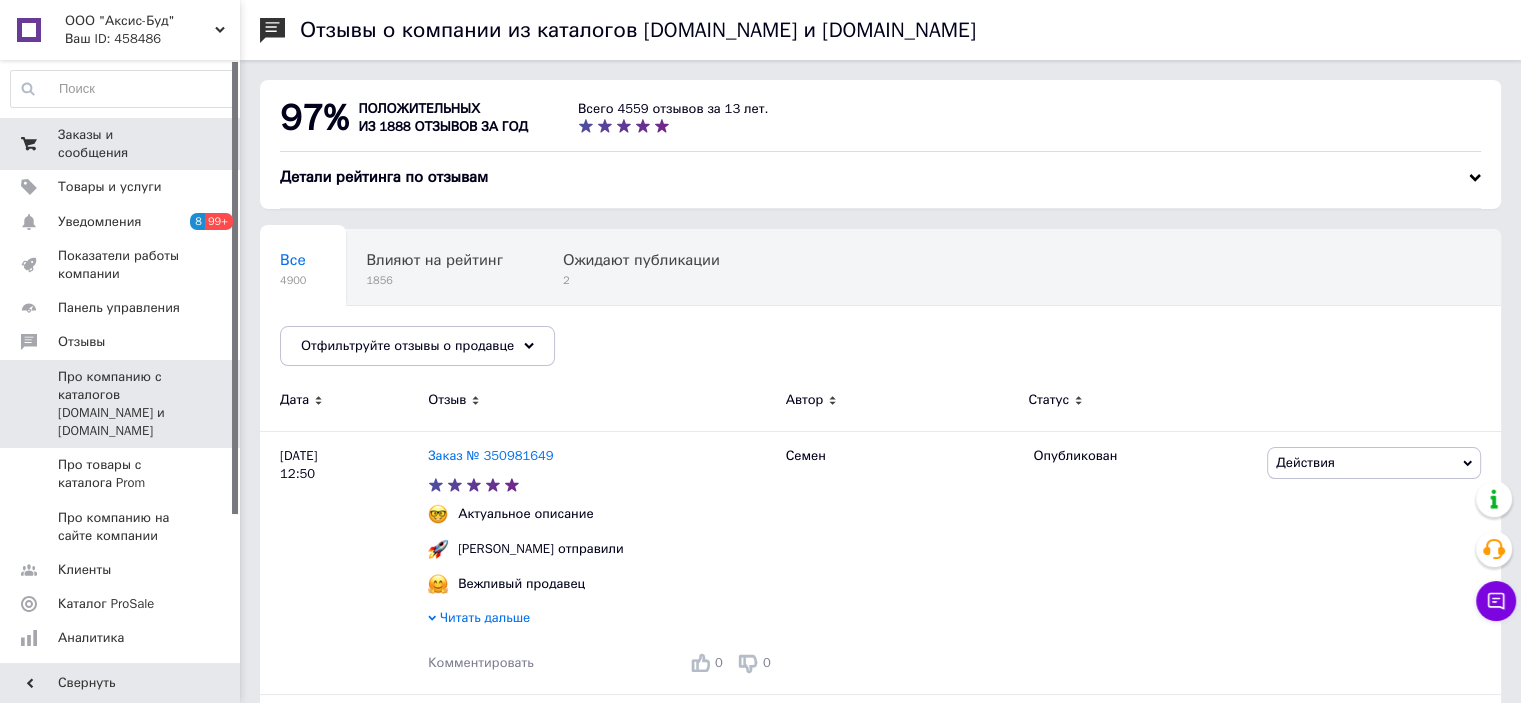 click on "Заказы и сообщения" at bounding box center (121, 144) 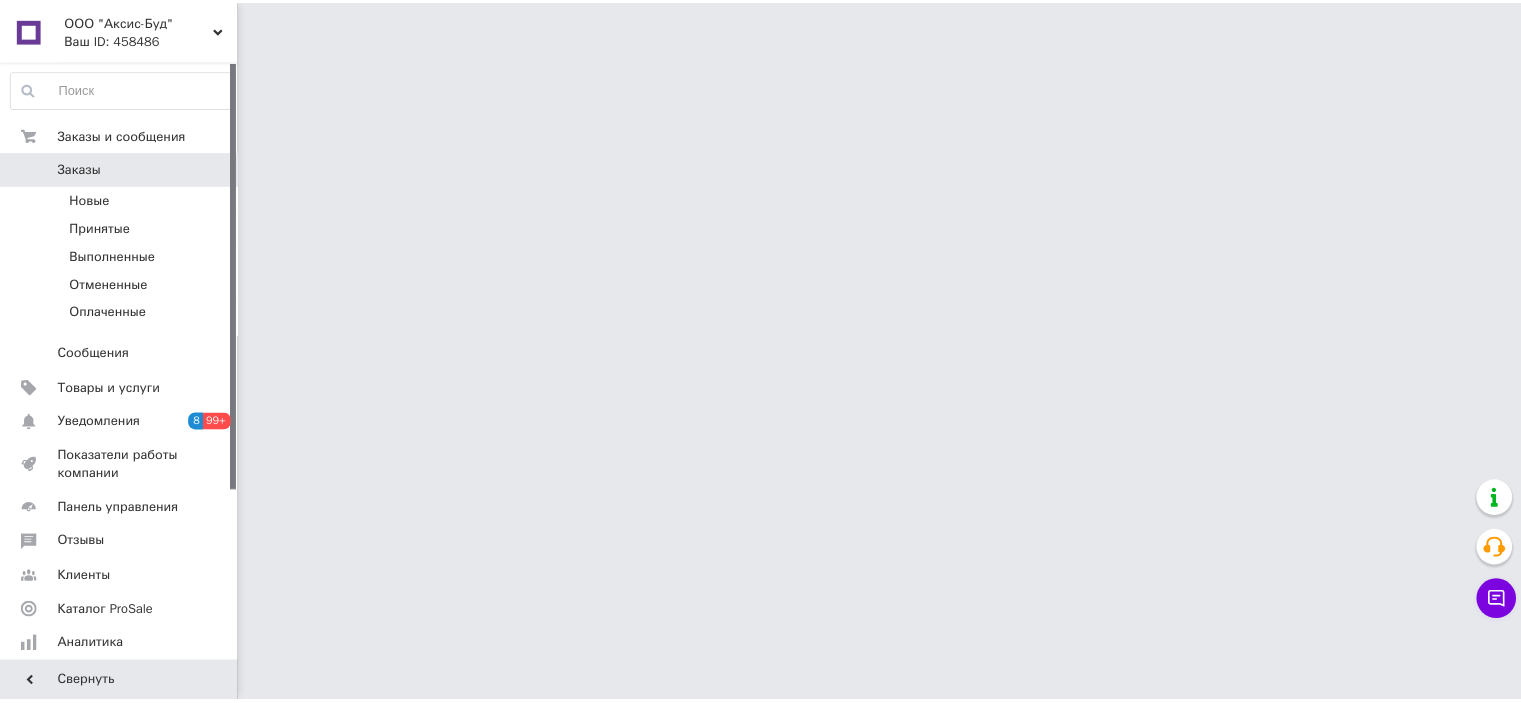 scroll, scrollTop: 0, scrollLeft: 0, axis: both 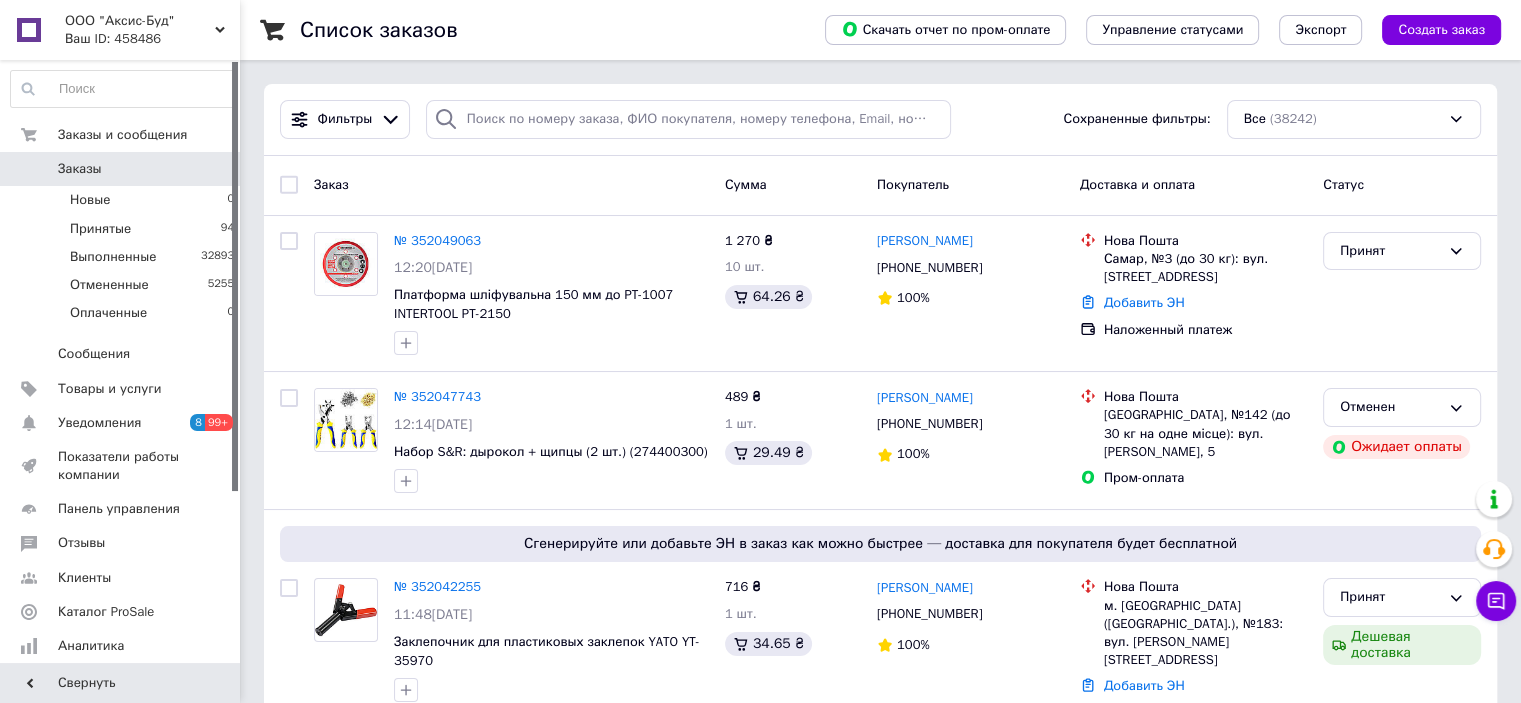 click on "Заказы 0" at bounding box center [123, 169] 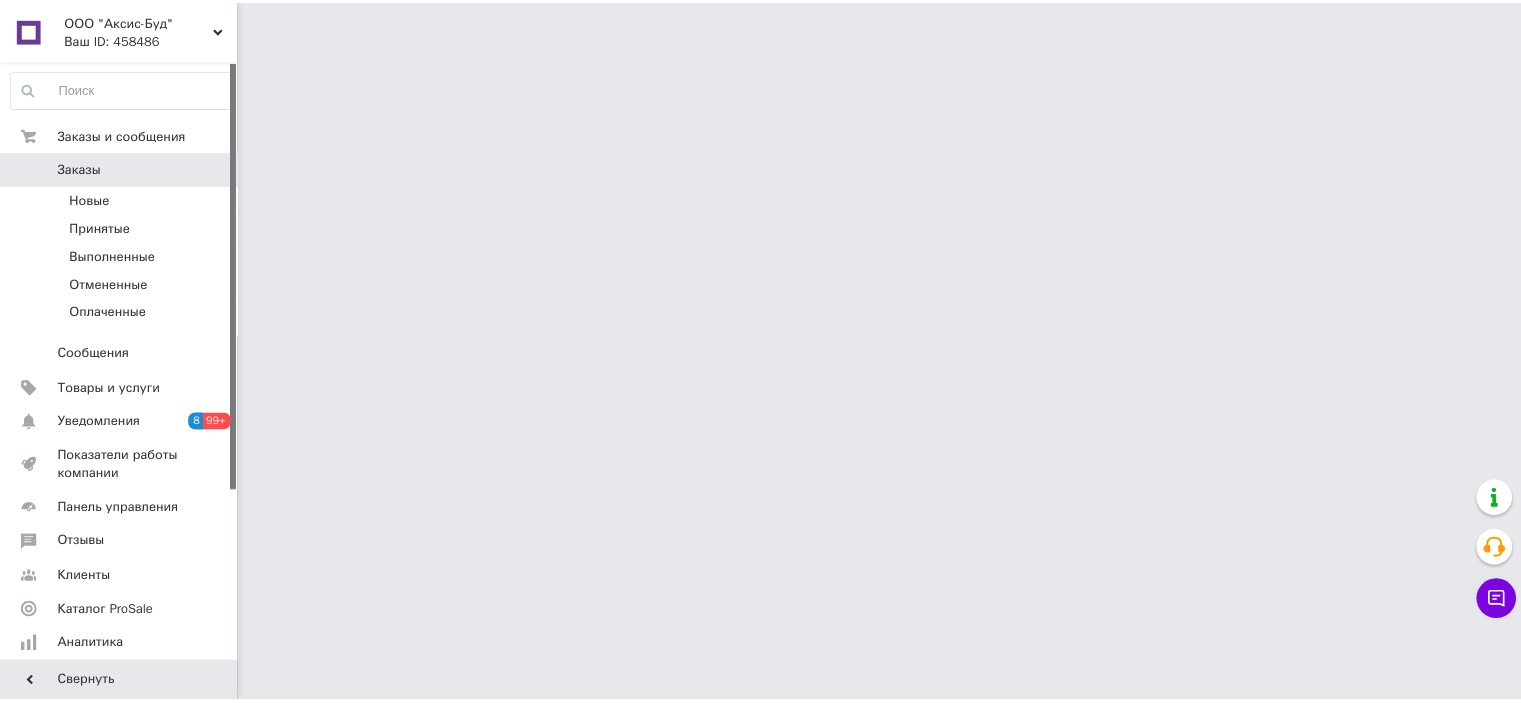 scroll, scrollTop: 0, scrollLeft: 0, axis: both 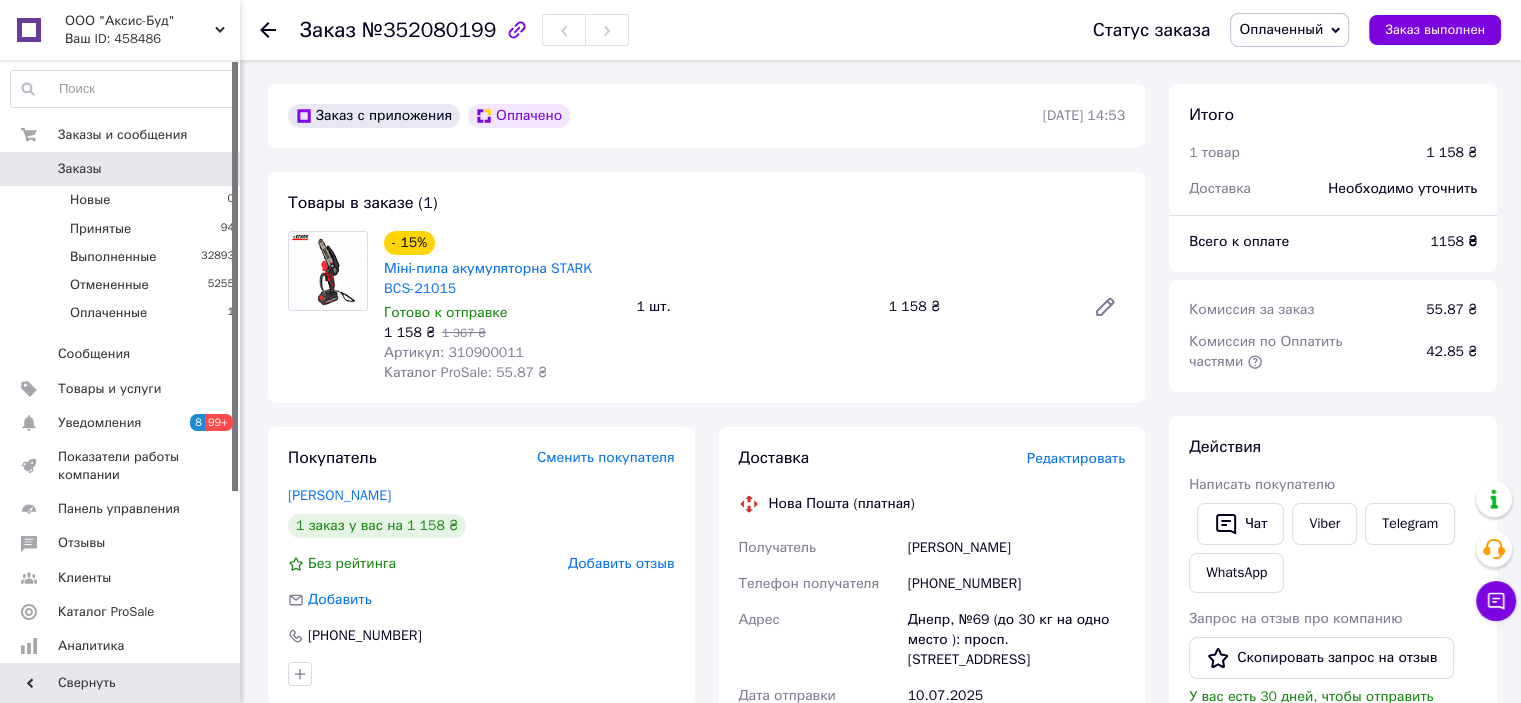 click on "Артикул: 310900011" at bounding box center [454, 352] 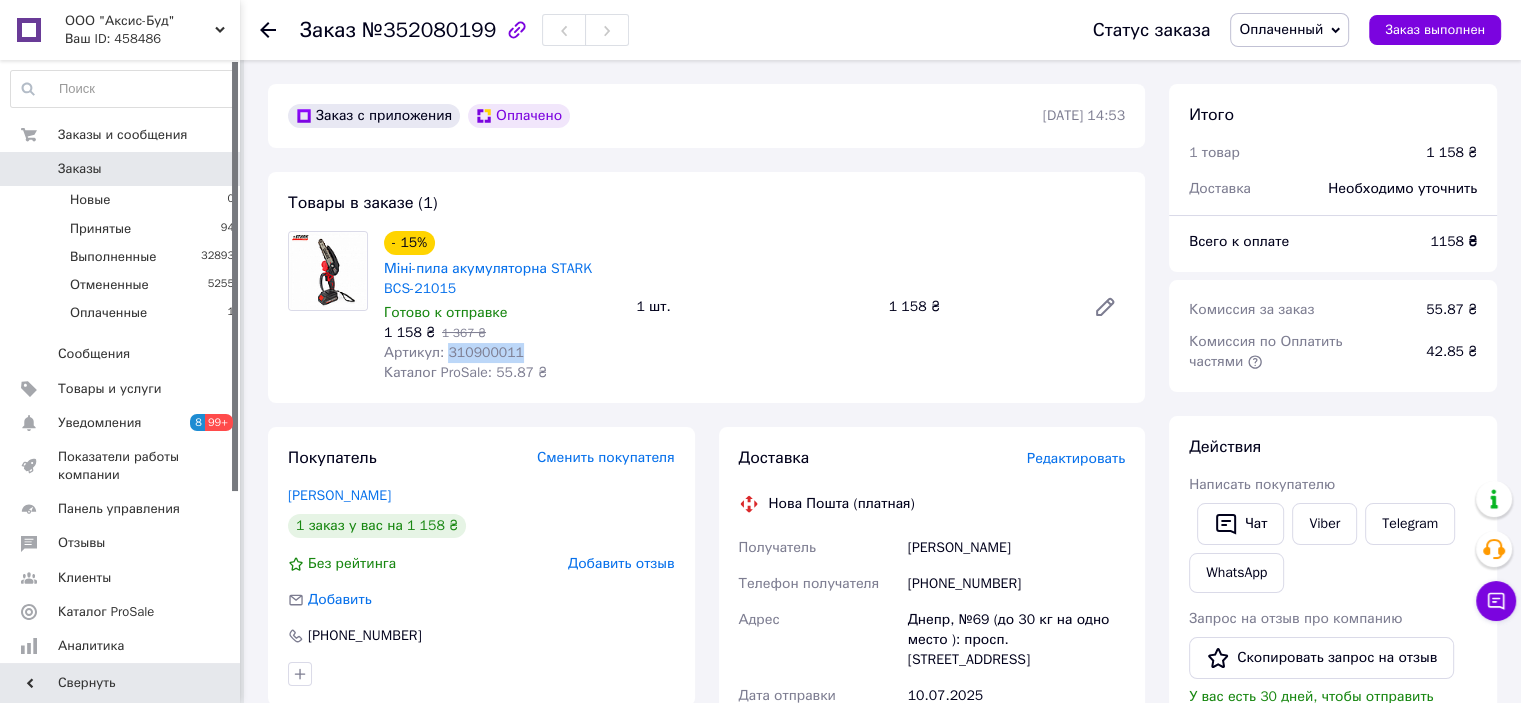 click on "Артикул: 310900011" at bounding box center (454, 352) 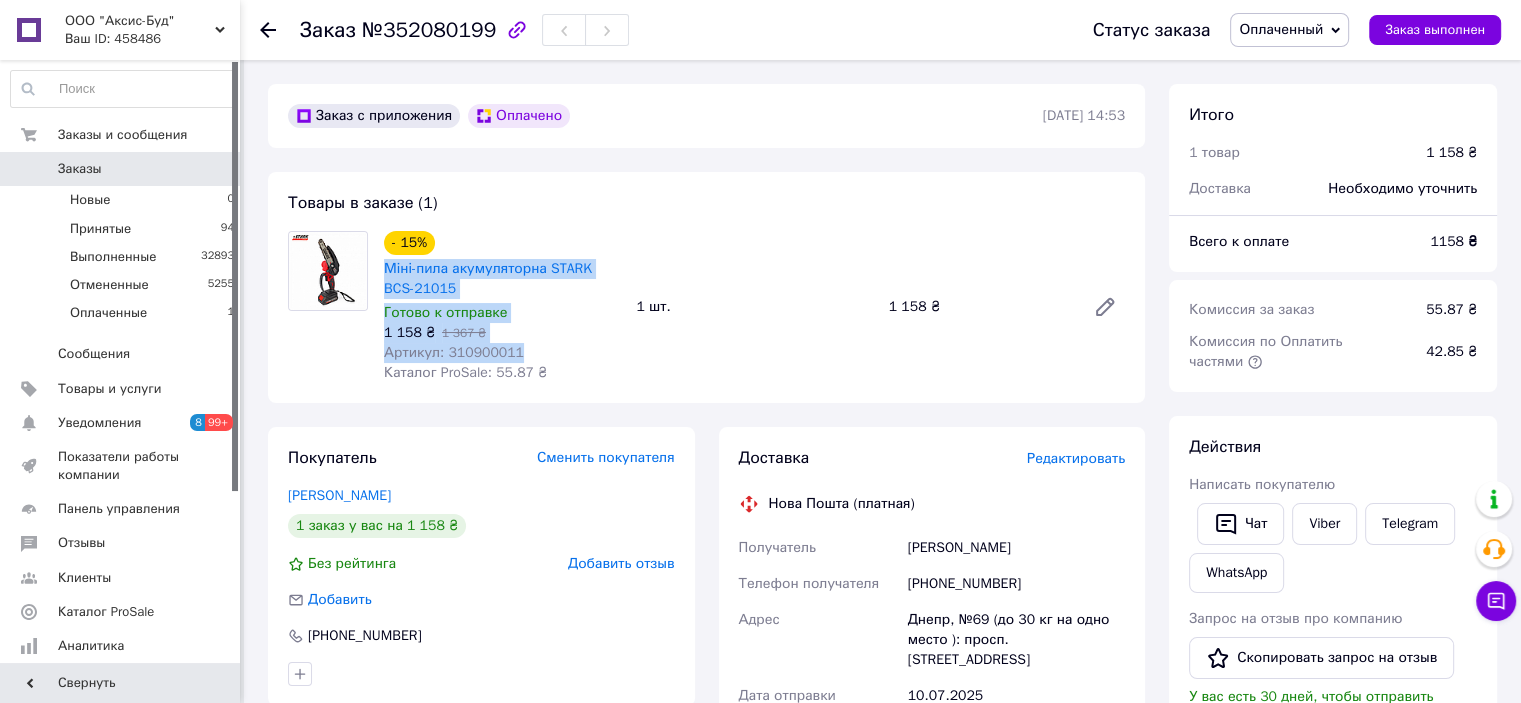 drag, startPoint x: 515, startPoint y: 348, endPoint x: 383, endPoint y: 271, distance: 152.81688 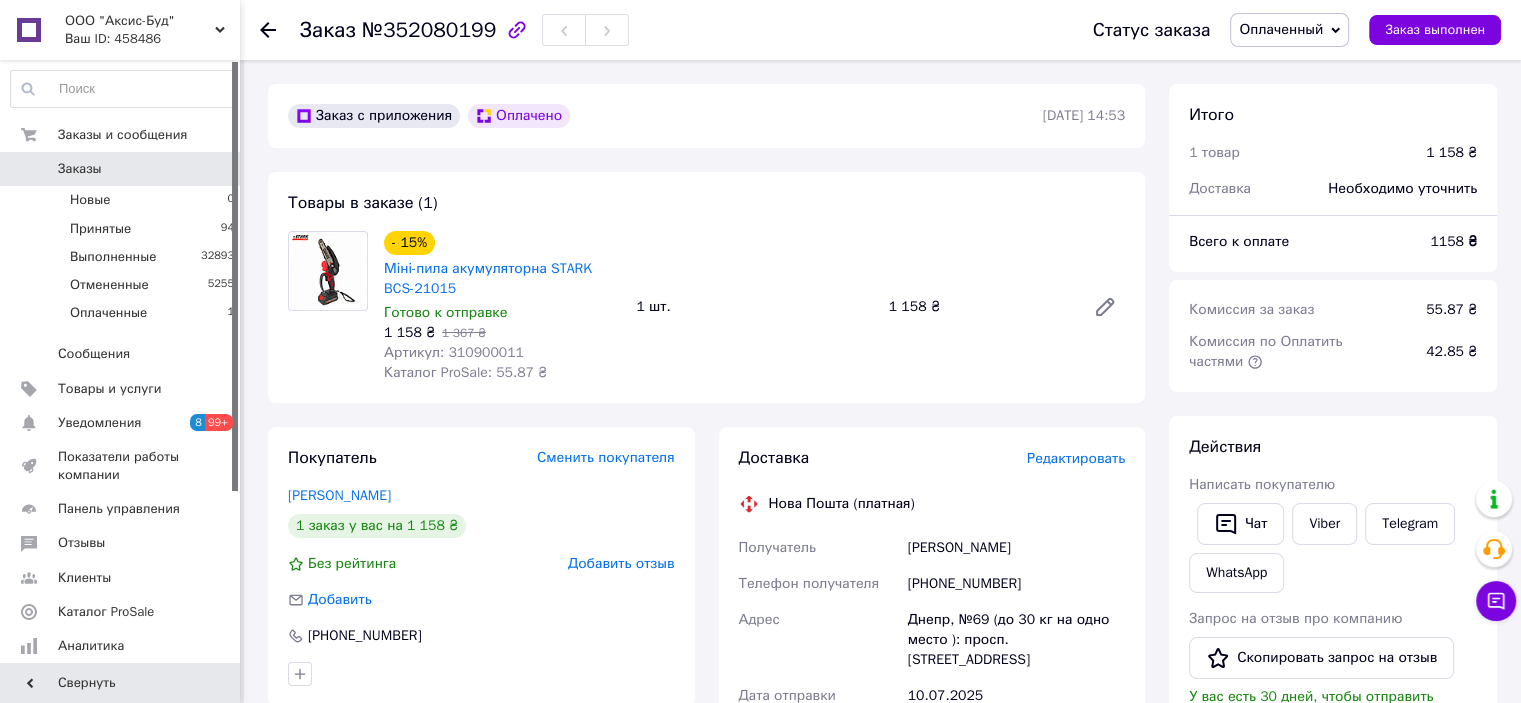 click on "Заказ с приложения Оплачено 10.07.2025 | 14:53 Товары в заказе (1) - 15% Міні-пила акумуляторна STARK BCS-21015 Готово к отправке 1 158 ₴   1 367 ₴ Артикул: 310900011 Каталог ProSale: 55.87 ₴  1 шт. 1 158 ₴ Покупатель Сменить покупателя Белікова Жанна 1 заказ у вас на 1 158 ₴ Без рейтинга   Добавить отзыв Добавить +380994592973 Оплата Оплачено Оплатить частями 3 платежа, комиссия с продавца – 3.7% Счет для зачисления средств [FC_Acquiring] Prom marketplace Цвєтков Олександр Васильович Доставка Редактировать Нова Пошта (платная) Получатель Белікова Жанна Телефон получателя +380994592973 Адрес Дата отправки 10.07.2025 1 158 ₴" at bounding box center [706, 744] 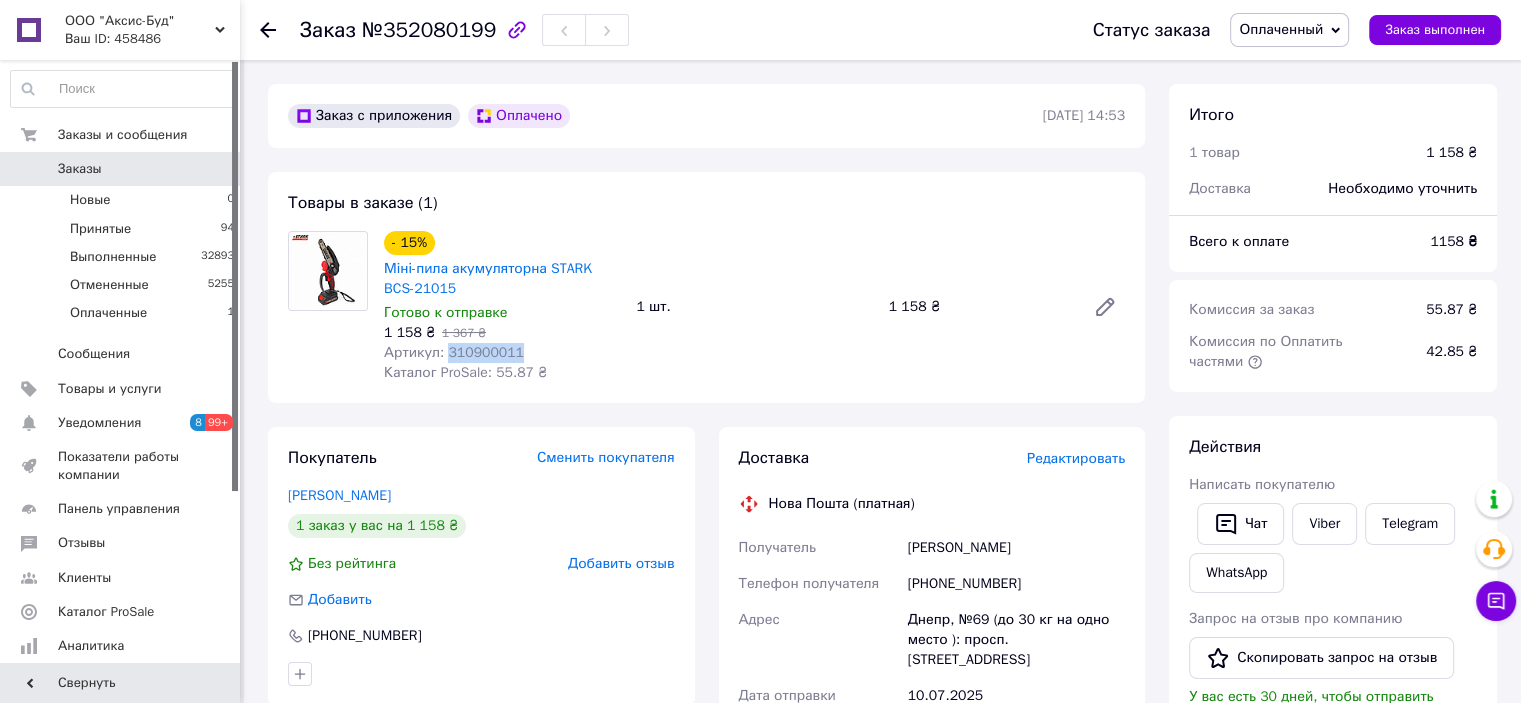 click on "Артикул: 310900011" at bounding box center [454, 352] 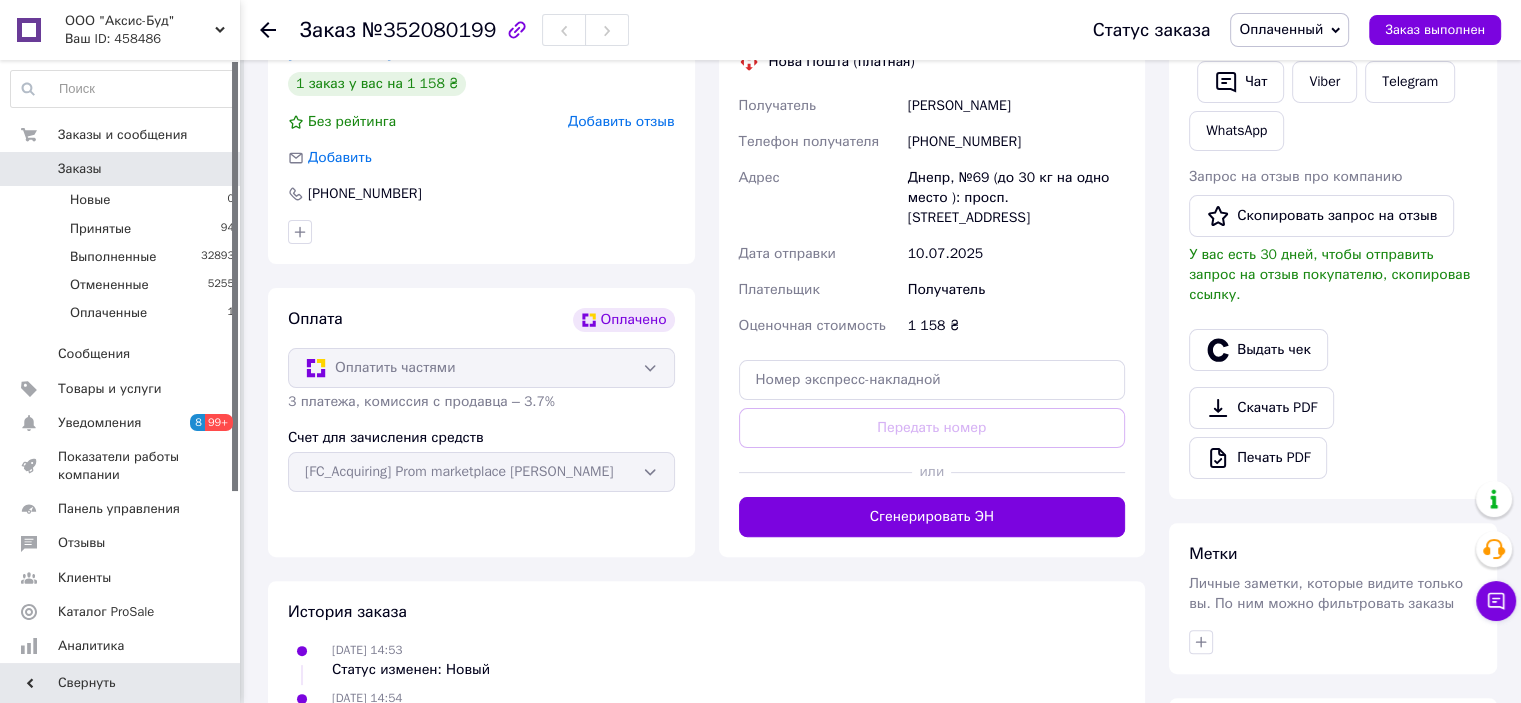 scroll, scrollTop: 600, scrollLeft: 0, axis: vertical 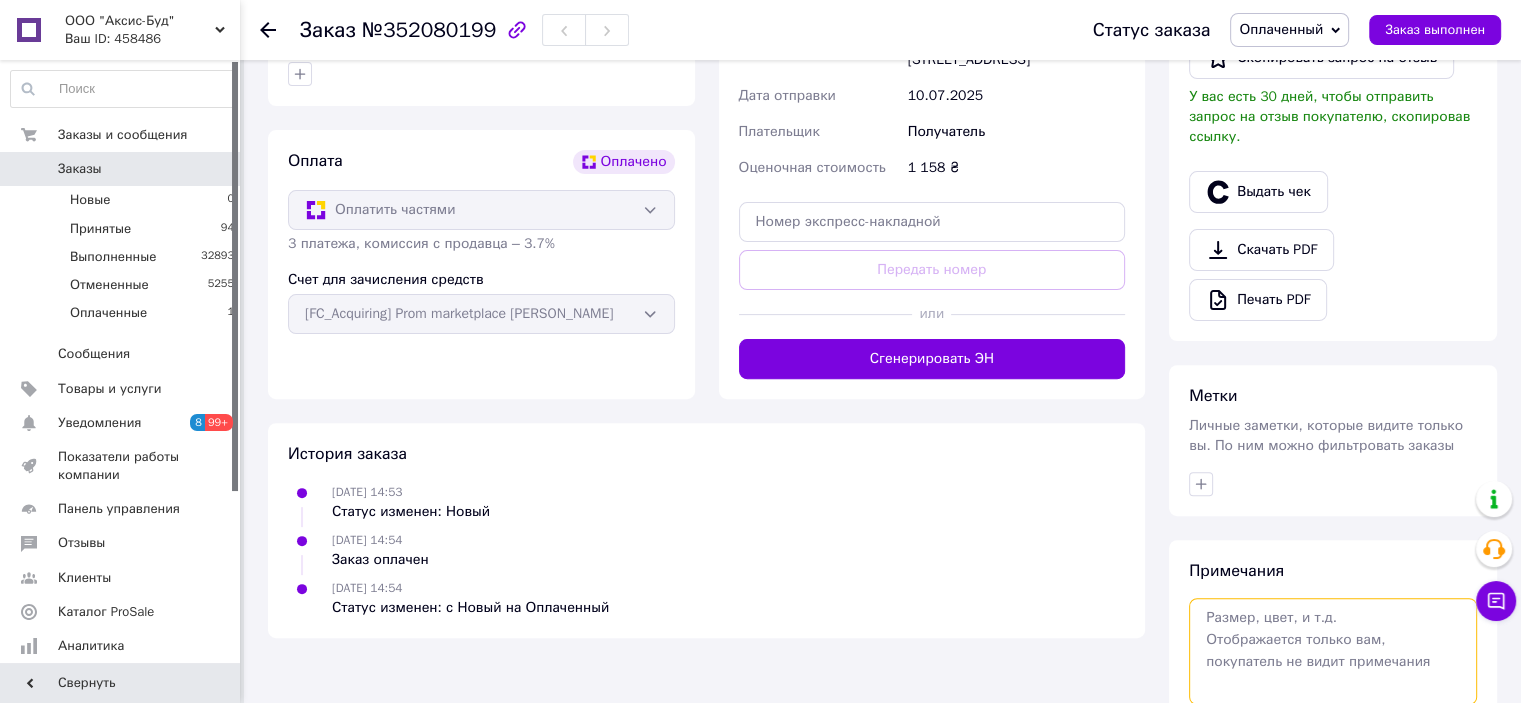 click at bounding box center (1333, 651) 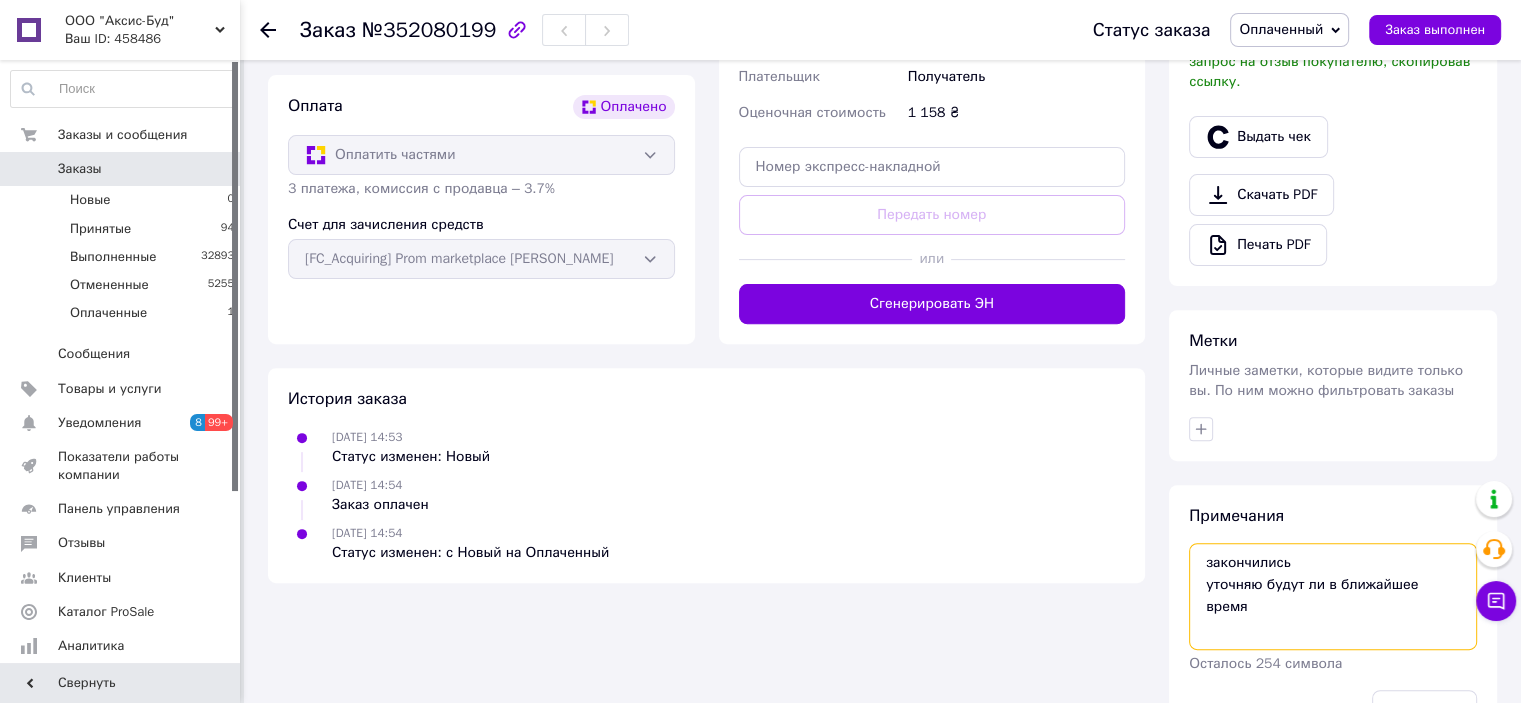 scroll, scrollTop: 703, scrollLeft: 0, axis: vertical 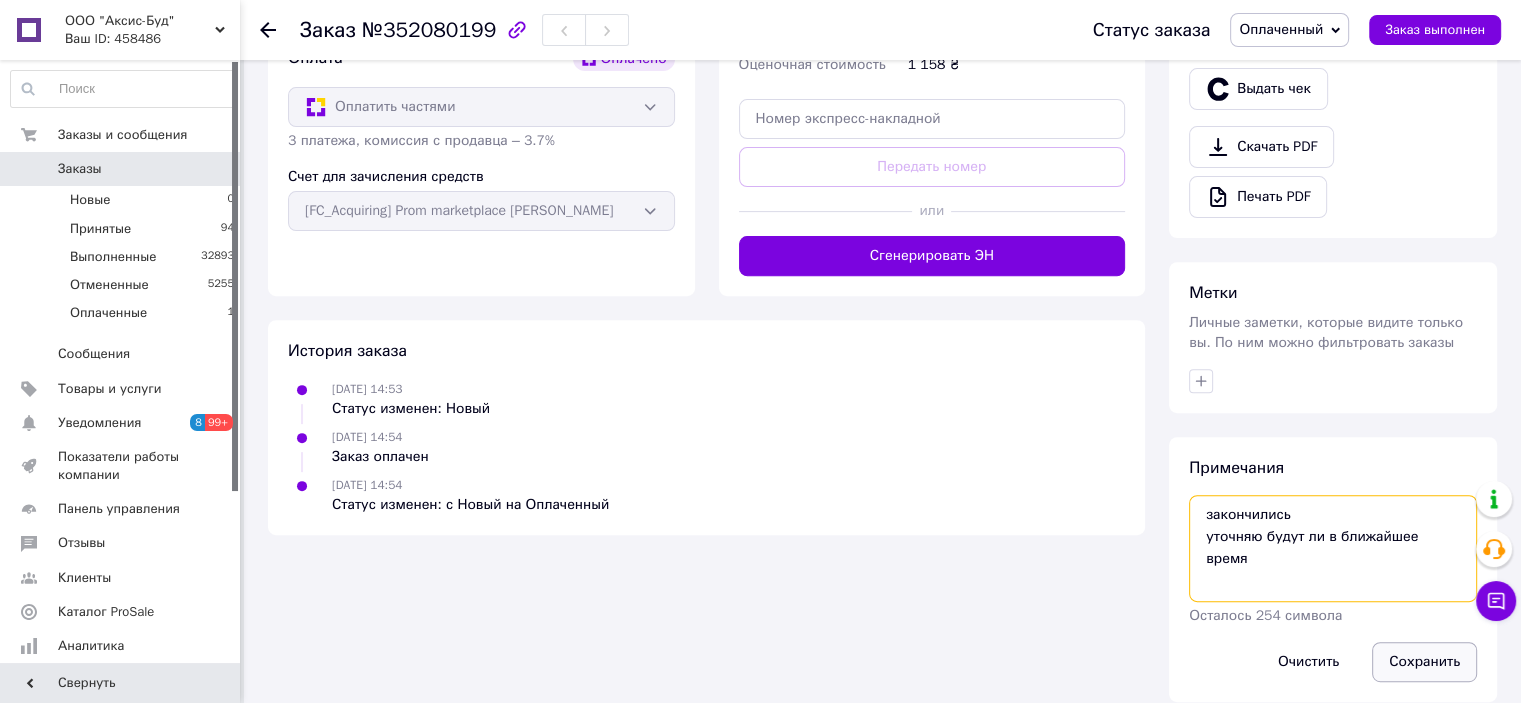 type on "закончились
уточняю будут ли в ближайшее время" 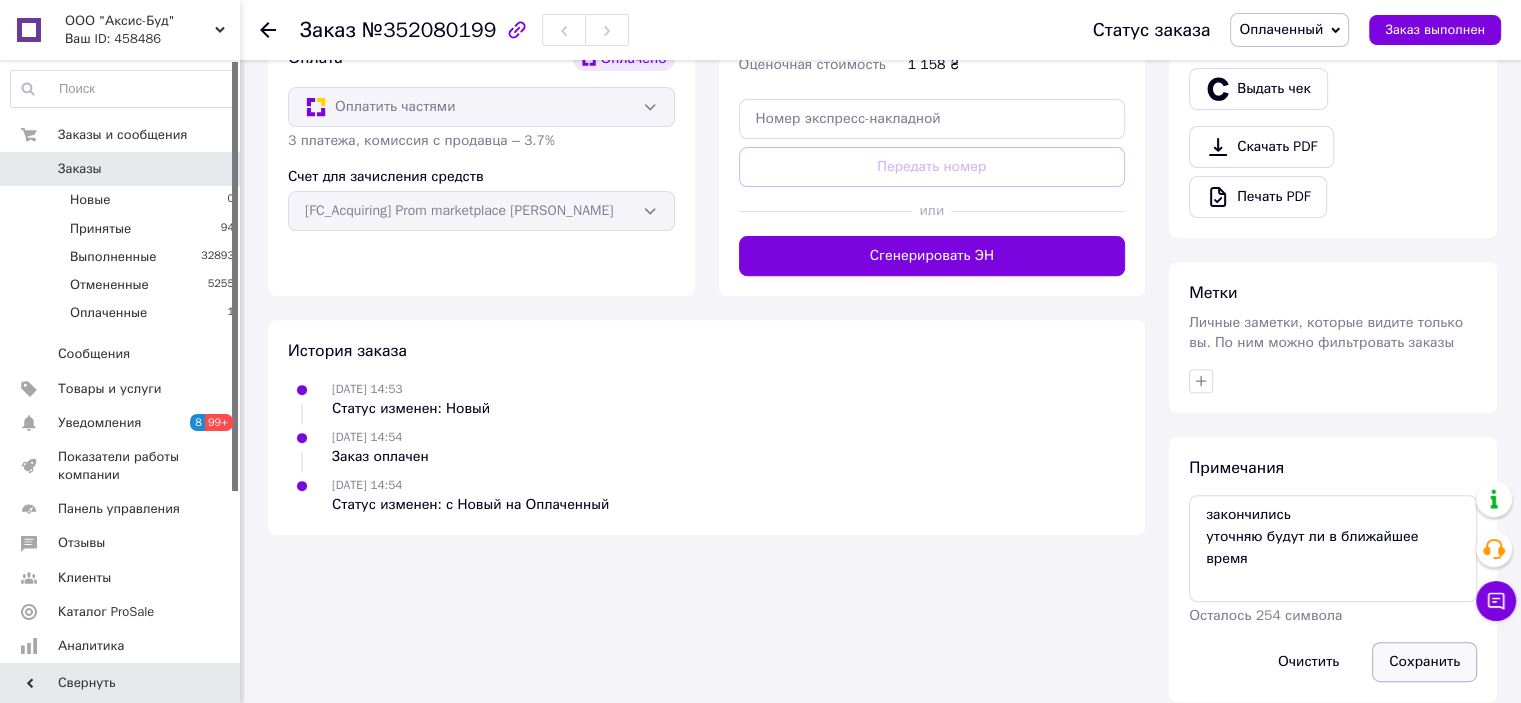 click on "Сохранить" at bounding box center (1424, 662) 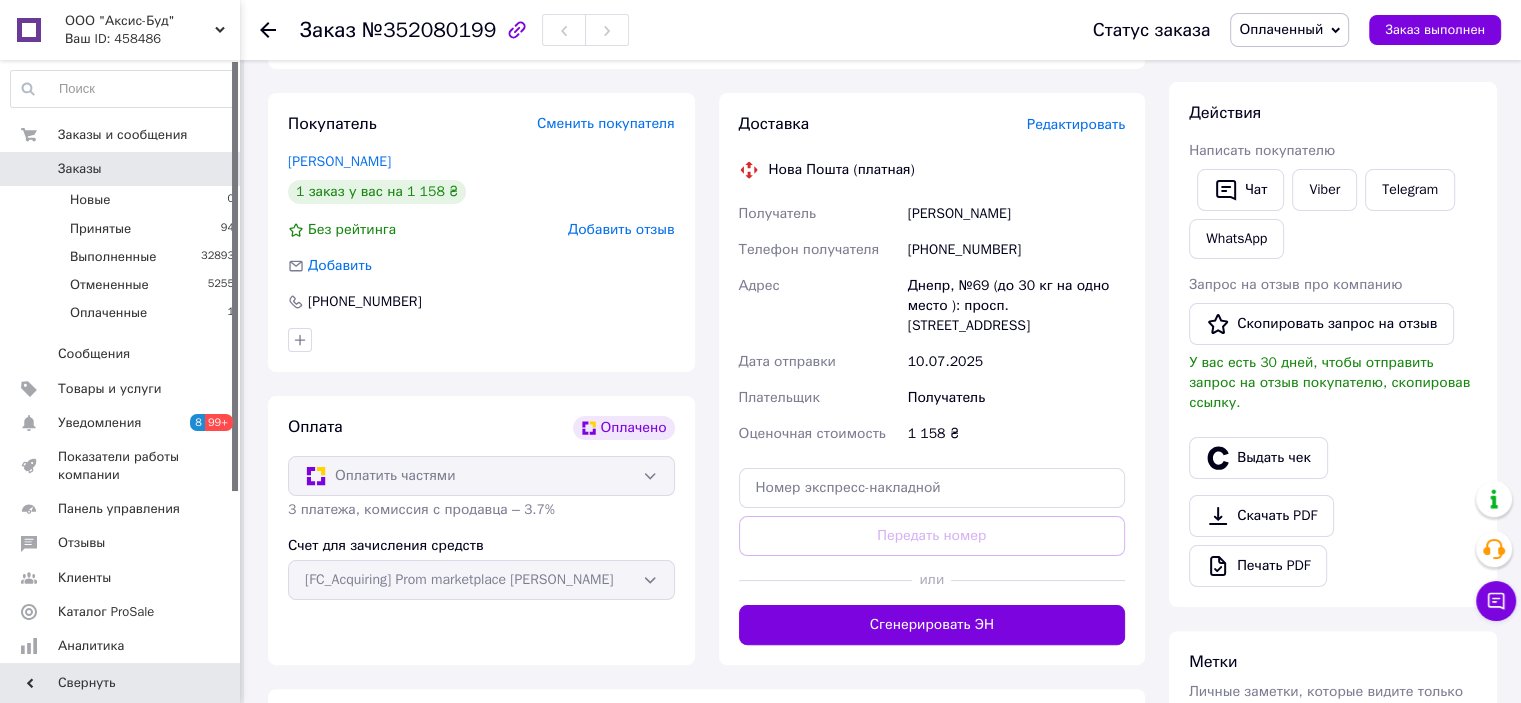 scroll, scrollTop: 103, scrollLeft: 0, axis: vertical 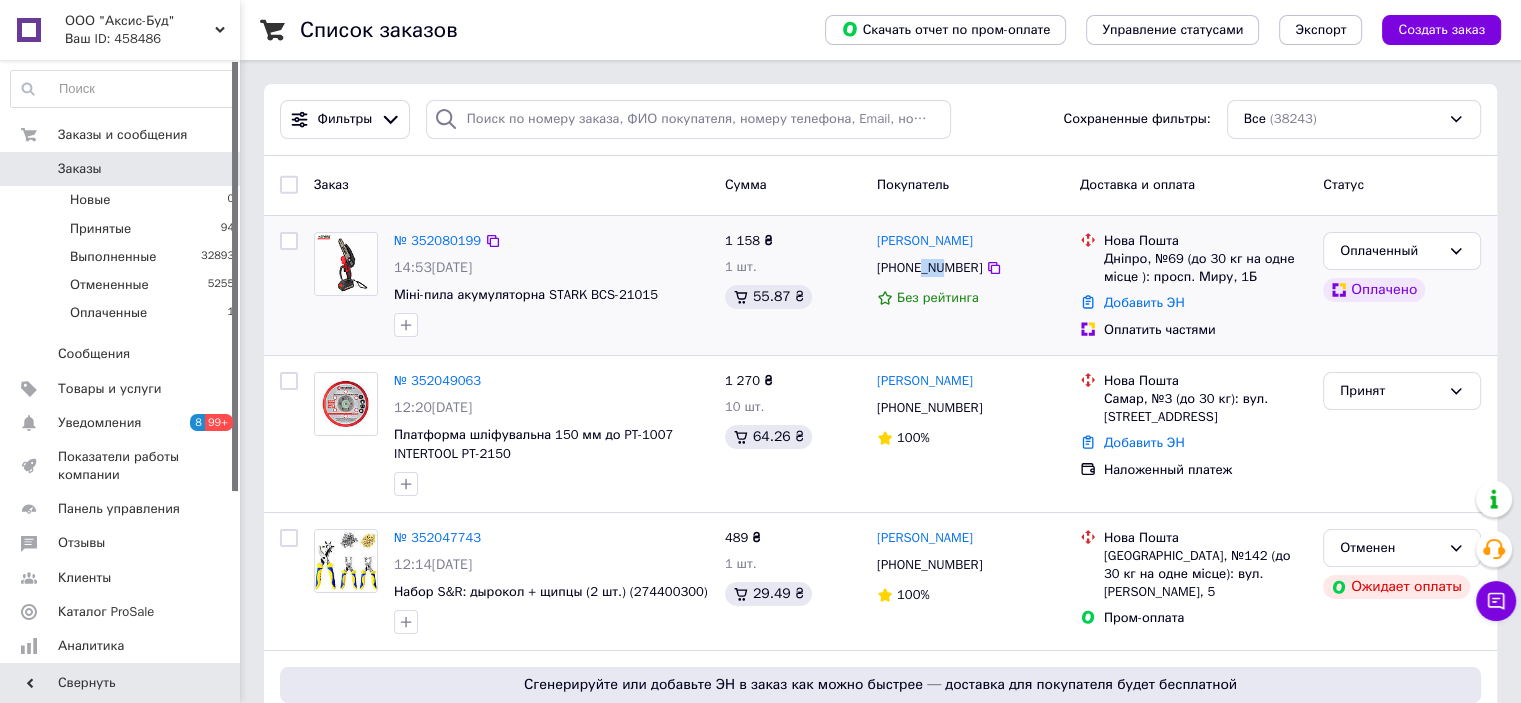 drag, startPoint x: 920, startPoint y: 263, endPoint x: 941, endPoint y: 271, distance: 22.472204 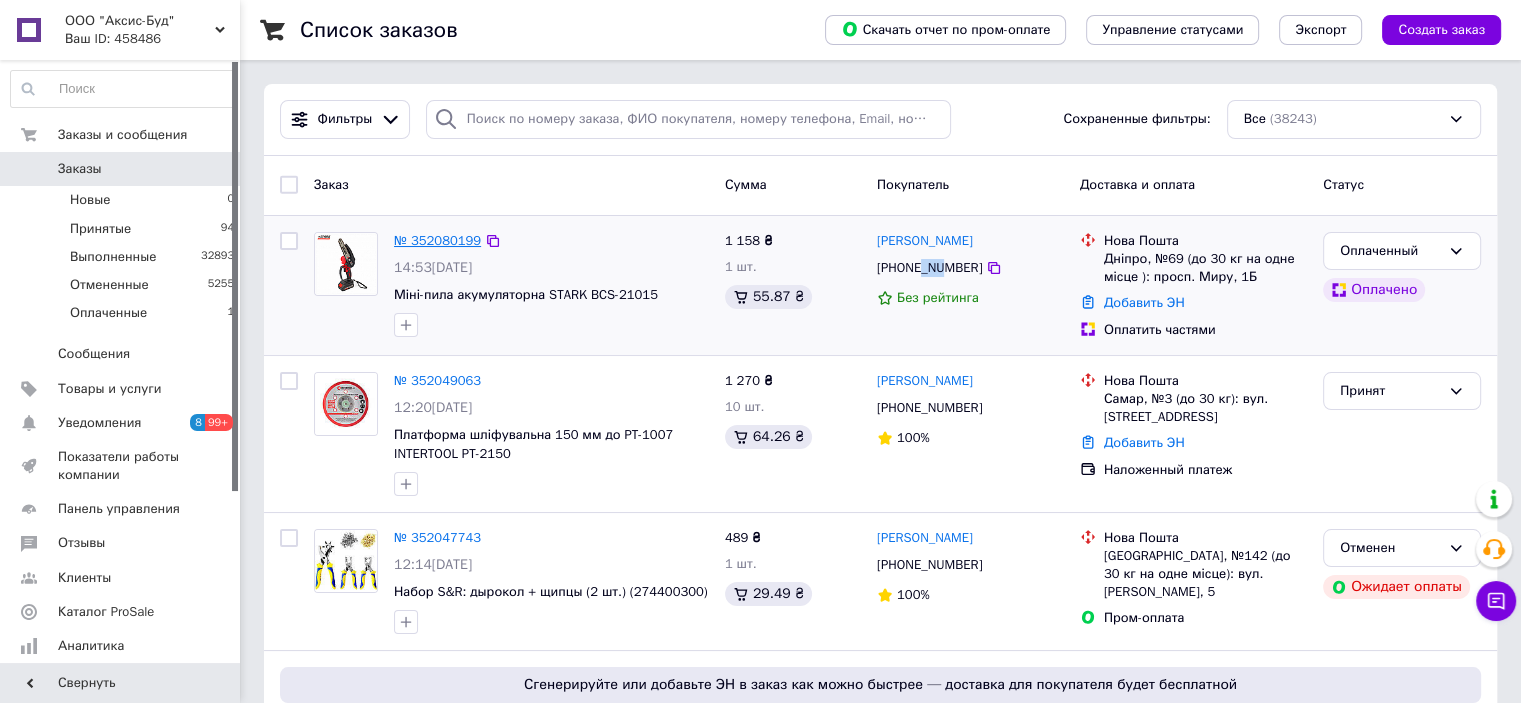 click on "№ 352080199" at bounding box center [437, 240] 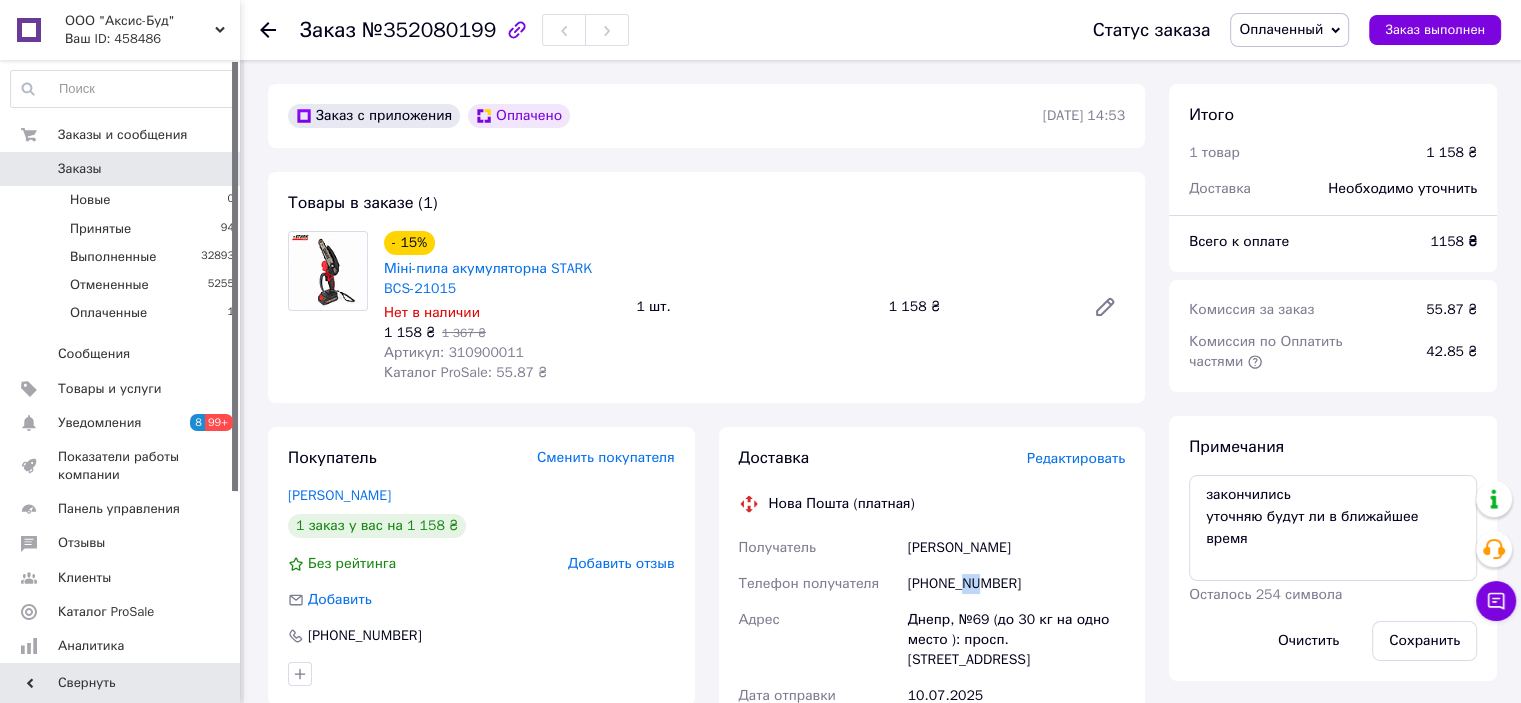 click on "[PHONE_NUMBER]" at bounding box center (1016, 584) 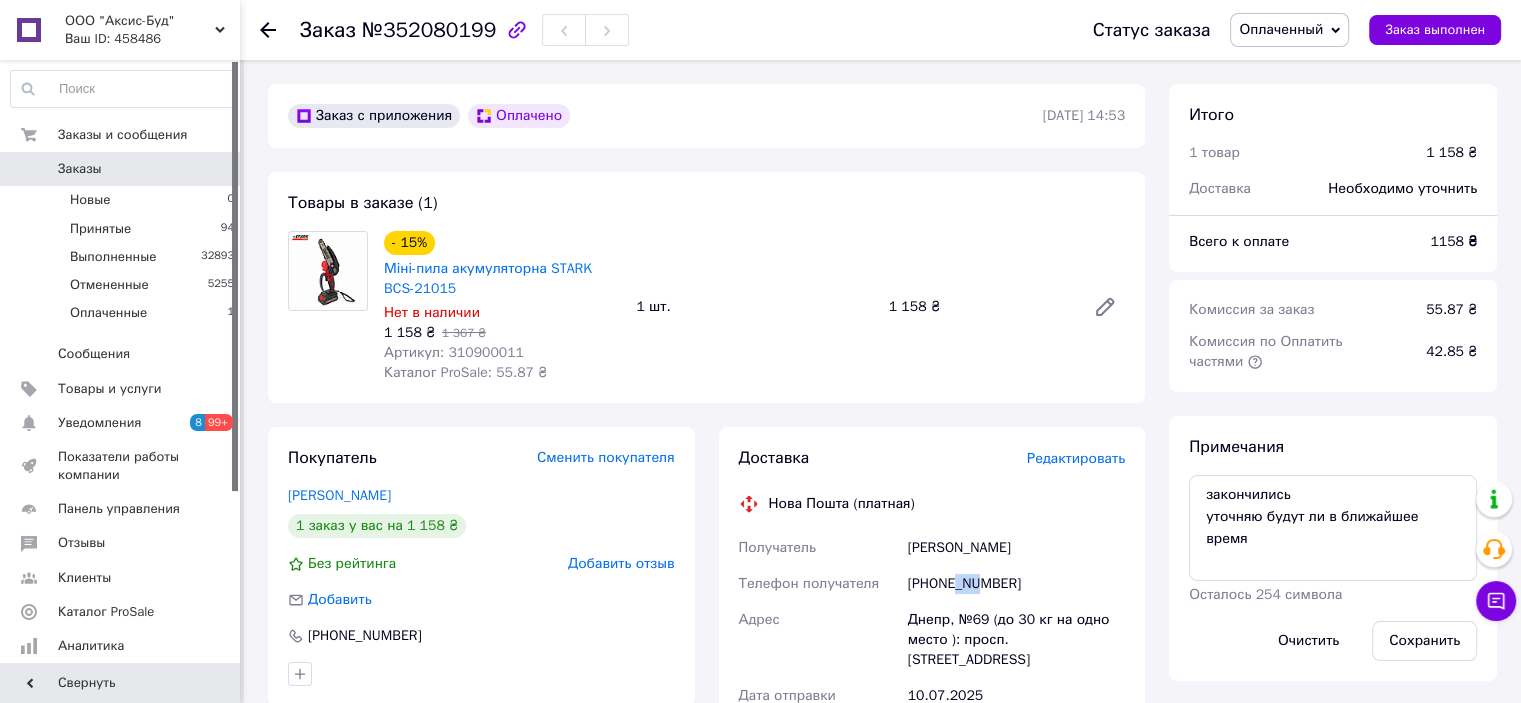 drag, startPoint x: 956, startPoint y: 582, endPoint x: 979, endPoint y: 583, distance: 23.021729 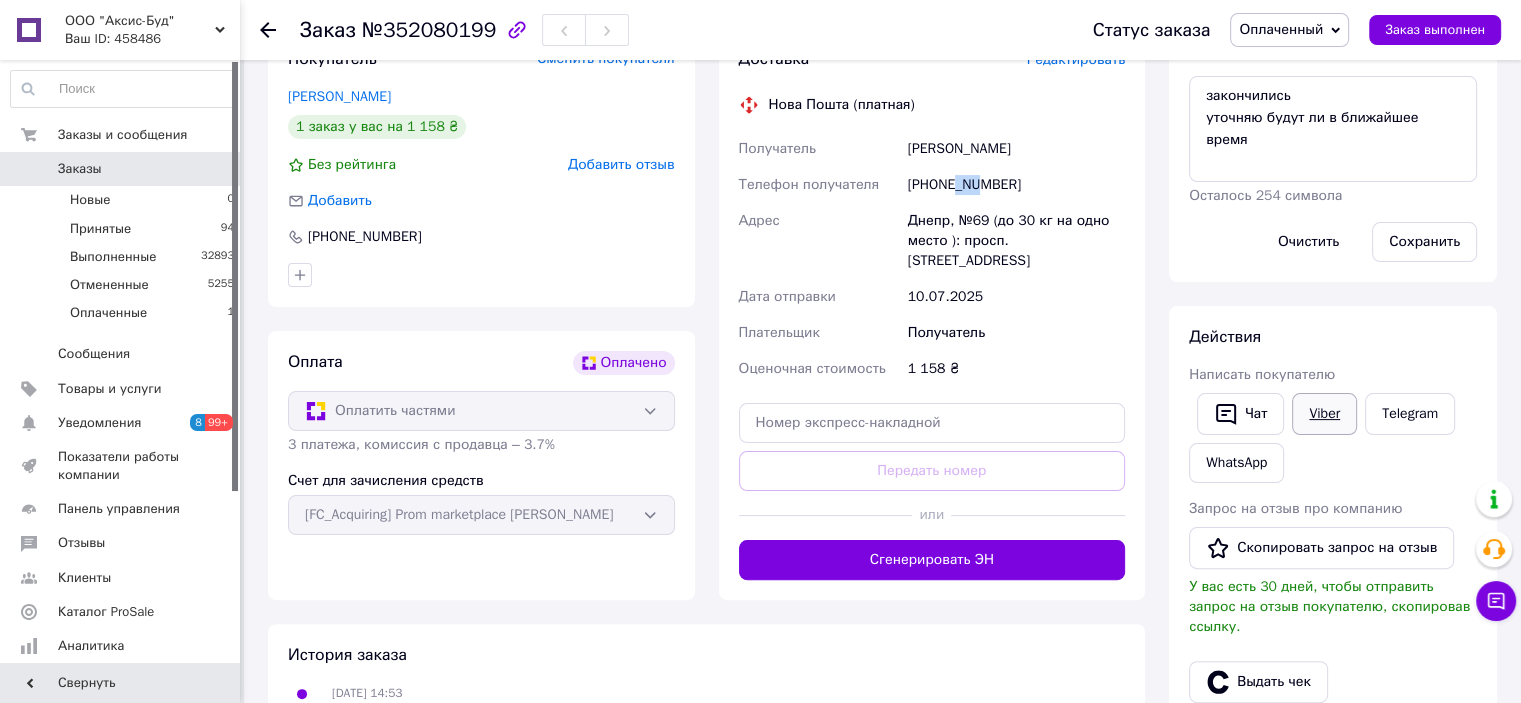 scroll, scrollTop: 400, scrollLeft: 0, axis: vertical 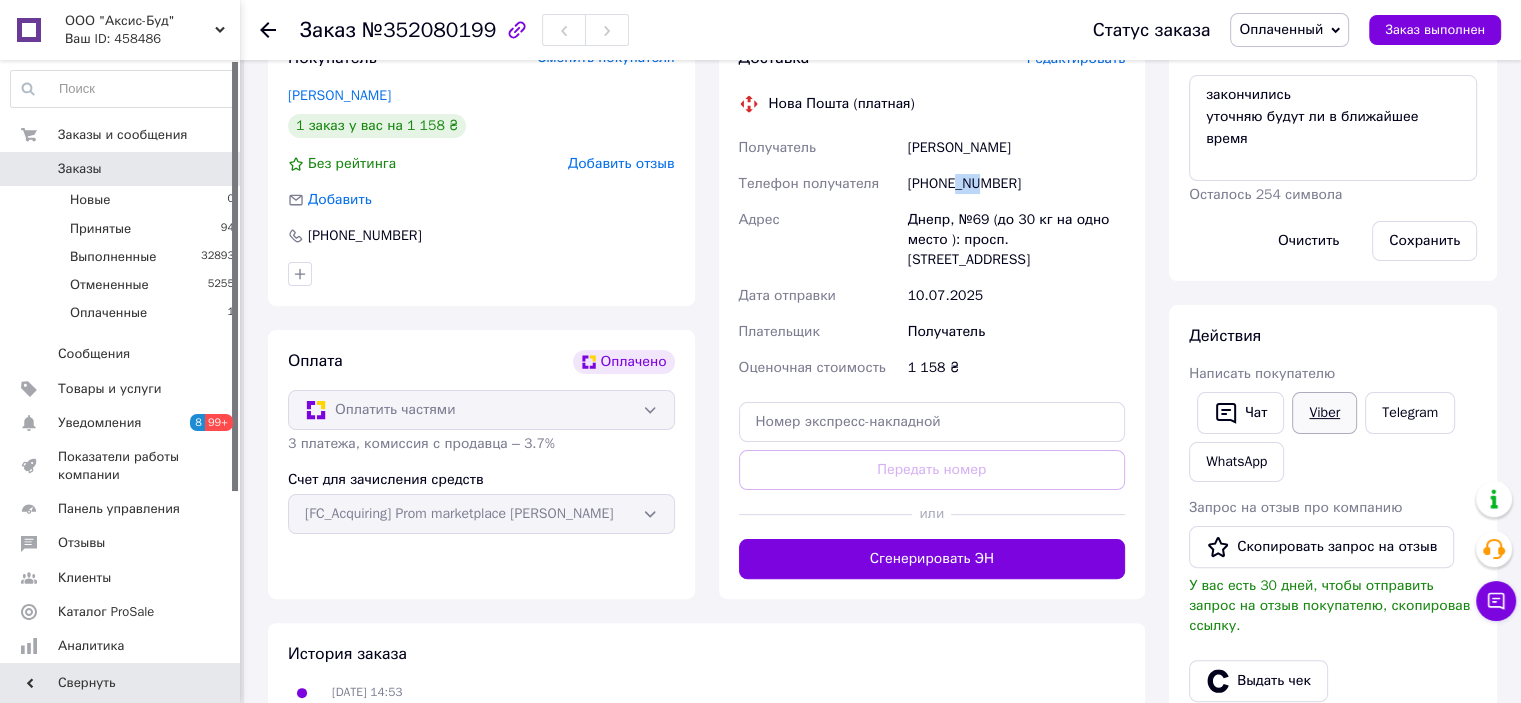 click on "Viber" at bounding box center [1324, 413] 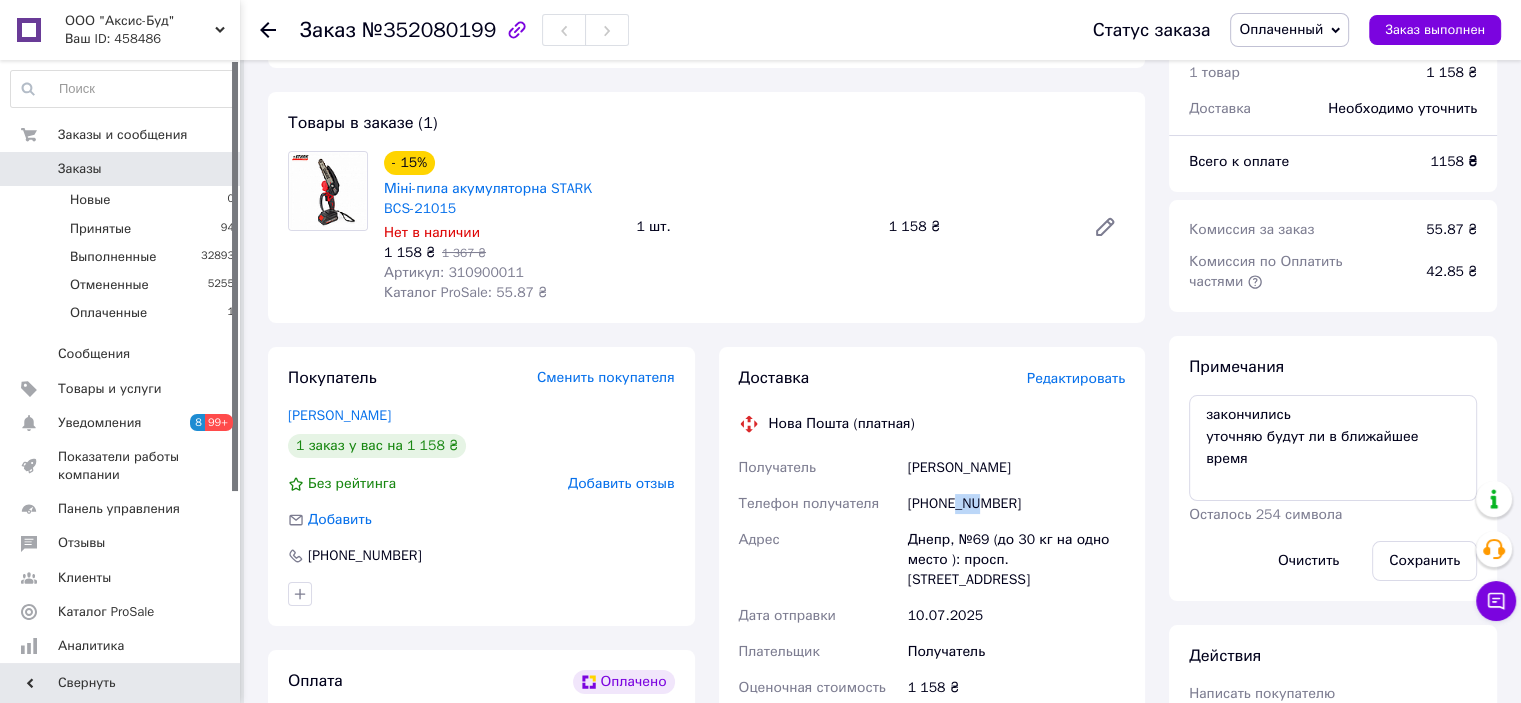 scroll, scrollTop: 0, scrollLeft: 0, axis: both 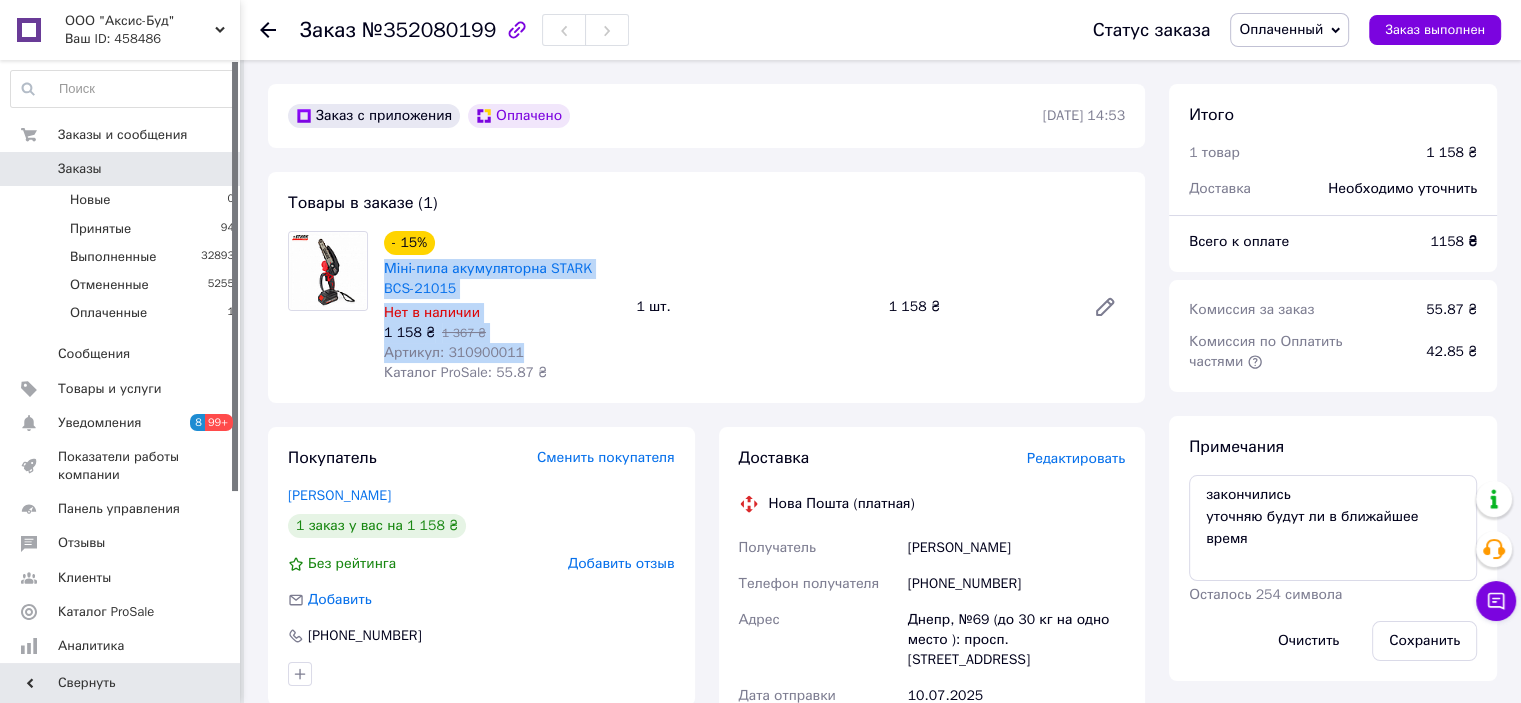 drag, startPoint x: 512, startPoint y: 350, endPoint x: 381, endPoint y: 267, distance: 155.08063 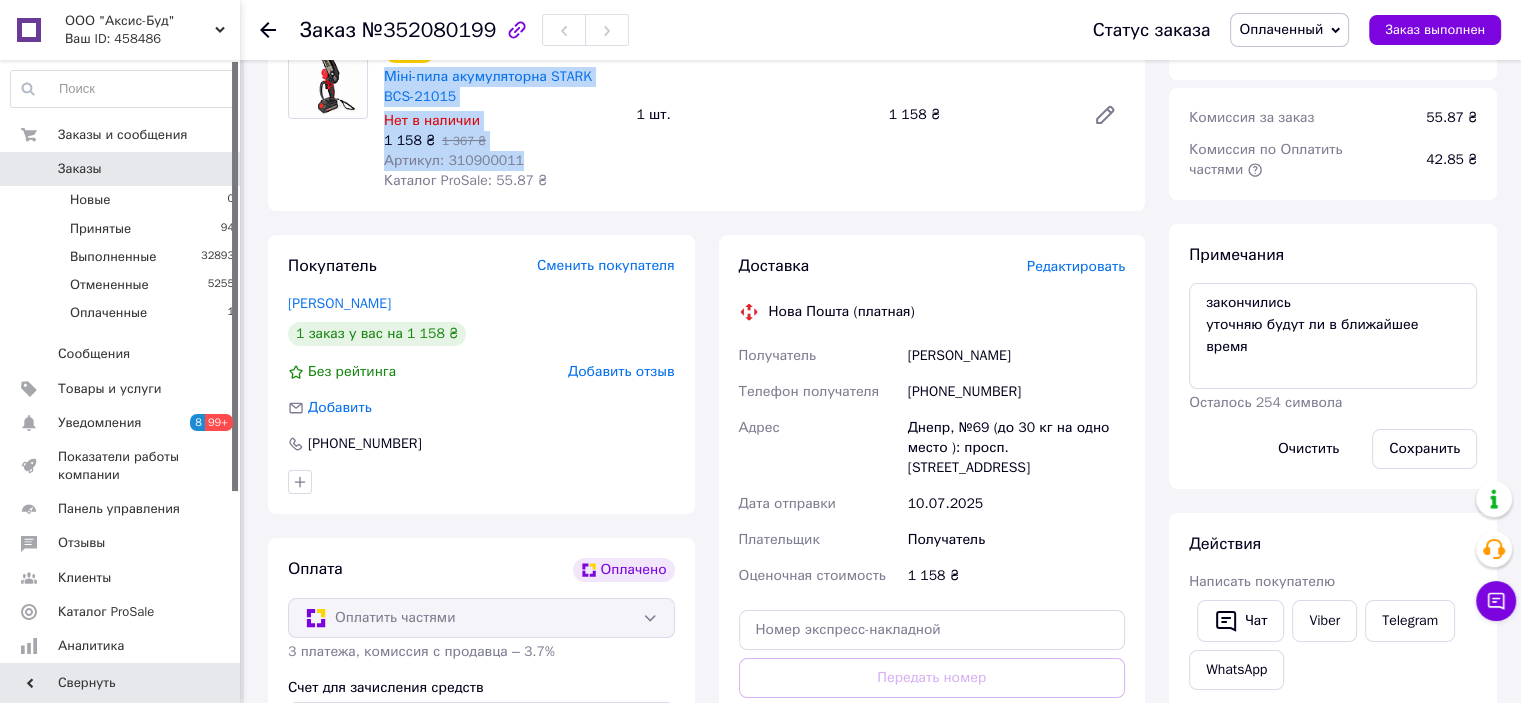 scroll, scrollTop: 200, scrollLeft: 0, axis: vertical 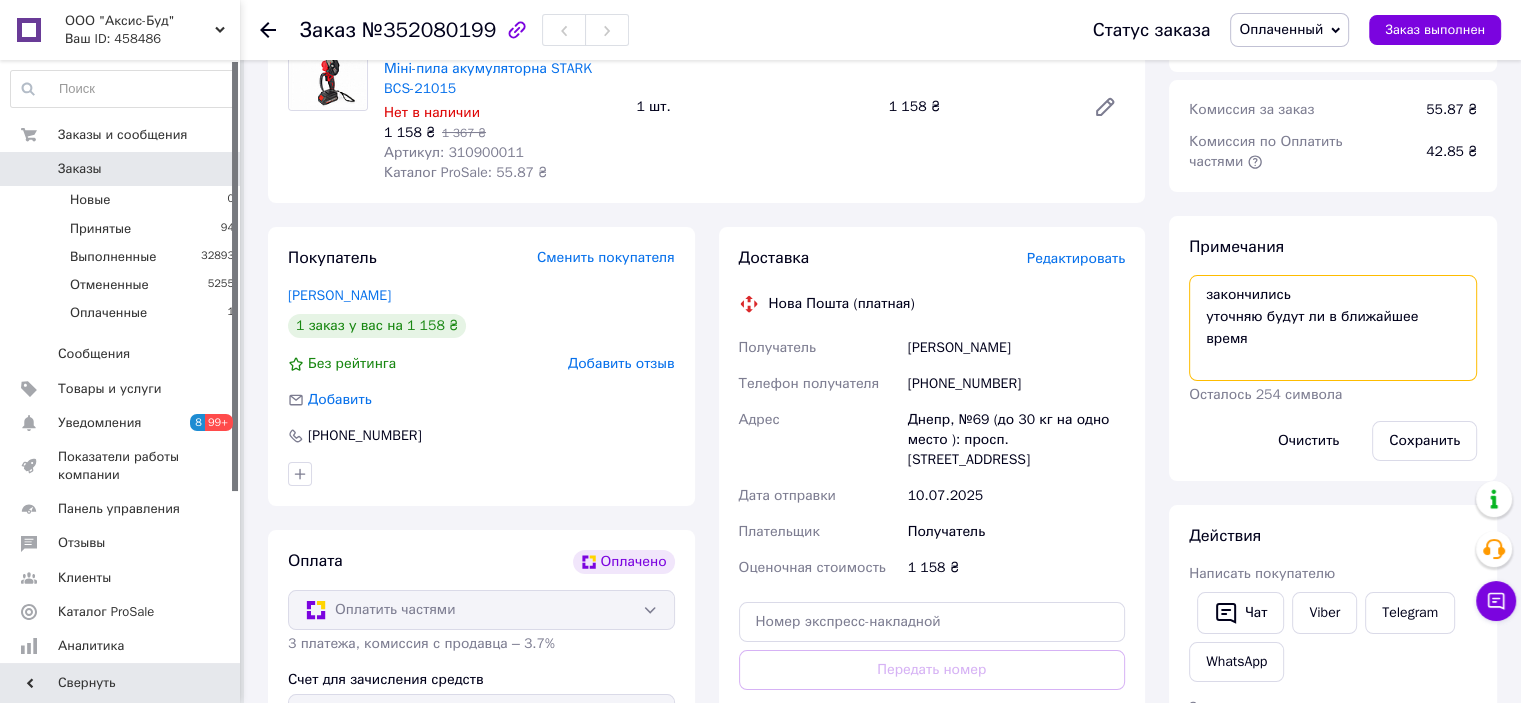 drag, startPoint x: 1457, startPoint y: 310, endPoint x: 1181, endPoint y: 316, distance: 276.06522 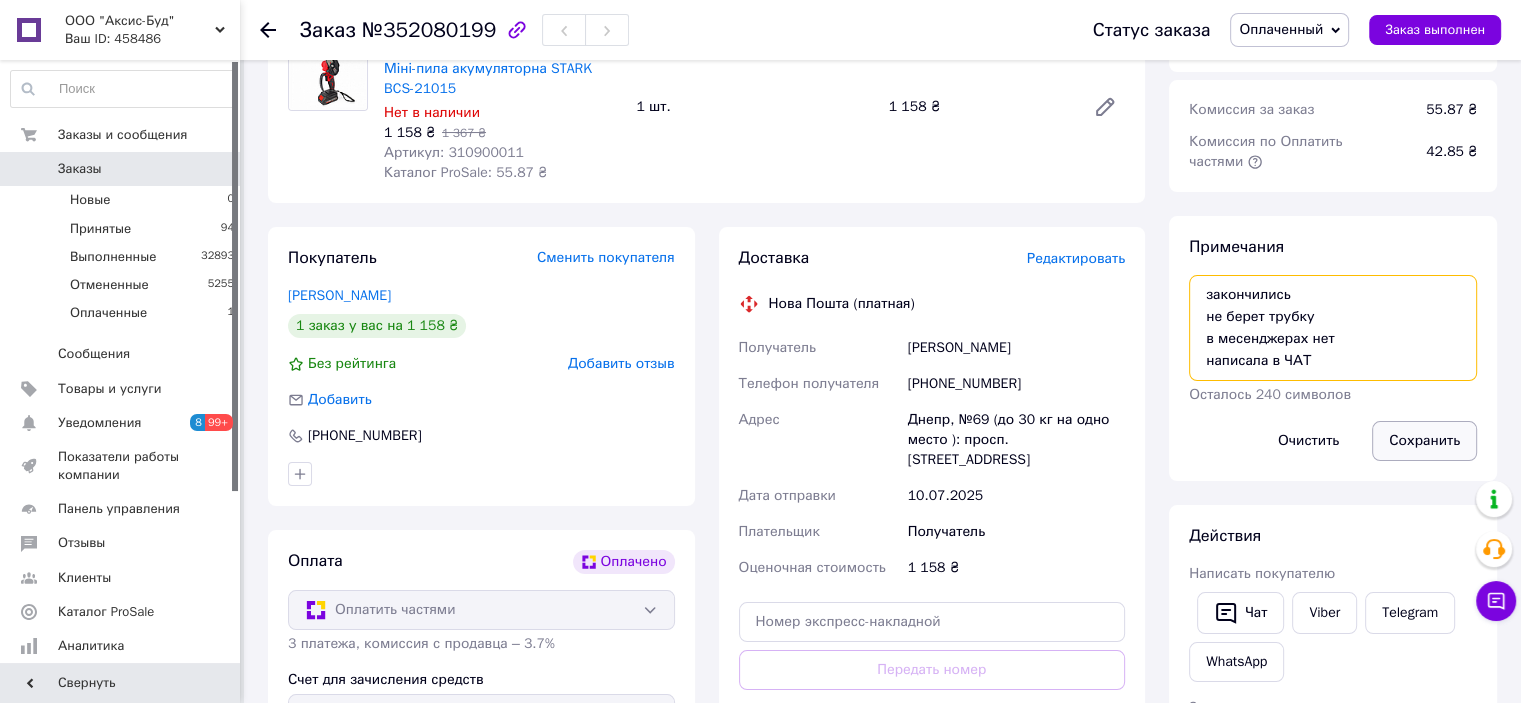 type on "закончились
не берет трубку
в месенджерах нет
написала в ЧАТ" 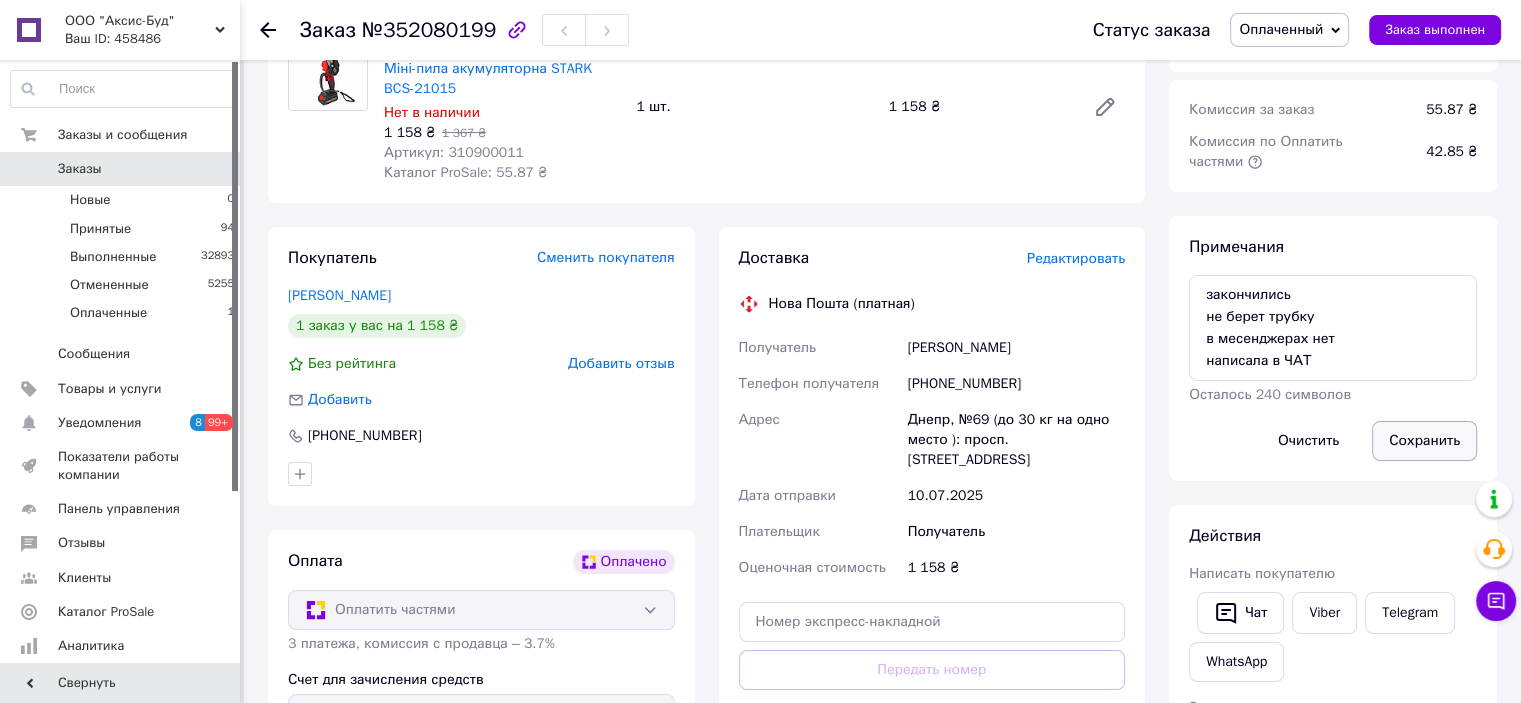 click on "Сохранить" at bounding box center (1424, 441) 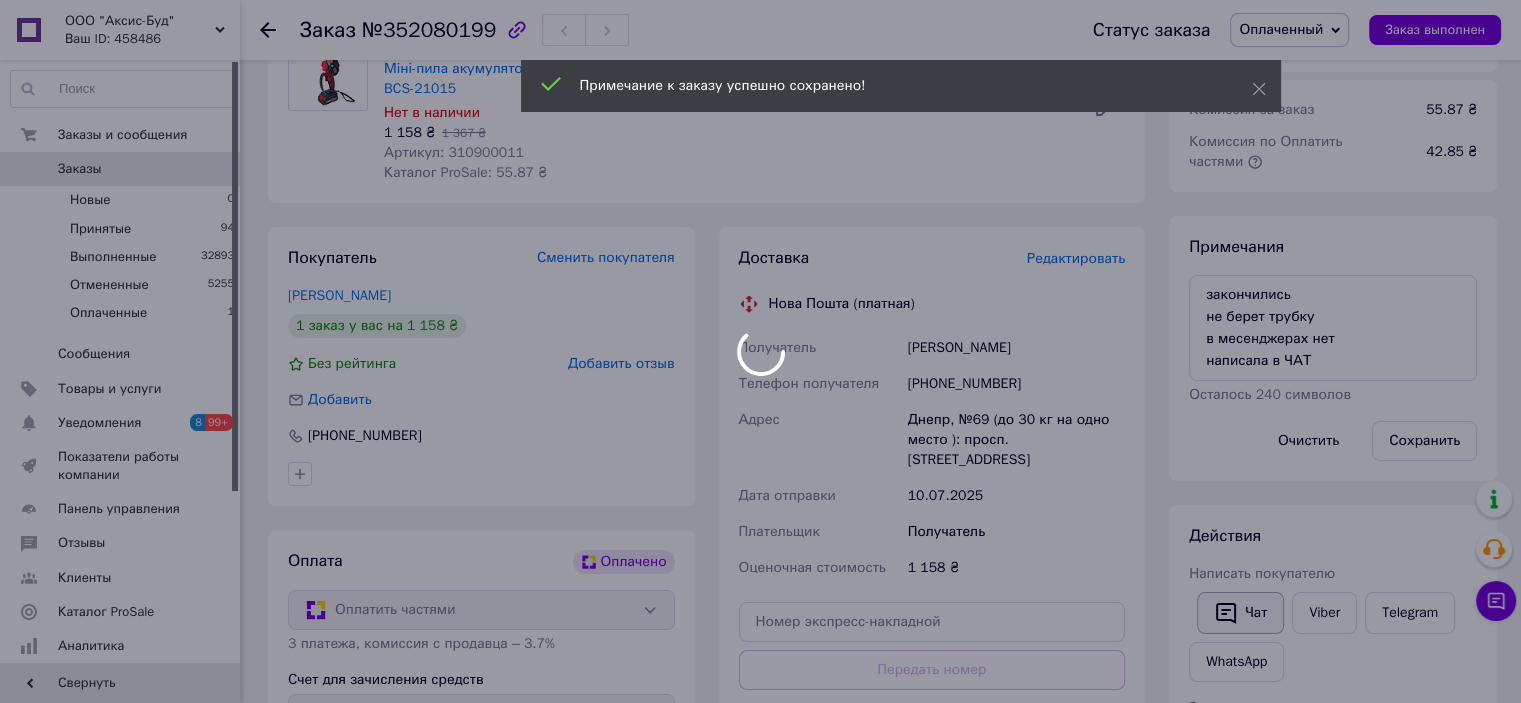 click at bounding box center (760, 351) 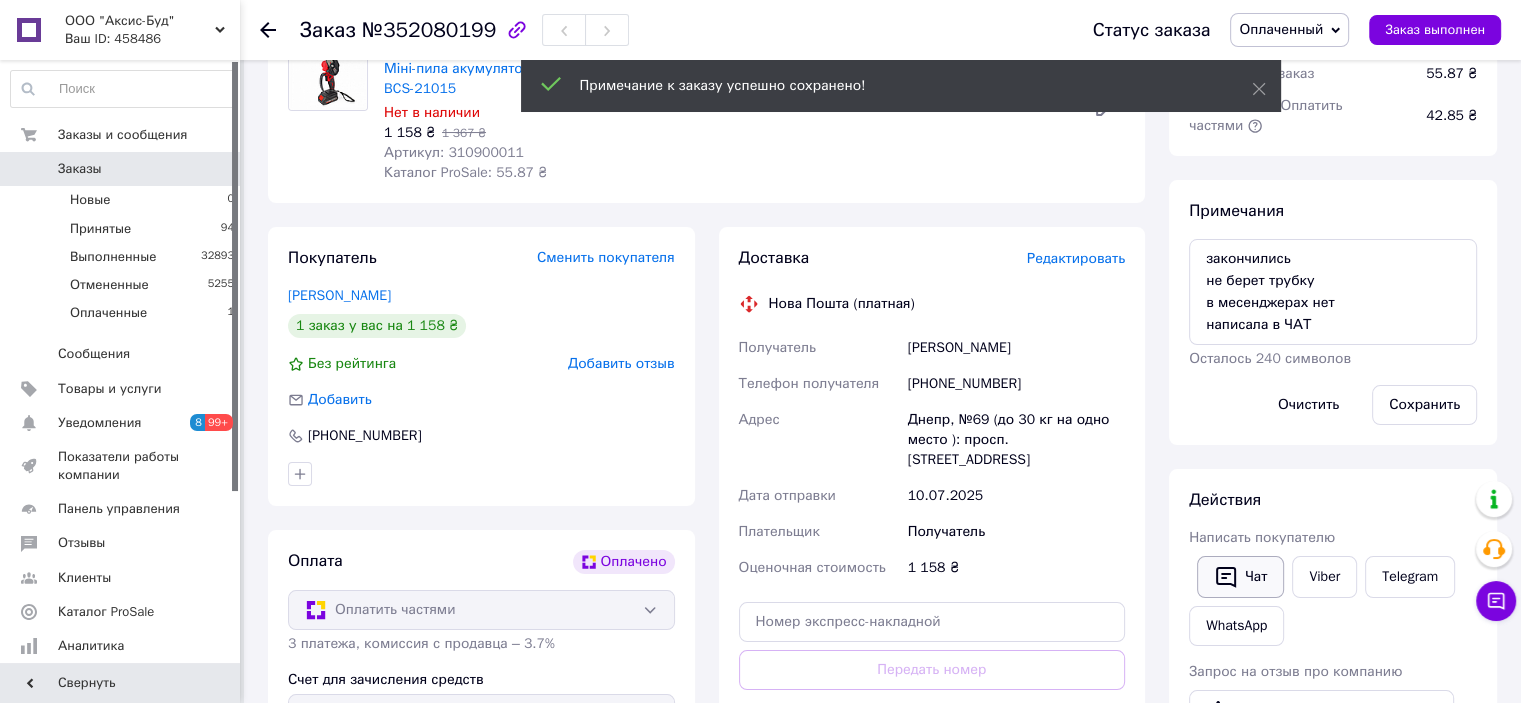 click 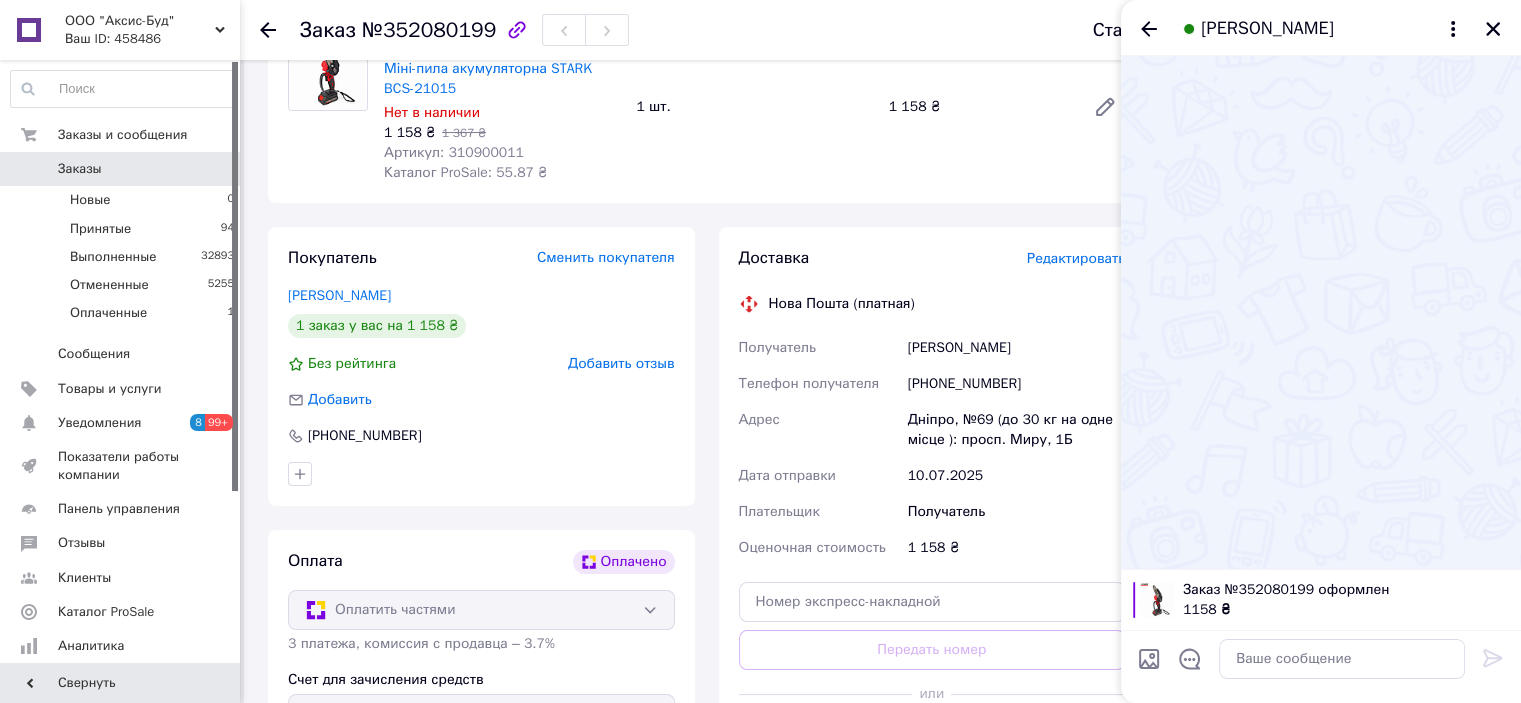 click on "Заказ №352080199 Статус заказа Оплаченный Принят Выполнен Отменен Заказ выполнен Заказ с приложения Оплачено 10.07.2025 | 14:53 Товары в заказе (1) - 15% Міні-пила акумуляторна STARK BCS-21015 Нет в наличии 1 158 ₴   1 367 ₴ Артикул: 310900011 Каталог ProSale: 55.87 ₴  1 шт. 1 158 ₴ Покупатель Сменить покупателя Белікова Жанна 1 заказ у вас на 1 158 ₴ Без рейтинга   Добавить отзыв Добавить +380994592973 Оплата Оплачено Оплатить частями 3 платежа, комиссия с продавца – 3.7% Счет для зачисления средств [FC_Acquiring] Prom marketplace Цвєтков Олександр Васильович Доставка Редактировать Нова Пошта (платная) Получатель <" at bounding box center (882, 544) 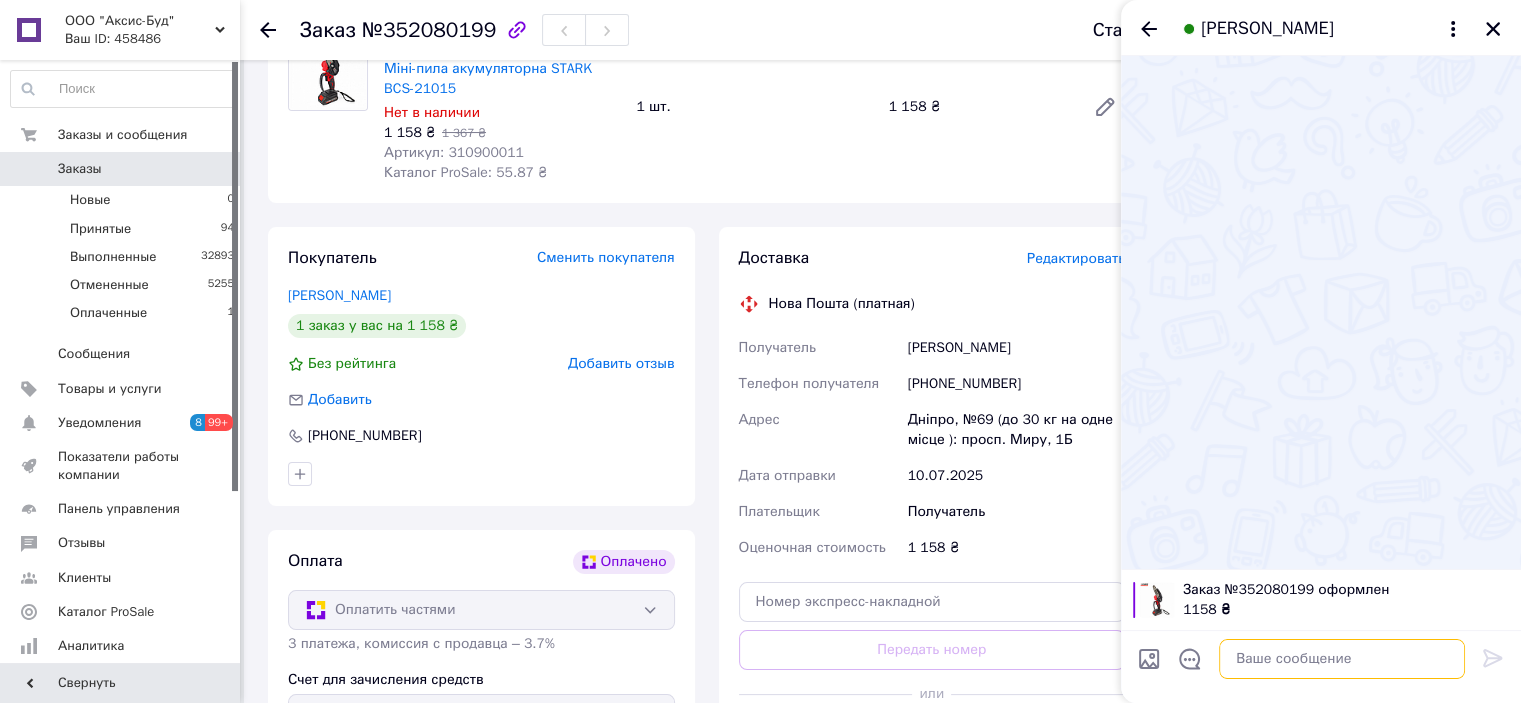 click at bounding box center (1342, 659) 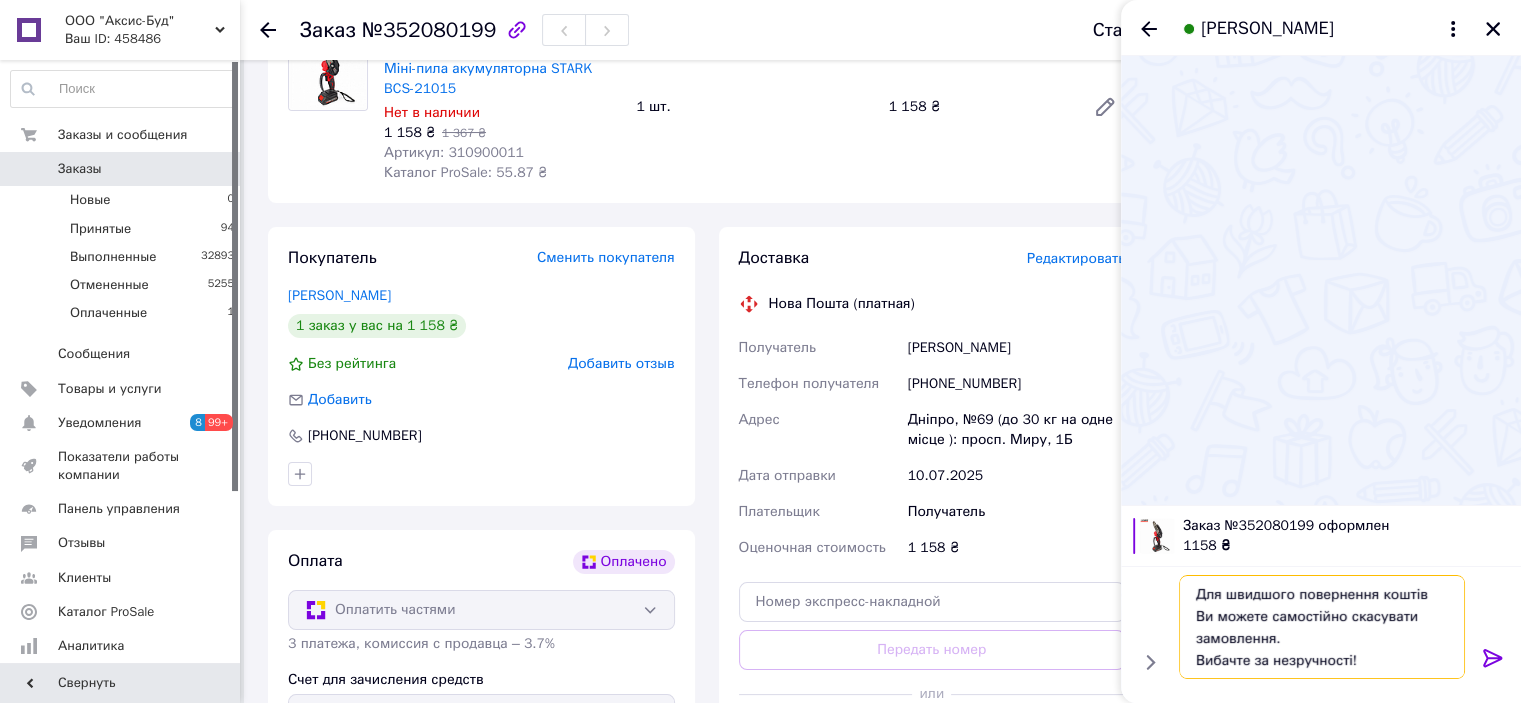 click on "Для швидшого повернення коштів Ви можете самостійно скасувати замовлення.
Вибачте за незручності!" at bounding box center (1322, 627) 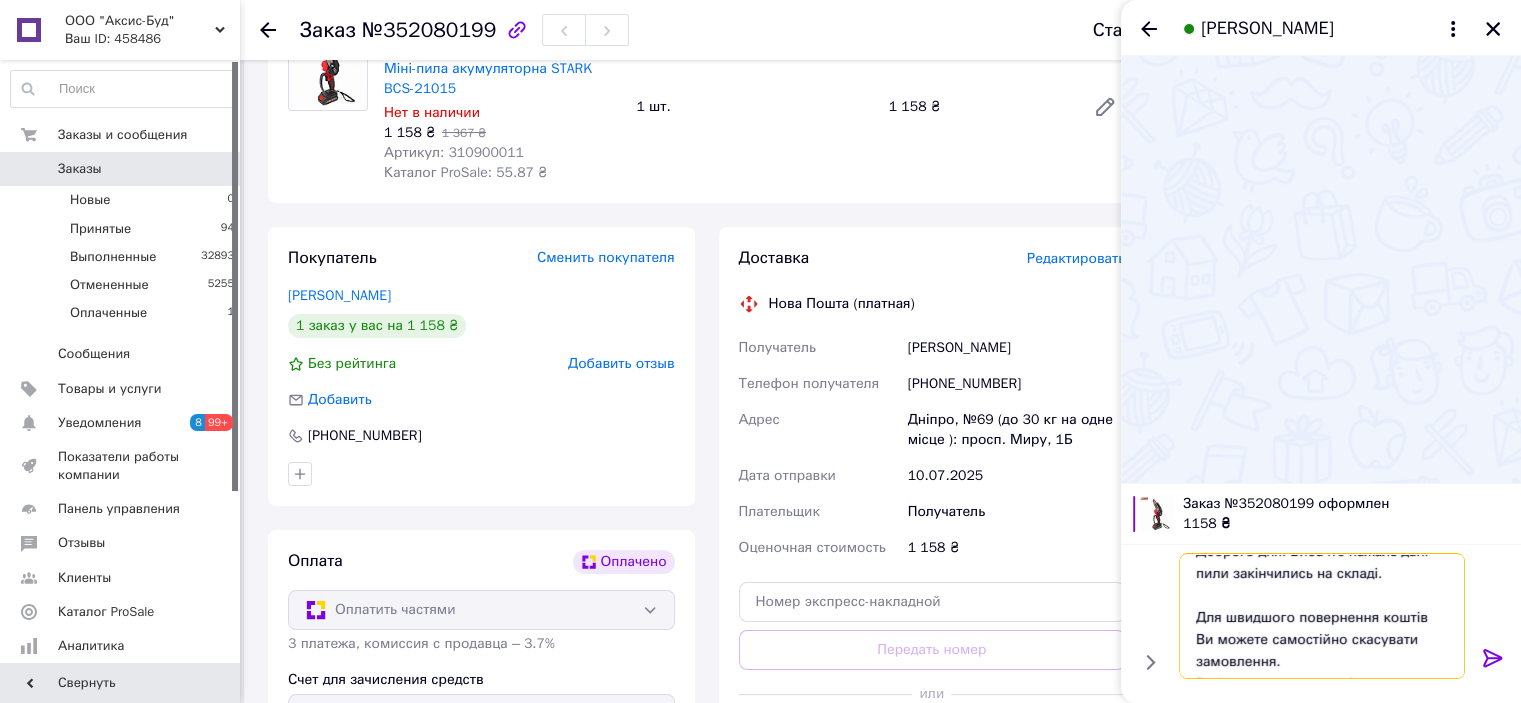 scroll, scrollTop: 0, scrollLeft: 0, axis: both 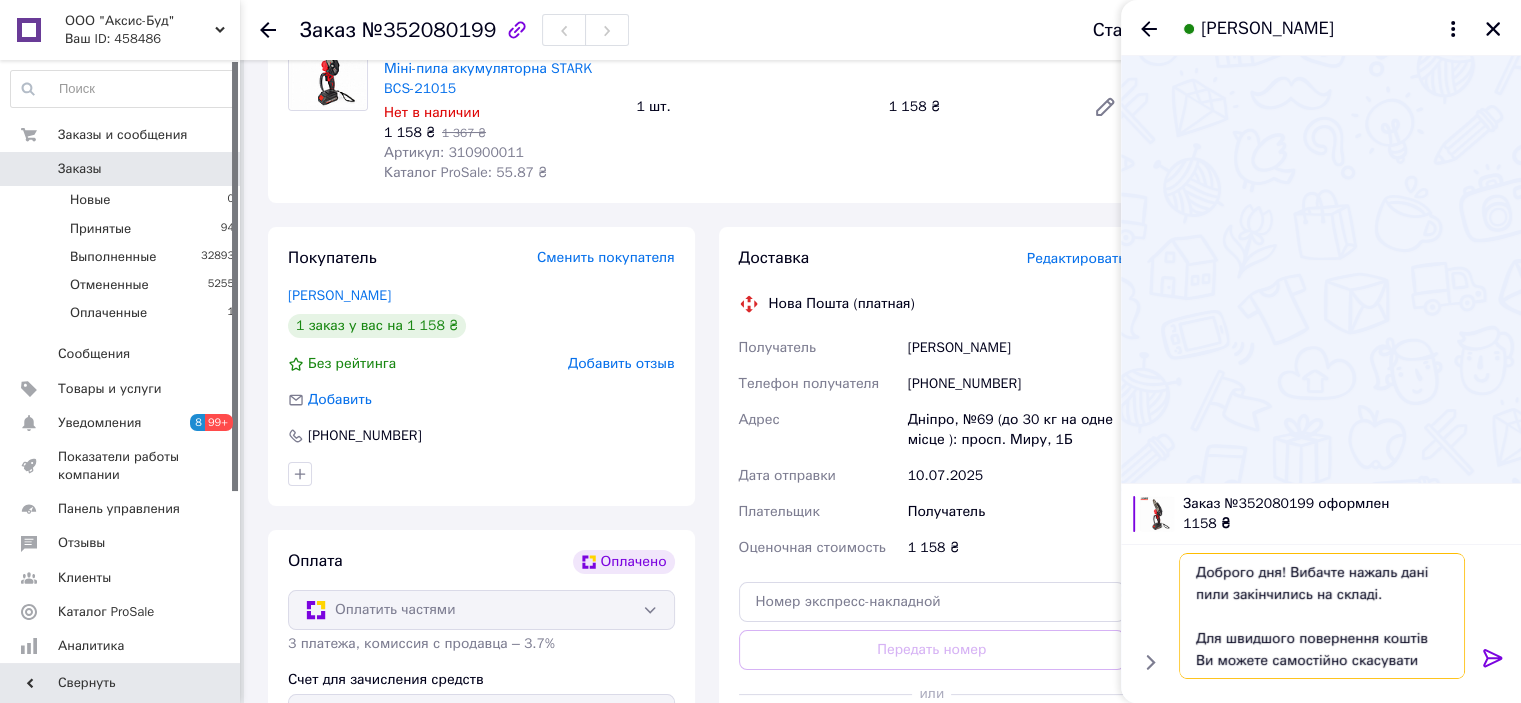 drag, startPoint x: 1285, startPoint y: 572, endPoint x: 1346, endPoint y: 576, distance: 61.13101 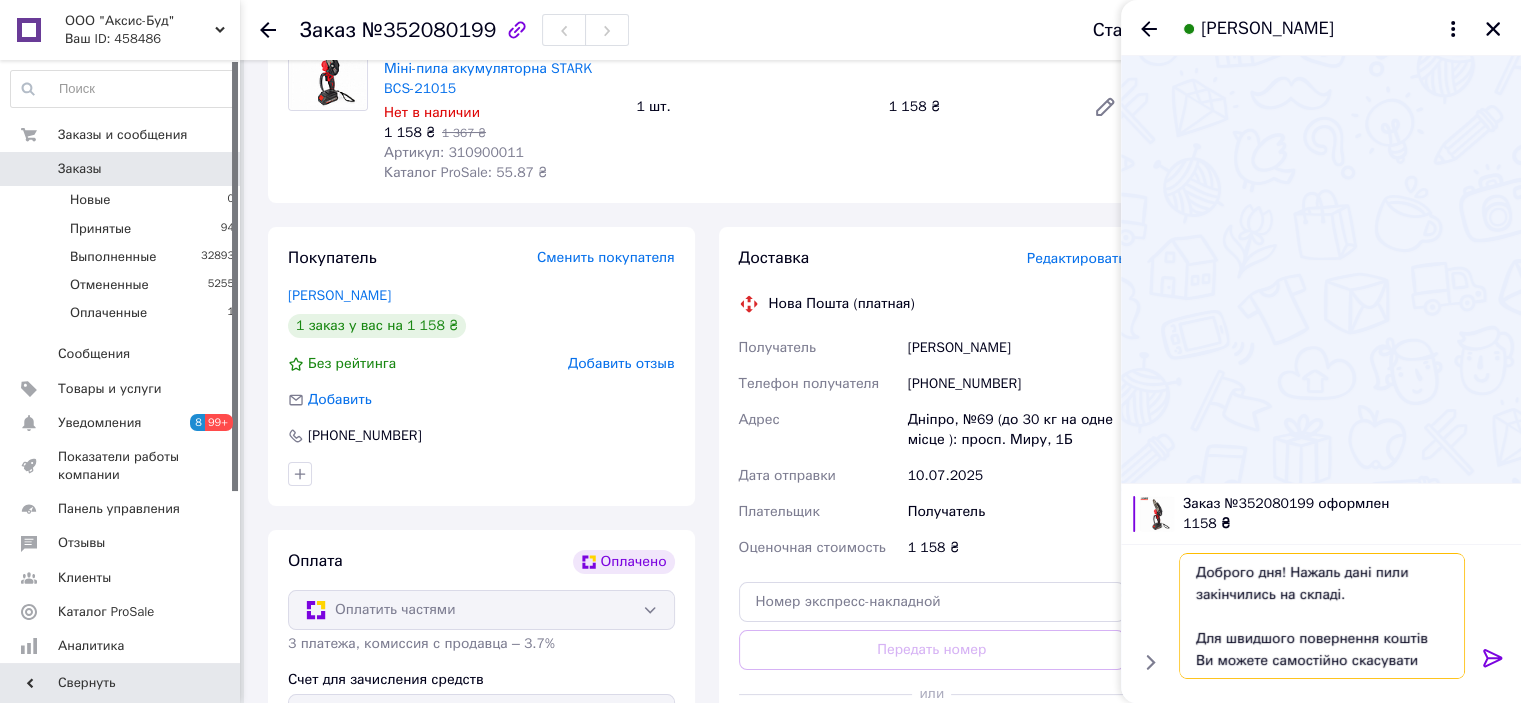 scroll, scrollTop: 45, scrollLeft: 0, axis: vertical 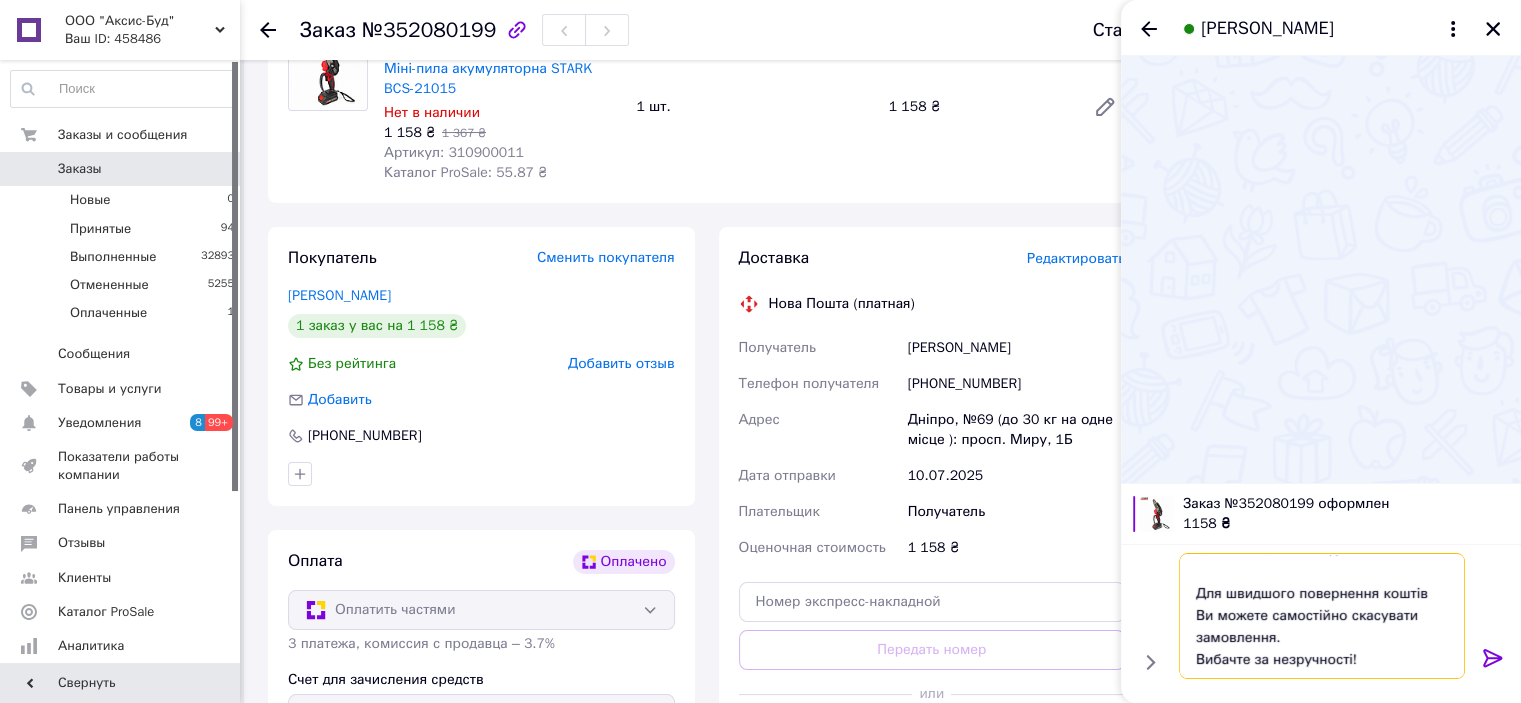 drag, startPoint x: 1296, startPoint y: 632, endPoint x: 1256, endPoint y: 655, distance: 46.141087 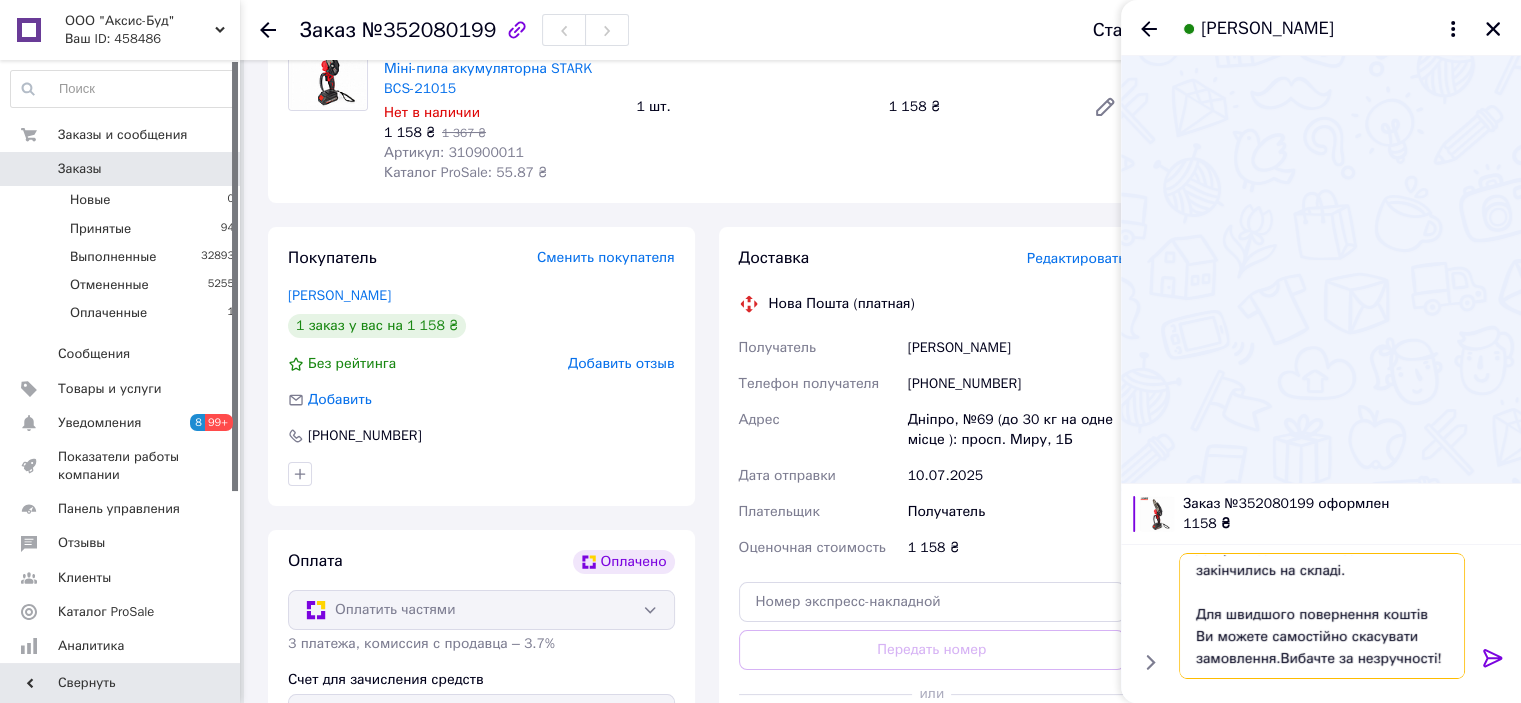 scroll, scrollTop: 23, scrollLeft: 0, axis: vertical 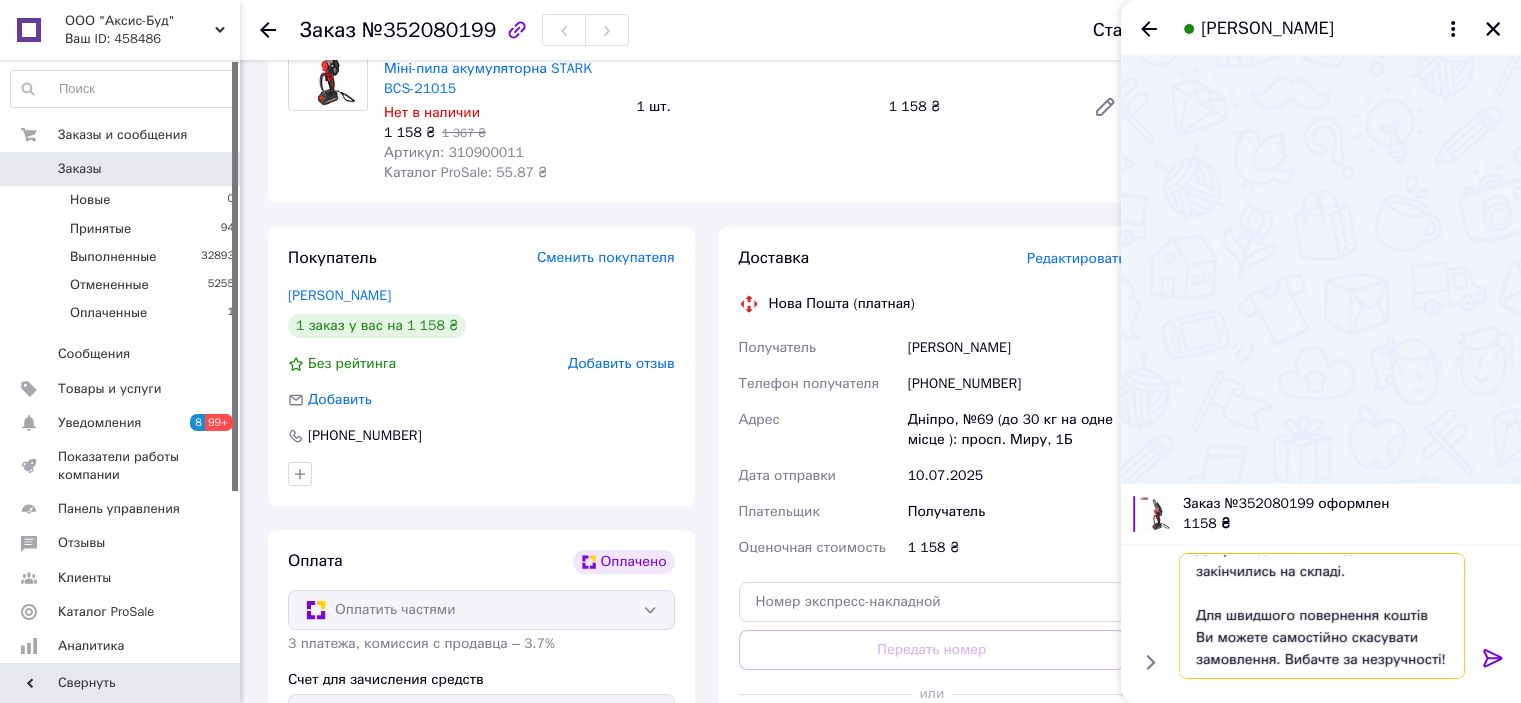 click on "Доброго дня! Нажаль дані пили закінчились на складі.
Для швидшого повернення коштів Ви можете самостійно скасувати замовлення. Вибачте за незручності!" at bounding box center [1322, 616] 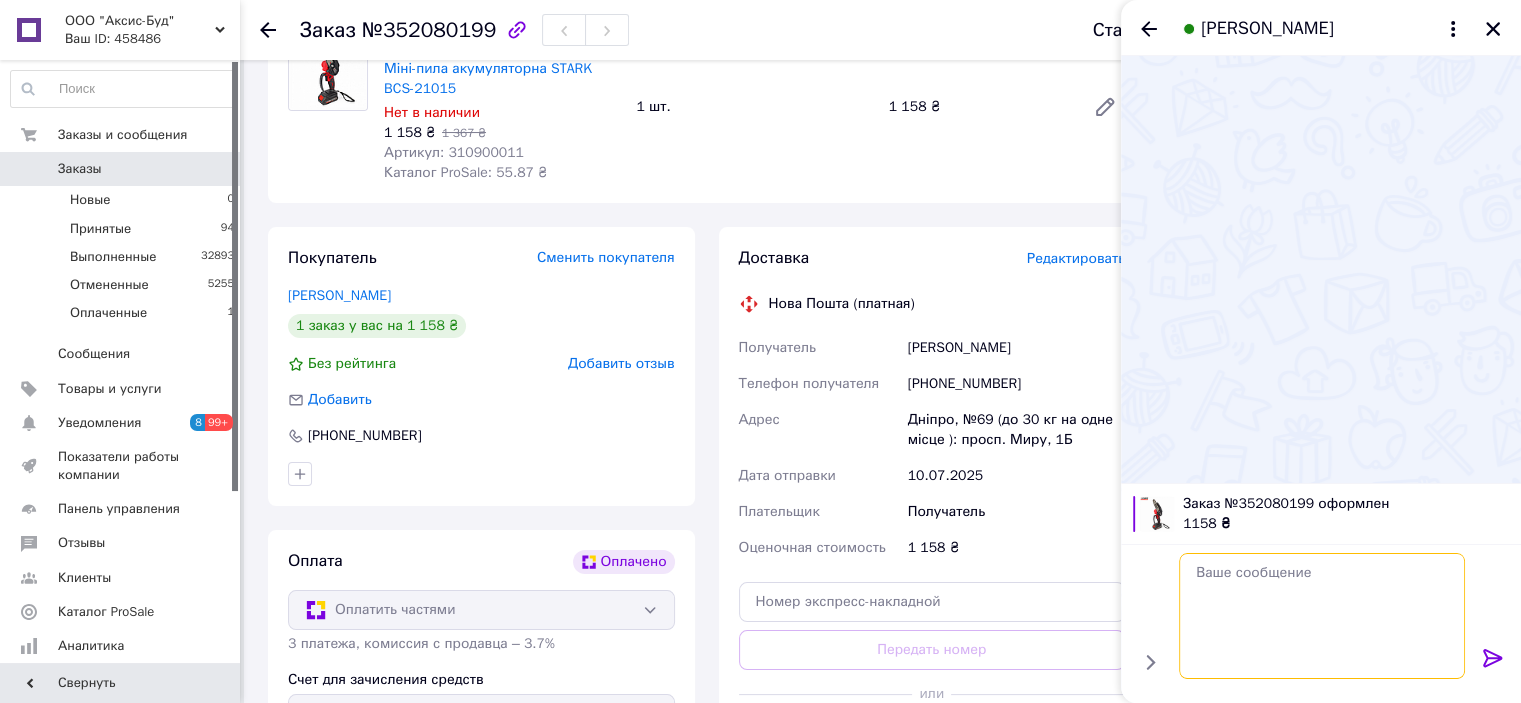 scroll, scrollTop: 0, scrollLeft: 0, axis: both 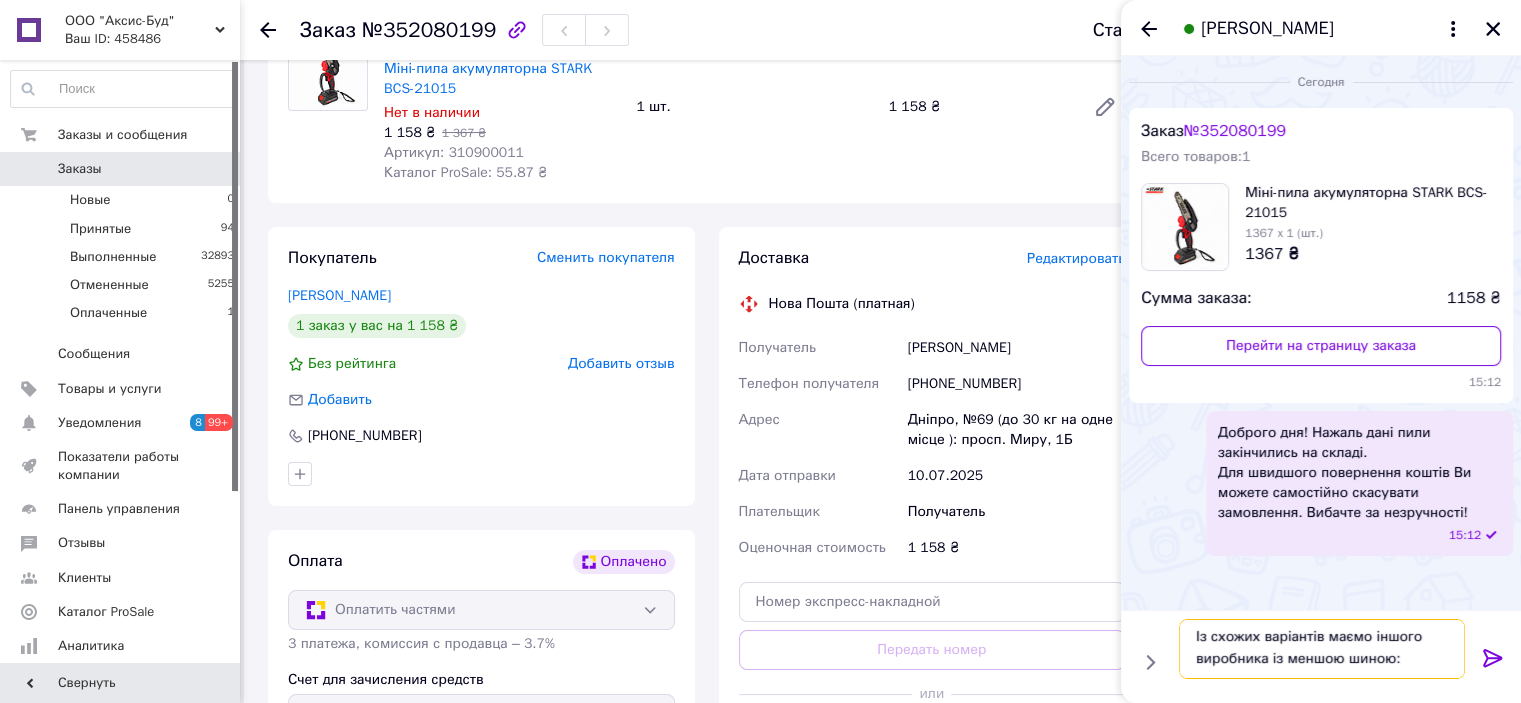 paste on "Акумуляторна ланцюгова пила Konsun (KX75105)
Детальніше: https://aksis.com.ua/ua/p1480548336-akkumulyatornaya-tsepnaya-pila.html" 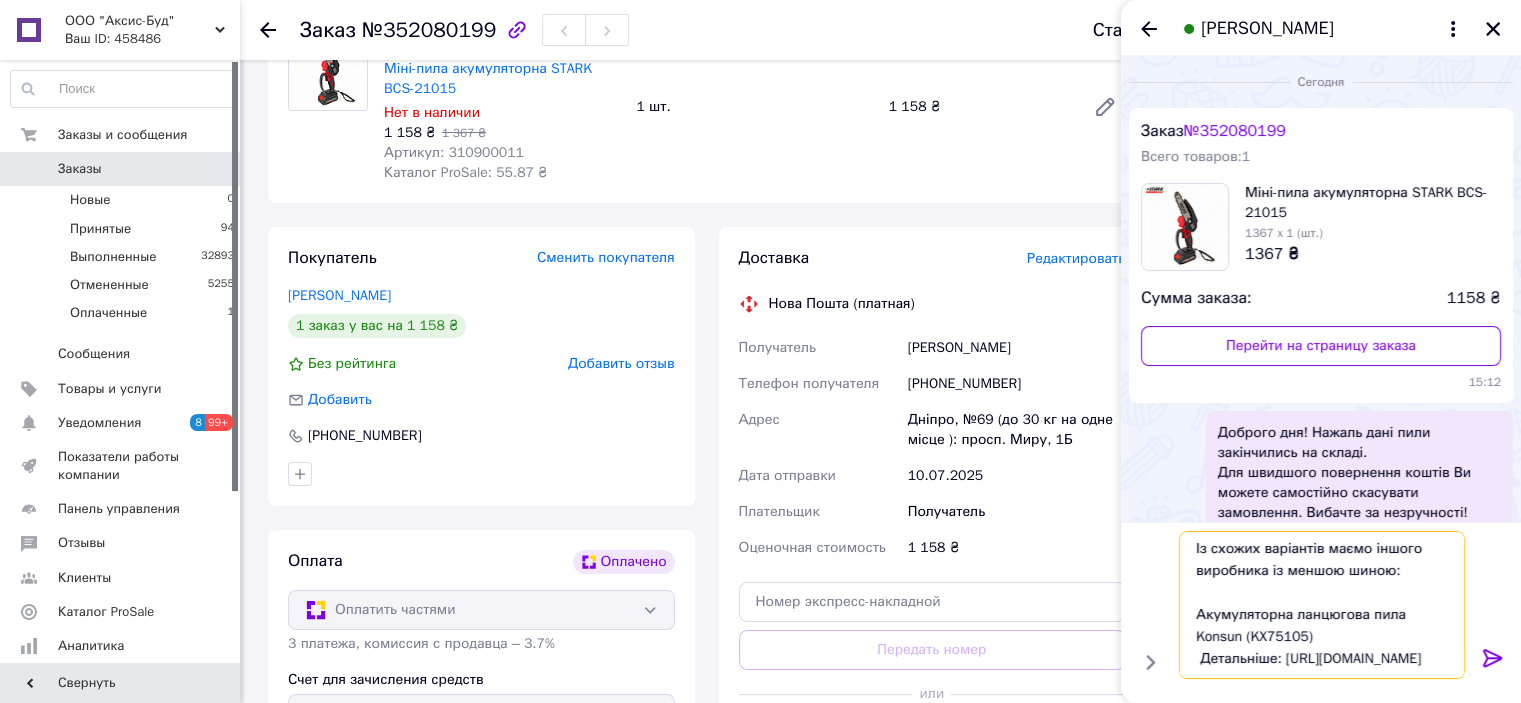 scroll, scrollTop: 80, scrollLeft: 0, axis: vertical 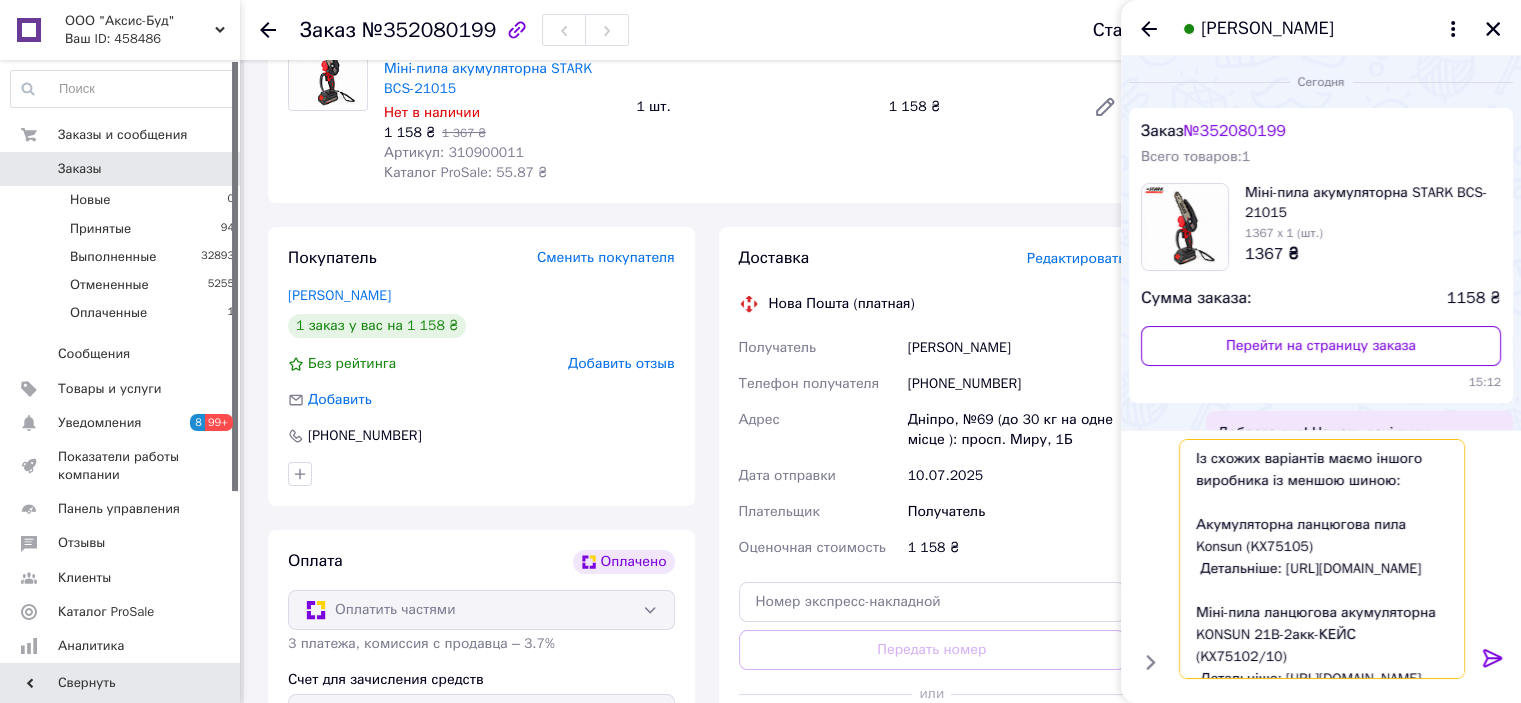 click on "Із схожих варіантів маємо іншого виробника із меншою шиною:
Акумуляторна ланцюгова пила Konsun (KX75105)
Детальніше: https://aksis.com.ua/ua/p1480548336-akkumulyatornaya-tsepnaya-pila.html
Міні-пила ланцюгова акумуляторна KONSUN 21B-2акк-КЕЙС (KX75102/10)
Детальніше: https://aksis.com.ua/ua/p2179593838-mini-pila-tsepnaya.html" at bounding box center (1322, 559) 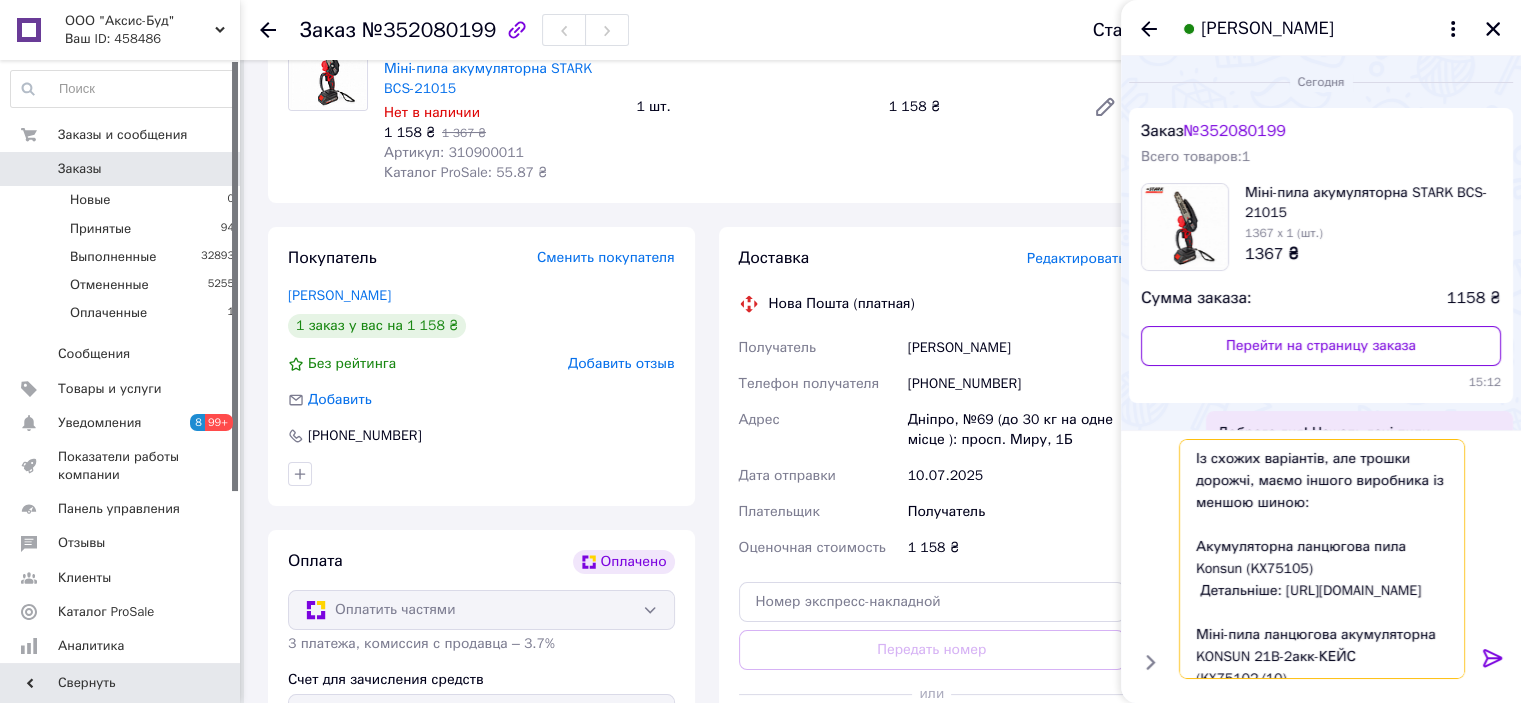 type on "Із схожих варіантів, але трошки дорожчі, маємо іншого виробника із меншою шиною:
Акумуляторна ланцюгова пила Konsun (KX75105)
Детальніше: https://aksis.com.ua/ua/p1480548336-akkumulyatornaya-tsepnaya-pila.html
Міні-пила ланцюгова акумуляторна KONSUN 21B-2акк-КЕЙС (KX75102/10)
Детальніше: https://aksis.com.ua/ua/p2179593838-mini-pila-tsepnaya.html" 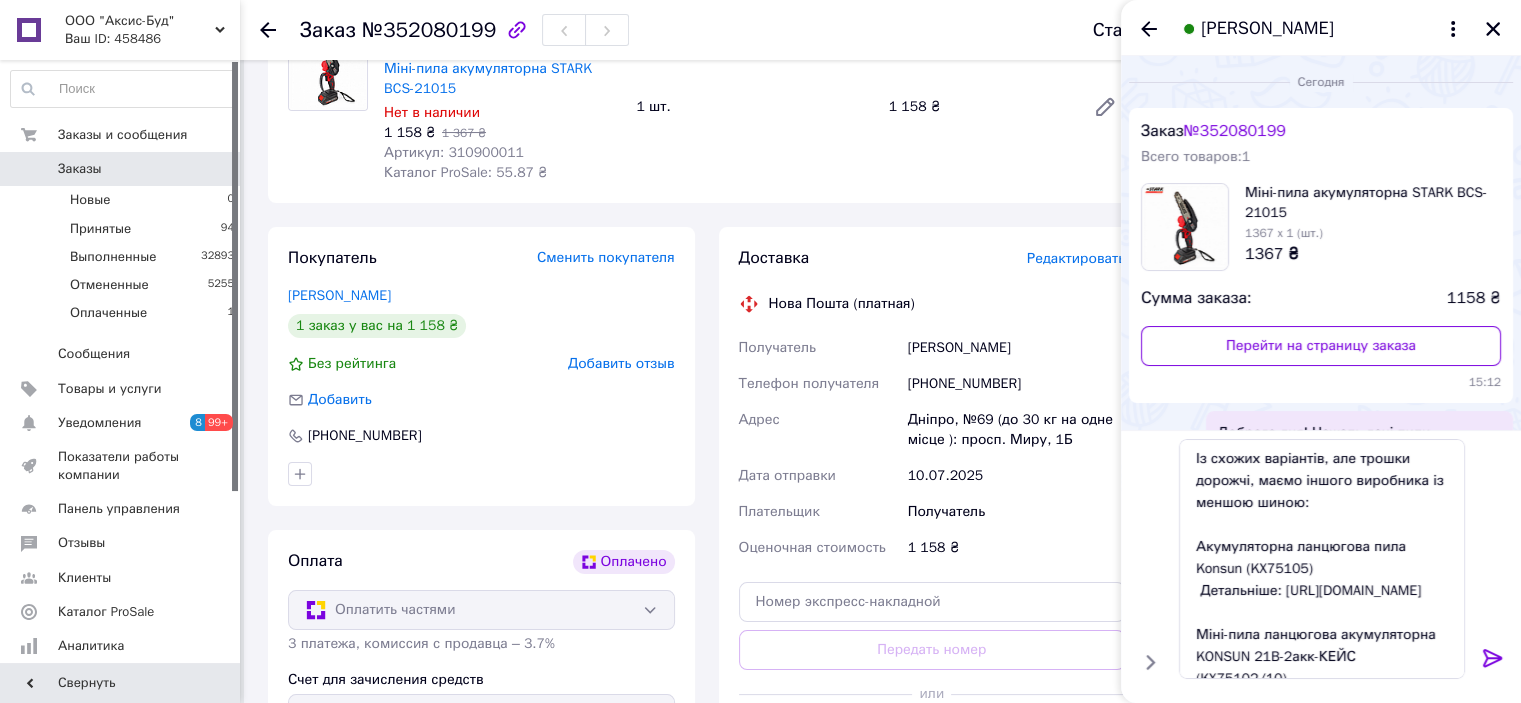 click 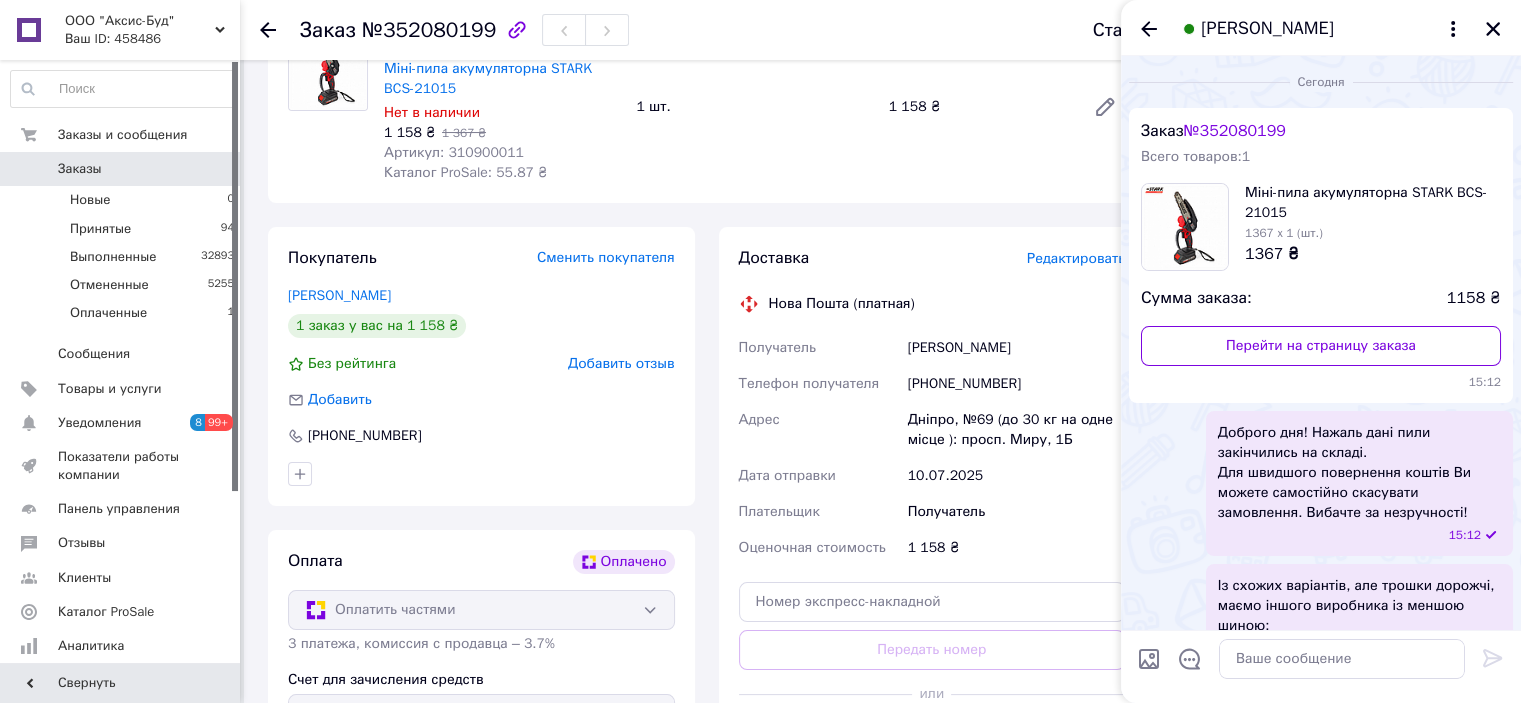 scroll, scrollTop: 286, scrollLeft: 0, axis: vertical 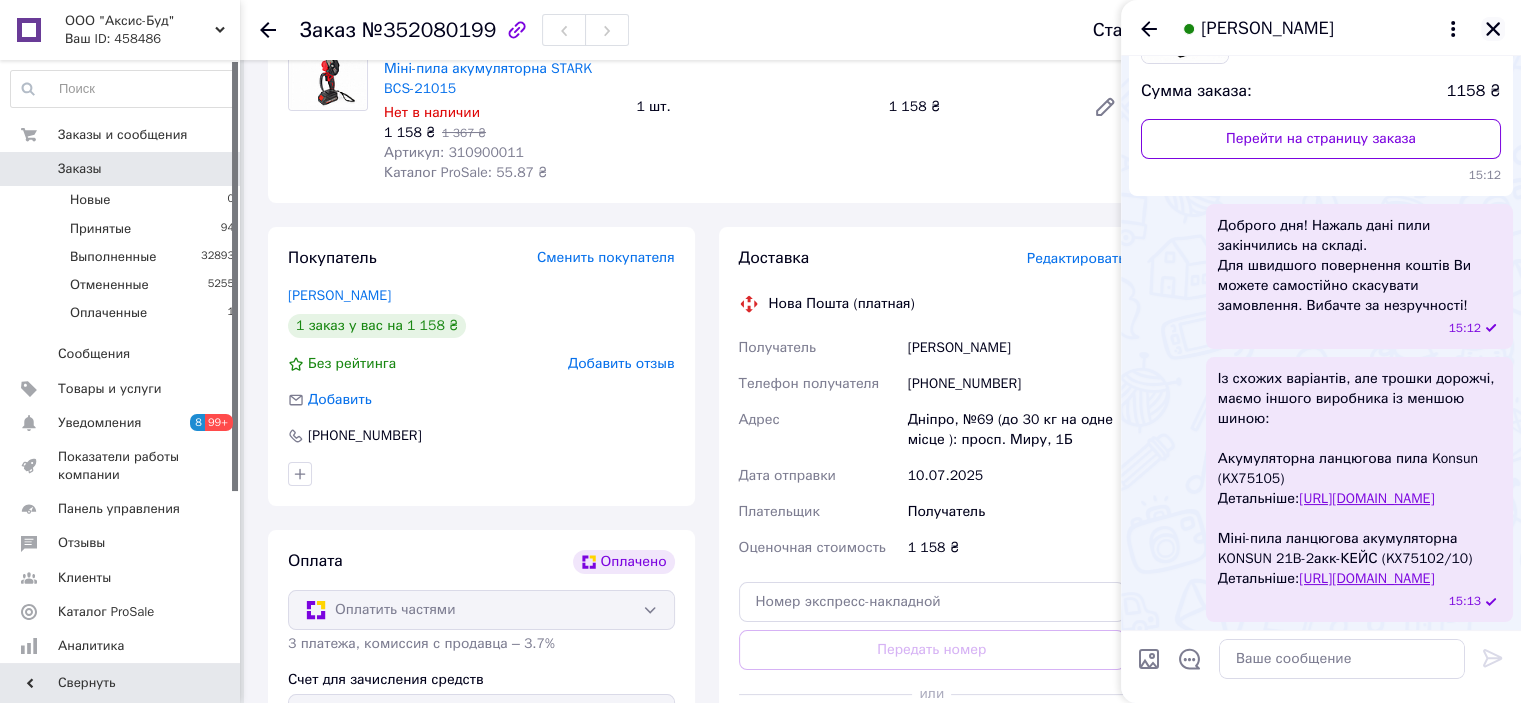 click 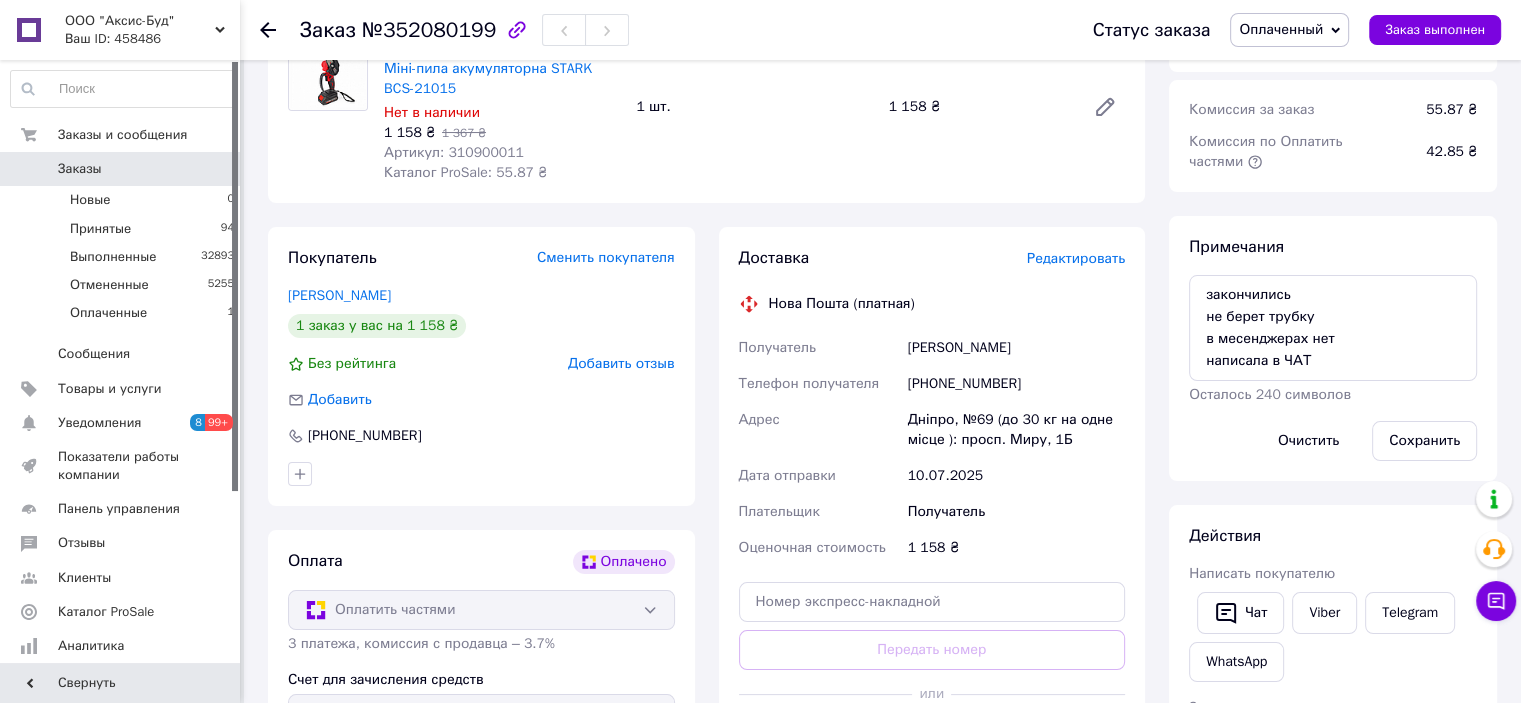click on "Сохранить" at bounding box center (1424, 441) 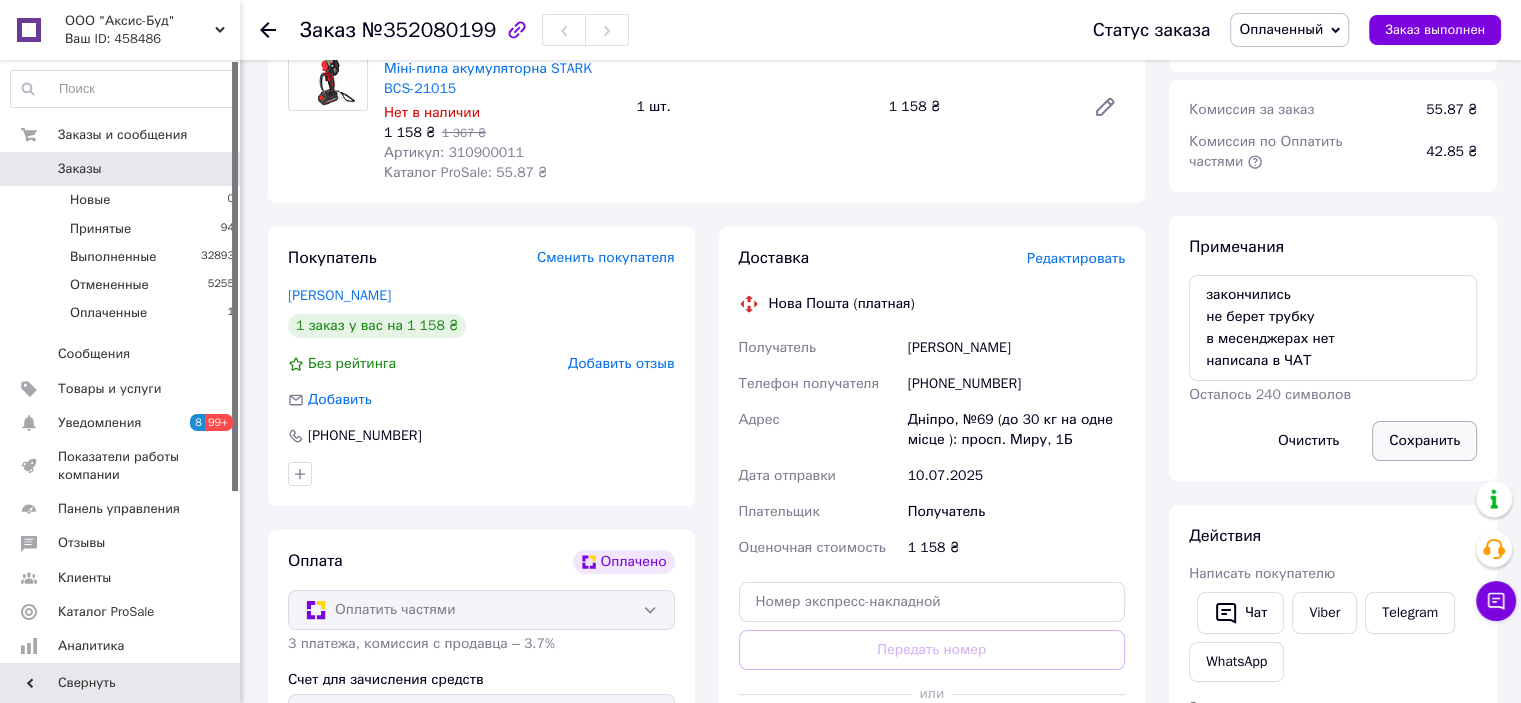 click on "Сохранить" at bounding box center (1424, 441) 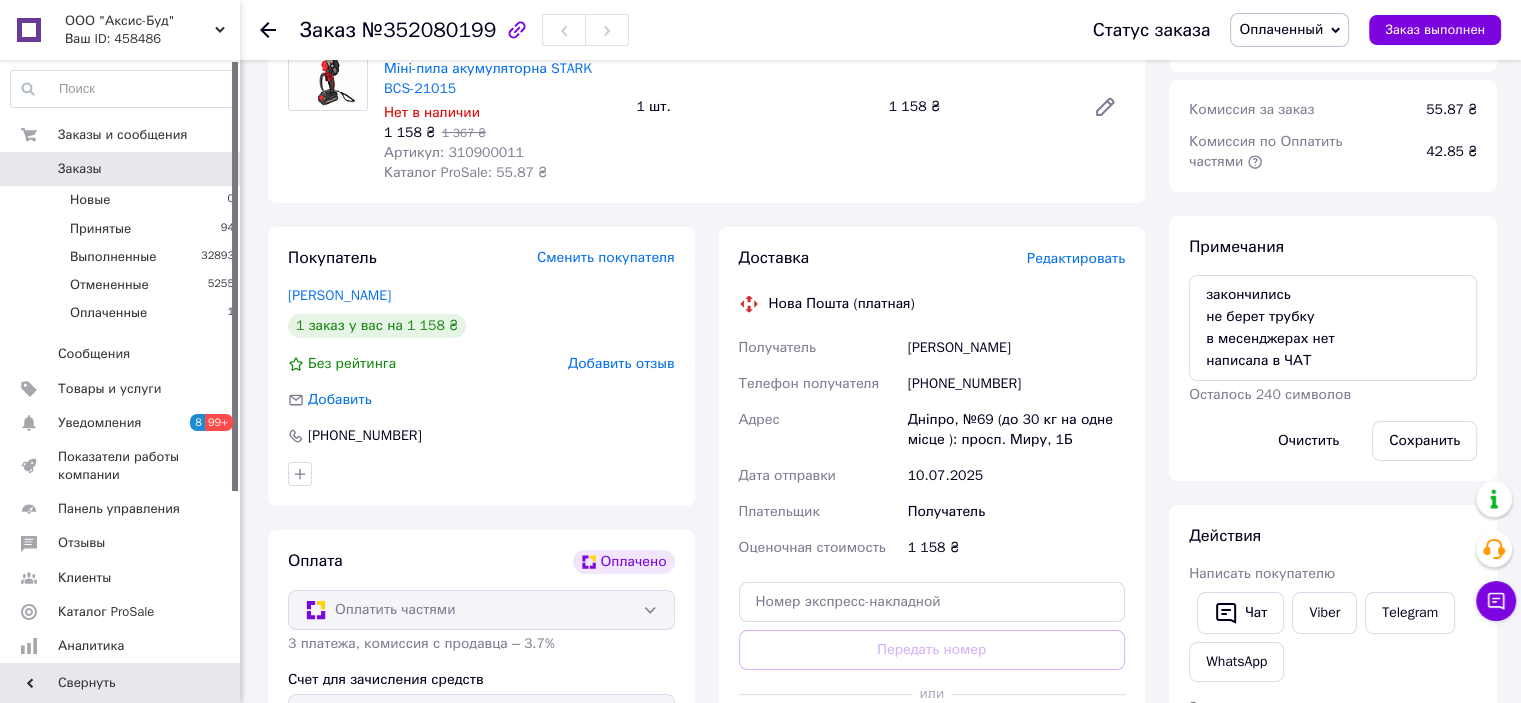 click on "Оплаченный" at bounding box center [1281, 29] 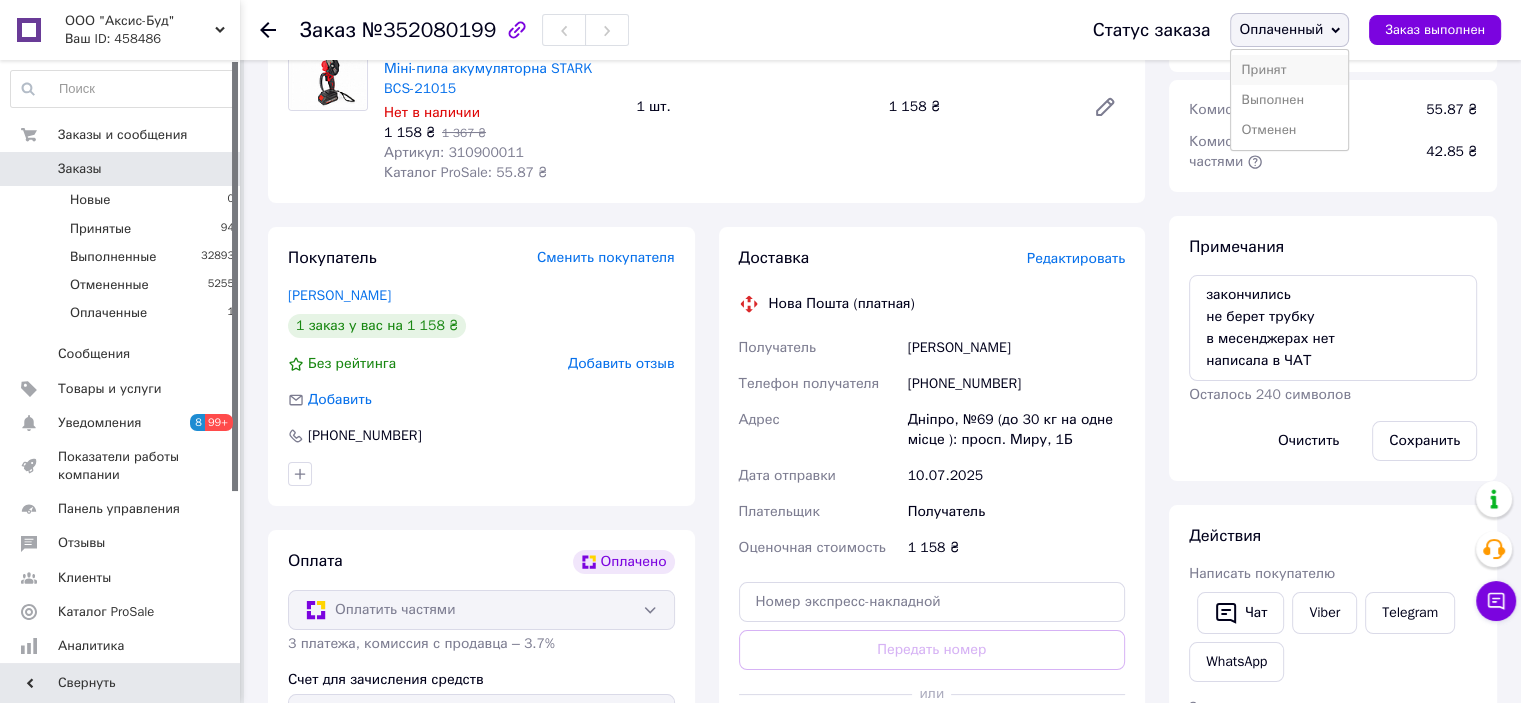 click on "Принят" at bounding box center (1289, 70) 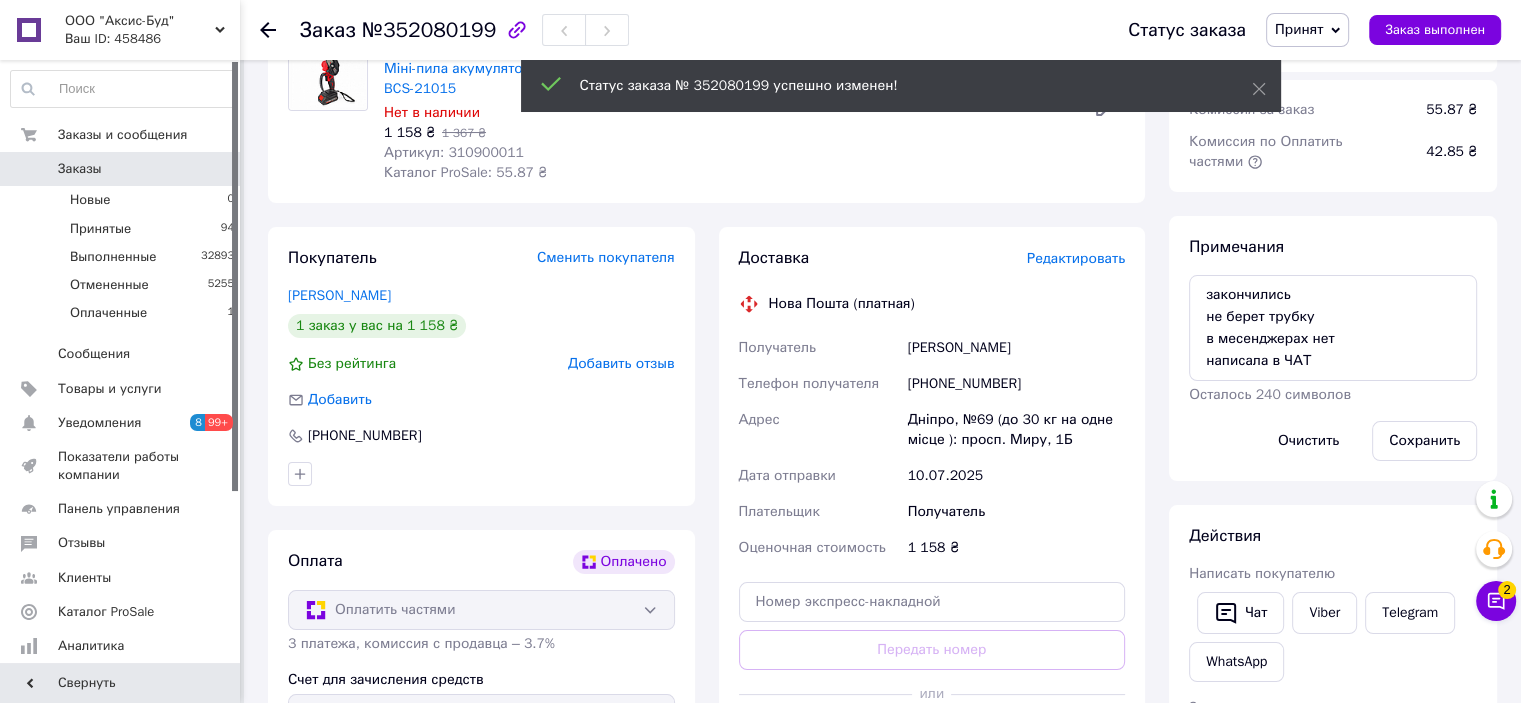 click on "Заказы 0" at bounding box center (123, 169) 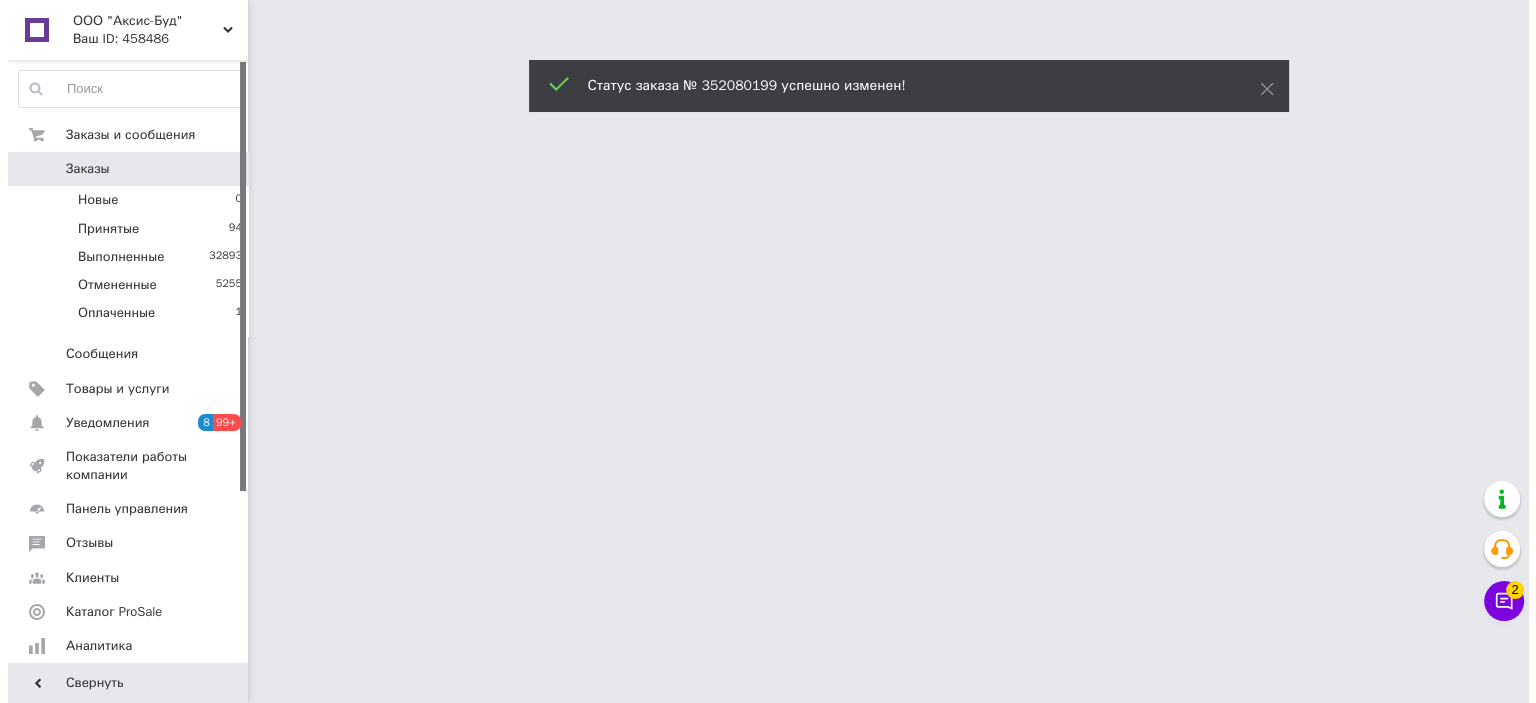scroll, scrollTop: 0, scrollLeft: 0, axis: both 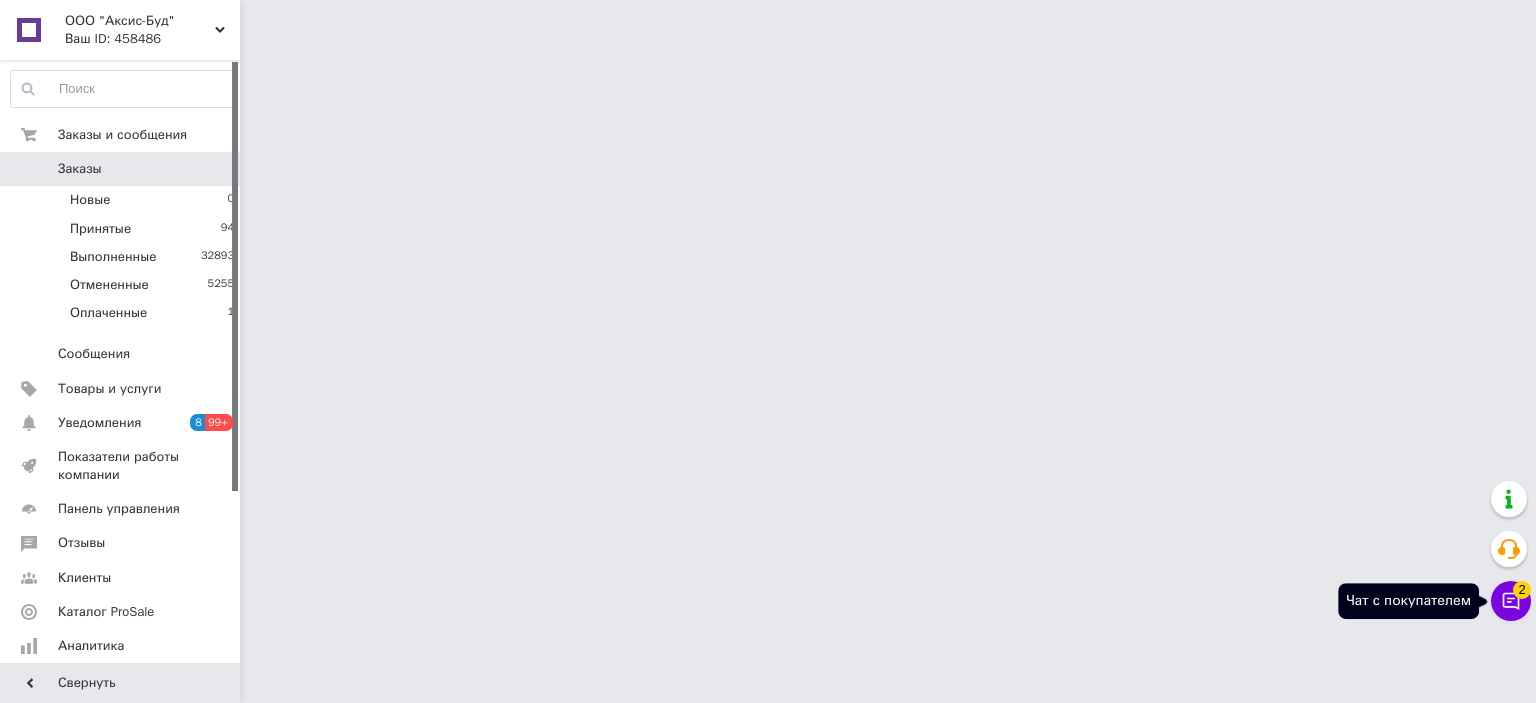 click on "Чат с покупателем 2" at bounding box center (1511, 601) 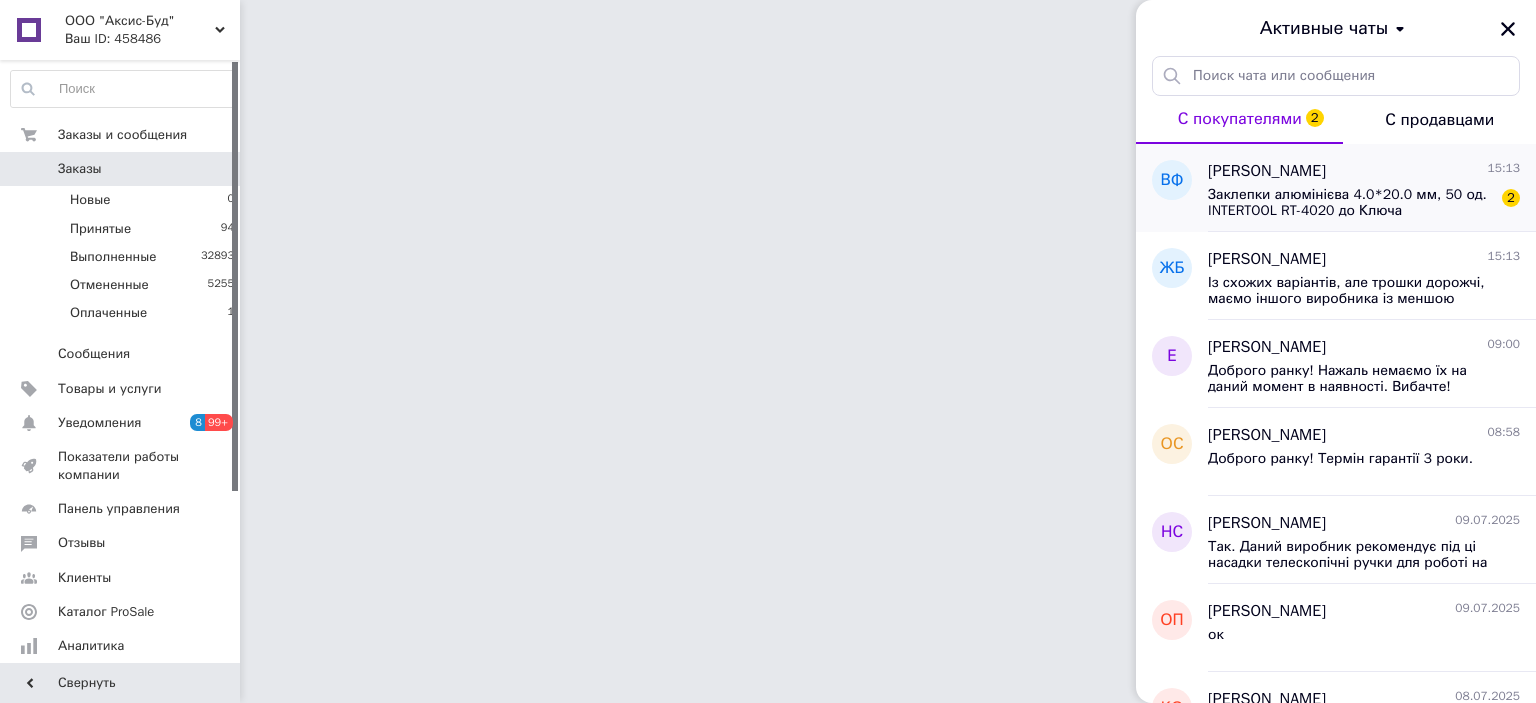 click on "Заклепки алюмінієва 4.0*20.0 мм, 50 од. INTERTOOL RT-4020 до Ключа заклепувального Right Angle Riveter з насадками під заклепки діаметром 2, 3, 4, 5 мм STANLEY 6-MR55 підходять?" at bounding box center (1350, 203) 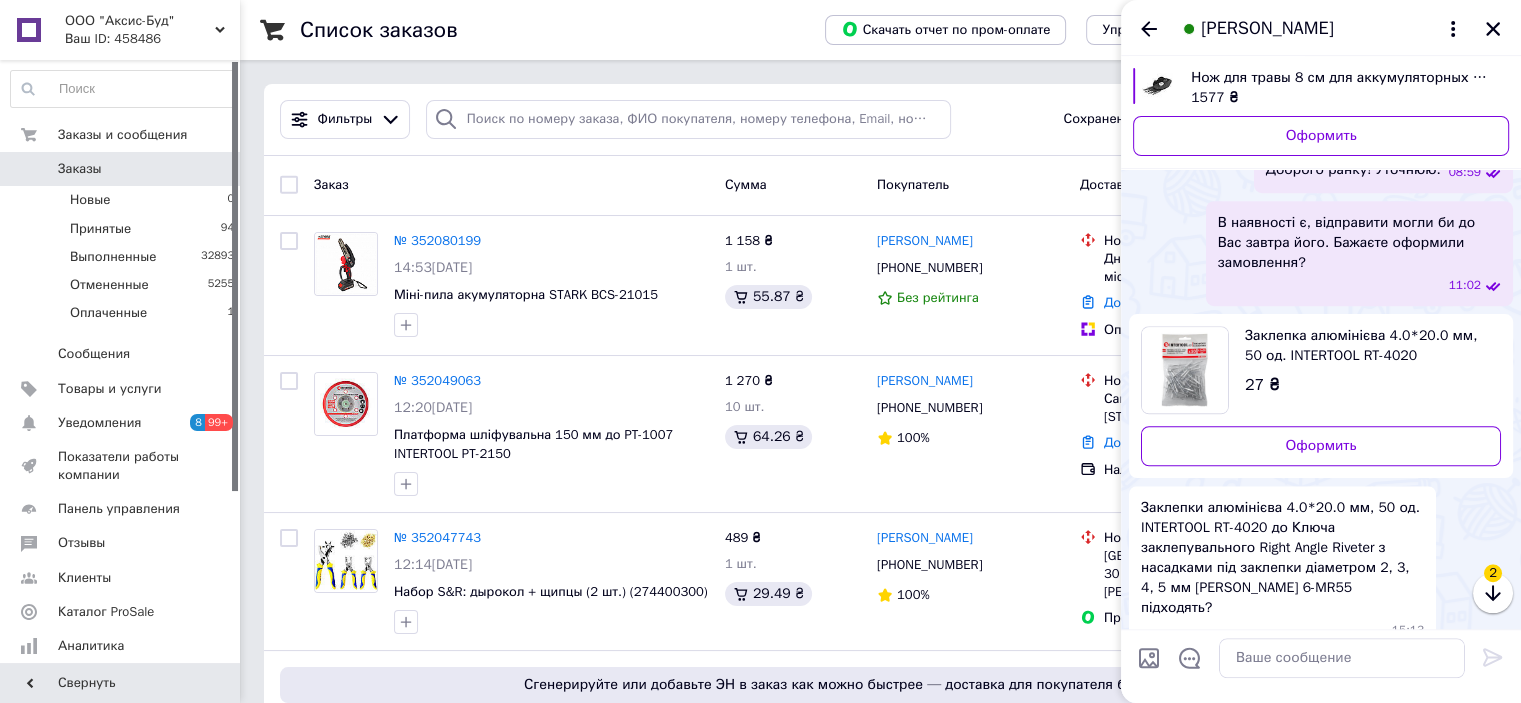 scroll, scrollTop: 1346, scrollLeft: 0, axis: vertical 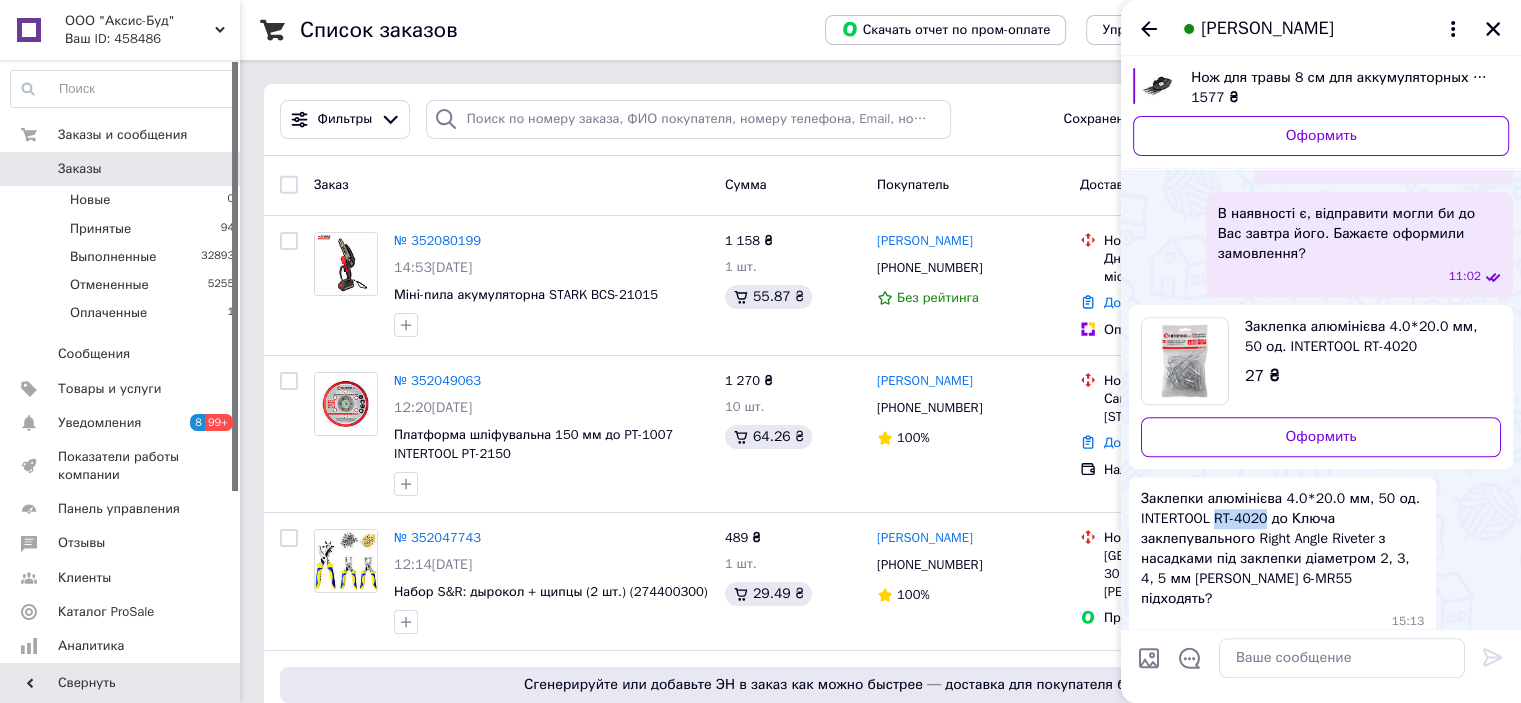 drag, startPoint x: 1216, startPoint y: 518, endPoint x: 1267, endPoint y: 517, distance: 51.009804 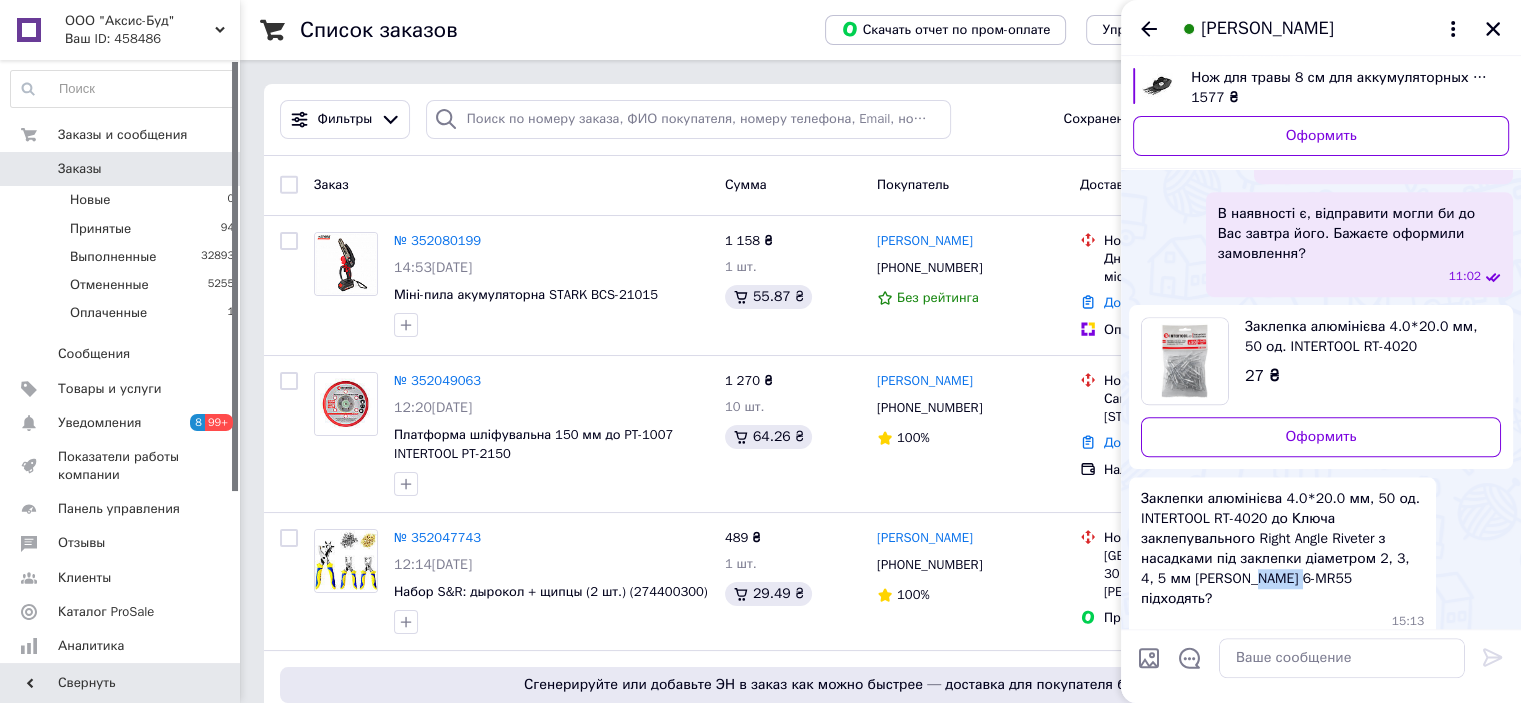 copy on "6-MR55" 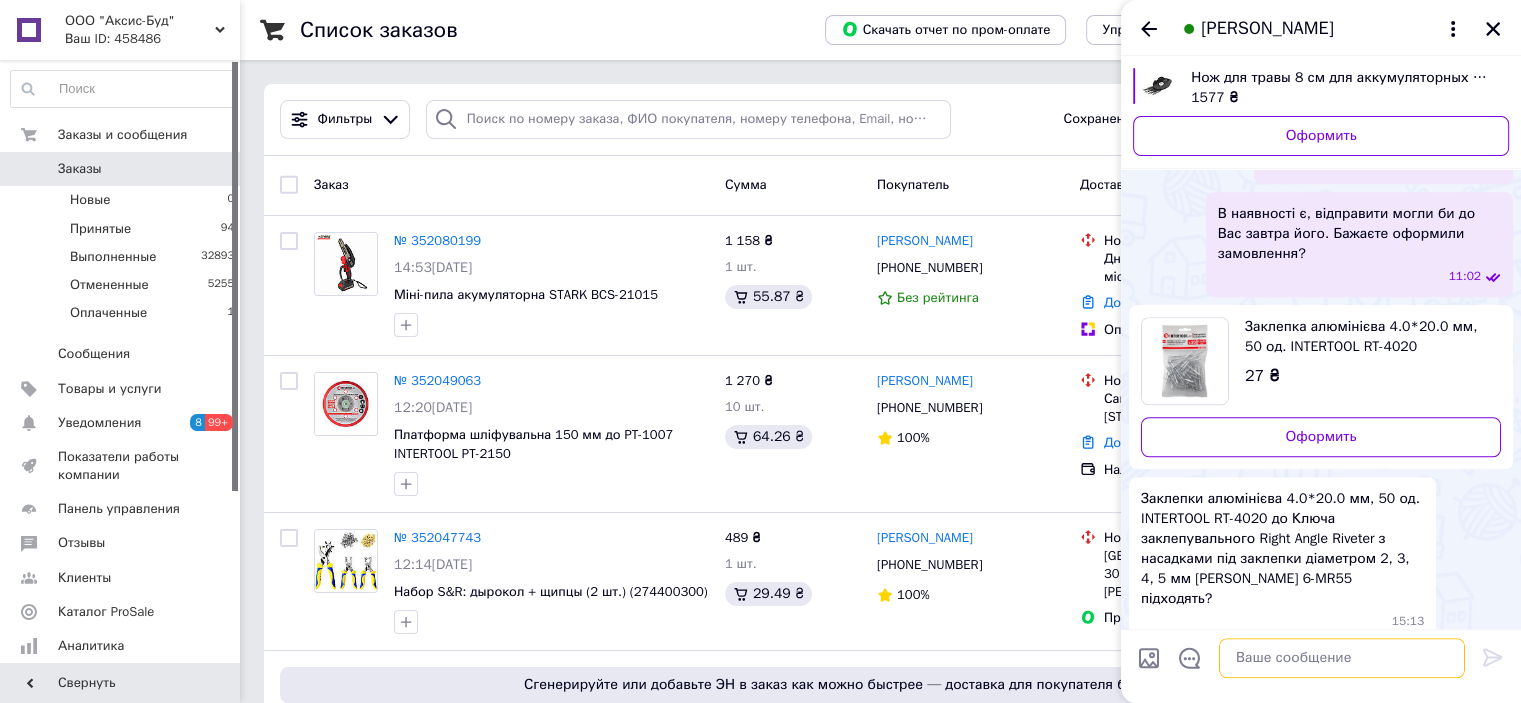 click at bounding box center [1342, 659] 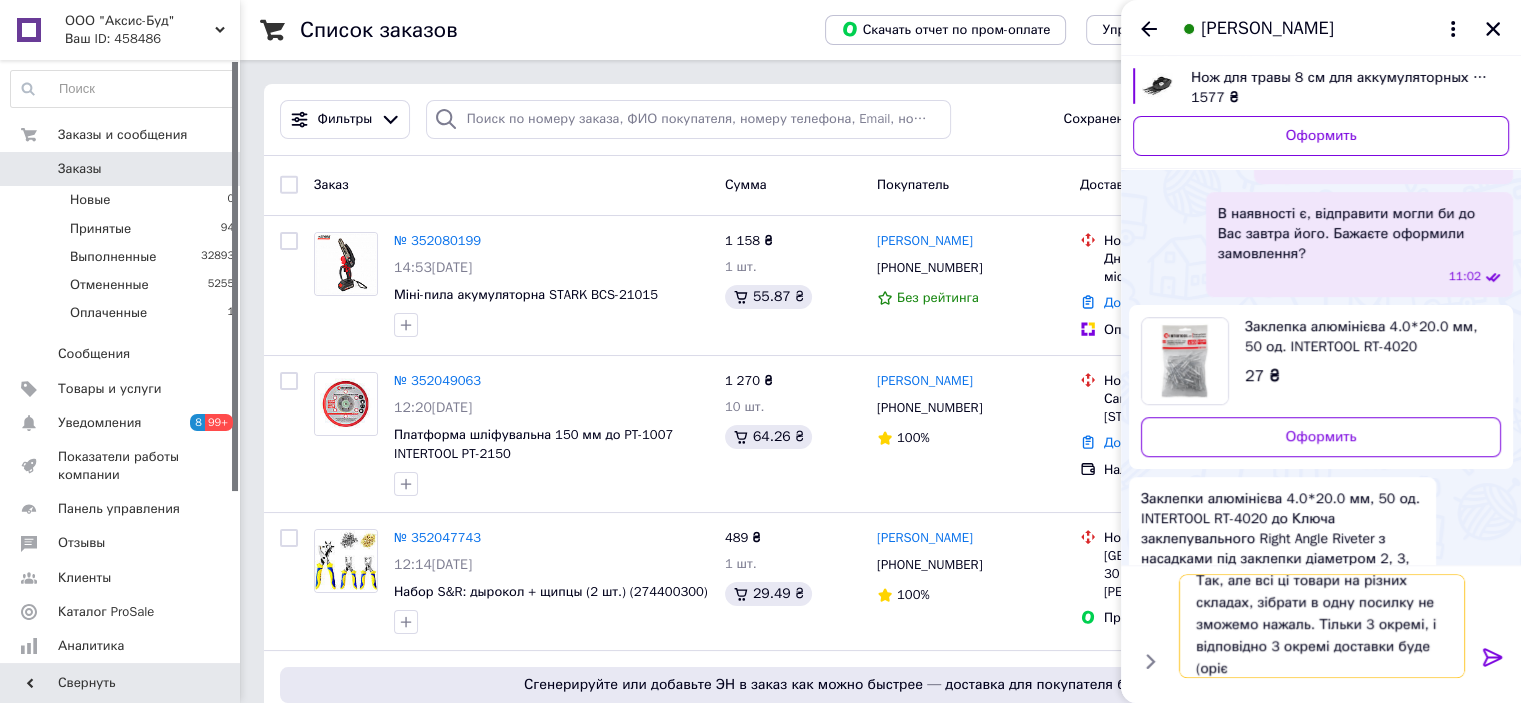 scroll, scrollTop: 1, scrollLeft: 0, axis: vertical 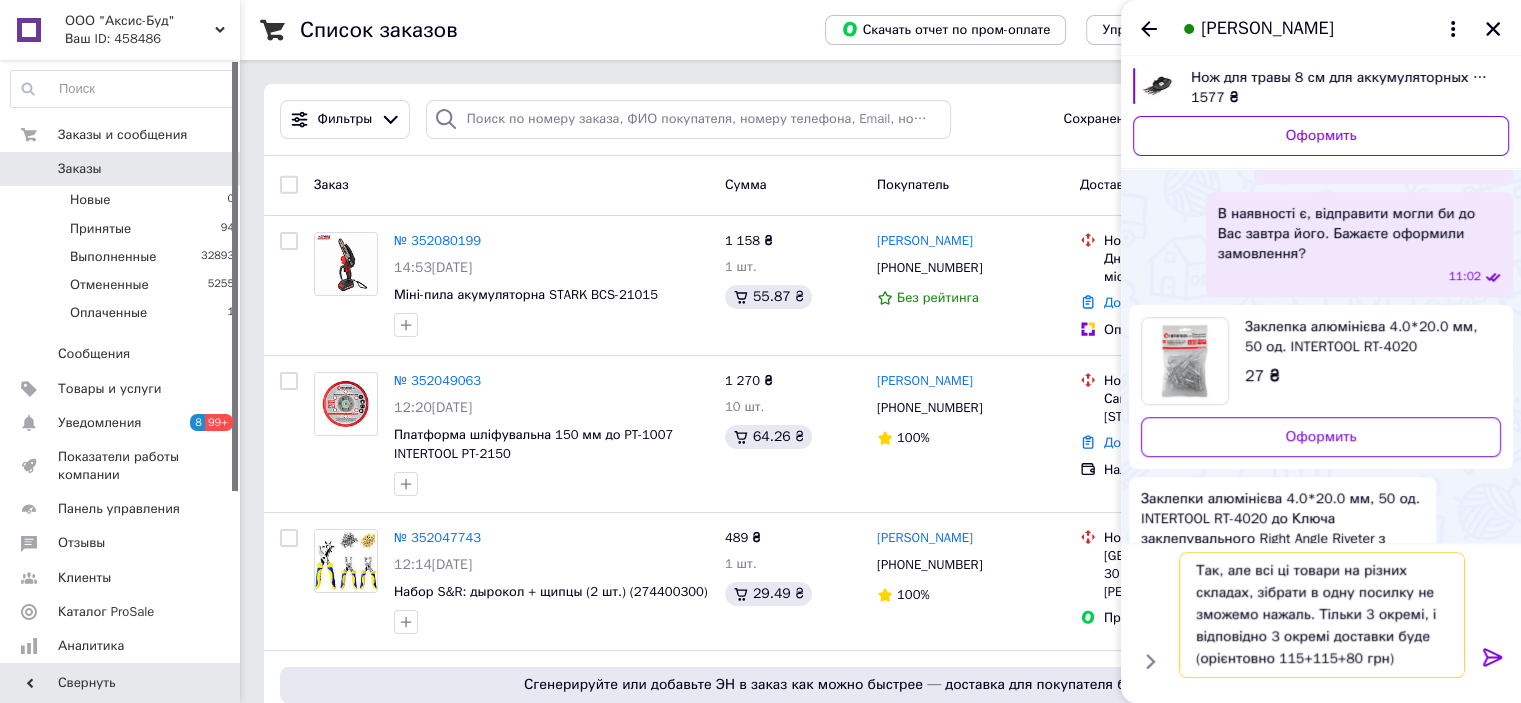 click on "Так, але всі ці товари на різних складах, зібрати в одну посилку не зможемо нажаль. Тільки 3 окремі, і відповідно 3 окремі доставки буде (орієнтовно 115+115+80 грн)" at bounding box center [1322, 616] 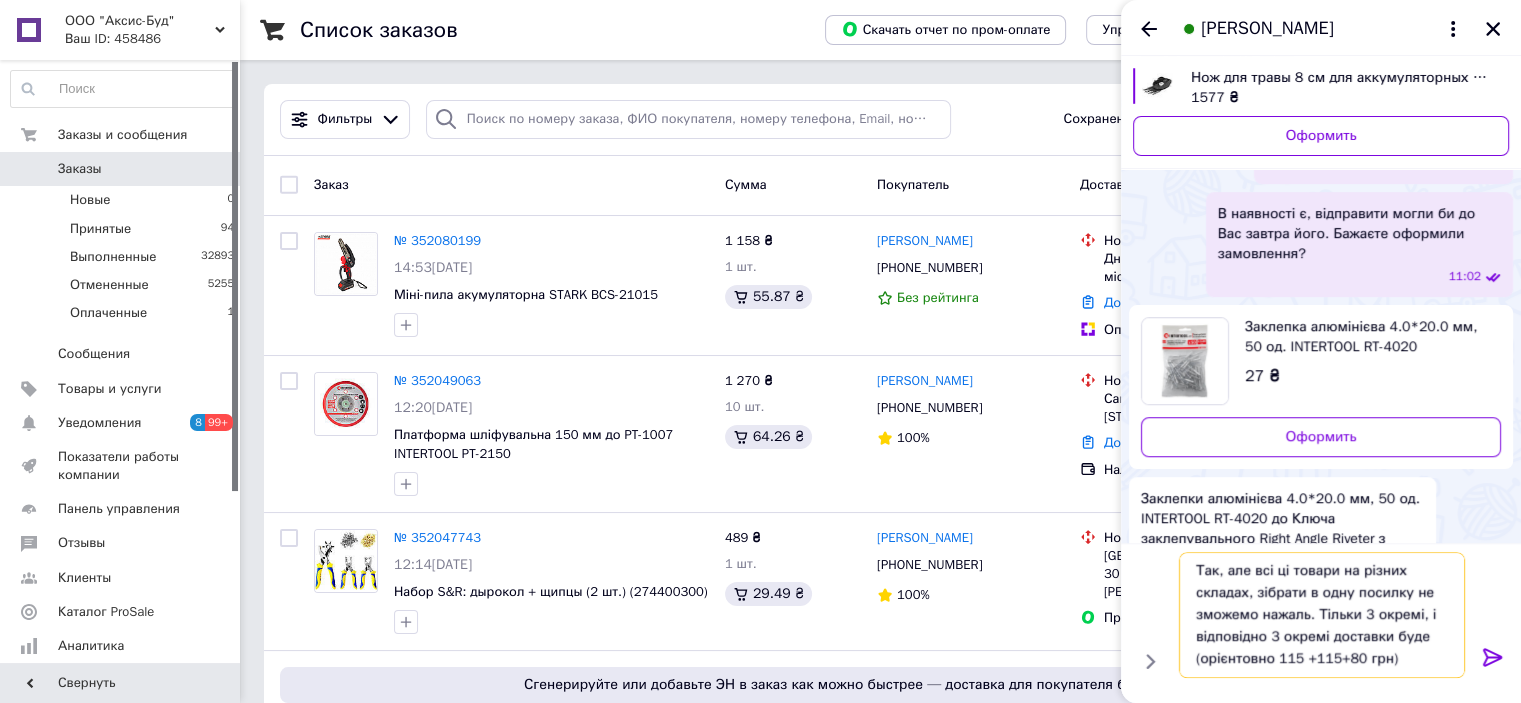 click on "Так, але всі ці товари на різних складах, зібрати в одну посилку не зможемо нажаль. Тільки 3 окремі, і відповідно 3 окремі доставки буде (орієнтовно 115 +115+80 грн)" at bounding box center (1322, 616) 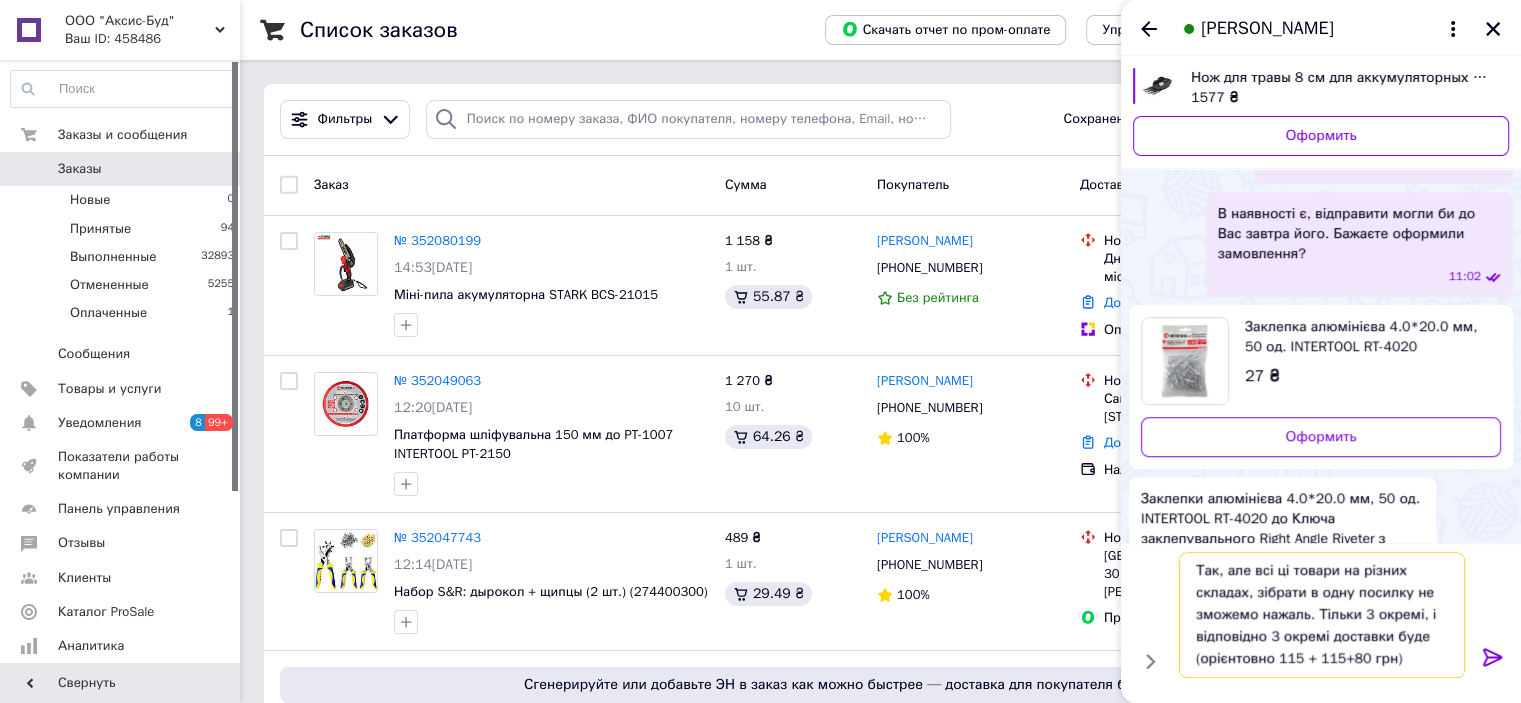 click on "Так, але всі ці товари на різних складах, зібрати в одну посилку не зможемо нажаль. Тільки 3 окремі, і відповідно 3 окремі доставки буде (орієнтовно 115 + 115+80 грн)" at bounding box center [1322, 616] 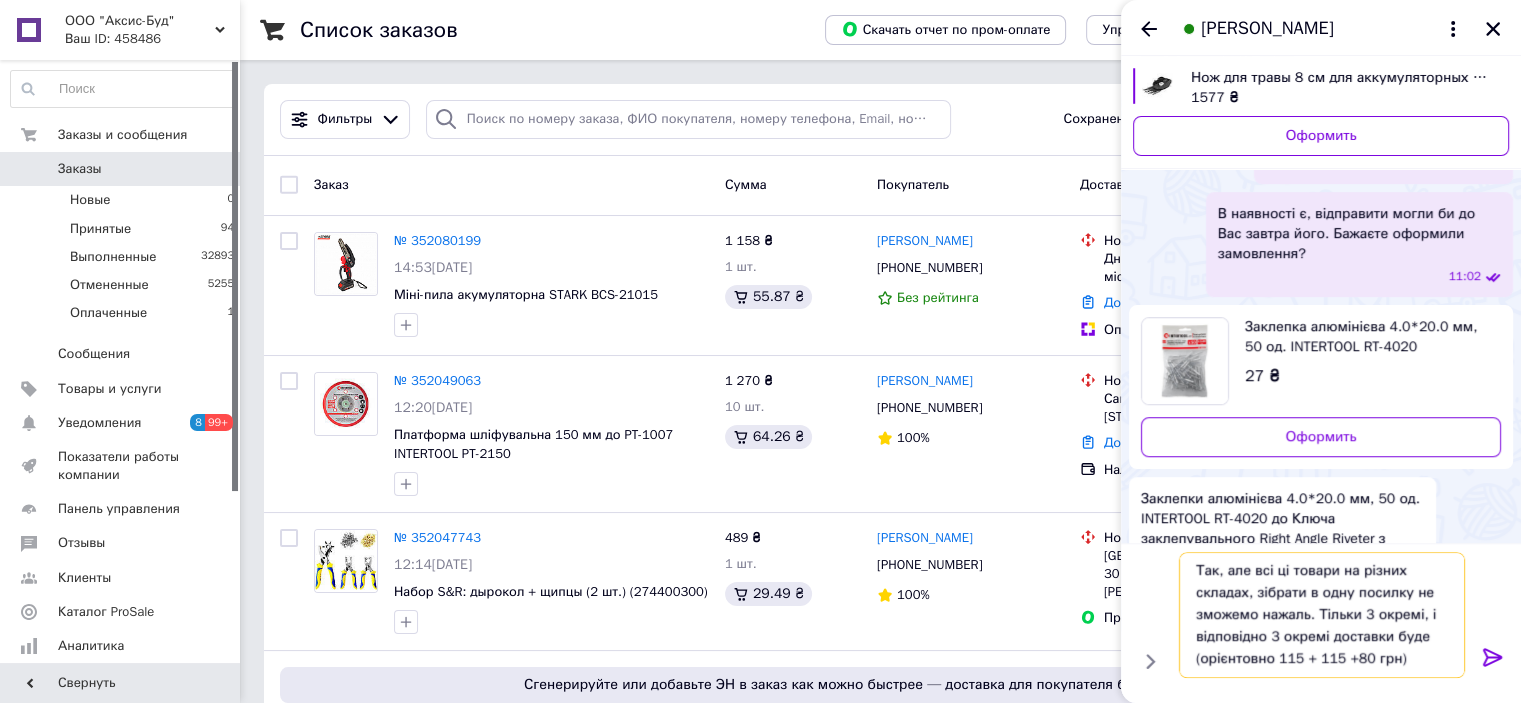 click on "Так, але всі ці товари на різних складах, зібрати в одну посилку не зможемо нажаль. Тільки 3 окремі, і відповідно 3 окремі доставки буде (орієнтовно 115 + 115 +80 грн)" at bounding box center [1322, 616] 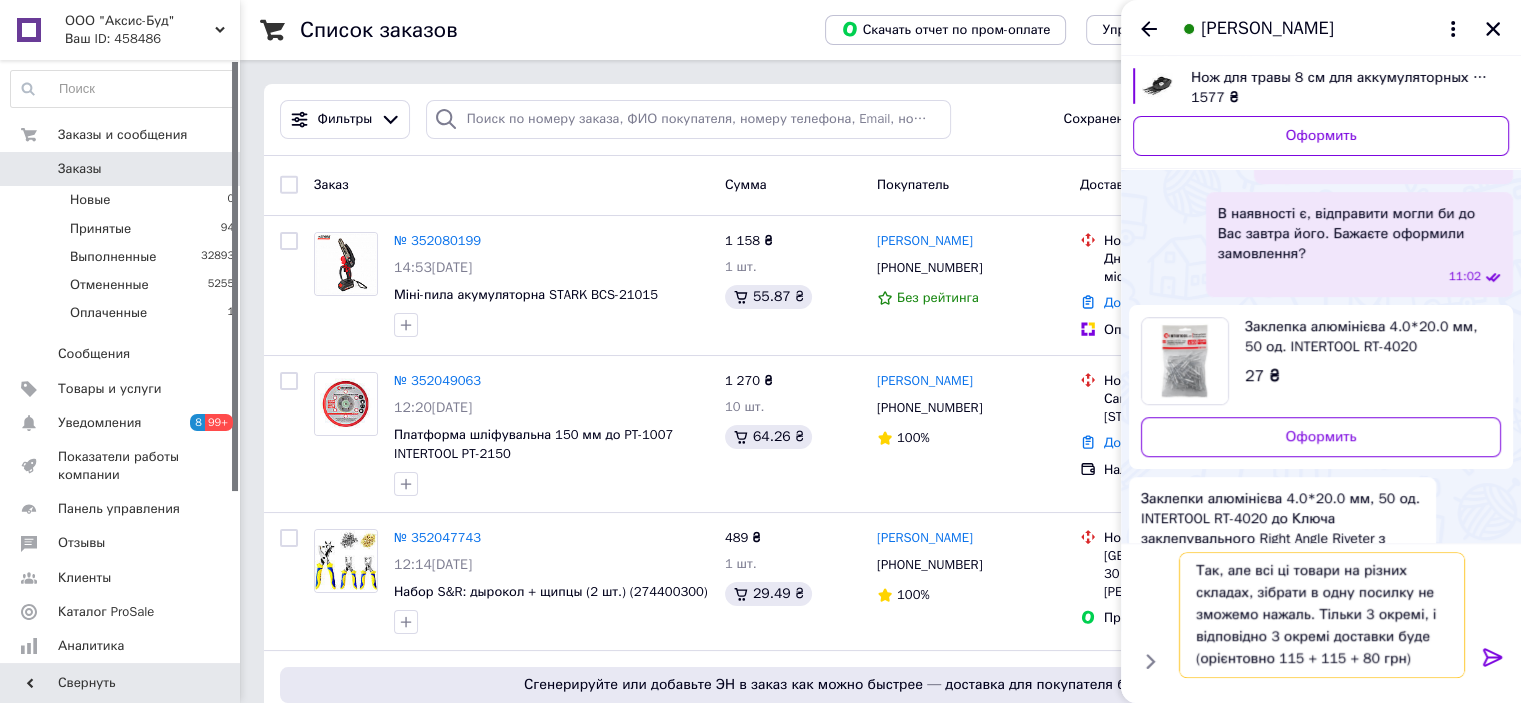 drag, startPoint x: 1414, startPoint y: 659, endPoint x: 1416, endPoint y: 639, distance: 20.09975 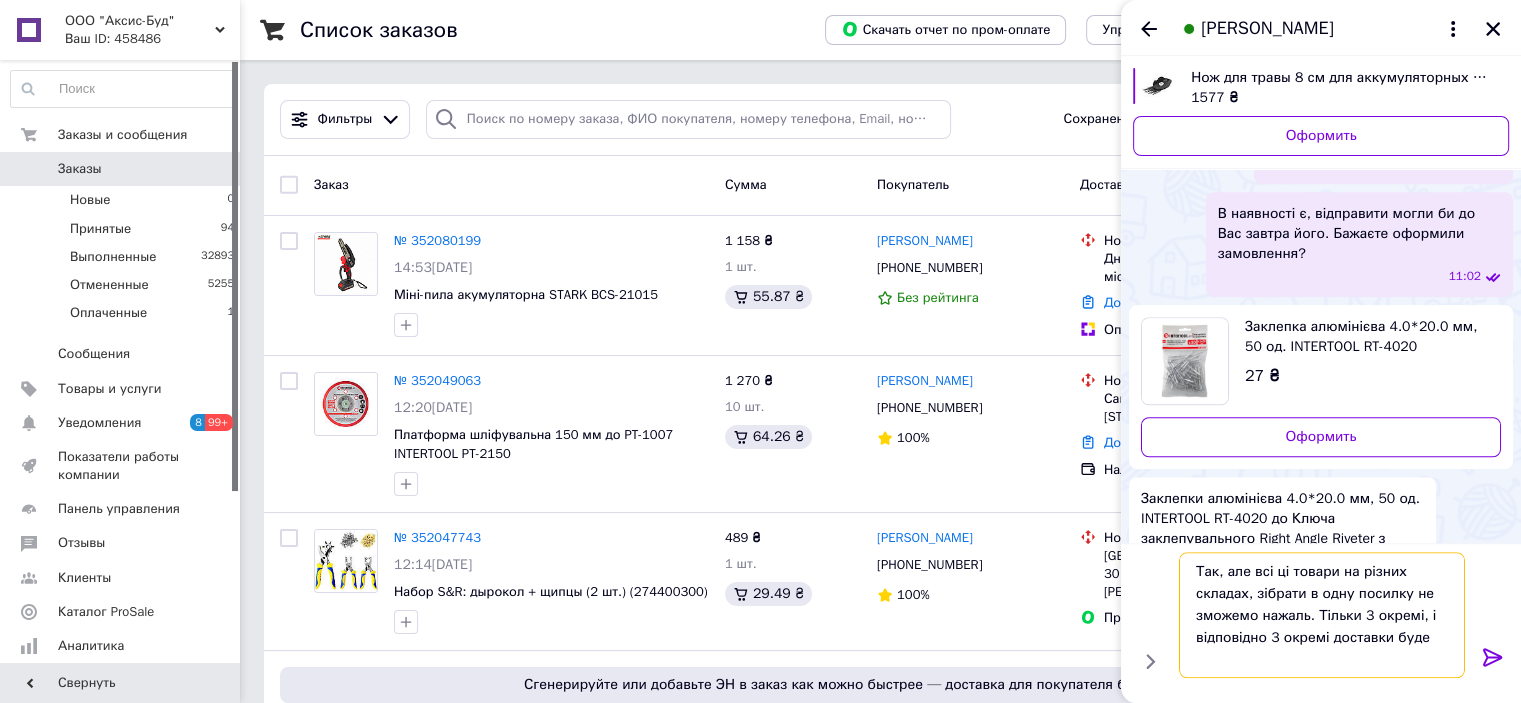 scroll, scrollTop: 0, scrollLeft: 0, axis: both 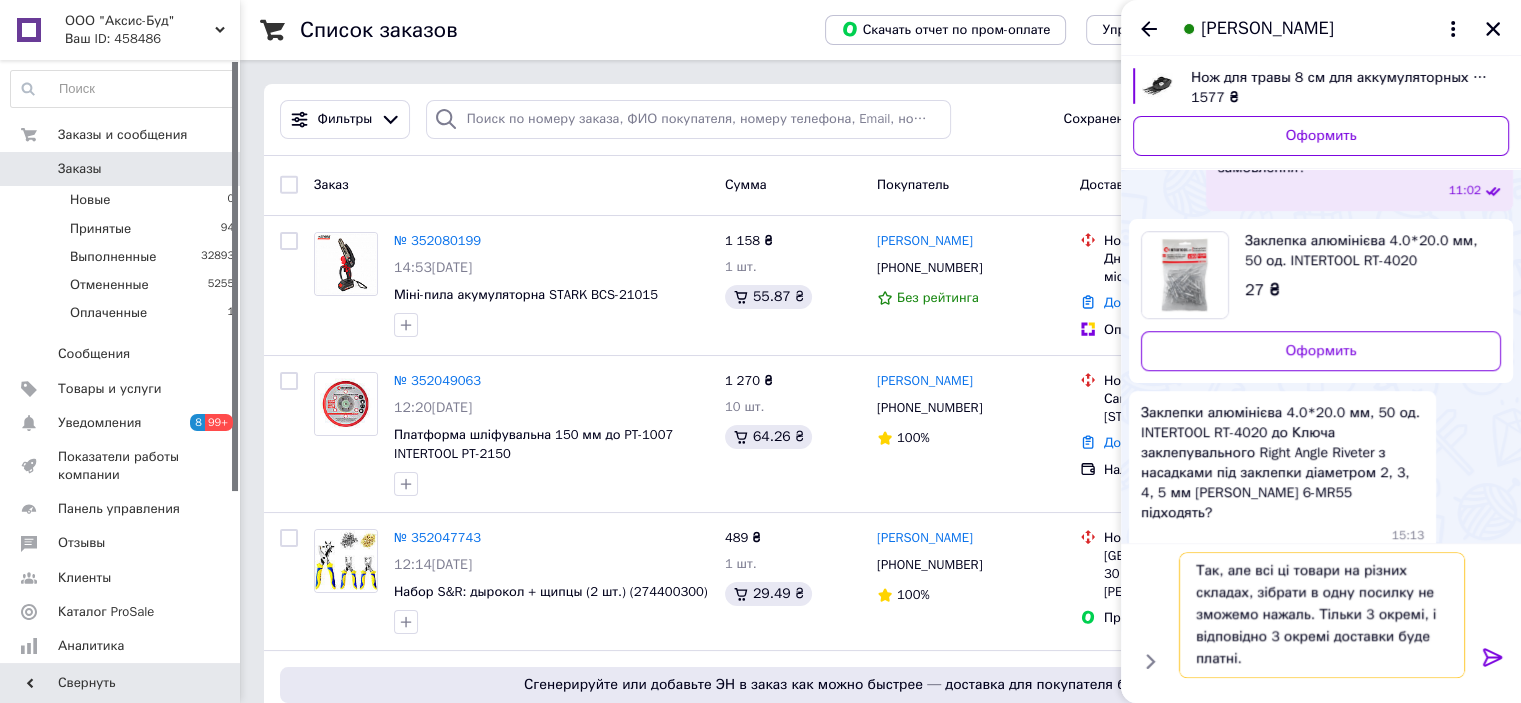 drag, startPoint x: 1257, startPoint y: 572, endPoint x: 1140, endPoint y: 571, distance: 117.00427 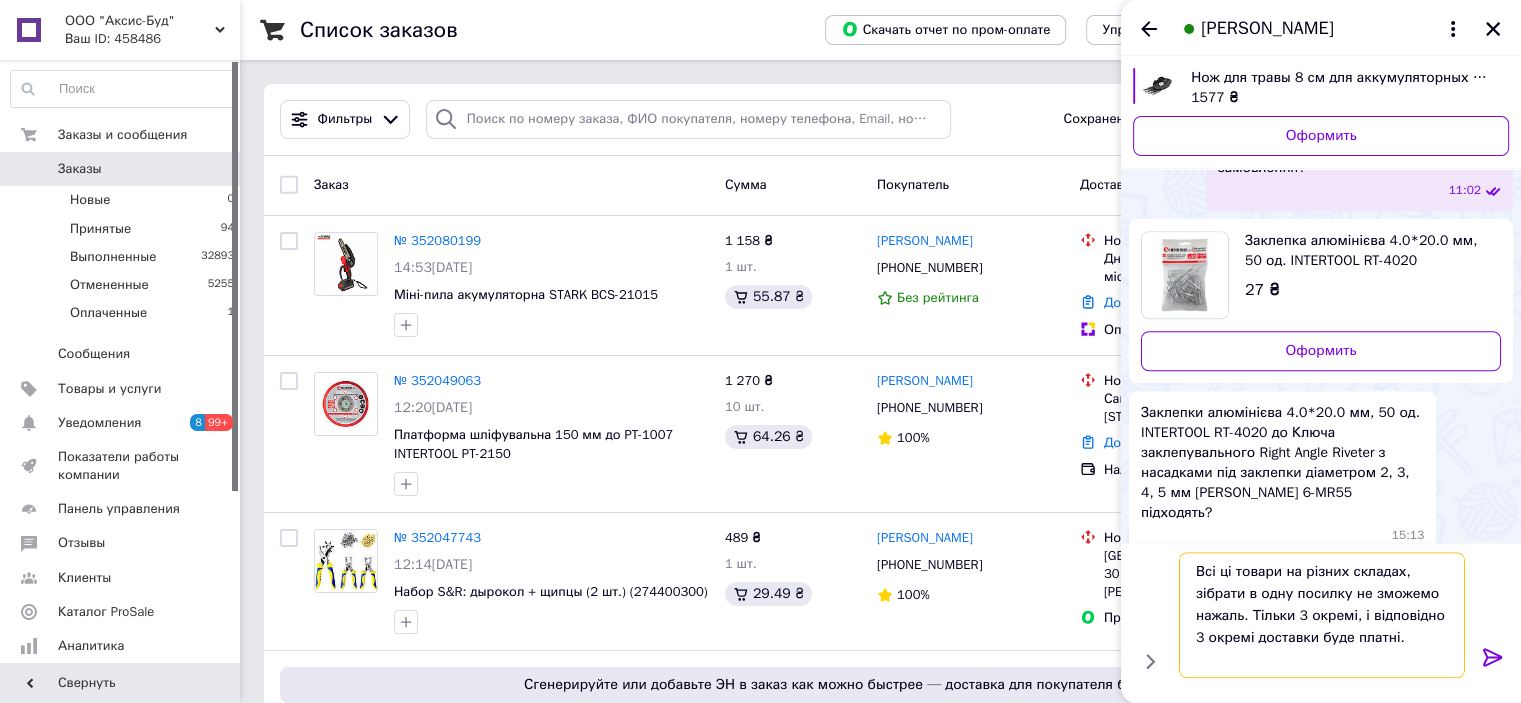 scroll, scrollTop: 0, scrollLeft: 0, axis: both 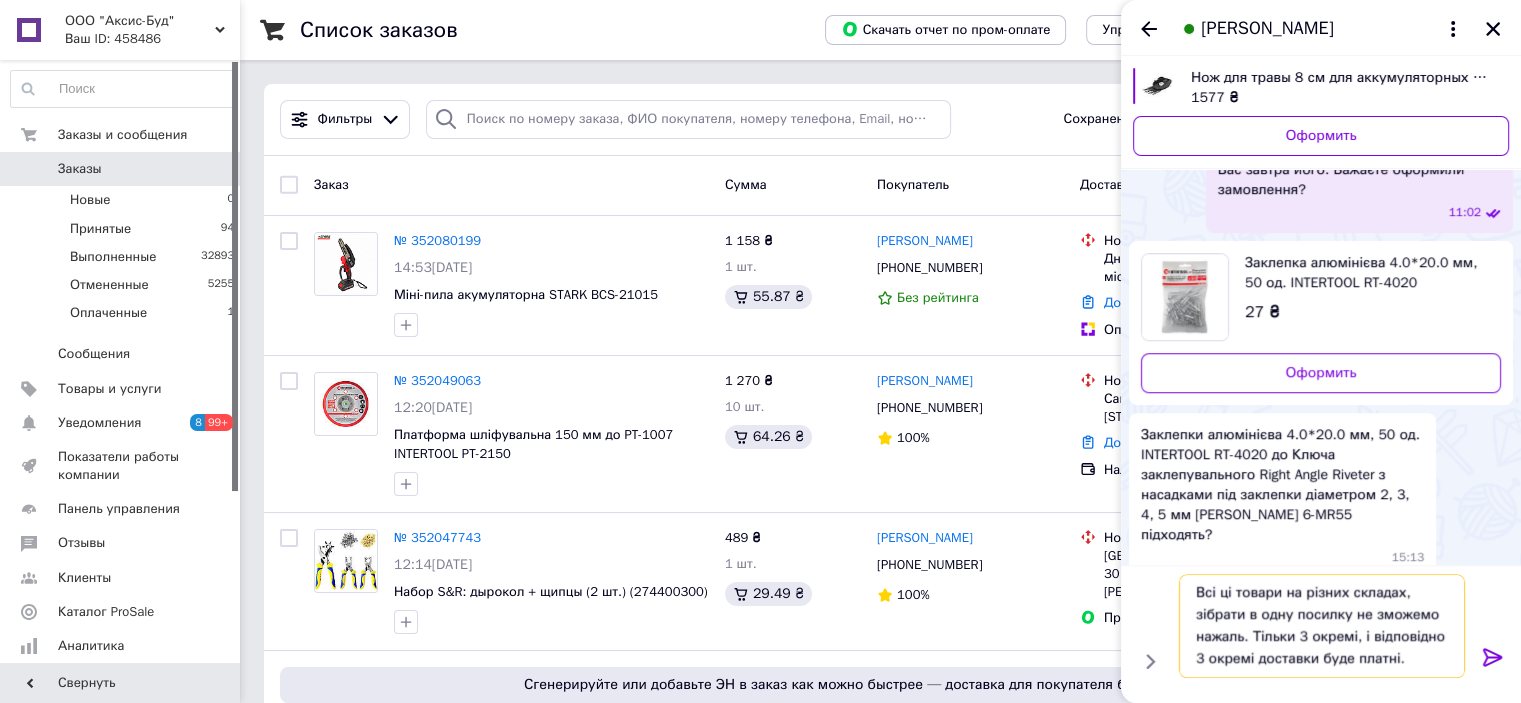 click on "Всі ці товари на різних складах, зібрати в одну посилку не зможемо нажаль. Тільки 3 окремі, і відповідно 3 окремі доставки буде платні." at bounding box center [1322, 627] 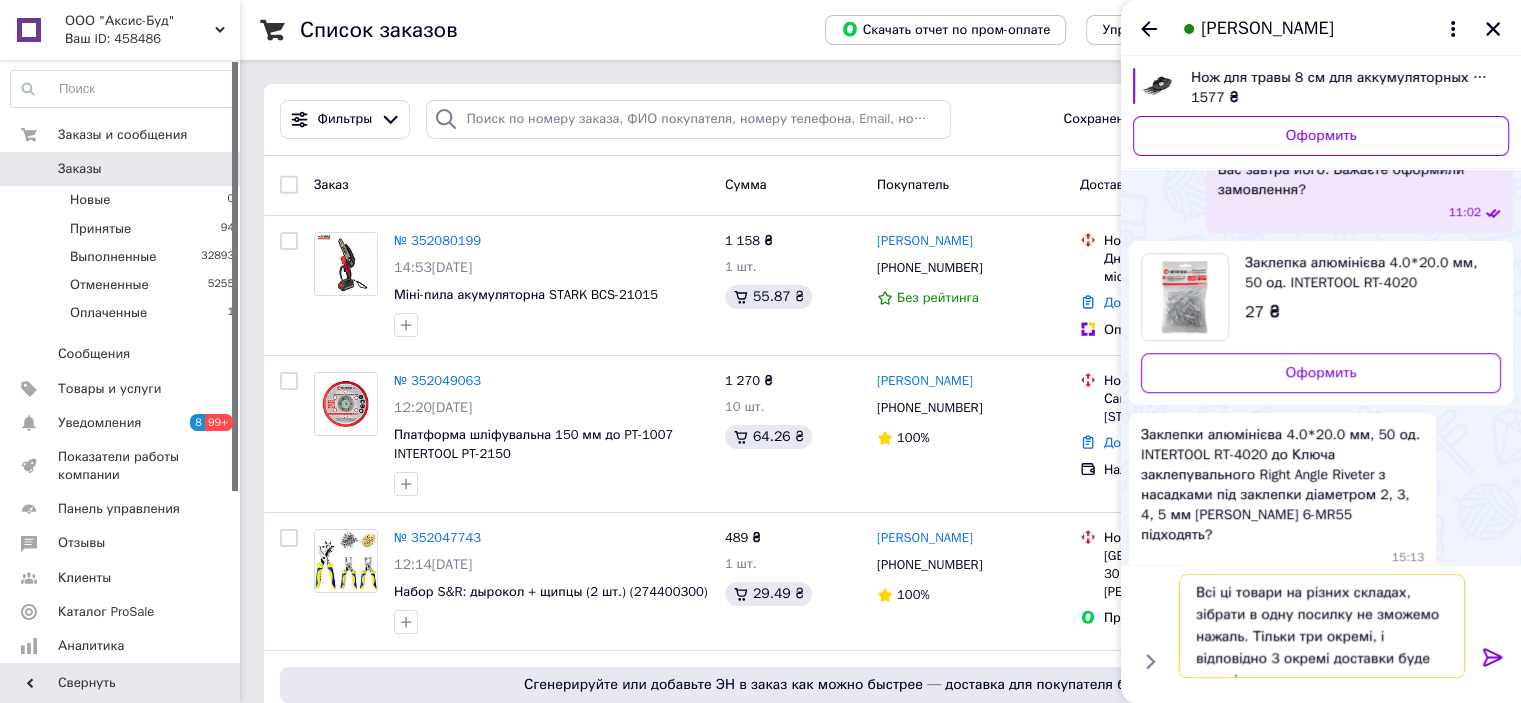 click on "Всі ці товари на різних складах, зібрати в одну посилку не зможемо нажаль. Тільки три окремі, і відповідно 3 окремі доставки буде платні." at bounding box center [1322, 627] 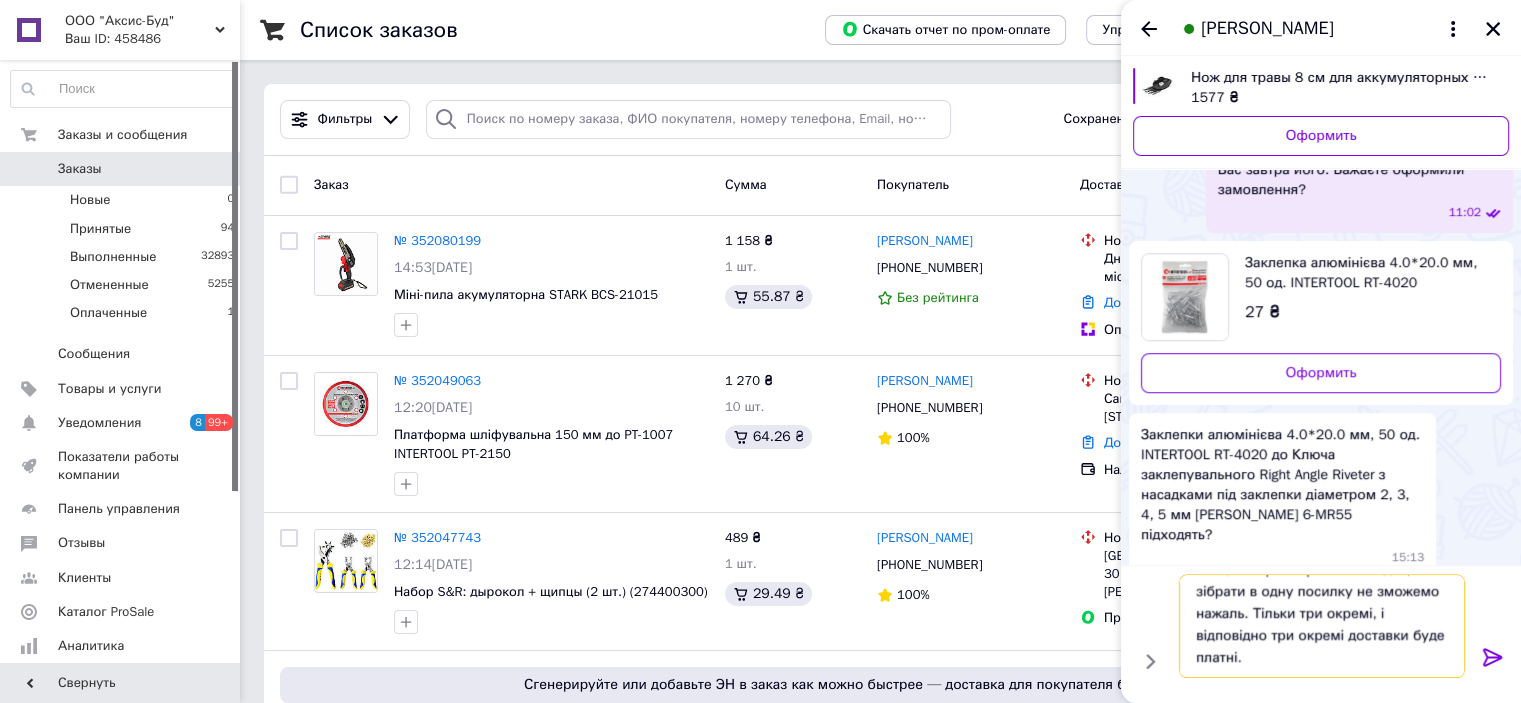scroll, scrollTop: 0, scrollLeft: 0, axis: both 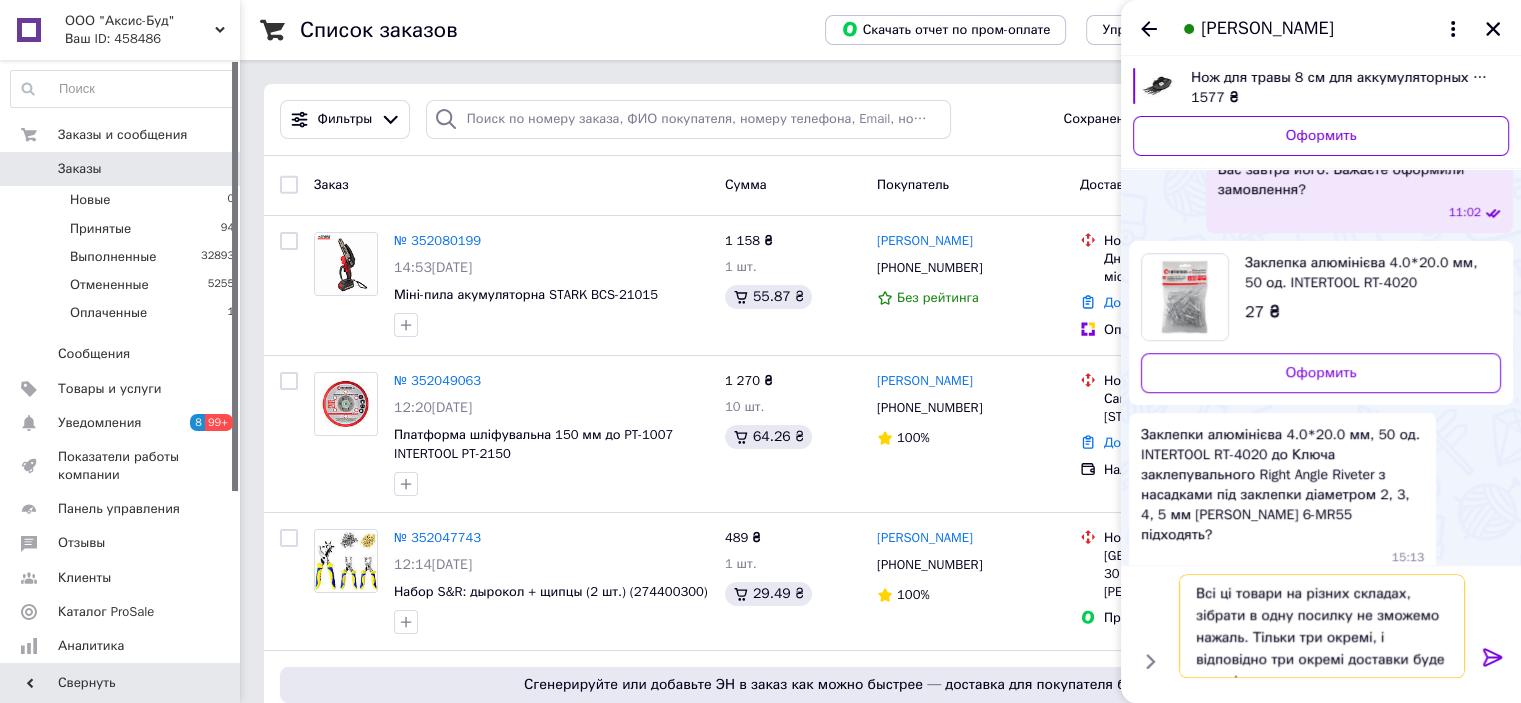 type on "Всі ці товари на різних складах, зібрати в одну посилку не зможемо нажаль. Тільки три окремі, і відповідно три окремі доставки буде платні." 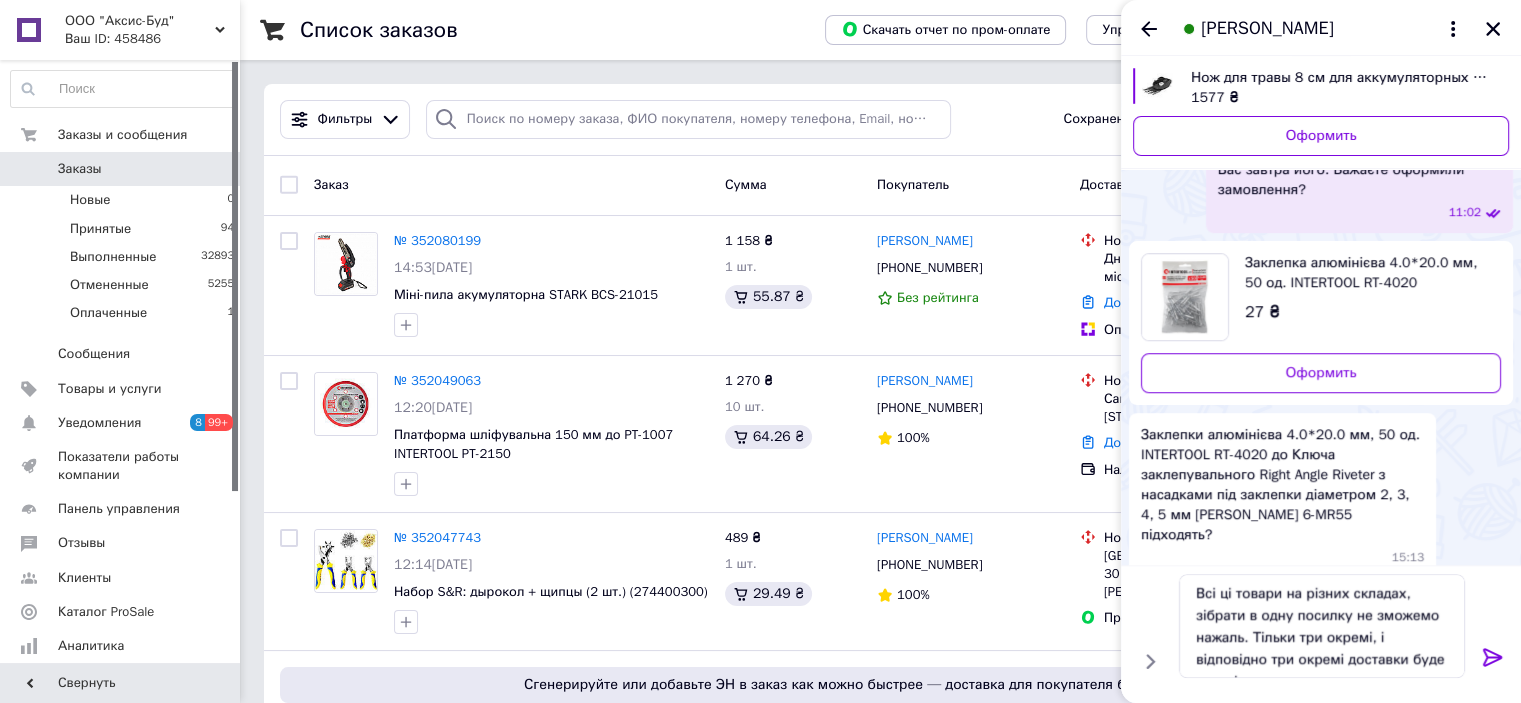 click 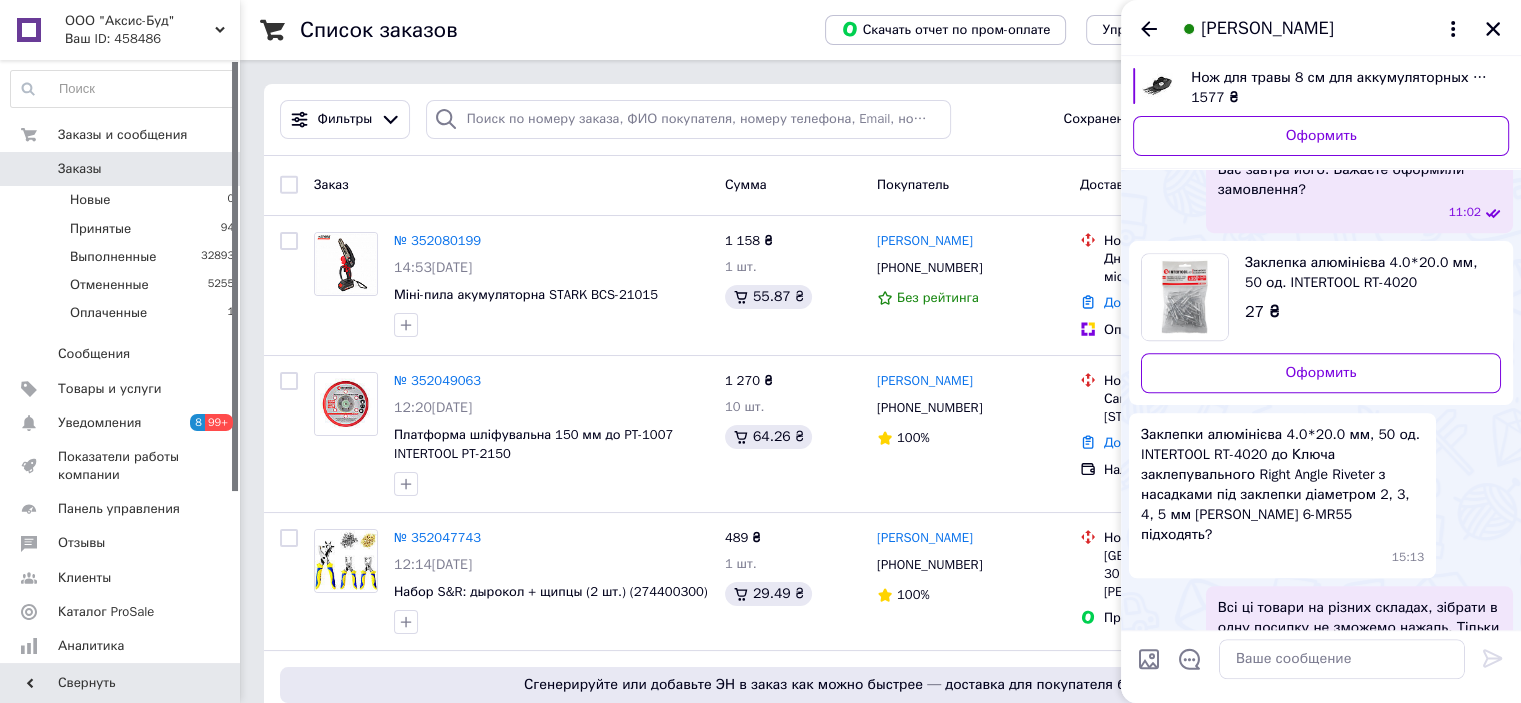 scroll, scrollTop: 1443, scrollLeft: 0, axis: vertical 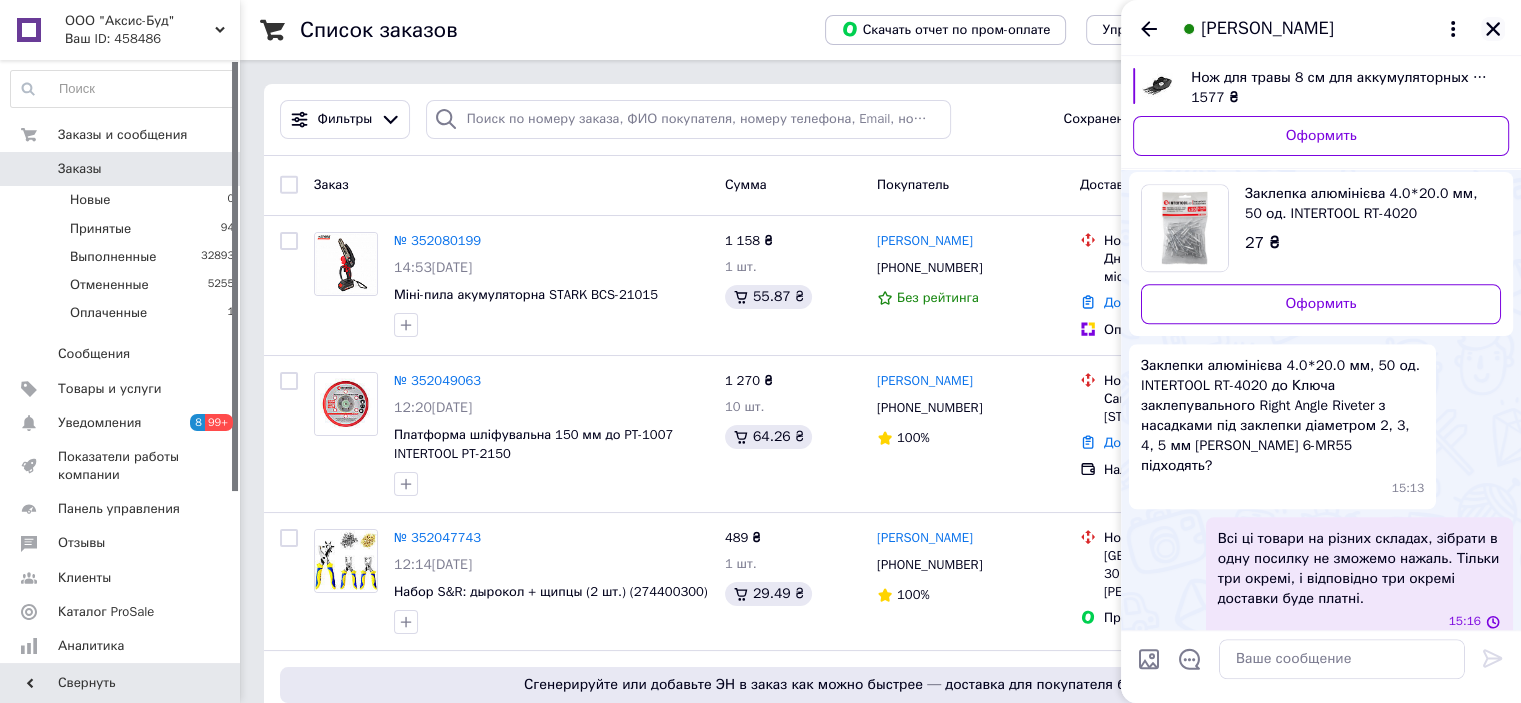 click 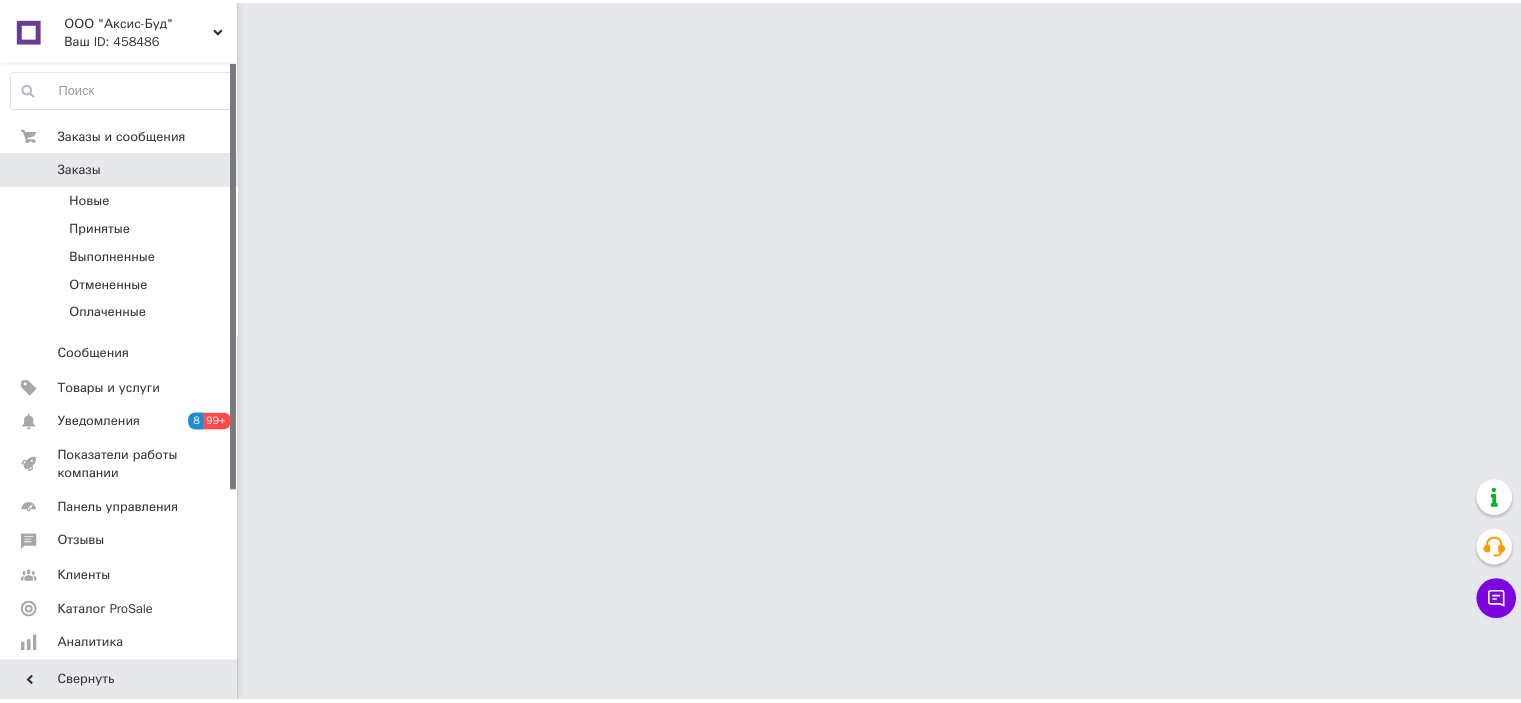 scroll, scrollTop: 0, scrollLeft: 0, axis: both 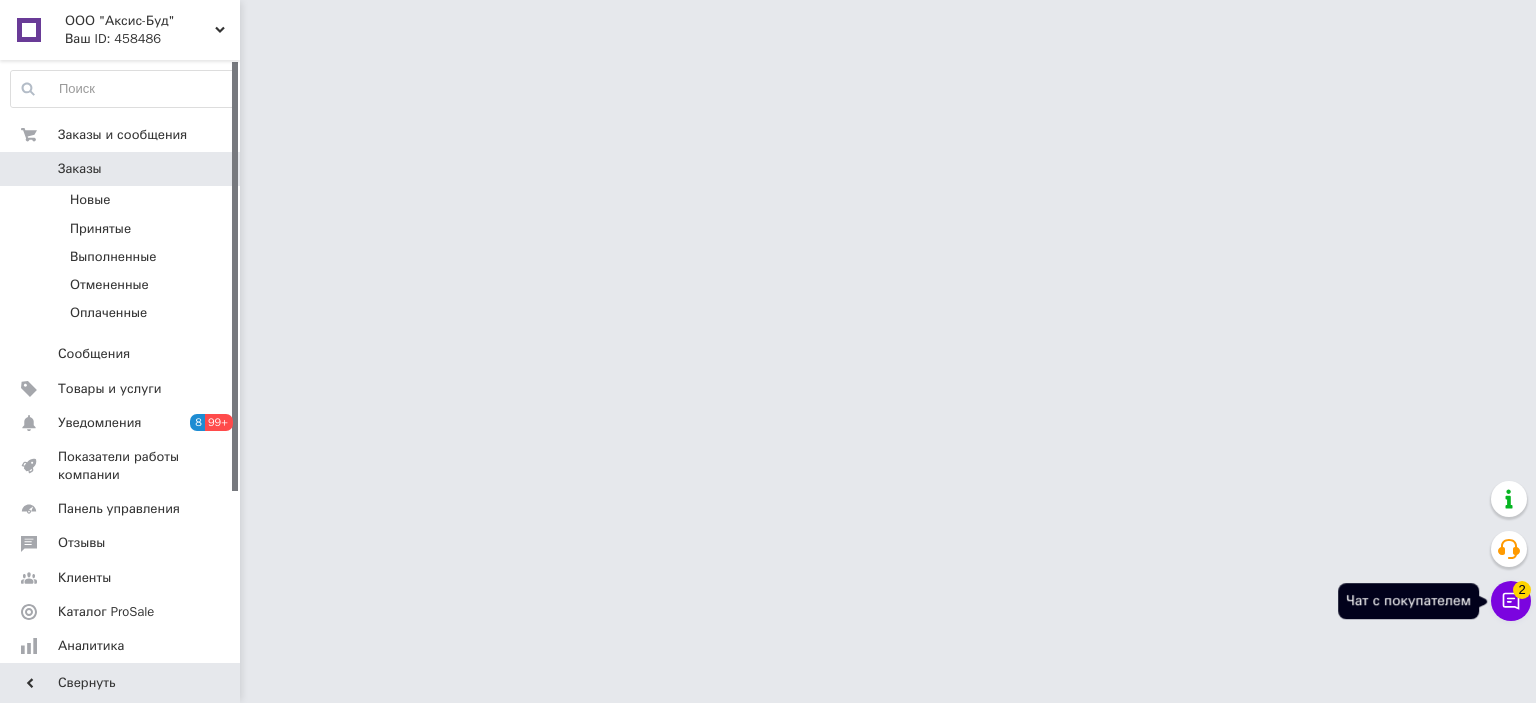 click on "Чат с покупателем 2" at bounding box center (1511, 601) 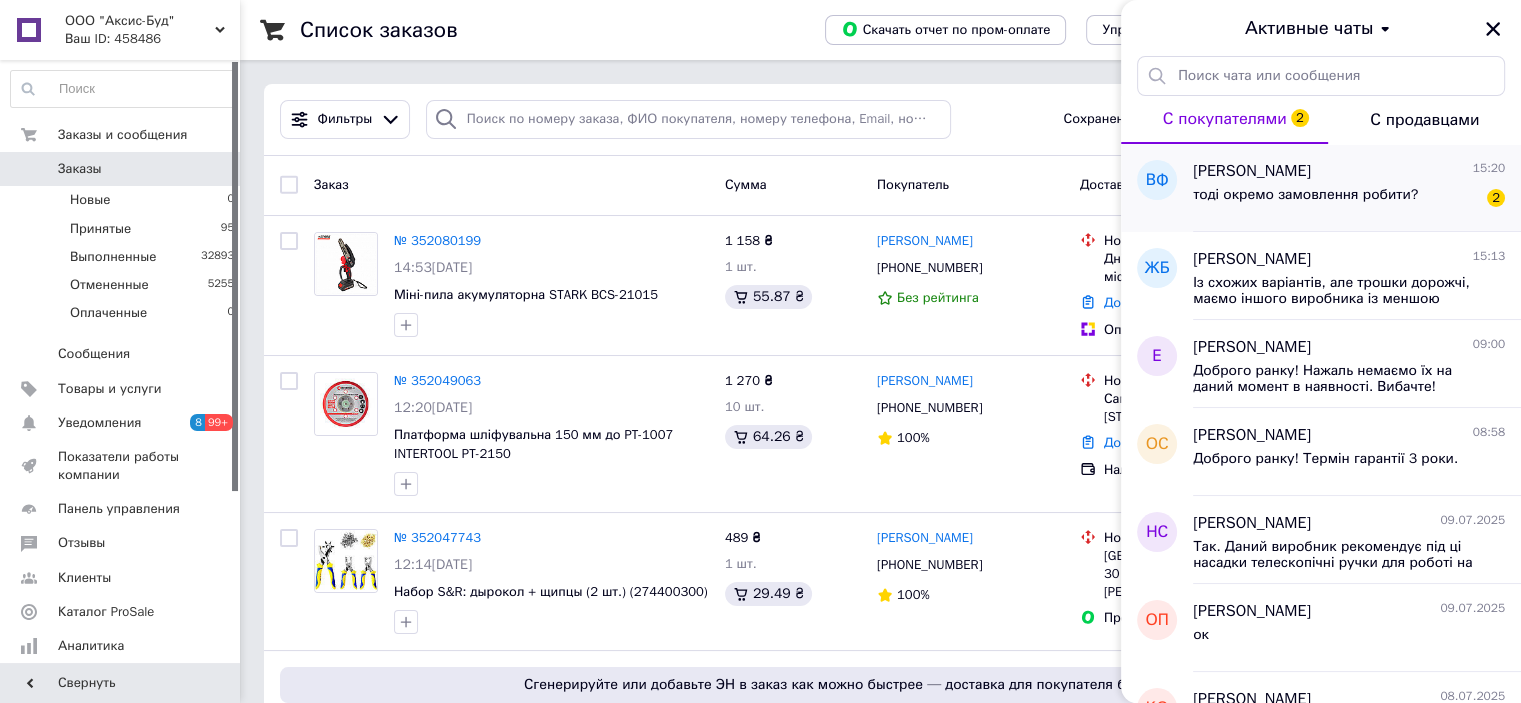 click on "тоді окремо замовлення робити?" at bounding box center (1305, 195) 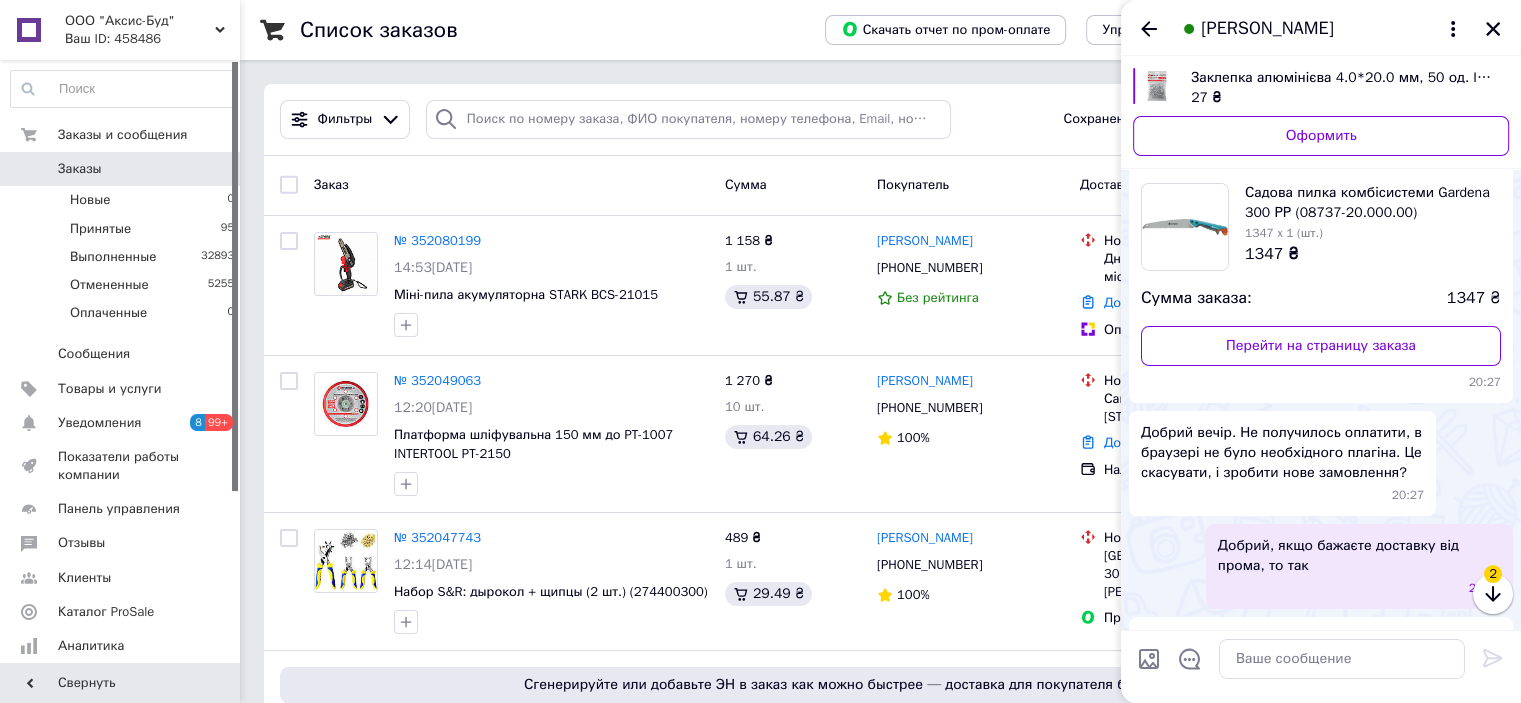 scroll, scrollTop: 1637, scrollLeft: 0, axis: vertical 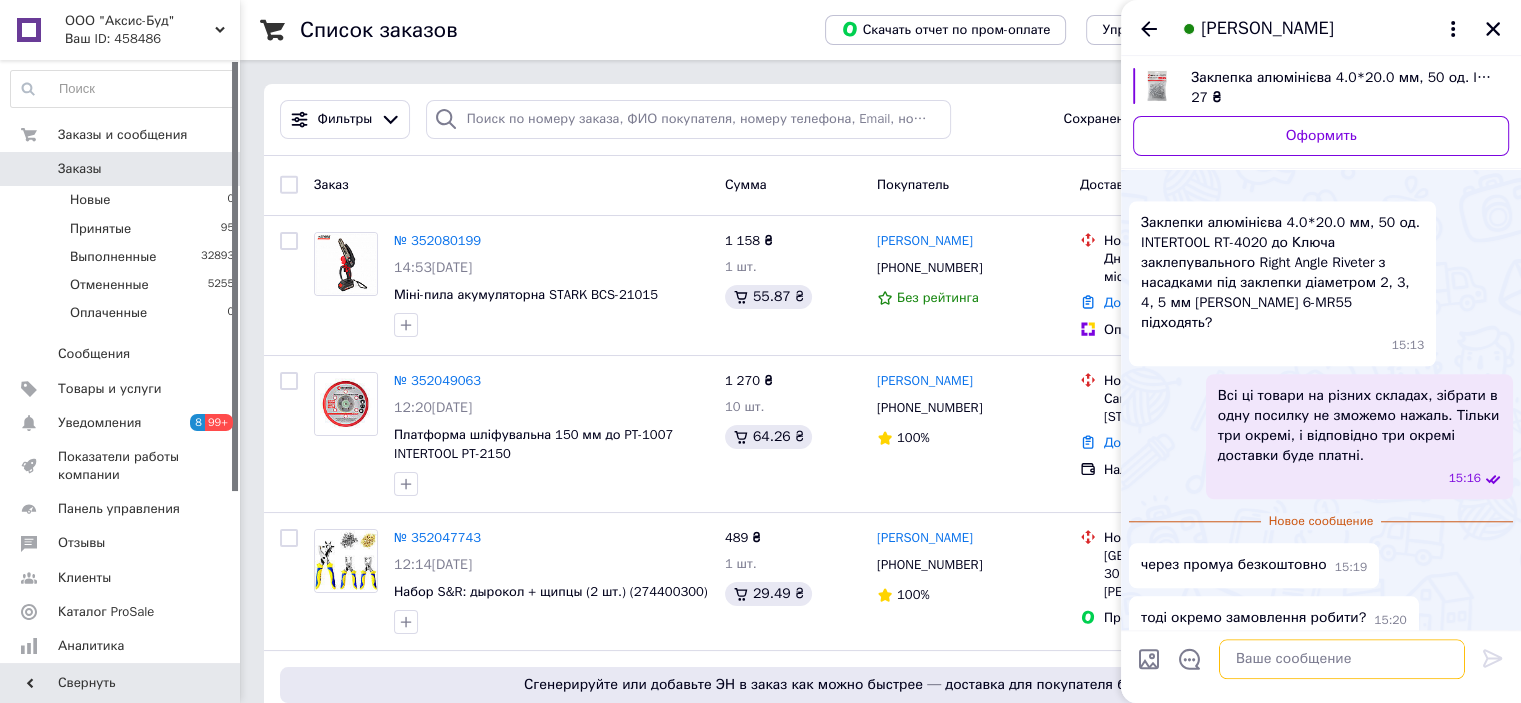 click at bounding box center (1342, 659) 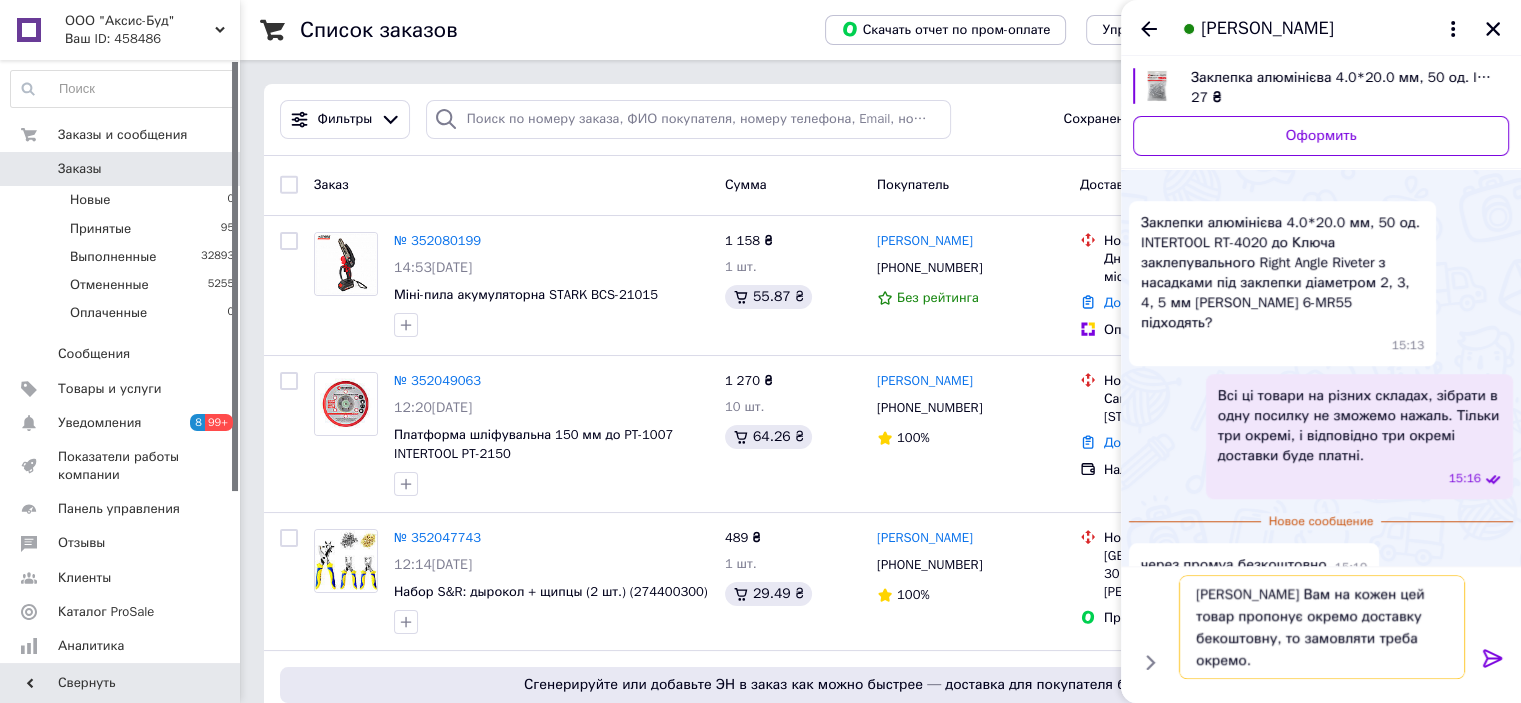 type on "[PERSON_NAME] Вам на кожен цей товар пропонує окремо доставку бекоштовну, то замовляти треба окремо." 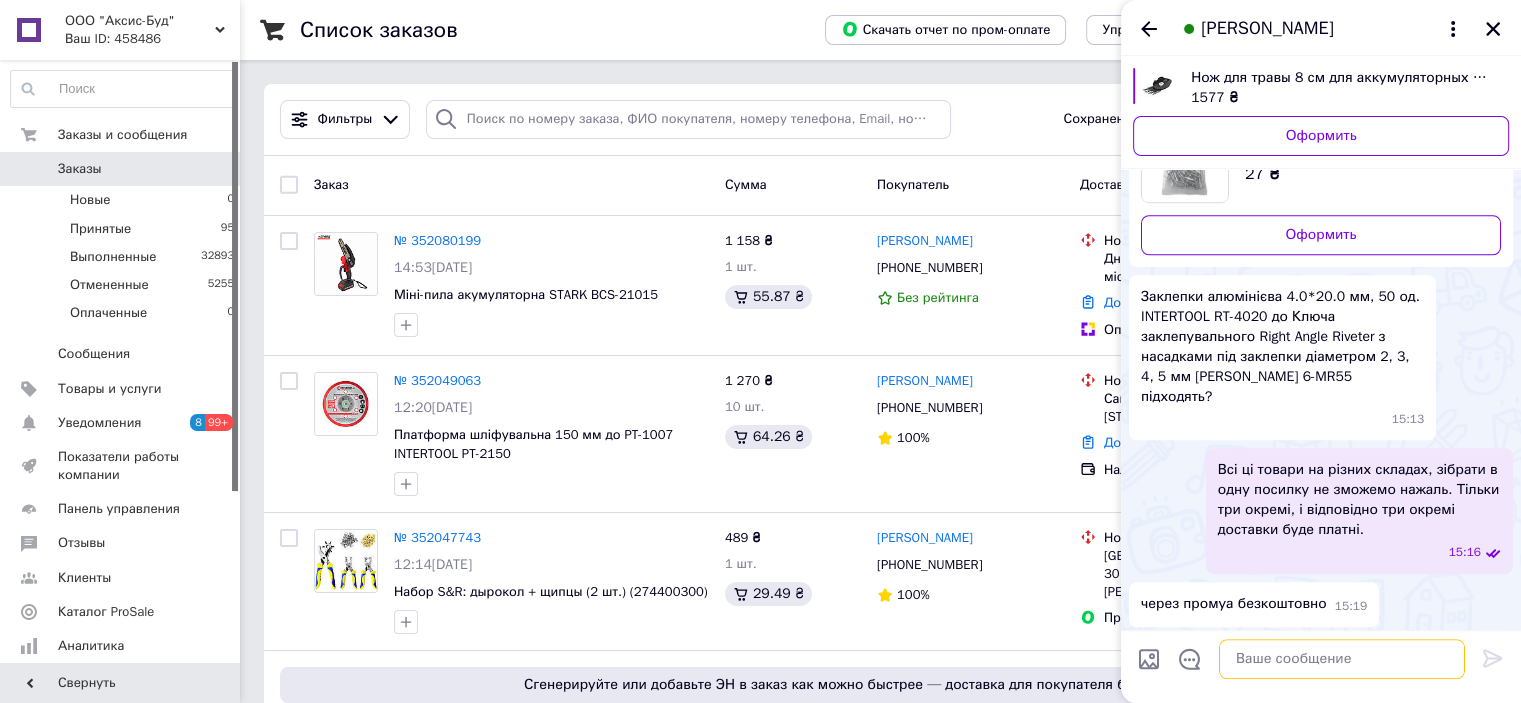 scroll, scrollTop: 1612, scrollLeft: 0, axis: vertical 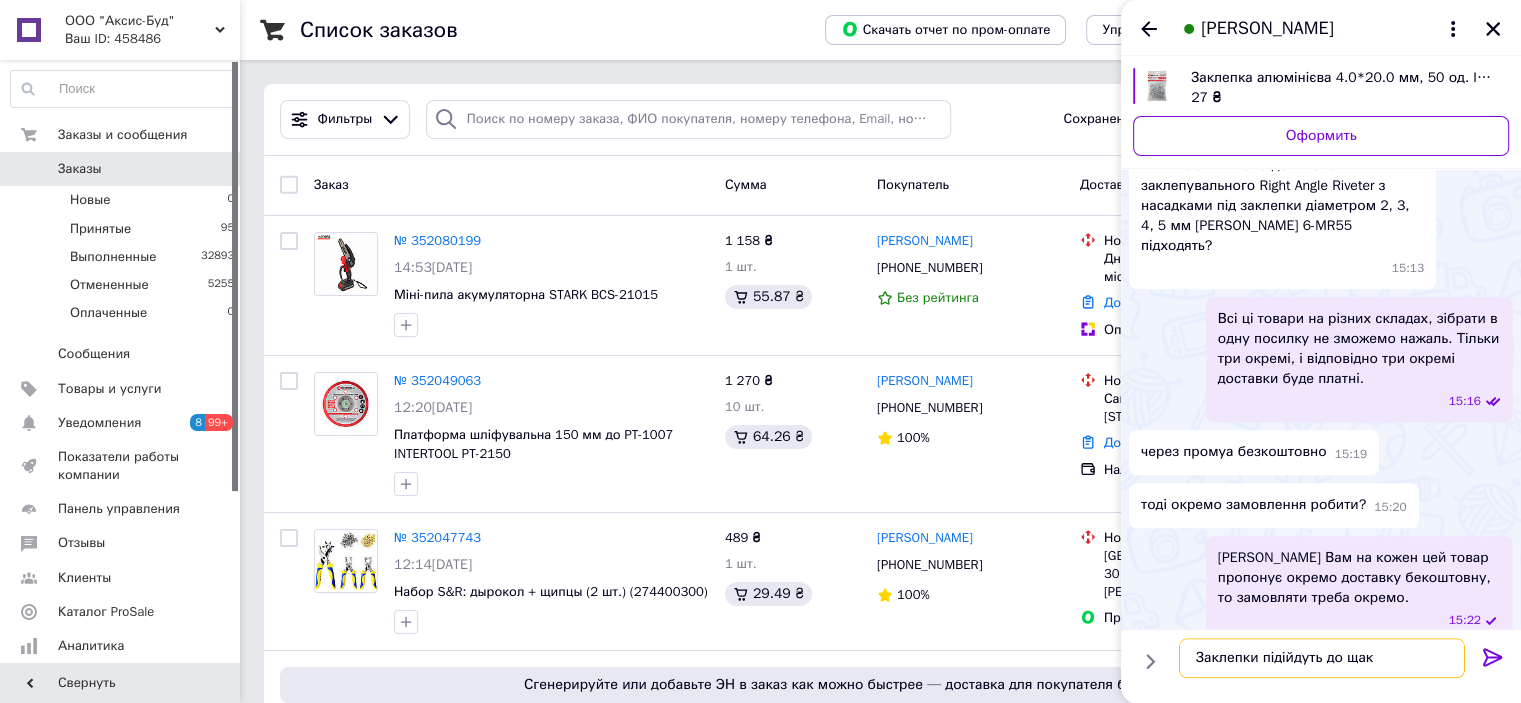 click on "Заклепки підійдуть до щак" at bounding box center [1322, 659] 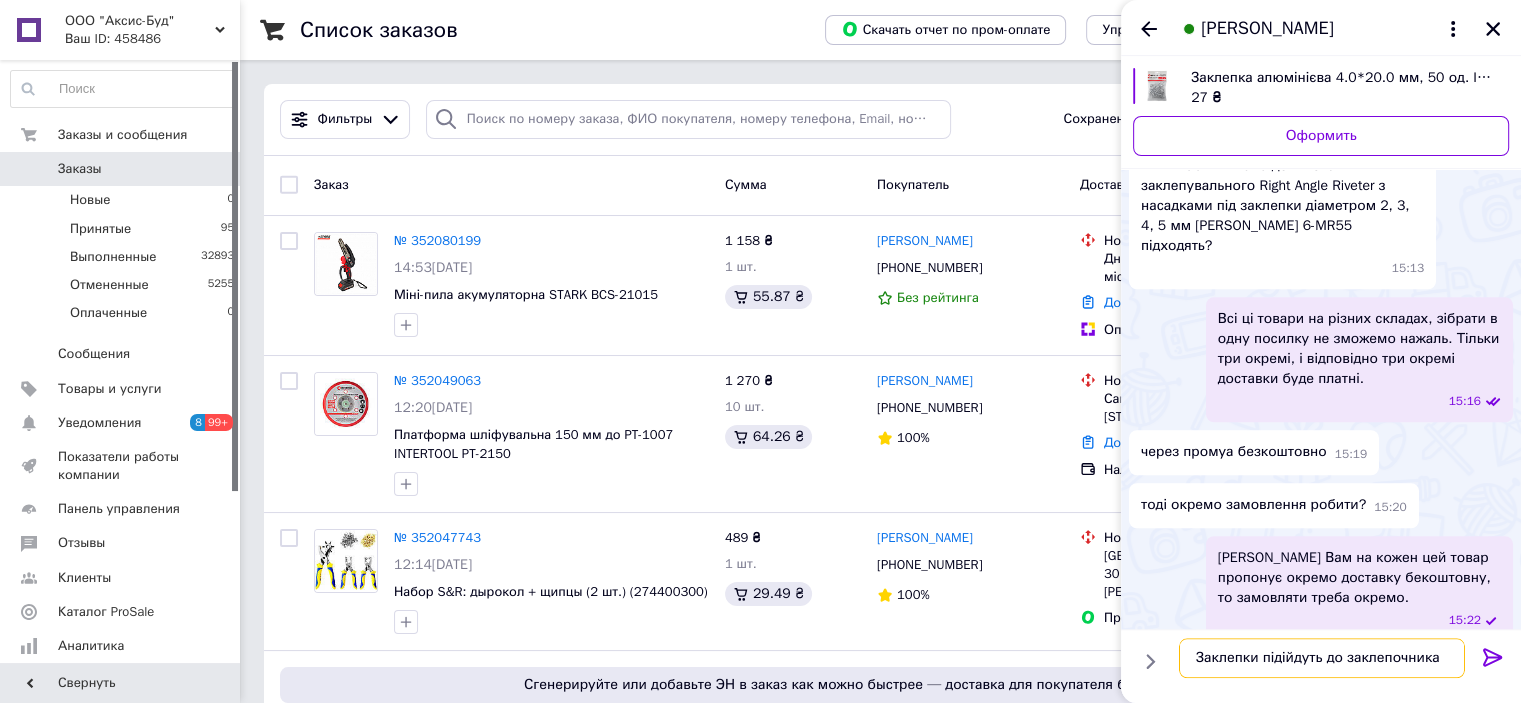 click on "Заклепки підійдуть до заклепочника" at bounding box center (1322, 659) 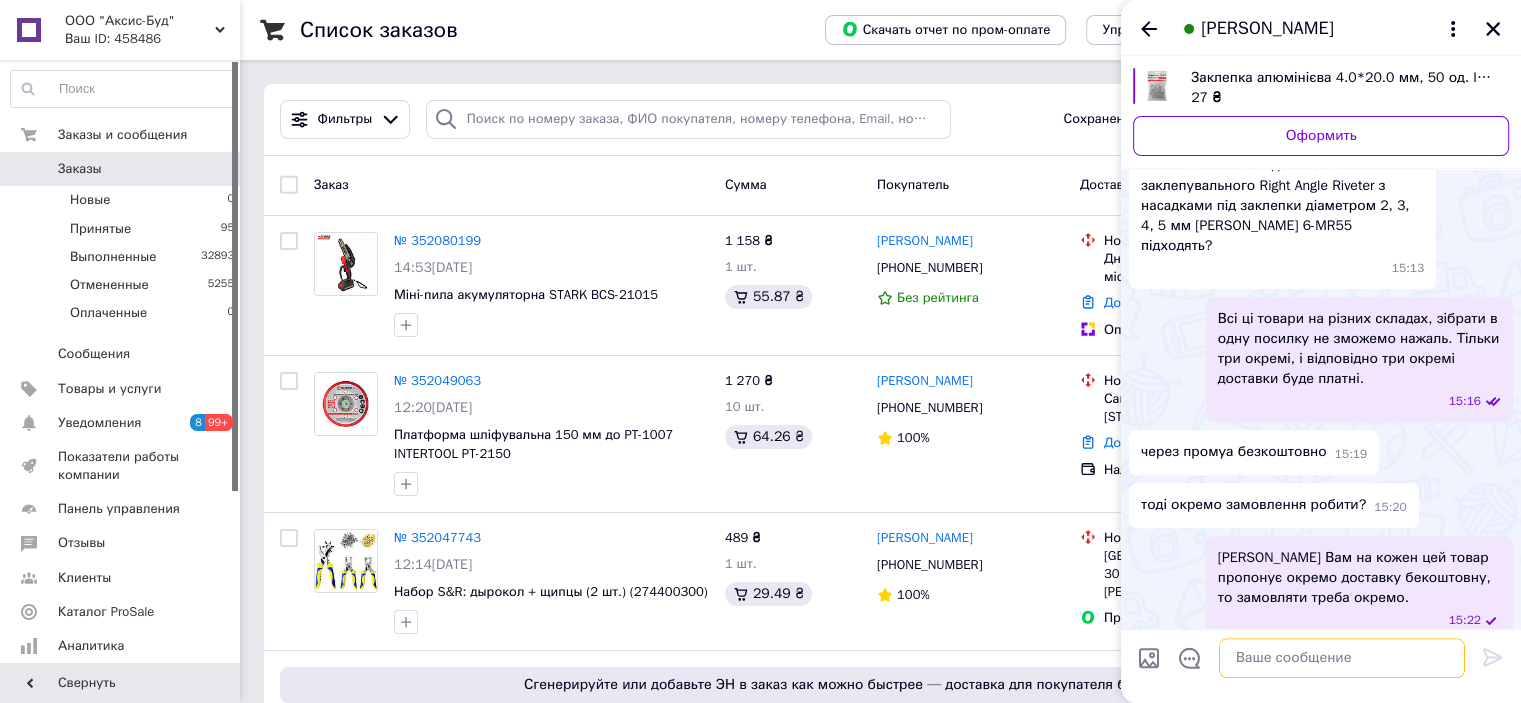 scroll, scrollTop: 1684, scrollLeft: 0, axis: vertical 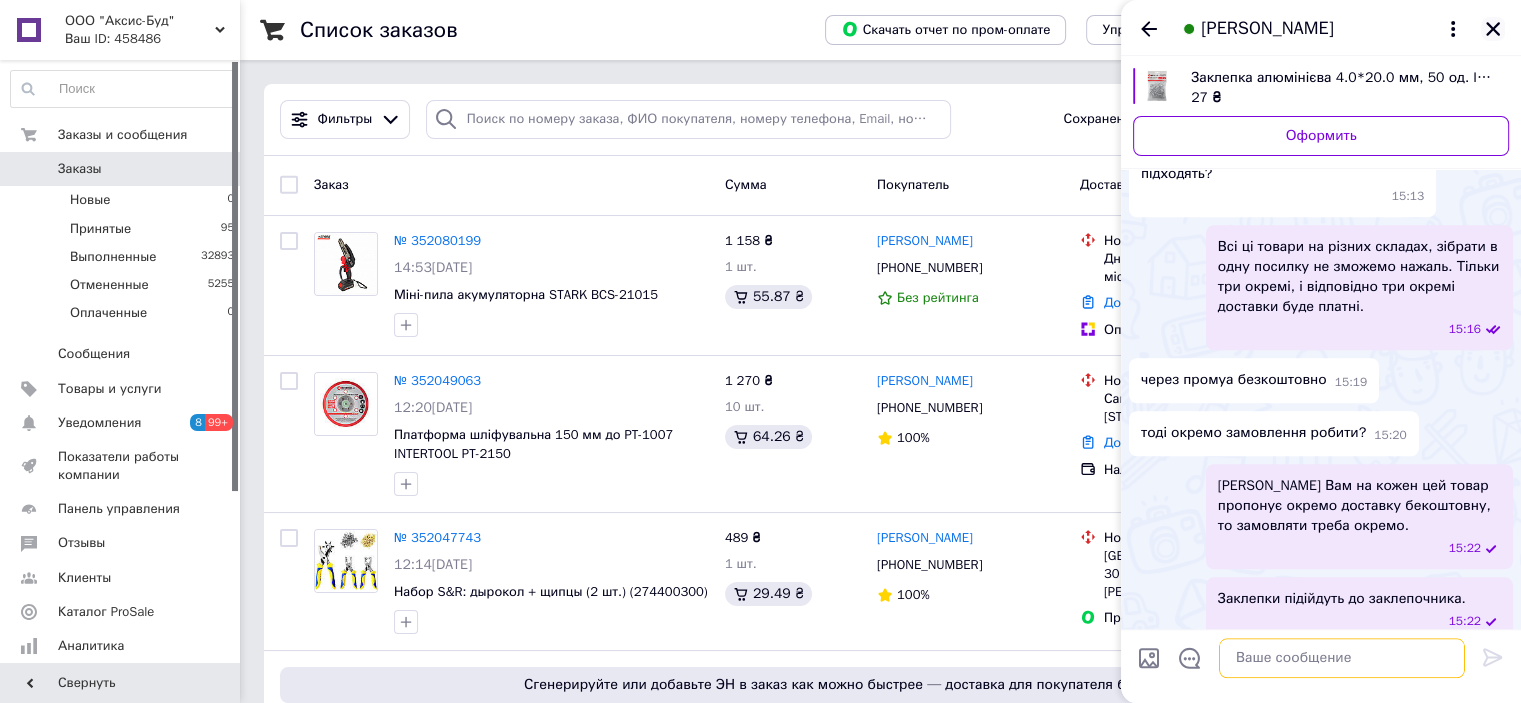 type 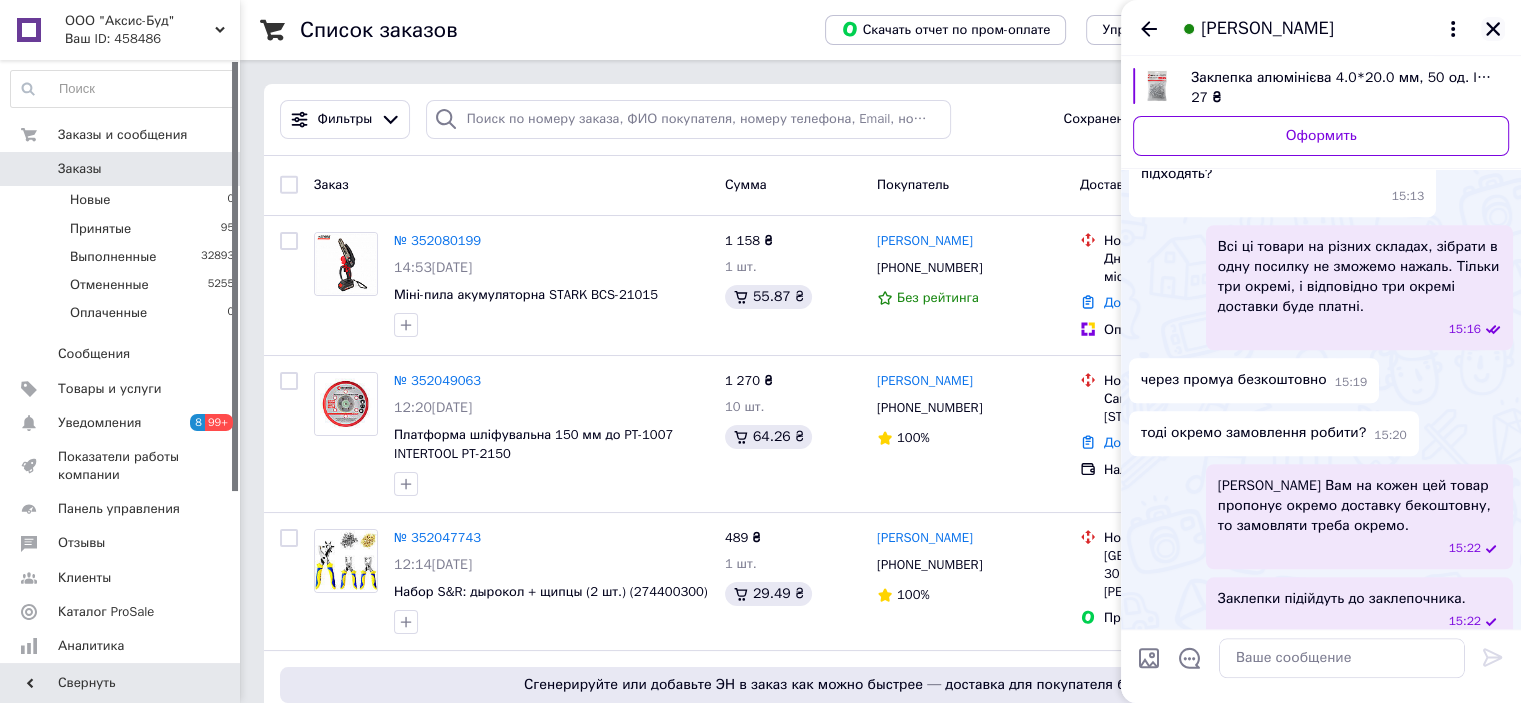 click 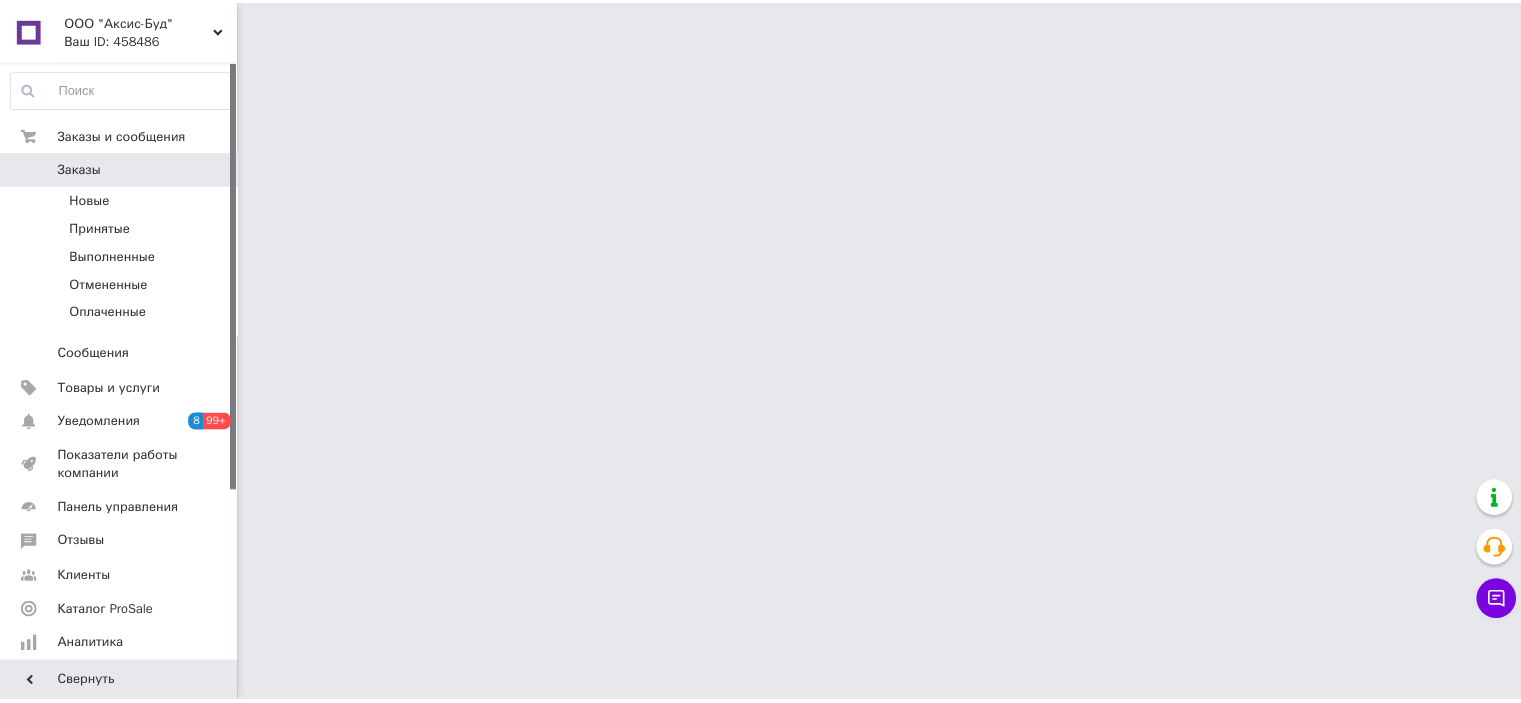 scroll, scrollTop: 0, scrollLeft: 0, axis: both 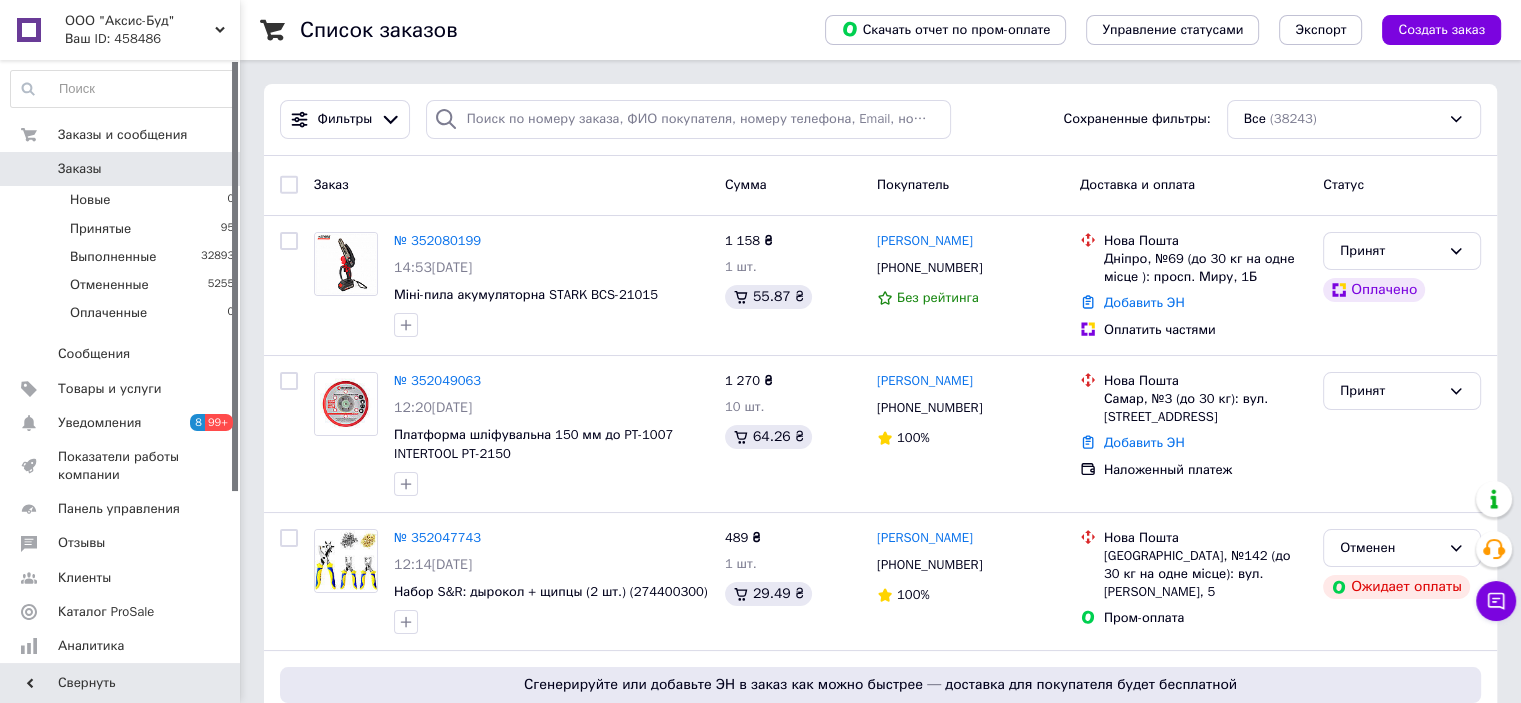 click at bounding box center (235, 276) 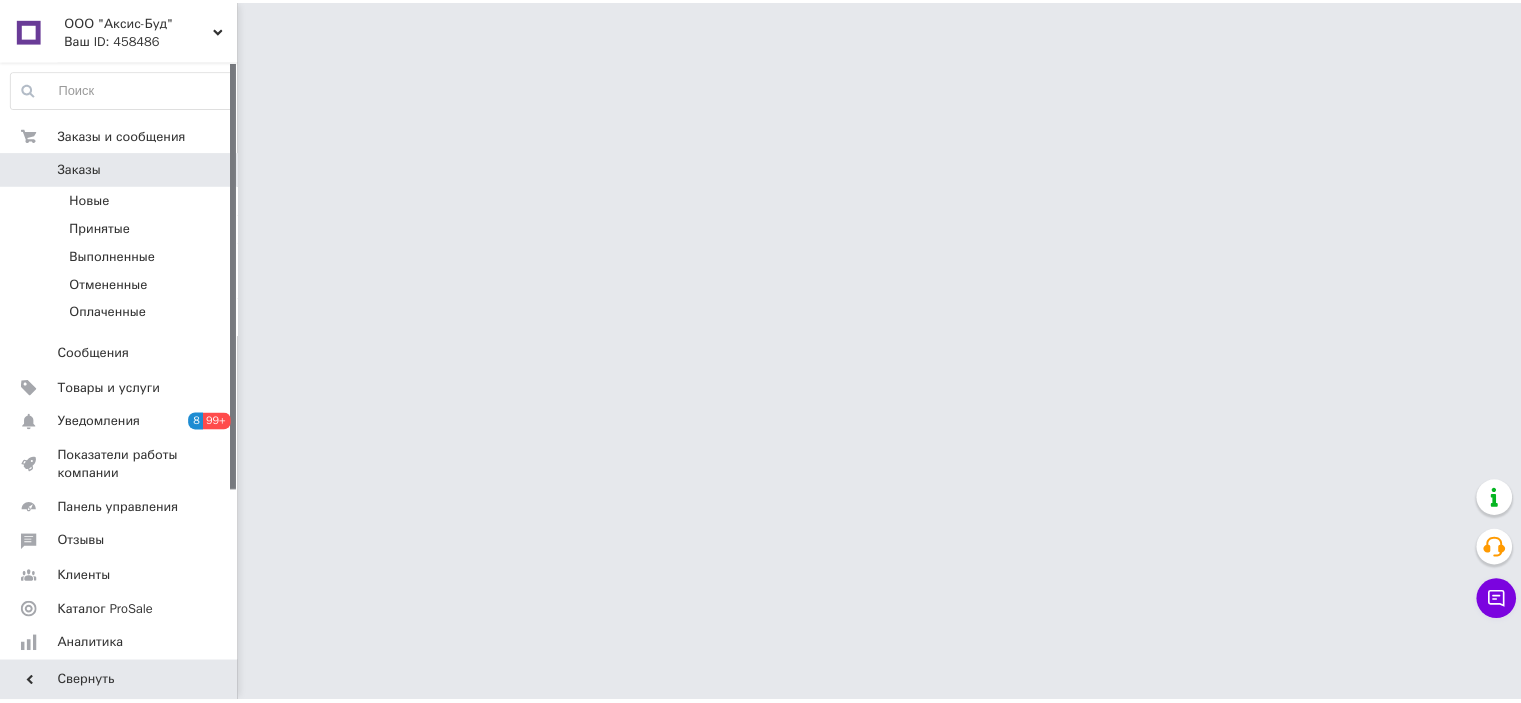 scroll, scrollTop: 0, scrollLeft: 0, axis: both 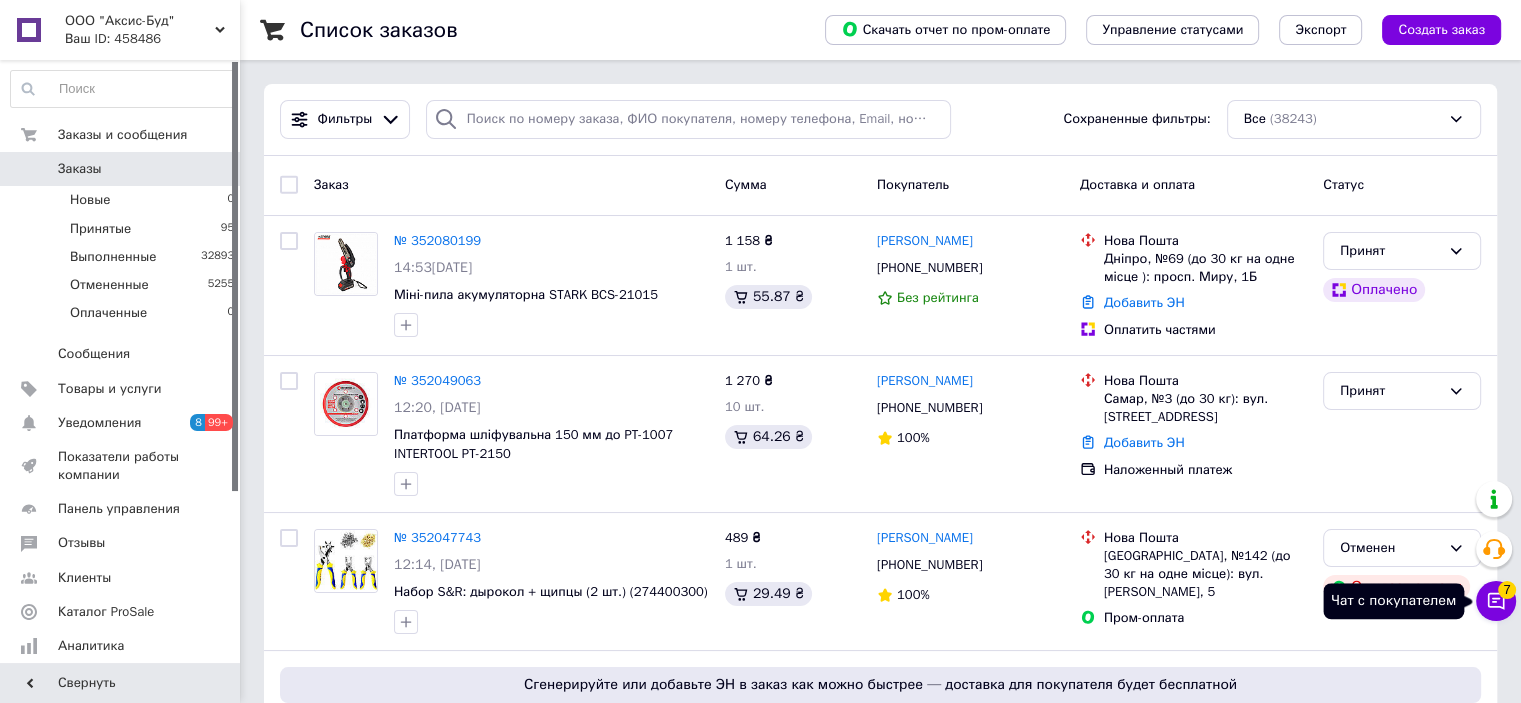 click on "7" at bounding box center [1507, 590] 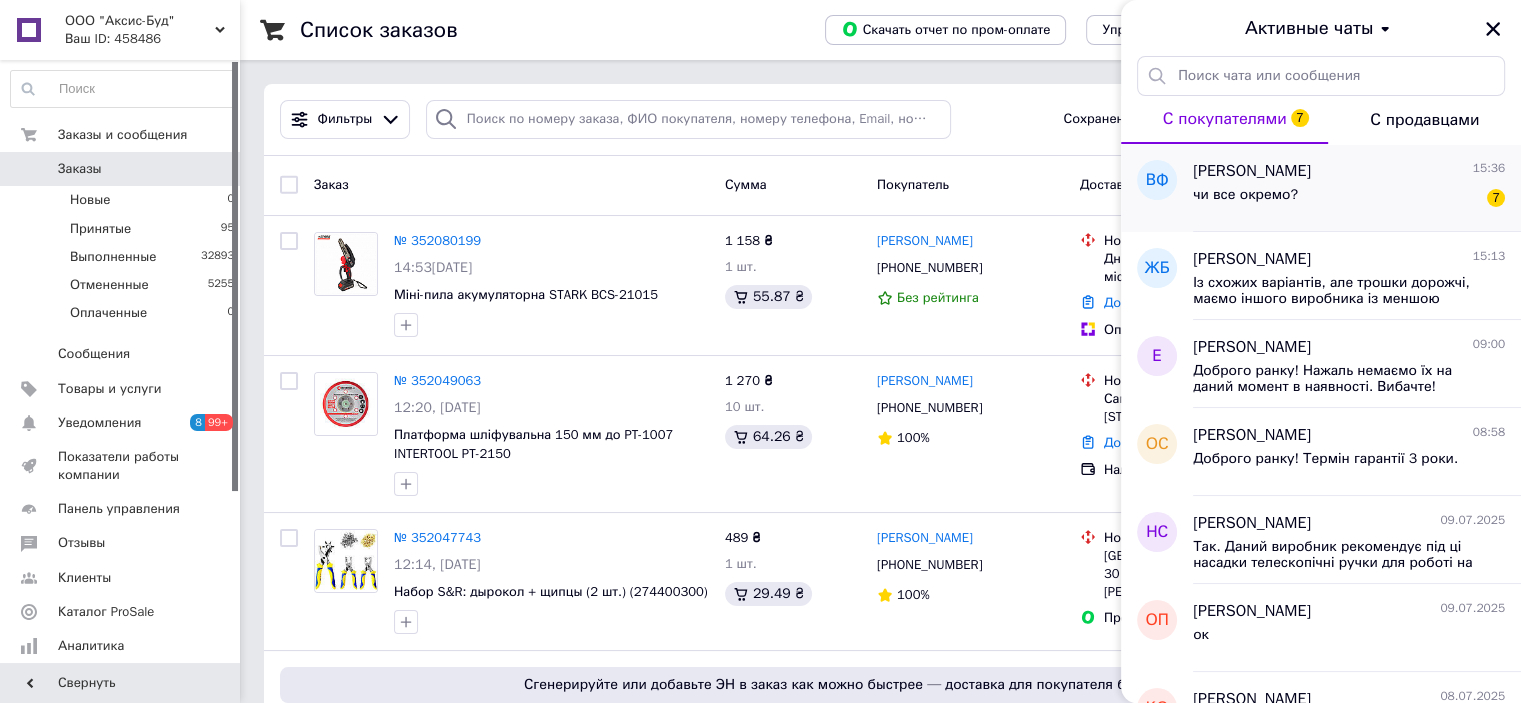 click on "чи все окремо?" at bounding box center [1245, 195] 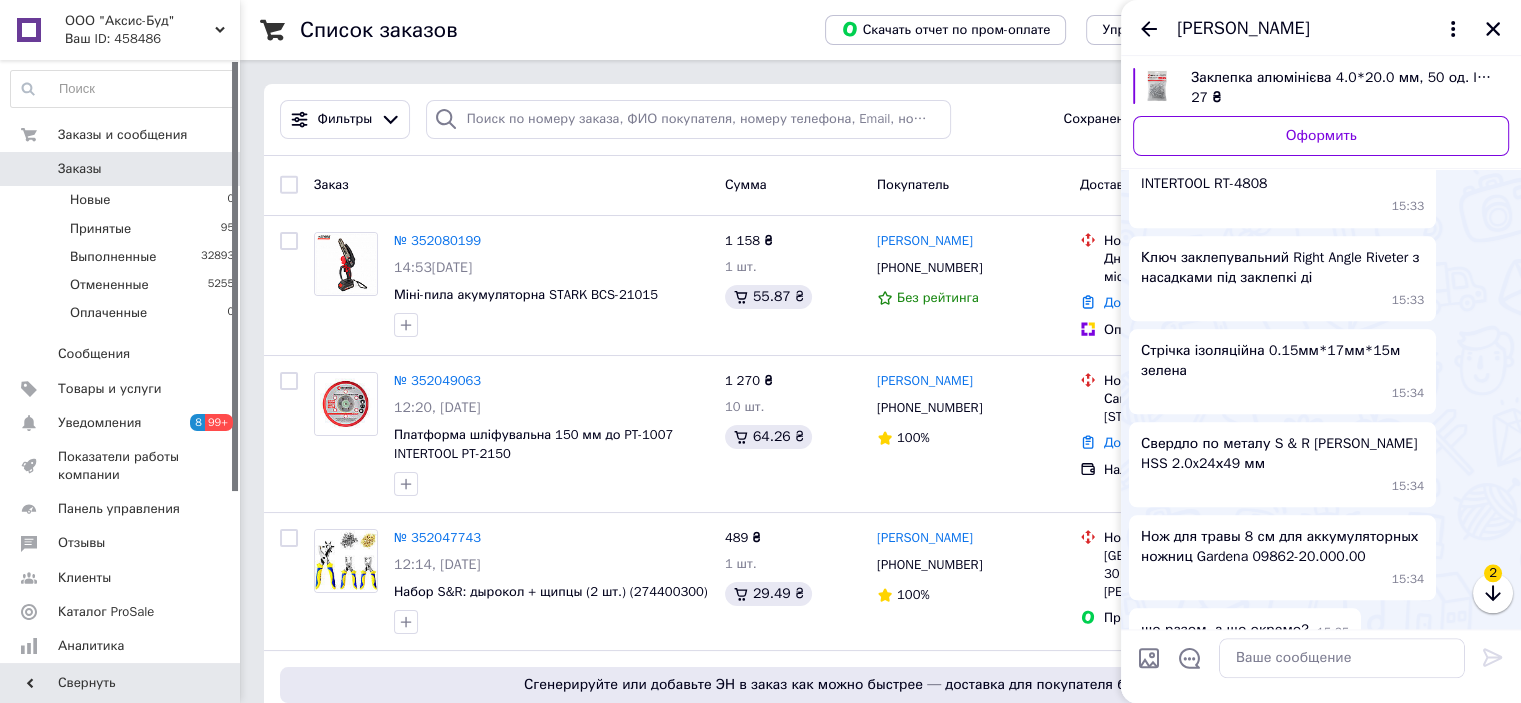 scroll, scrollTop: 2250, scrollLeft: 0, axis: vertical 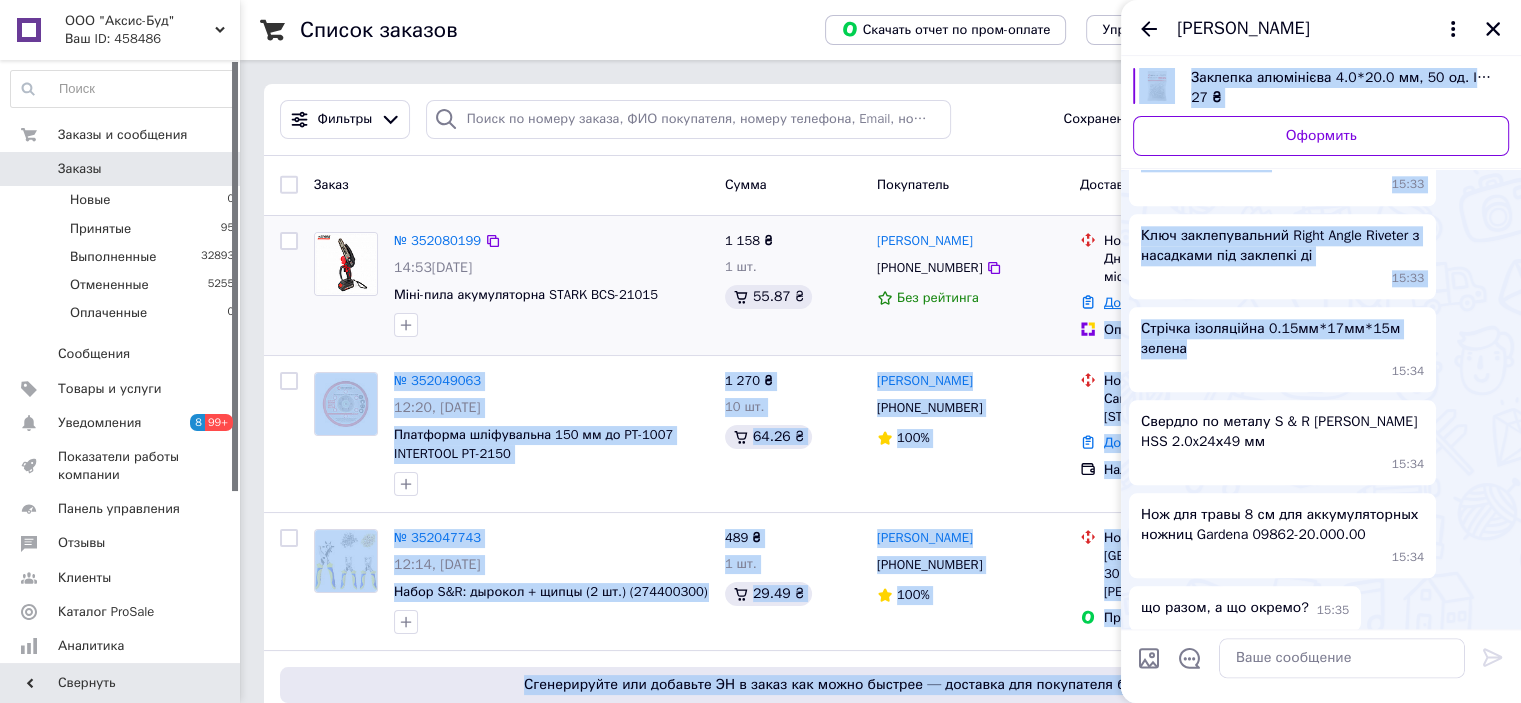 drag, startPoint x: 1195, startPoint y: 334, endPoint x: 1119, endPoint y: 300, distance: 83.25864 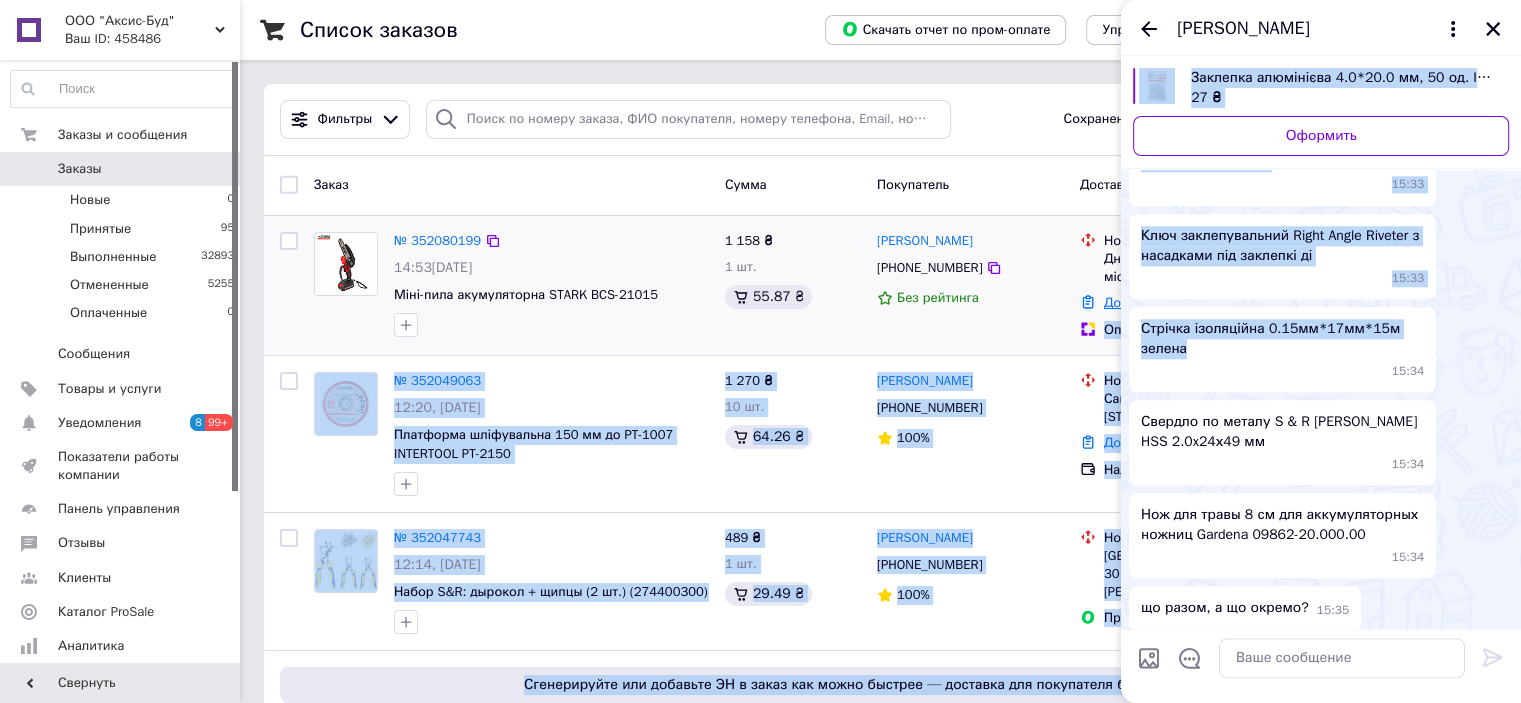 click on "ООО "Аксис-Буд" Ваш ID: 458486 Сайт ООО "Аксис-Буд" Кабинет покупателя Проверить состояние системы Страница на портале Справка Выйти Заказы и сообщения Заказы 0 Новые 0 Принятые 95 Выполненные 32893 Отмененные 5255 Оплаченные 0 Сообщения 0 Товары и услуги Уведомления 8 99+ Показатели работы компании Панель управления Отзывы Клиенты Каталог ProSale Аналитика Инструменты вебмастера и SEO Управление сайтом Кошелек компании Маркет Настройки Тарифы и счета Prom топ Свернуть
Список заказов   Скачать отчет по пром-оплате" at bounding box center [760, 9333] 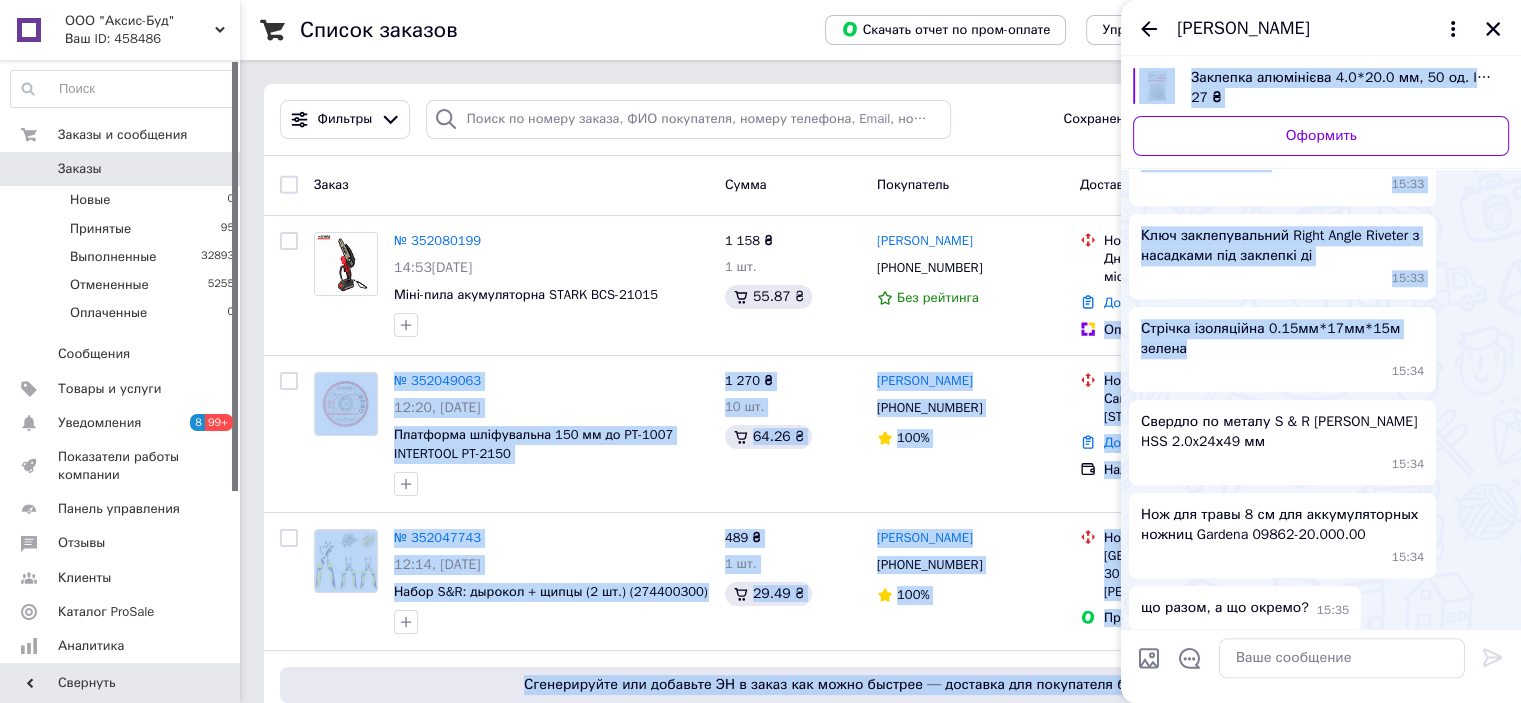 drag, startPoint x: 1119, startPoint y: 300, endPoint x: 1148, endPoint y: 315, distance: 32.649654 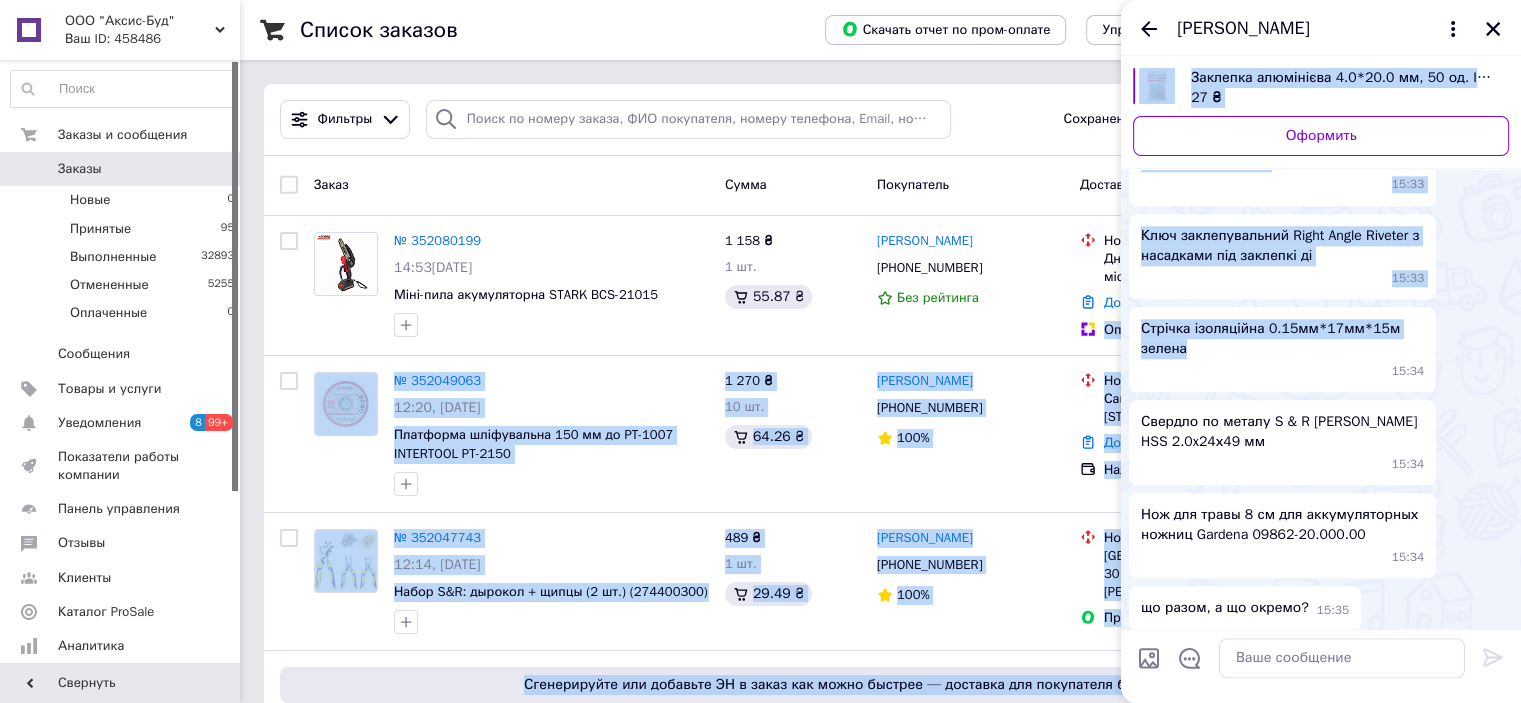 click on "ООО "Аксис-Буд" Ваш ID: 458486 Сайт ООО "Аксис-Буд" Кабинет покупателя Проверить состояние системы Страница на портале Справка Выйти Заказы и сообщения Заказы 0 Новые 0 Принятые 95 Выполненные 32893 Отмененные 5255 Оплаченные 0 Сообщения 0 Товары и услуги Уведомления 8 99+ Показатели работы компании Панель управления Отзывы Клиенты Каталог ProSale Аналитика Инструменты вебмастера и SEO Управление сайтом Кошелек компании Маркет Настройки Тарифы и счета Prom топ Свернуть
Список заказов   Скачать отчет по пром-оплате" at bounding box center [760, 9333] 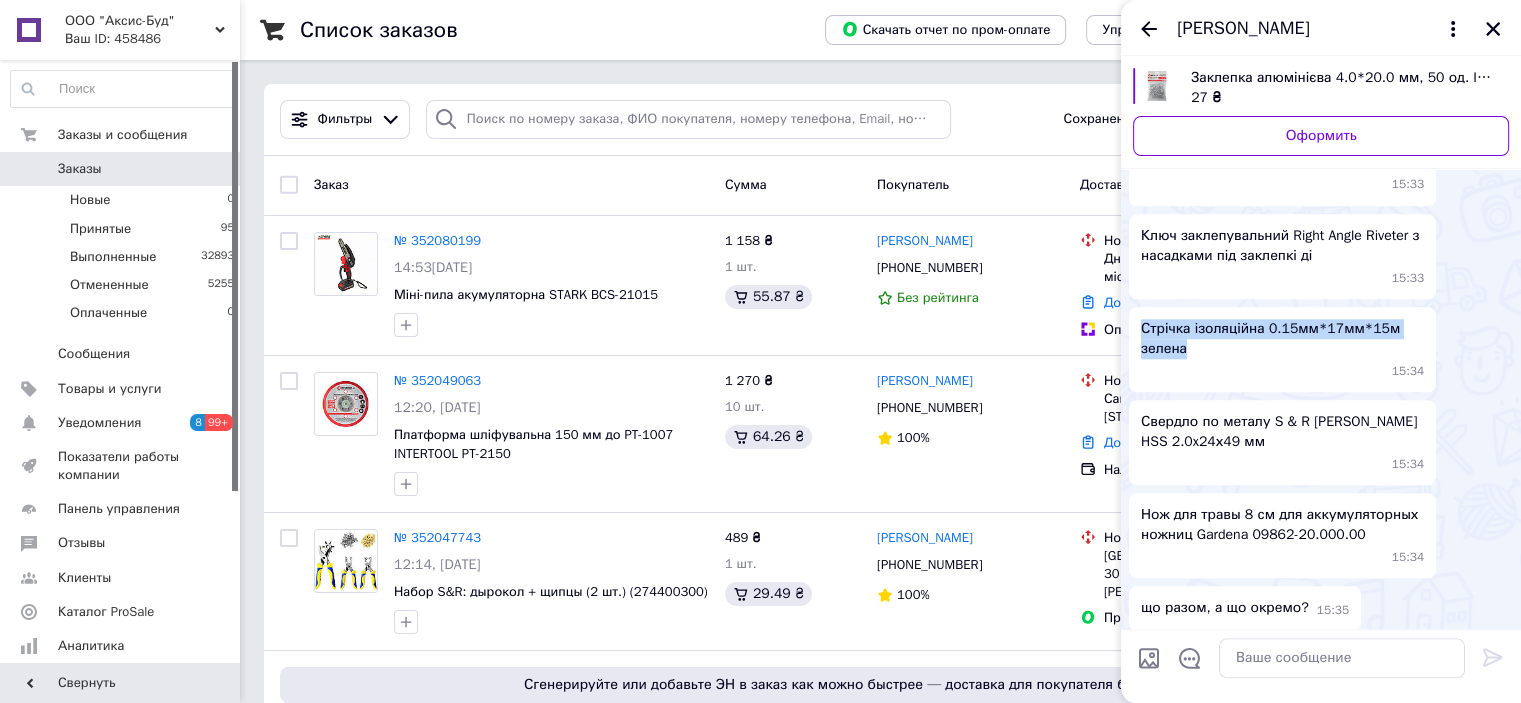 drag, startPoint x: 1192, startPoint y: 334, endPoint x: 1142, endPoint y: 308, distance: 56.35601 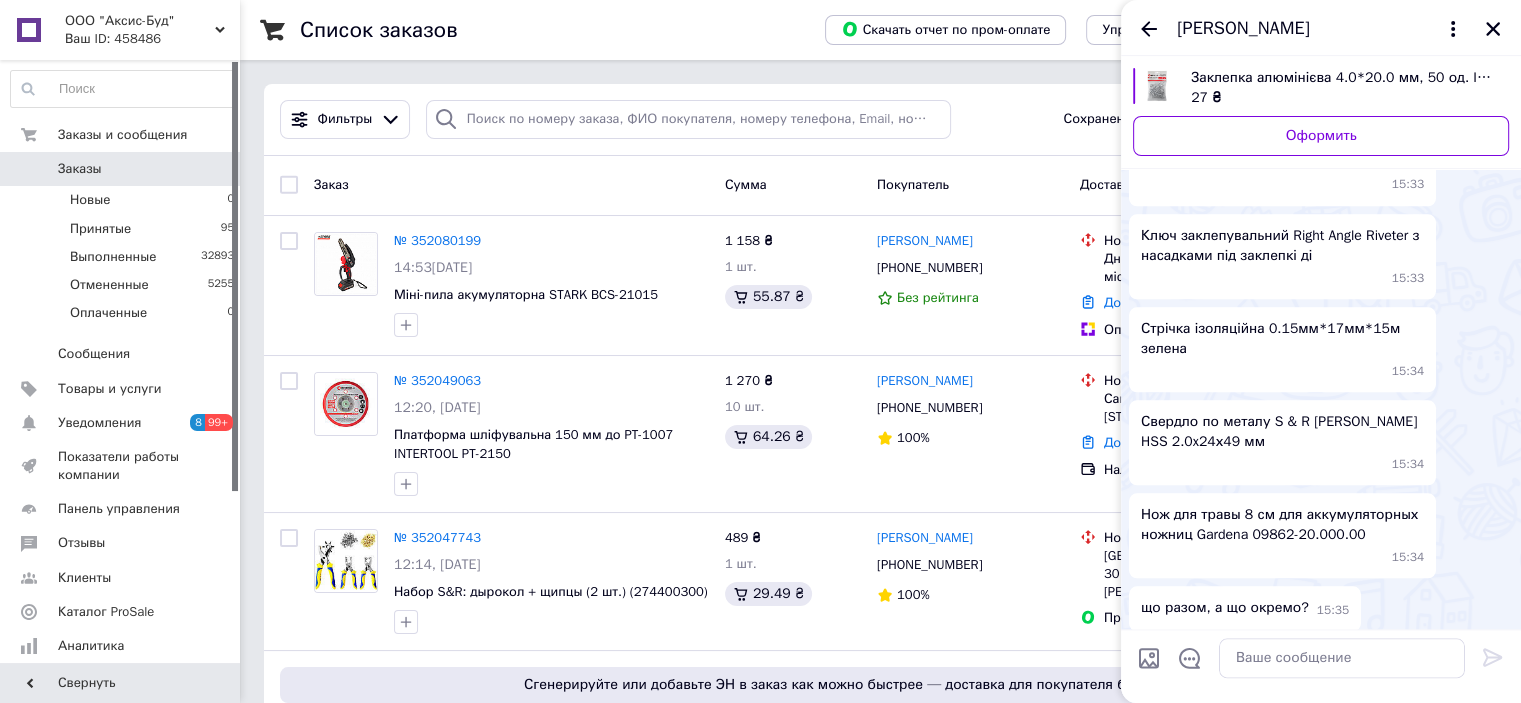 click on "Свердло по металу S & R [PERSON_NAME] HSS 2.0x24х49 мм" at bounding box center [1282, 432] 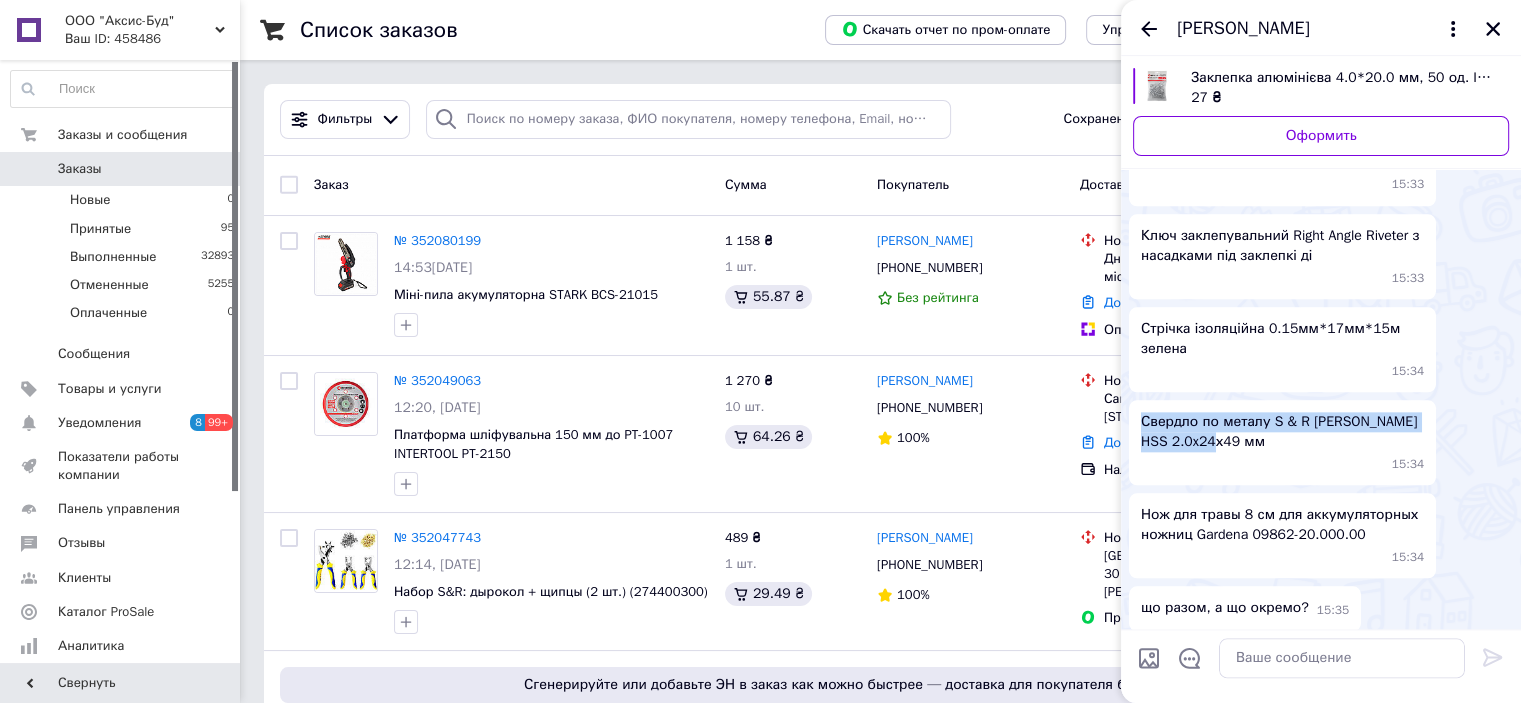 drag, startPoint x: 1239, startPoint y: 422, endPoint x: 1124, endPoint y: 398, distance: 117.47766 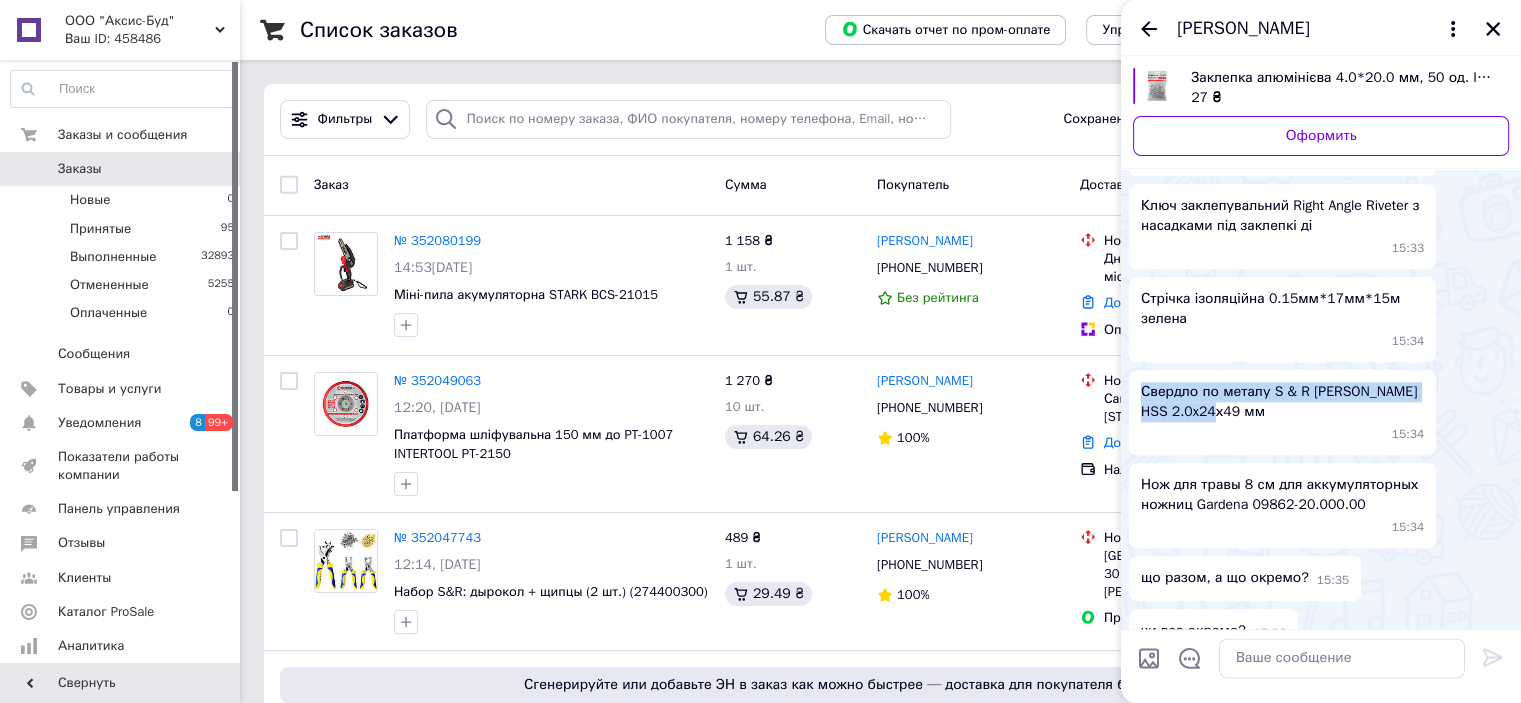 scroll, scrollTop: 2293, scrollLeft: 0, axis: vertical 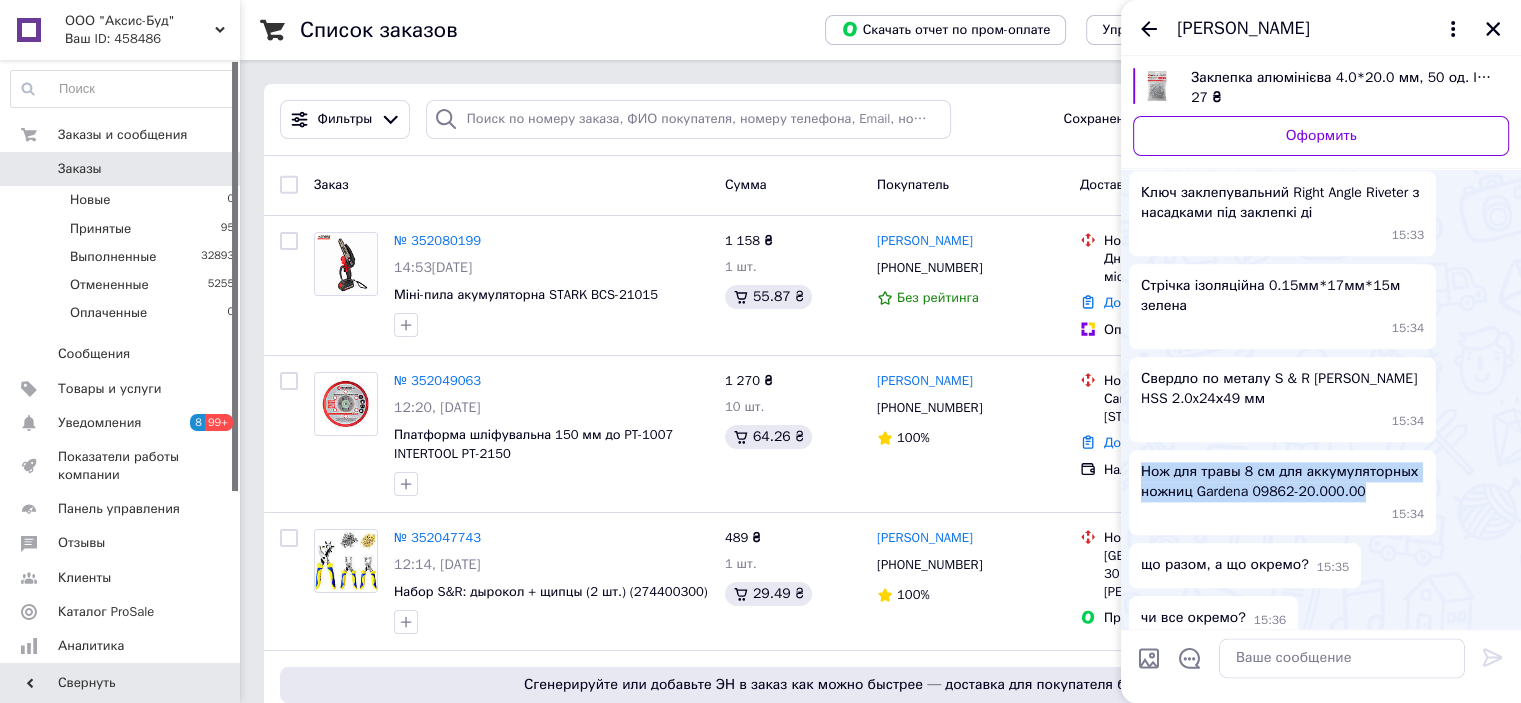 drag, startPoint x: 1282, startPoint y: 456, endPoint x: 1134, endPoint y: 442, distance: 148.66069 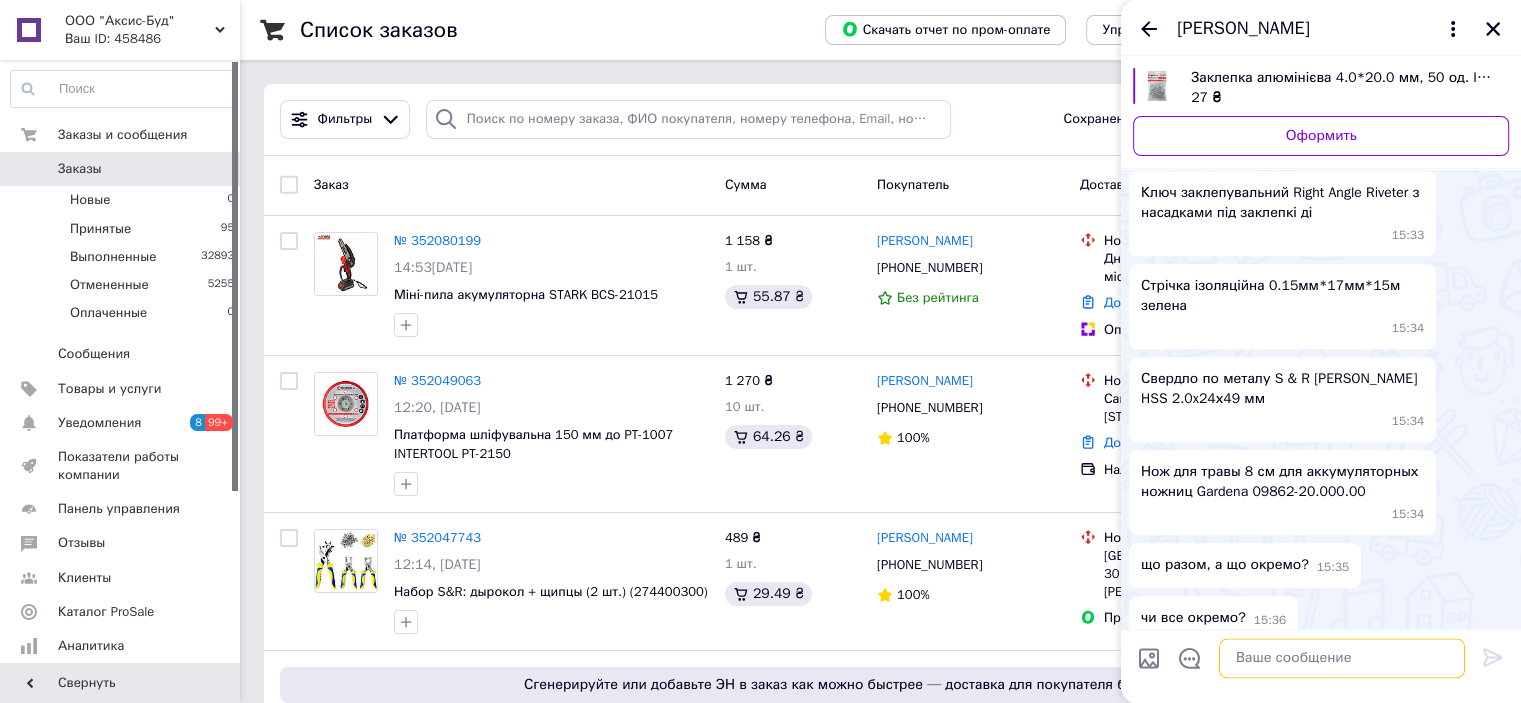 click at bounding box center (1342, 659) 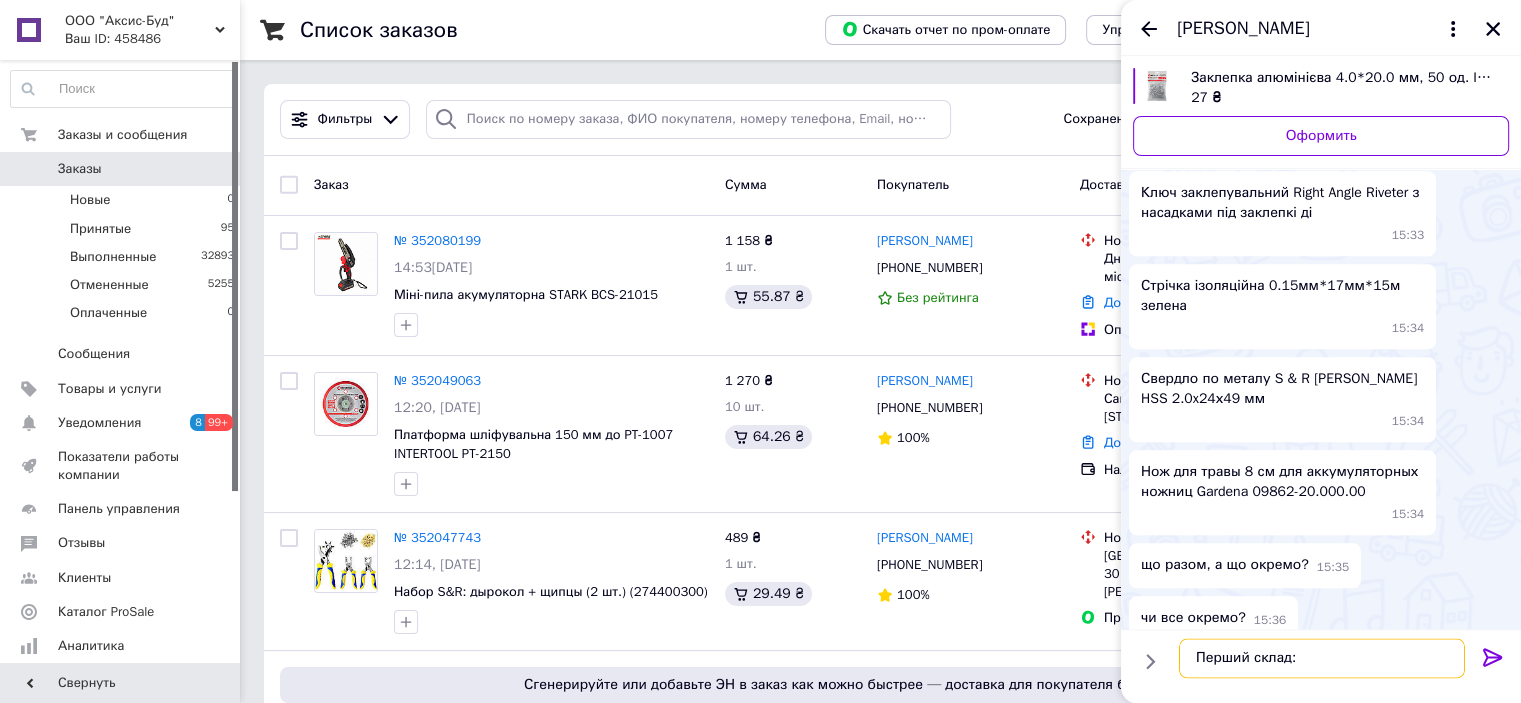 paste on "Нож для травы 8 см для аккумуляторных ножниц Gardena 09862-20.000.00" 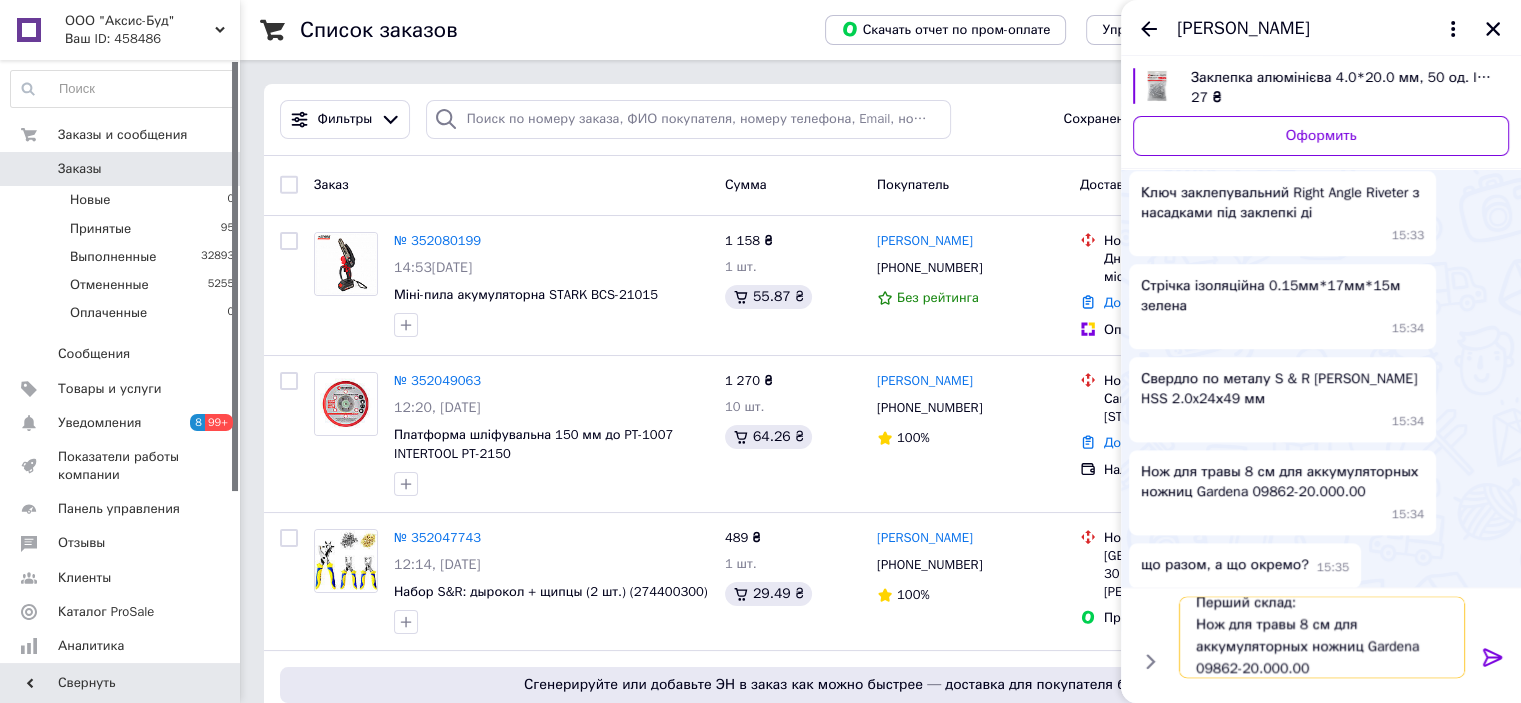 scroll, scrollTop: 36, scrollLeft: 0, axis: vertical 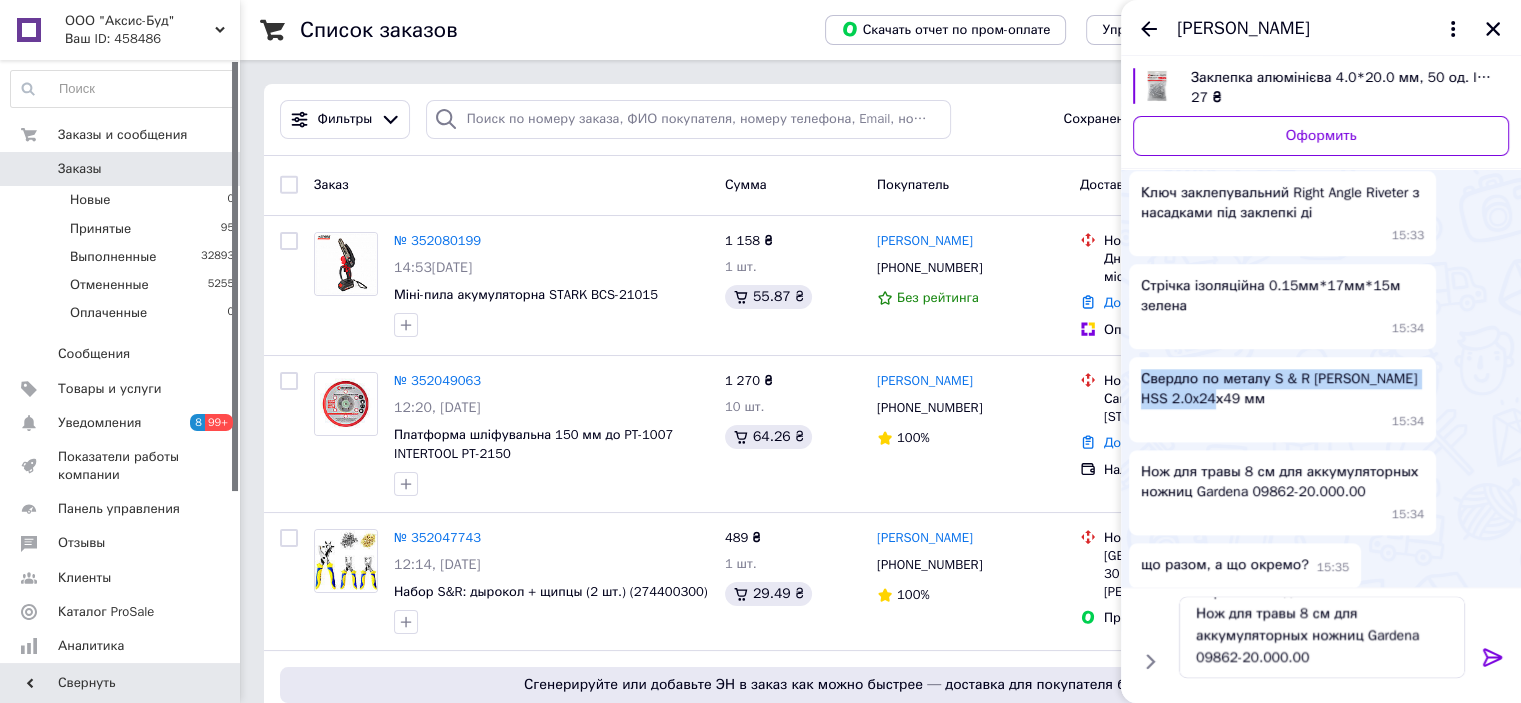drag, startPoint x: 1239, startPoint y: 375, endPoint x: 1136, endPoint y: 358, distance: 104.393486 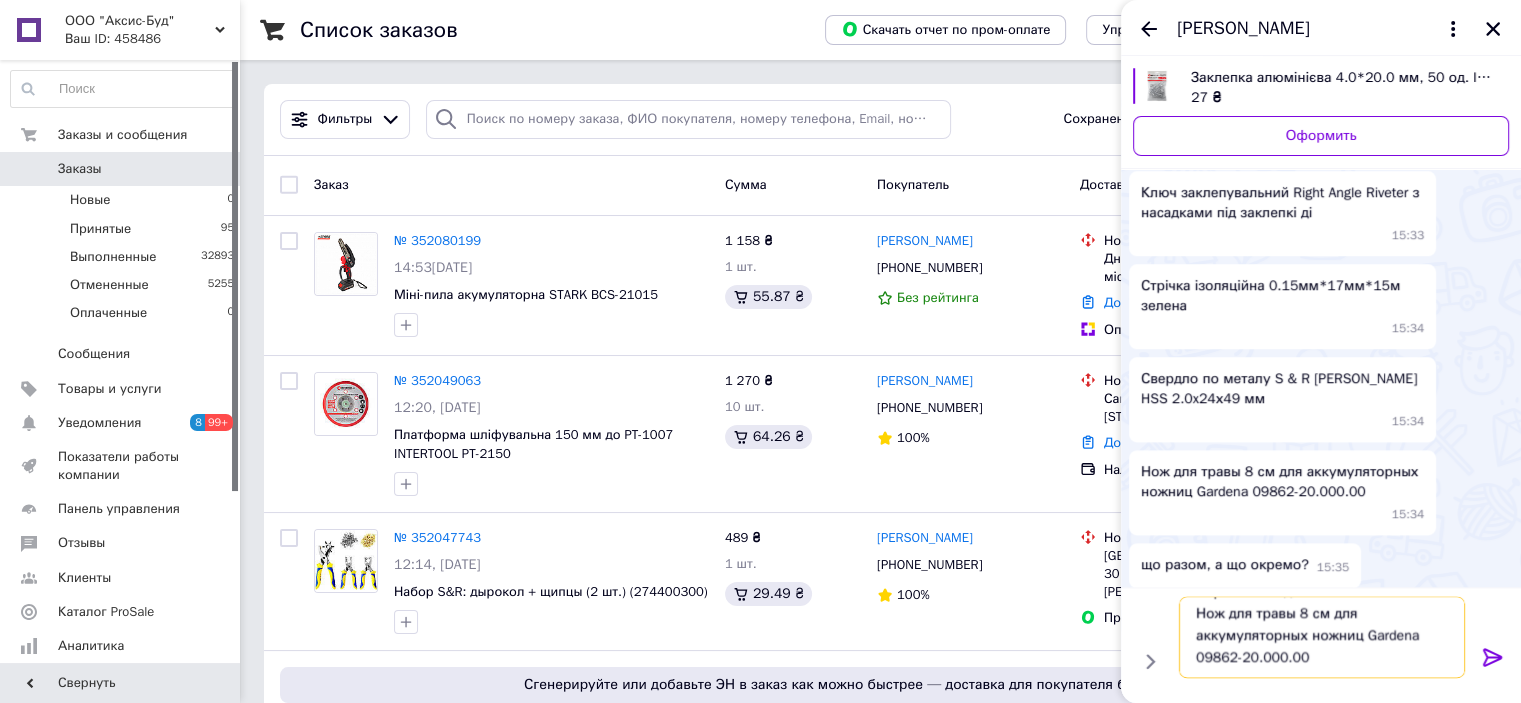 click on "Перший склад:
Нож для травы 8 см для аккумуляторных ножниц Gardena 09862-20.000.00" at bounding box center [1322, 638] 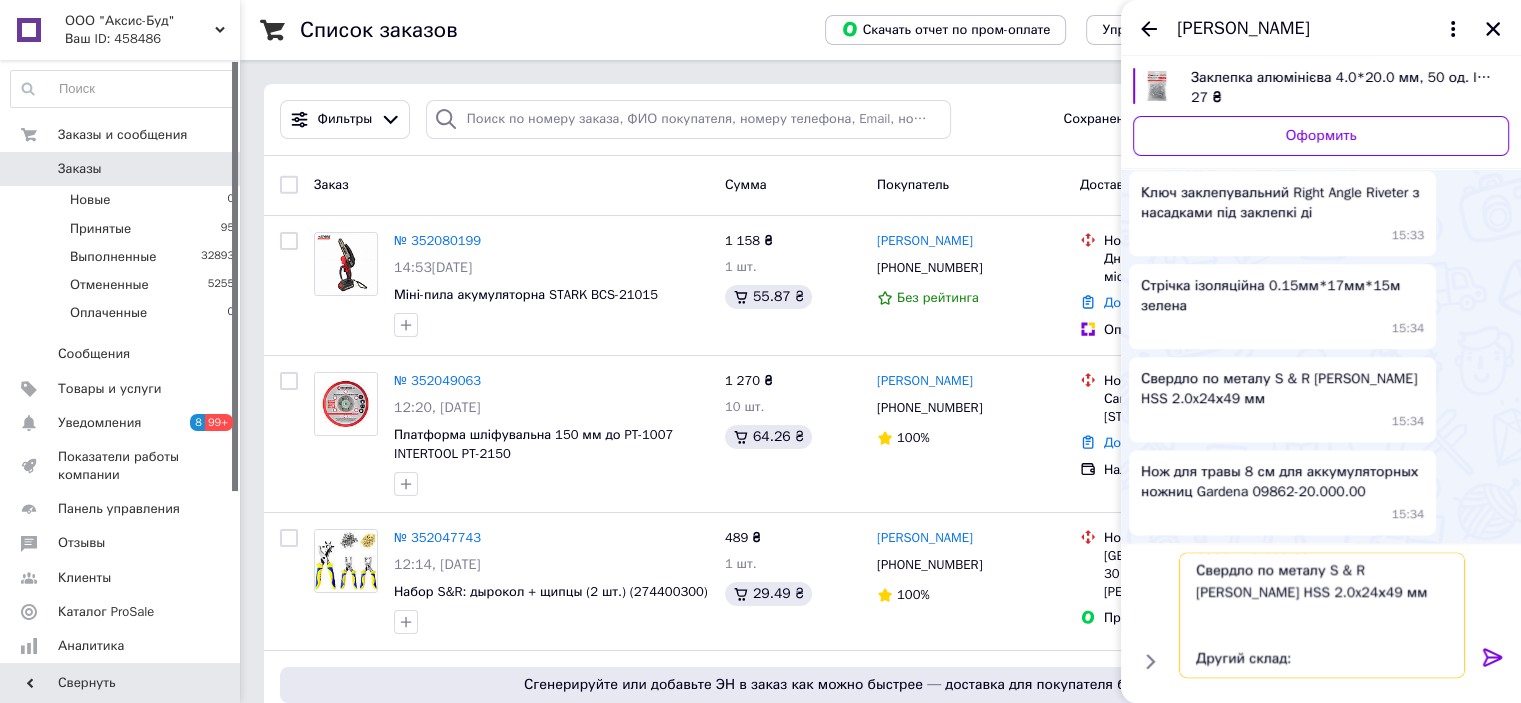 scroll, scrollTop: 101, scrollLeft: 0, axis: vertical 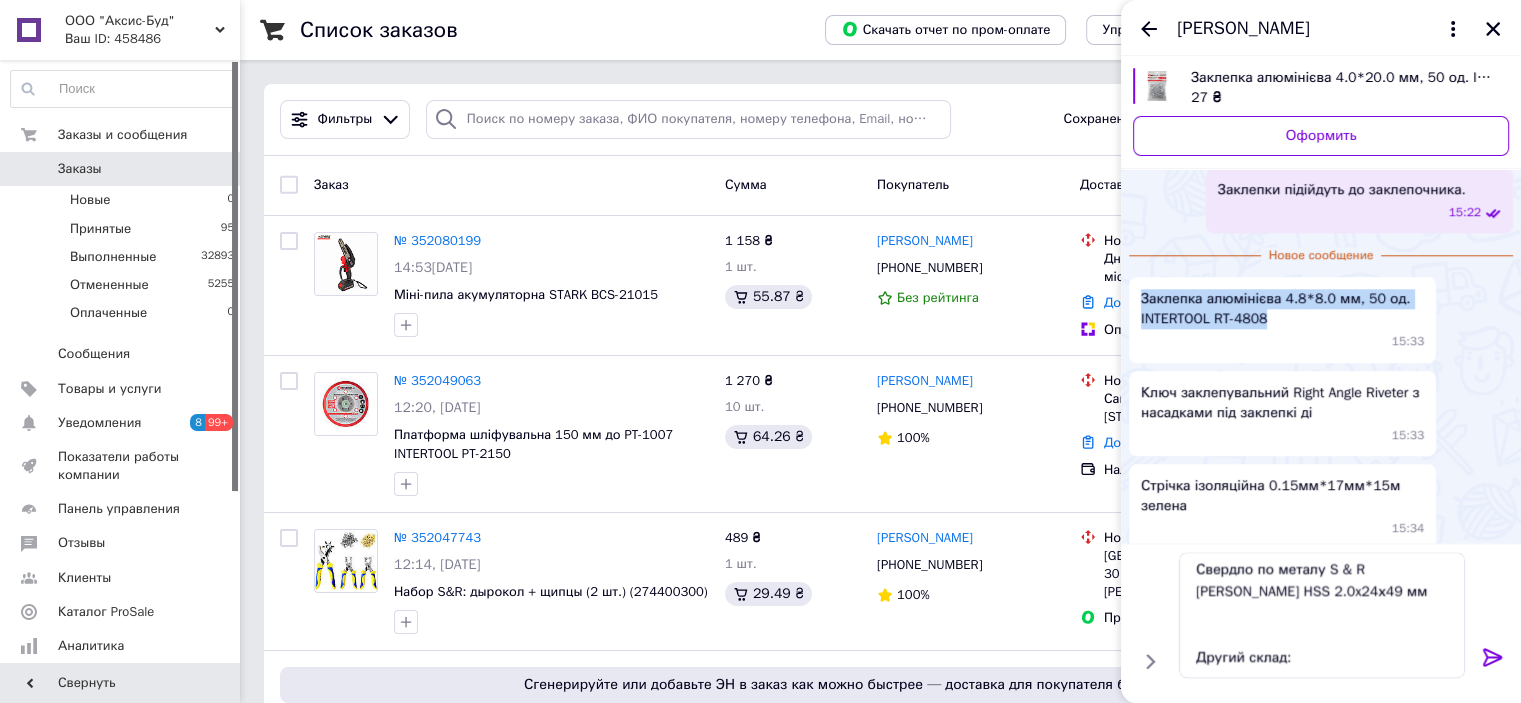 drag, startPoint x: 1227, startPoint y: 302, endPoint x: 1123, endPoint y: 283, distance: 105.72133 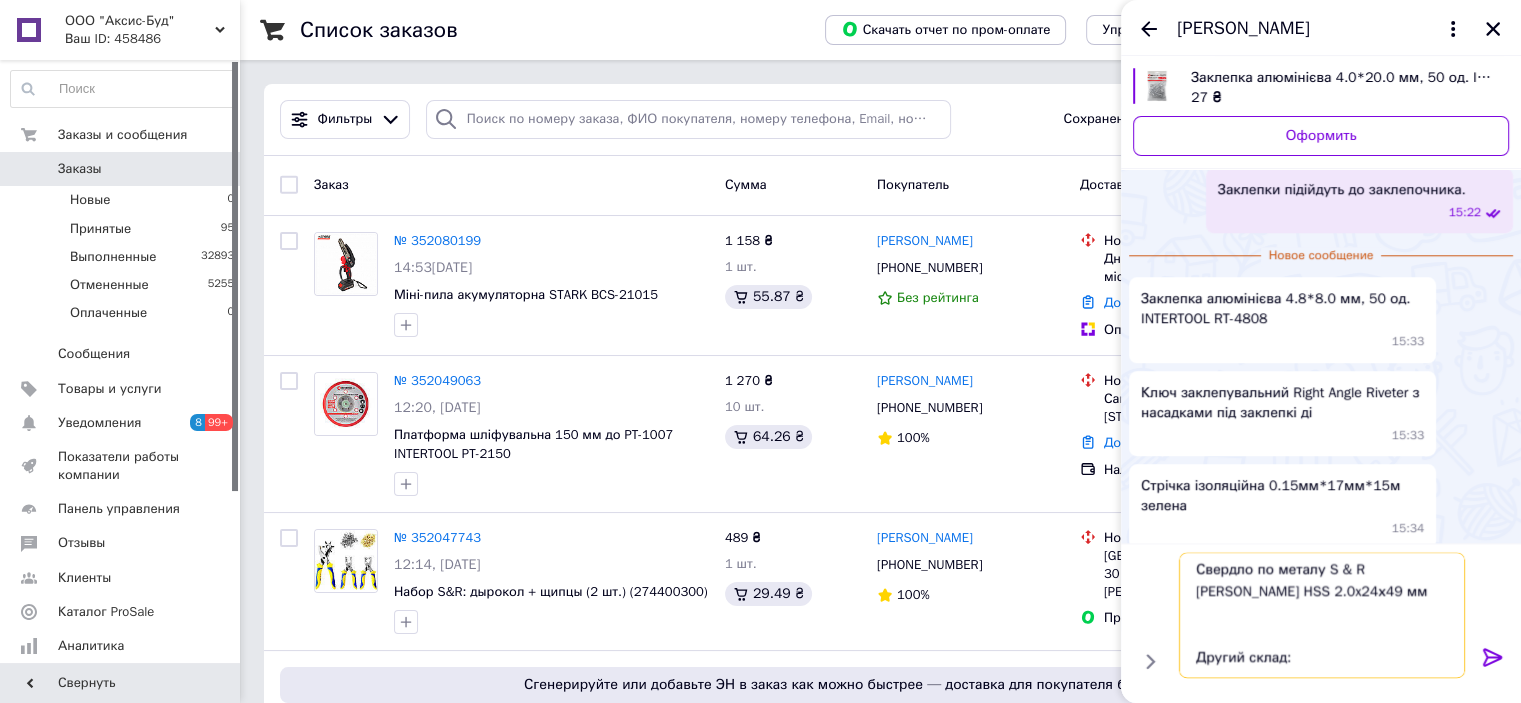 click on "Перший склад:
Нож для травы 8 см для аккумуляторных ножниц Gardena 09862-20.000.00
Свердло по металу S & R Meister HSS 2.0x24х49 мм
Другий склад:" at bounding box center [1322, 616] 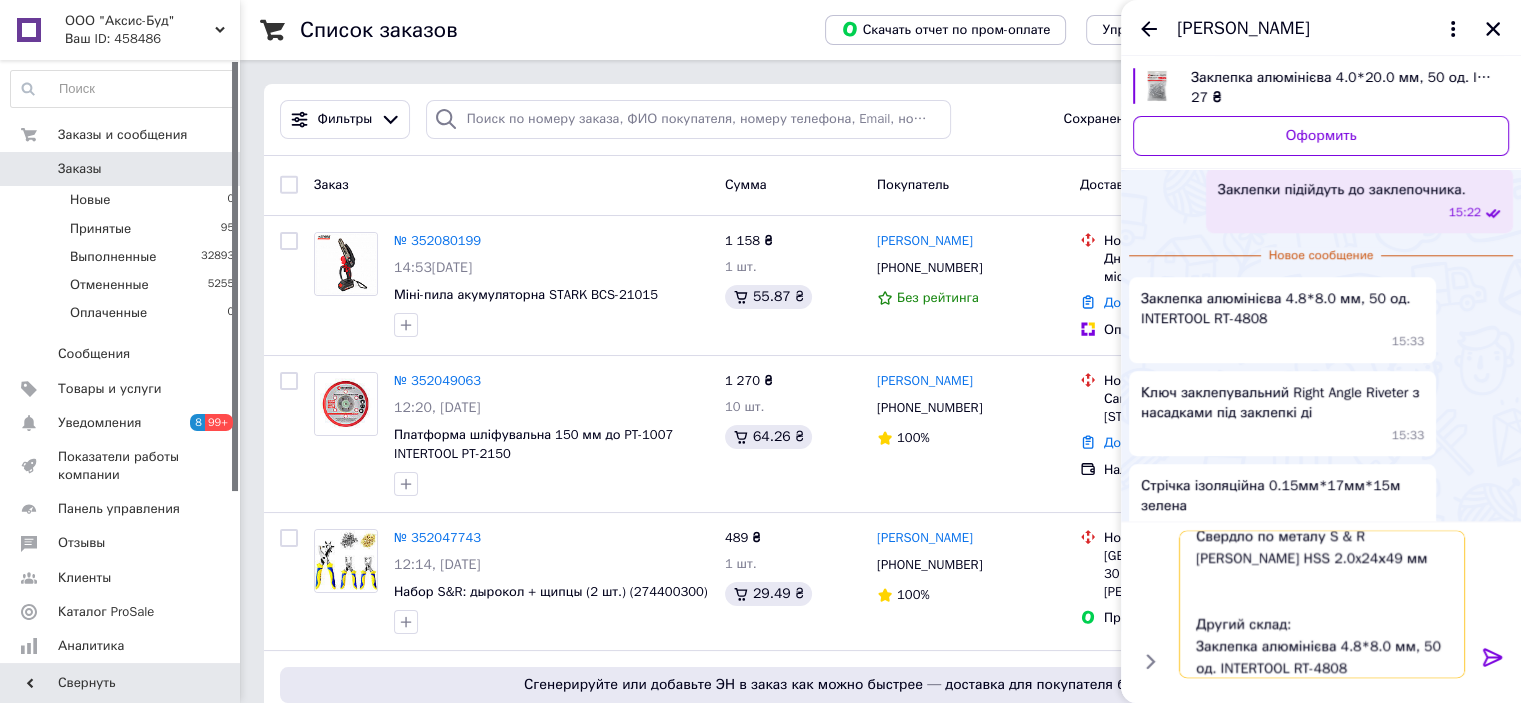 scroll, scrollTop: 124, scrollLeft: 0, axis: vertical 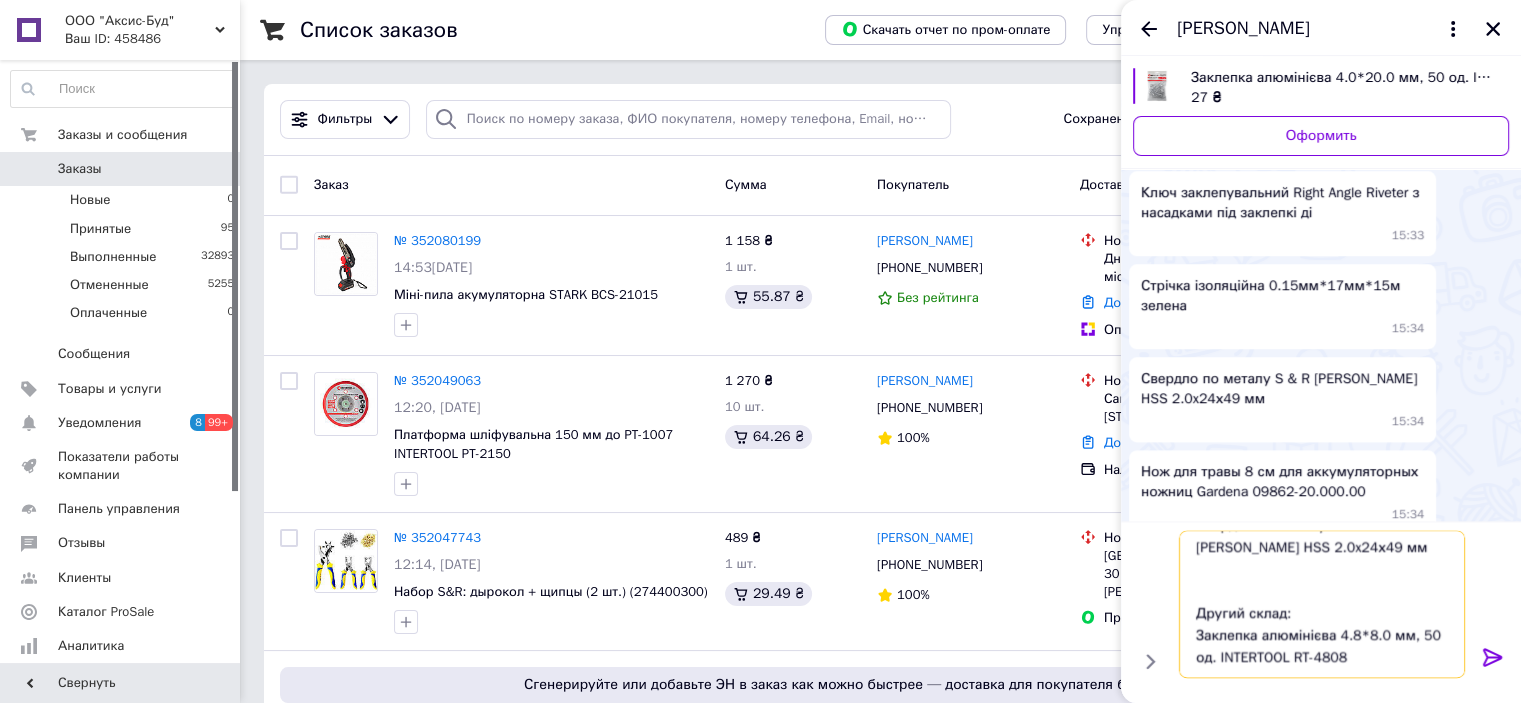 paste on "IT-0041" 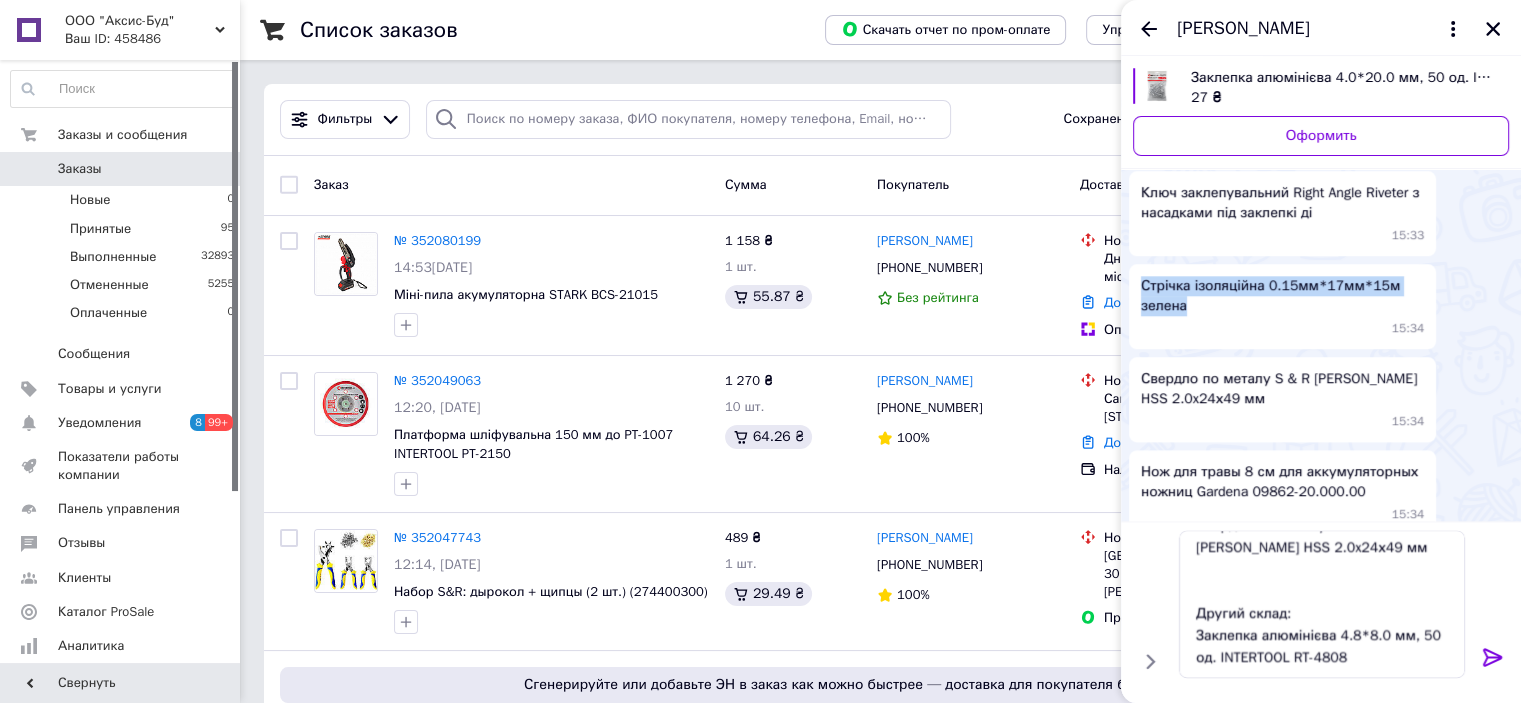 drag, startPoint x: 1210, startPoint y: 282, endPoint x: 1134, endPoint y: 268, distance: 77.27872 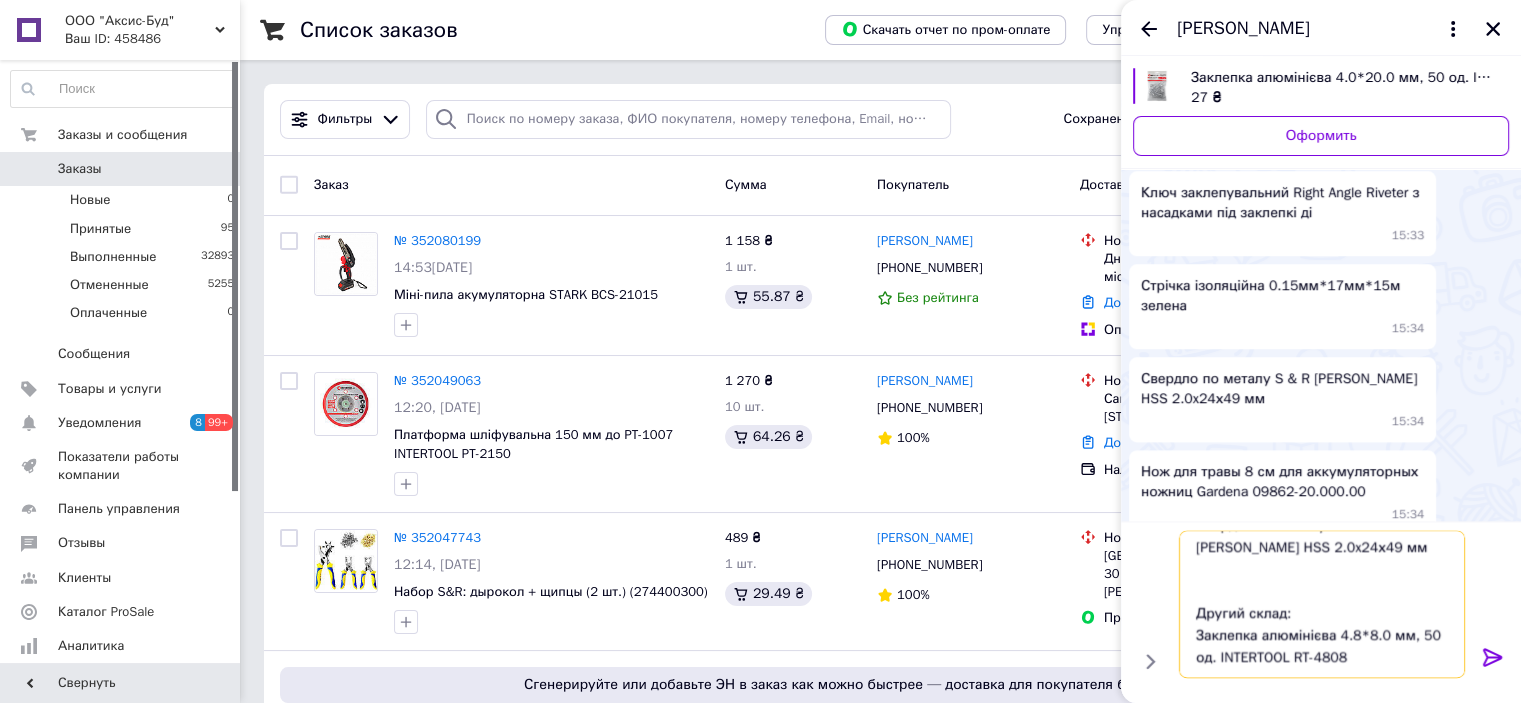 click on "Перший склад:
Нож для травы 8 см для аккумуляторных ножниц Gardena 09862-20.000.00
Свердло по металу S & R Meister HSS 2.0x24х49 мм
Другий склад:
Заклепка алюмінієва 4.8*8.0 мм, 50 од. INTERTOOL RT-4808" at bounding box center (1322, 605) 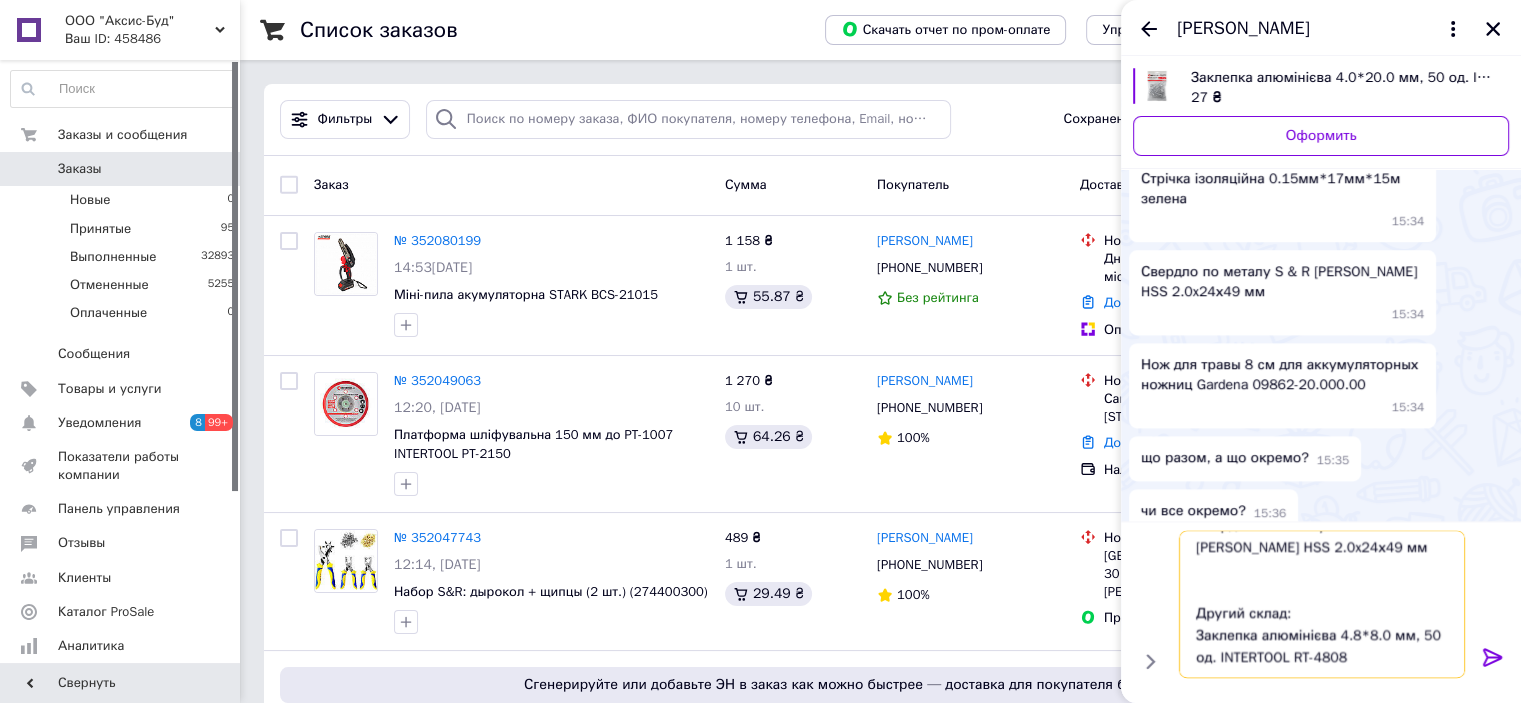 scroll, scrollTop: 2401, scrollLeft: 0, axis: vertical 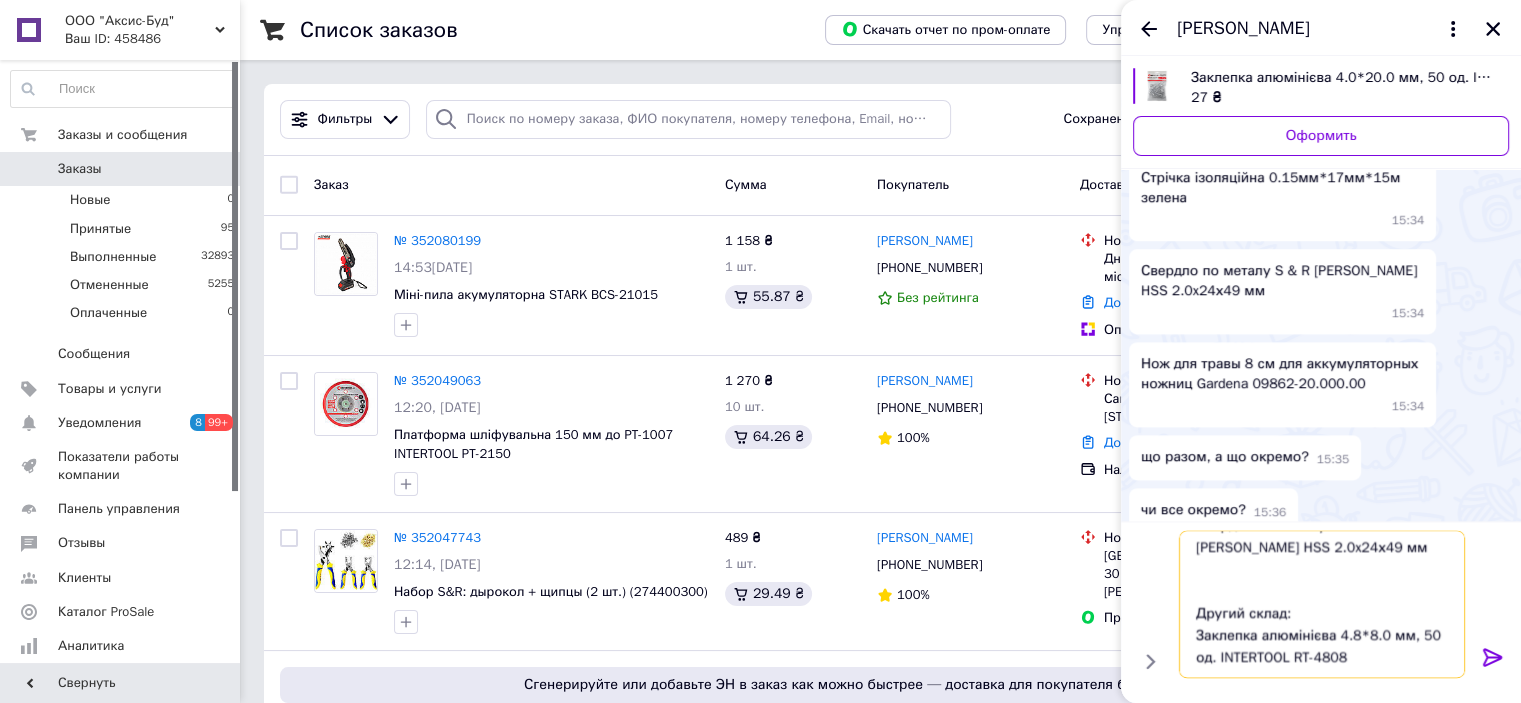 paste on "Стрічка ізоляційна 0.15мм*17мм*15м зелена" 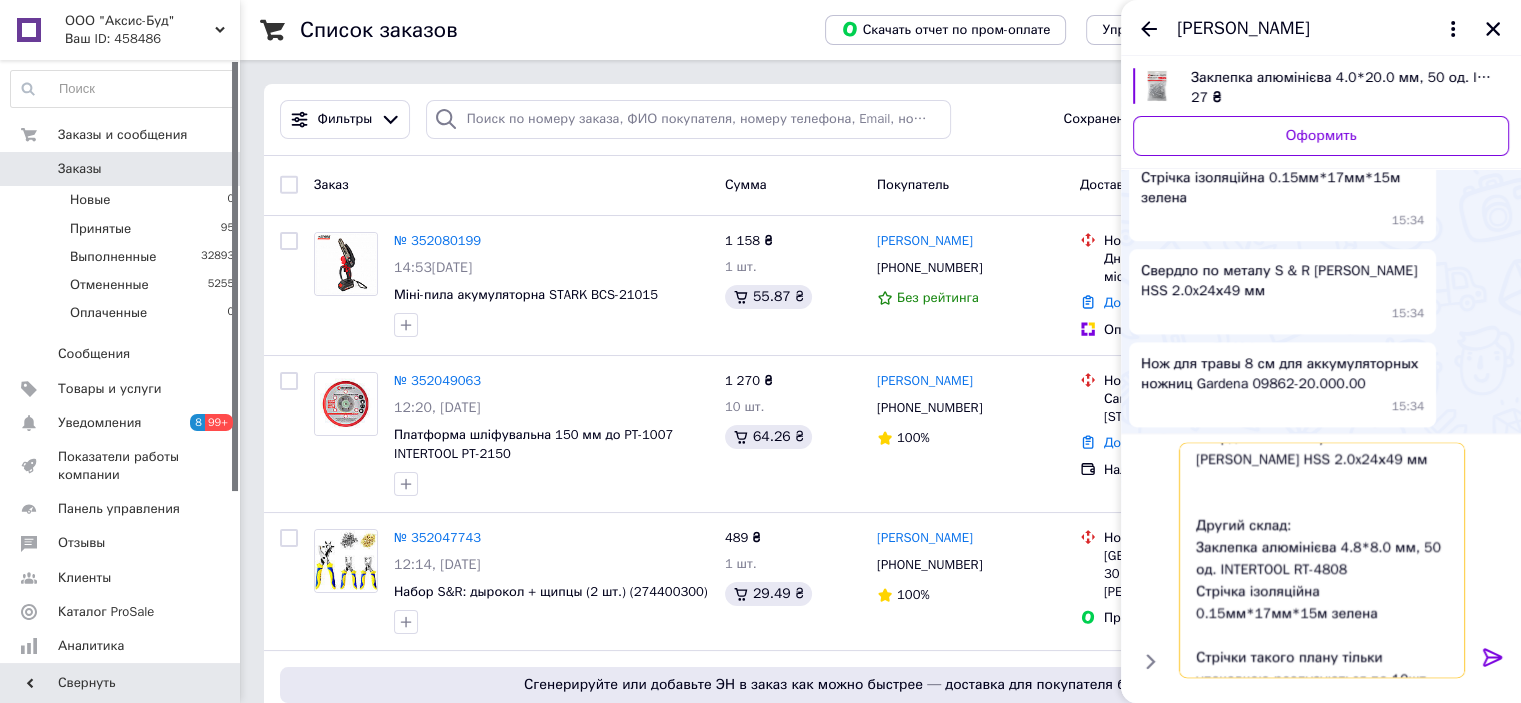 scroll, scrollTop: 77, scrollLeft: 0, axis: vertical 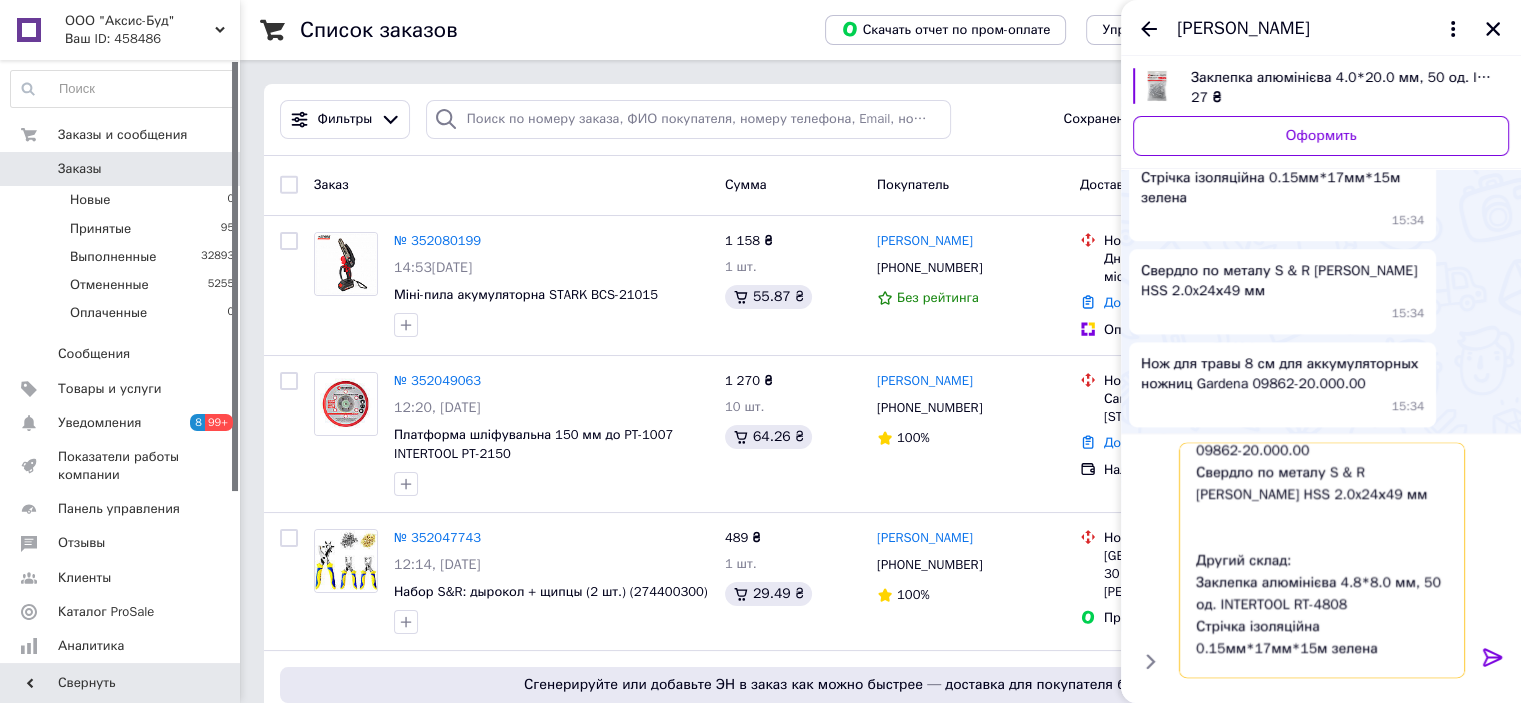 click on "Перший склад:
Нож для травы 8 см для аккумуляторных ножниц Gardena 09862-20.000.00
Свердло по металу S & R Meister HSS 2.0x24х49 мм
Другий склад:
Заклепка алюмінієва 4.8*8.0 мм, 50 од. INTERTOOL RT-4808
Стрічка ізоляційна 0.15мм*17мм*15м зелена
Стрічки такого плану тільки упаковкою реалузуються по 10шт.
По штучно маємо" at bounding box center [1322, 561] 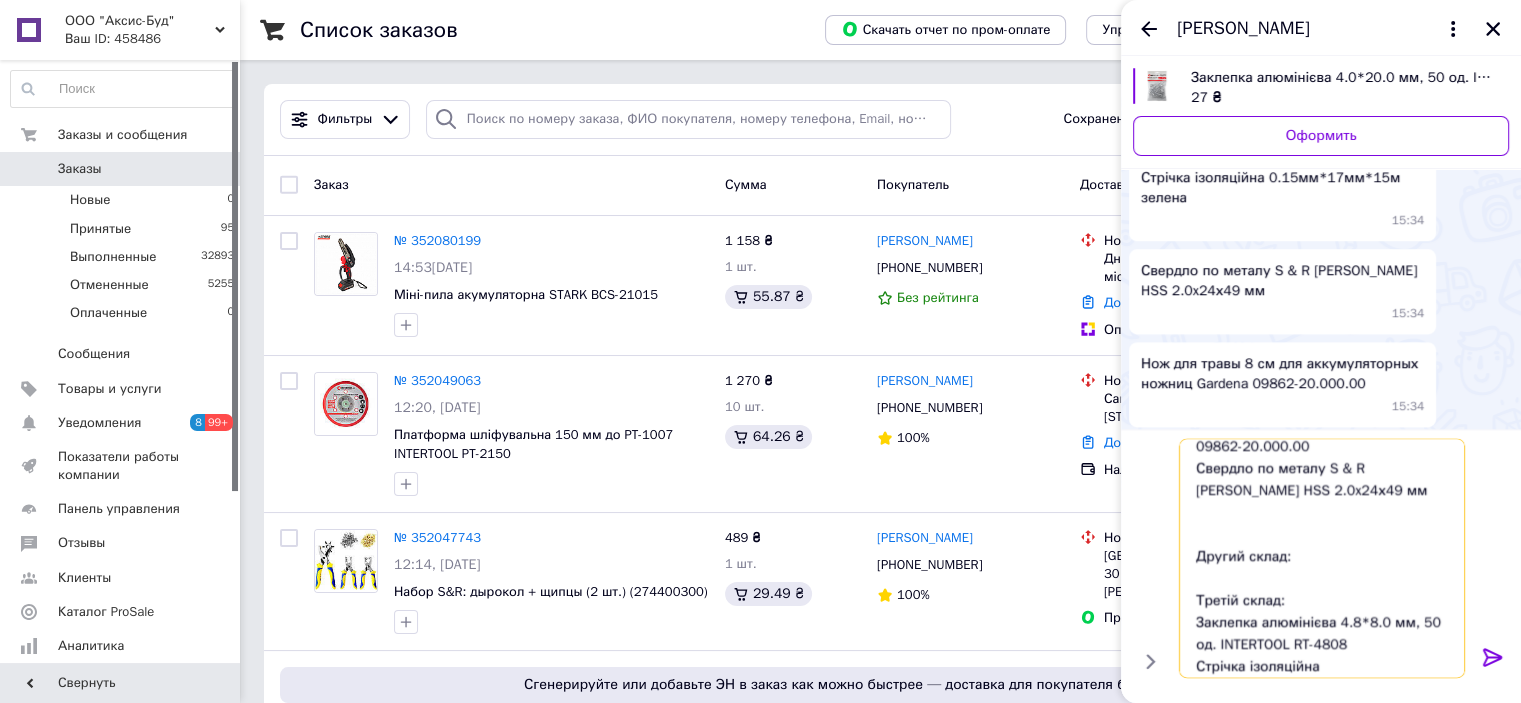 drag, startPoint x: 1327, startPoint y: 579, endPoint x: 1323, endPoint y: 567, distance: 12.649111 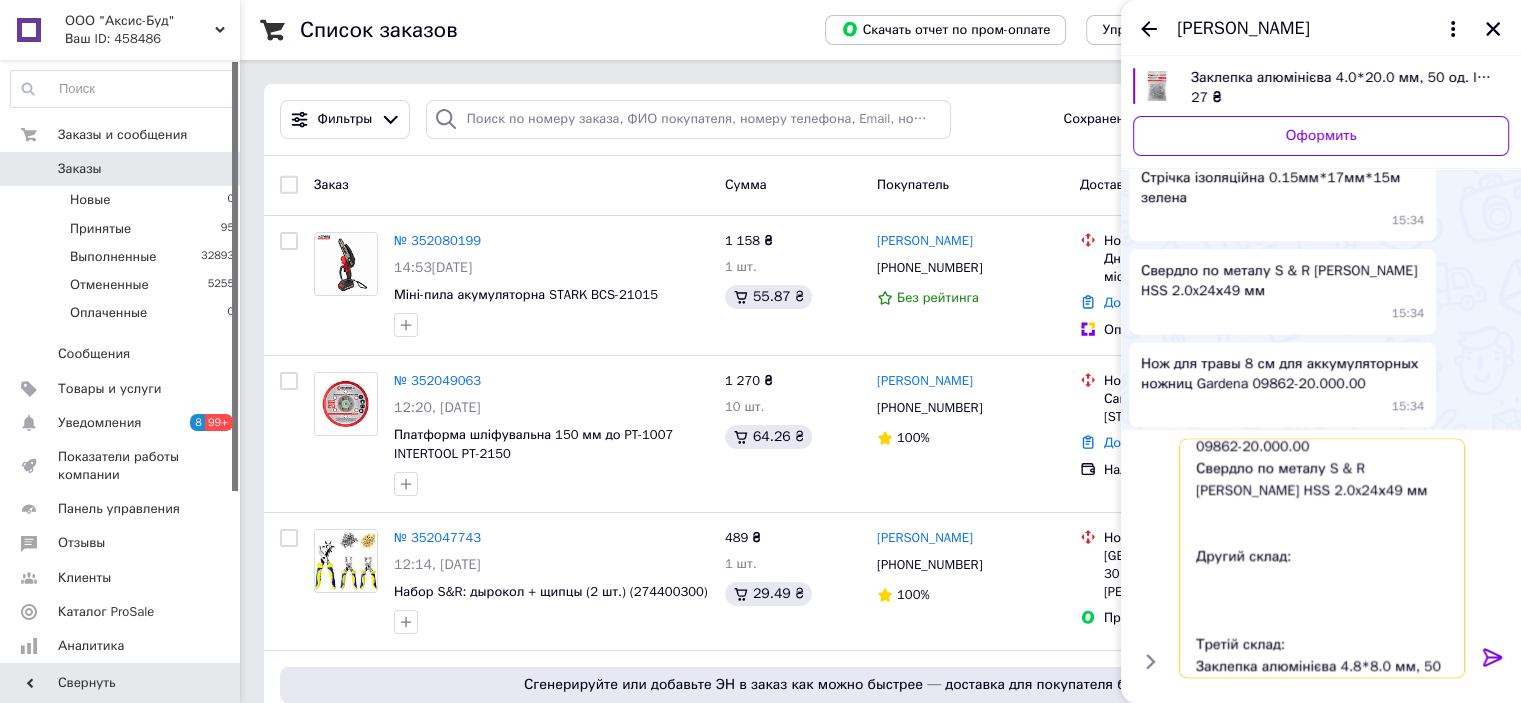 click on "Перший склад:
Нож для травы 8 см для аккумуляторных ножниц Gardena 09862-20.000.00
Свердло по металу S & R Meister HSS 2.0x24х49 мм
Другий склад:
Третій склад:
Заклепка алюмінієва 4.8*8.0 мм, 50 од. INTERTOOL RT-4808
Стрічка ізоляційна 0.15мм*17мм*15м зелена
Стрічки такого плану тільки упаковкою реалузуються по 10шт.
По штучно маємо" at bounding box center [1322, 559] 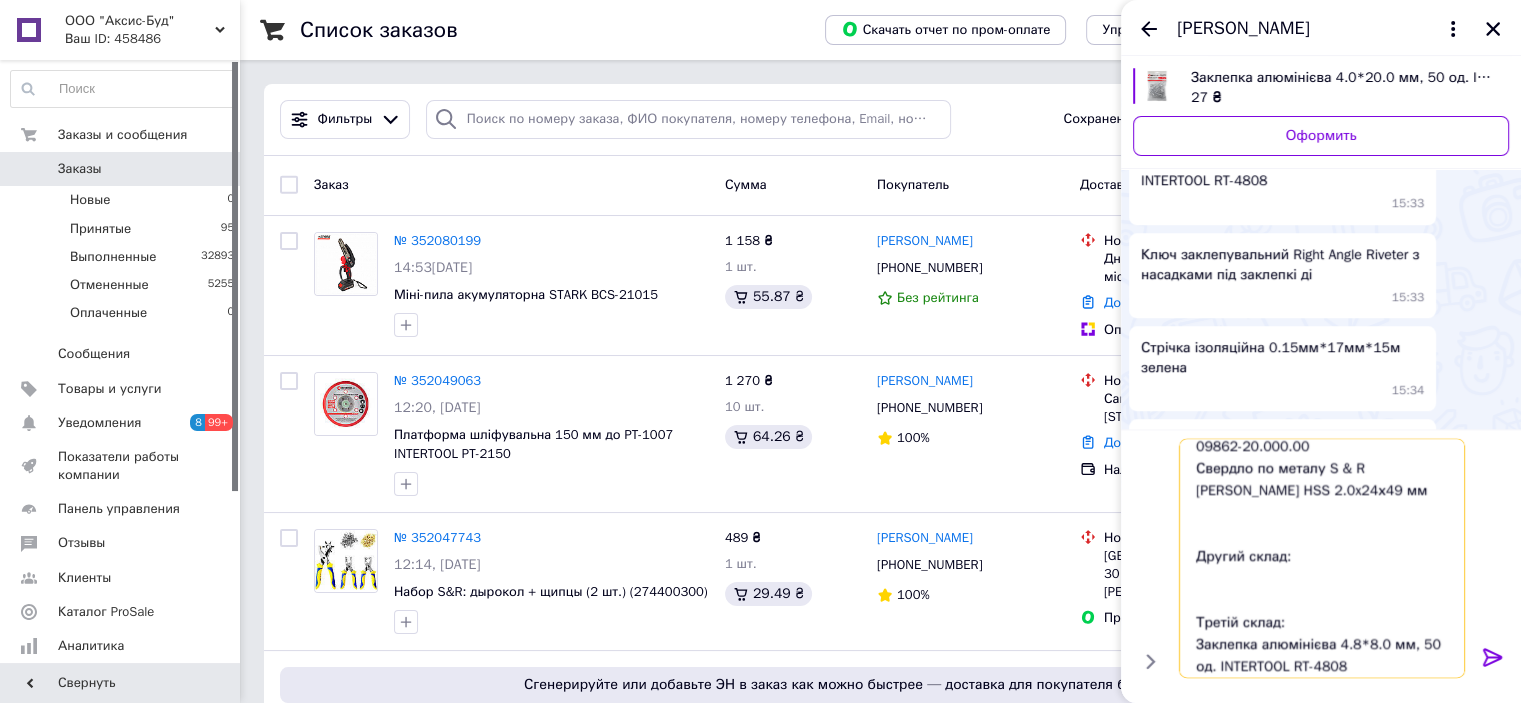 scroll, scrollTop: 2201, scrollLeft: 0, axis: vertical 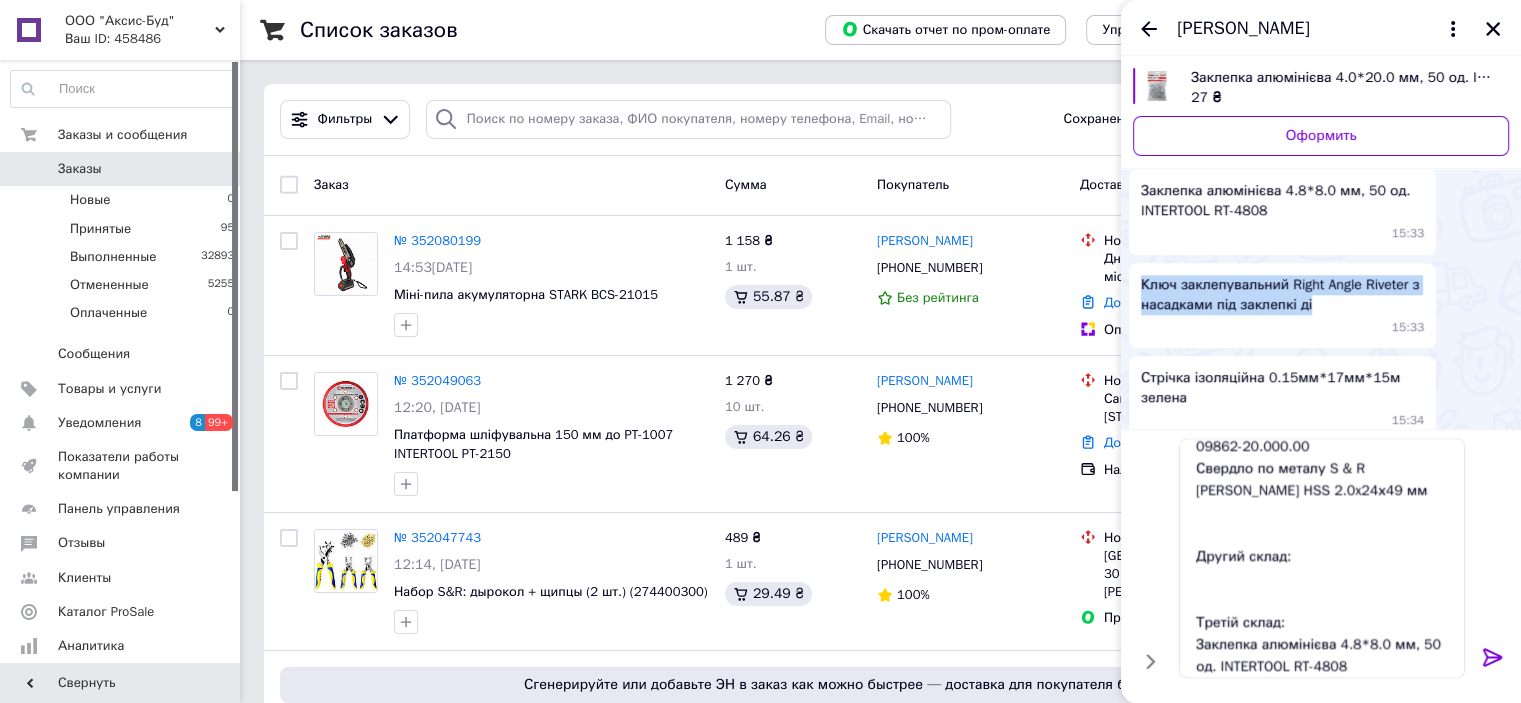 drag, startPoint x: 1312, startPoint y: 284, endPoint x: 591, endPoint y: 32, distance: 763.77026 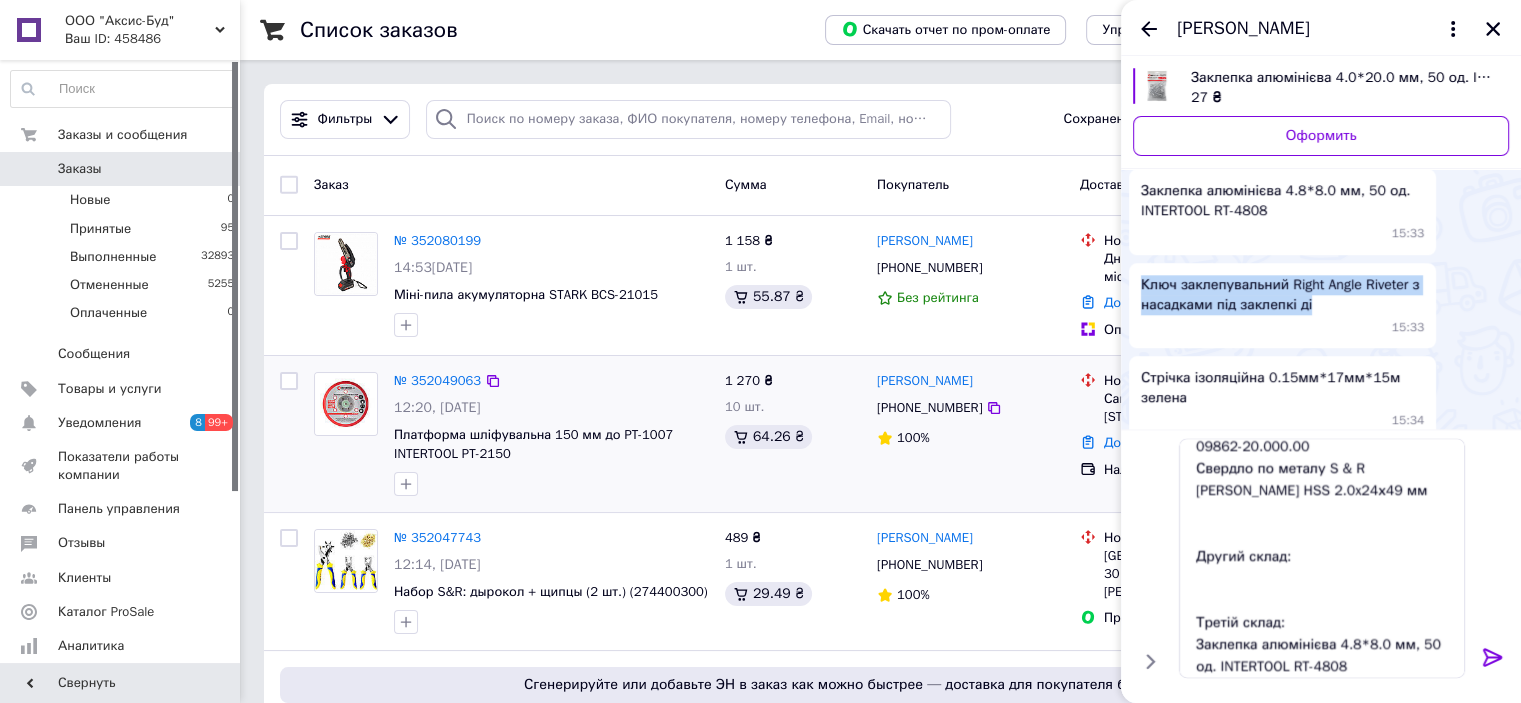 copy on "Ключ заклепувальний Right Angle Riveter з насадками під заклепкі ді" 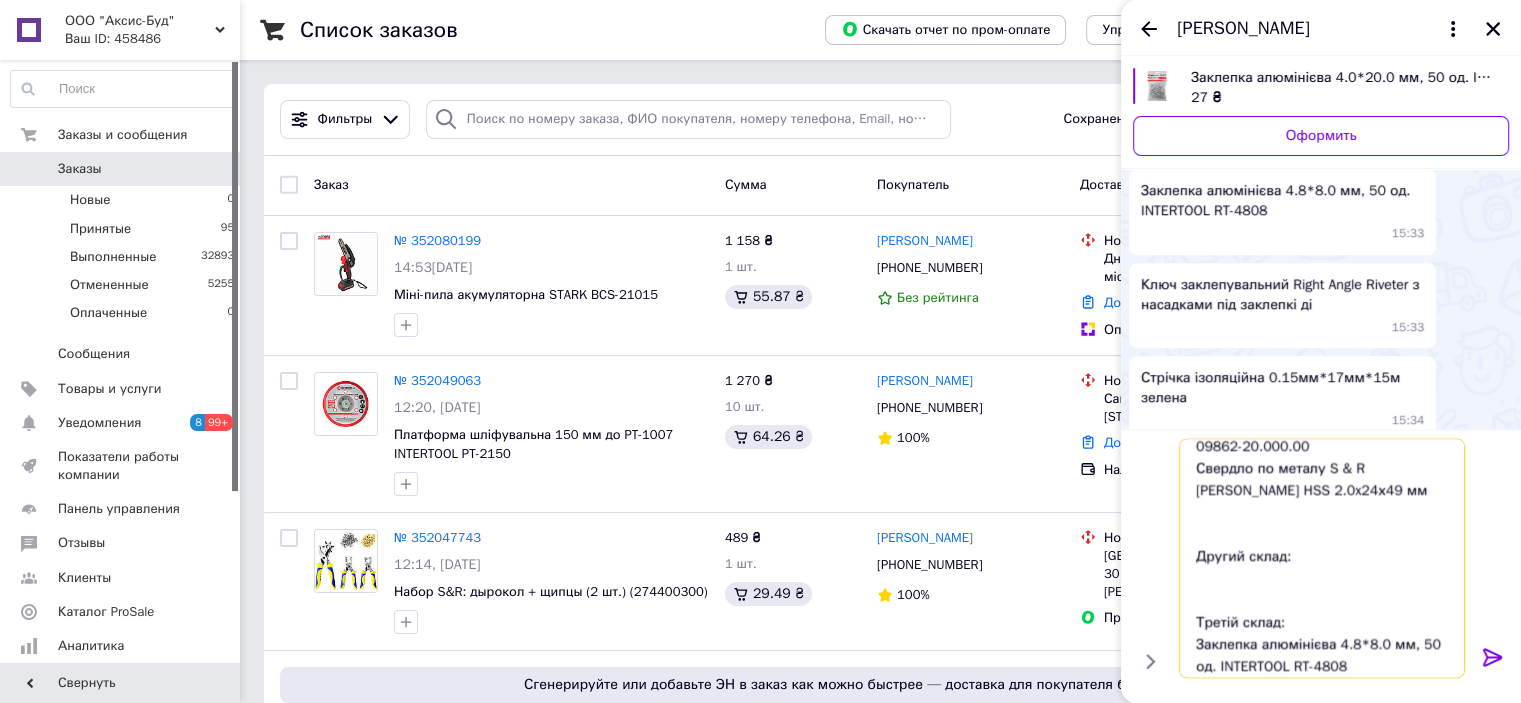 click on "Перший склад:
Нож для травы 8 см для аккумуляторных ножниц Gardena 09862-20.000.00
Свердло по металу S & R Meister HSS 2.0x24х49 мм
Другий склад:
Третій склад:
Заклепка алюмінієва 4.8*8.0 мм, 50 од. INTERTOOL RT-4808
Стрічка ізоляційна 0.15мм*17мм*15м зелена
Стрічки такого плану тільки упаковкою реалузуються по 10шт.
По штучно маємо" at bounding box center [1322, 559] 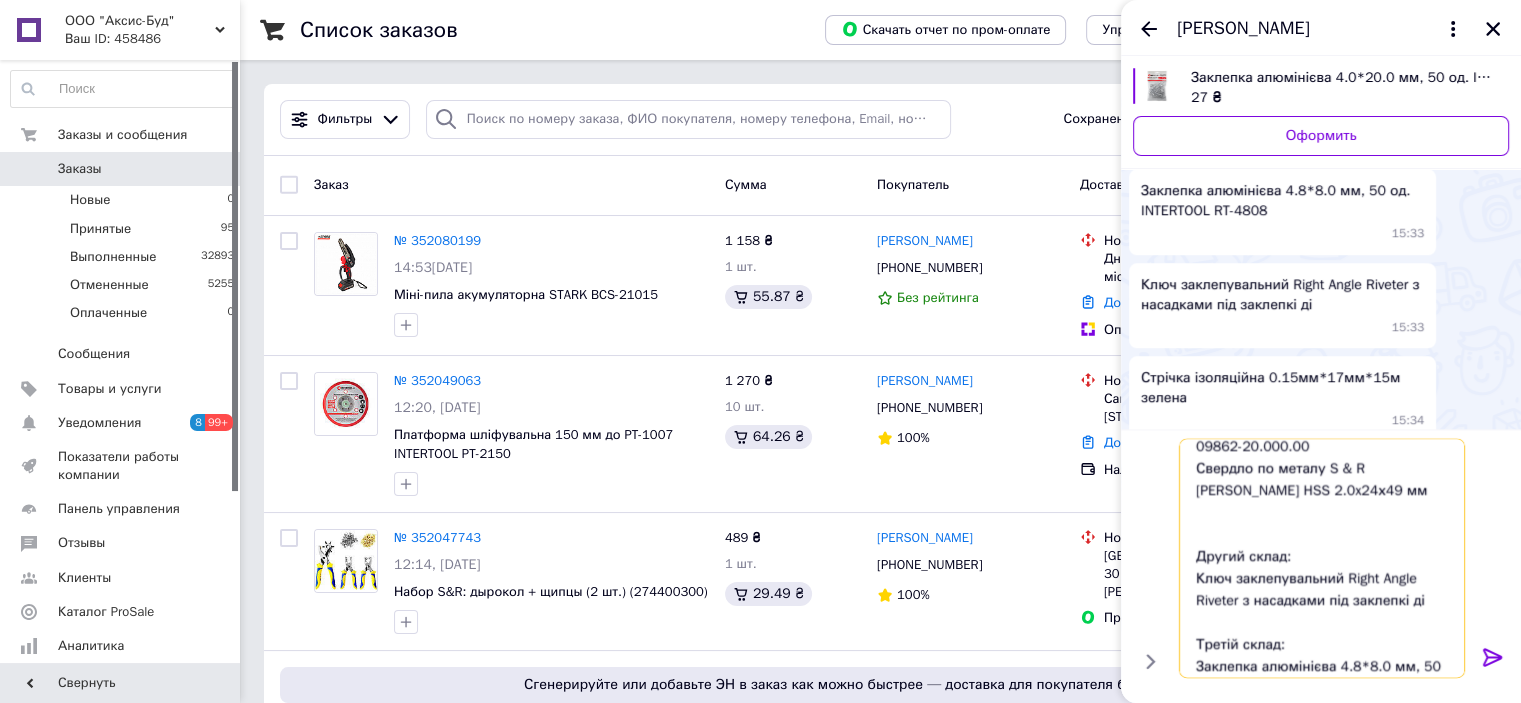 drag, startPoint x: 1420, startPoint y: 603, endPoint x: 1237, endPoint y: 603, distance: 183 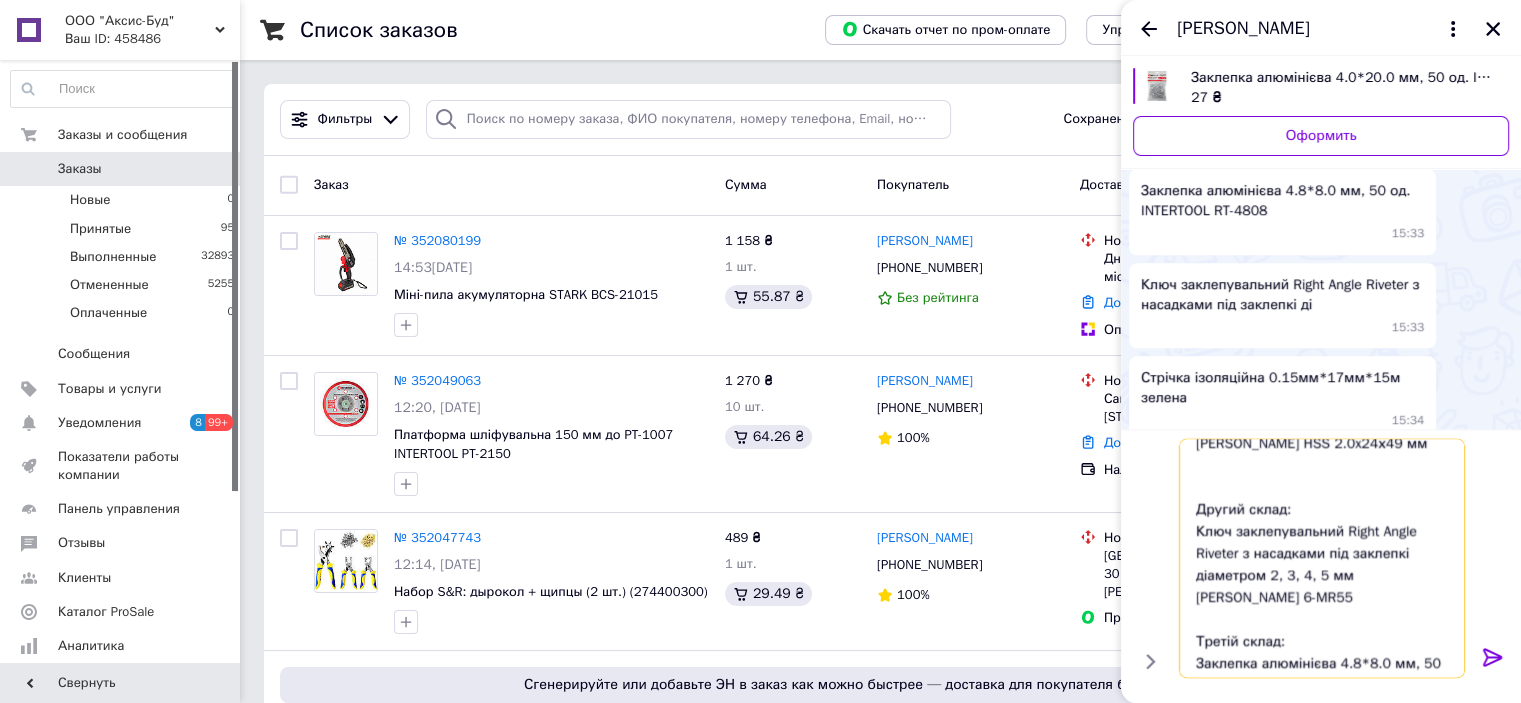 scroll, scrollTop: 77, scrollLeft: 0, axis: vertical 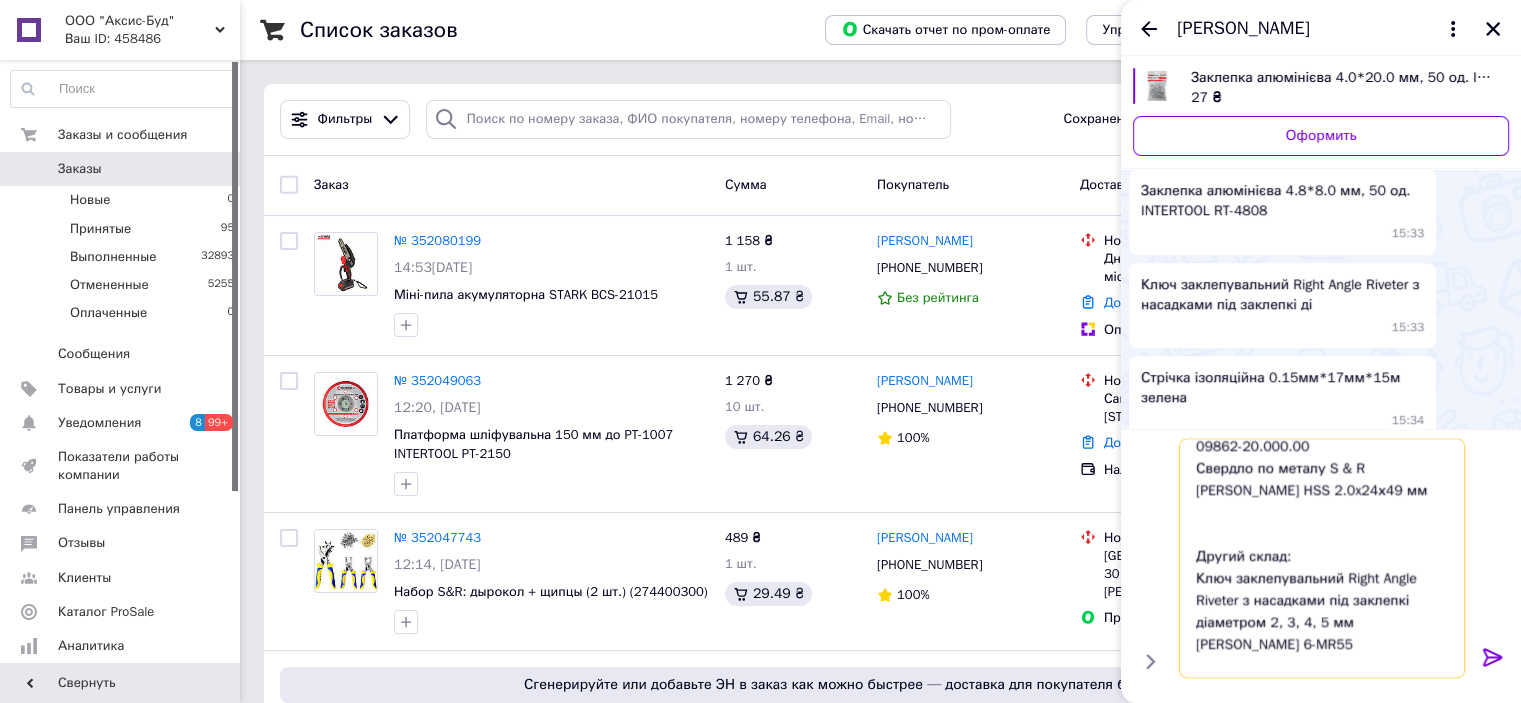 click on "Перший склад:
Нож для травы 8 см для аккумуляторных ножниц Gardena 09862-20.000.00
Свердло по металу S & R Meister HSS 2.0x24х49 мм
Другий склад:
Ключ заклепувальний Right Angle Riveter з насадками під заклепкі діаметром 2, 3, 4, 5 мм STANLEY 6-MR55
Третій склад:
Заклепка алюмінієва 4.8*8.0 мм, 50 од. INTERTOOL RT-4808
Стрічка ізоляційна 0.15мм*17мм*15м зелена
Стрічки такого плану тільки упаковкою реалузуються по 10шт.
По штучно маємо" at bounding box center [1322, 559] 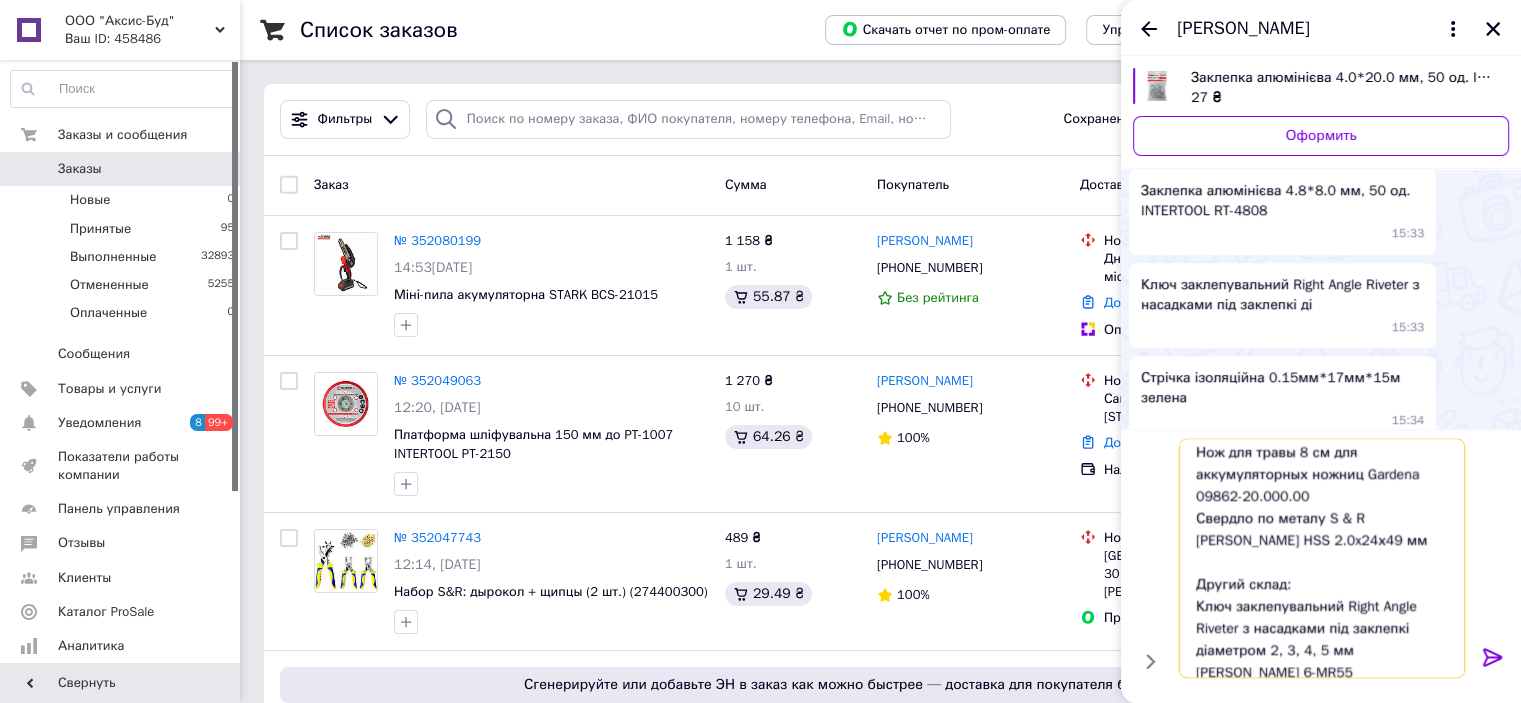 scroll, scrollTop: 0, scrollLeft: 0, axis: both 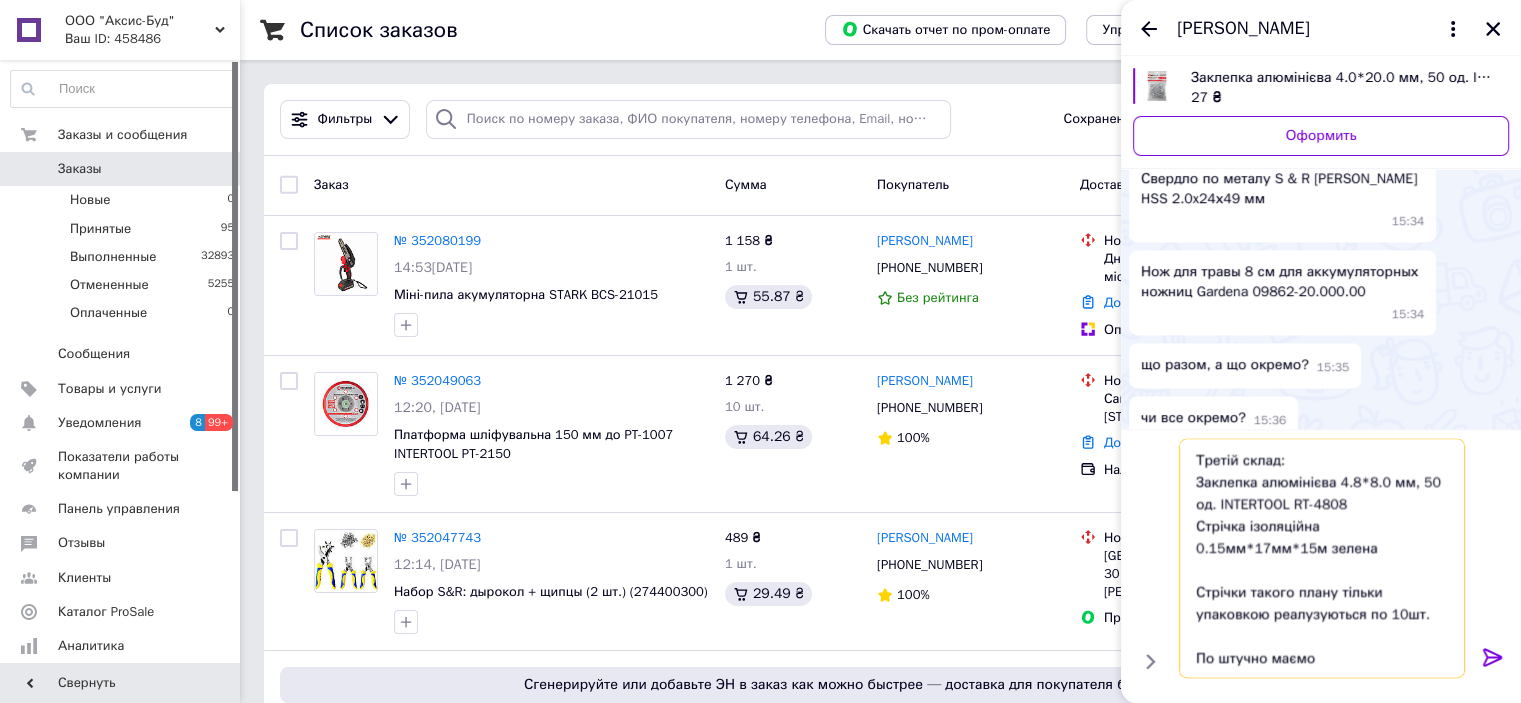 drag, startPoint x: 1187, startPoint y: 597, endPoint x: 1133, endPoint y: 597, distance: 54 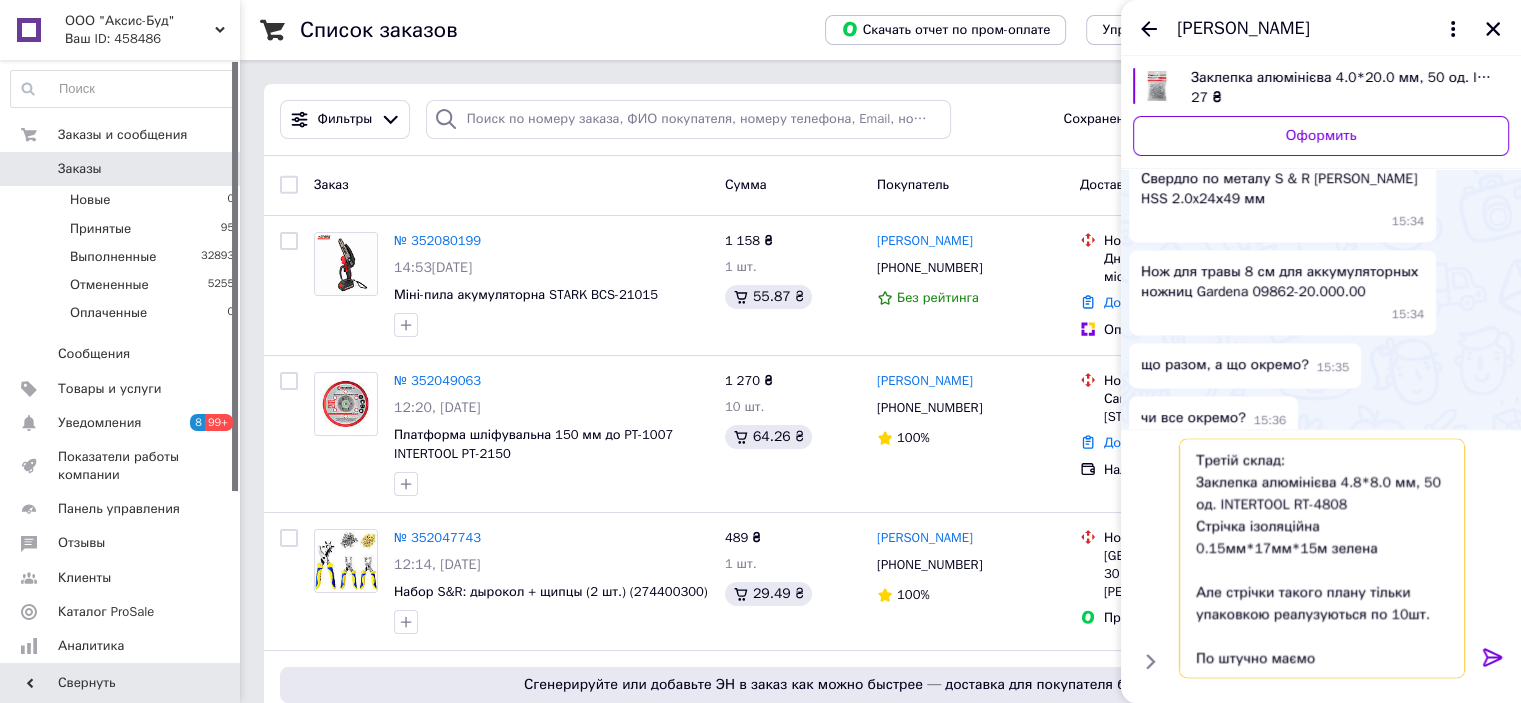 click on "Перший склад:
Нож для травы 8 см для аккумуляторных ножниц Gardena 09862-20.000.00
Свердло по металу S & R Meister HSS 2.0x24х49 мм
Другий склад:
Ключ заклепувальний Right Angle Riveter з насадками під заклепкі діаметром 2, 3, 4, 5 мм STANLEY 6-MR55
Третій склад:
Заклепка алюмінієва 4.8*8.0 мм, 50 од. INTERTOOL RT-4808
Стрічка ізоляційна 0.15мм*17мм*15м зелена
Але стрічки такого плану тільки упаковкою реалузуються по 10шт.
По штучно маємо" at bounding box center (1322, 559) 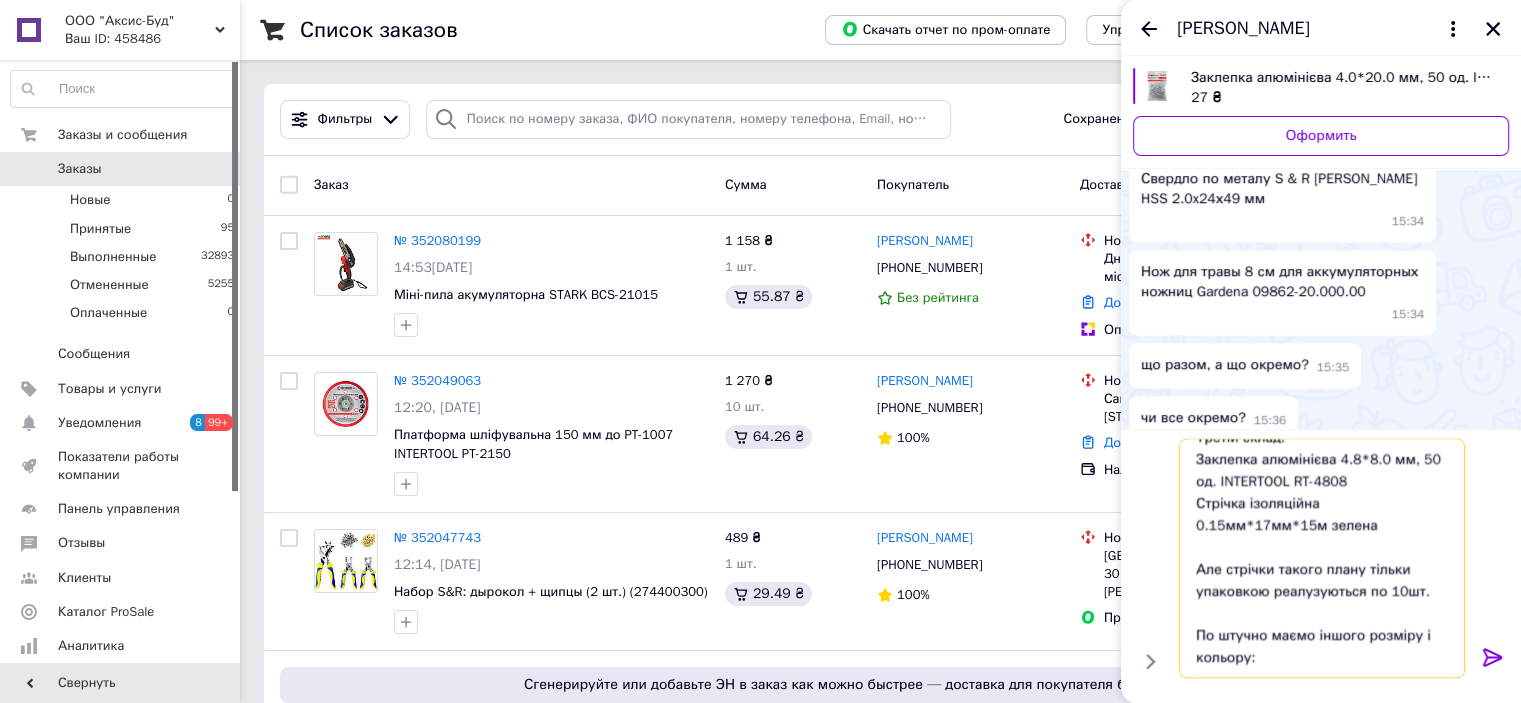 scroll, scrollTop: 340, scrollLeft: 0, axis: vertical 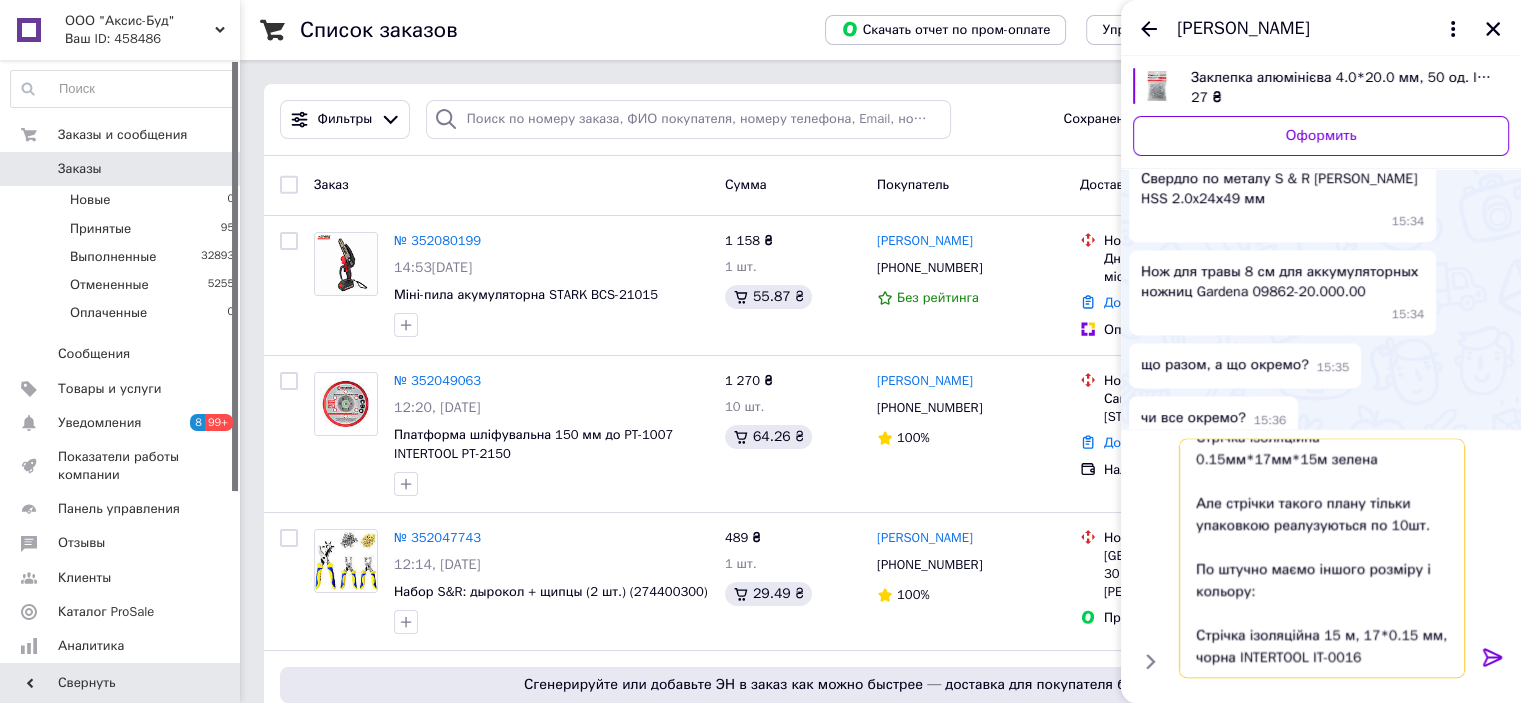 drag, startPoint x: 1221, startPoint y: 664, endPoint x: 1417, endPoint y: 528, distance: 238.56236 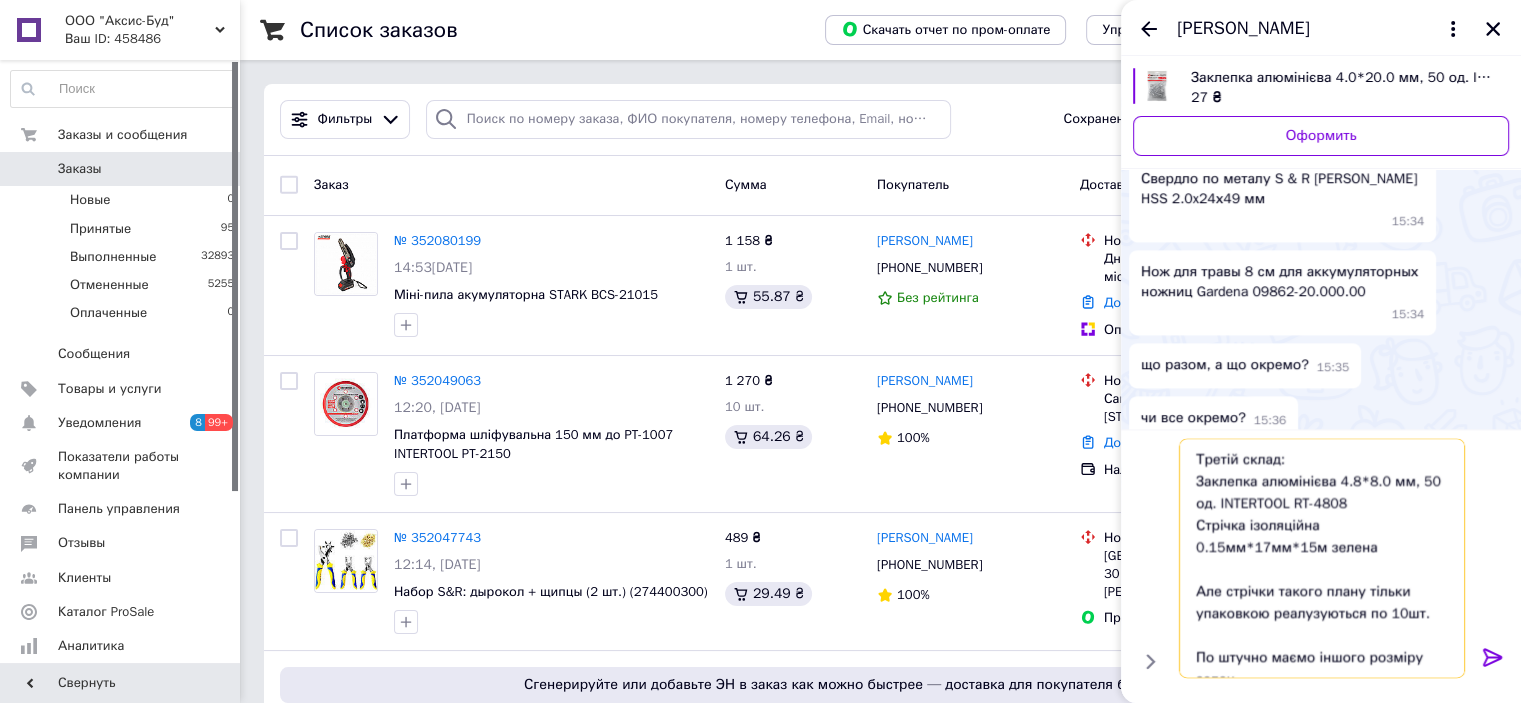 scroll, scrollTop: 296, scrollLeft: 0, axis: vertical 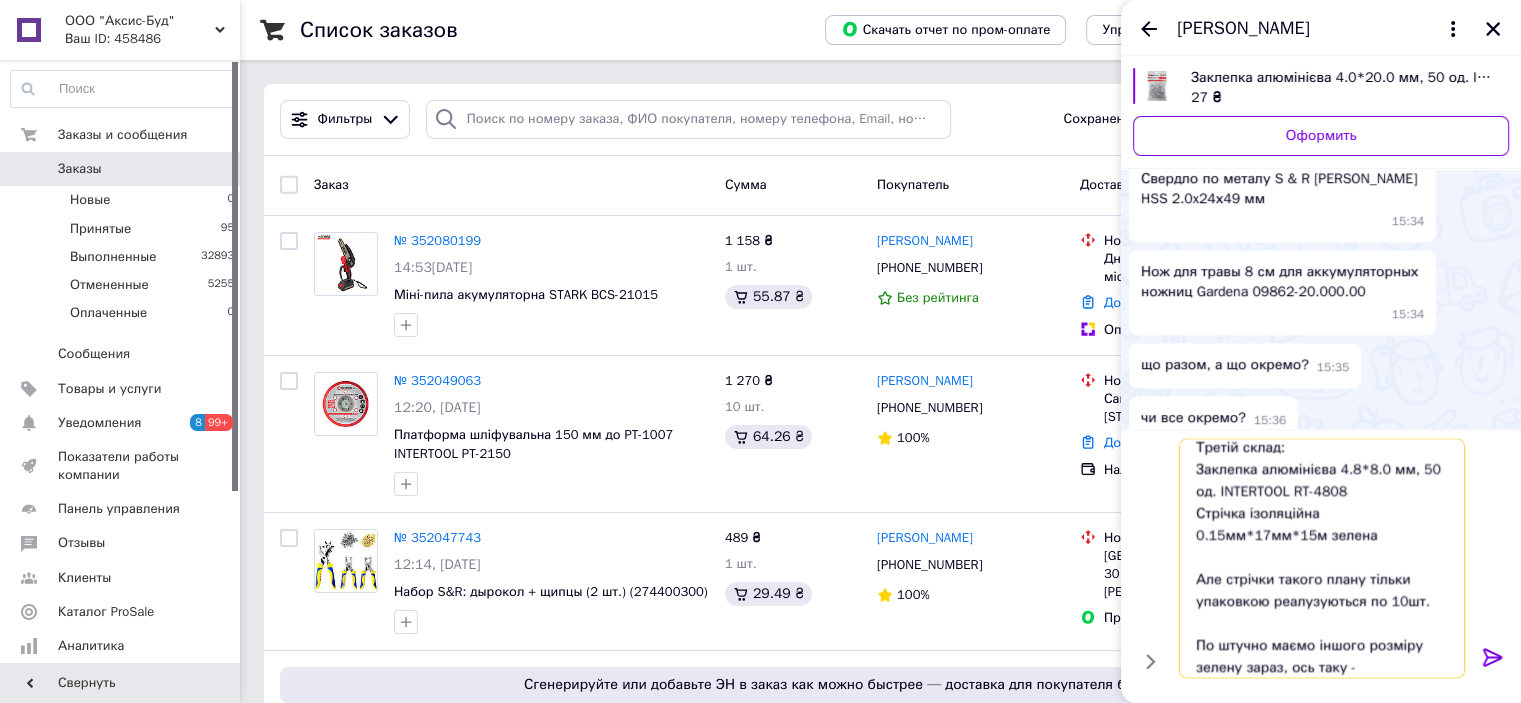 paste on "Стрічка ізоляційна 25 м, 17*0.15 мм, зелена INTERTOOL IT-0061
Детальніше: https://aksis.com.ua/ua/p2558264928-strichka-izolyatsijna-17015.html" 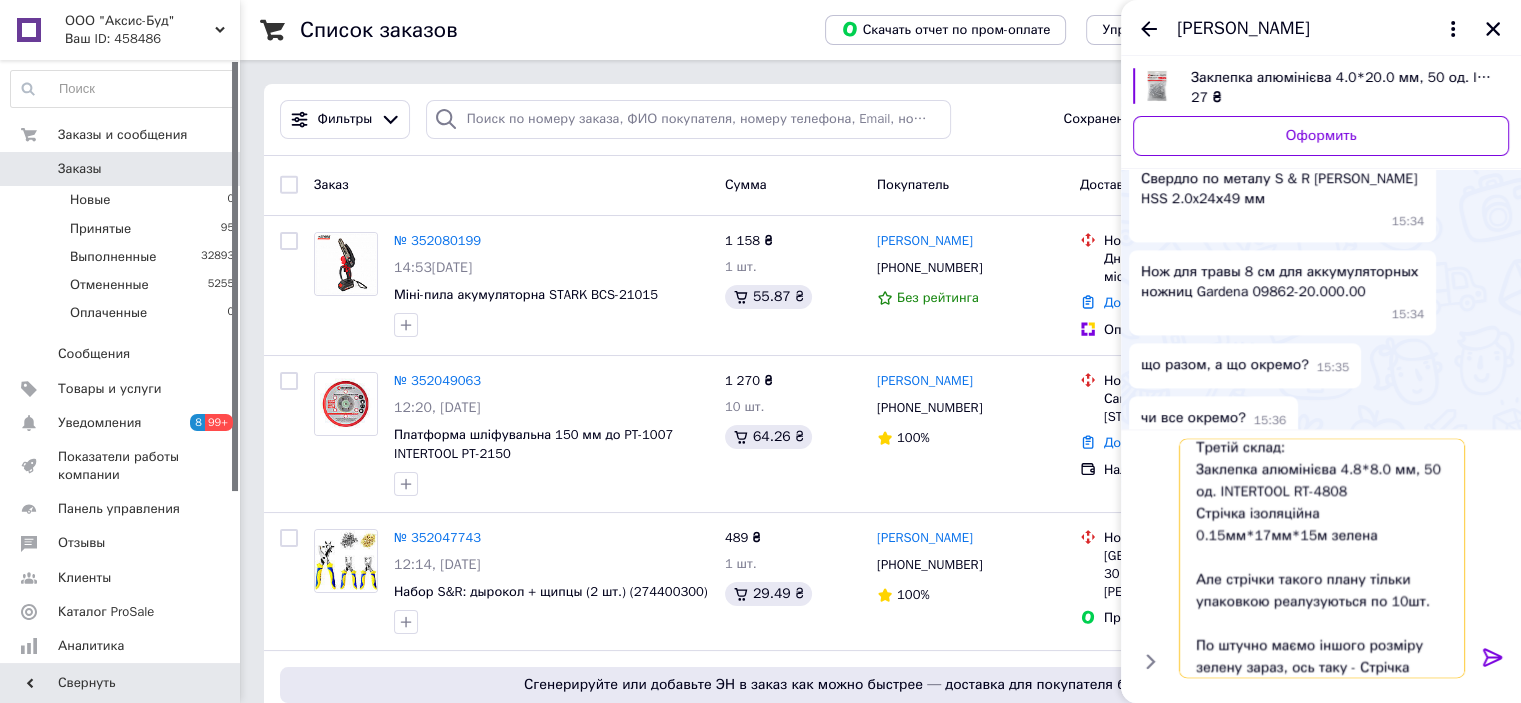scroll, scrollTop: 405, scrollLeft: 0, axis: vertical 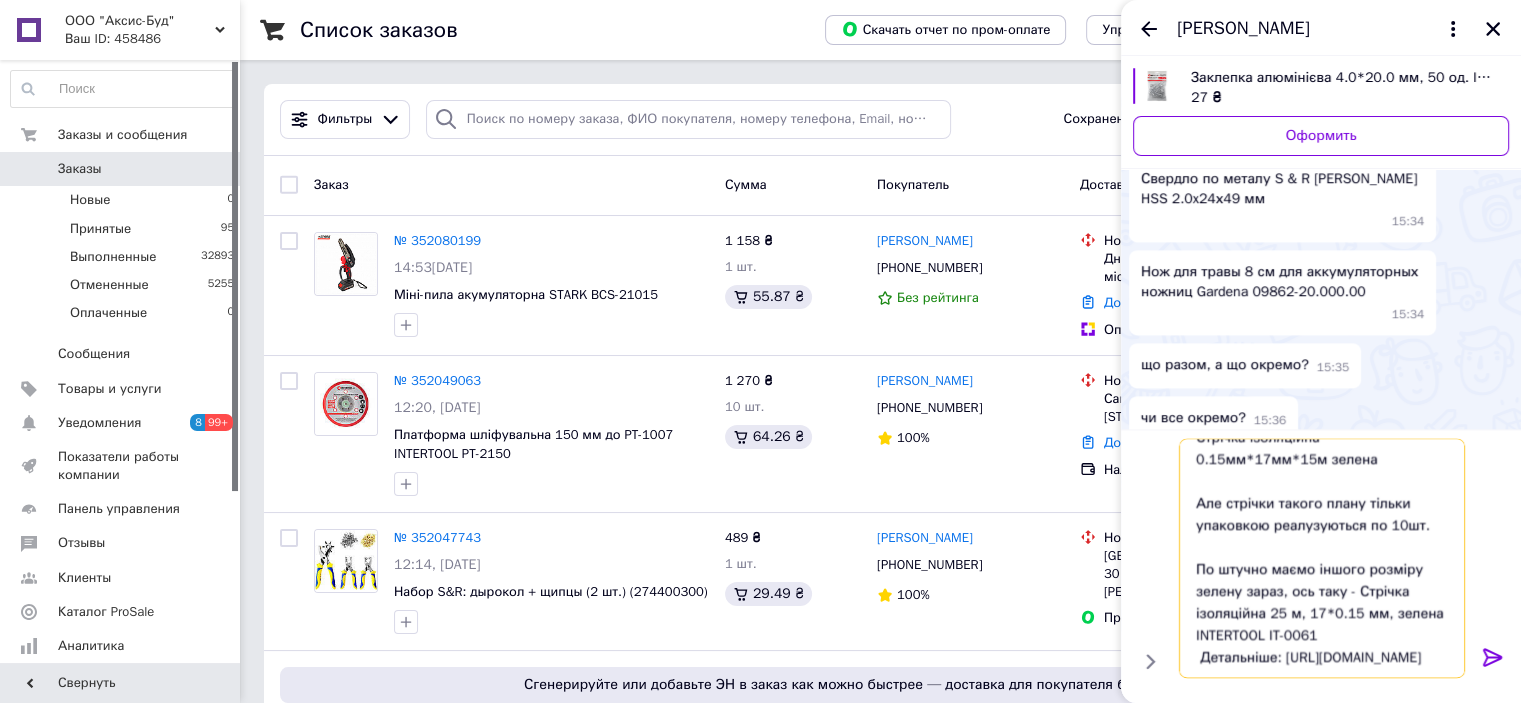 drag, startPoint x: 1283, startPoint y: 627, endPoint x: 1161, endPoint y: 627, distance: 122 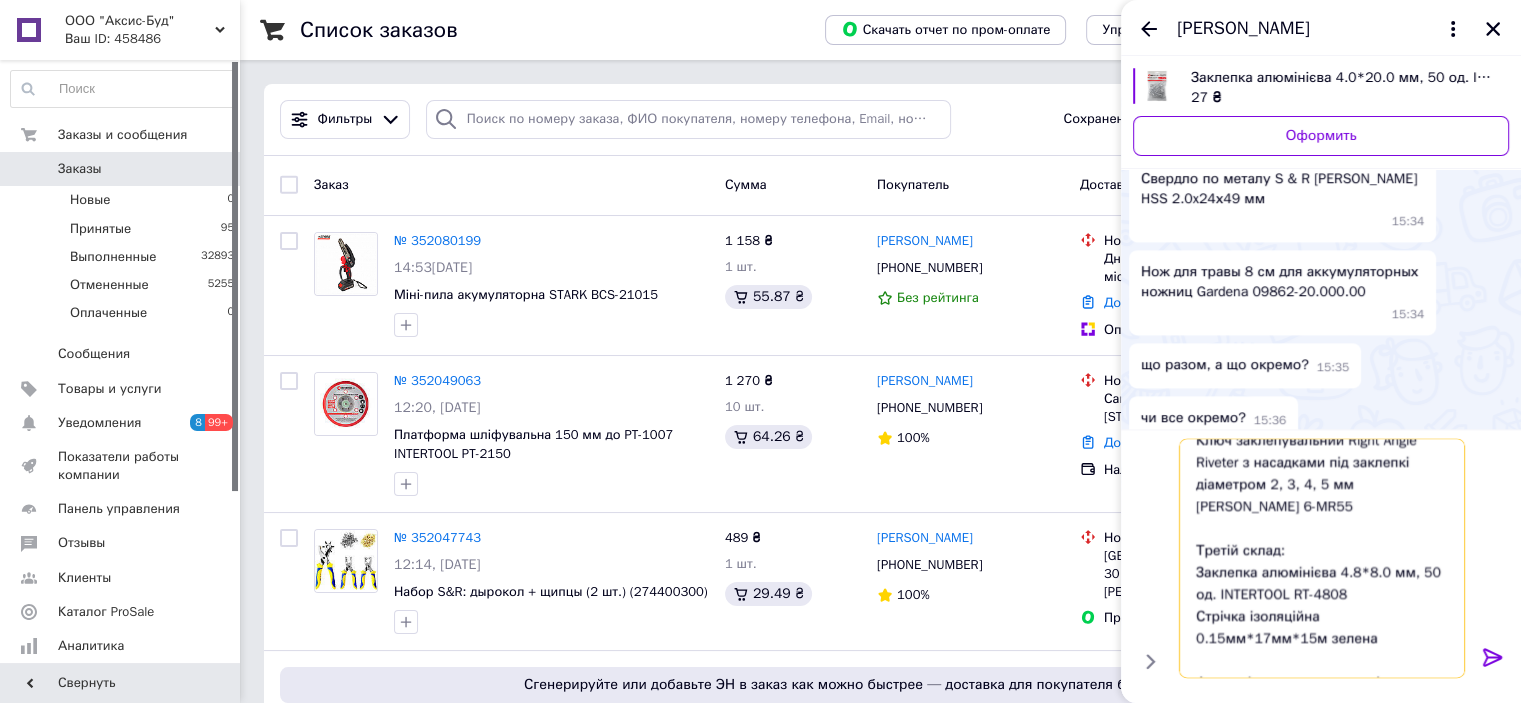scroll, scrollTop: 393, scrollLeft: 0, axis: vertical 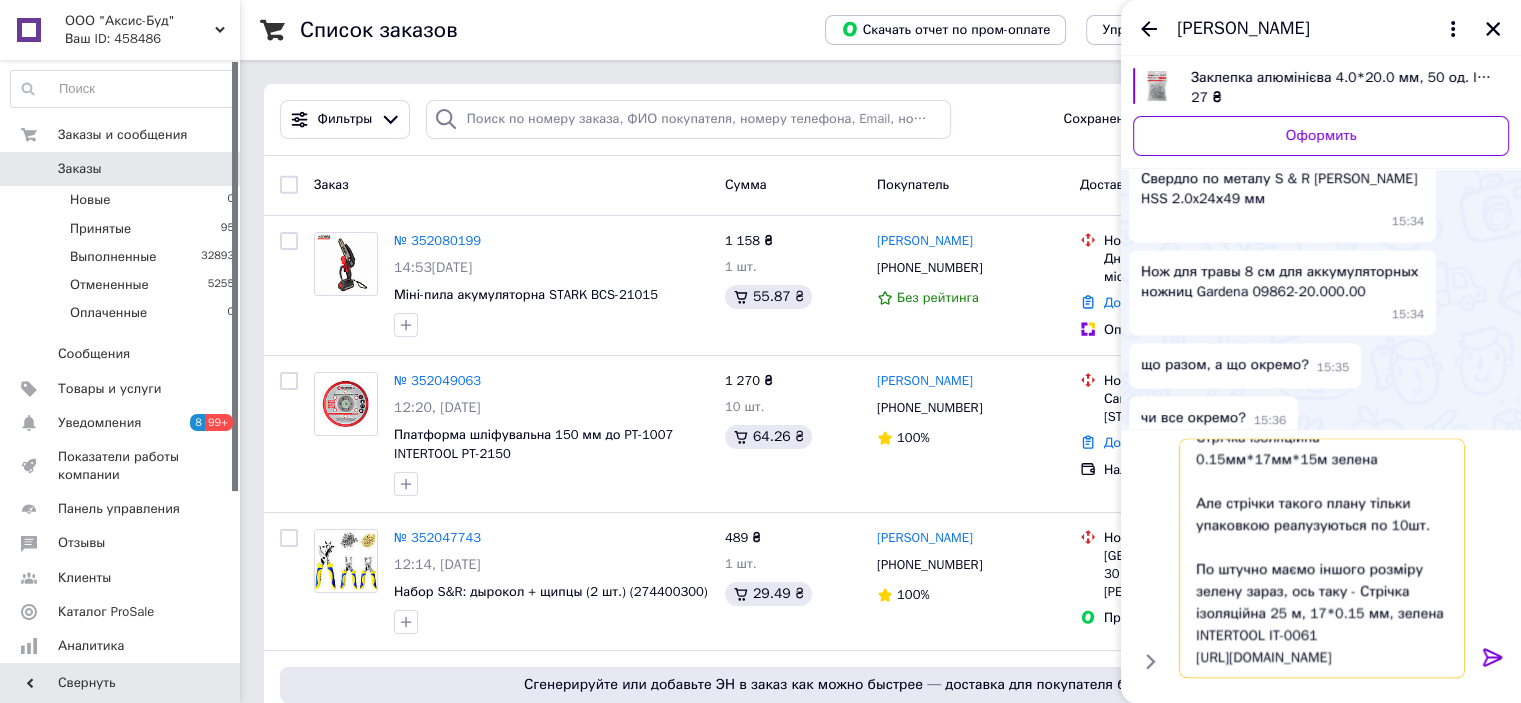 drag, startPoint x: 1359, startPoint y: 551, endPoint x: 1345, endPoint y: 547, distance: 14.56022 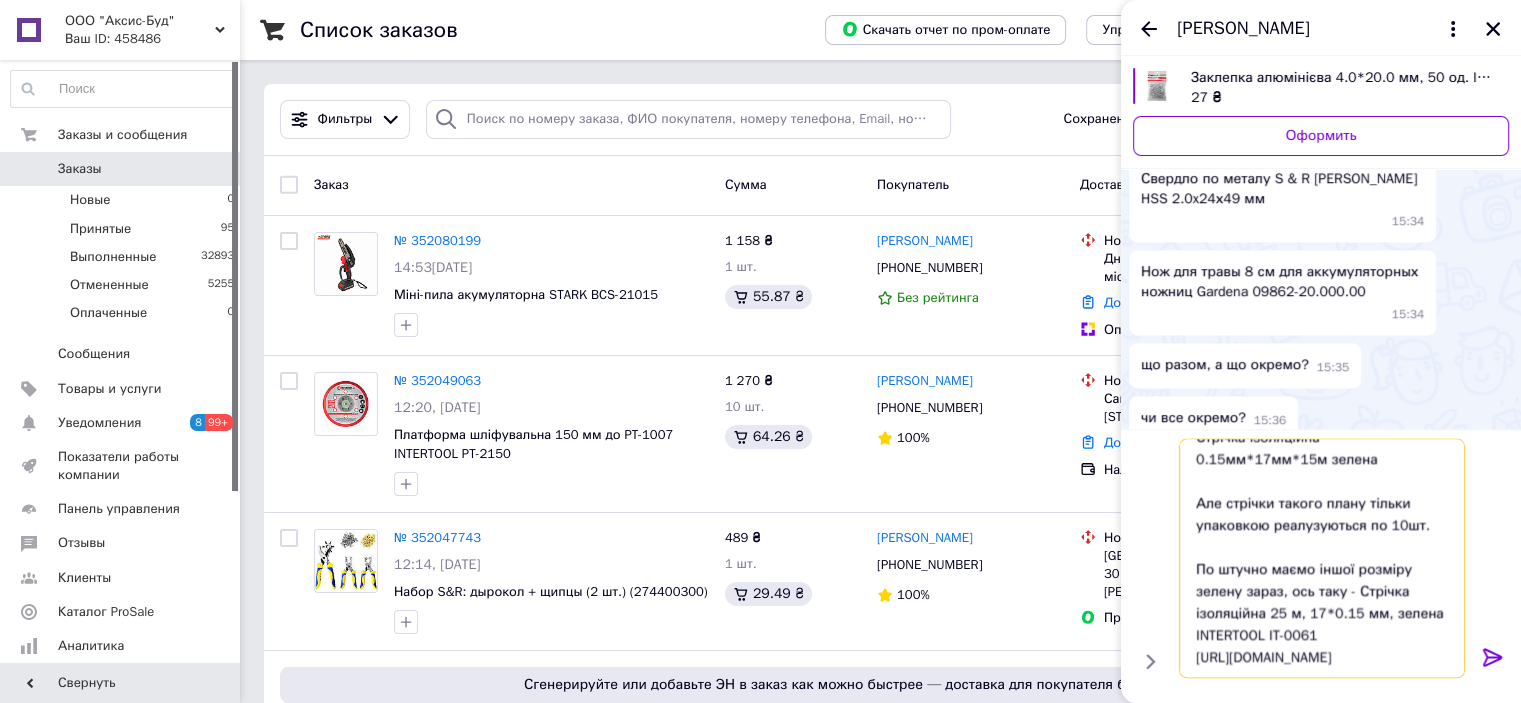 click on "Перший склад:
Нож для травы 8 см для аккумуляторных ножниц Gardena 09862-20.000.00
Свердло по металу S & R Meister HSS 2.0x24х49 мм
Другий склад:
Ключ заклепувальний Right Angle Riveter з насадками під заклепкі діаметром 2, 3, 4, 5 мм STANLEY 6-MR55
Третій склад:
Заклепка алюмінієва 4.8*8.0 мм, 50 од. INTERTOOL RT-4808
Стрічка ізоляційна 0.15мм*17мм*15м зелена
Але стрічки такого плану тільки упаковкою реалузуються по 10шт.
По штучно маємо іншої розміру зелену зараз, ось таку - Стрічка ізоляційна 25 м, 17*0.15 мм, зелена INTERTOOL IT-0061
https://aksis.com.ua/ua/p2558264928-strichka-izolyatsijna-17015.html" at bounding box center (1322, 559) 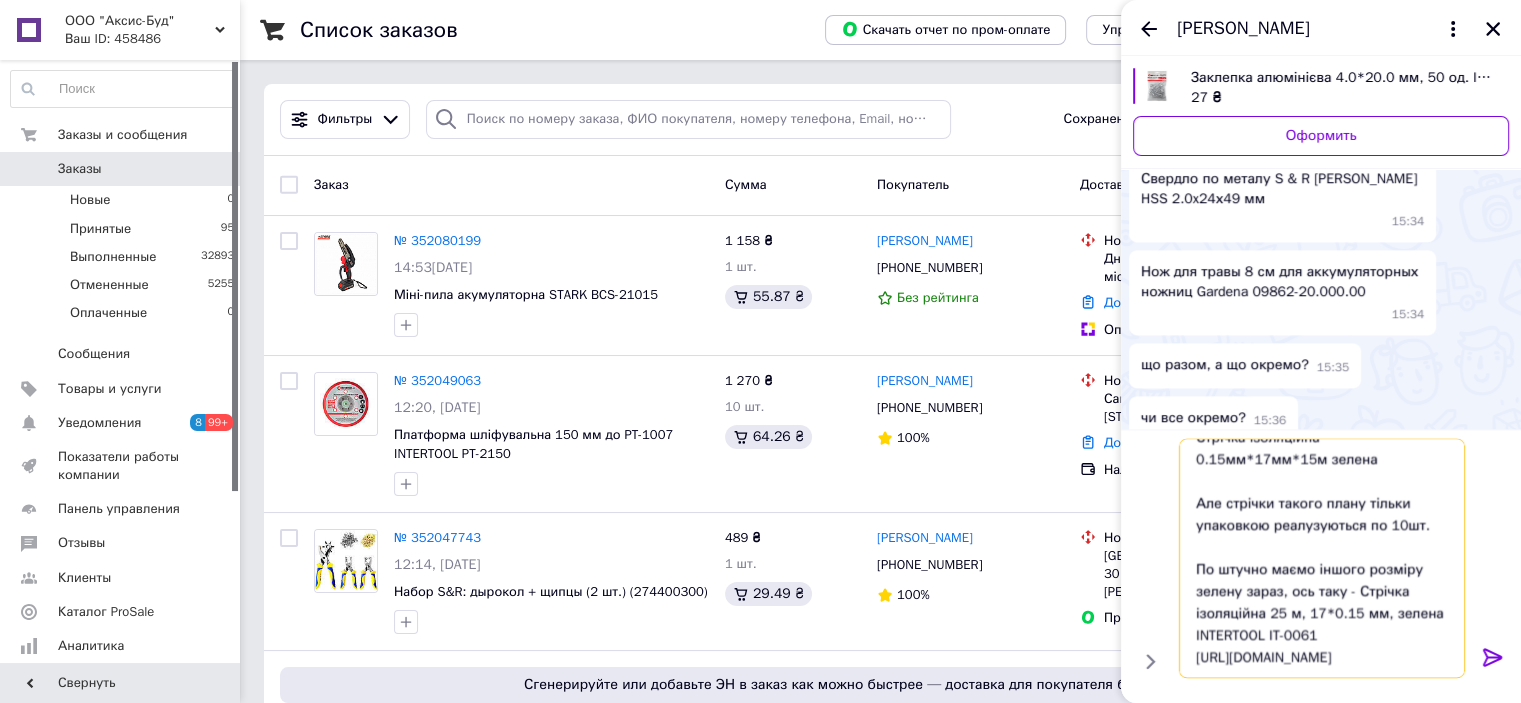 click on "Перший склад:
Нож для травы 8 см для аккумуляторных ножниц Gardena 09862-20.000.00
Свердло по металу S & R Meister HSS 2.0x24х49 мм
Другий склад:
Ключ заклепувальний Right Angle Riveter з насадками під заклепкі діаметром 2, 3, 4, 5 мм STANLEY 6-MR55
Третій склад:
Заклепка алюмінієва 4.8*8.0 мм, 50 од. INTERTOOL RT-4808
Стрічка ізоляційна 0.15мм*17мм*15м зелена
Але стрічки такого плану тільки упаковкою реалузуються по 10шт.
По штучно маємо іншого розміру зелену зараз, ось таку - Стрічка ізоляційна 25 м, 17*0.15 мм, зелена INTERTOOL IT-0061
https://aksis.com.ua/ua/p2558264928-strichka-izolyatsijna-17015.html" at bounding box center (1322, 559) 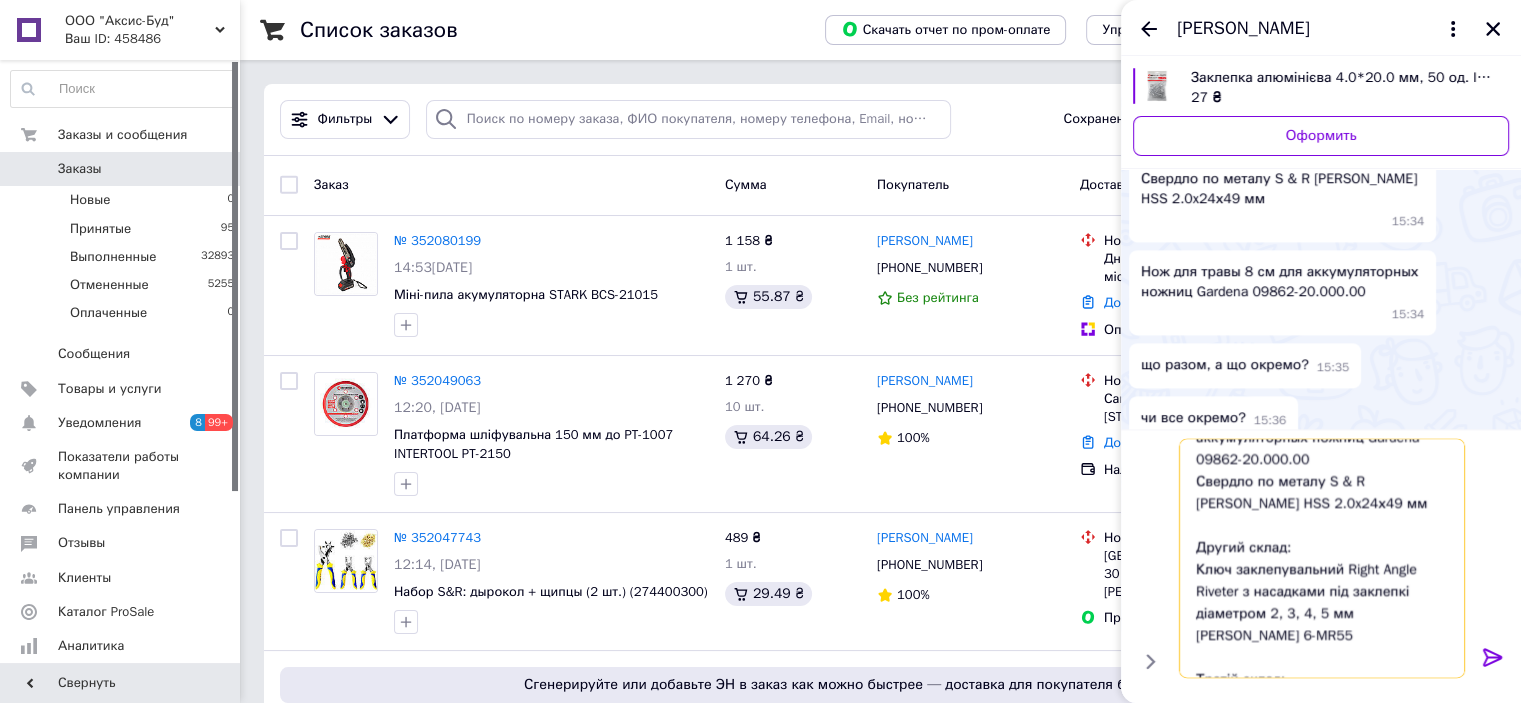 scroll, scrollTop: 100, scrollLeft: 0, axis: vertical 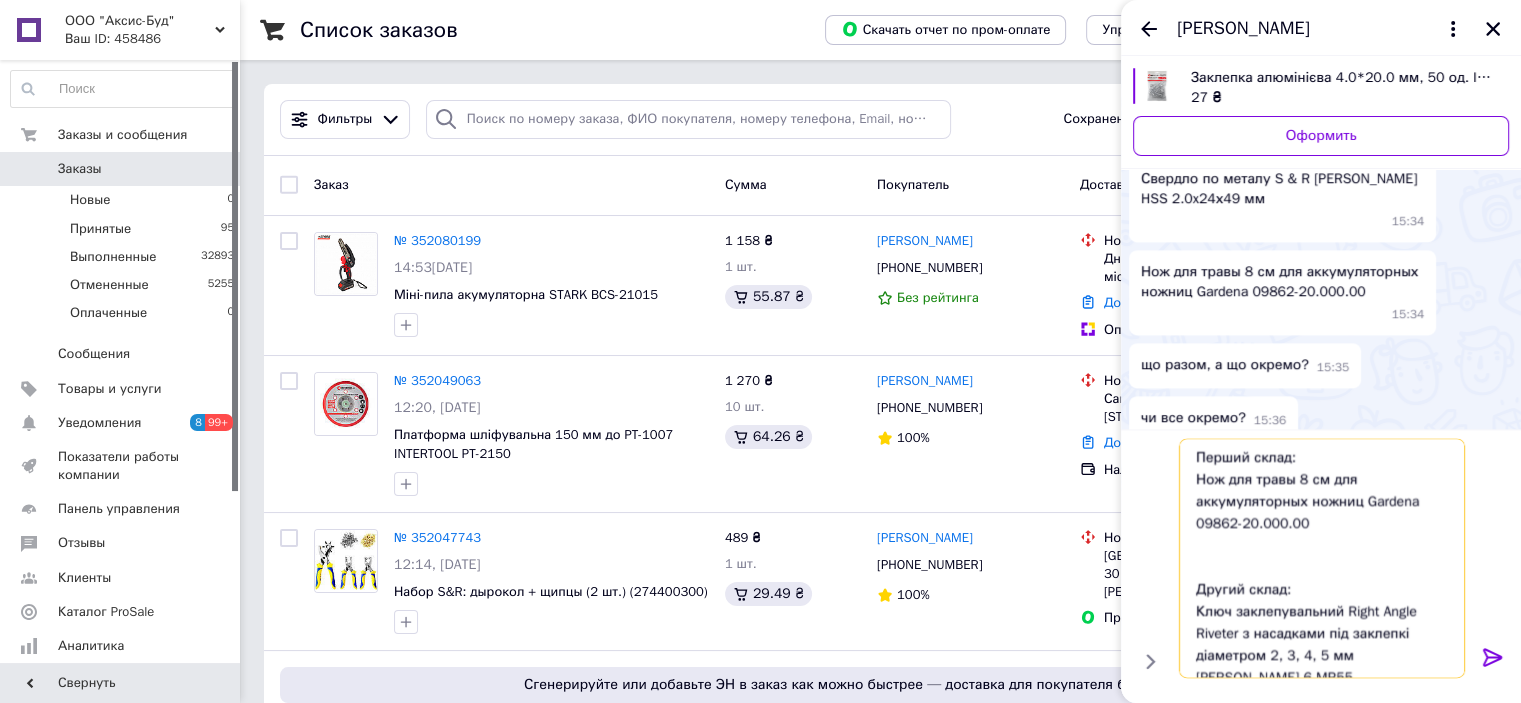 drag, startPoint x: 1281, startPoint y: 467, endPoint x: 1192, endPoint y: 516, distance: 101.597244 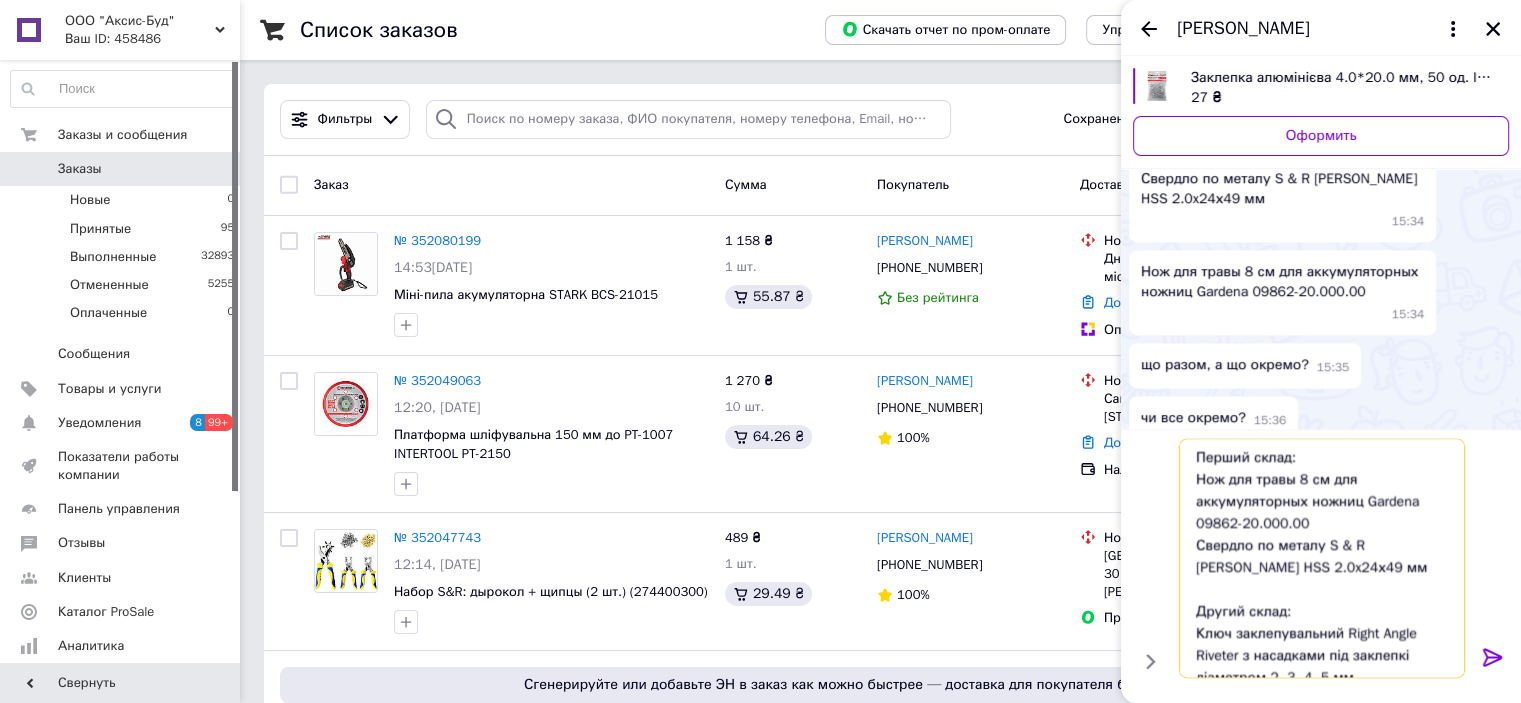 scroll, scrollTop: 100, scrollLeft: 0, axis: vertical 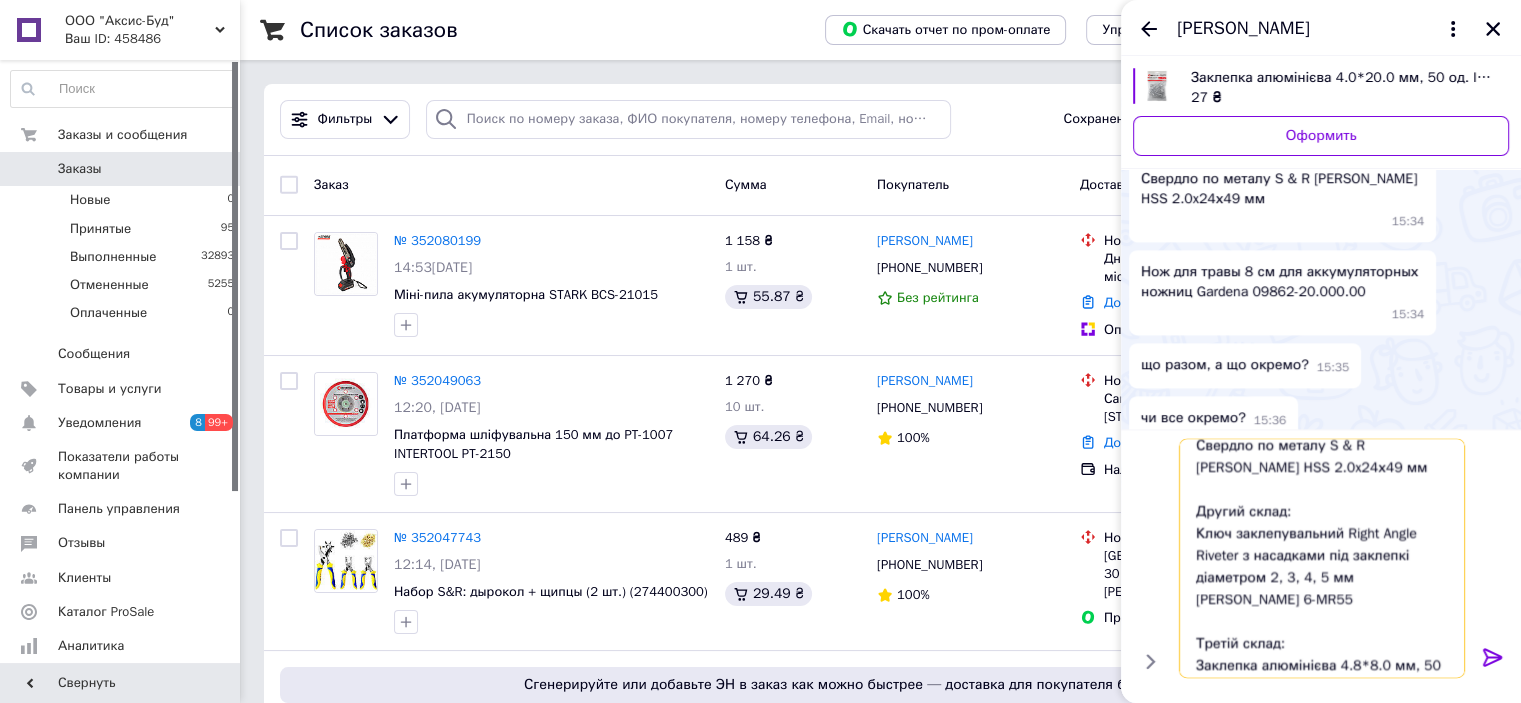 click on "Перший склад:
Нож для травы 8 см для аккумуляторных ножниц Gardena 09862-20.000.00
Свердло по металу S & R Meister HSS 2.0x24х49 мм
Другий склад:
Ключ заклепувальний Right Angle Riveter з насадками під заклепкі діаметром 2, 3, 4, 5 мм STANLEY 6-MR55
Третій склад:
Заклепка алюмінієва 4.8*8.0 мм, 50 од. INTERTOOL RT-4808
Стрічка ізоляційна 0.15мм*17мм*15м зелена
Але стрічки такого плану тільки упаковкою реалузуються по 10шт.
По штучно маємо іншого розміру зелену зараз, ось таку - Стрічка ізоляційна 25 м, 17*0.15 мм, зелена INTERTOOL IT-0061
https://aksis.com.ua/ua/p2558264928-strichka-izolyatsijna-17015.html" at bounding box center (1322, 559) 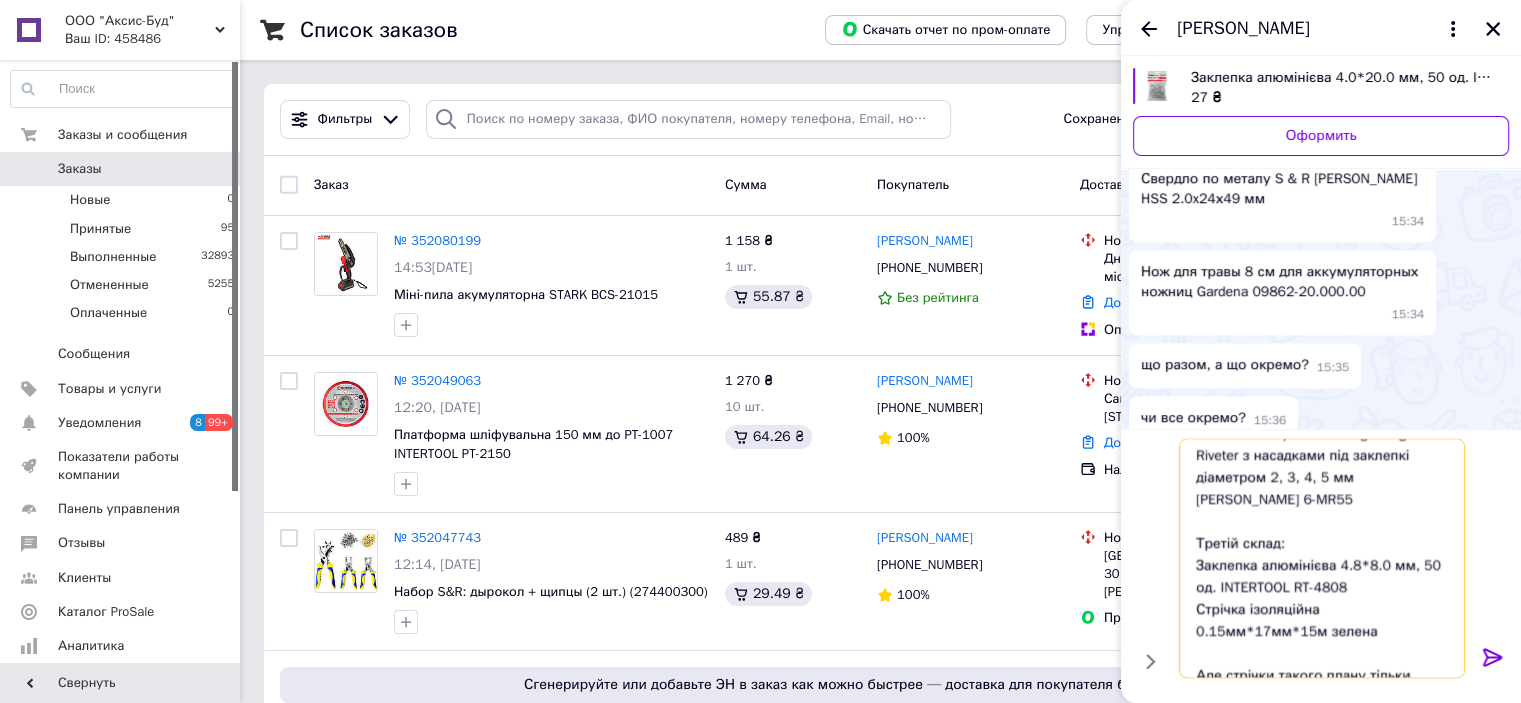 scroll, scrollTop: 300, scrollLeft: 0, axis: vertical 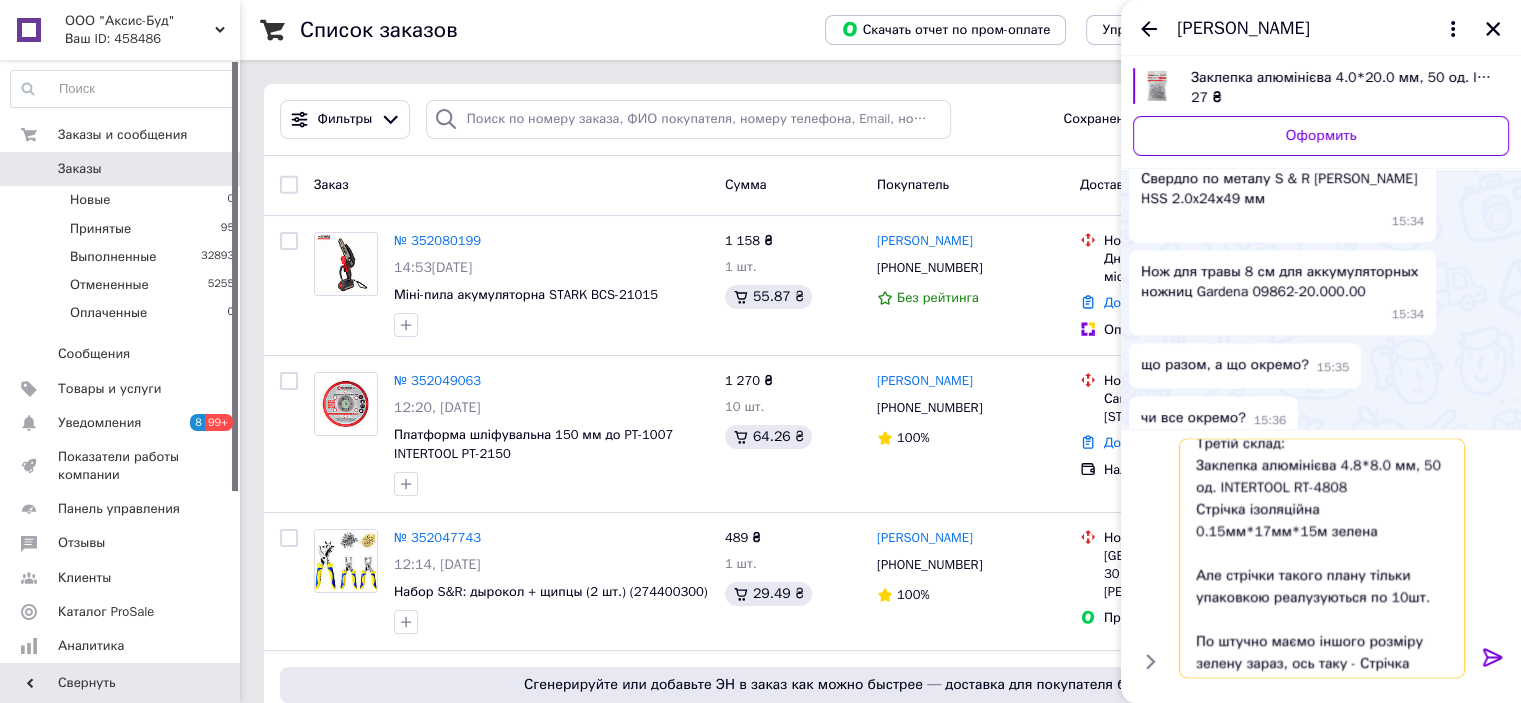click on "Перший склад:
Нож для травы 8 см для аккумуляторных ножниц Gardena 09862-20.000.00
Свердло по металу S & R Meister HSS 2.0x24х49 мм
Другий склад:
Ключ заклепувальний Right Angle Riveter з насадками під заклепкі діаметром 2, 3, 4, 5 мм STANLEY 6-MR55
Третій склад:
Заклепка алюмінієва 4.8*8.0 мм, 50 од. INTERTOOL RT-4808
Стрічка ізоляційна 0.15мм*17мм*15м зелена
Але стрічки такого плану тільки упаковкою реалузуються по 10шт.
По штучно маємо іншого розміру зелену зараз, ось таку - Стрічка ізоляційна 25 м, 17*0.15 мм, зелена INTERTOOL IT-0061
https://aksis.com.ua/ua/p2558264928-strichka-izolyatsijna-17015.html" at bounding box center (1322, 559) 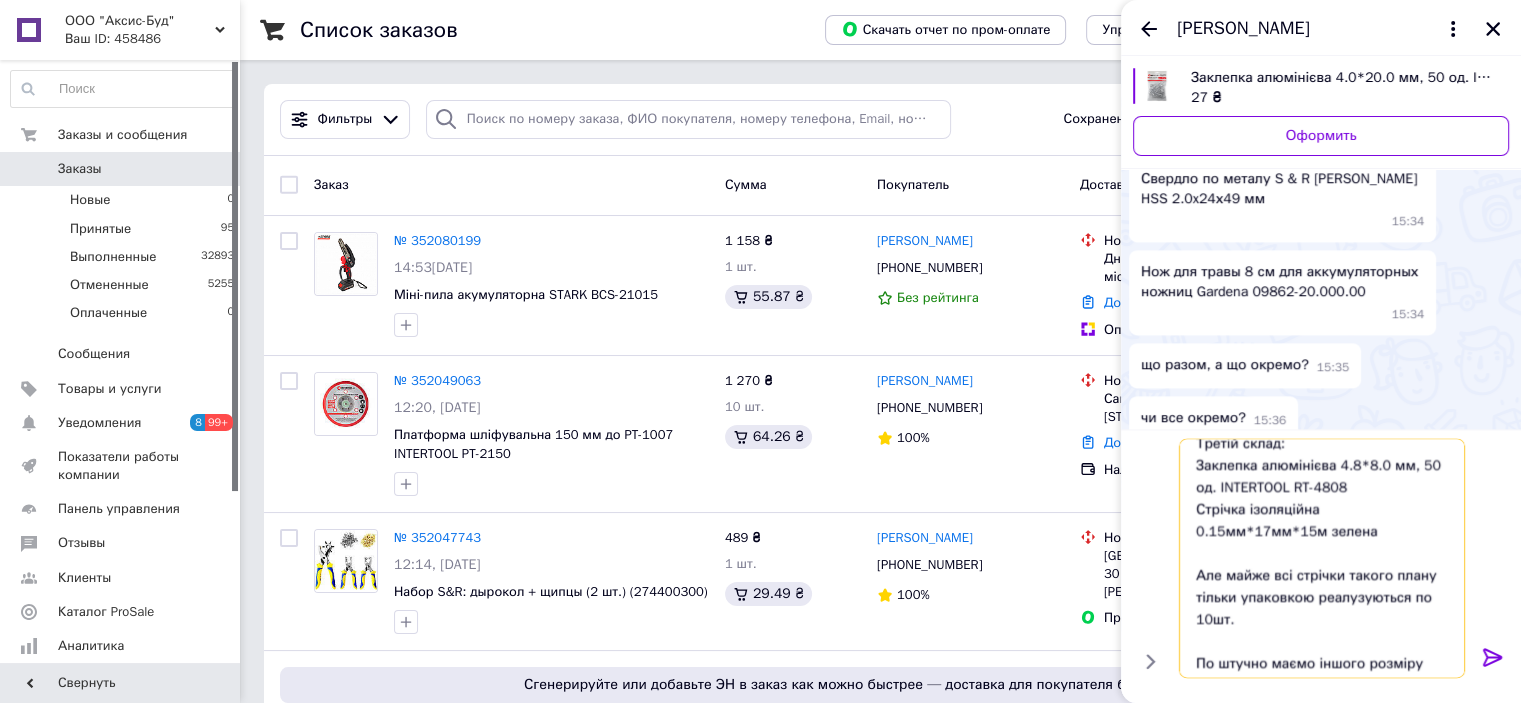 click on "Перший склад:
Нож для травы 8 см для аккумуляторных ножниц Gardena 09862-20.000.00
Свердло по металу S & R Meister HSS 2.0x24х49 мм
Другий склад:
Ключ заклепувальний Right Angle Riveter з насадками під заклепкі діаметром 2, 3, 4, 5 мм STANLEY 6-MR55
Третій склад:
Заклепка алюмінієва 4.8*8.0 мм, 50 од. INTERTOOL RT-4808
Стрічка ізоляційна 0.15мм*17мм*15м зелена
Але майже всі стрічки такого плану тільки упаковкою реалузуються по 10шт.
По штучно маємо іншого розміру зелену зараз, ось таку - Стрічка ізоляційна 25 м, 17*0.15 мм, зелена INTERTOOL IT-0061
https://aksis.com.ua/ua/p2558264928-strichka-izolyatsijna-17015.html" at bounding box center (1322, 559) 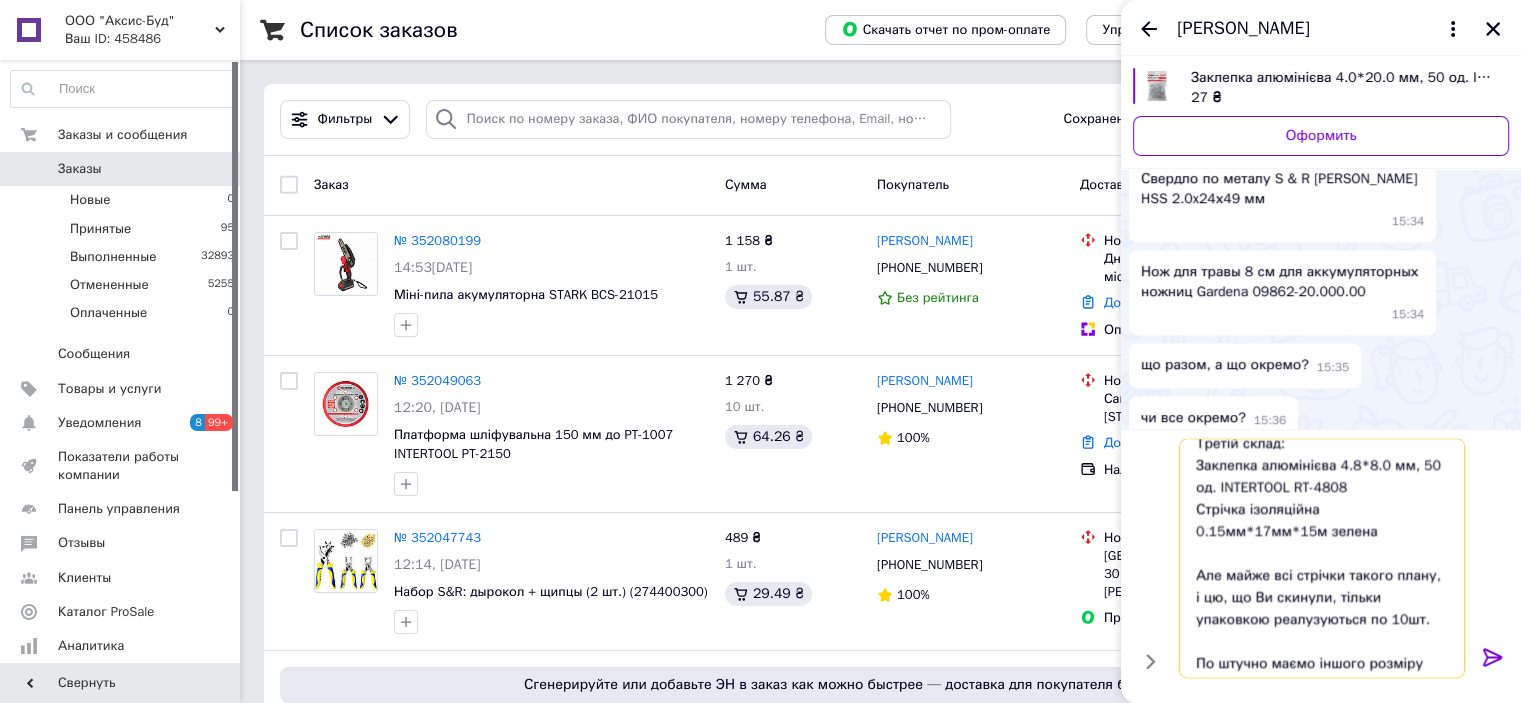 drag, startPoint x: 1281, startPoint y: 620, endPoint x: 1248, endPoint y: 618, distance: 33.06055 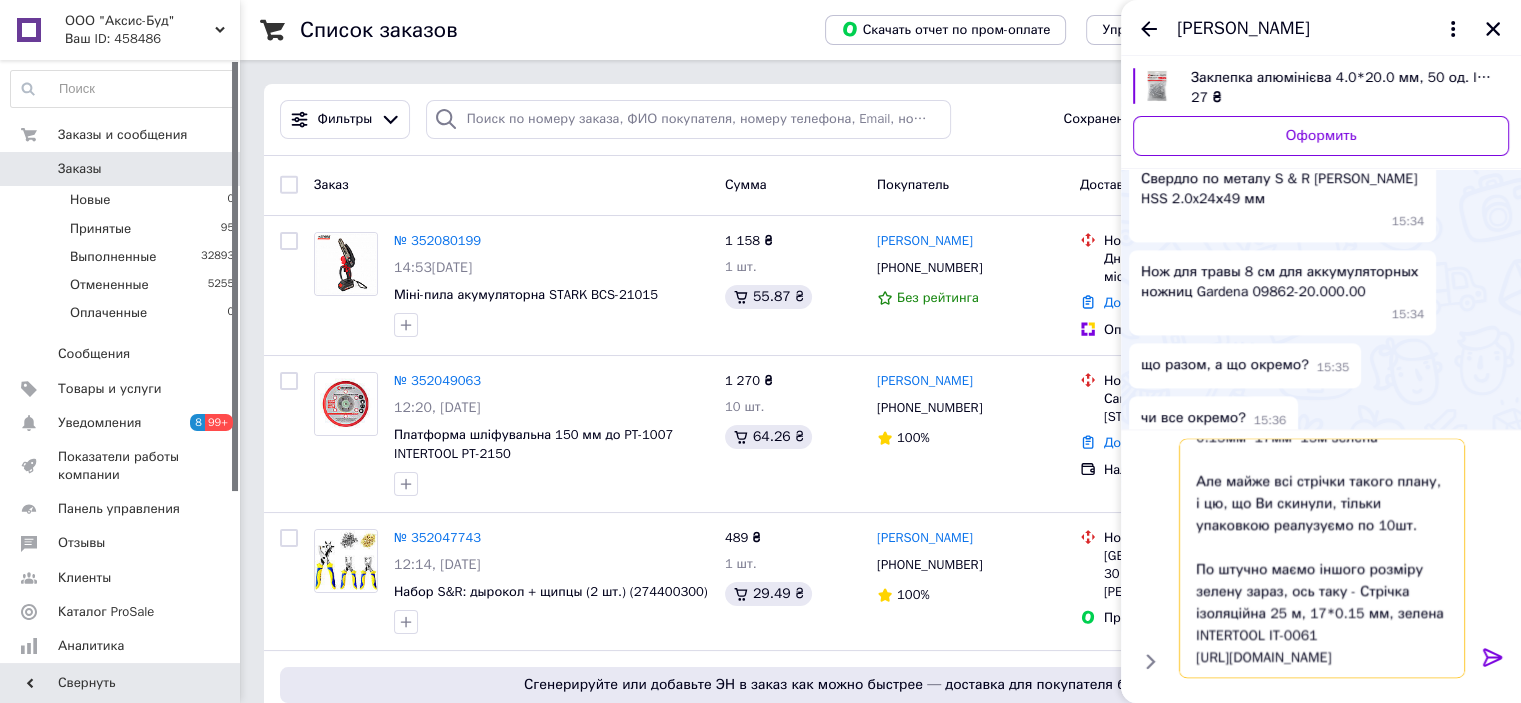 scroll, scrollTop: 415, scrollLeft: 0, axis: vertical 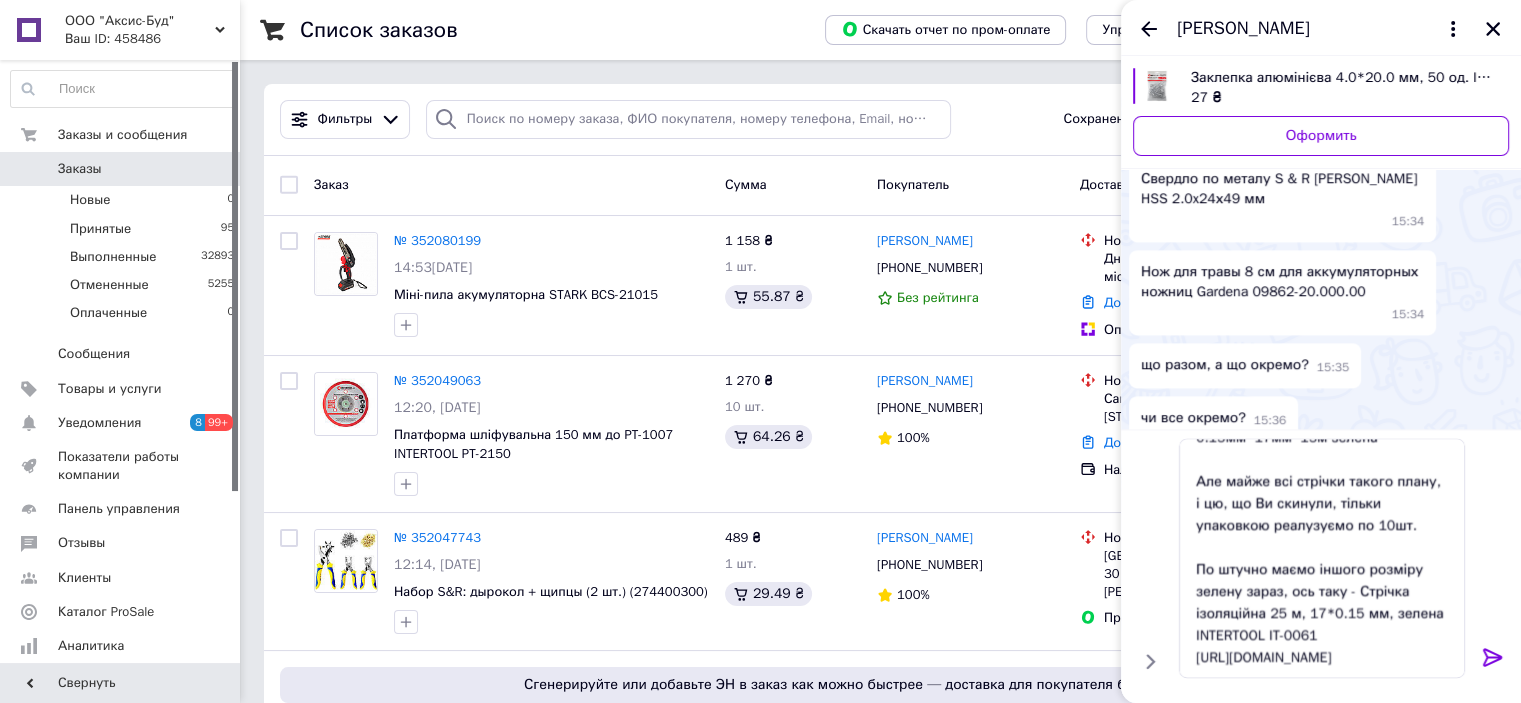 drag, startPoint x: 1519, startPoint y: 655, endPoint x: 1504, endPoint y: 647, distance: 17 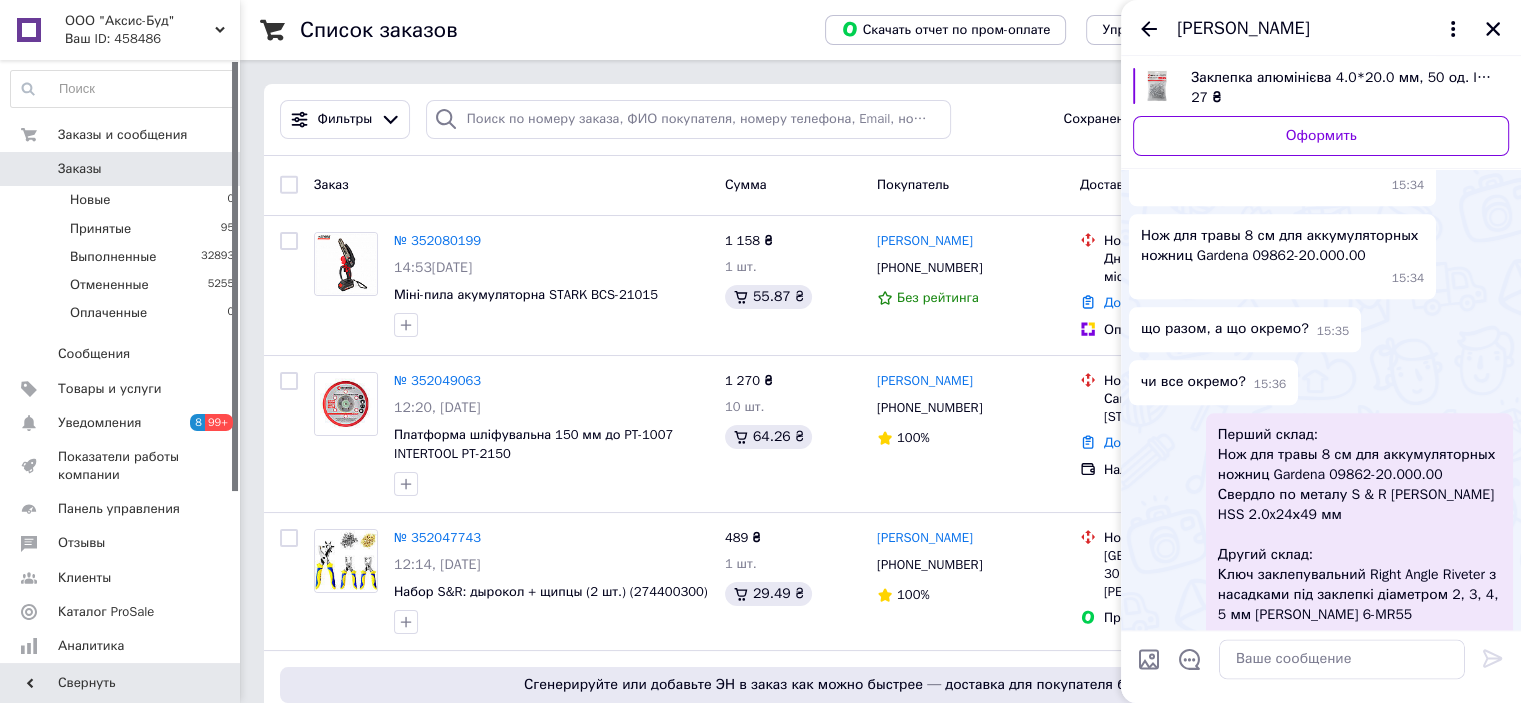 scroll, scrollTop: 0, scrollLeft: 0, axis: both 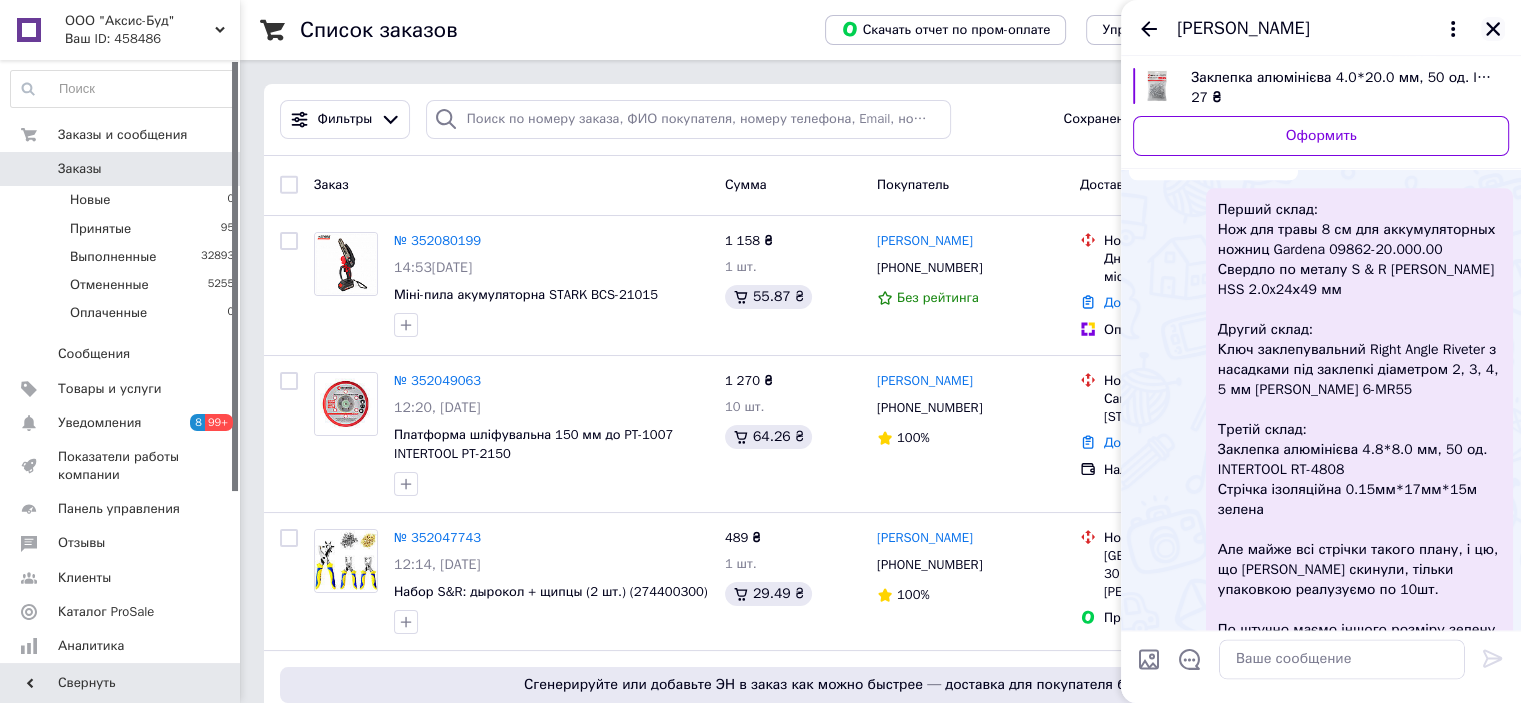 click at bounding box center (1493, 29) 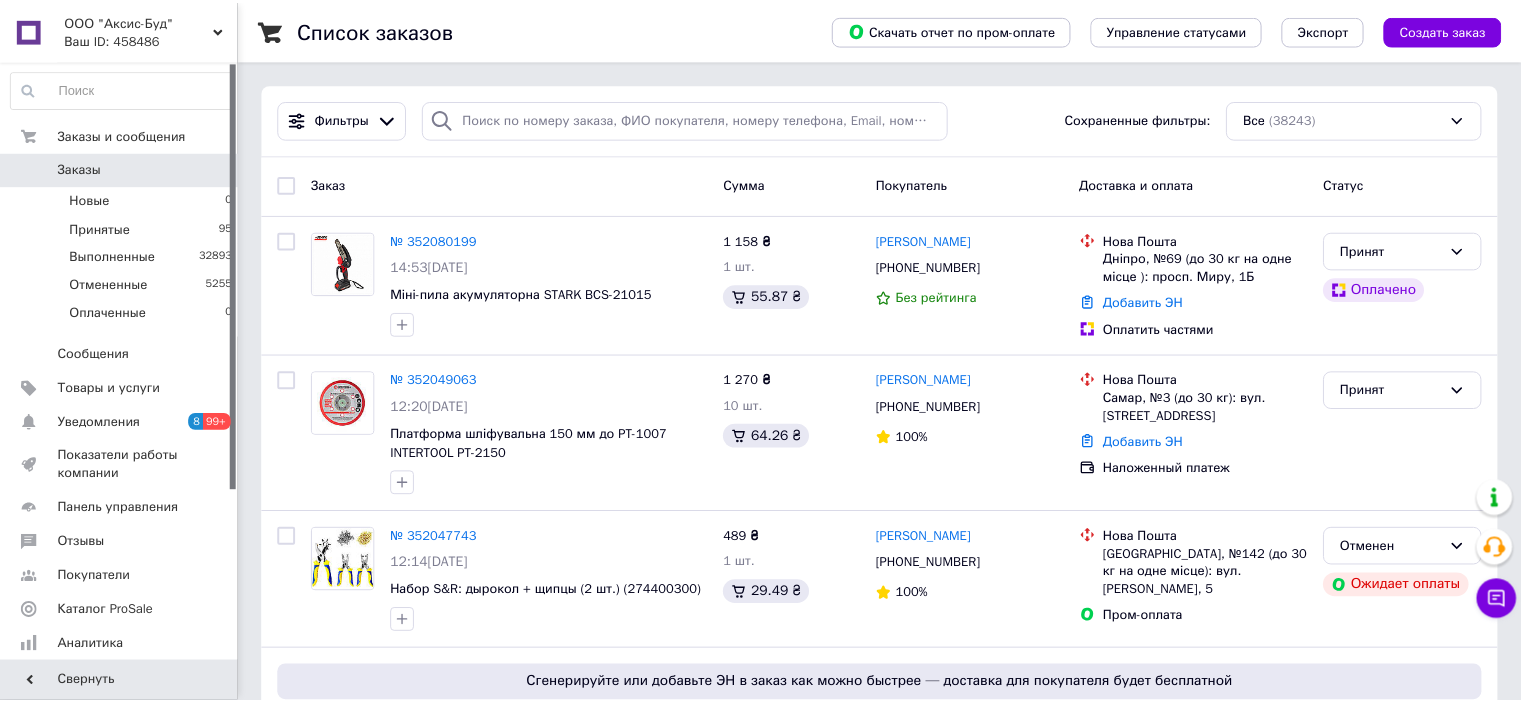 scroll, scrollTop: 0, scrollLeft: 0, axis: both 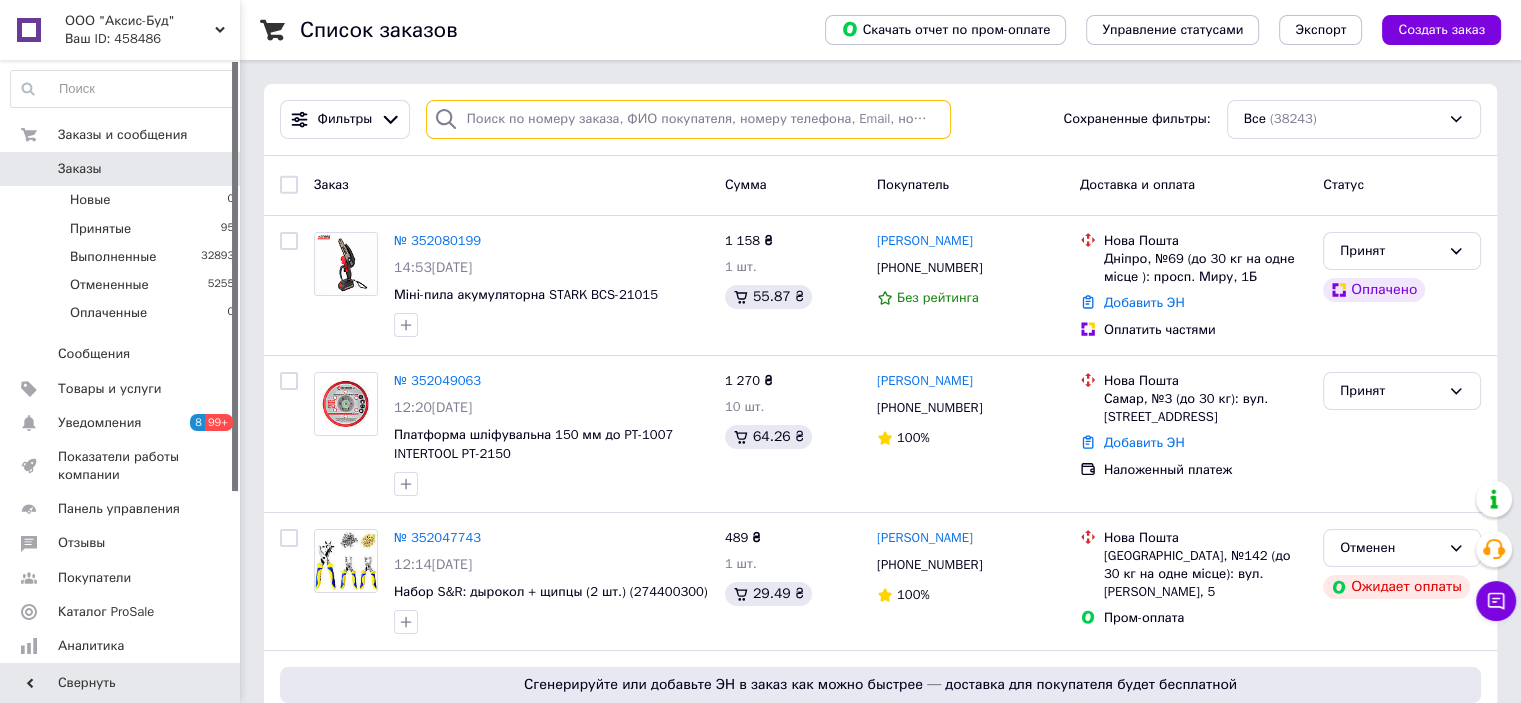 click at bounding box center [688, 119] 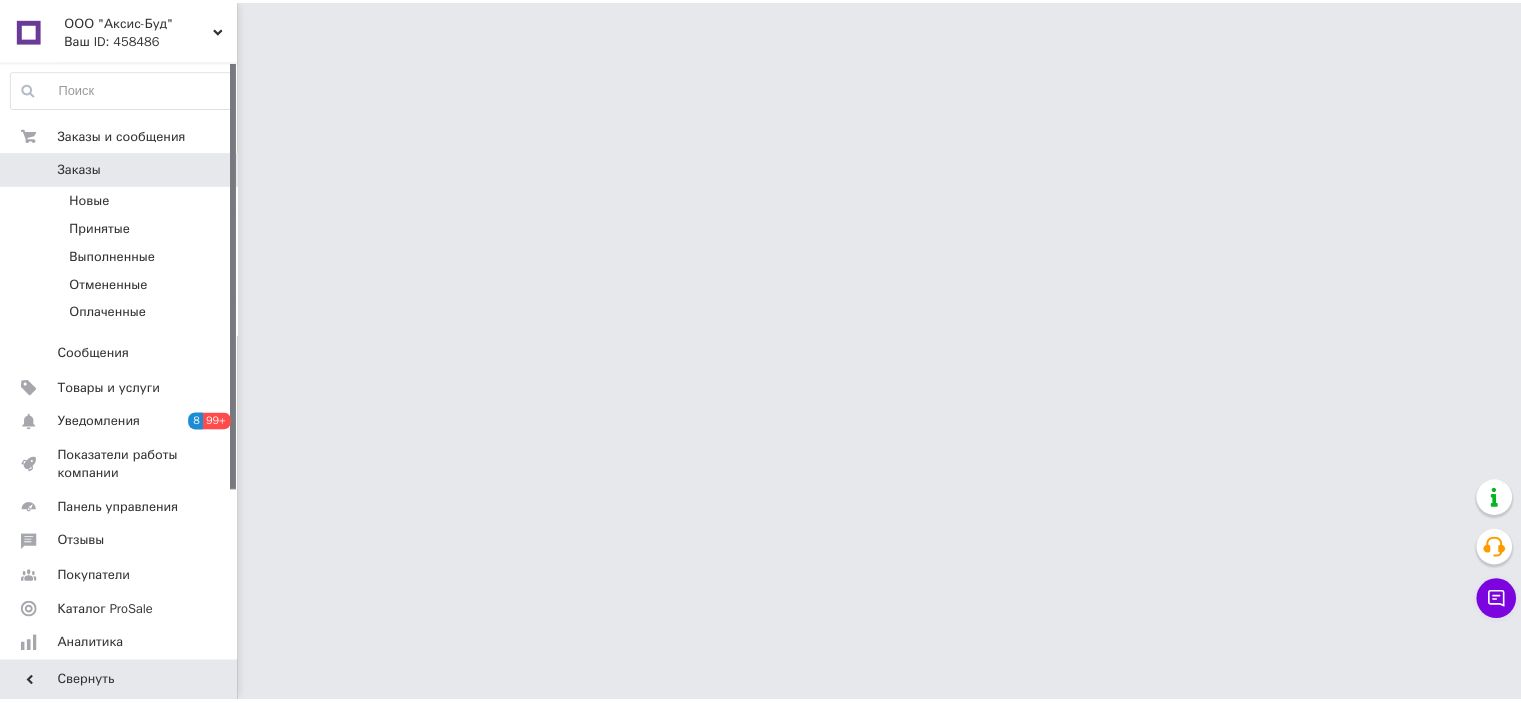 scroll, scrollTop: 0, scrollLeft: 0, axis: both 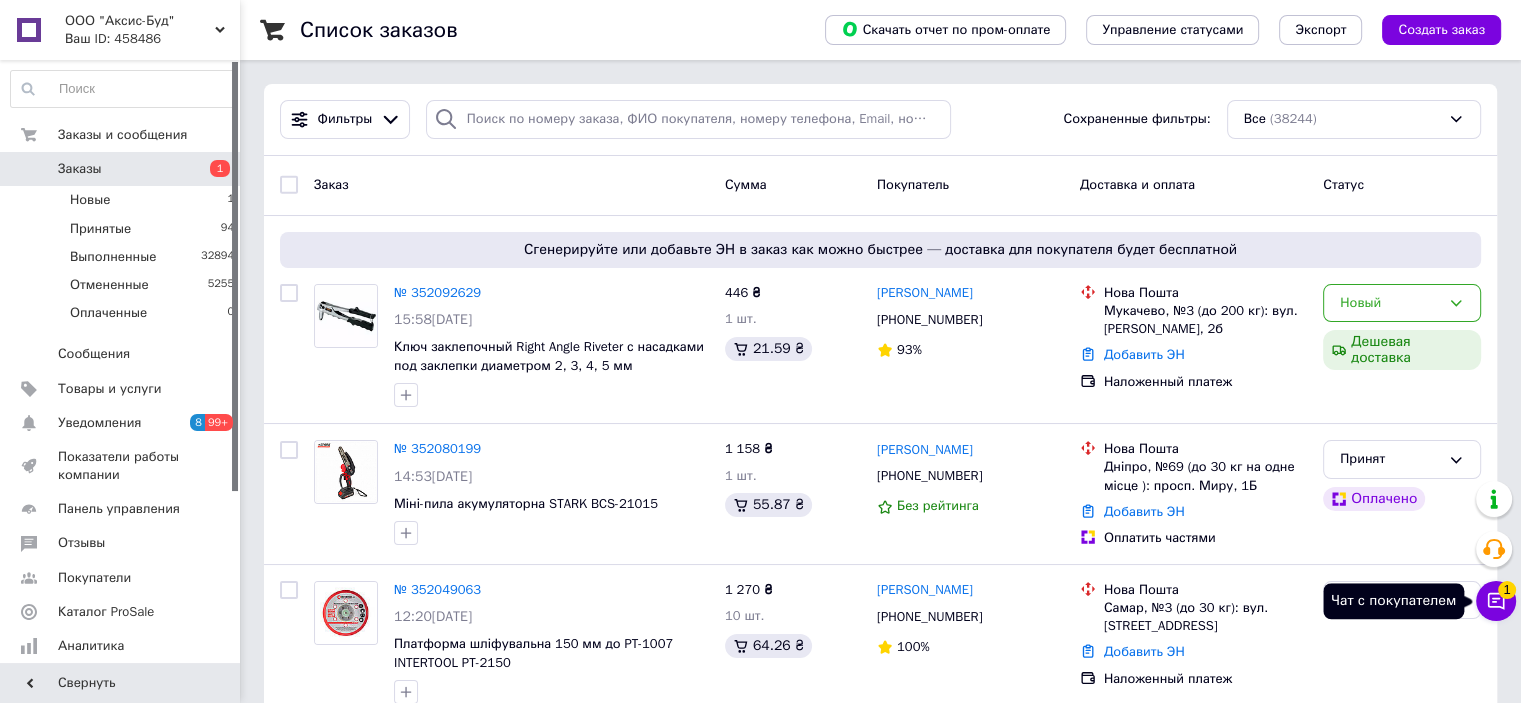 click on "Чат с покупателем 1" at bounding box center (1496, 601) 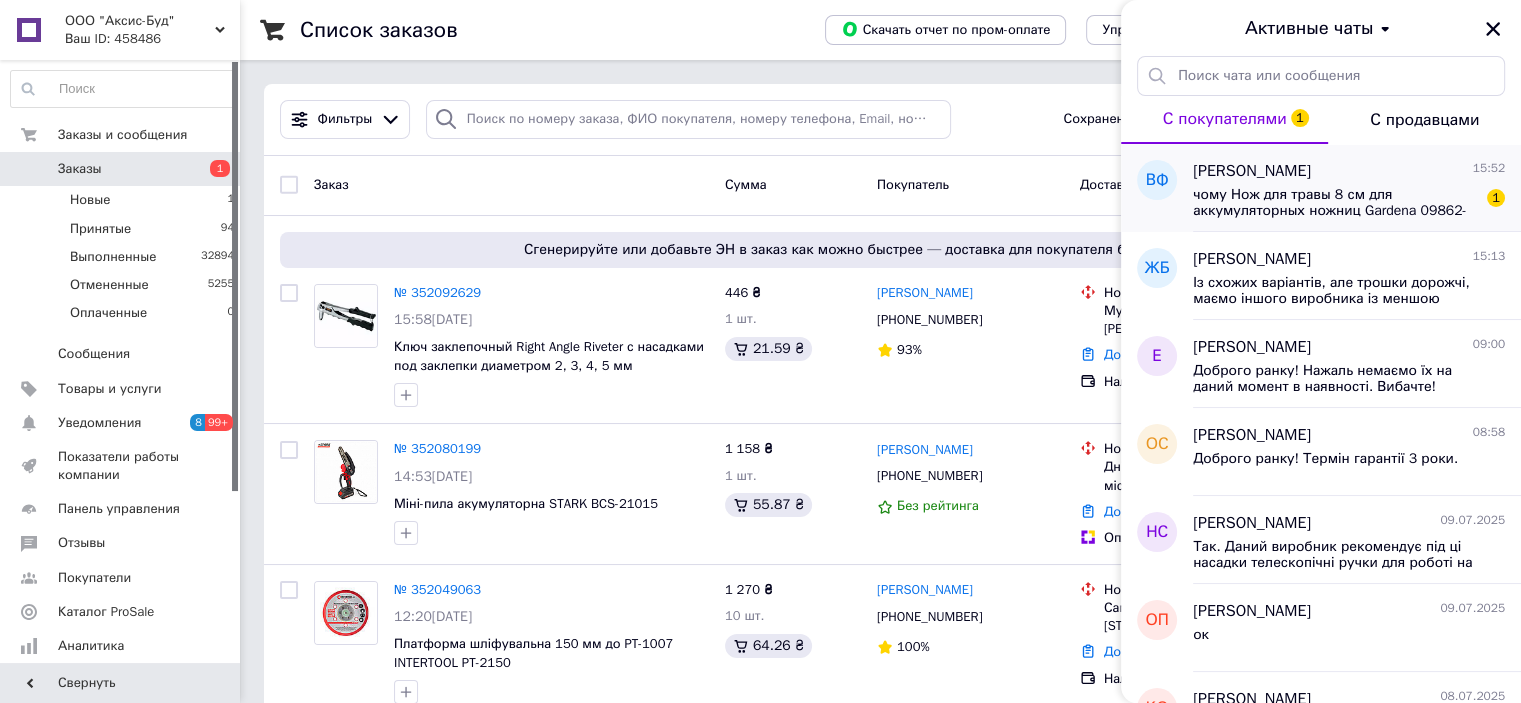 click on "чому Нож для травы 8 см для аккумуляторных ножниц Gardena 09862-20.000.00 пропав?" at bounding box center (1335, 203) 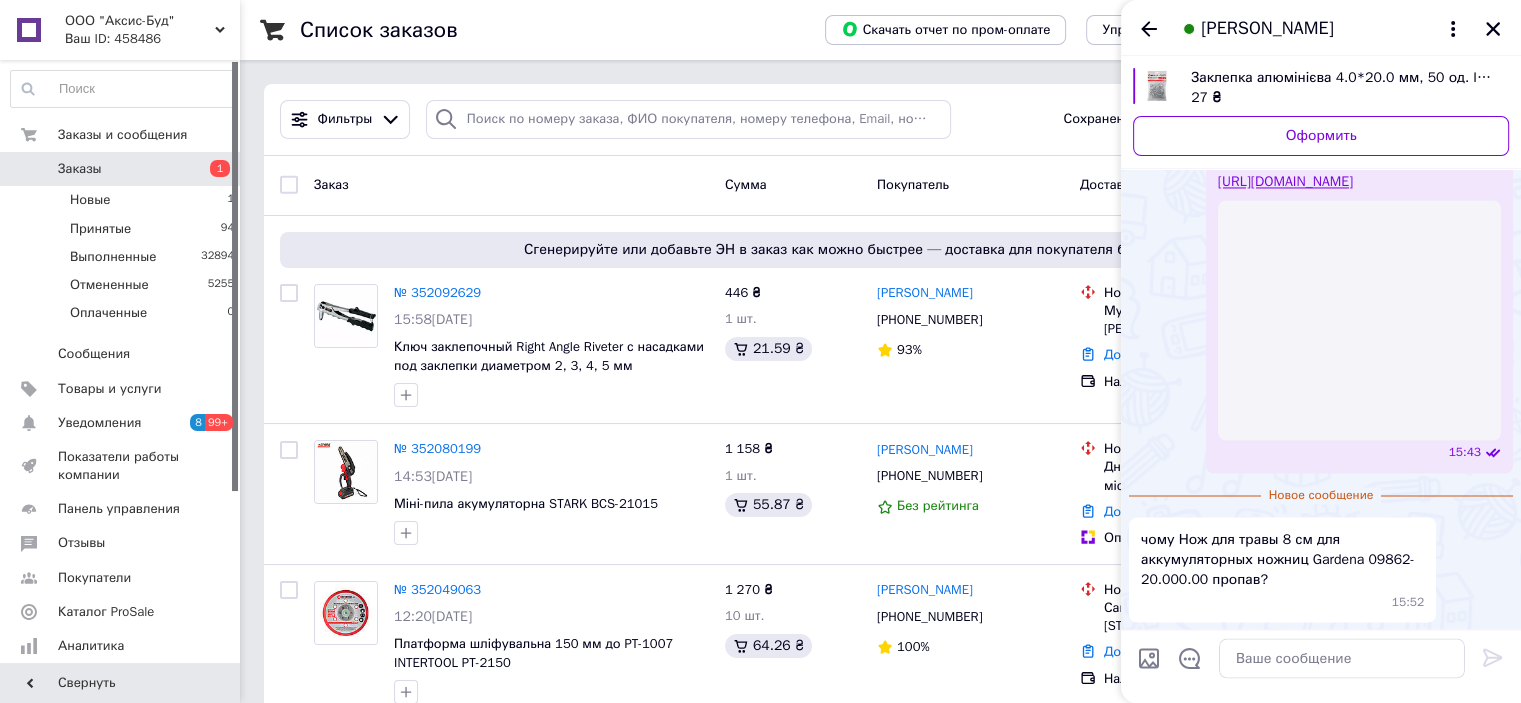 scroll, scrollTop: 3224, scrollLeft: 0, axis: vertical 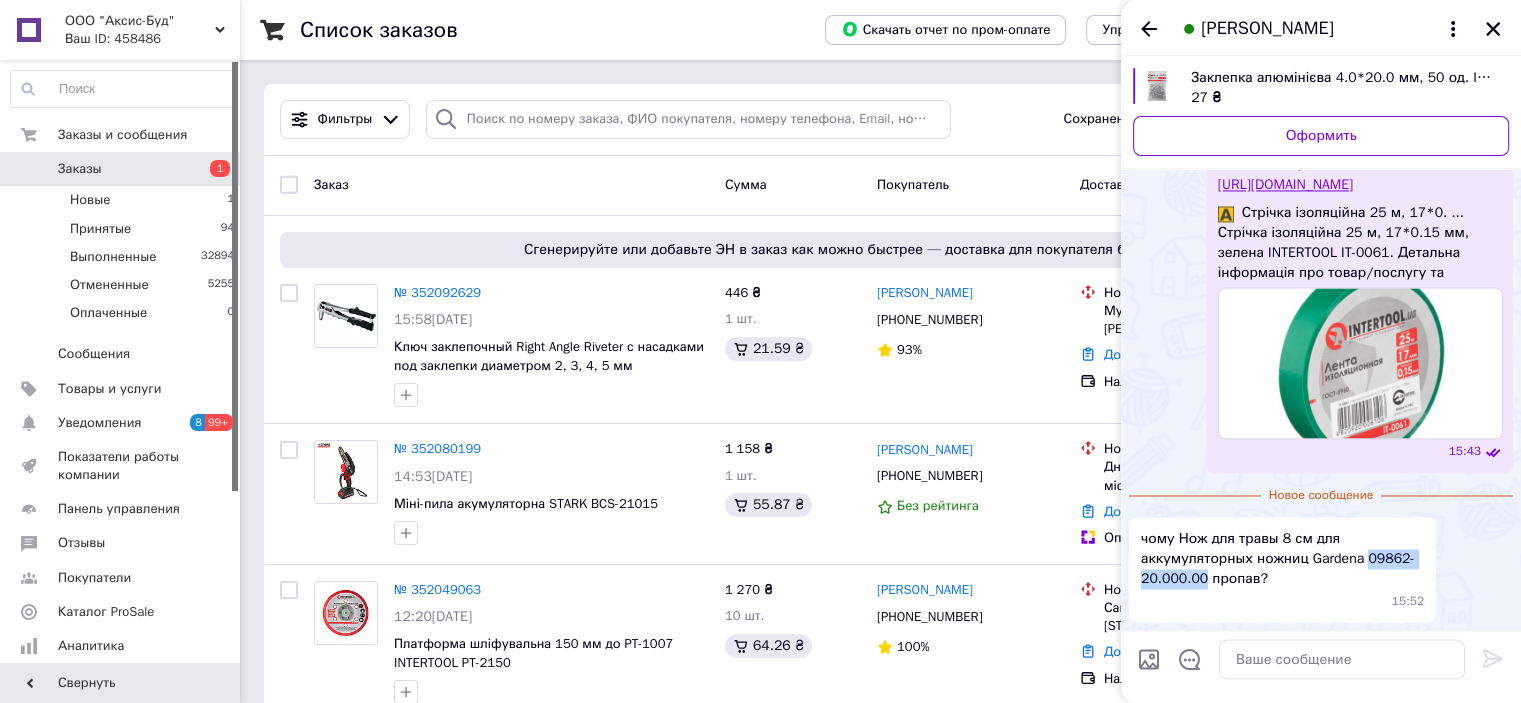 drag, startPoint x: 1200, startPoint y: 579, endPoint x: 1360, endPoint y: 562, distance: 160.90059 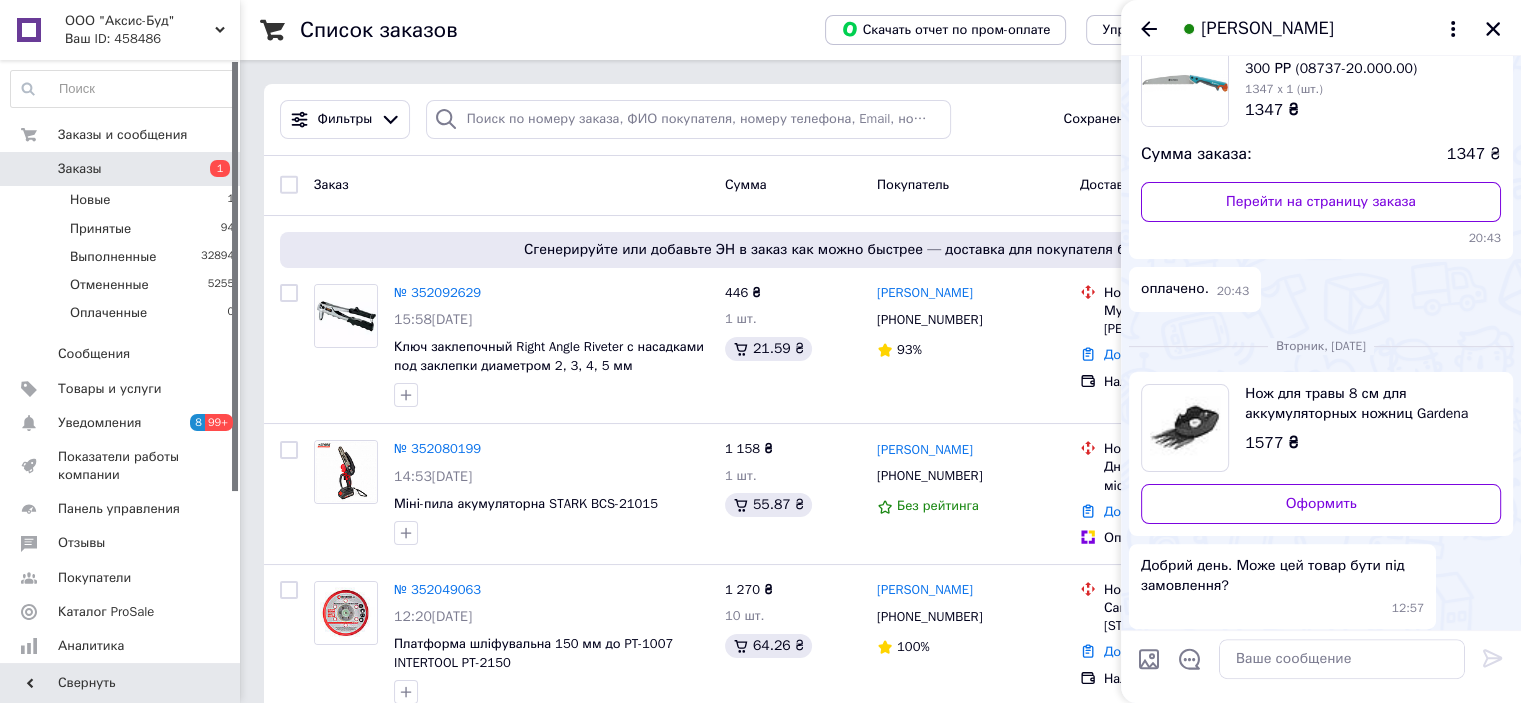scroll, scrollTop: 624, scrollLeft: 0, axis: vertical 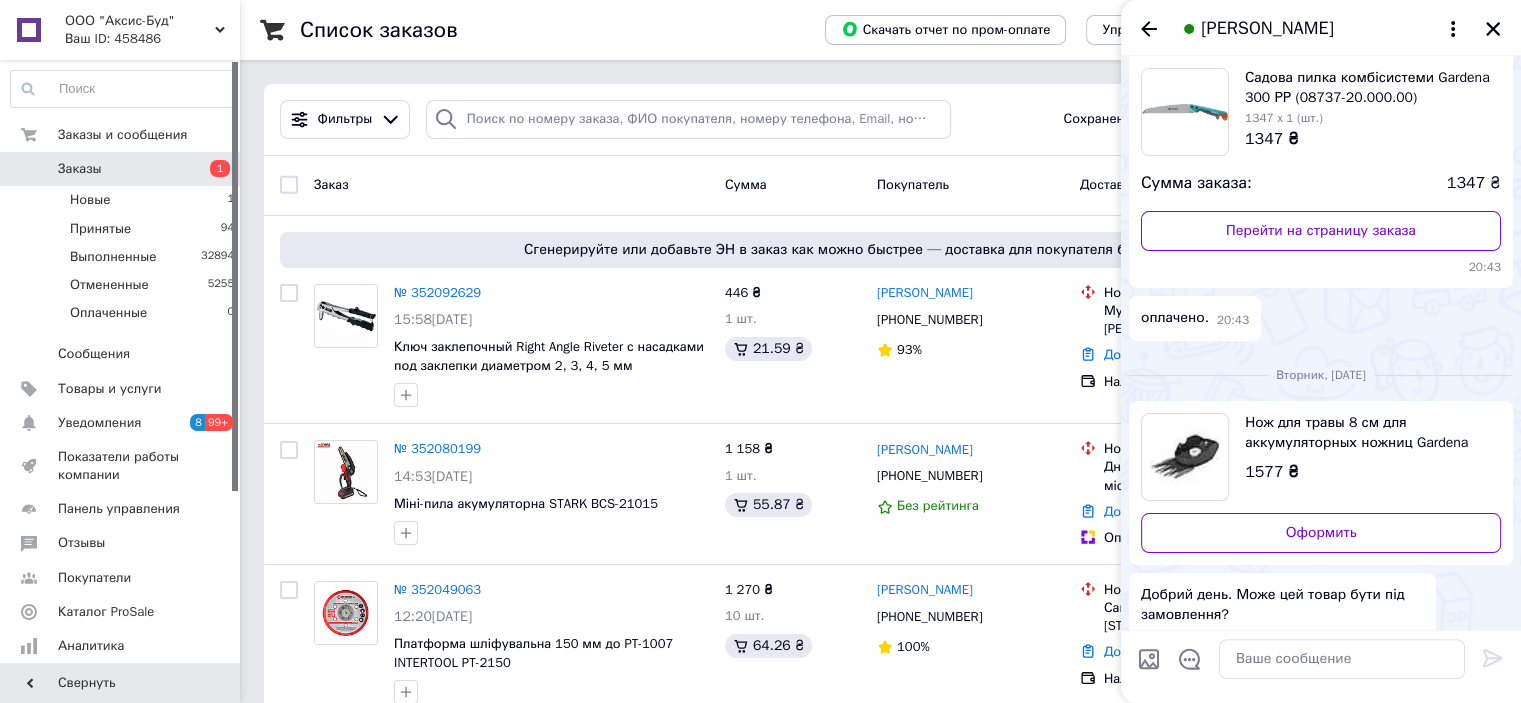 click on "Нож для травы 8 см для аккумуляторных ножниц Gardena 09862-20.000.00 1577 ₴" at bounding box center [1365, 448] 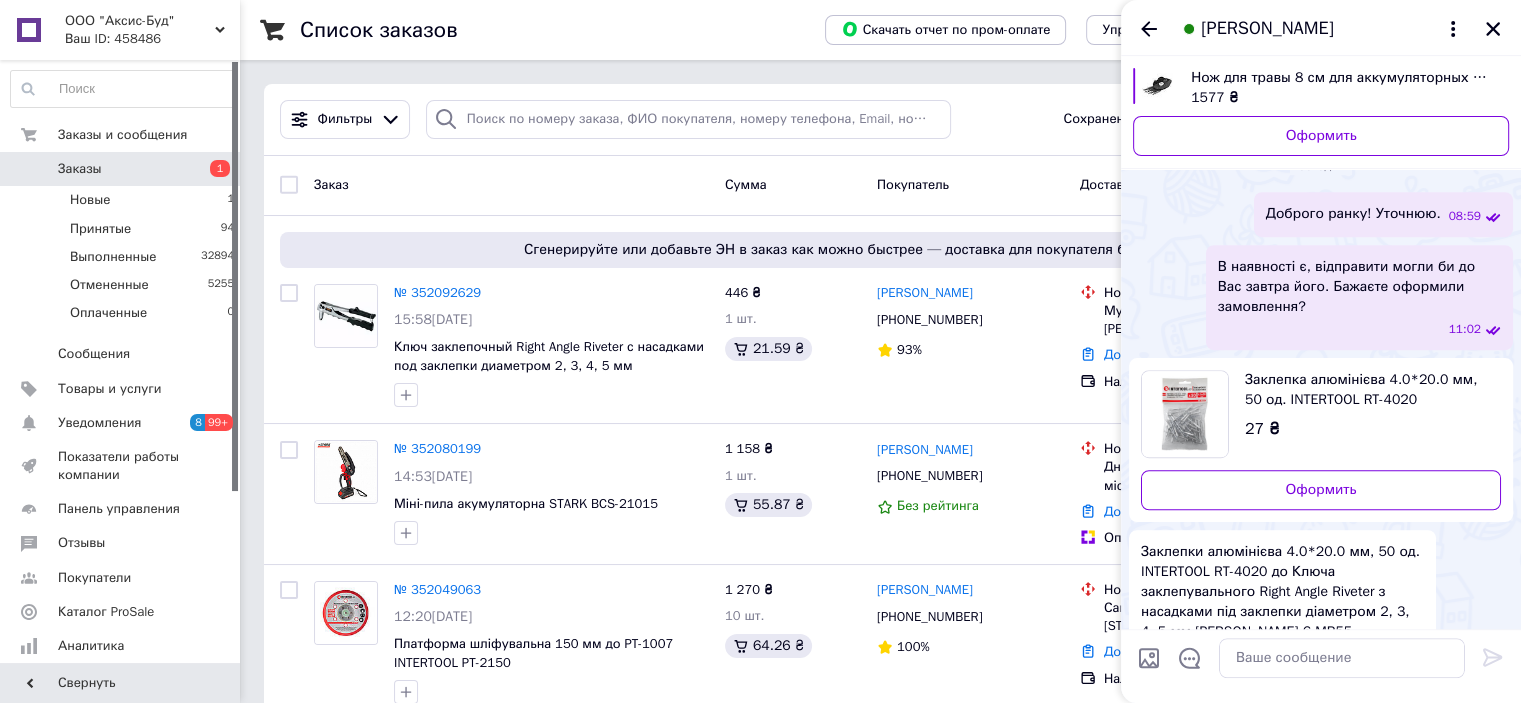 scroll, scrollTop: 1424, scrollLeft: 0, axis: vertical 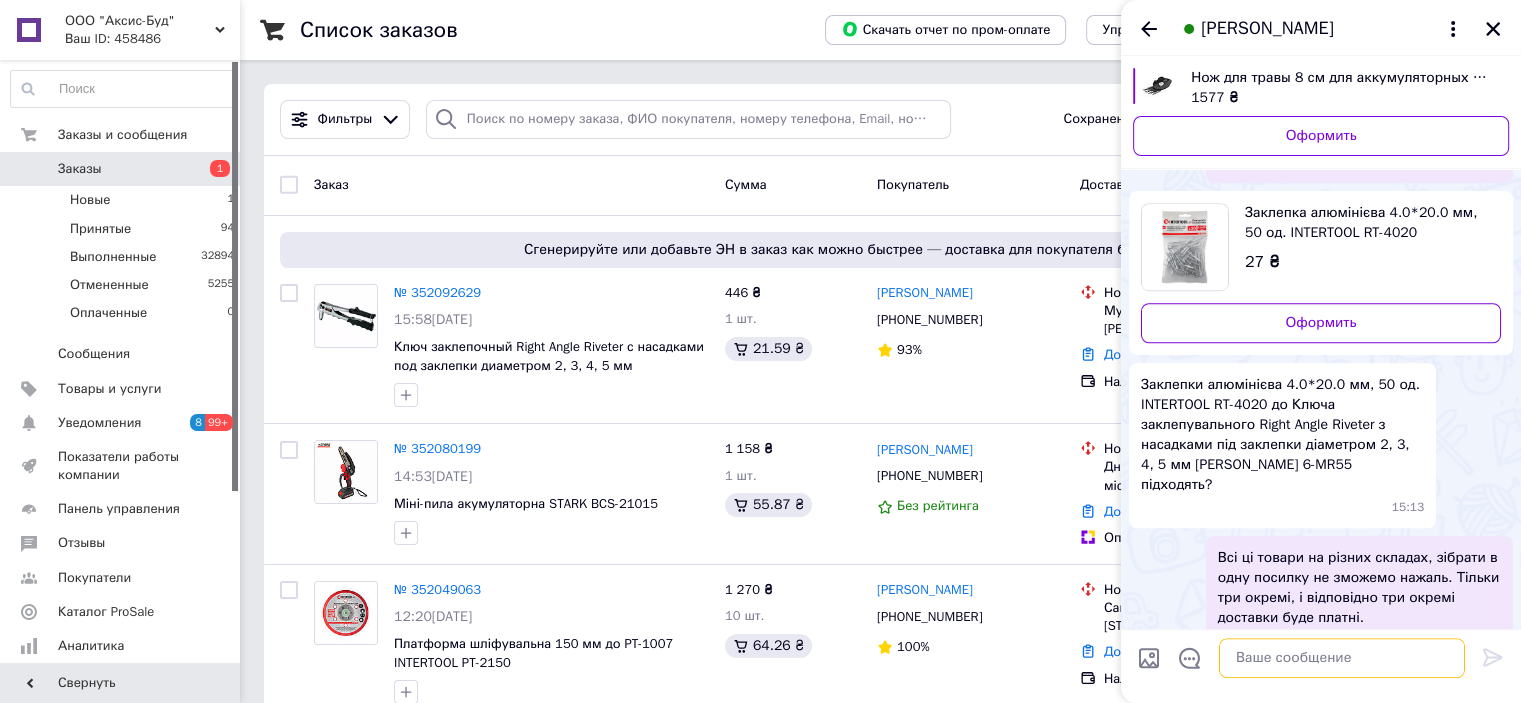 click at bounding box center [1342, 659] 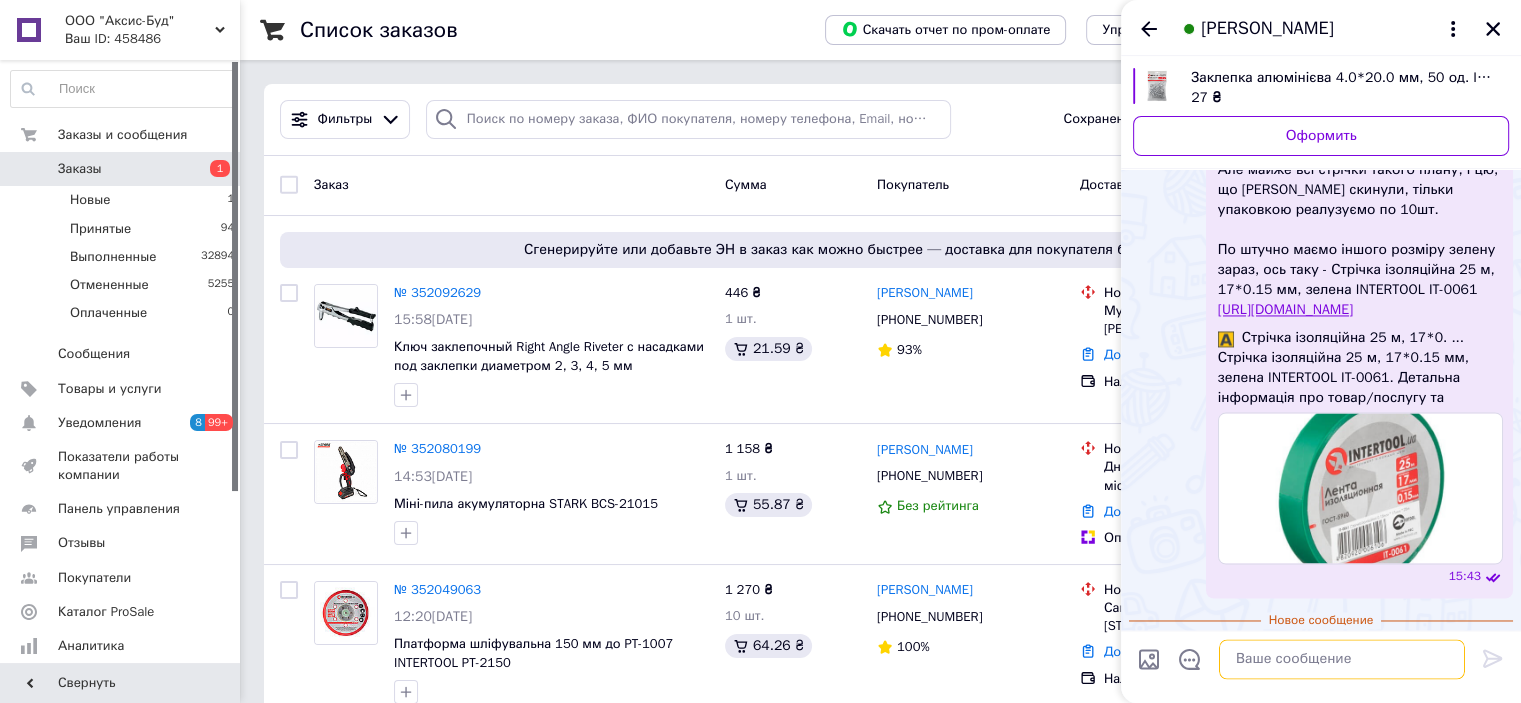 scroll, scrollTop: 3224, scrollLeft: 0, axis: vertical 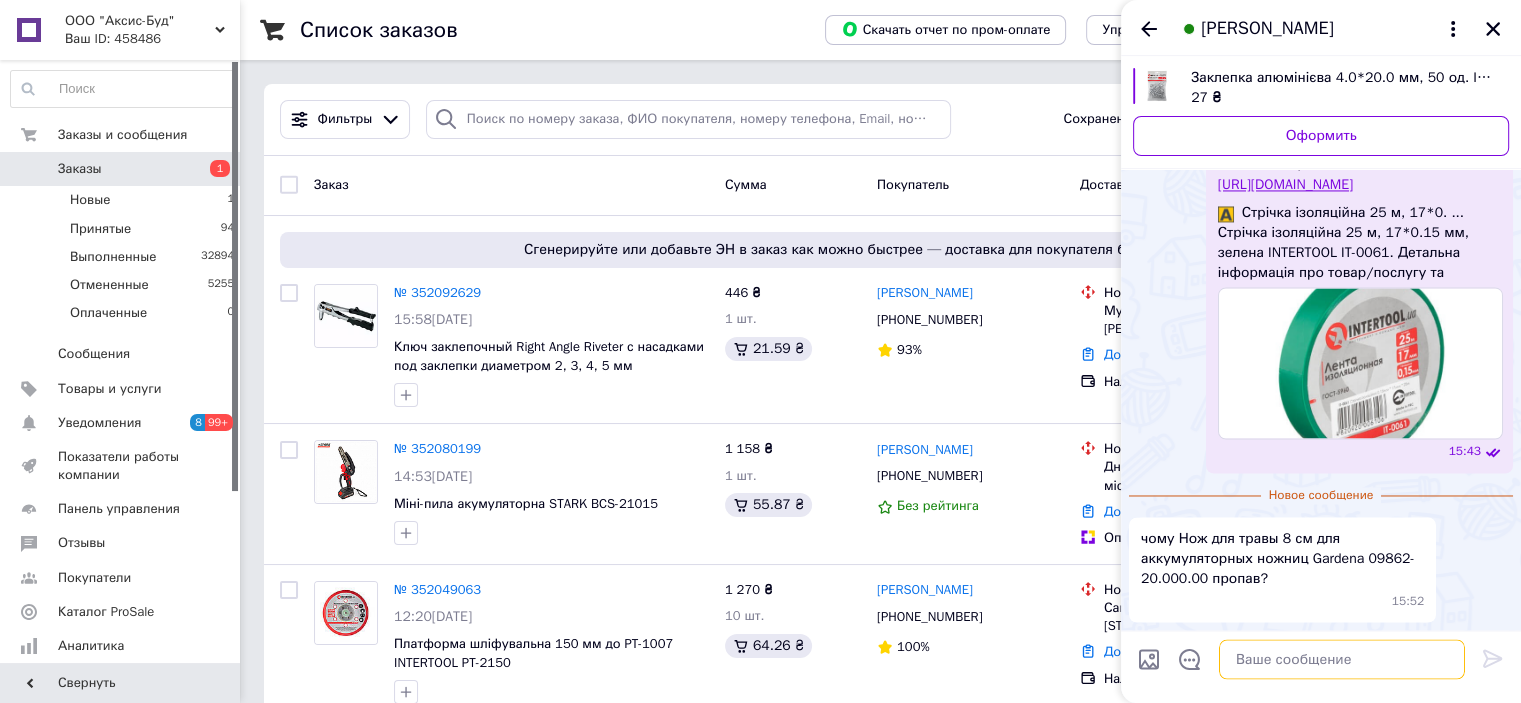 click at bounding box center [1342, 659] 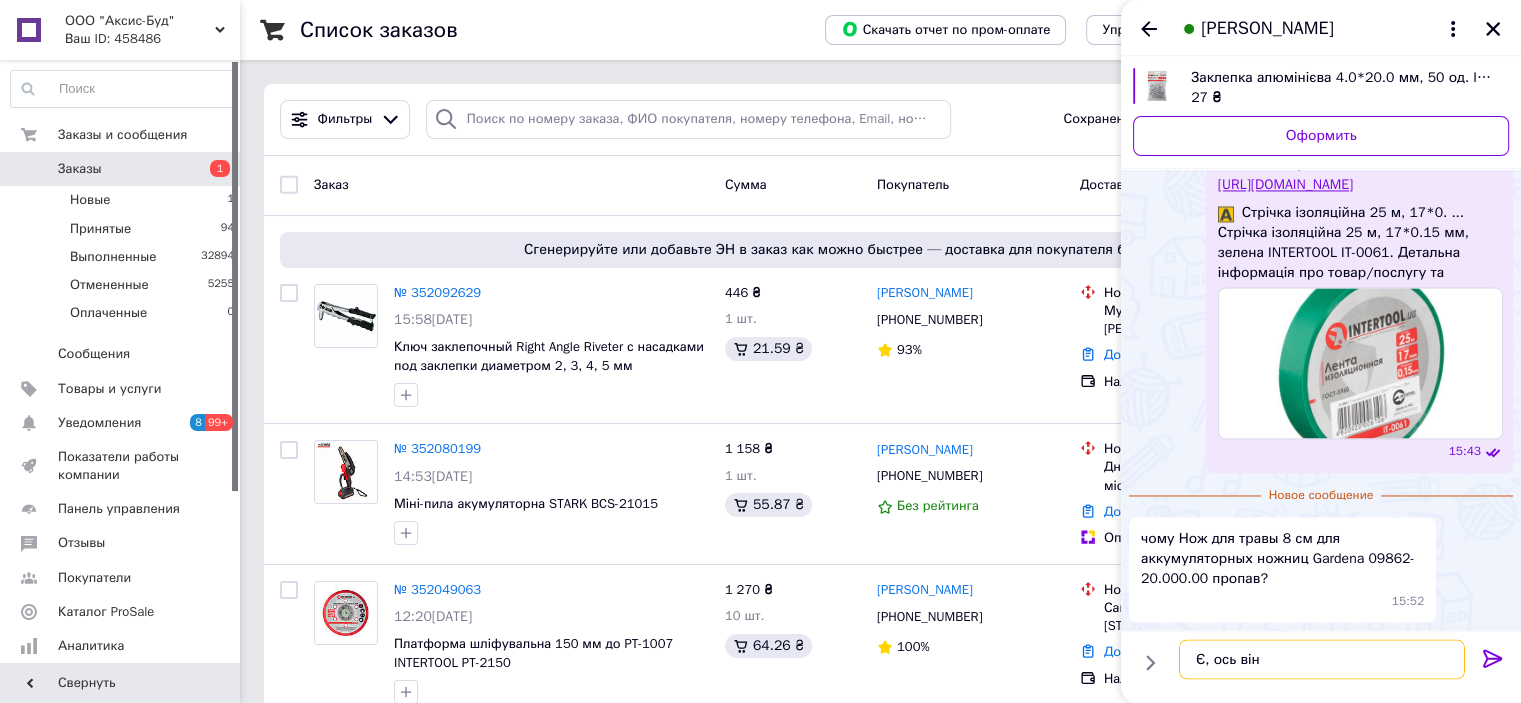 paste on "https://prom.ua/p2185227987-nizh-zminnij-dlya.html" 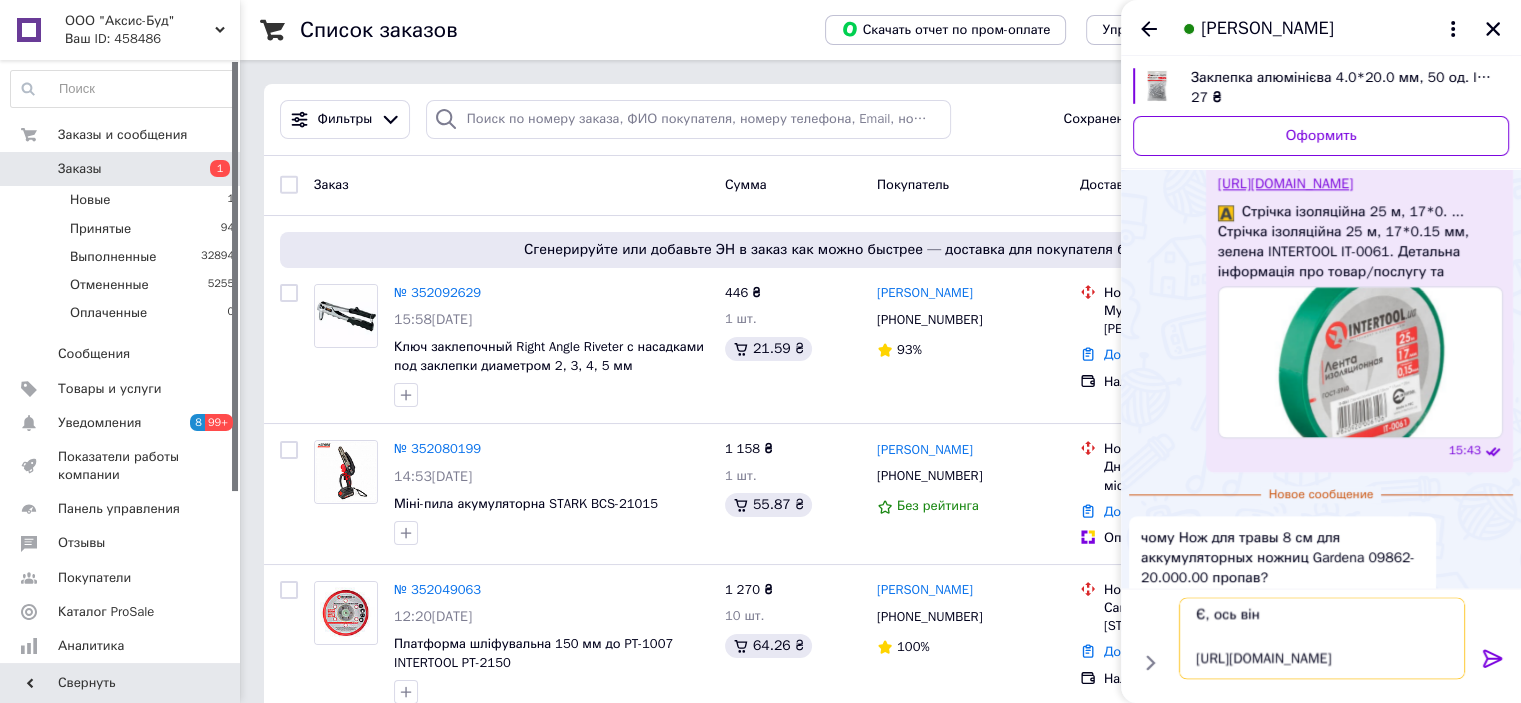 scroll, scrollTop: 23, scrollLeft: 0, axis: vertical 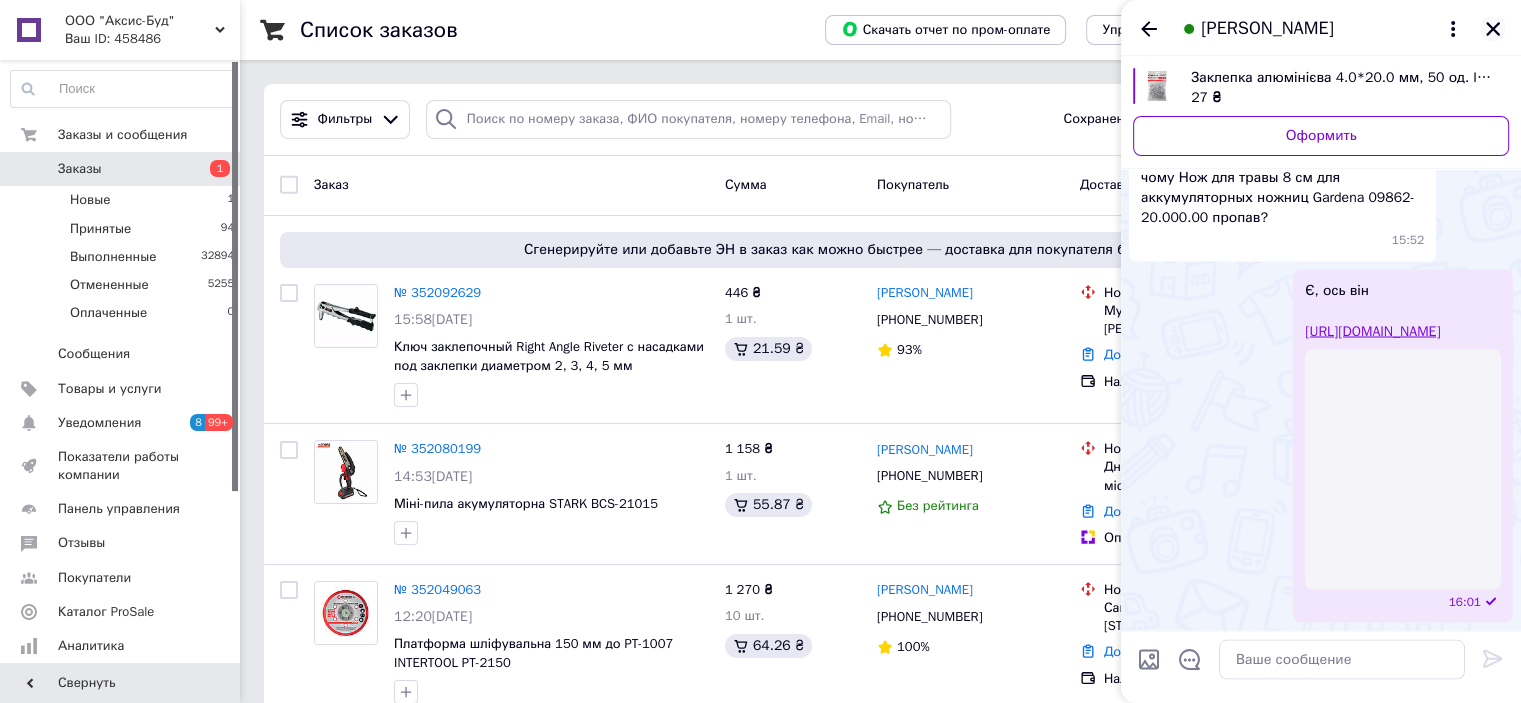 click 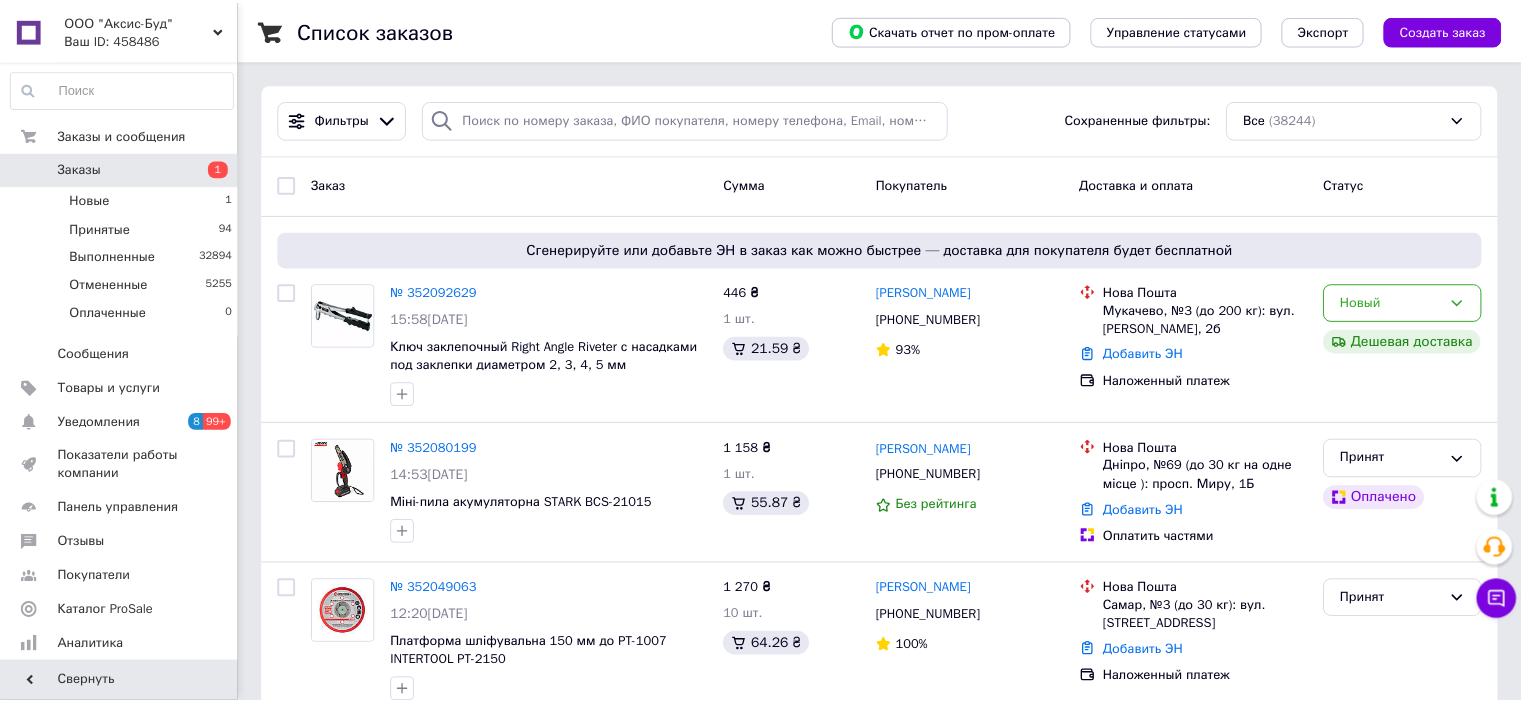 scroll, scrollTop: 0, scrollLeft: 0, axis: both 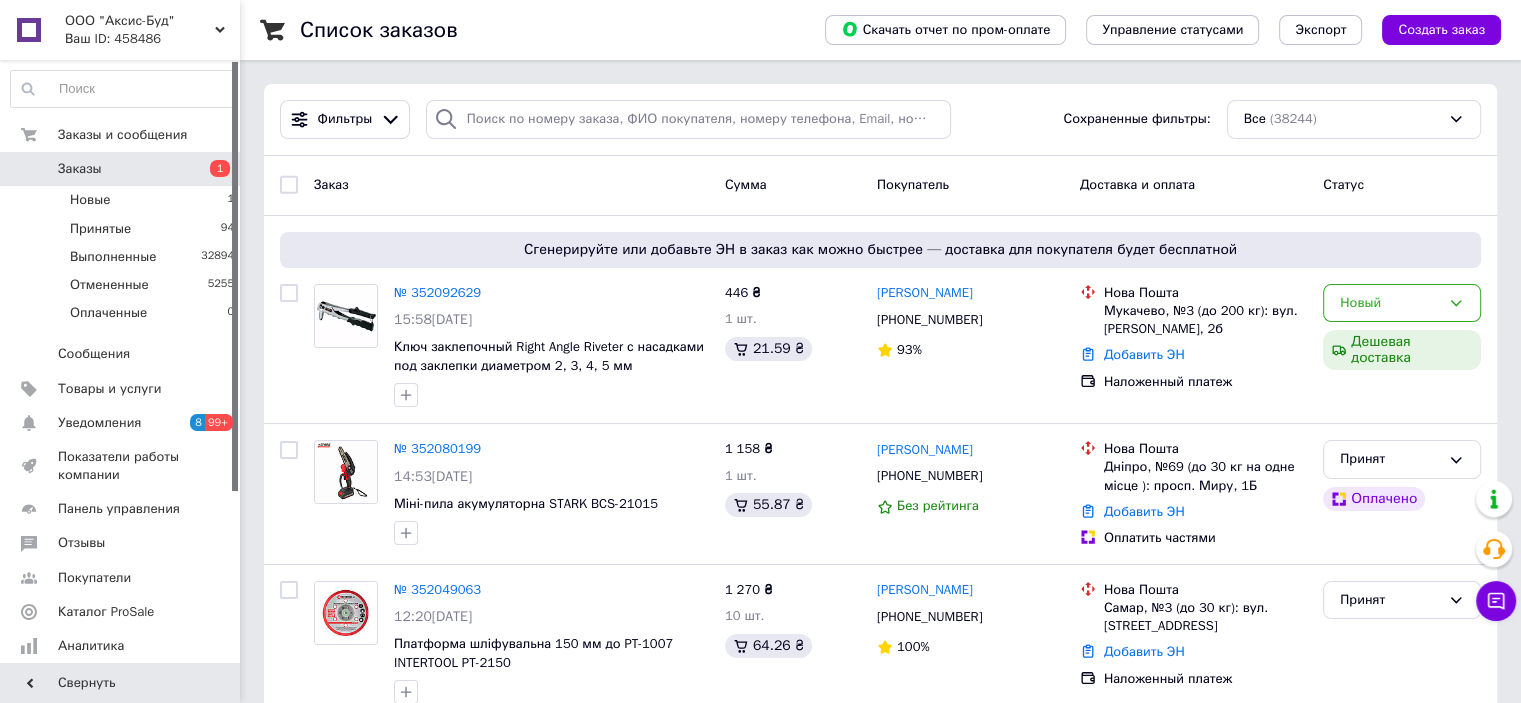 click on "Список заказов   Скачать отчет по пром-оплате Управление статусами Экспорт Создать заказ Фильтры Сохраненные фильтры: Все (38244) Заказ Сумма Покупатель Доставка и оплата Статус Сгенерируйте или добавьте ЭН в заказ как можно быстрее — доставка для покупателя будет бесплатной № 352092629 15:58[DATE] Ключ заклепочный Right Angle Riveter с насадками под заклепки диаметром 2, 3, 4, 5 мм [PERSON_NAME] 6-MR55 446 ₴ 1 шт. 21.59 ₴ [PERSON_NAME] [PHONE_NUMBER] 93% [GEOGRAPHIC_DATA], №3 (до 200 кг): вул. [PERSON_NAME], 2б Добавить ЭН Наложенный платеж Новый Дешевая доставка № 352080199 14:53[DATE]" at bounding box center [880, 9353] 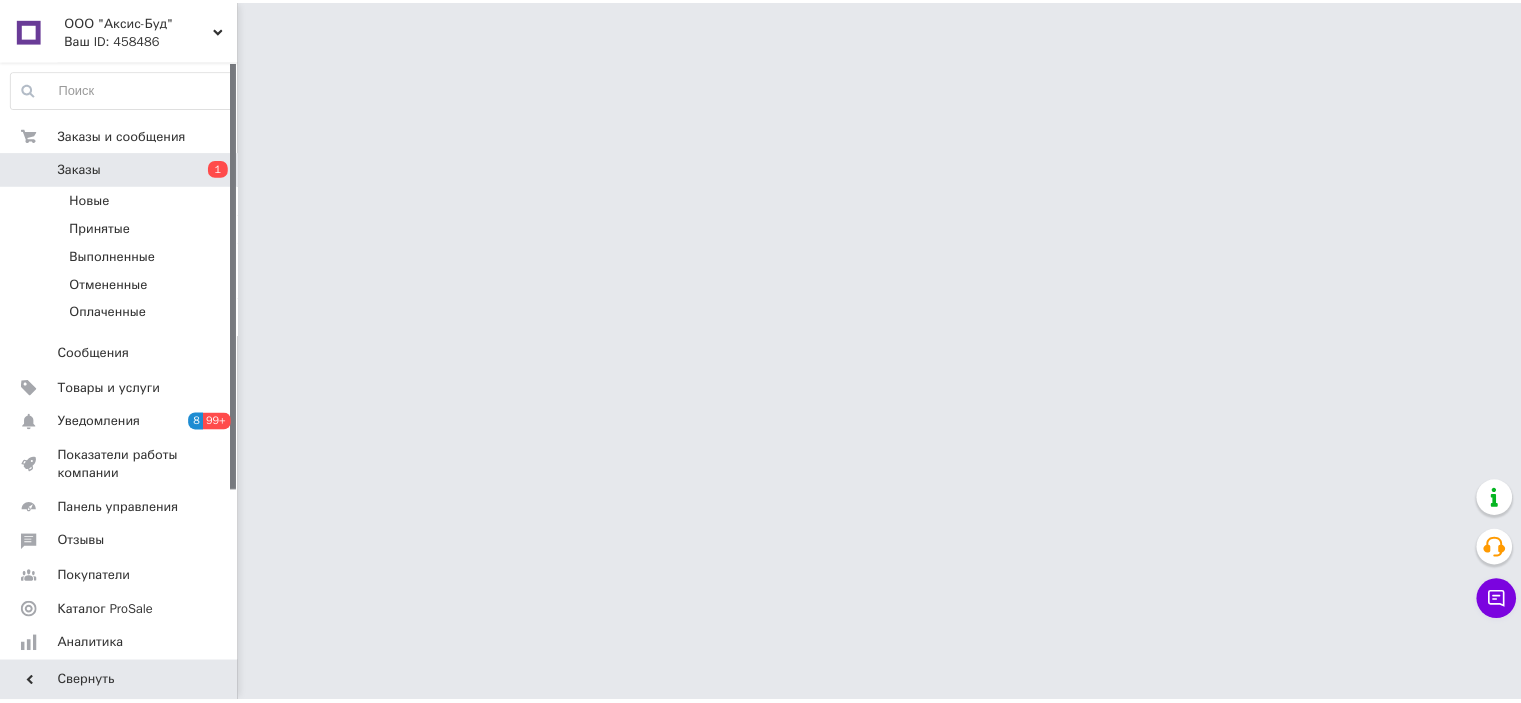 scroll, scrollTop: 0, scrollLeft: 0, axis: both 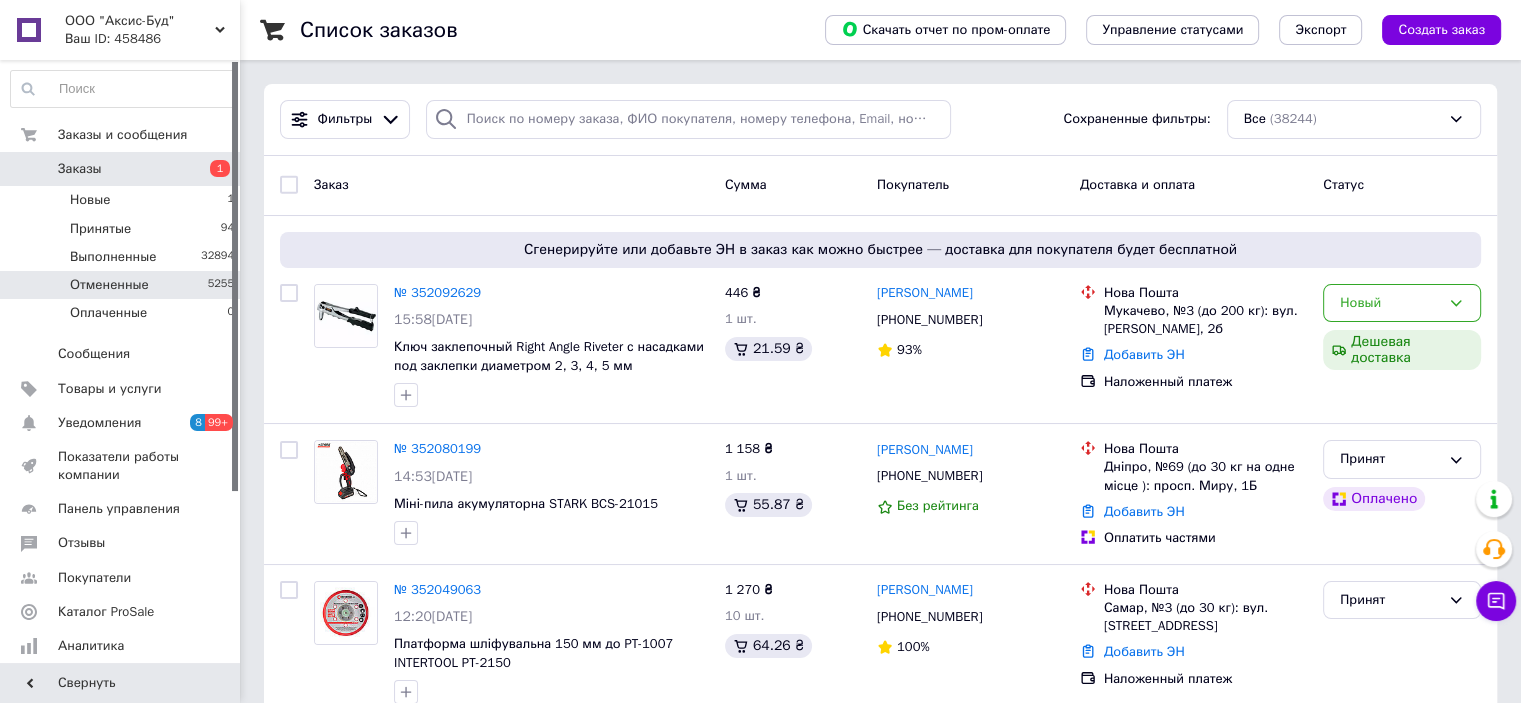 drag, startPoint x: 131, startPoint y: 199, endPoint x: 130, endPoint y: 275, distance: 76.00658 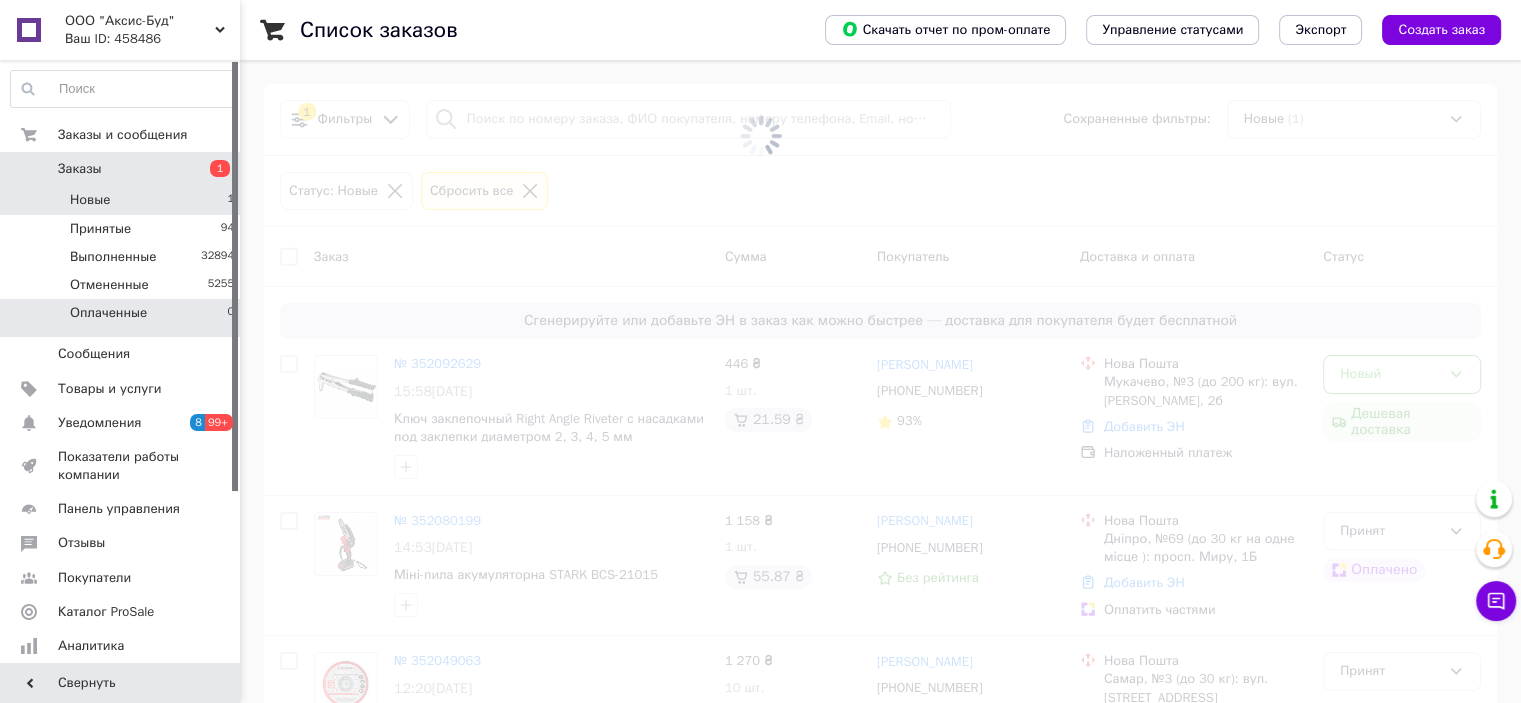 click on "Оплаченные" at bounding box center (108, 313) 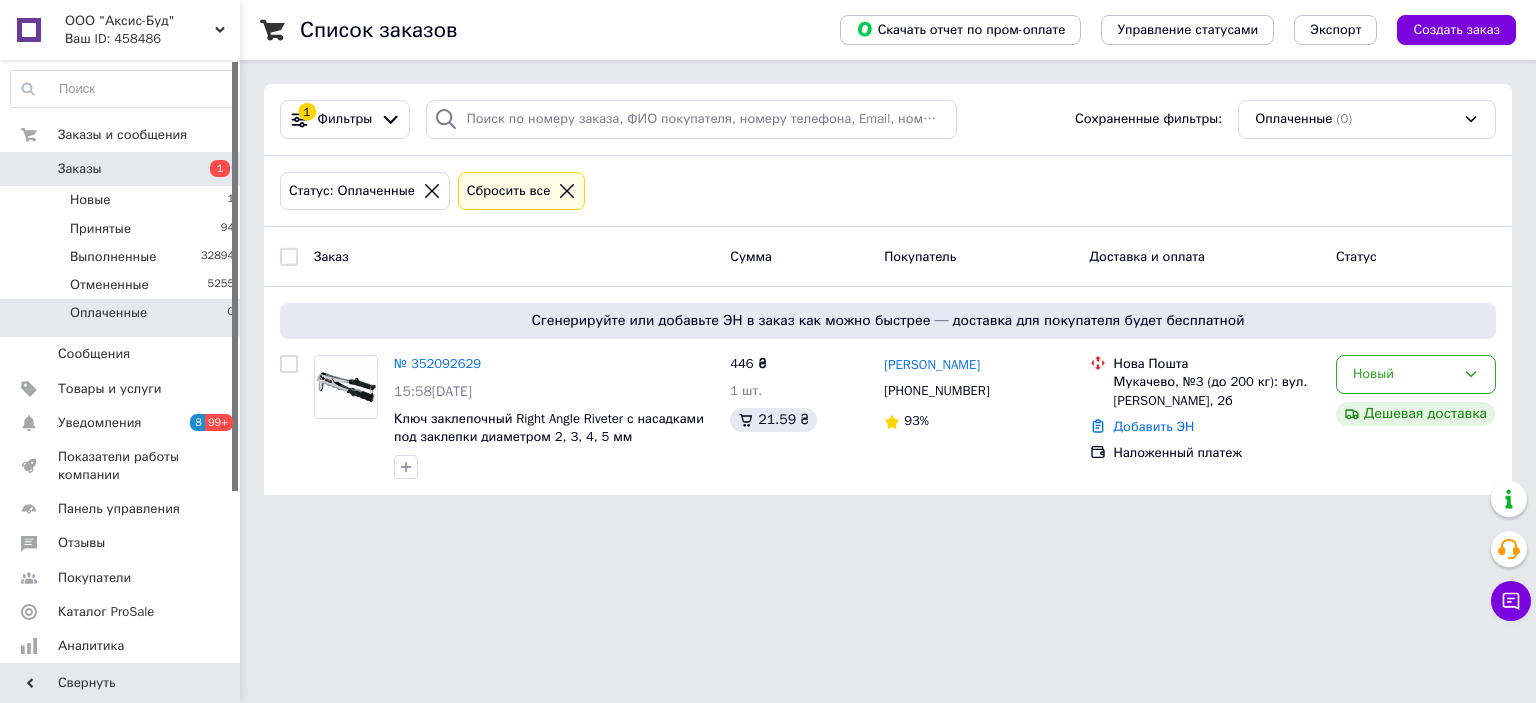 click on "Статус: Оплаченные" at bounding box center (365, 191) 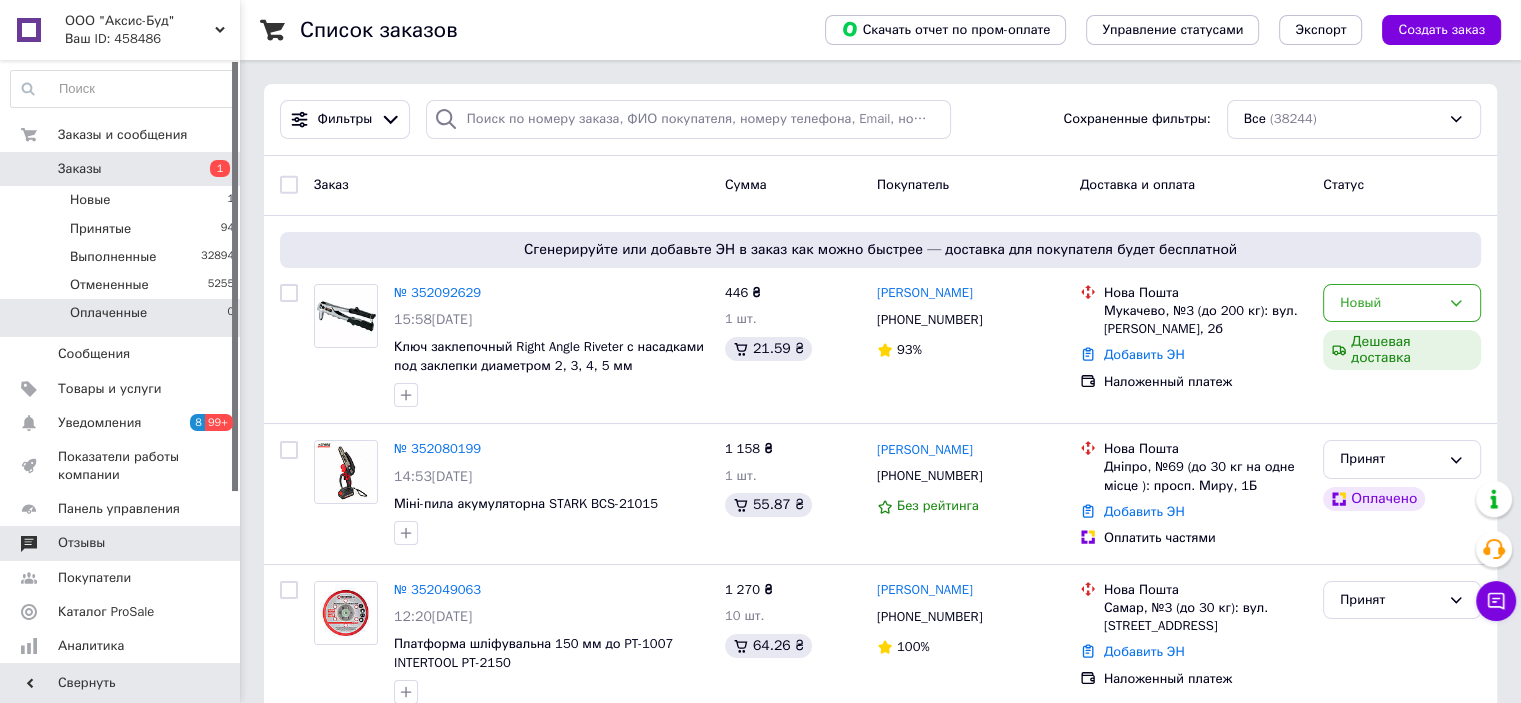 click on "Отзывы" at bounding box center [121, 543] 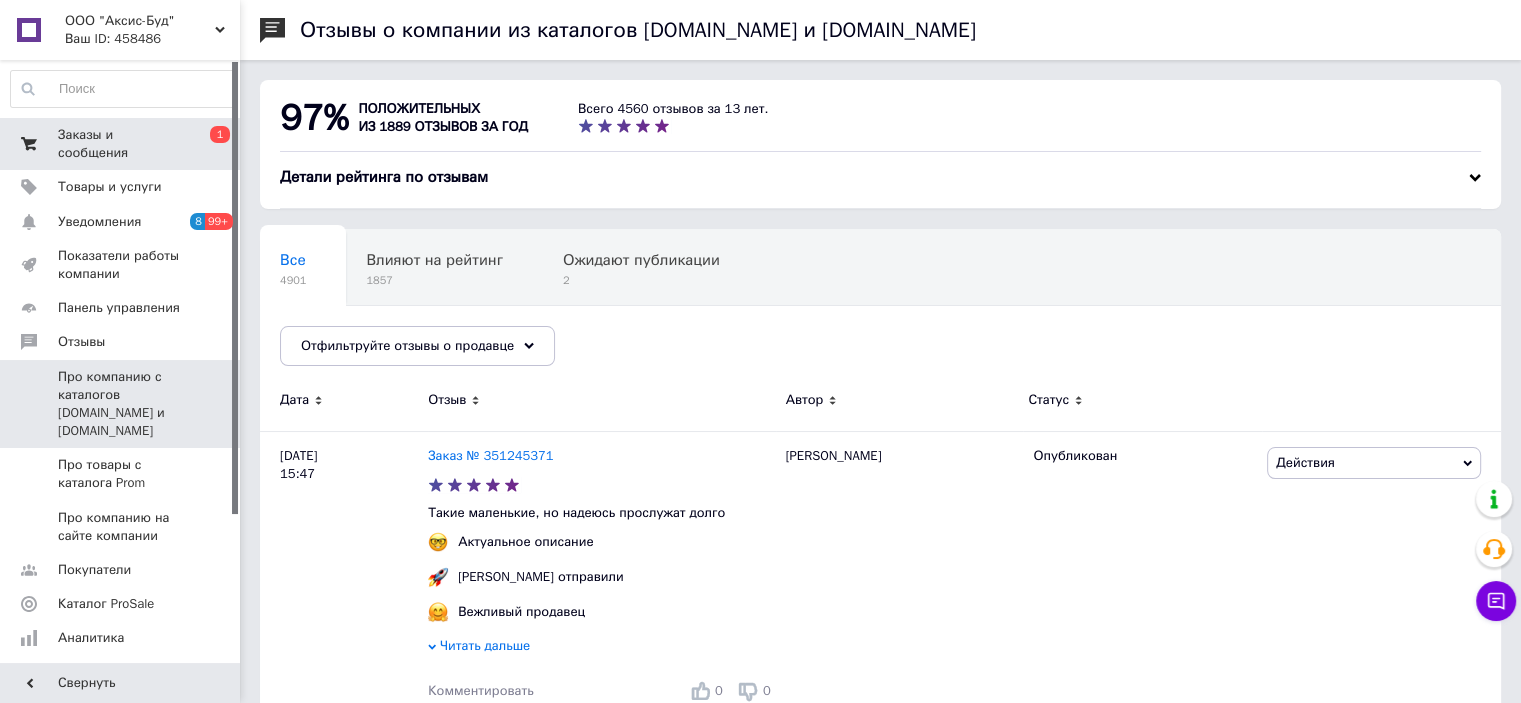 click on "Заказы и сообщения" at bounding box center [121, 144] 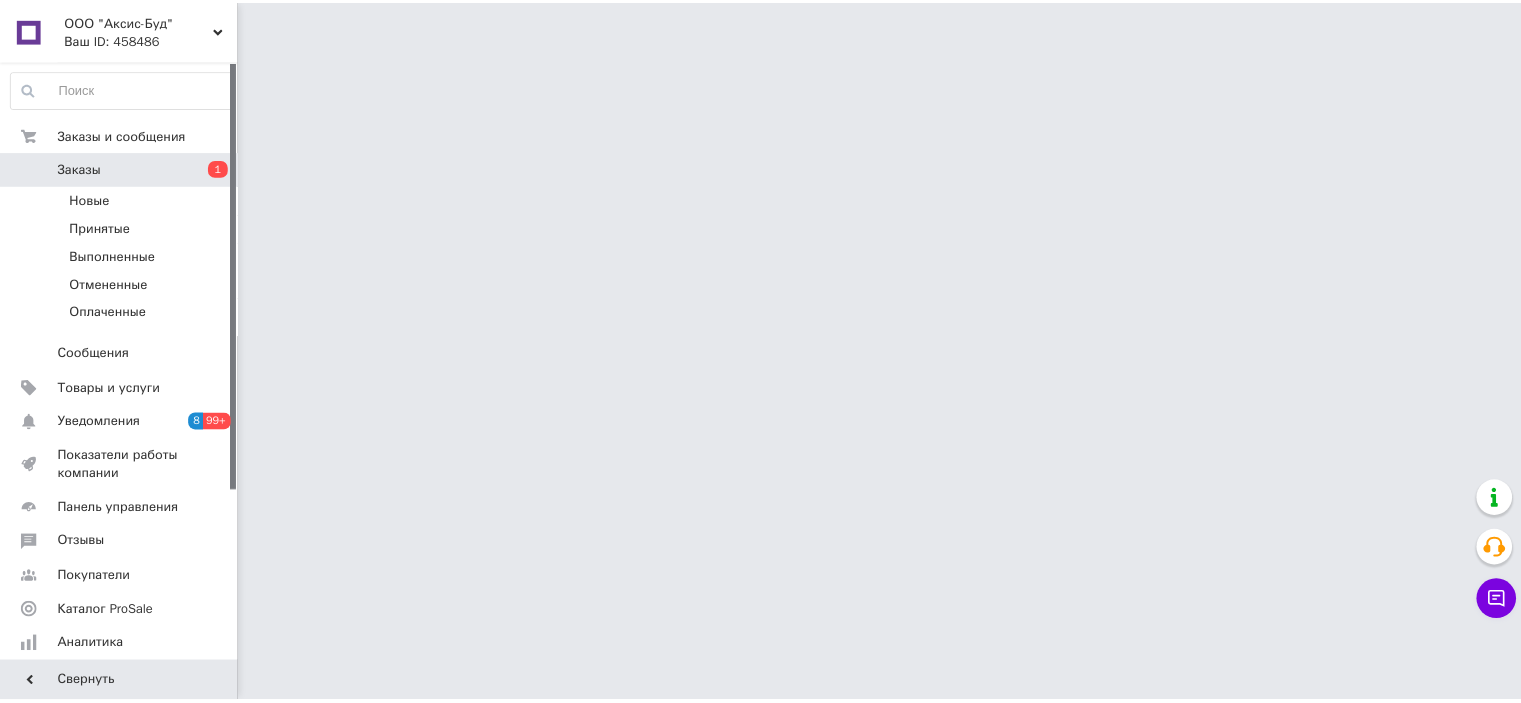 scroll, scrollTop: 0, scrollLeft: 0, axis: both 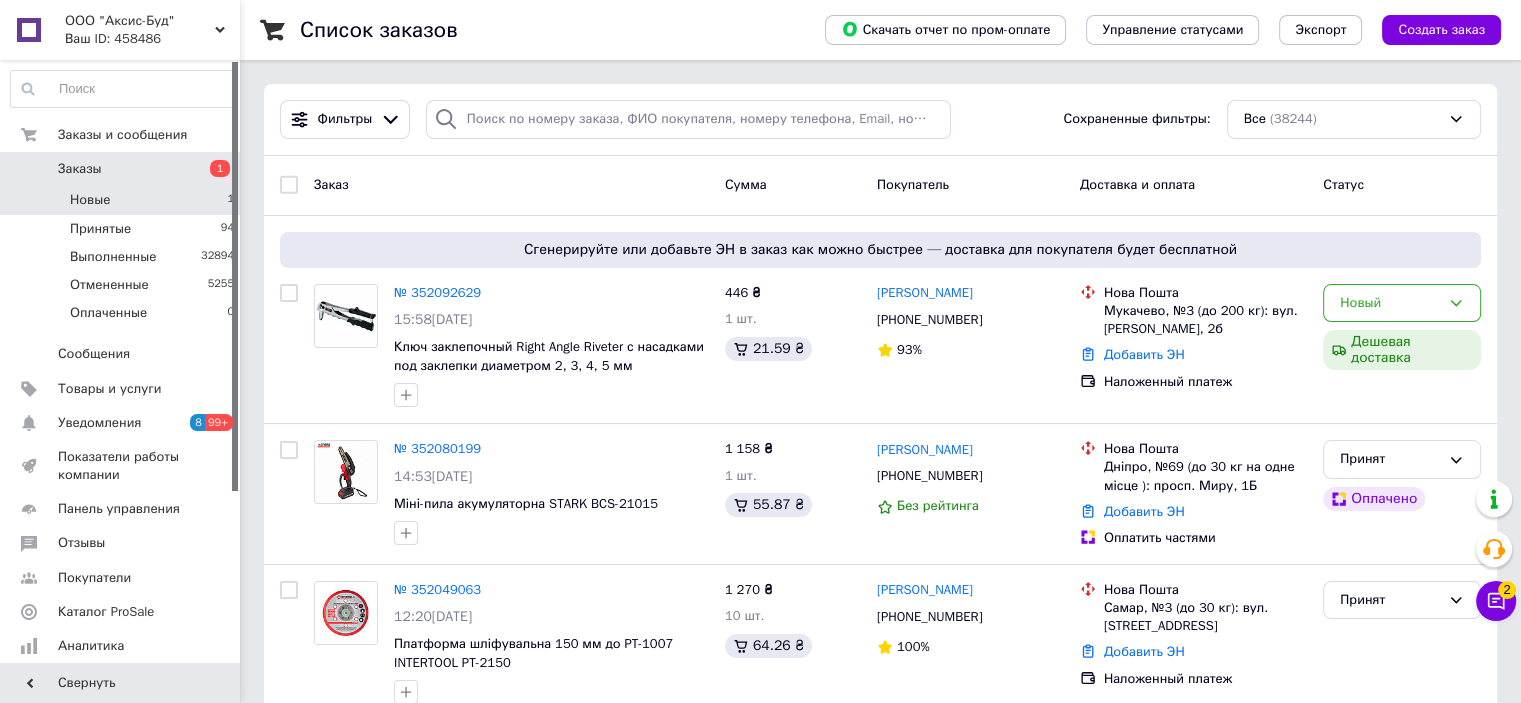 click on "Новые 1" at bounding box center (123, 200) 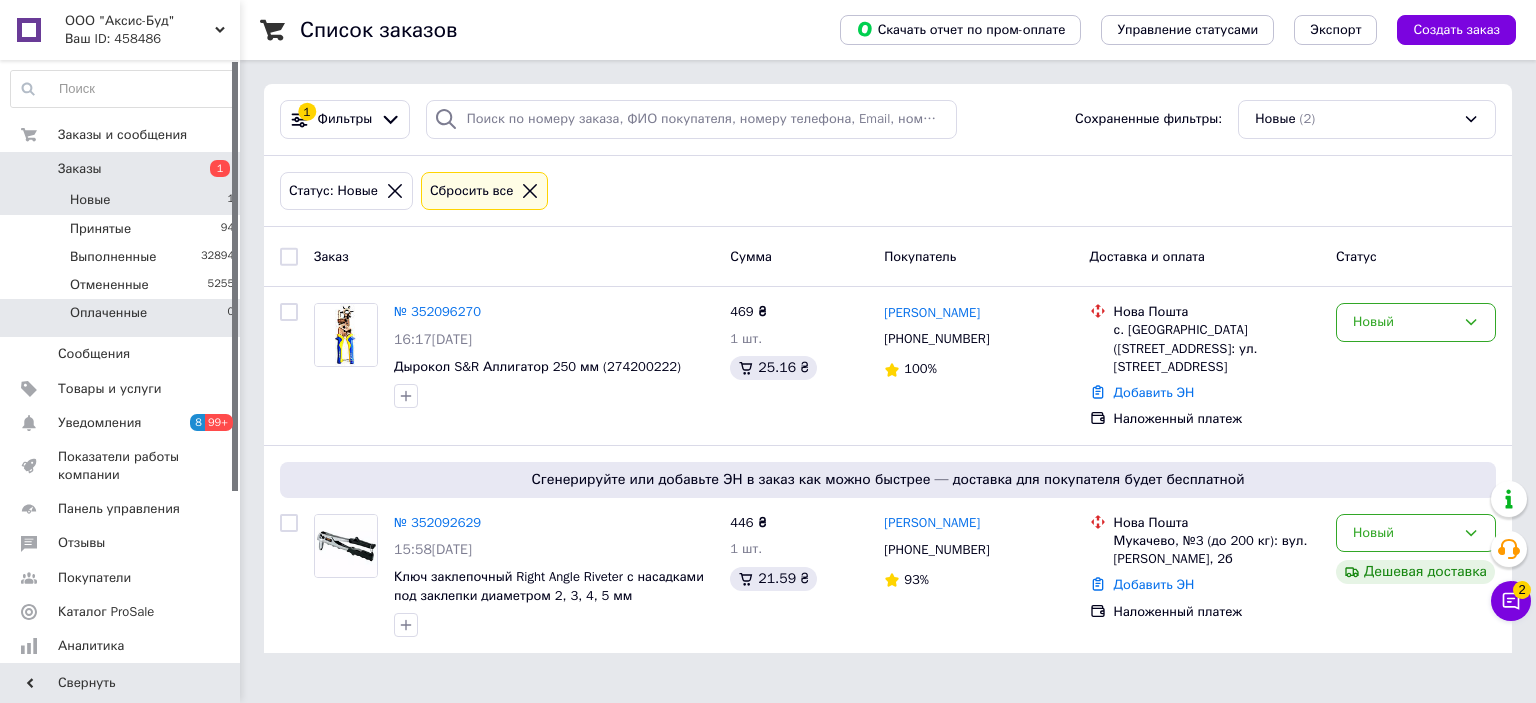 click on "Оплаченные" at bounding box center (108, 313) 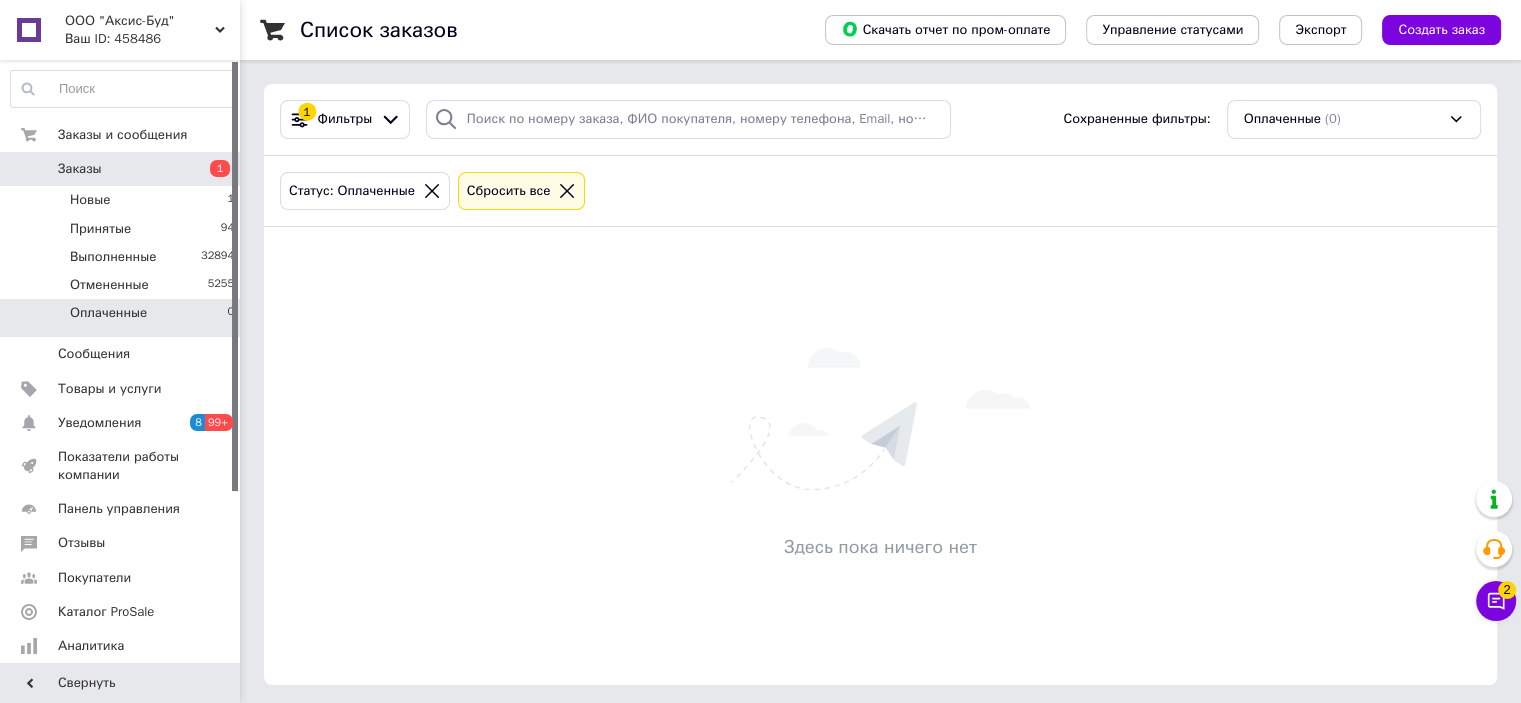 click 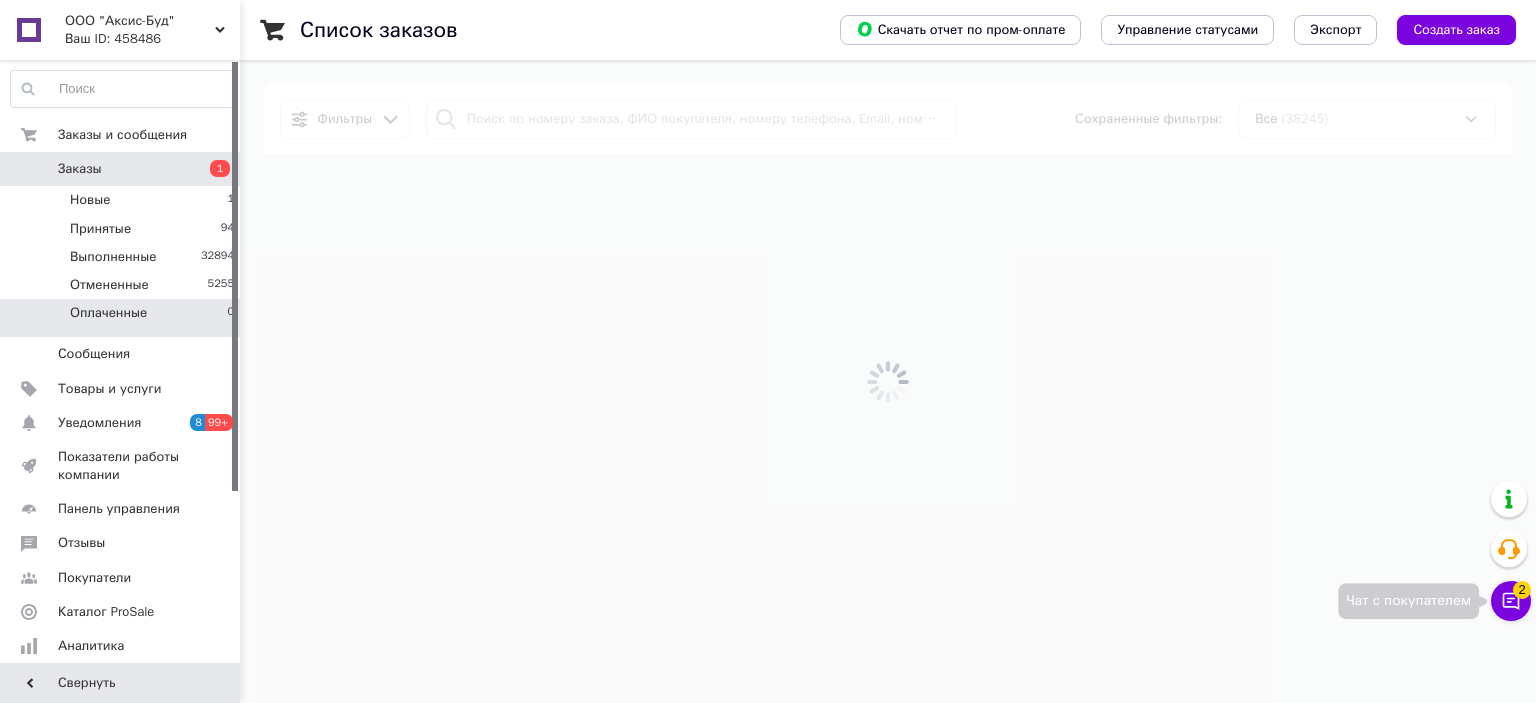 click on "Чат с покупателем 2" at bounding box center (1511, 601) 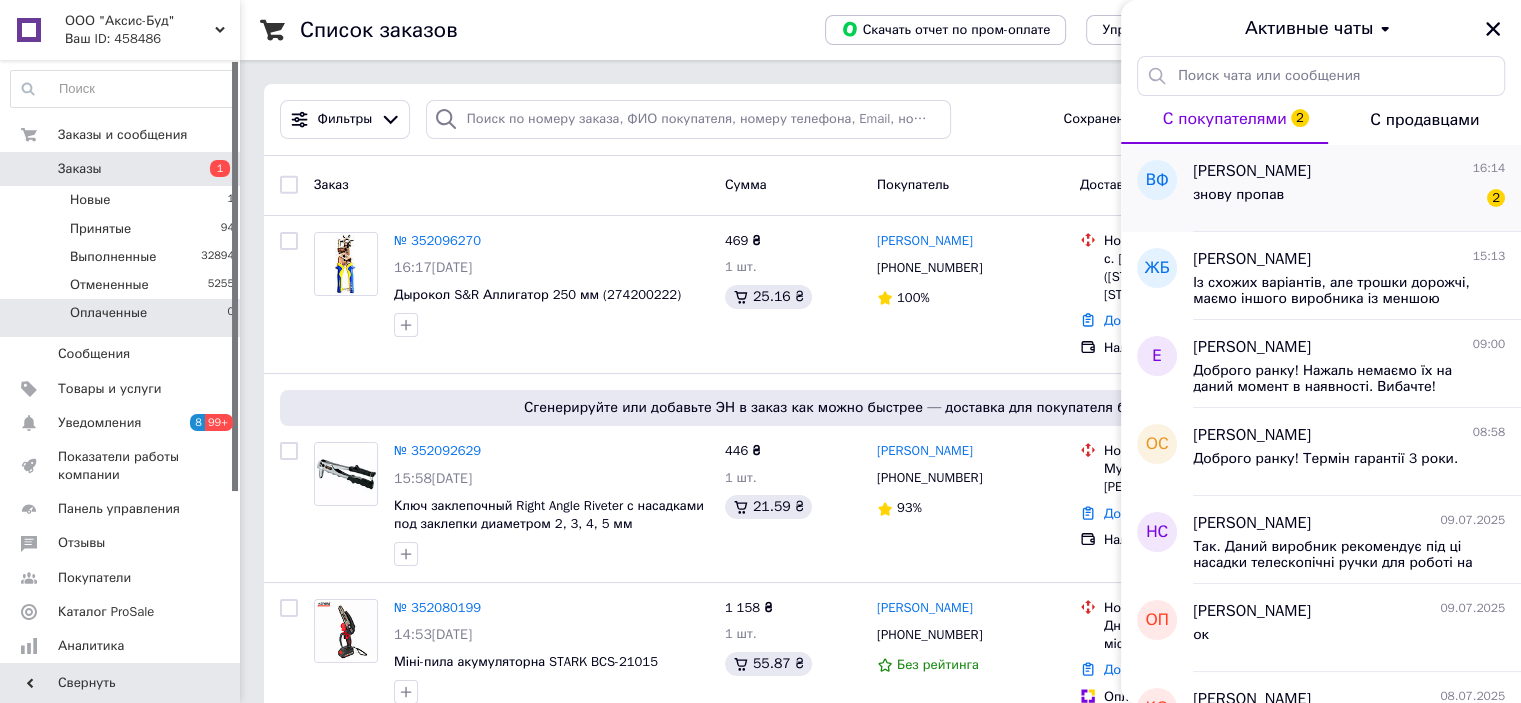 click on "знову пропав 2" at bounding box center [1349, 199] 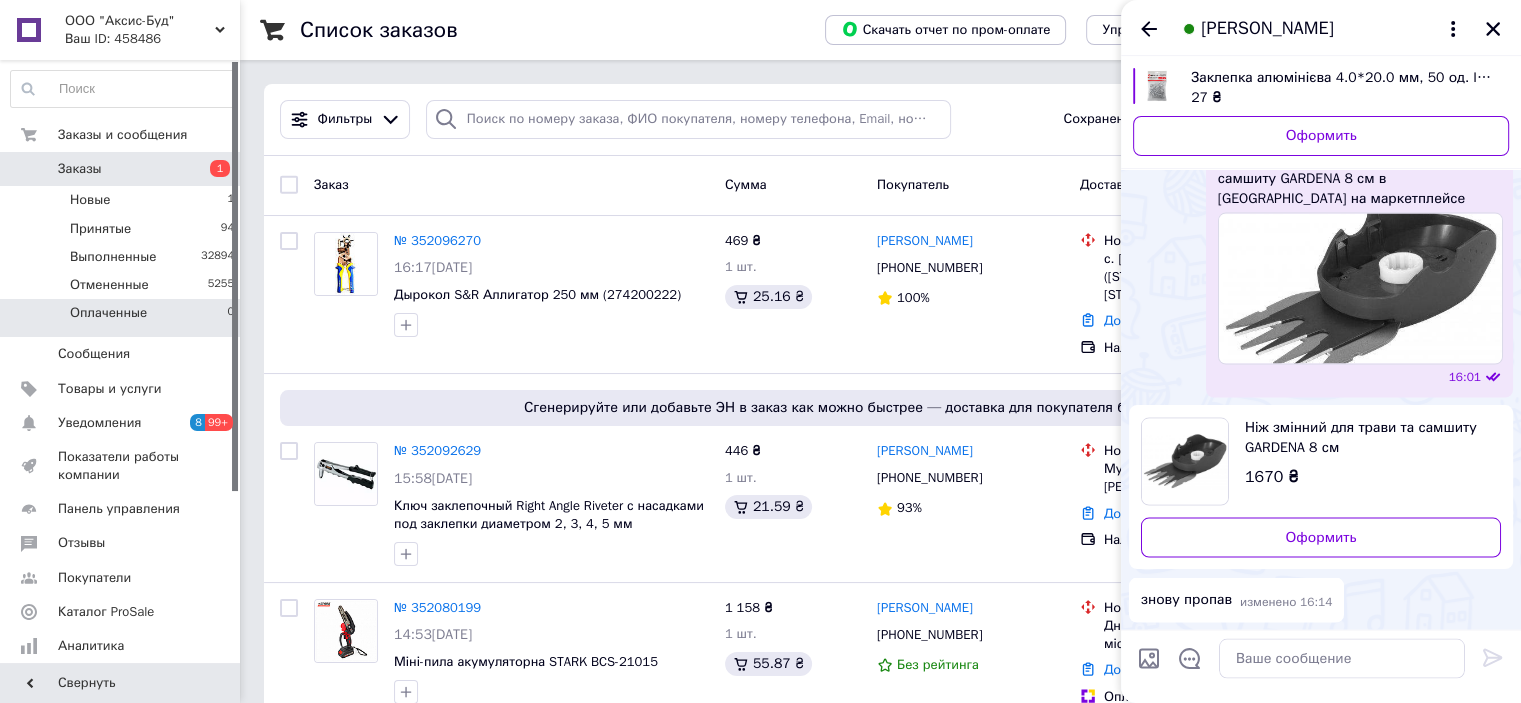 scroll, scrollTop: 3789, scrollLeft: 0, axis: vertical 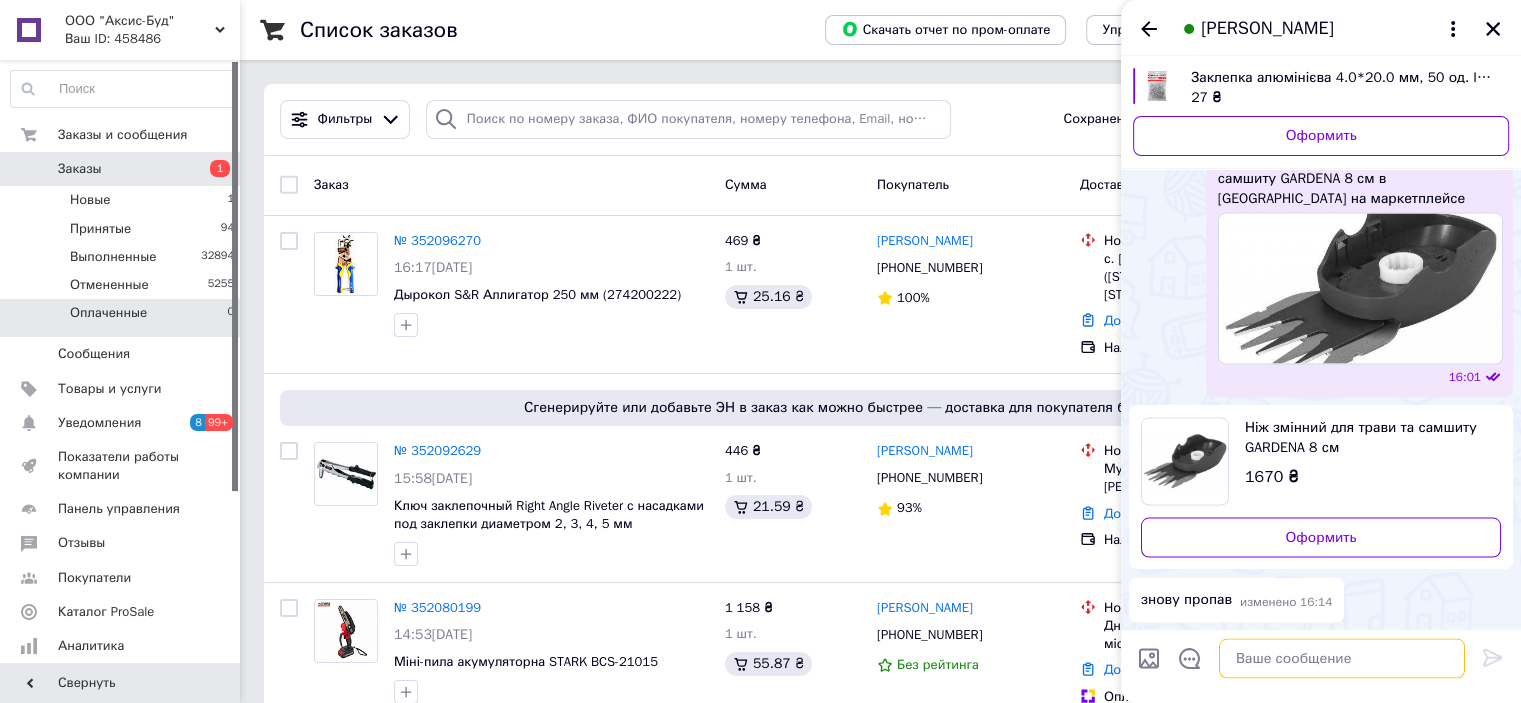 click at bounding box center (1342, 659) 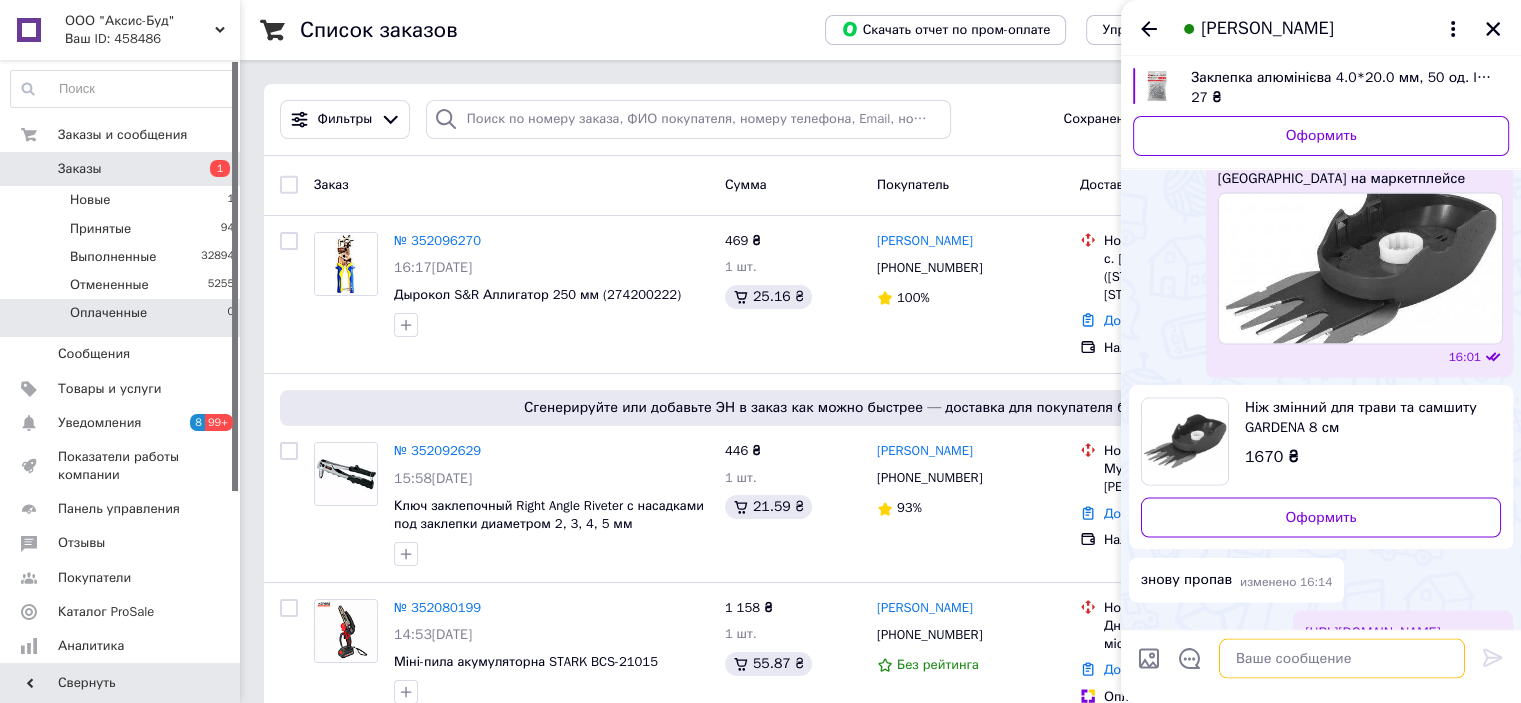 scroll, scrollTop: 4130, scrollLeft: 0, axis: vertical 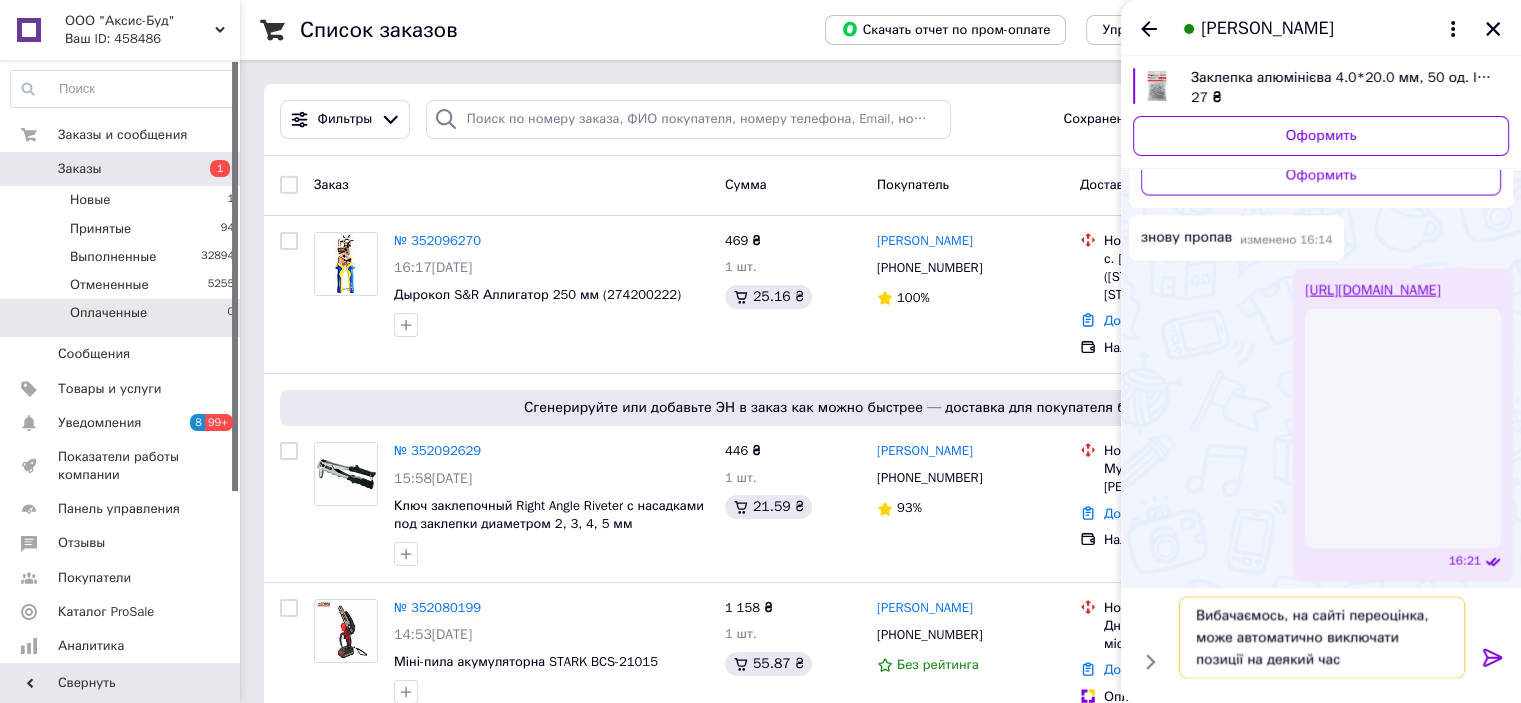 type on "Вибачаємось, на сайті переоцінка, може автоматично виключати позиції на деякий час." 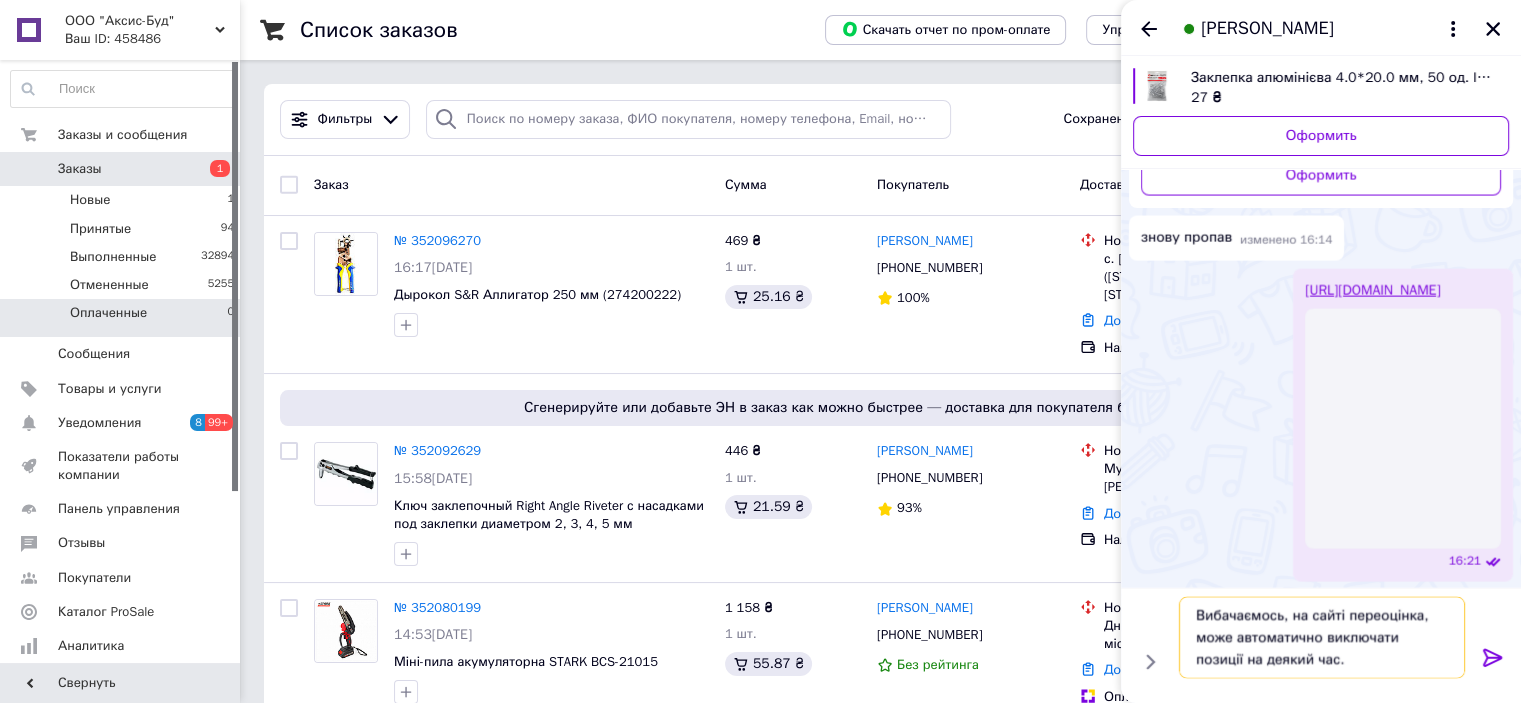 type 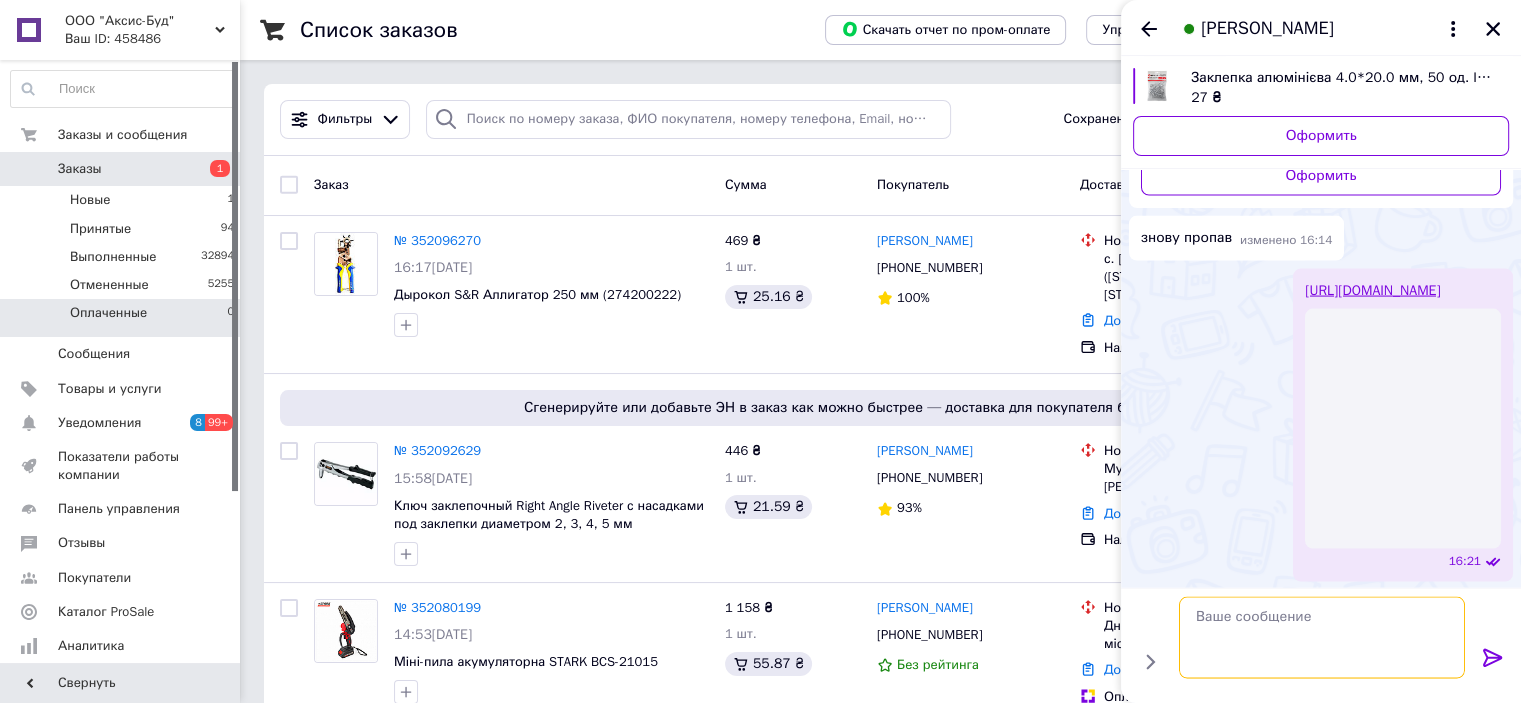 scroll, scrollTop: 0, scrollLeft: 0, axis: both 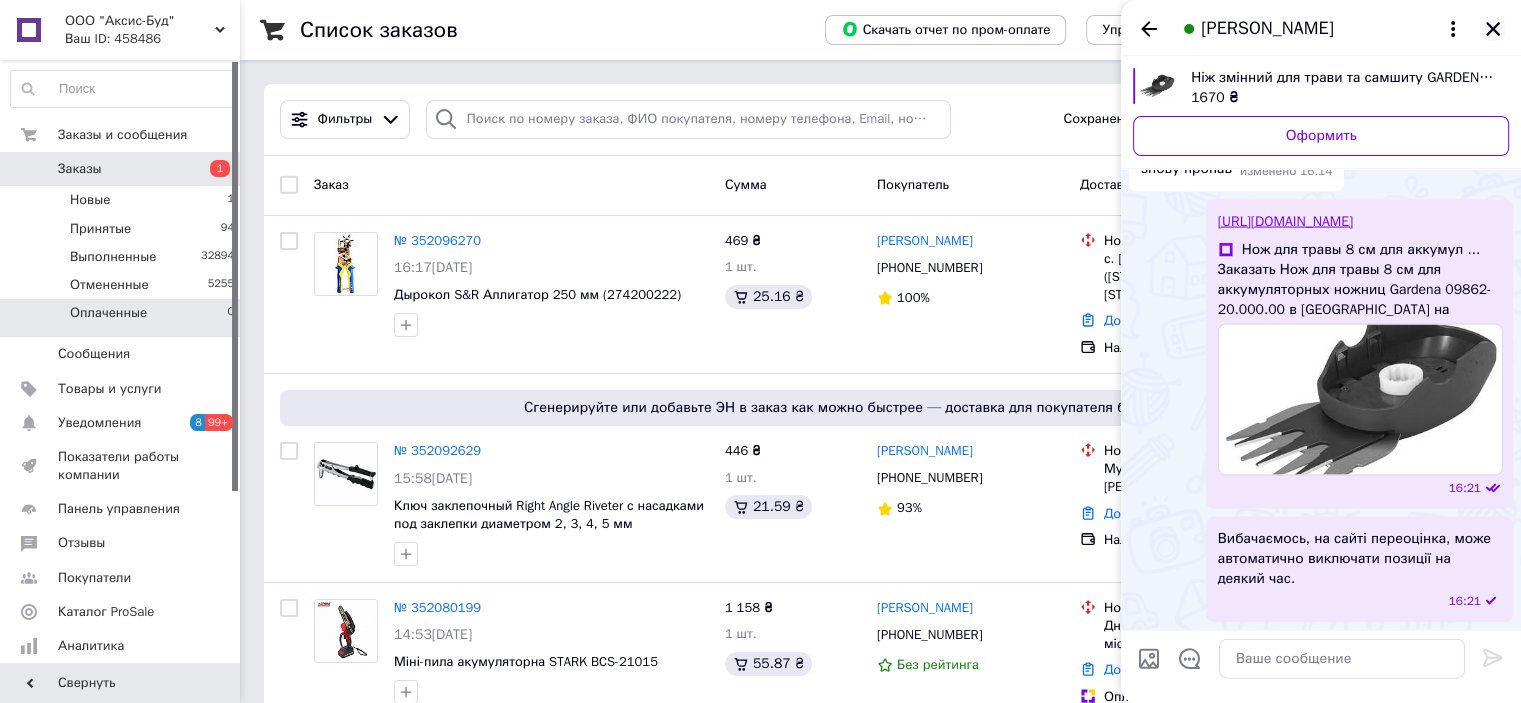 click 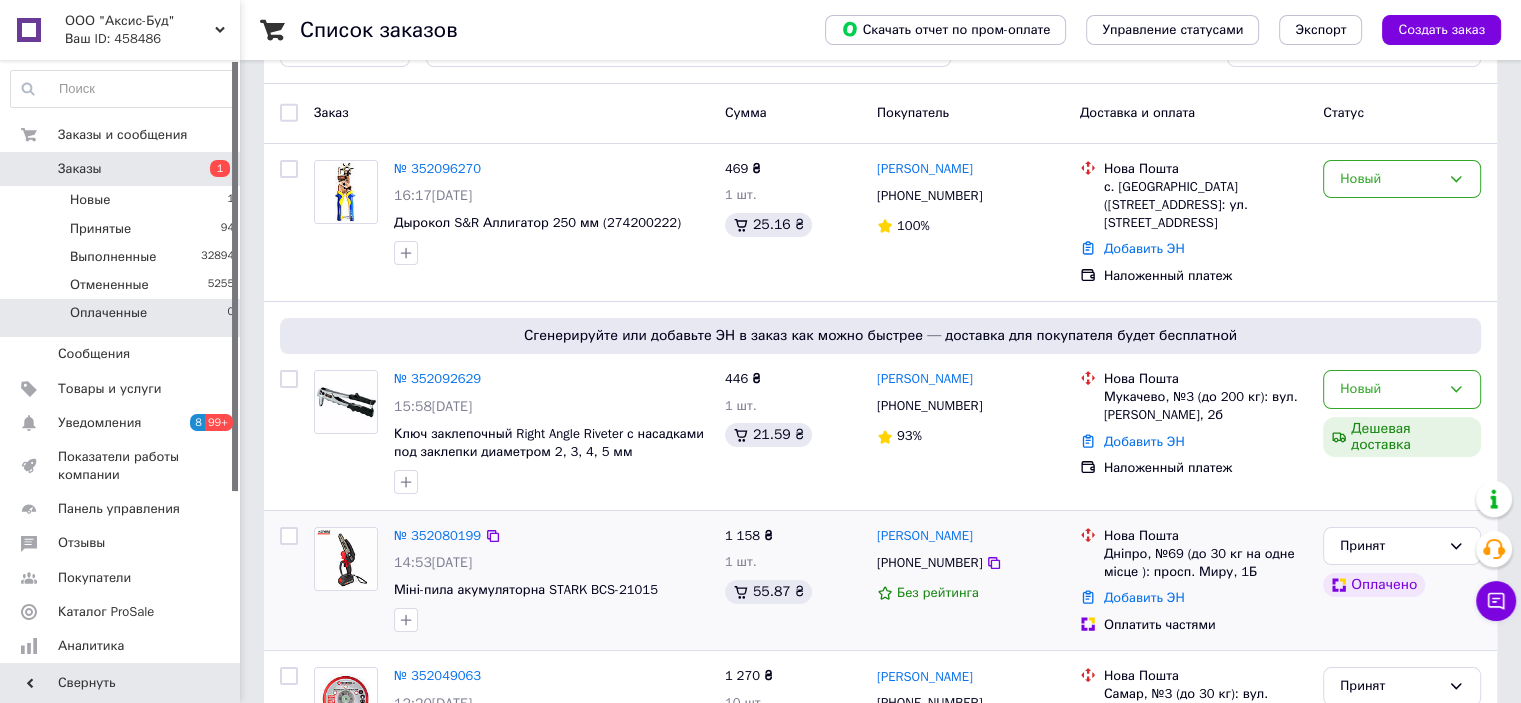 scroll, scrollTop: 0, scrollLeft: 0, axis: both 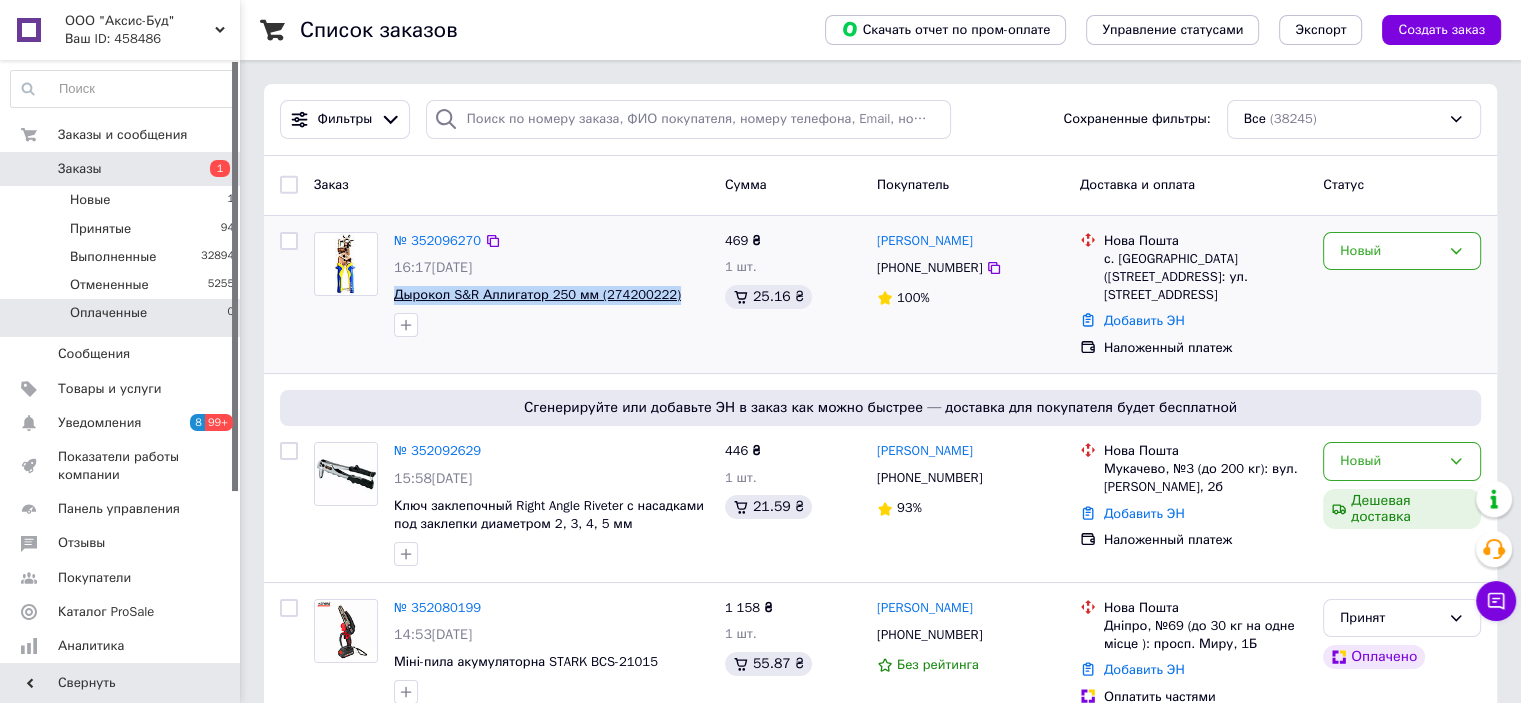 drag, startPoint x: 615, startPoint y: 297, endPoint x: 394, endPoint y: 299, distance: 221.00905 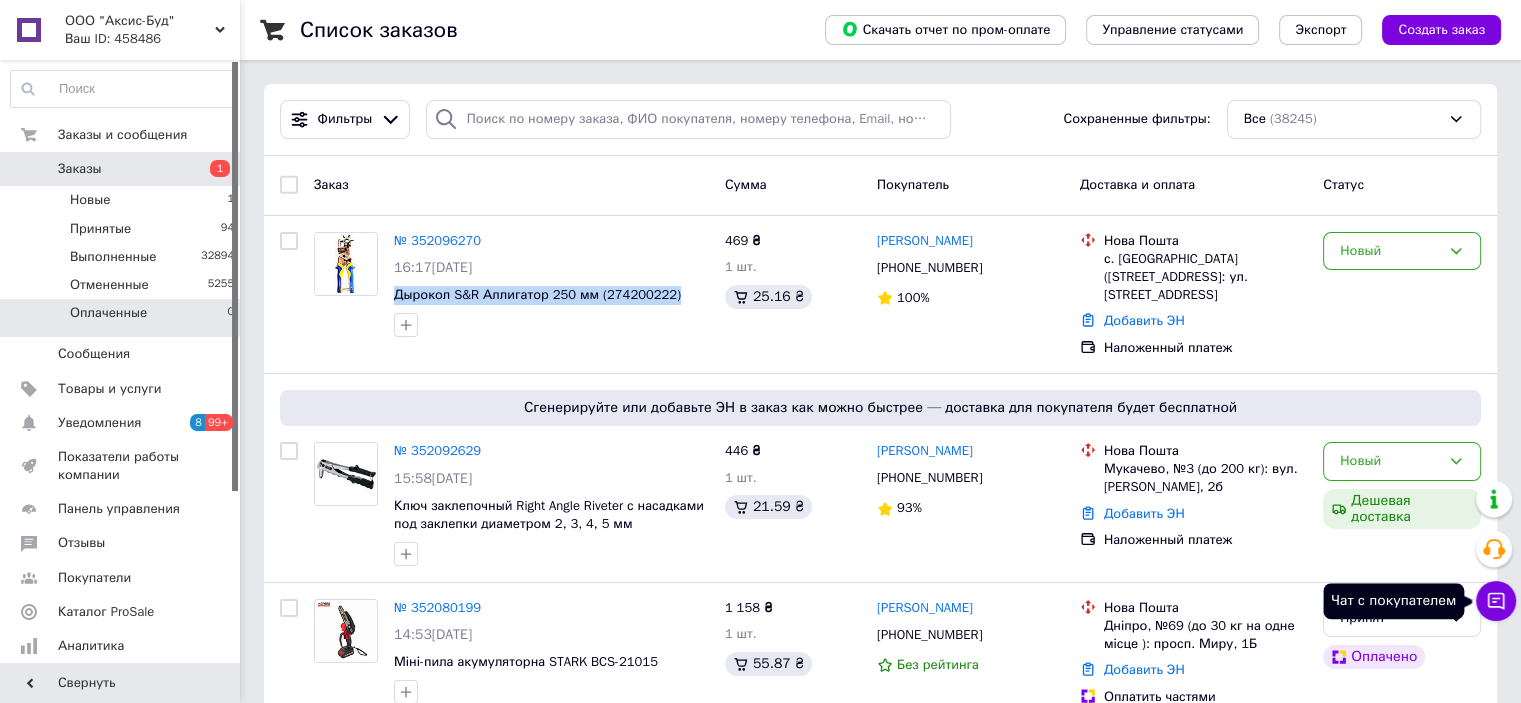 click 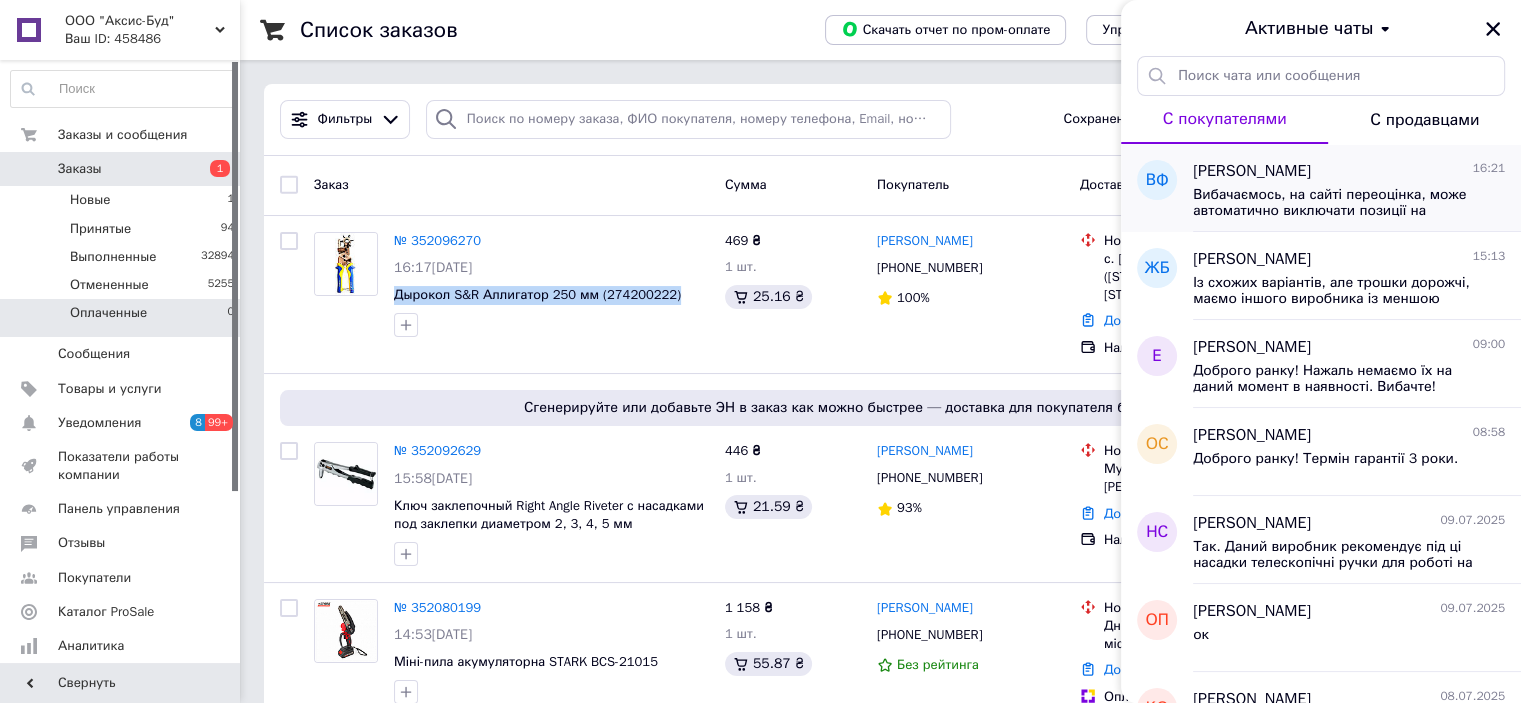 click on "Вибачаємось, на сайті переоцінка, може автоматично виключати позиції на деякий час." at bounding box center (1335, 203) 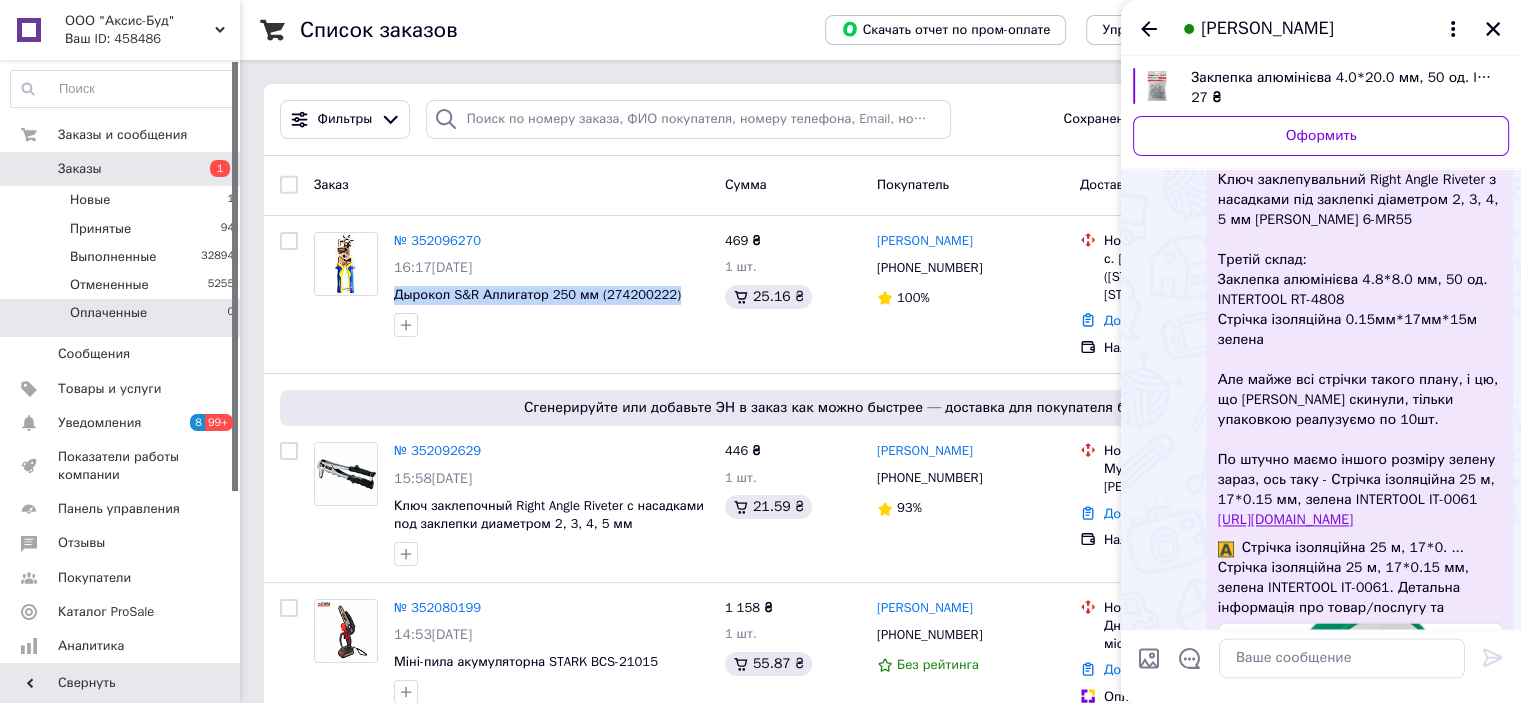 scroll, scrollTop: 2688, scrollLeft: 0, axis: vertical 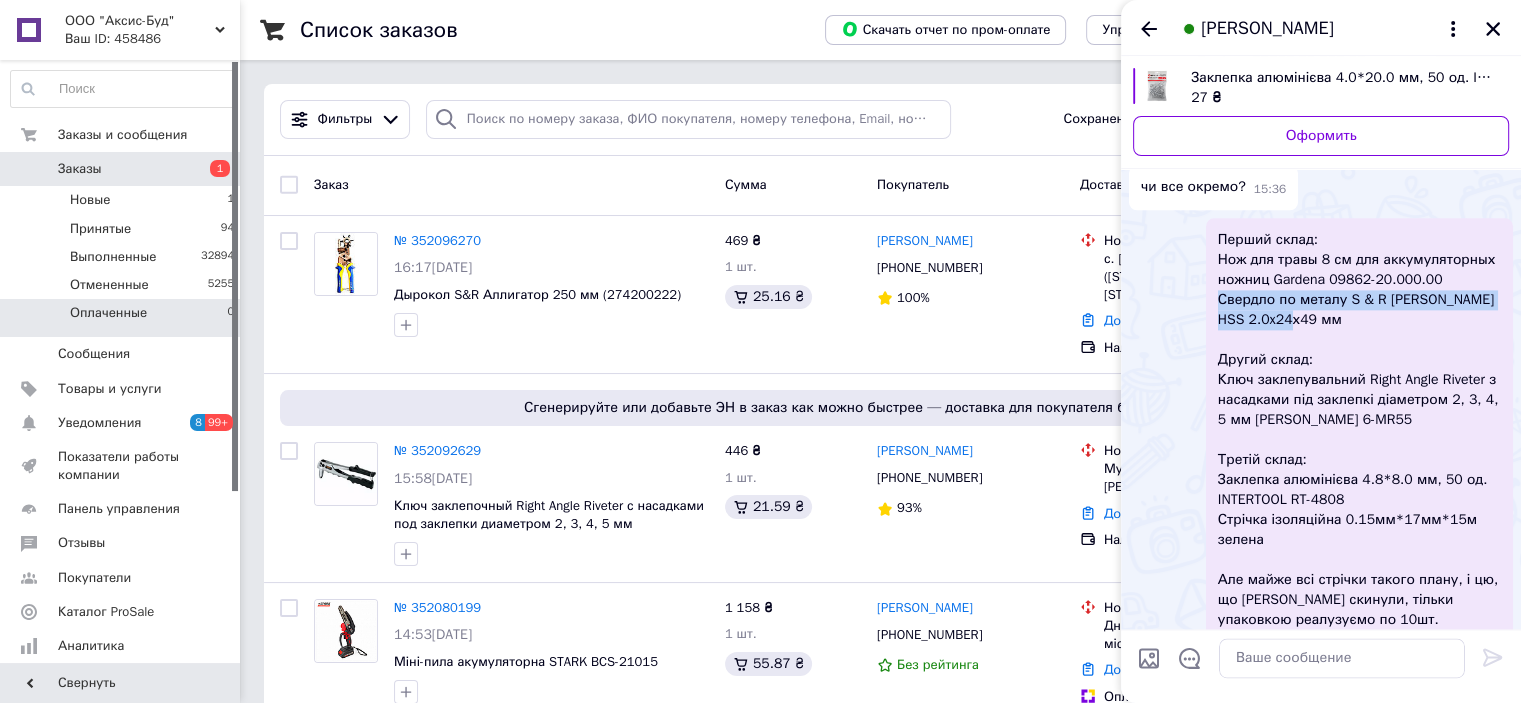 copy on "Свердло по металу S & R [PERSON_NAME] HSS 2.0x24х49 мм" 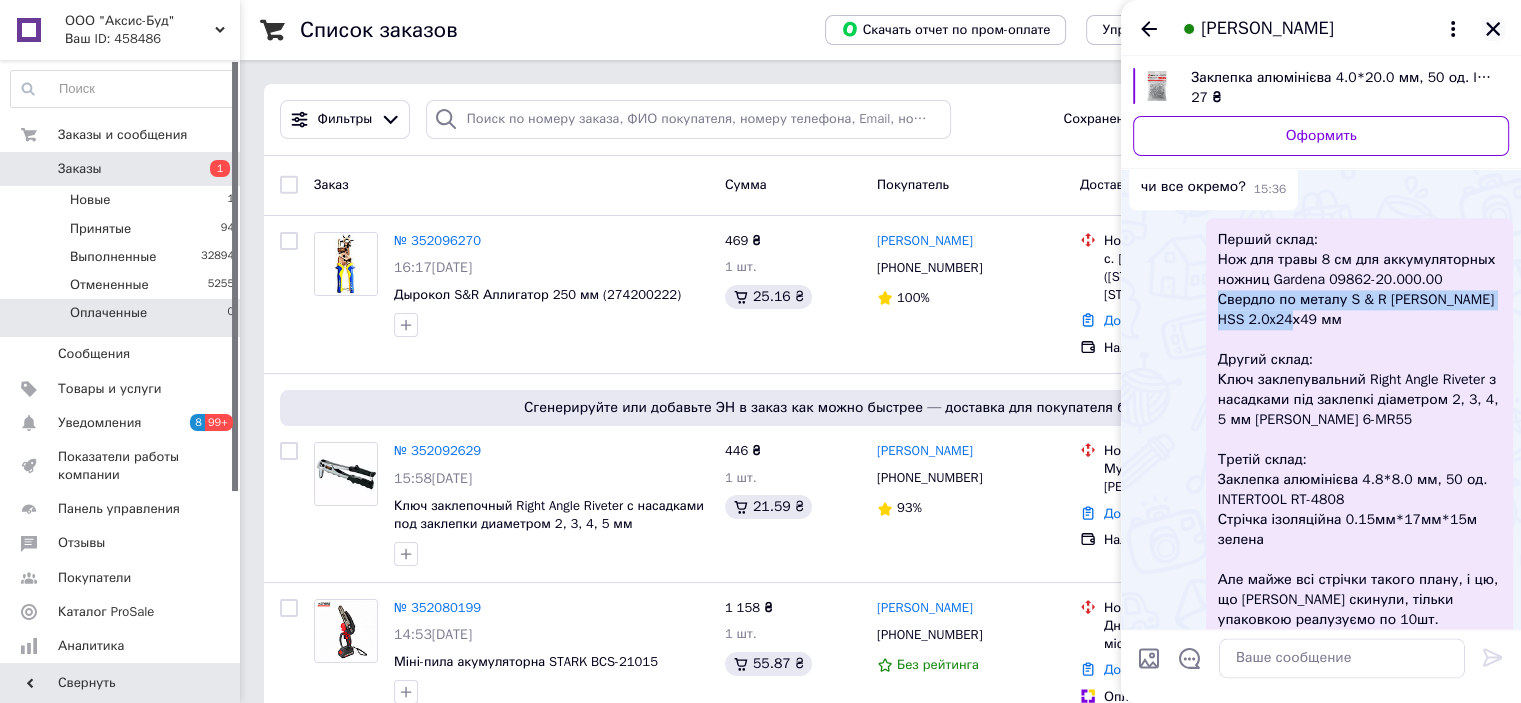 click 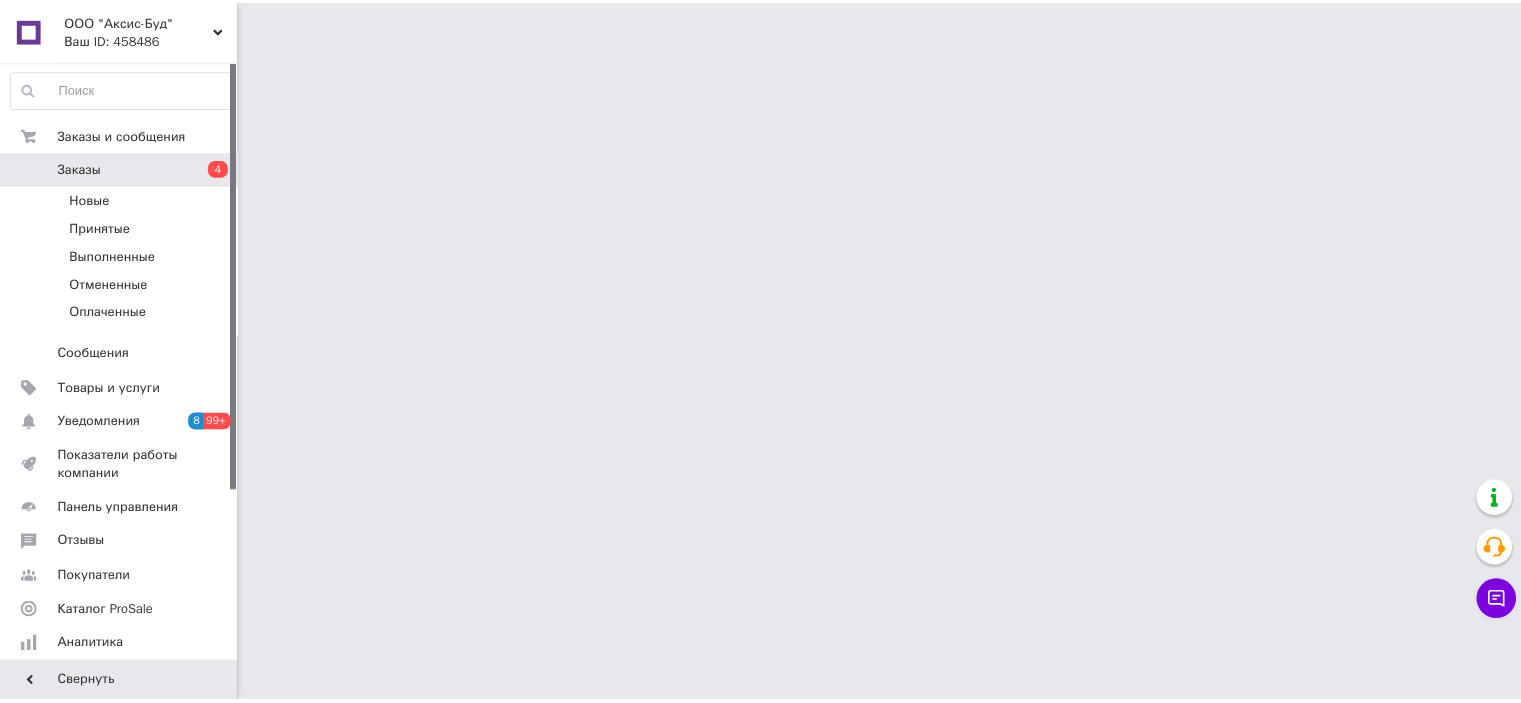 scroll, scrollTop: 0, scrollLeft: 0, axis: both 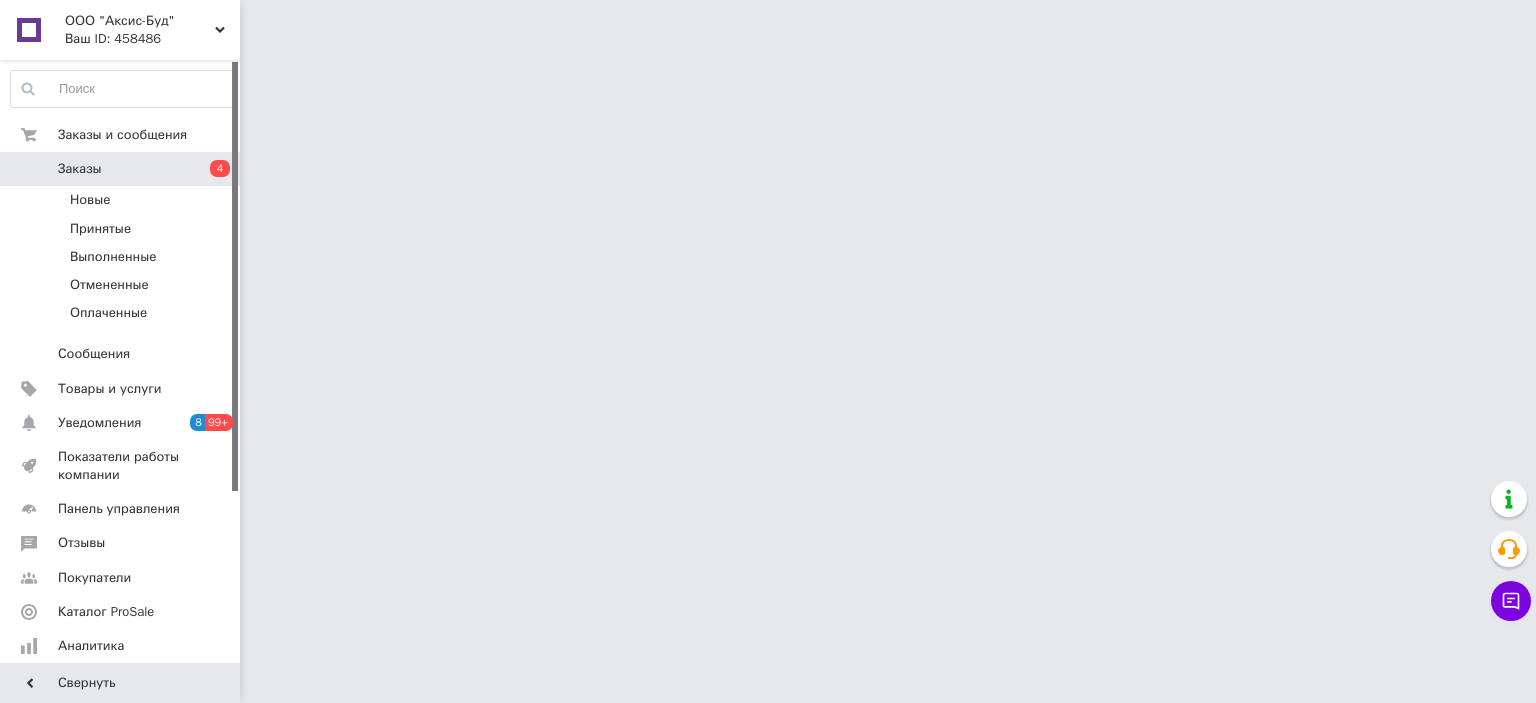 click on "ООО "Аксис-Буд" Ваш ID: 458486 Сайт ООО "Аксис-Буд" Кабинет покупателя Проверить состояние системы Страница на портале Справка Выйти Заказы и сообщения Заказы 4 Новые Принятые Выполненные Отмененные Оплаченные Сообщения 0 Товары и услуги Уведомления 8 99+ Показатели работы компании Панель управления Отзывы Покупатели Каталог ProSale Аналитика Инструменты вебмастера и SEO Управление сайтом Кошелек компании Маркет Настройки Тарифы и счета Prom топ Свернуть" at bounding box center [768, 25] 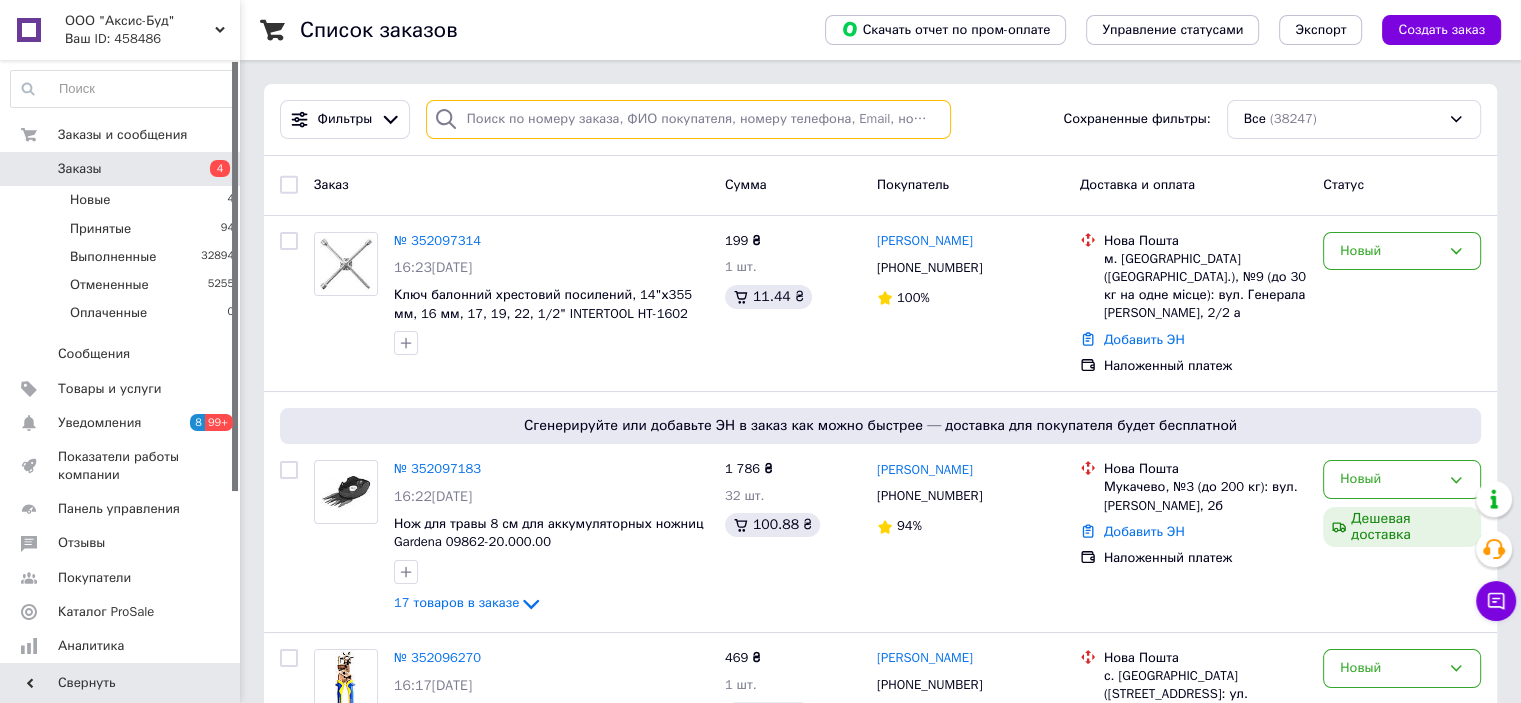 click at bounding box center [688, 119] 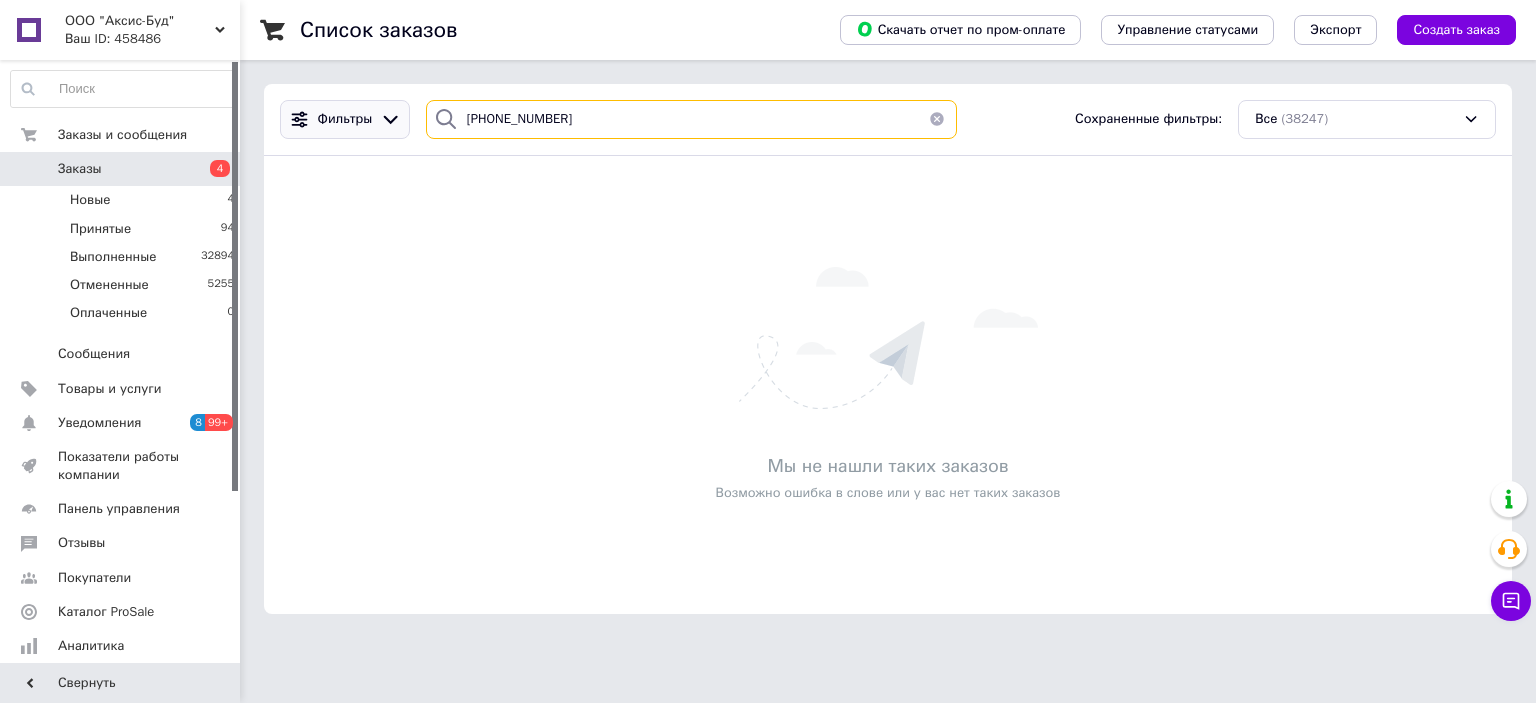 drag, startPoint x: 485, startPoint y: 119, endPoint x: 376, endPoint y: 116, distance: 109.041275 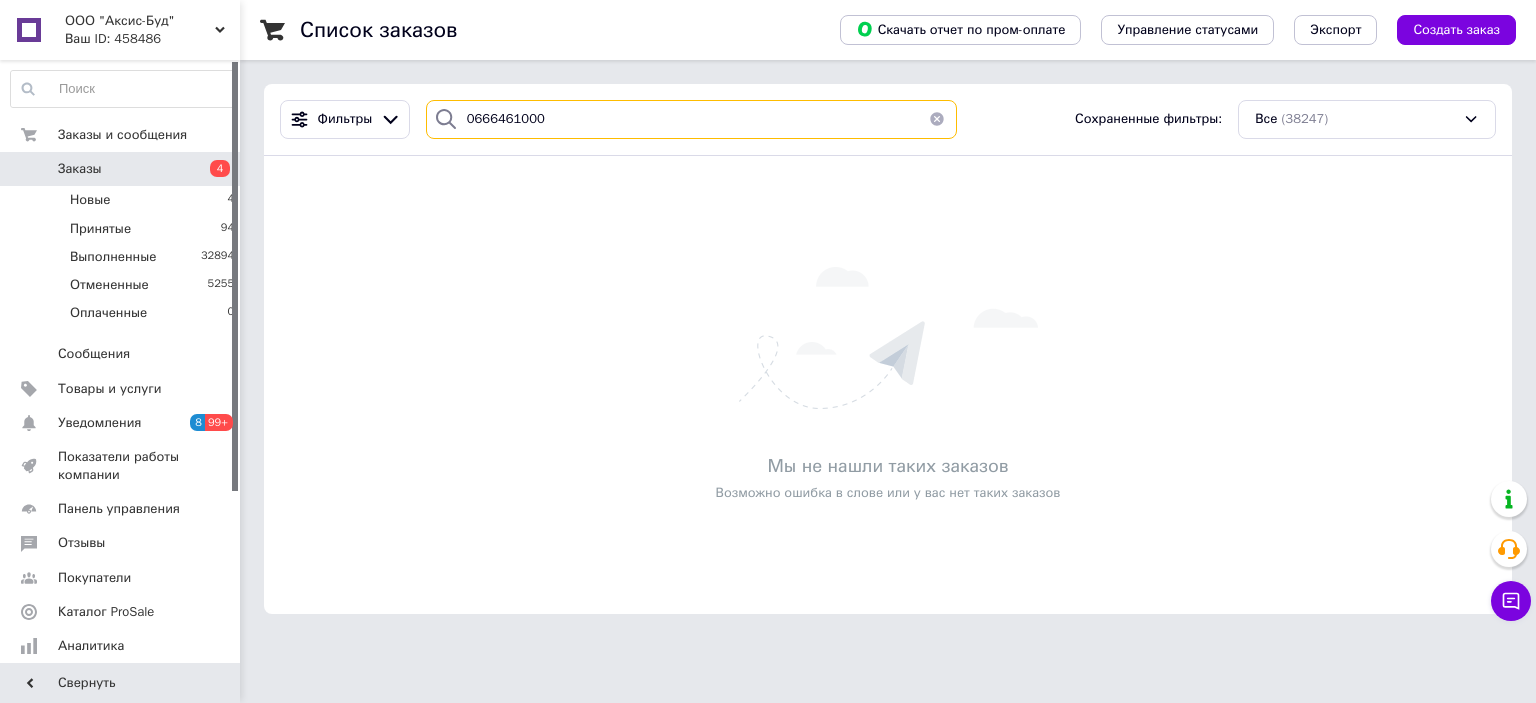 type on "0666461000" 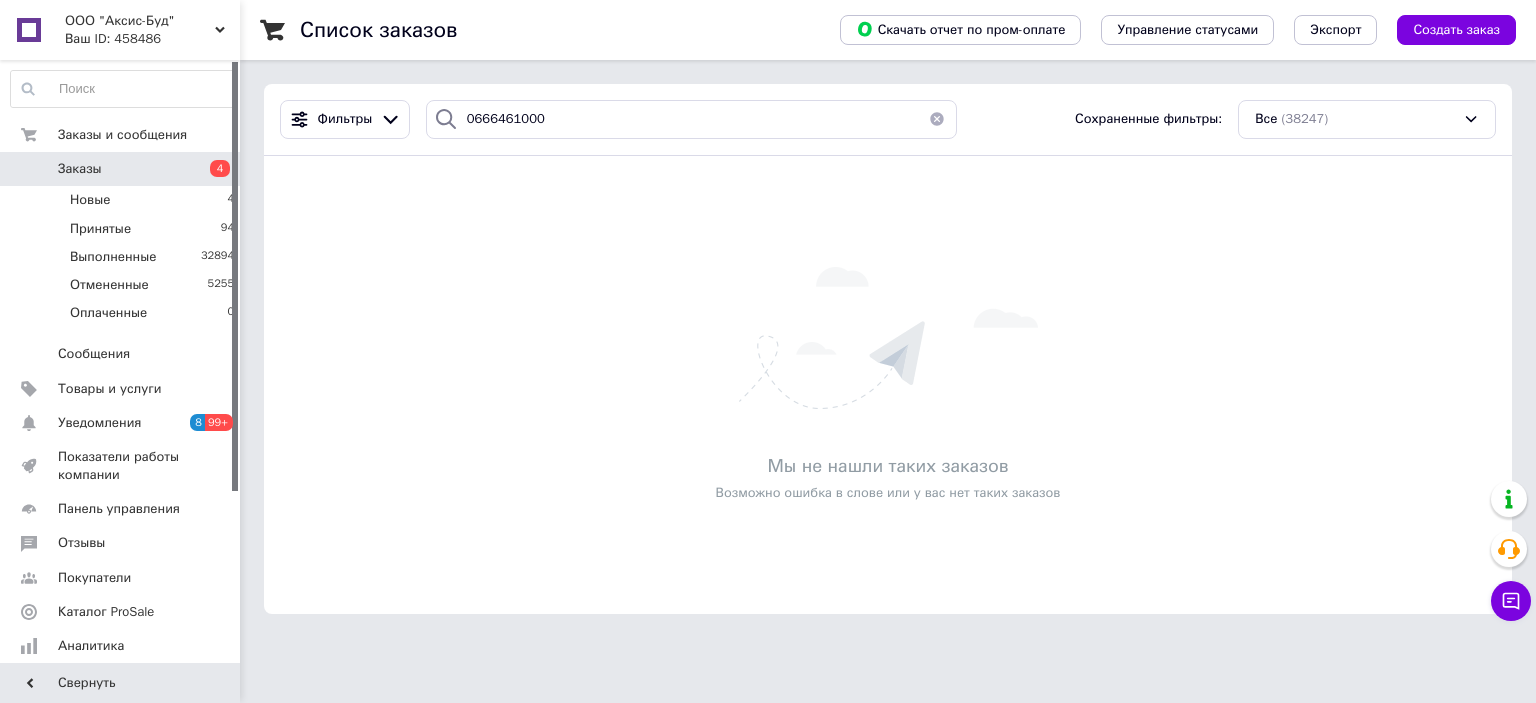 click at bounding box center (937, 119) 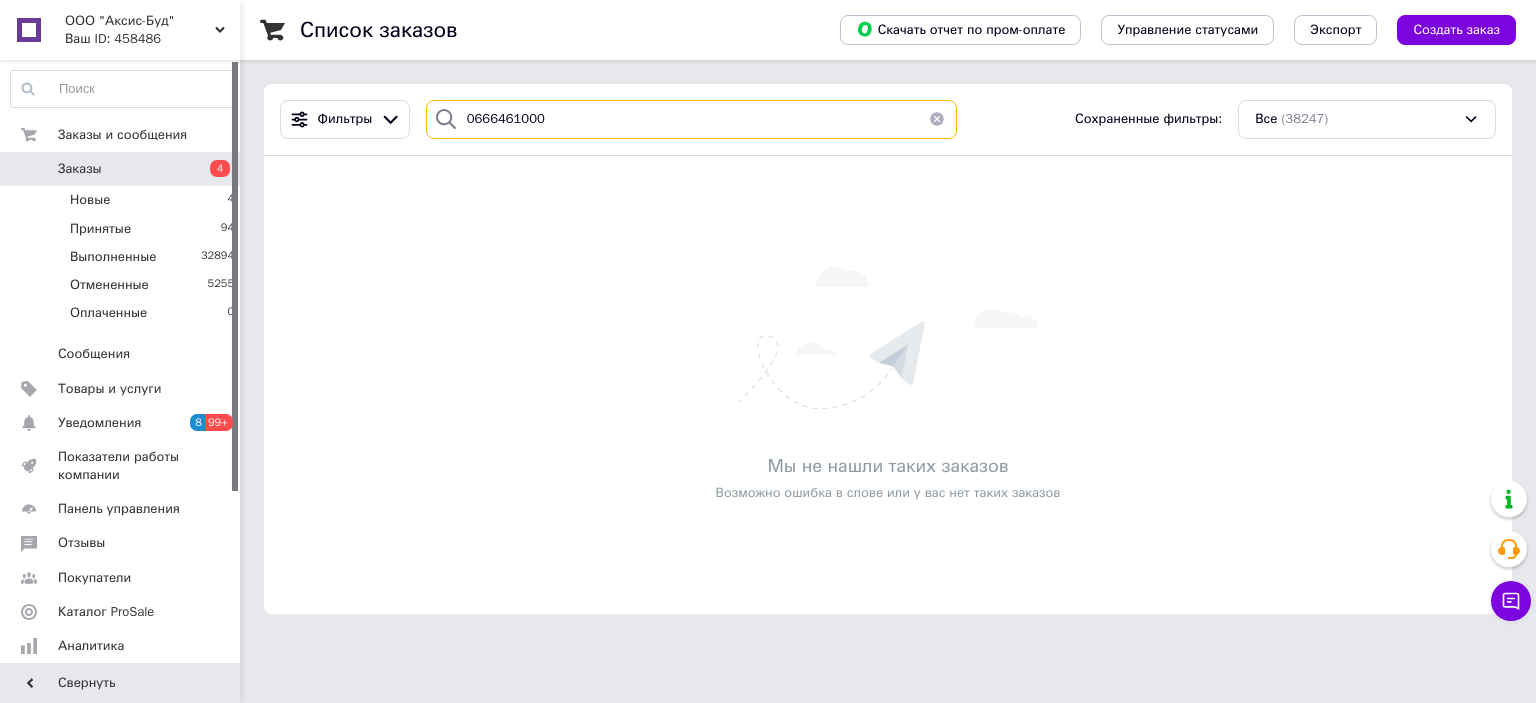 type 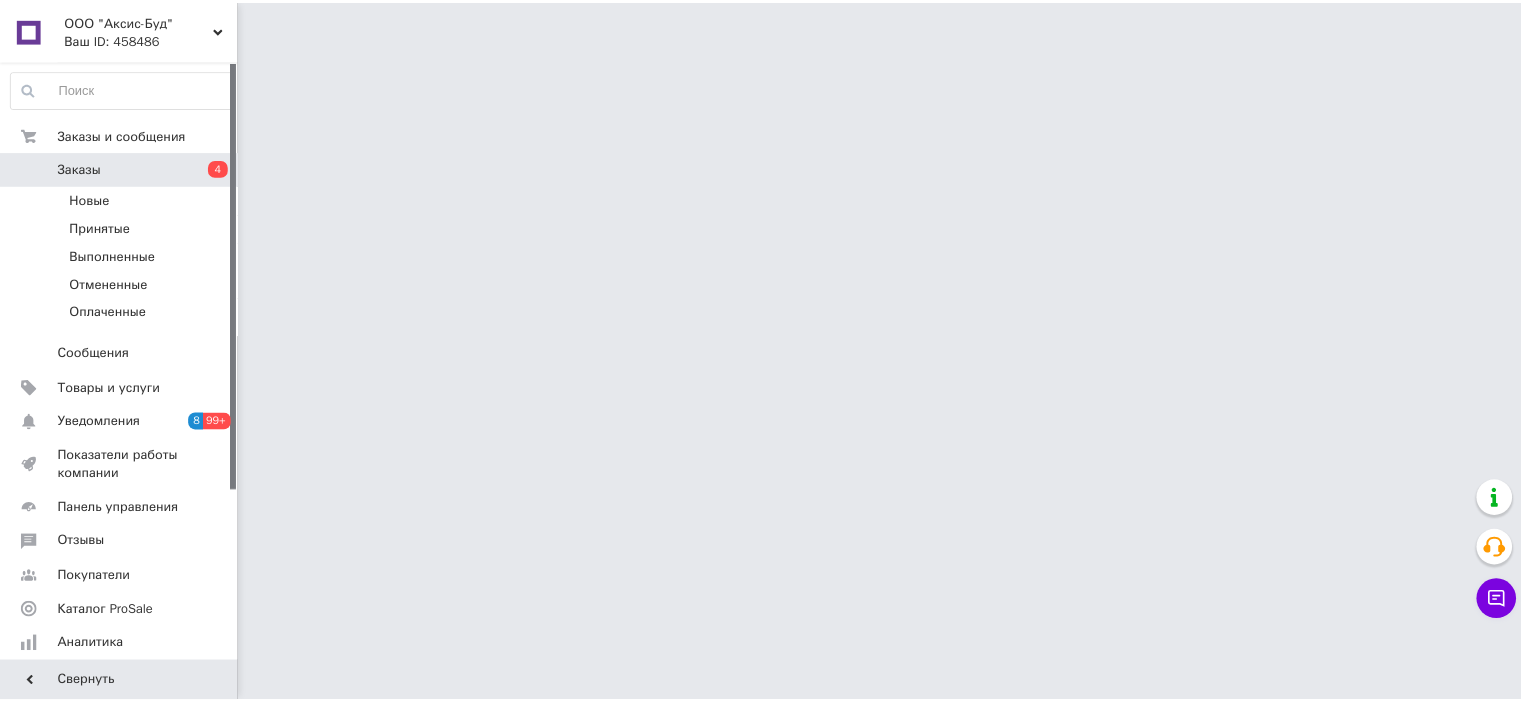 scroll, scrollTop: 0, scrollLeft: 0, axis: both 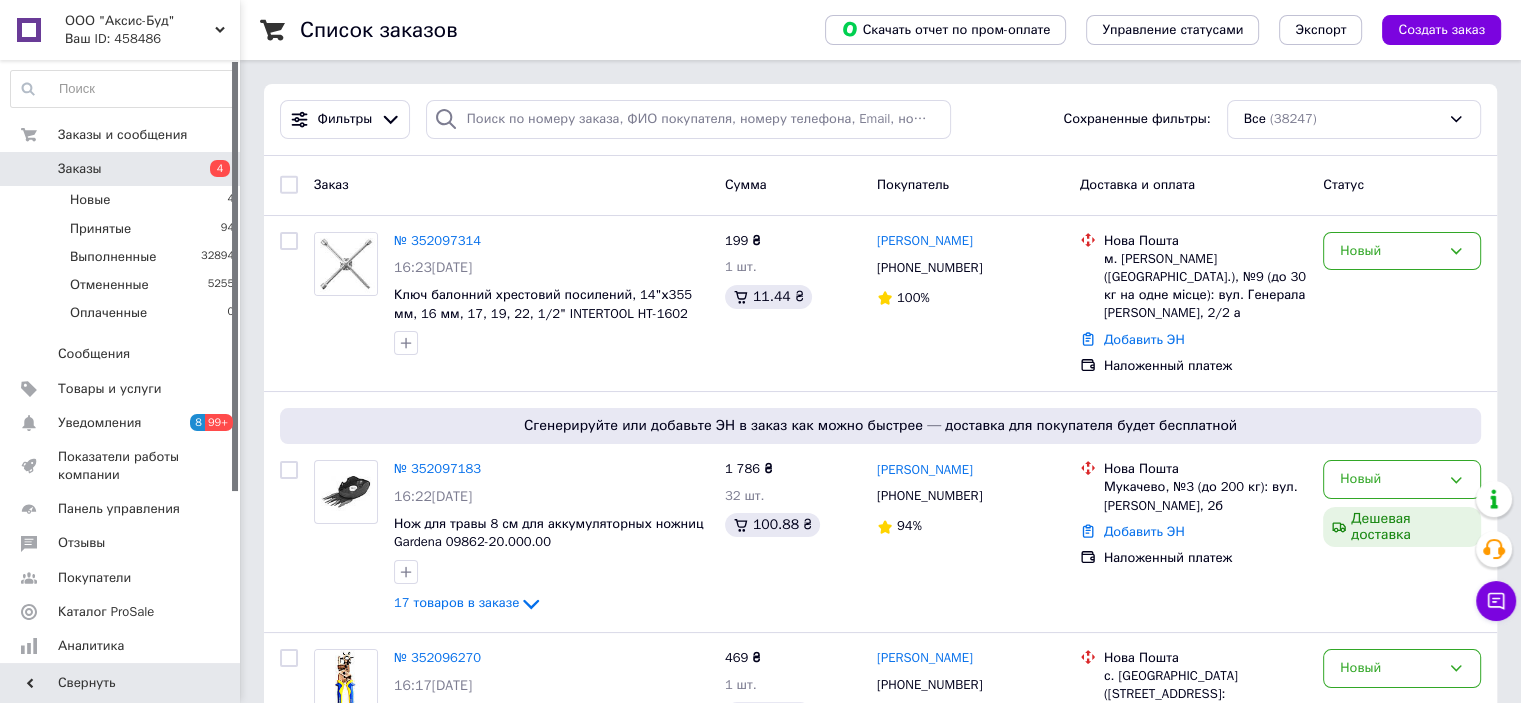 click on "Список заказов   Скачать отчет по пром-оплате Управление статусами Экспорт Создать заказ Фильтры Сохраненные фильтры: Все (38247) Заказ Сумма Покупатель Доставка и оплата Статус № 352097314 16:23[DATE] Ключ балонний хрестовий посилений, 14"х355 мм, 16 мм, 17, 19, 22, 1/2" INTERTOOL HT-1602 199 ₴ 1 шт. 11.44 ₴ [PERSON_NAME] [PHONE_NUMBER] 100% Нова Пошта м. [GEOGRAPHIC_DATA] ([GEOGRAPHIC_DATA].), №9 (до 30 кг на одне місце): вул. Генерала [PERSON_NAME], 2/2 а Добавить ЭН Наложенный платеж Новый Сгенерируйте или добавьте ЭН в заказ как можно быстрее — доставка для покупателя будет бесплатной № 352097183 94% 94%" at bounding box center [880, 9294] 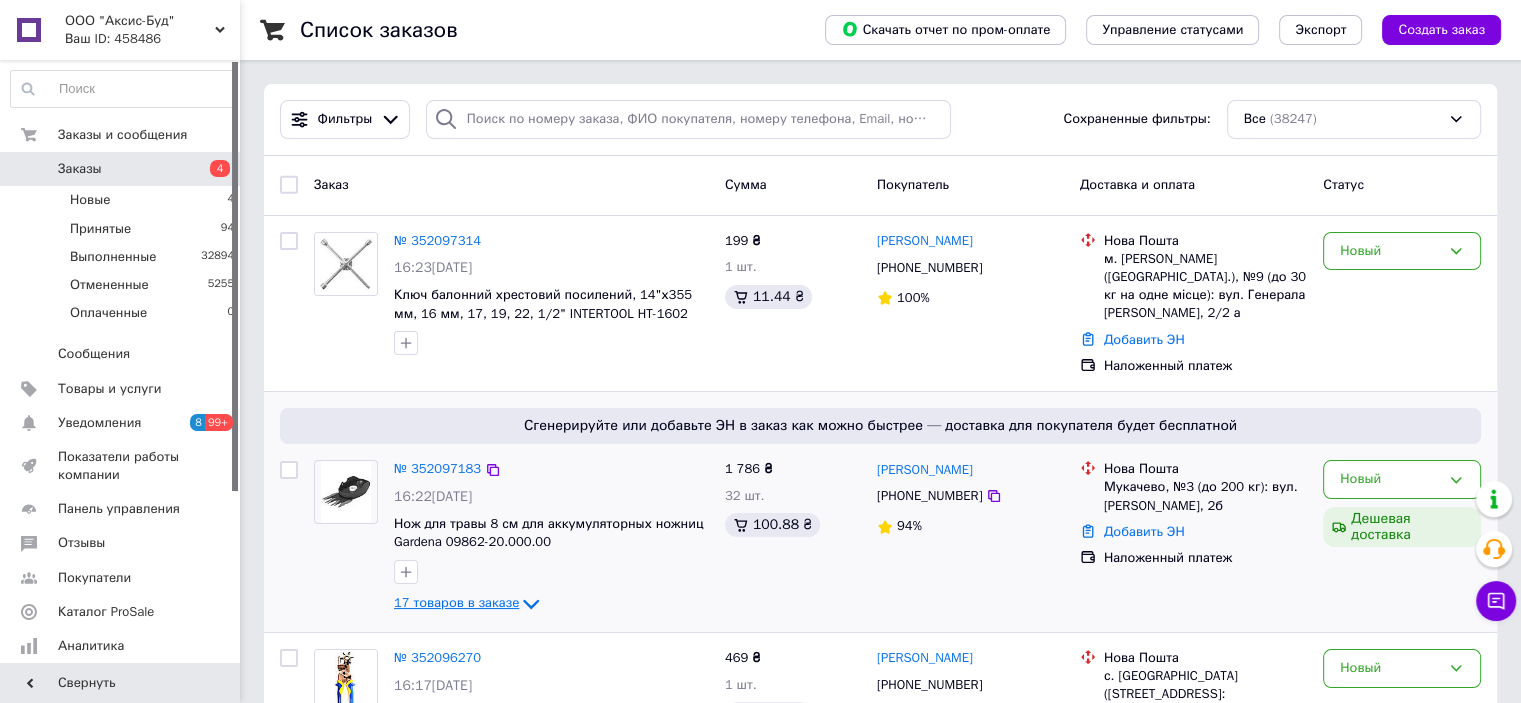 click on "17 товаров в заказе" at bounding box center [456, 603] 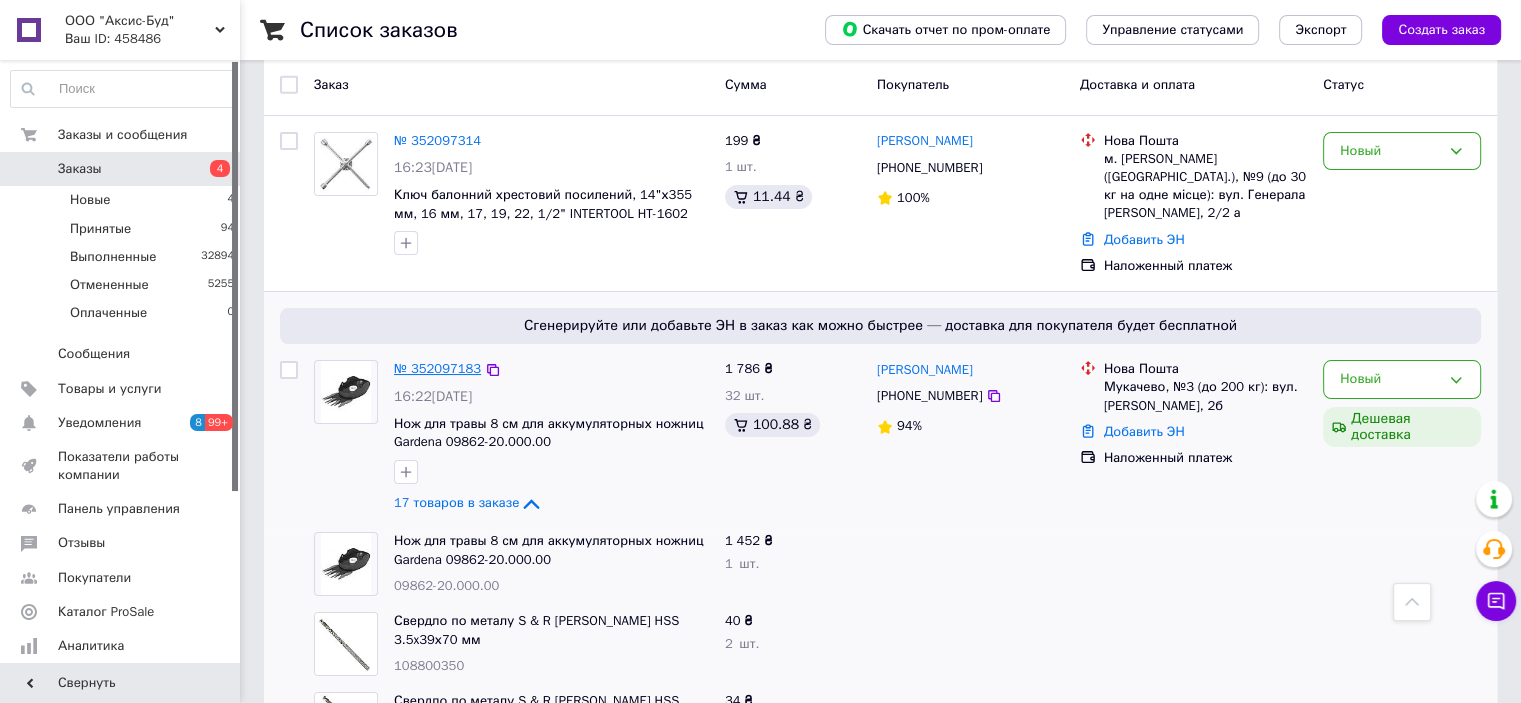 scroll, scrollTop: 100, scrollLeft: 0, axis: vertical 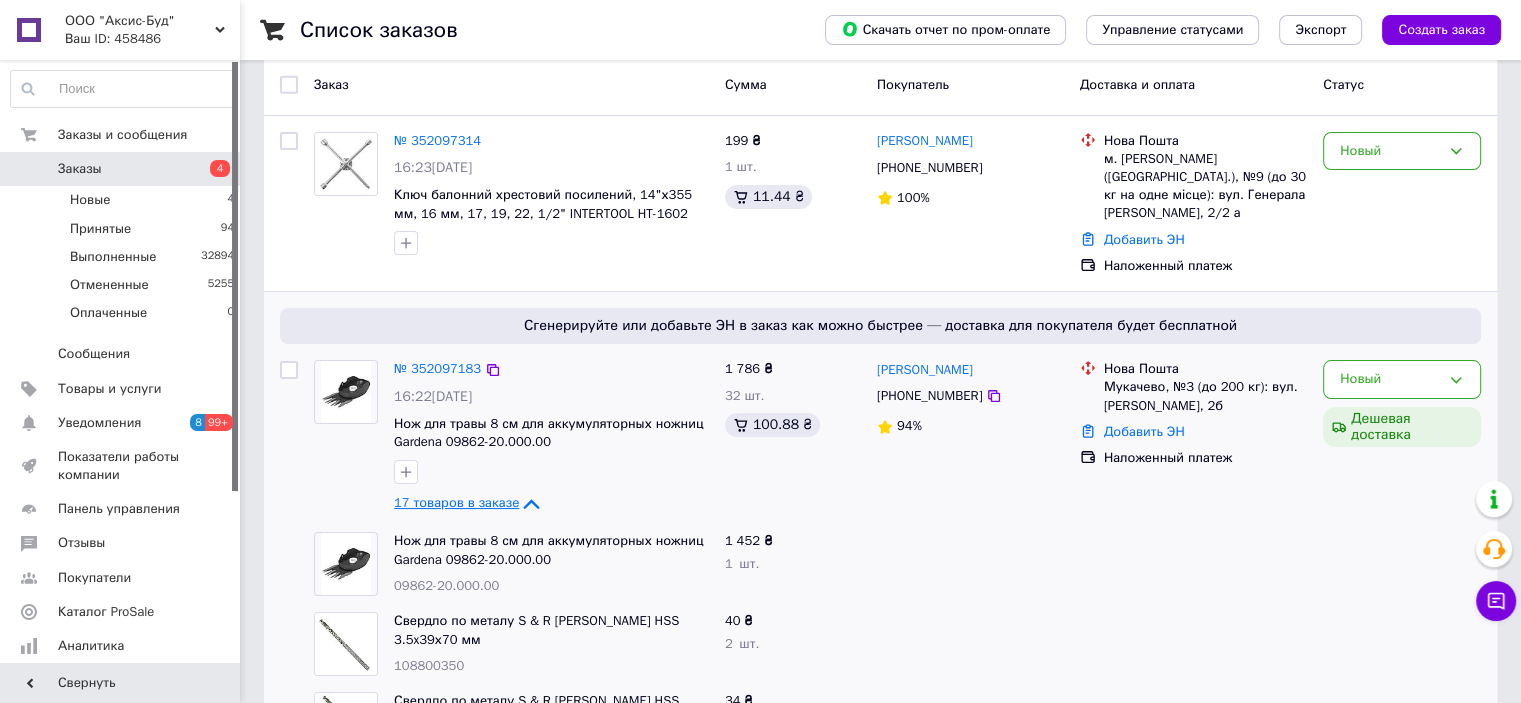 click on "17 товаров в заказе" at bounding box center (456, 503) 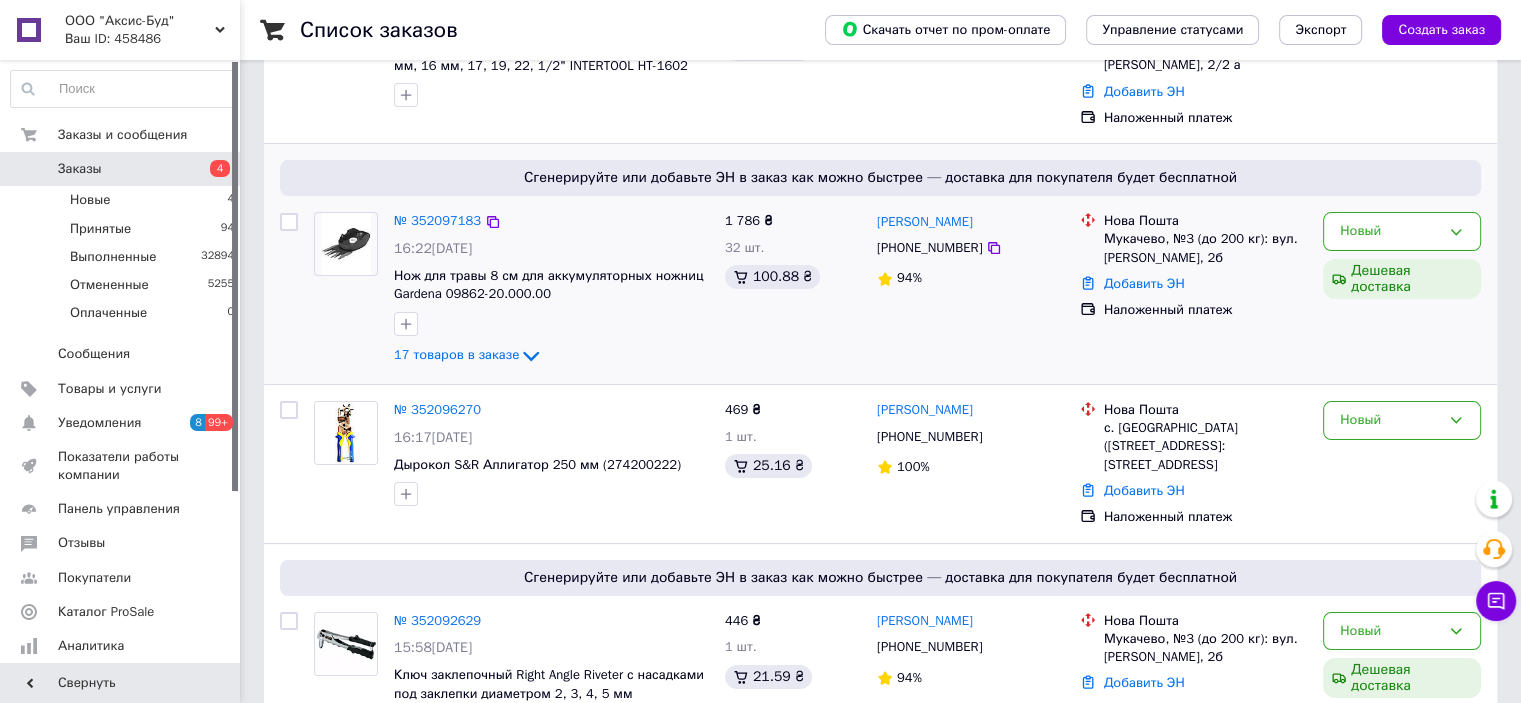 scroll, scrollTop: 300, scrollLeft: 0, axis: vertical 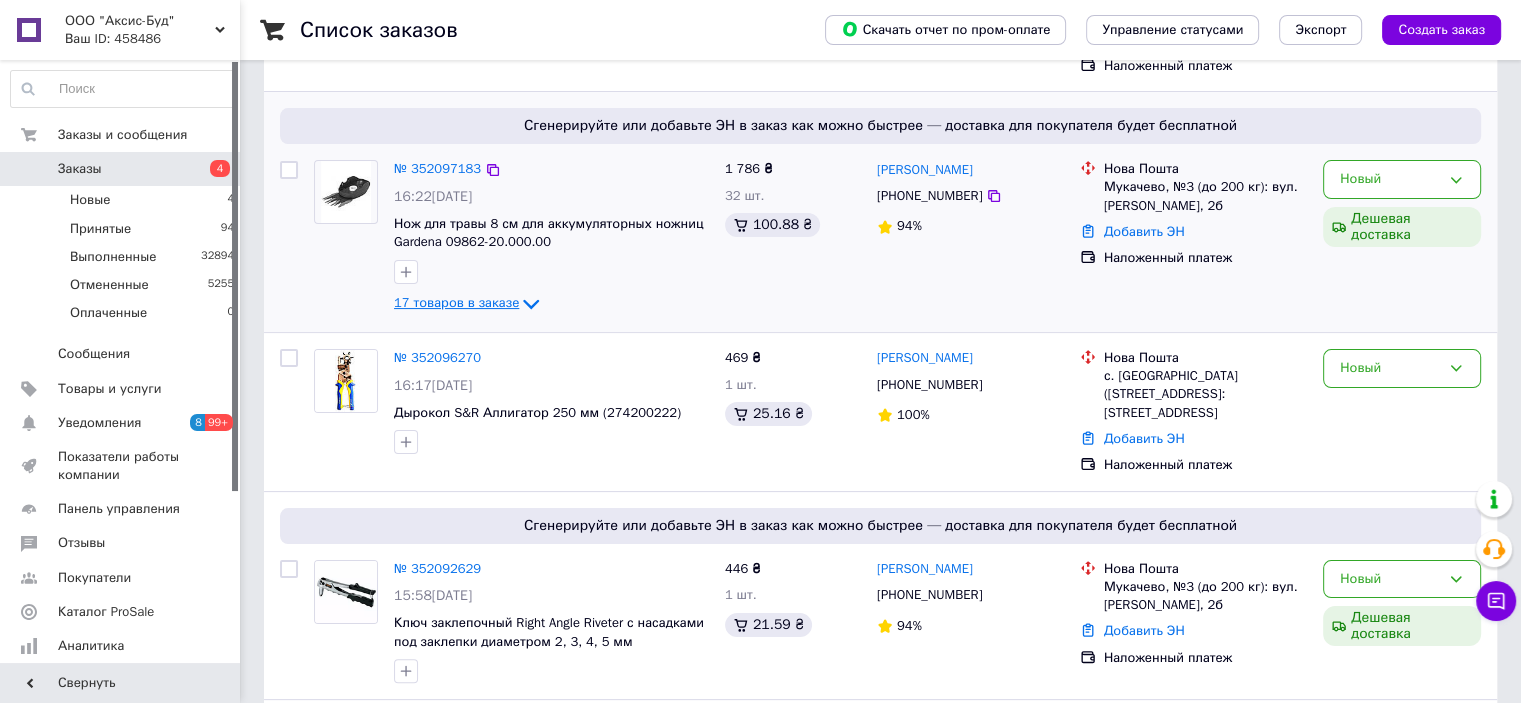 click on "17 товаров в заказе" at bounding box center [456, 303] 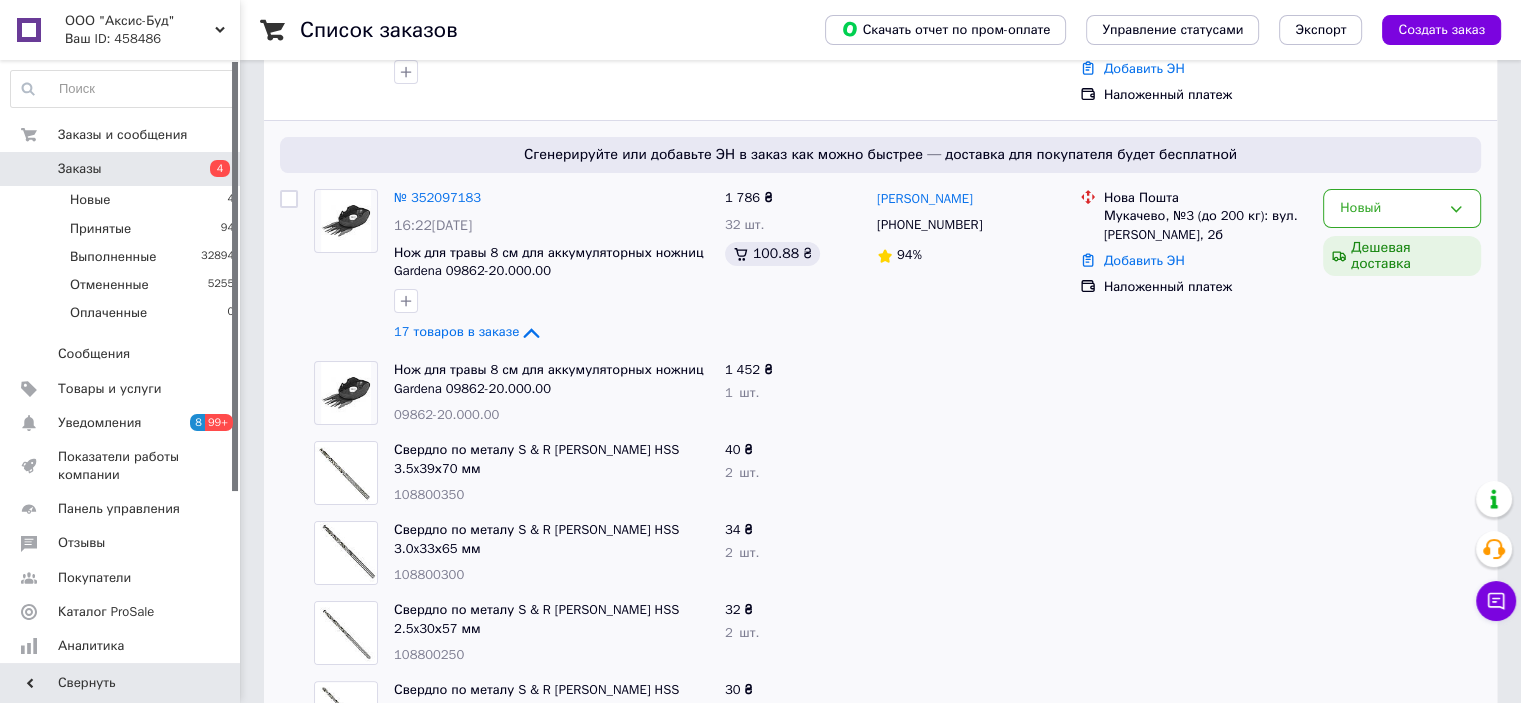 scroll, scrollTop: 300, scrollLeft: 0, axis: vertical 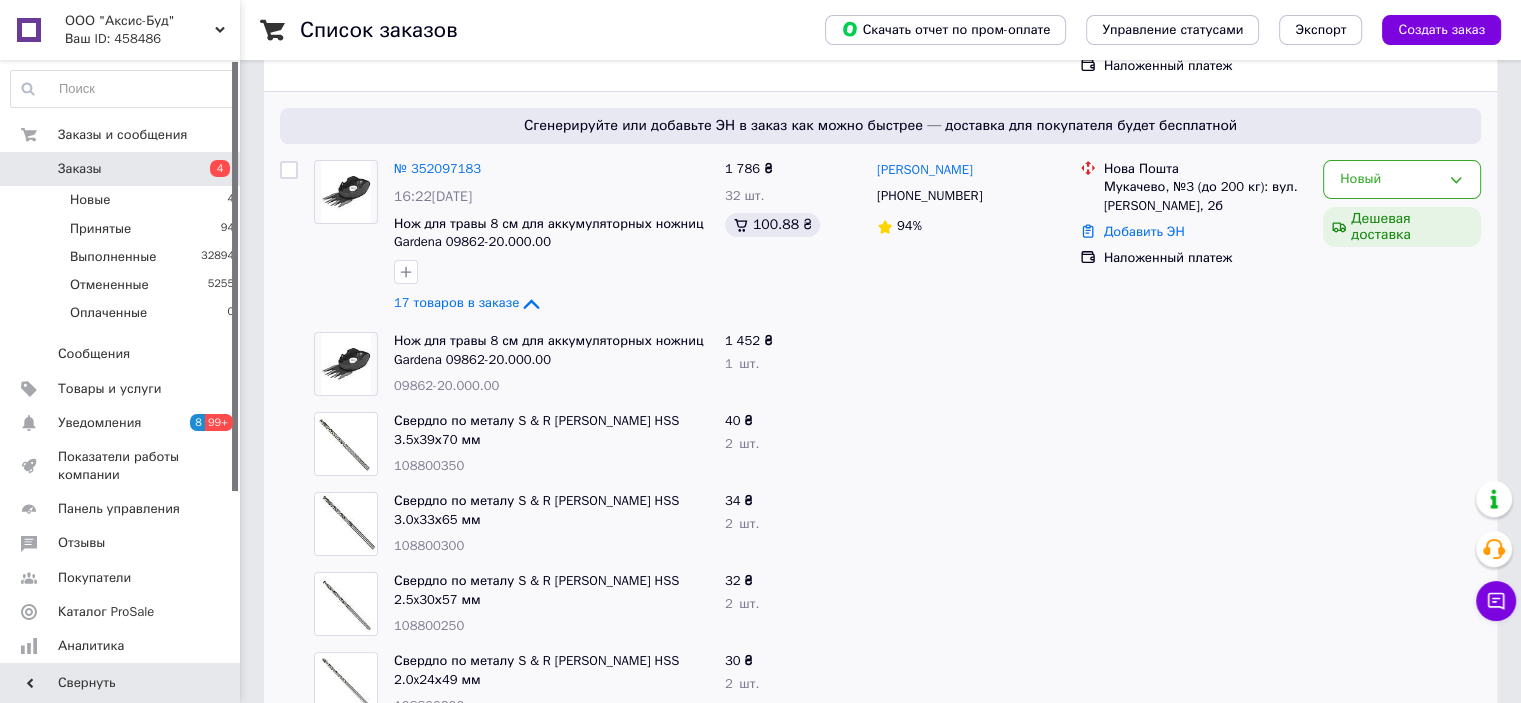 drag, startPoint x: 394, startPoint y: 392, endPoint x: 432, endPoint y: 420, distance: 47.201694 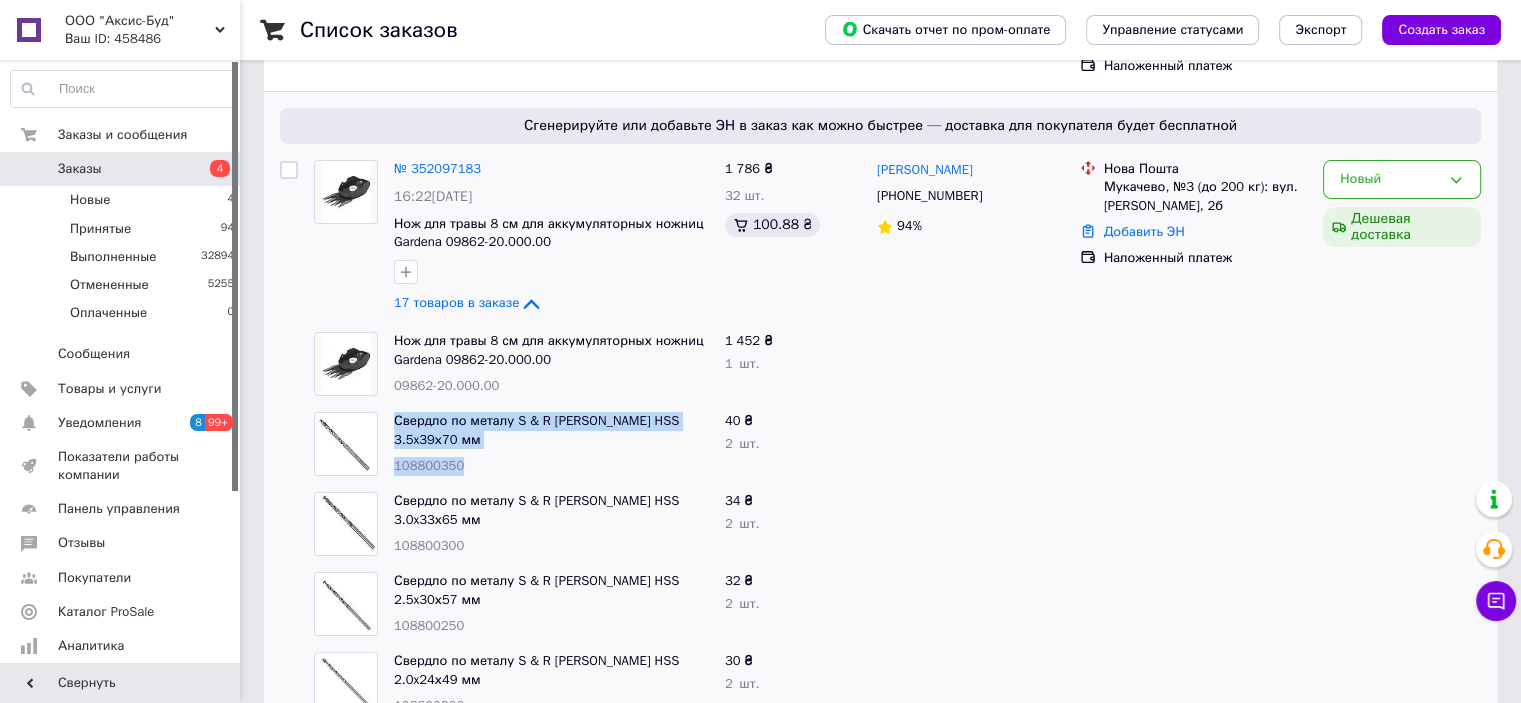 copy on "Свердло по металу S & R Meister HSS 3.5x39х70 мм 108800350" 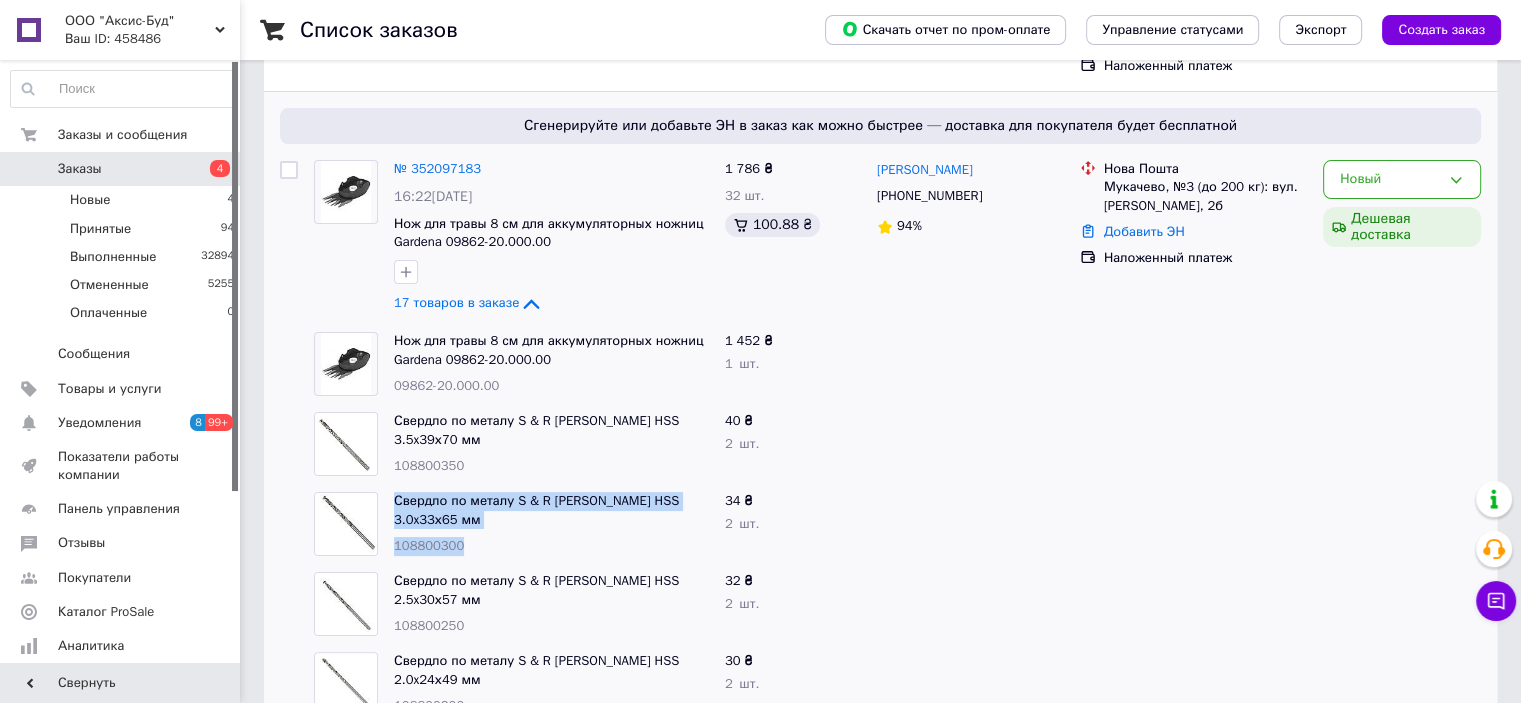 drag, startPoint x: 472, startPoint y: 511, endPoint x: 392, endPoint y: 483, distance: 84.758484 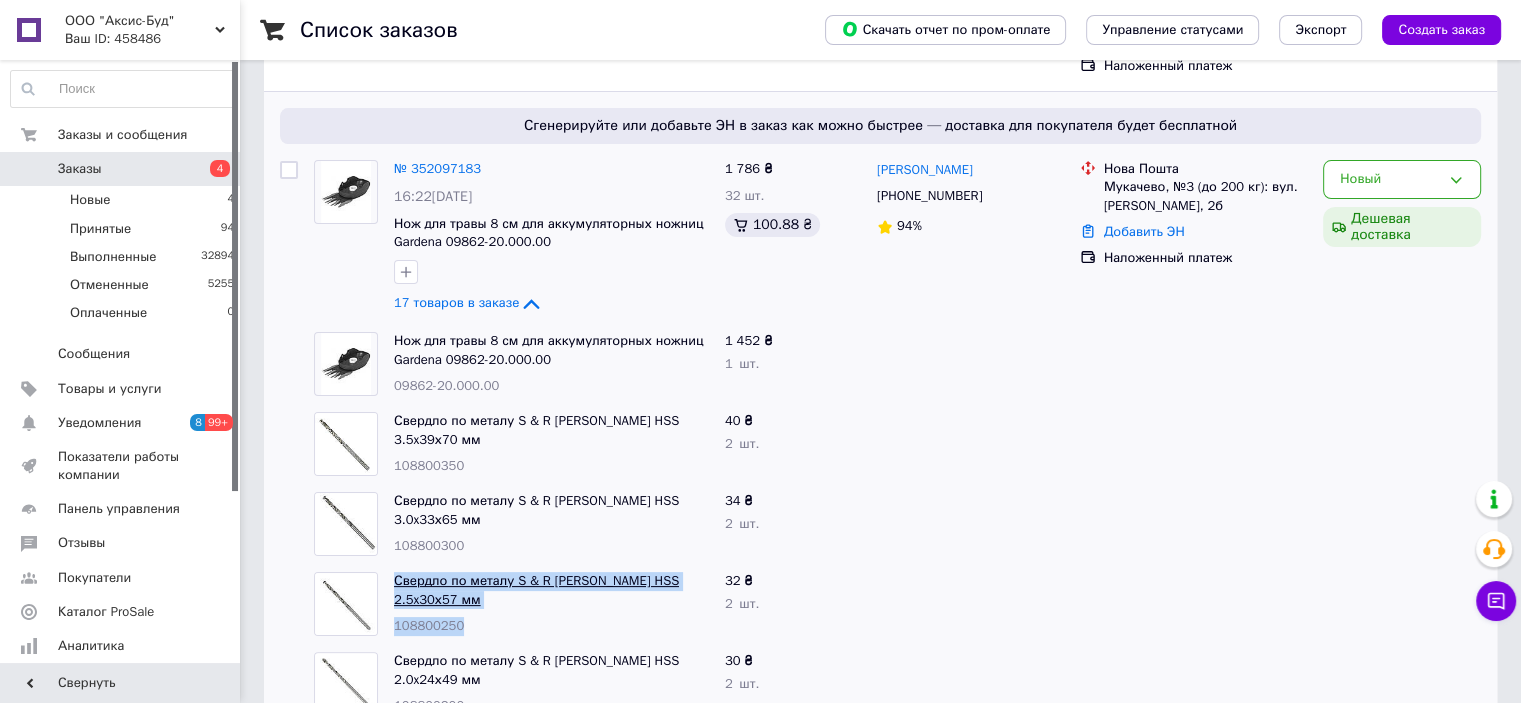 drag, startPoint x: 461, startPoint y: 595, endPoint x: 393, endPoint y: 565, distance: 74.323616 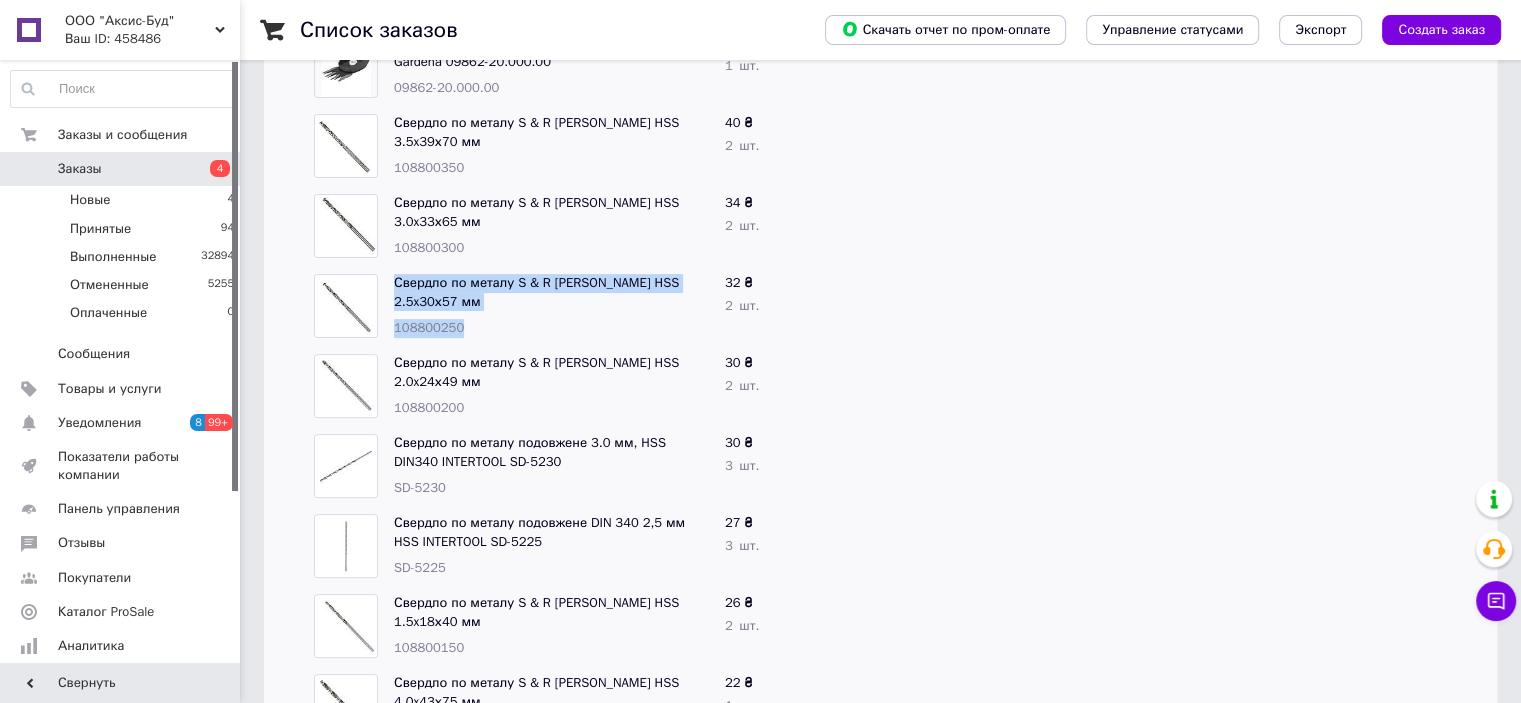 scroll, scrollTop: 600, scrollLeft: 0, axis: vertical 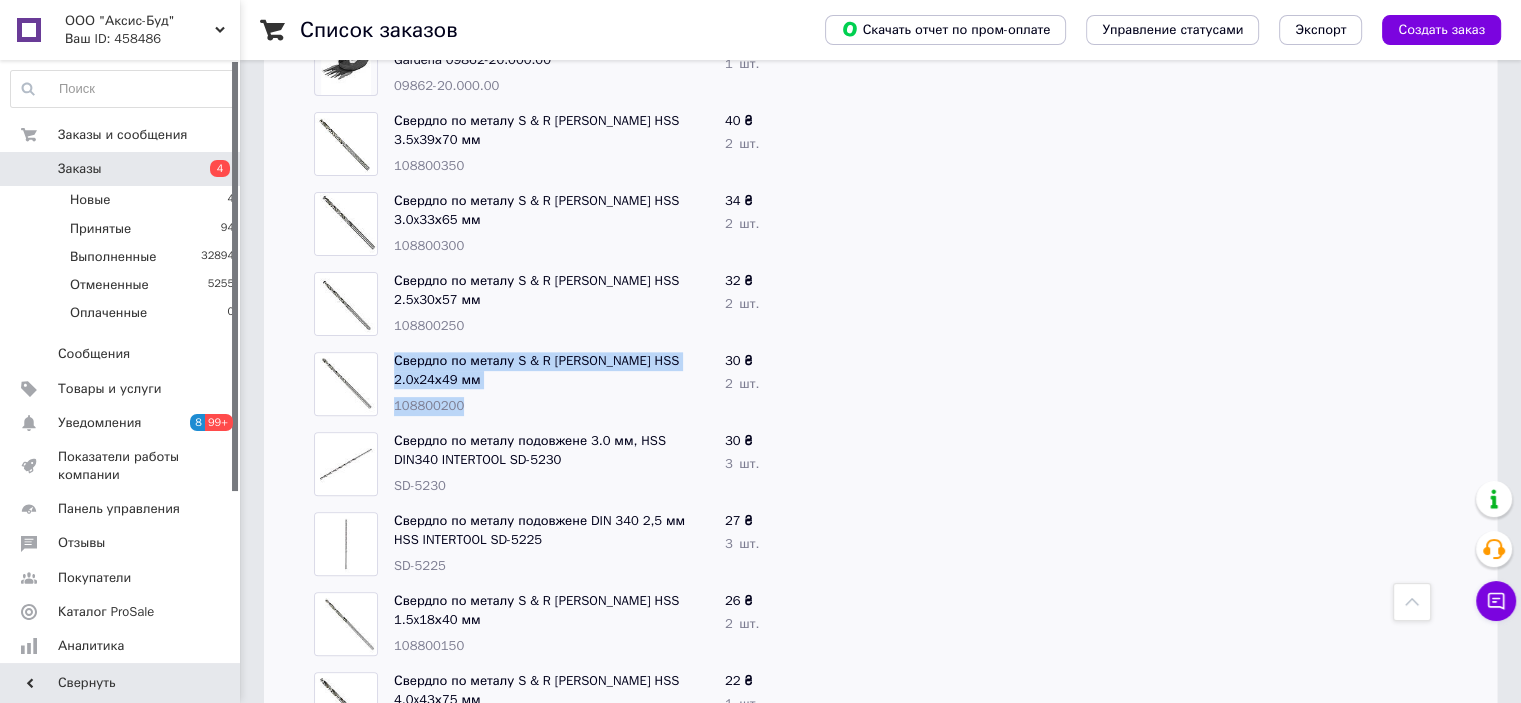 drag, startPoint x: 433, startPoint y: 365, endPoint x: 392, endPoint y: 344, distance: 46.06517 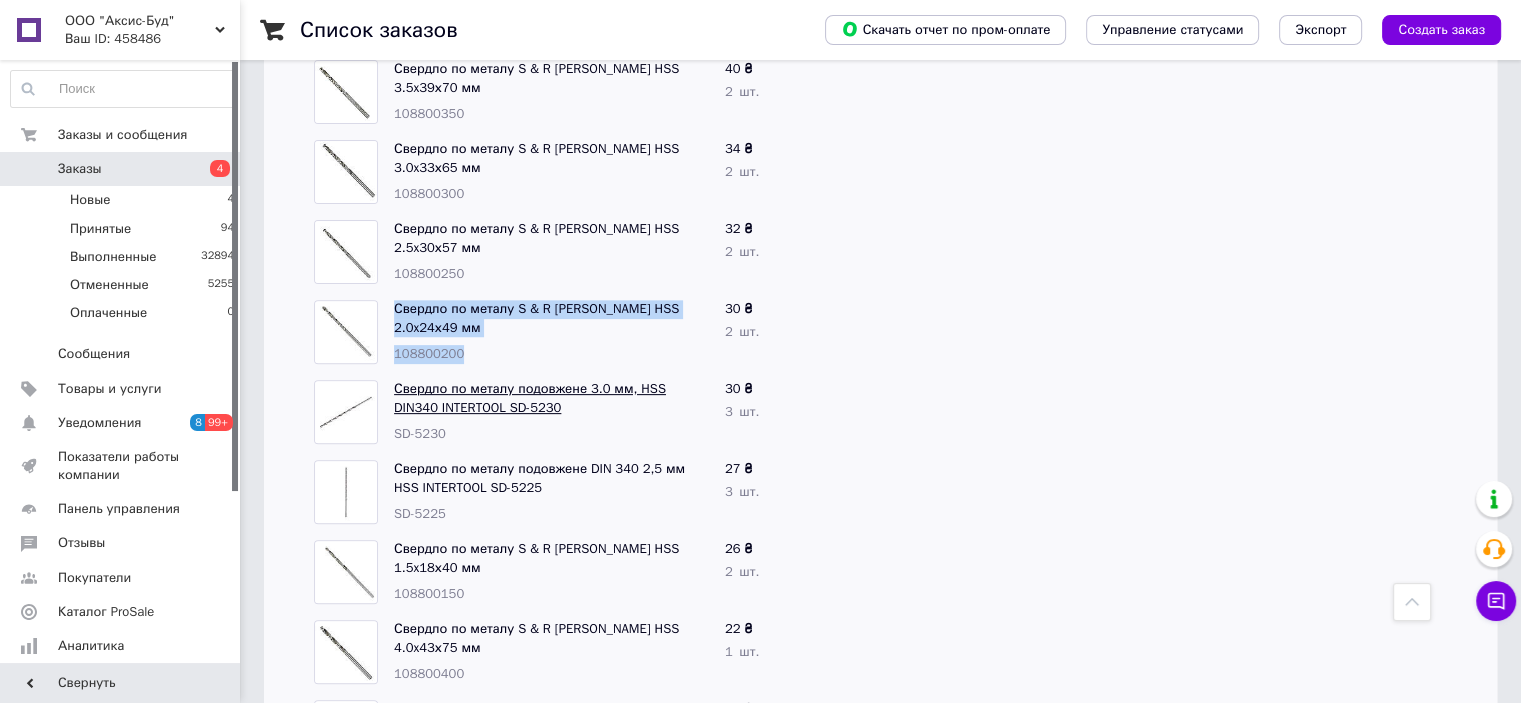 scroll, scrollTop: 700, scrollLeft: 0, axis: vertical 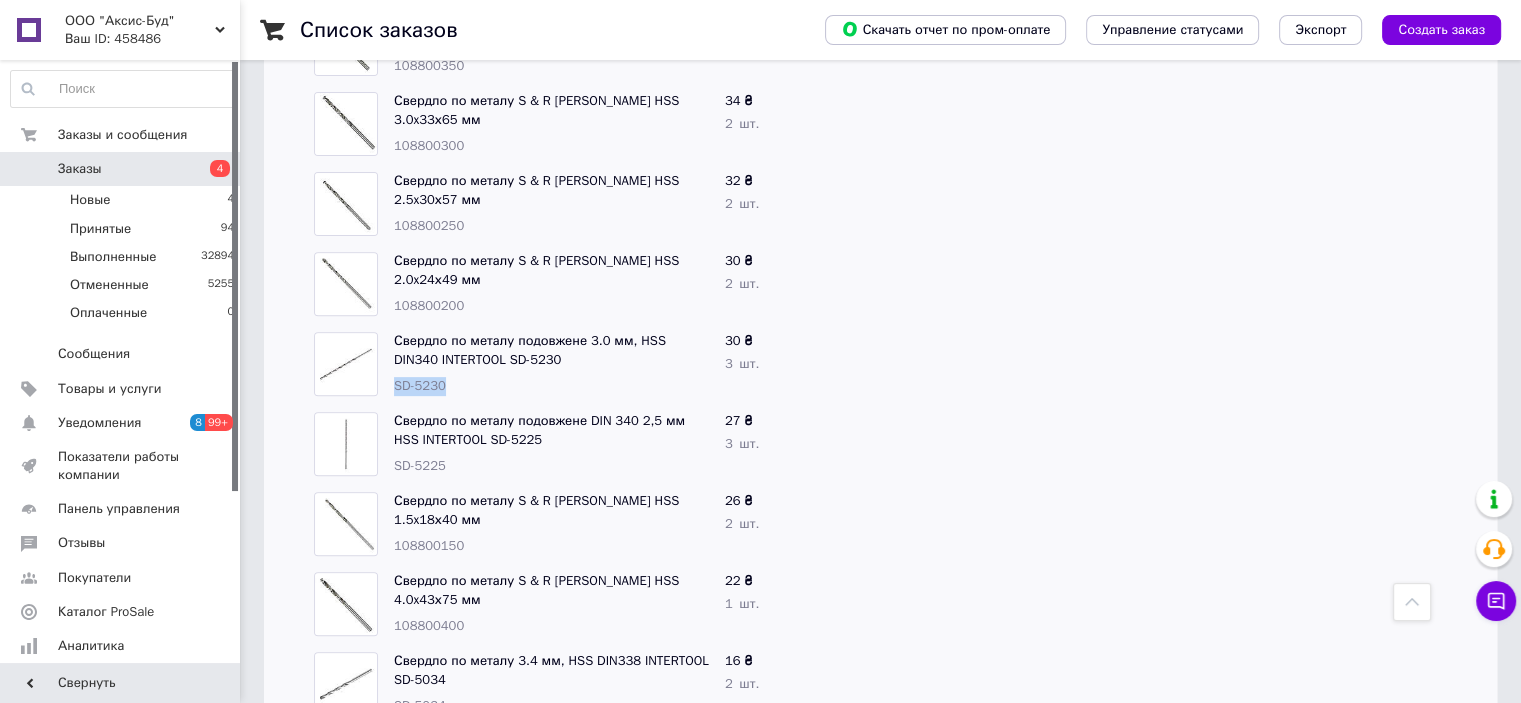 drag, startPoint x: 452, startPoint y: 371, endPoint x: 388, endPoint y: 372, distance: 64.00781 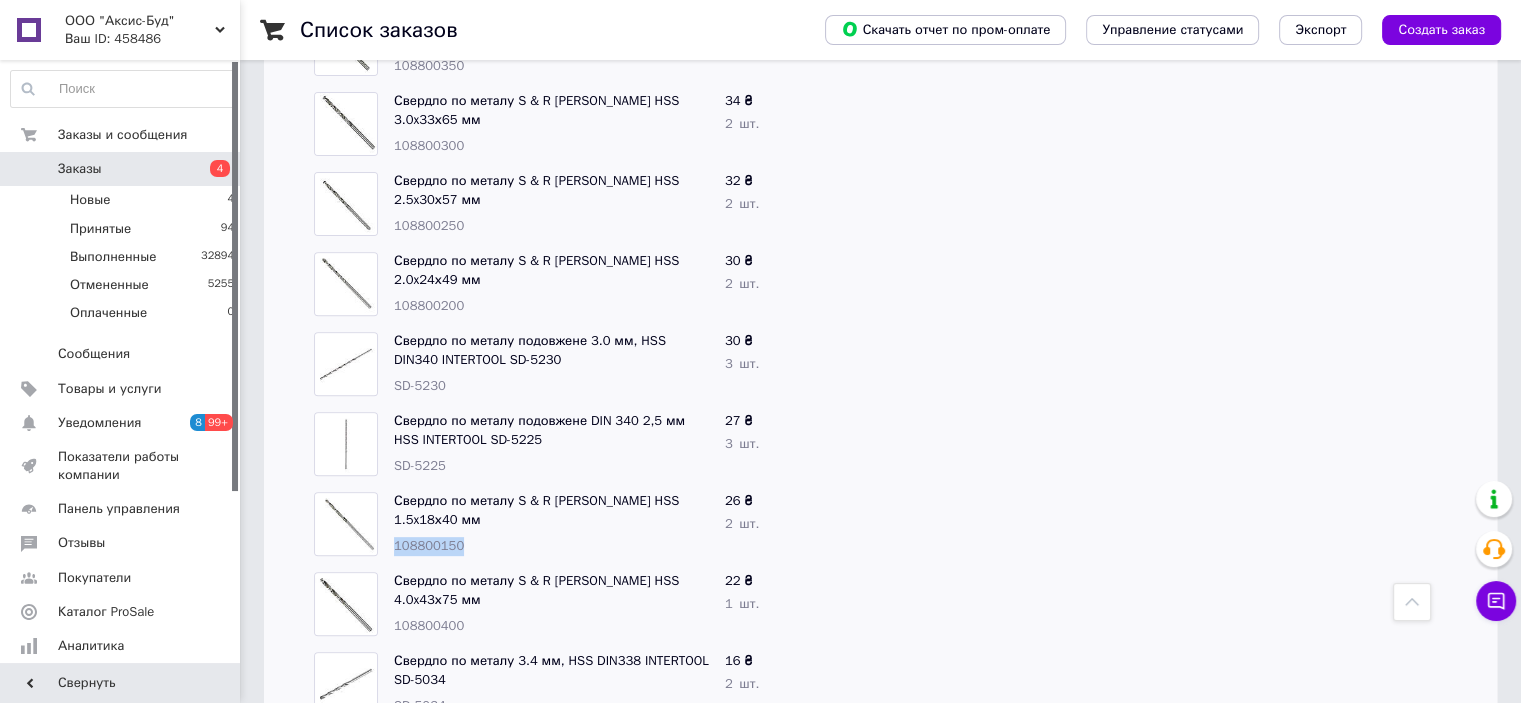 copy on "108800150" 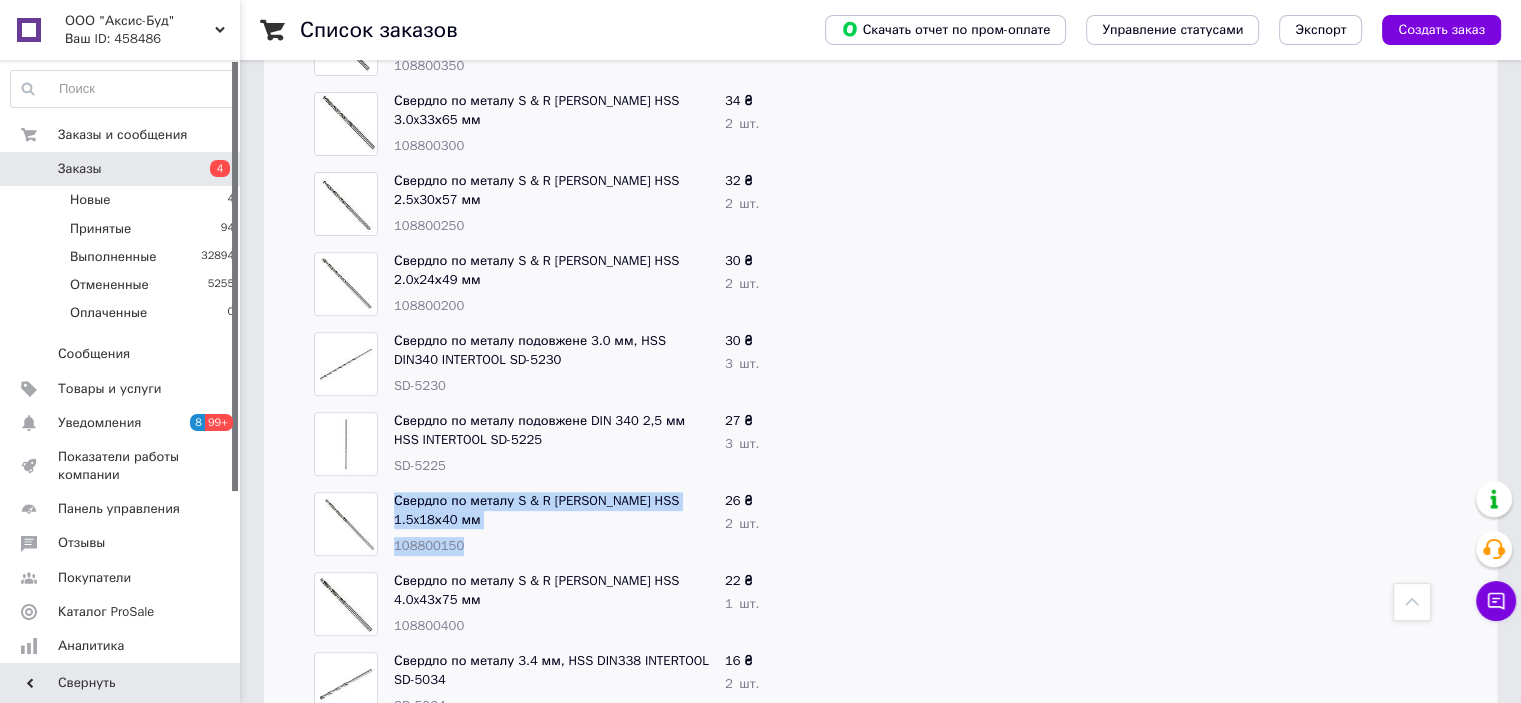 drag, startPoint x: 468, startPoint y: 504, endPoint x: 390, endPoint y: 480, distance: 81.608826 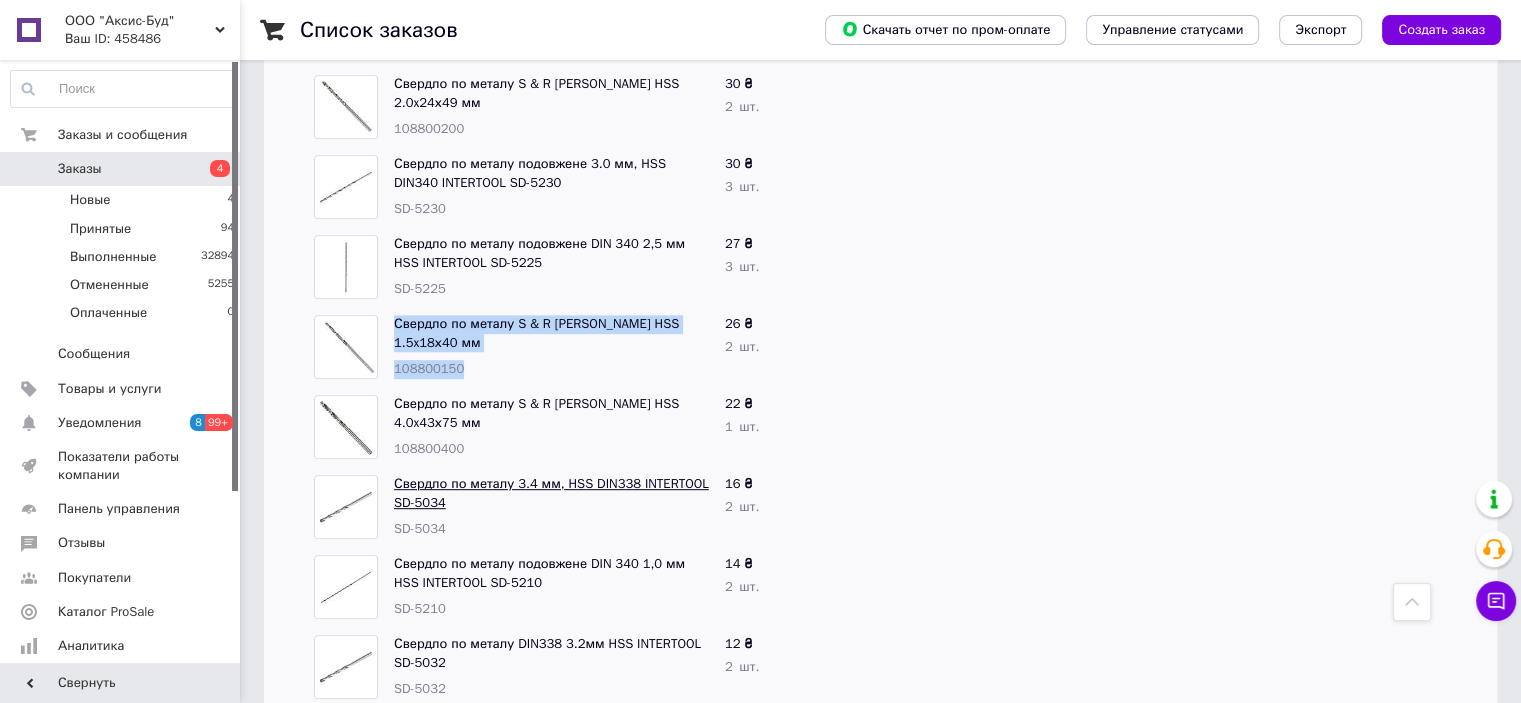 scroll, scrollTop: 900, scrollLeft: 0, axis: vertical 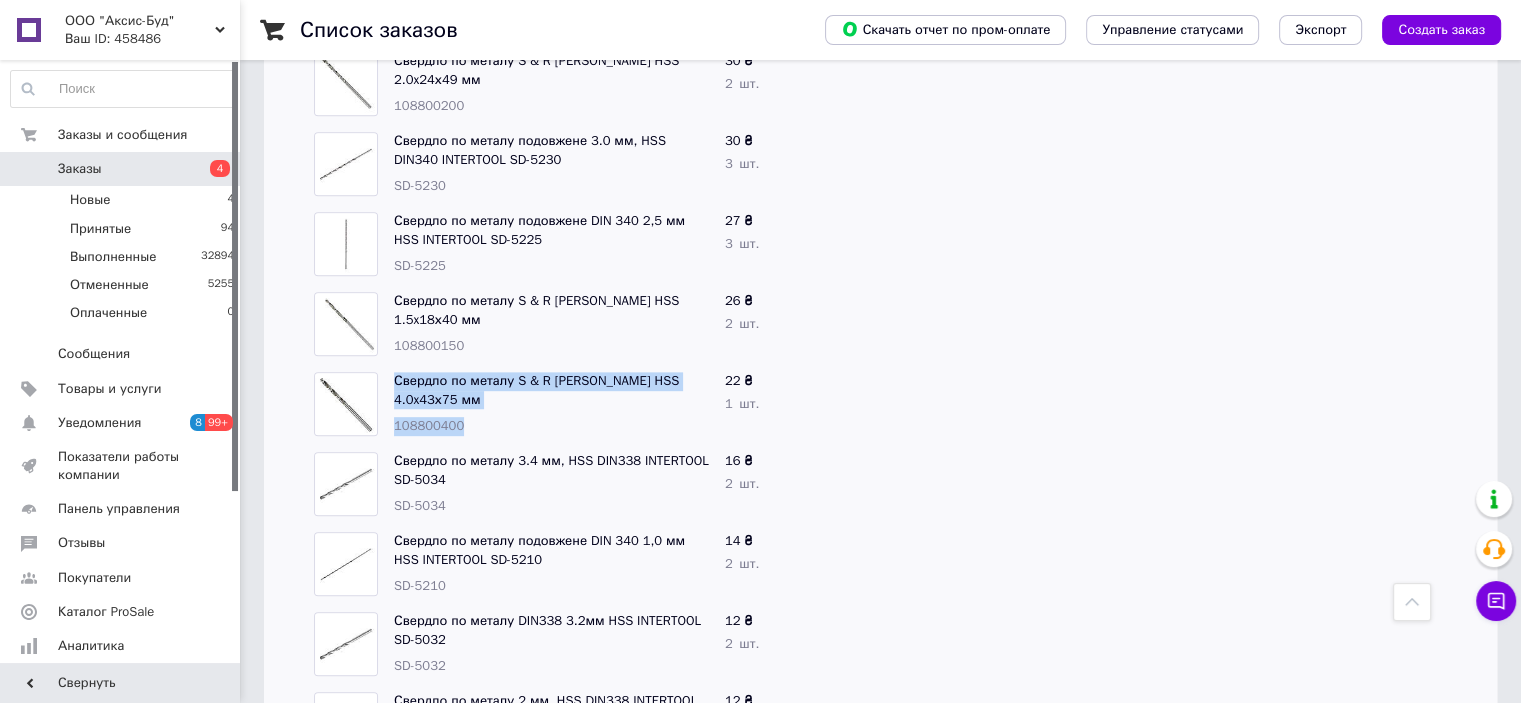 drag, startPoint x: 465, startPoint y: 387, endPoint x: 388, endPoint y: 361, distance: 81.27115 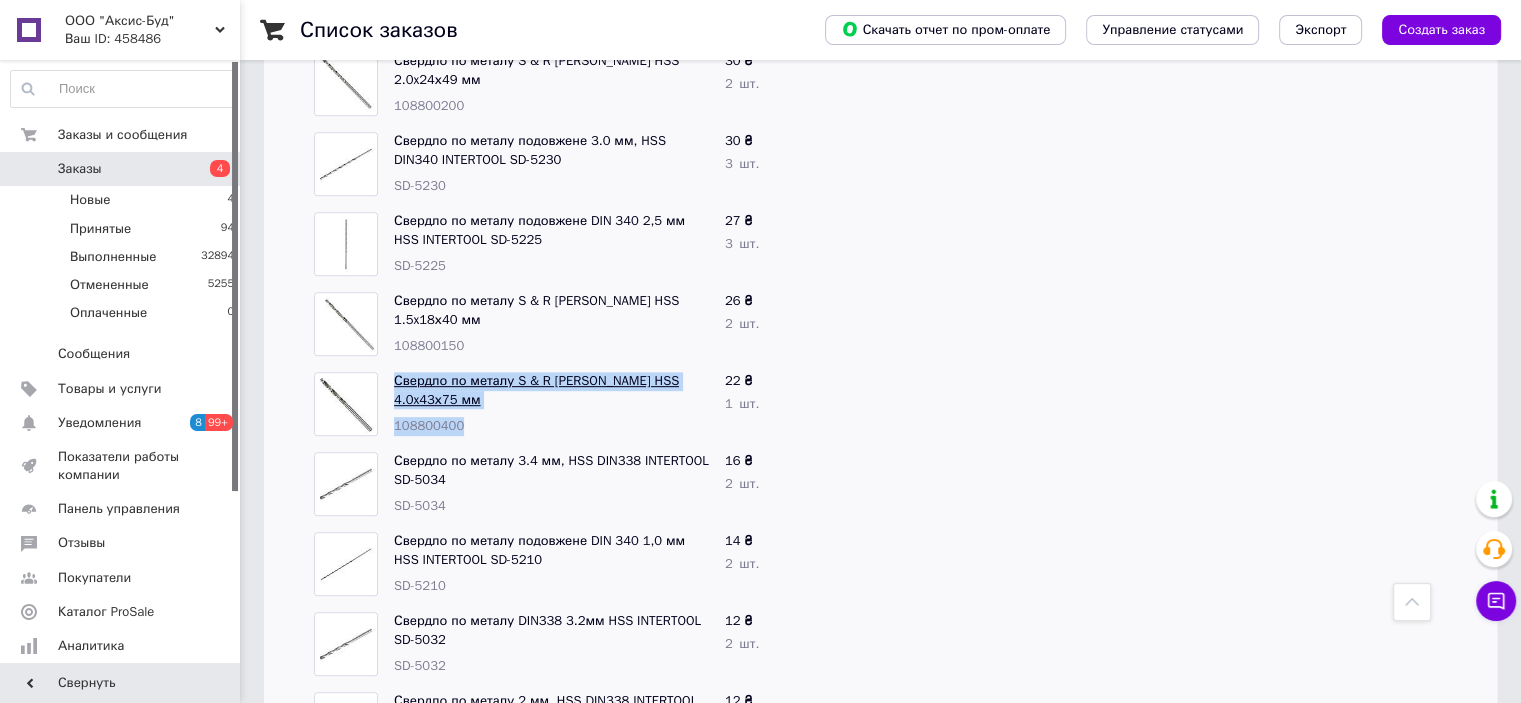 copy on "Свердло по металу S & R Meister HSS 4.0x43х75 мм 108800400" 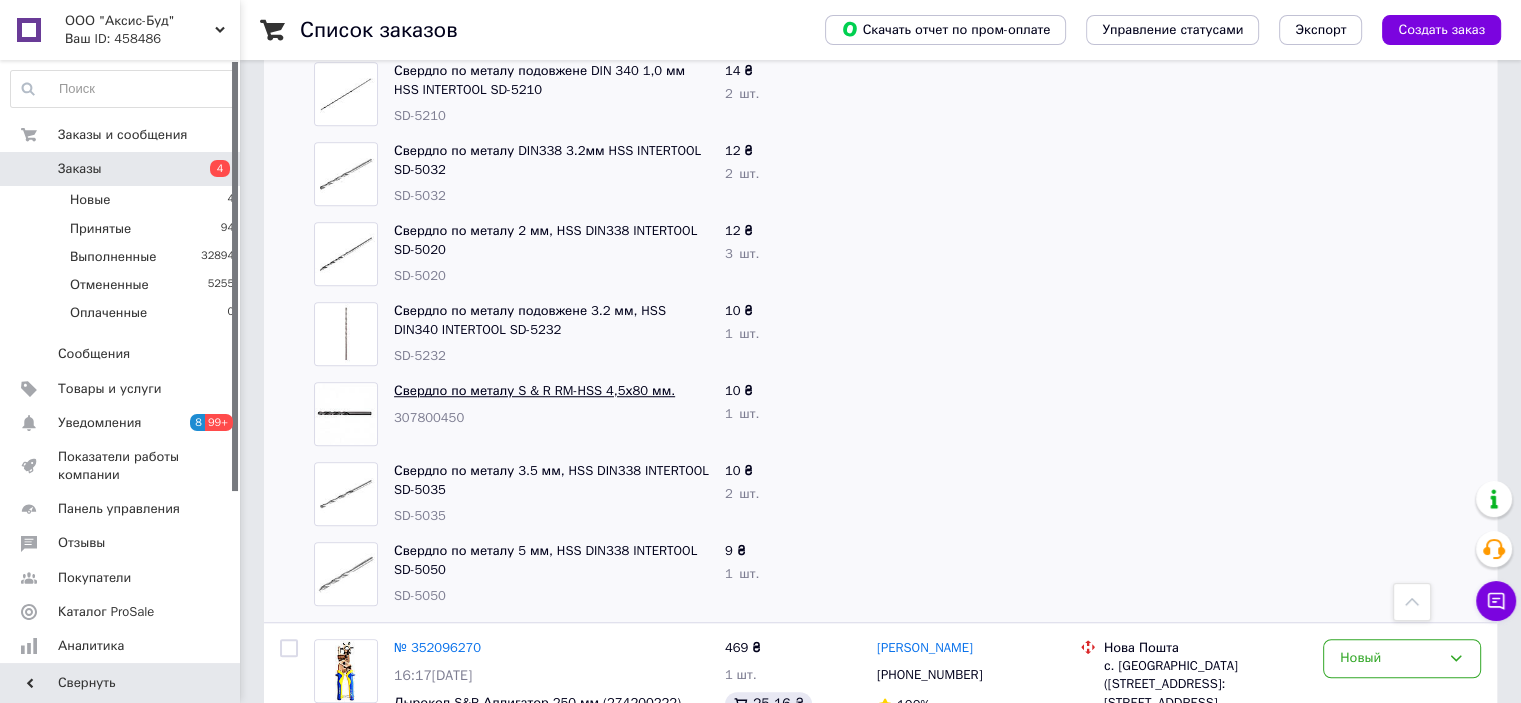 scroll, scrollTop: 1400, scrollLeft: 0, axis: vertical 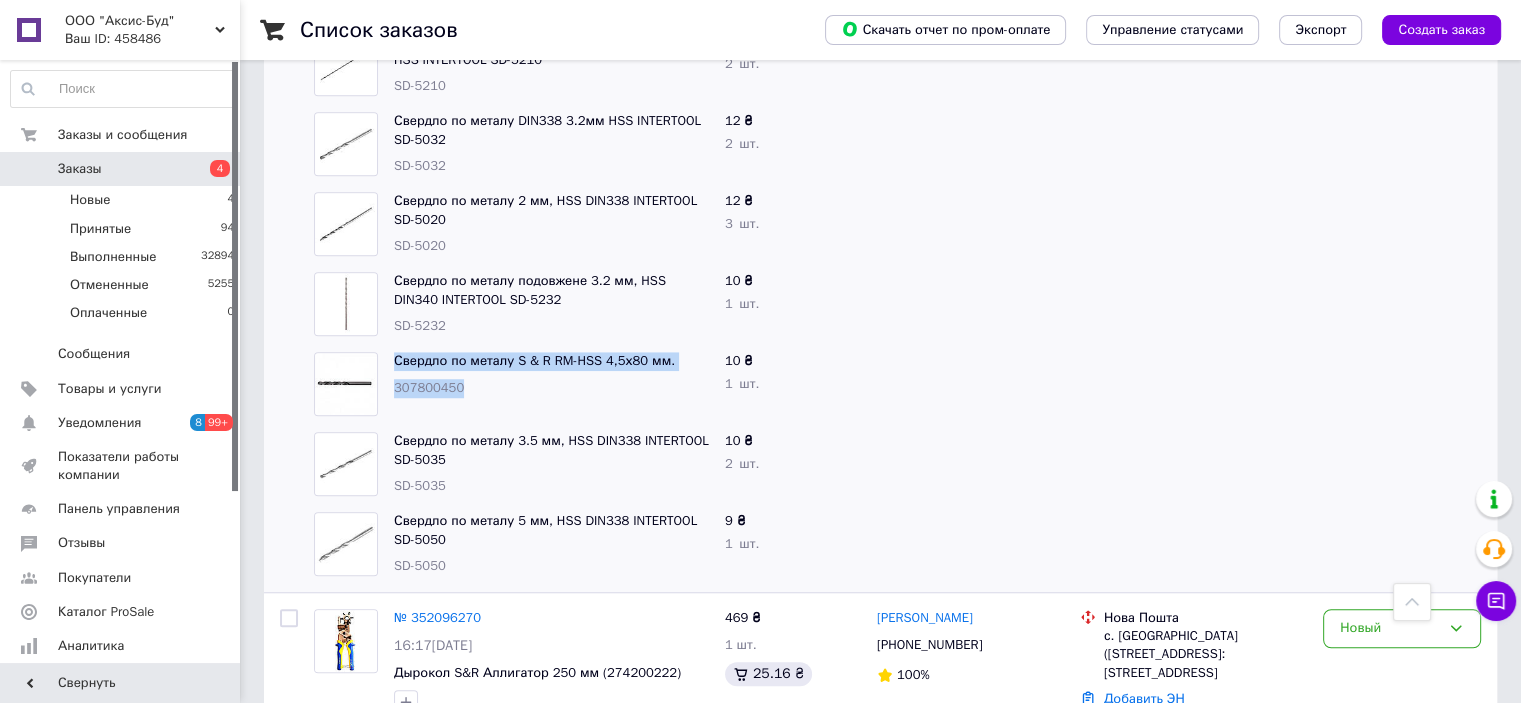 drag, startPoint x: 464, startPoint y: 369, endPoint x: 387, endPoint y: 339, distance: 82.637764 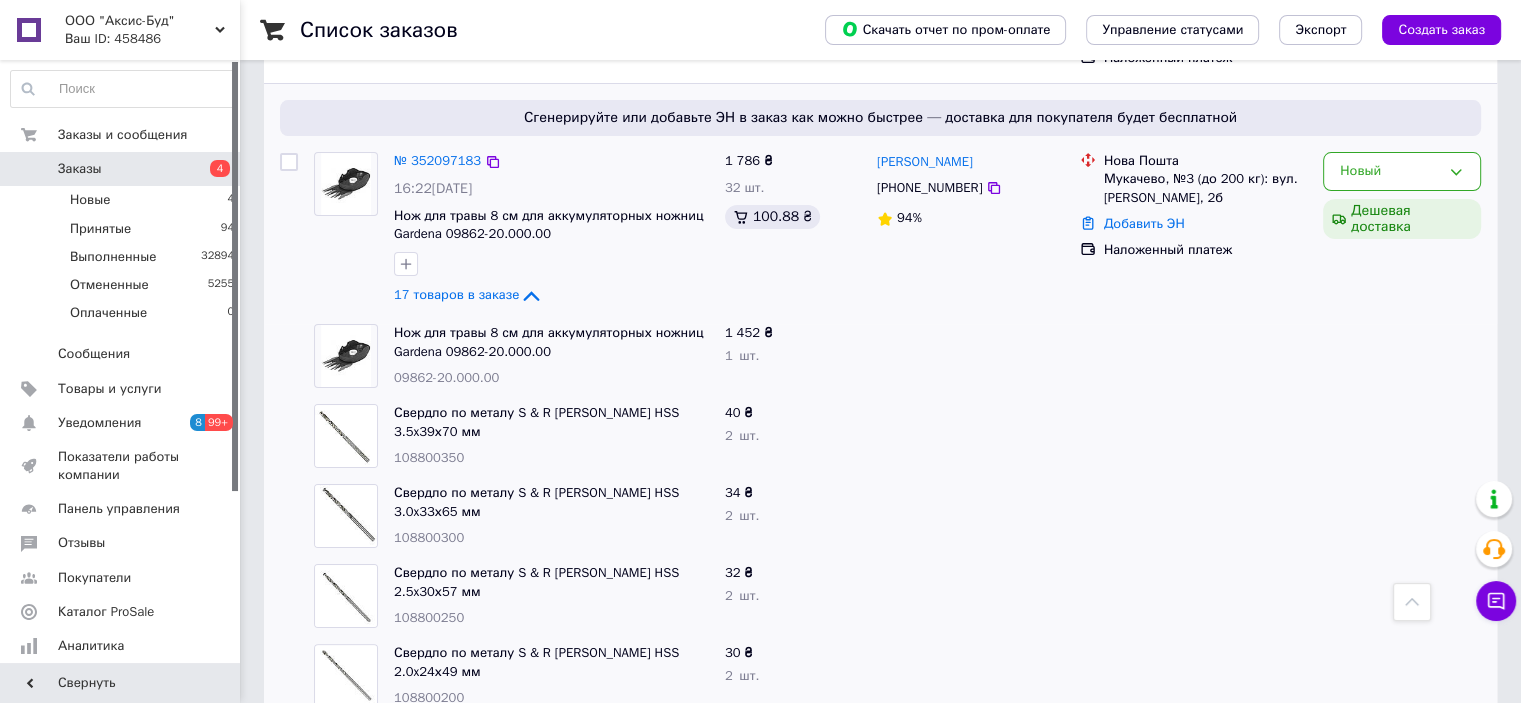 scroll, scrollTop: 200, scrollLeft: 0, axis: vertical 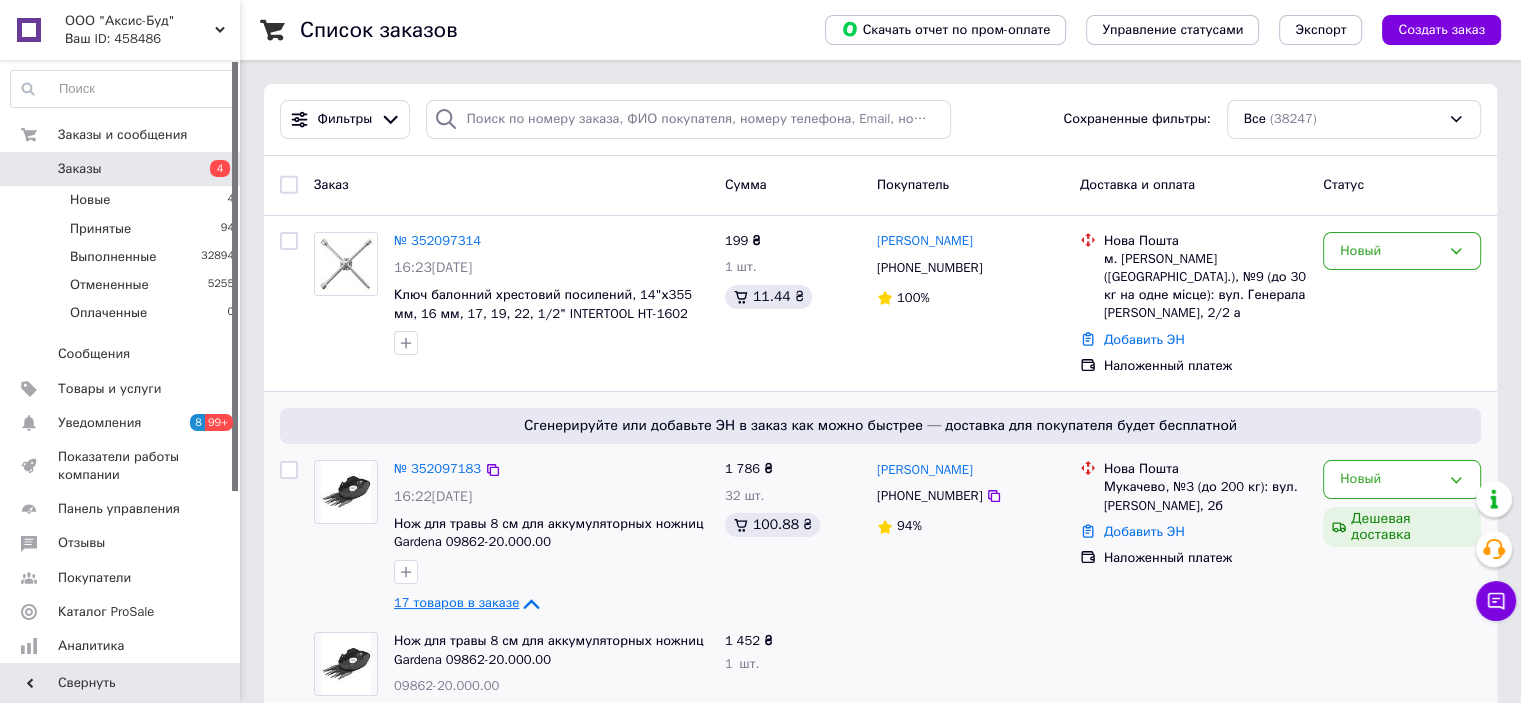 click on "17 товаров в заказе" at bounding box center [456, 603] 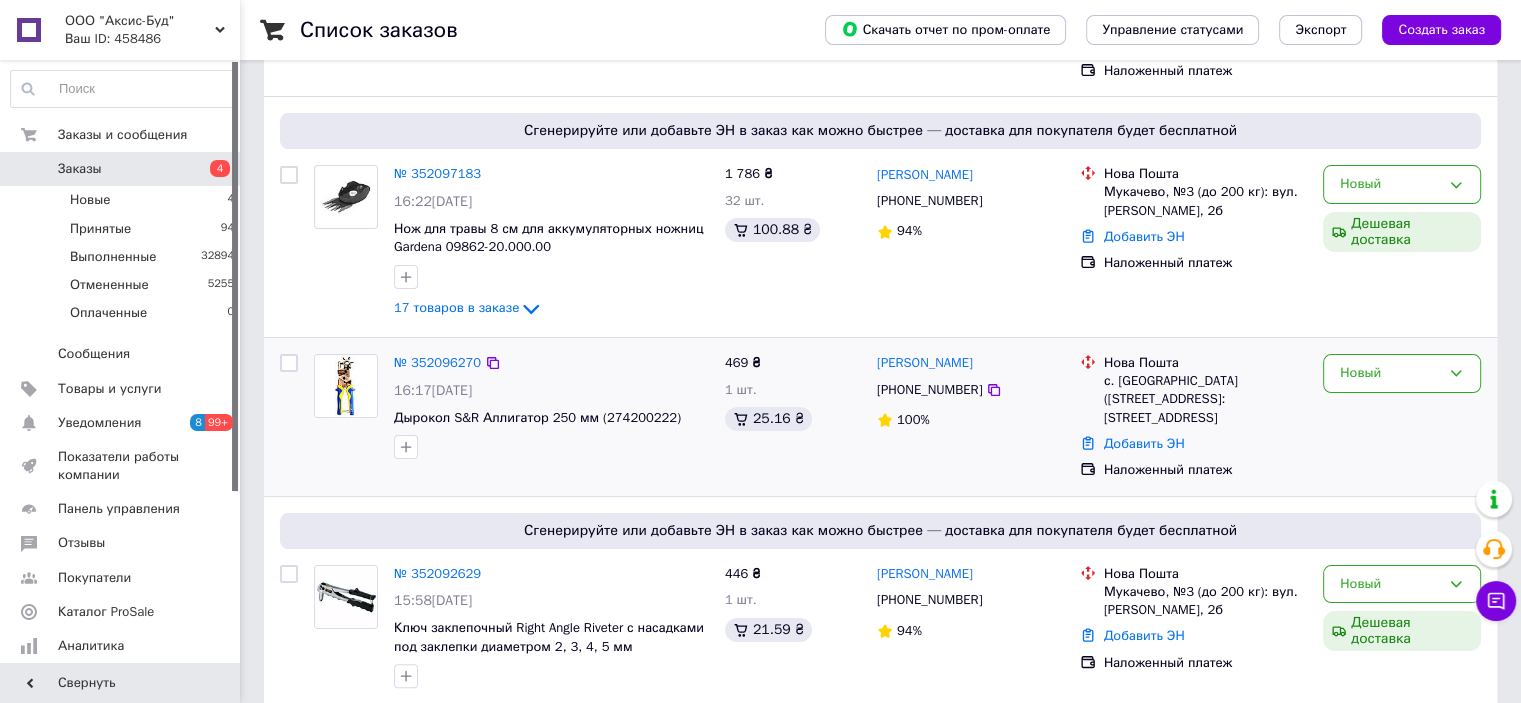 scroll, scrollTop: 300, scrollLeft: 0, axis: vertical 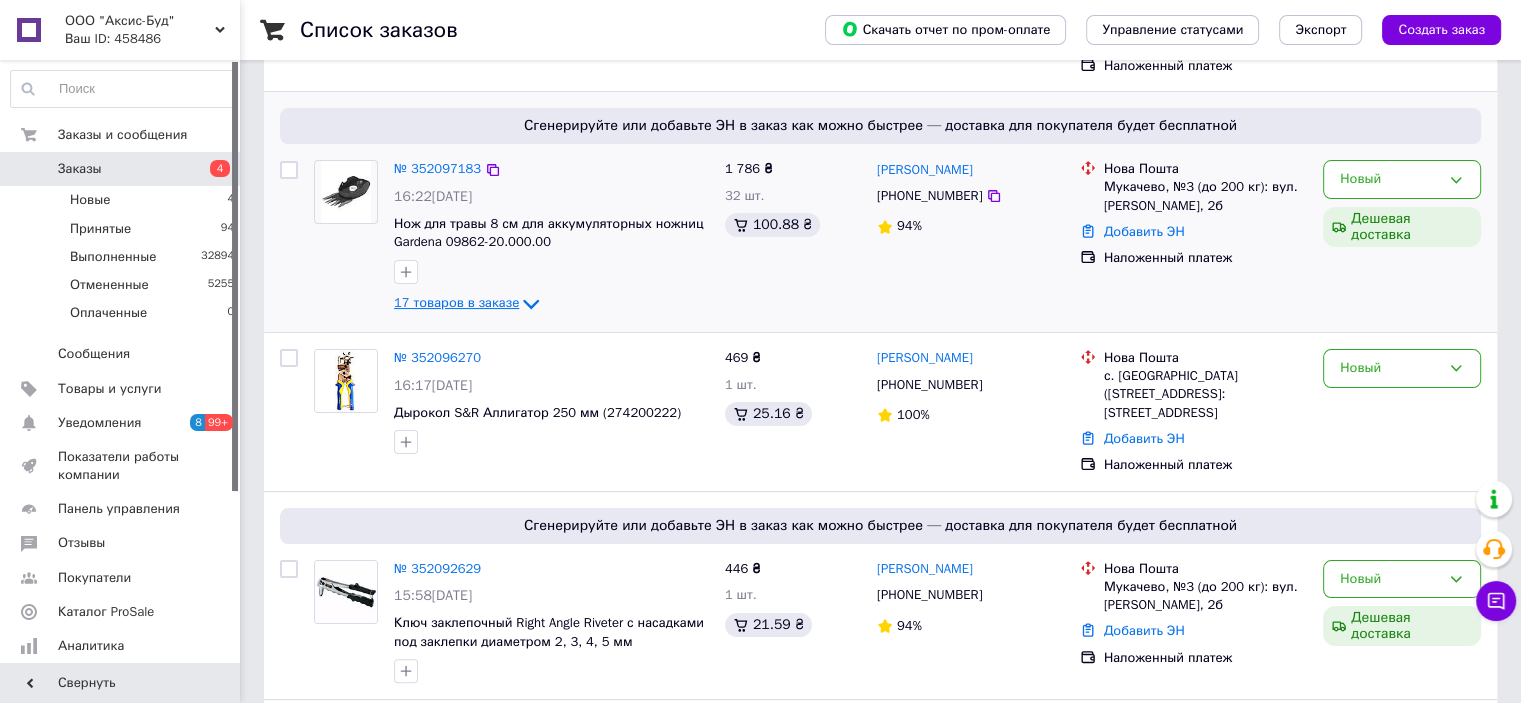click on "17 товаров в заказе" at bounding box center (456, 303) 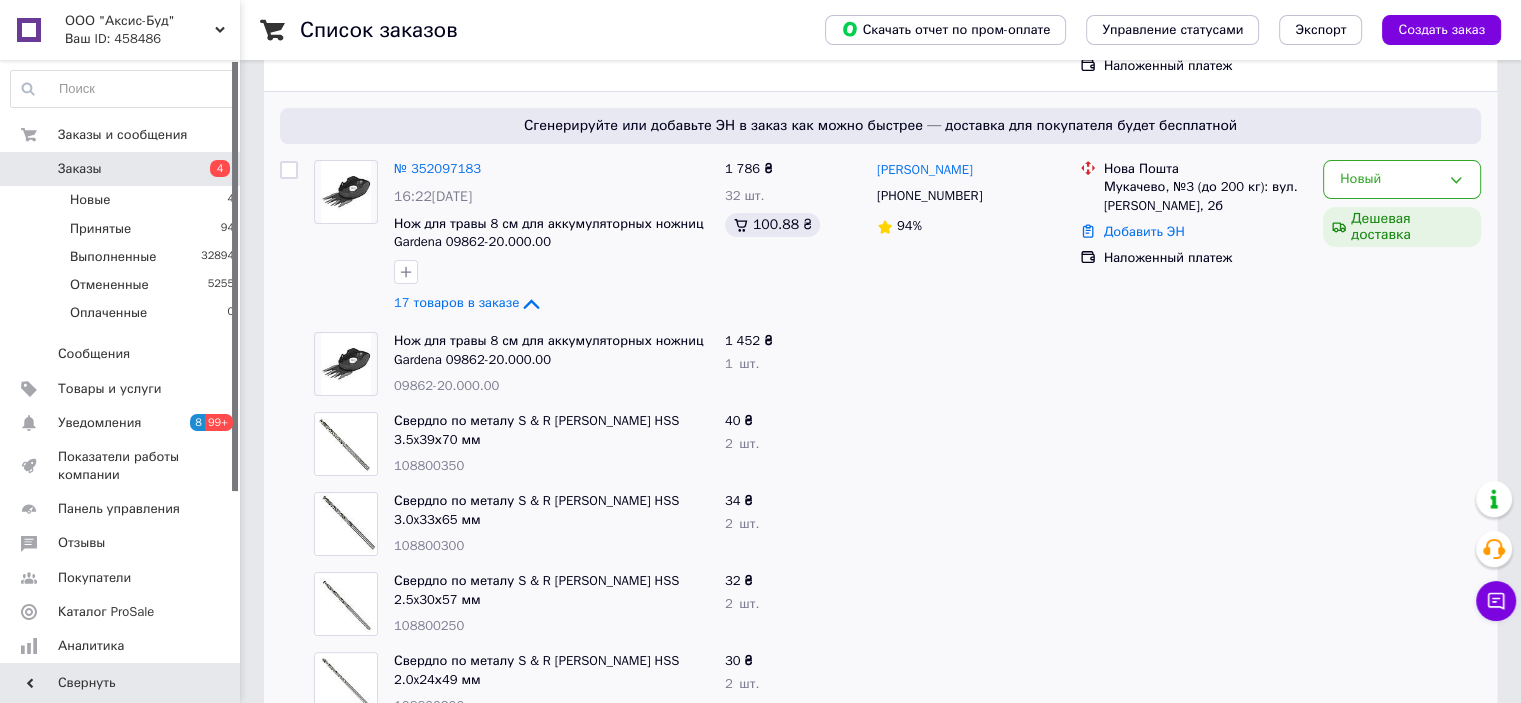 click at bounding box center [970, 444] 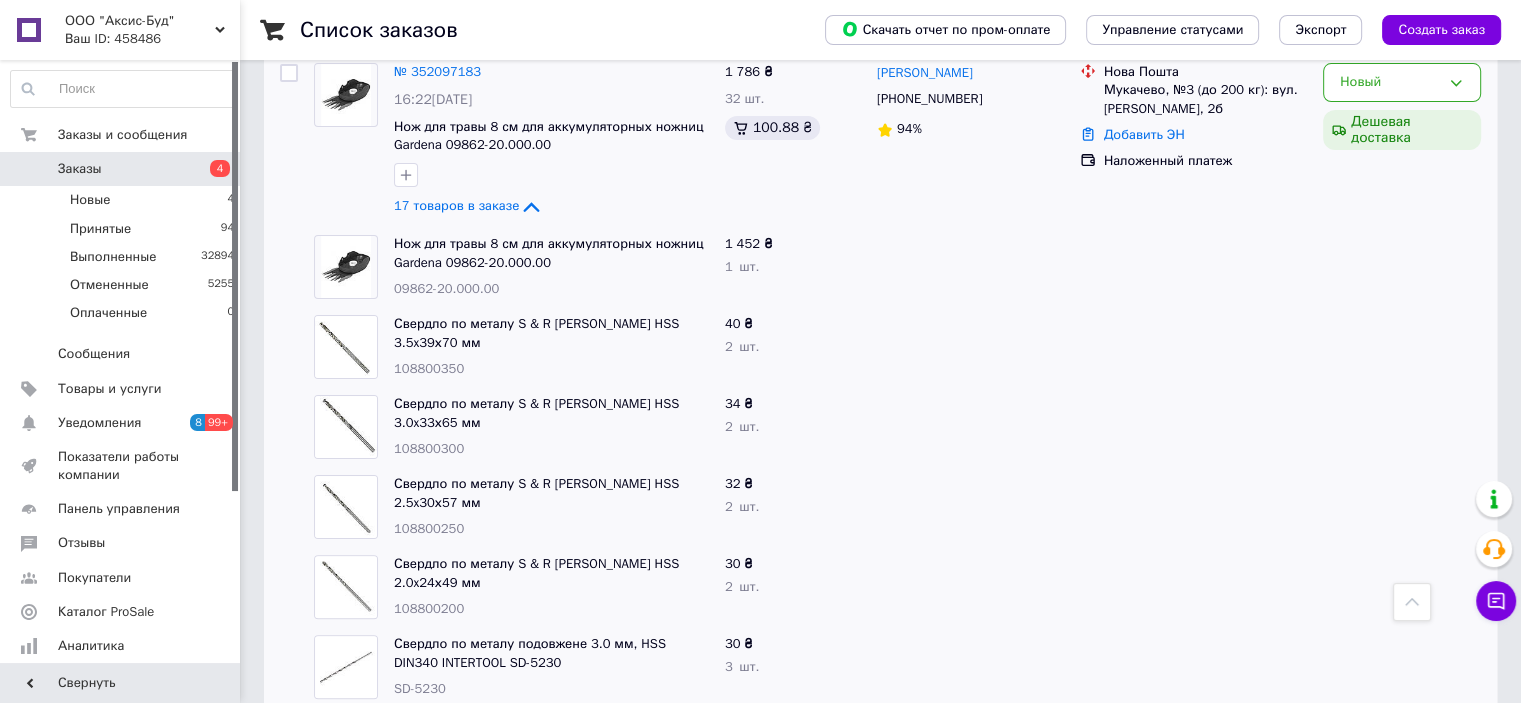scroll, scrollTop: 328, scrollLeft: 0, axis: vertical 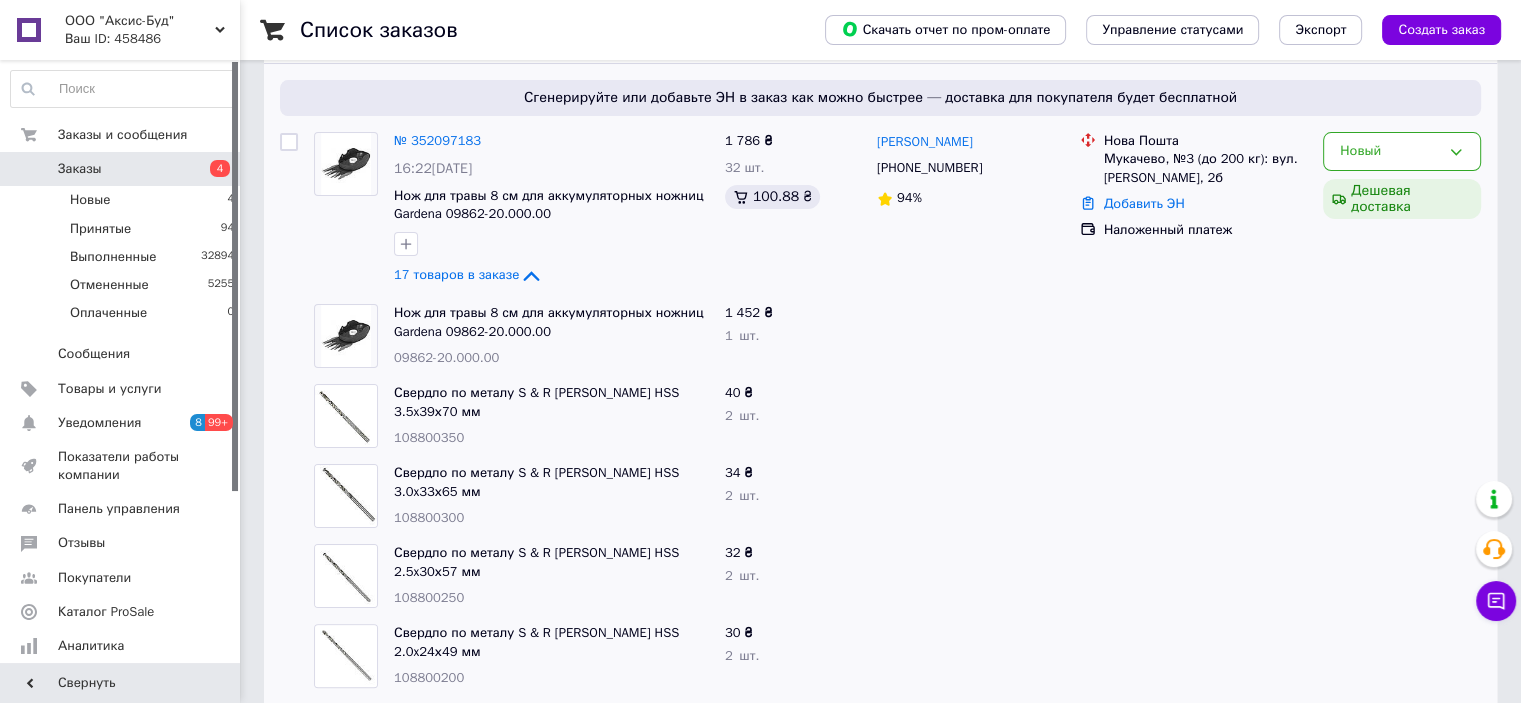 click at bounding box center [970, 656] 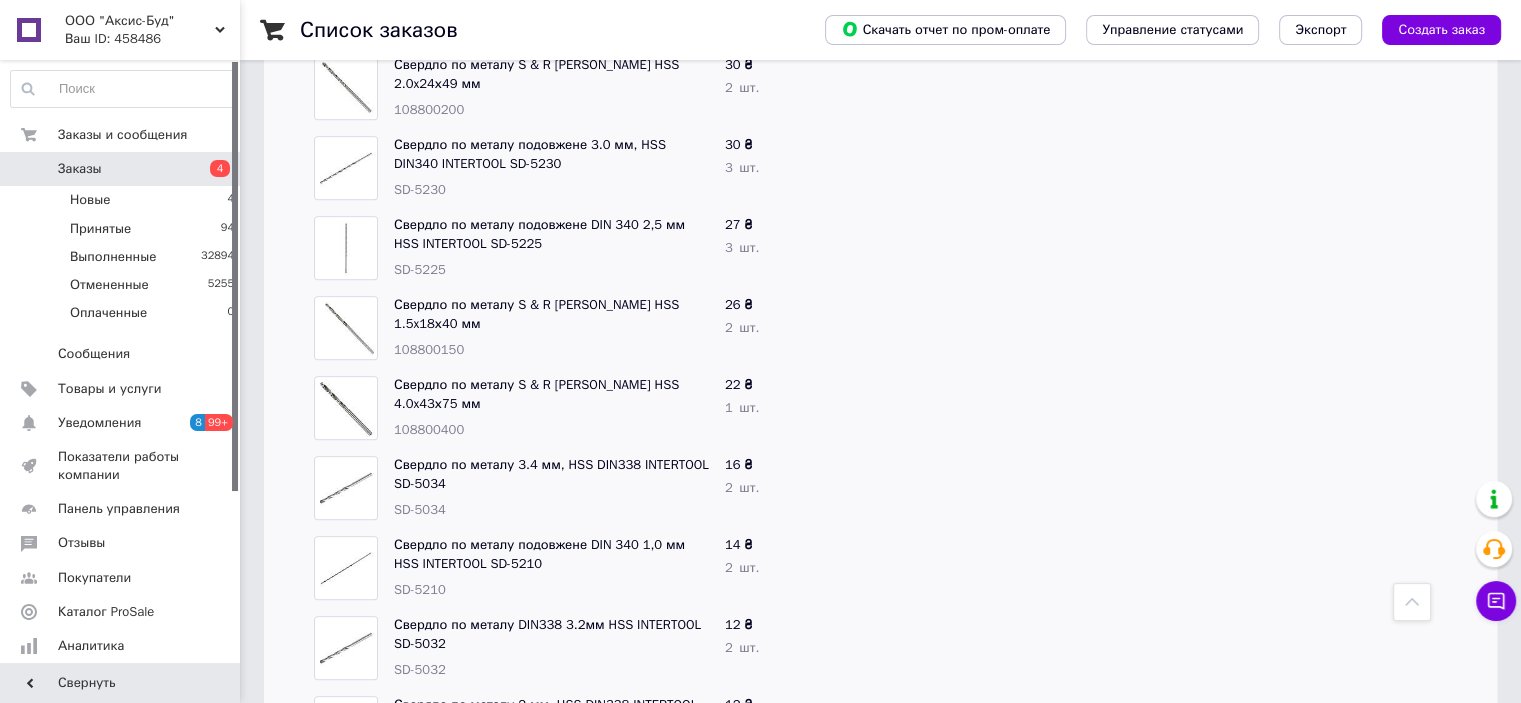 scroll, scrollTop: 928, scrollLeft: 0, axis: vertical 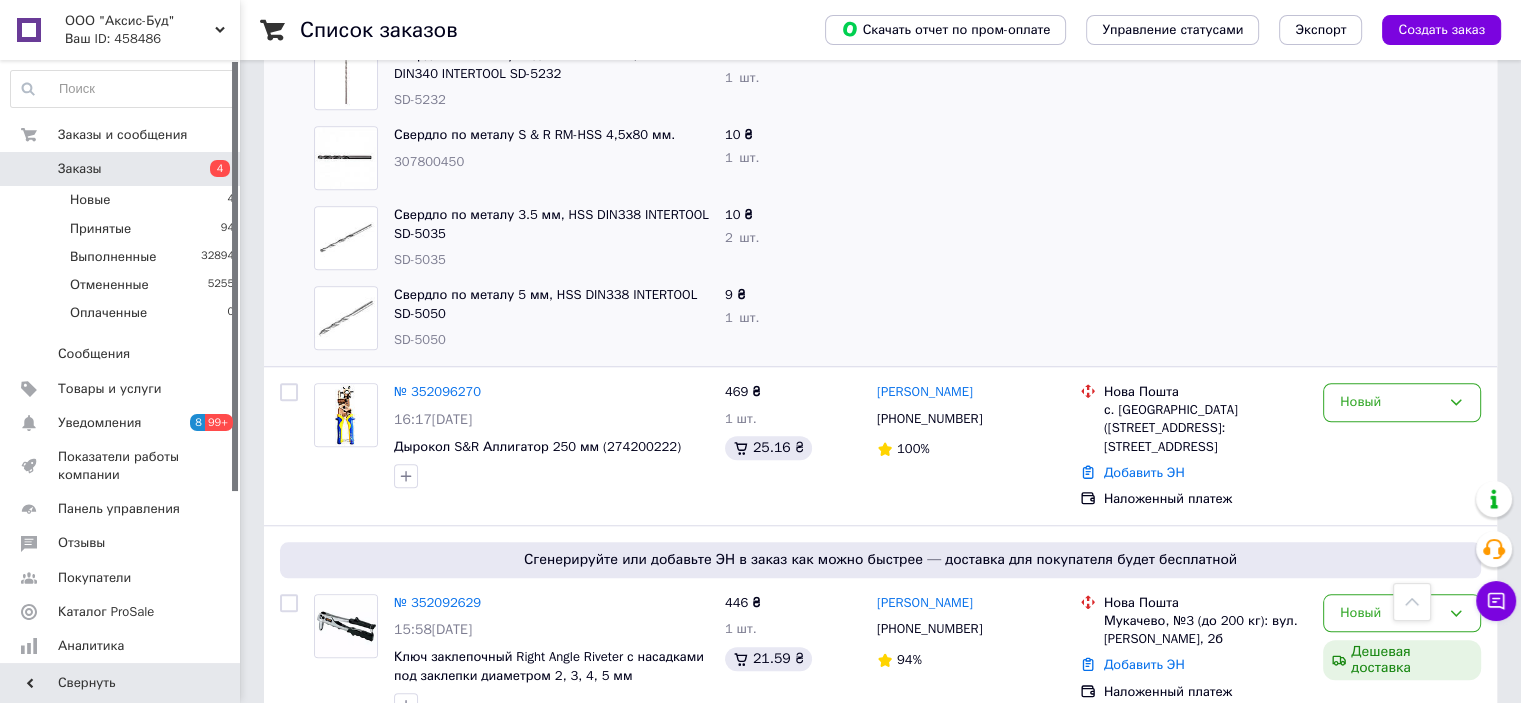click on "Список заказов   Скачать отчет по пром-оплате Управление статусами Экспорт Создать заказ Фильтры Сохраненные фильтры: Все (38247) Заказ Сумма Покупатель Доставка и оплата Статус № 352097314 16:23, 10.07.2025 Ключ балонний хрестовий посилений, 14"х355 мм, 16 мм, 17, 19, 22, 1/2" INTERTOOL HT-1602 199 ₴ 1 шт. 11.44 ₴ Александр Прокопенко +380635067071 100% Нова Пошта м. Миколаїв (Миколаївська обл.), №9 (до 30 кг на одне місце): вул. Генерала Олексія Алмазова, 2/2 а Добавить ЭН Наложенный платеж Новый Сгенерируйте или добавьте ЭН в заказ как можно быстрее — доставка для покупателя будет бесплатной № 352097183 94% 1 2" at bounding box center (880, 8348) 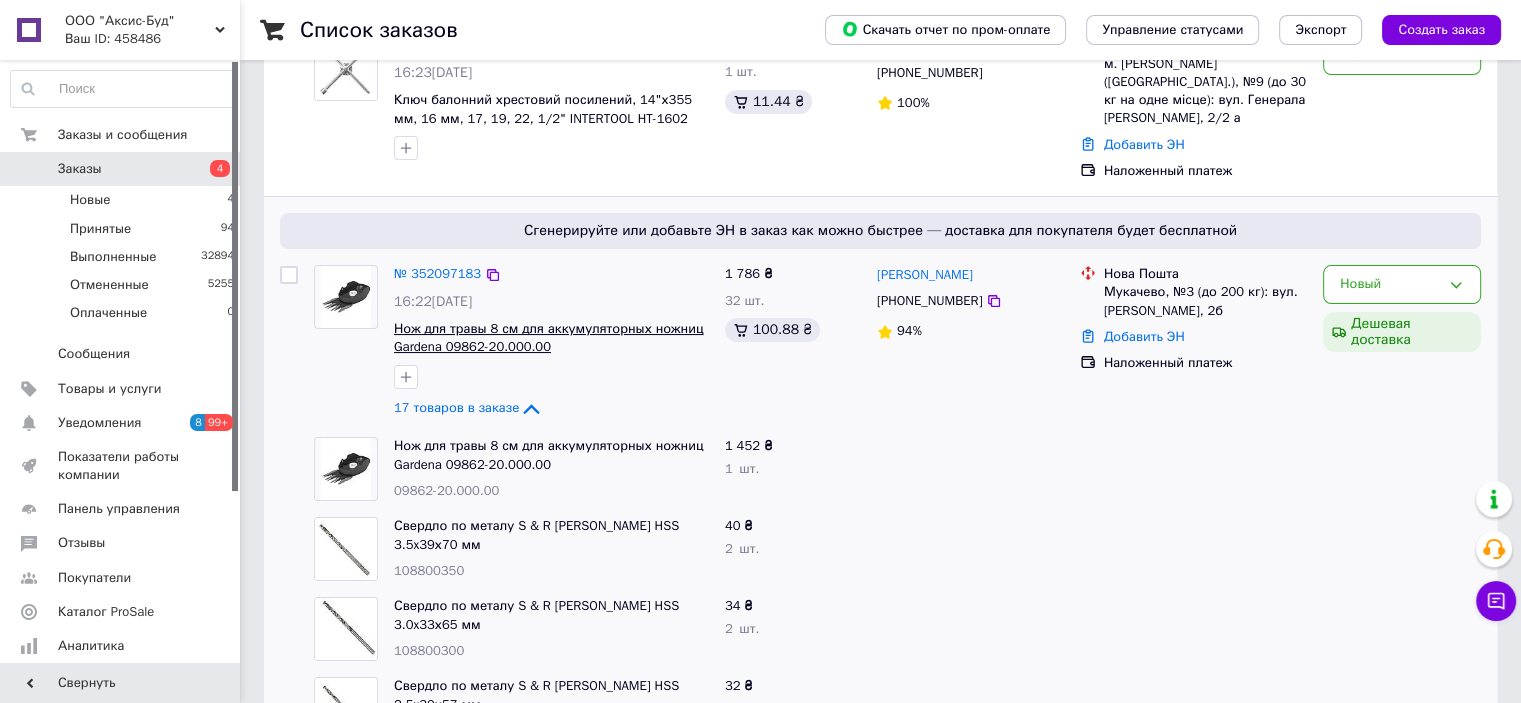 scroll, scrollTop: 126, scrollLeft: 0, axis: vertical 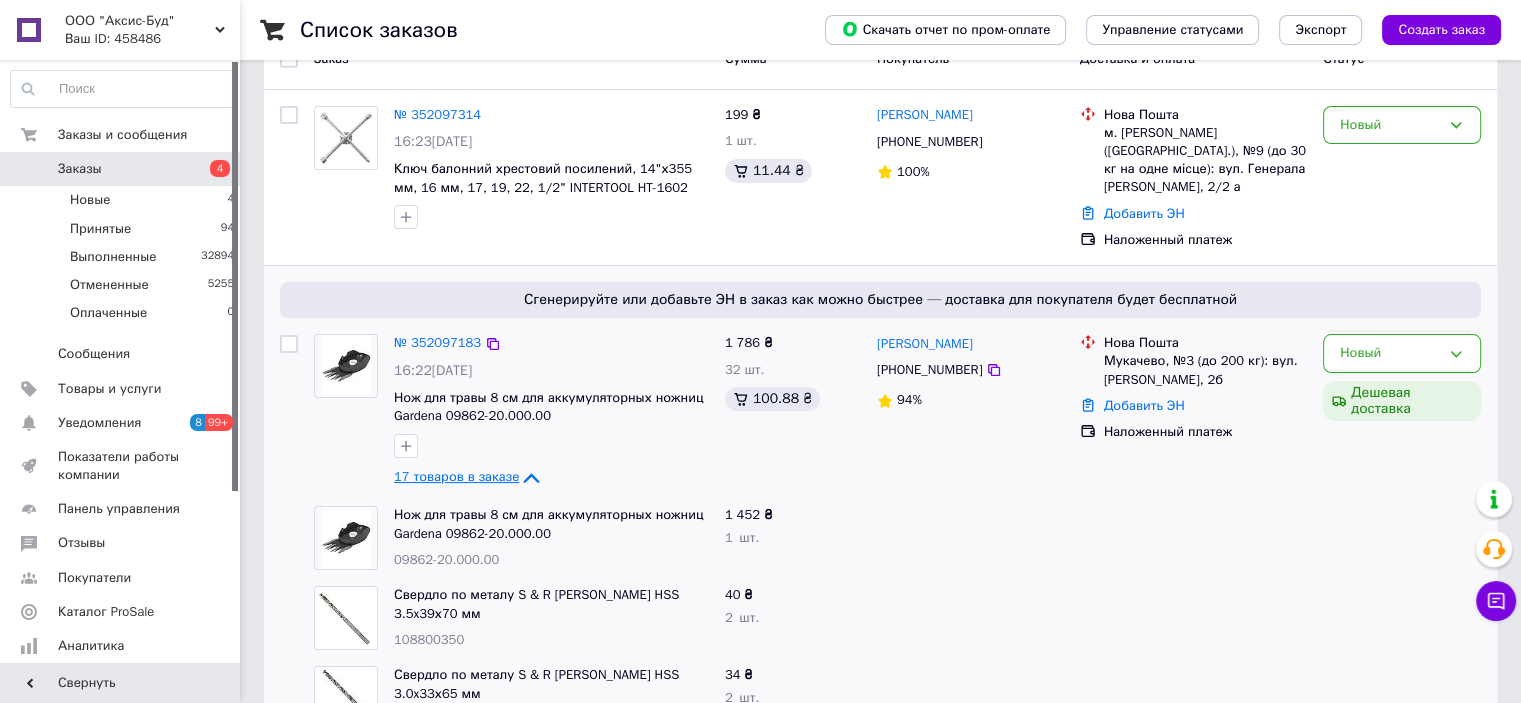 click on "17 товаров в заказе" at bounding box center [456, 477] 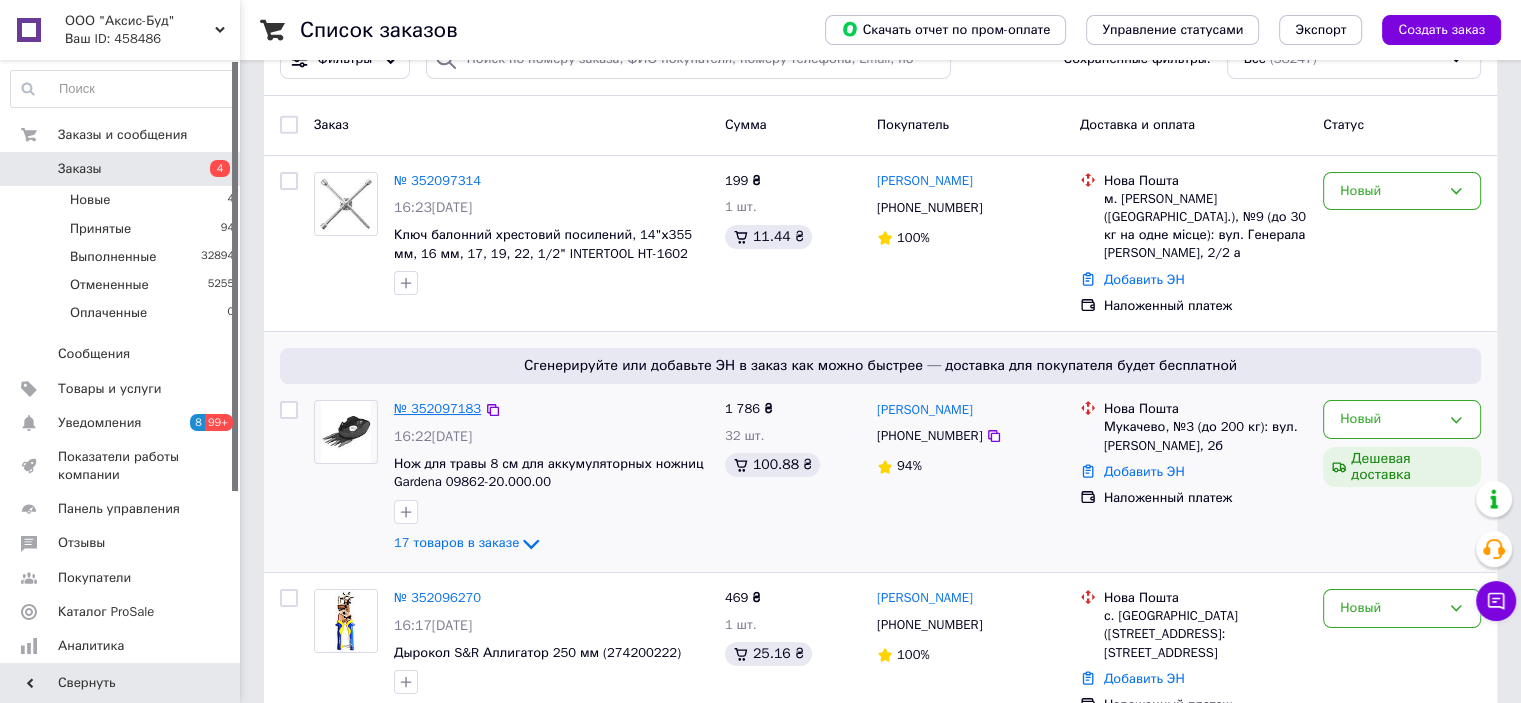 scroll, scrollTop: 0, scrollLeft: 0, axis: both 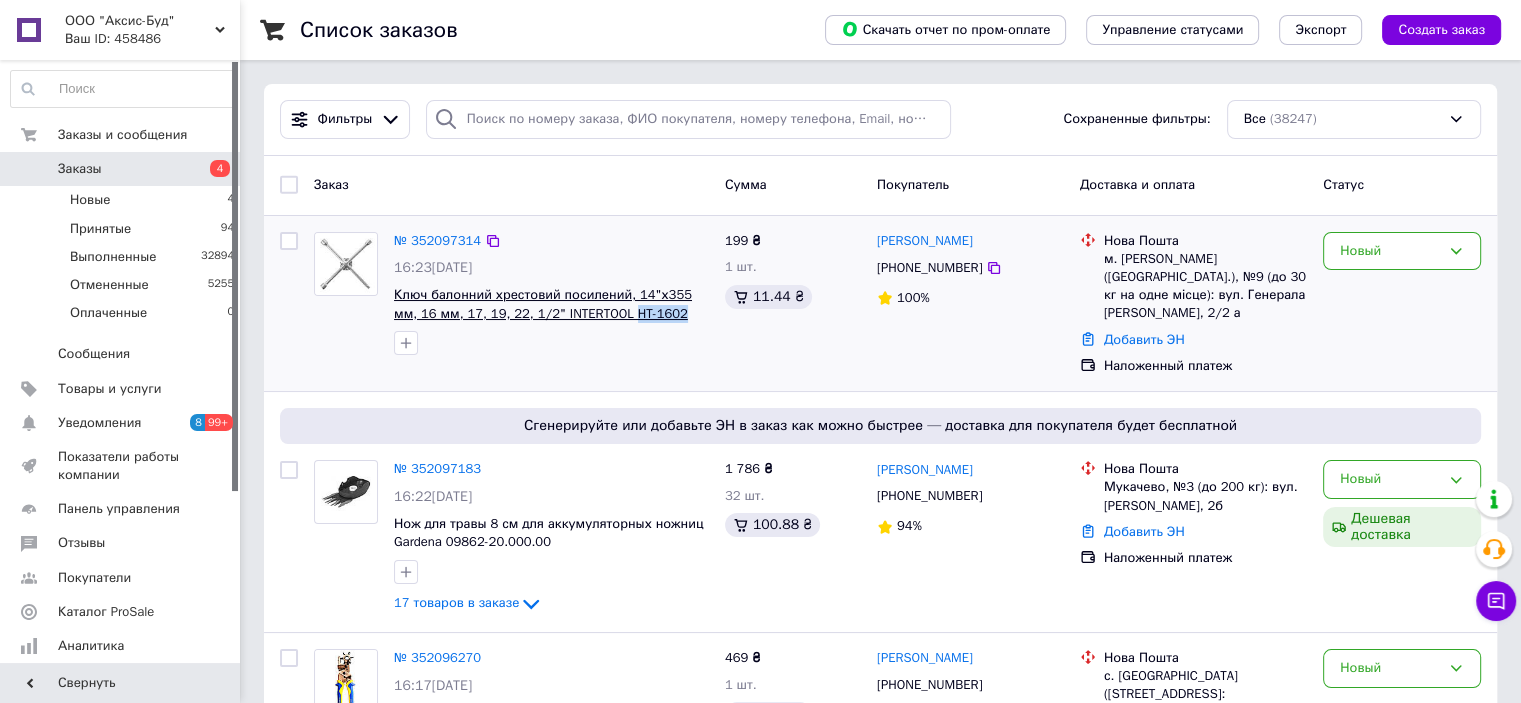 drag, startPoint x: 655, startPoint y: 315, endPoint x: 593, endPoint y: 315, distance: 62 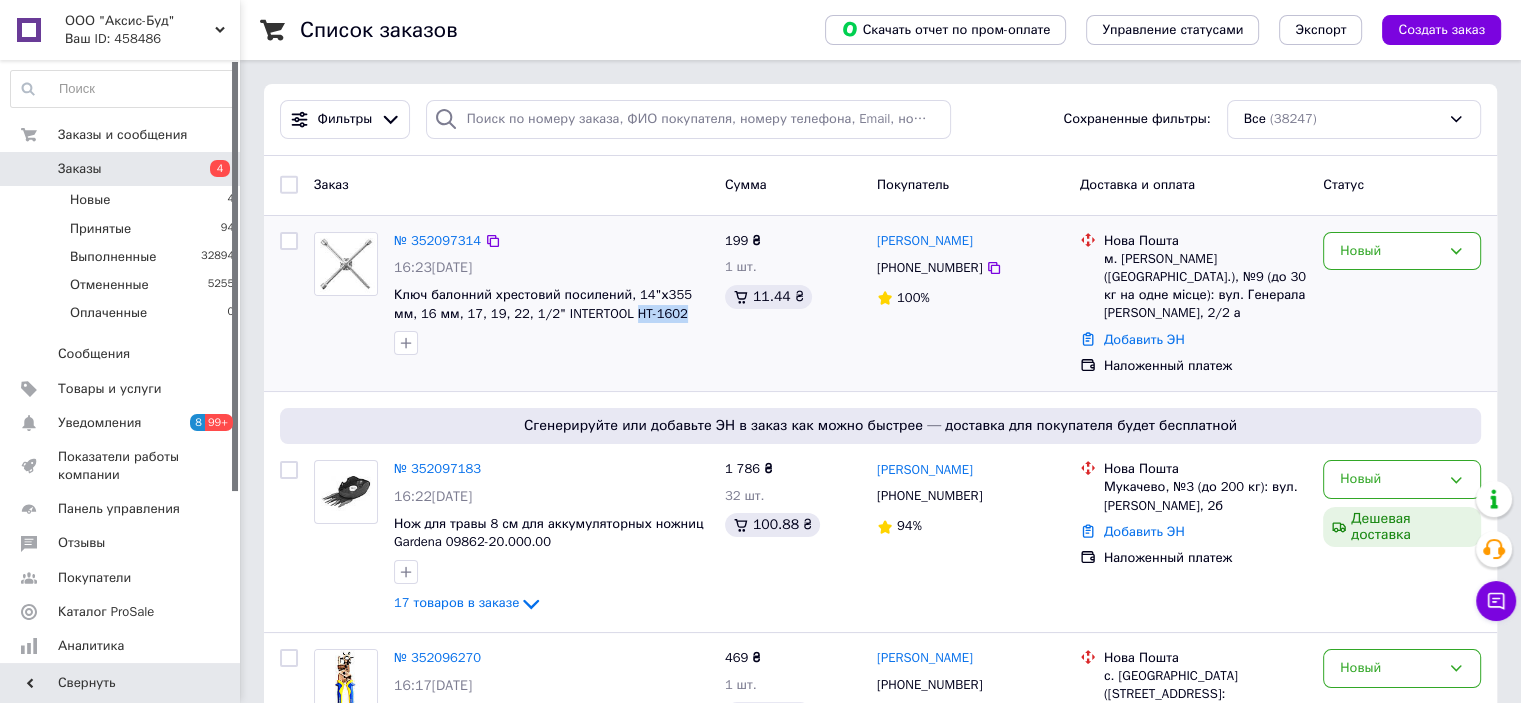 copy on "HT-1602" 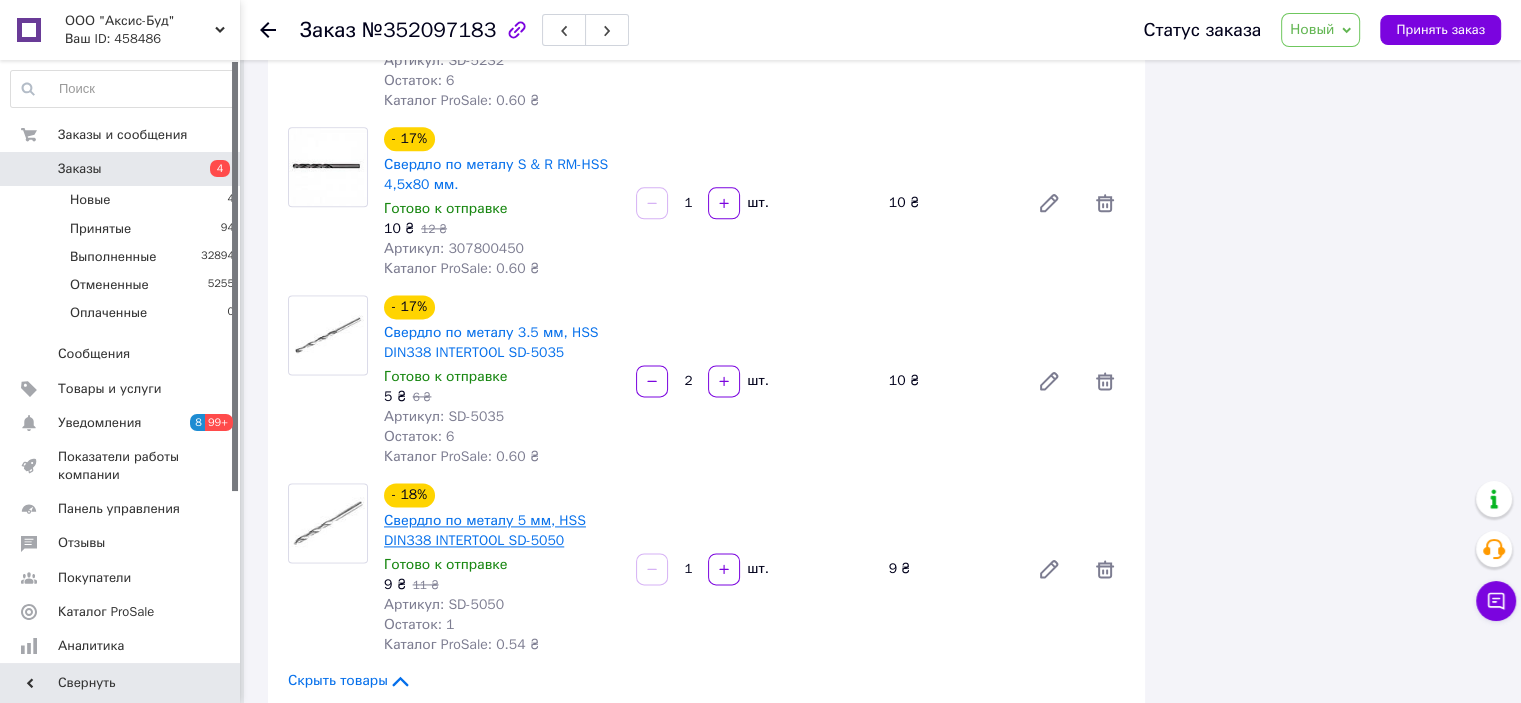 scroll, scrollTop: 2700, scrollLeft: 0, axis: vertical 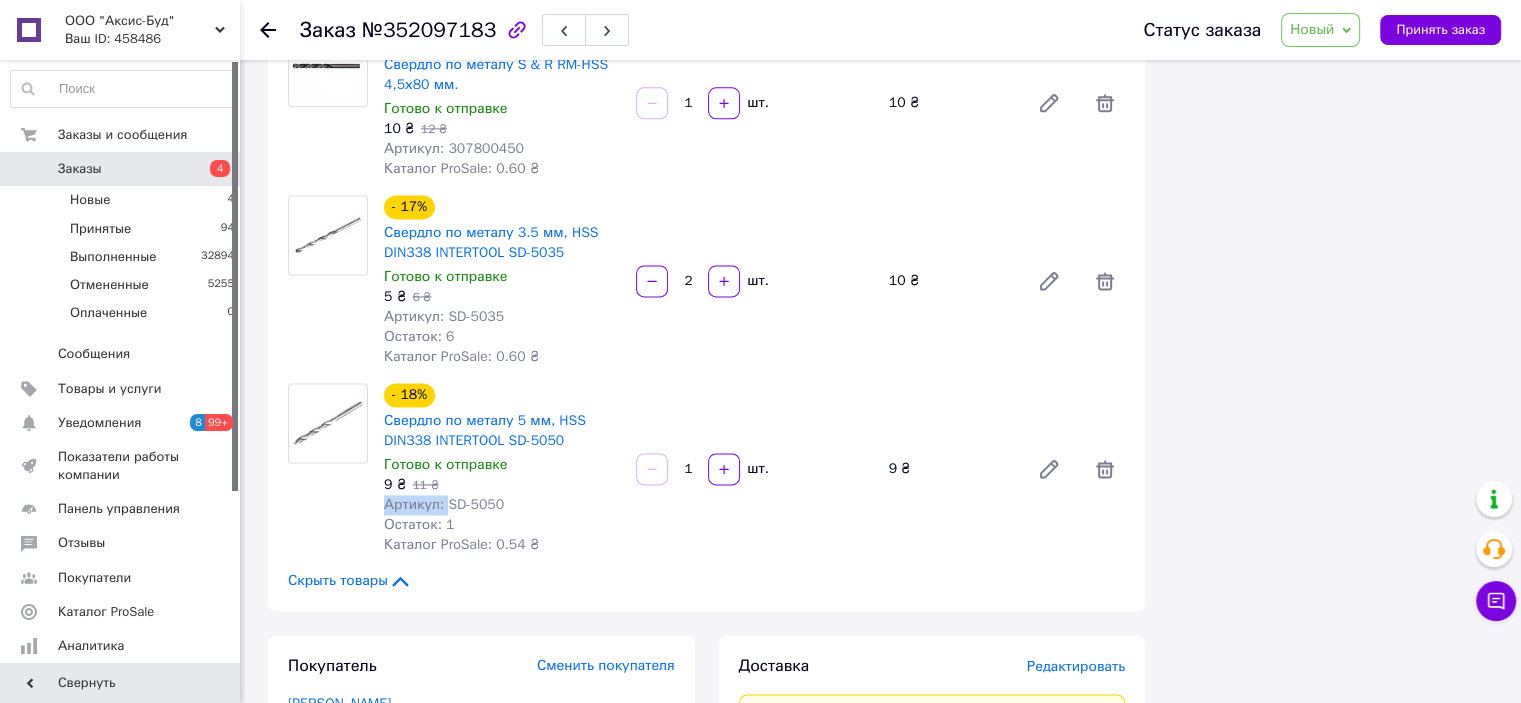 drag, startPoint x: 443, startPoint y: 435, endPoint x: 510, endPoint y: 426, distance: 67.601776 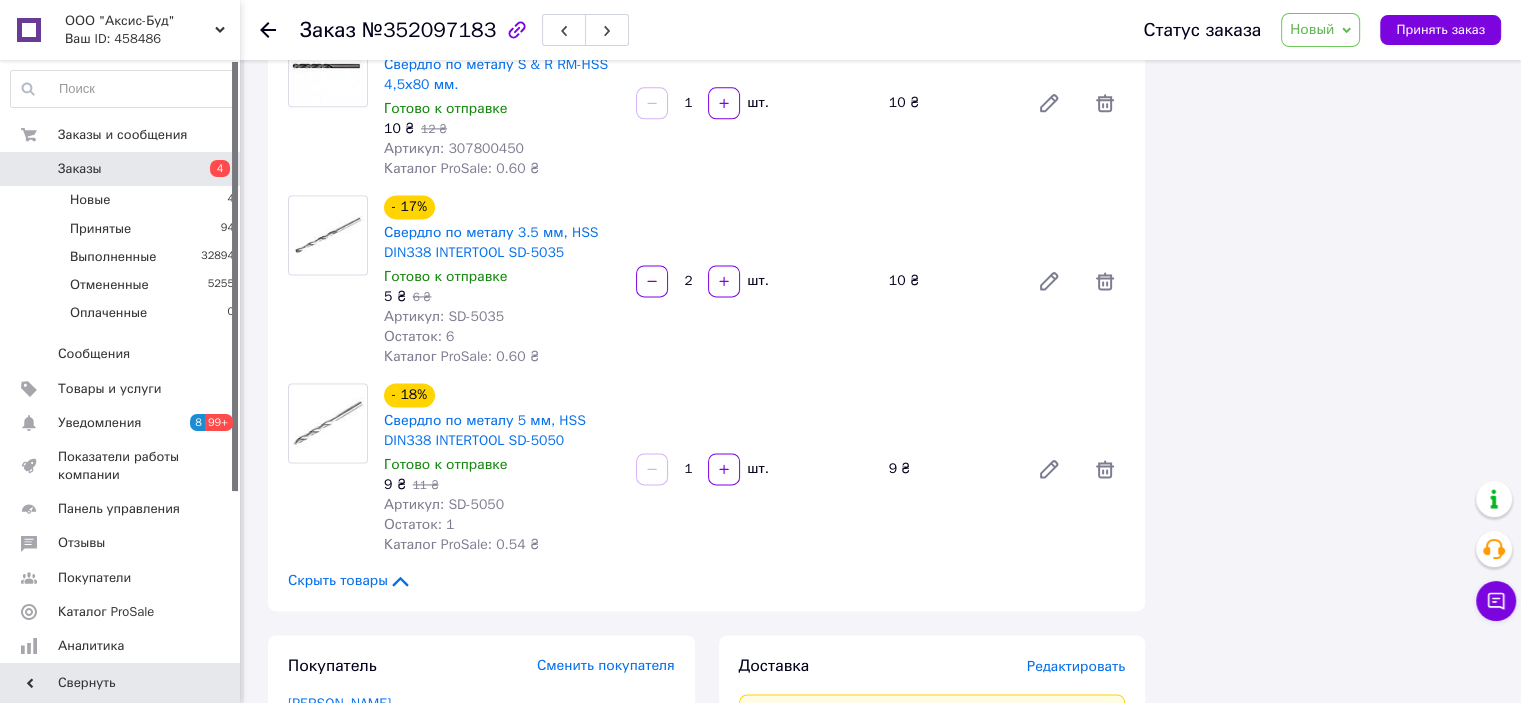 click on "Артикул: SD-5050" at bounding box center [444, 504] 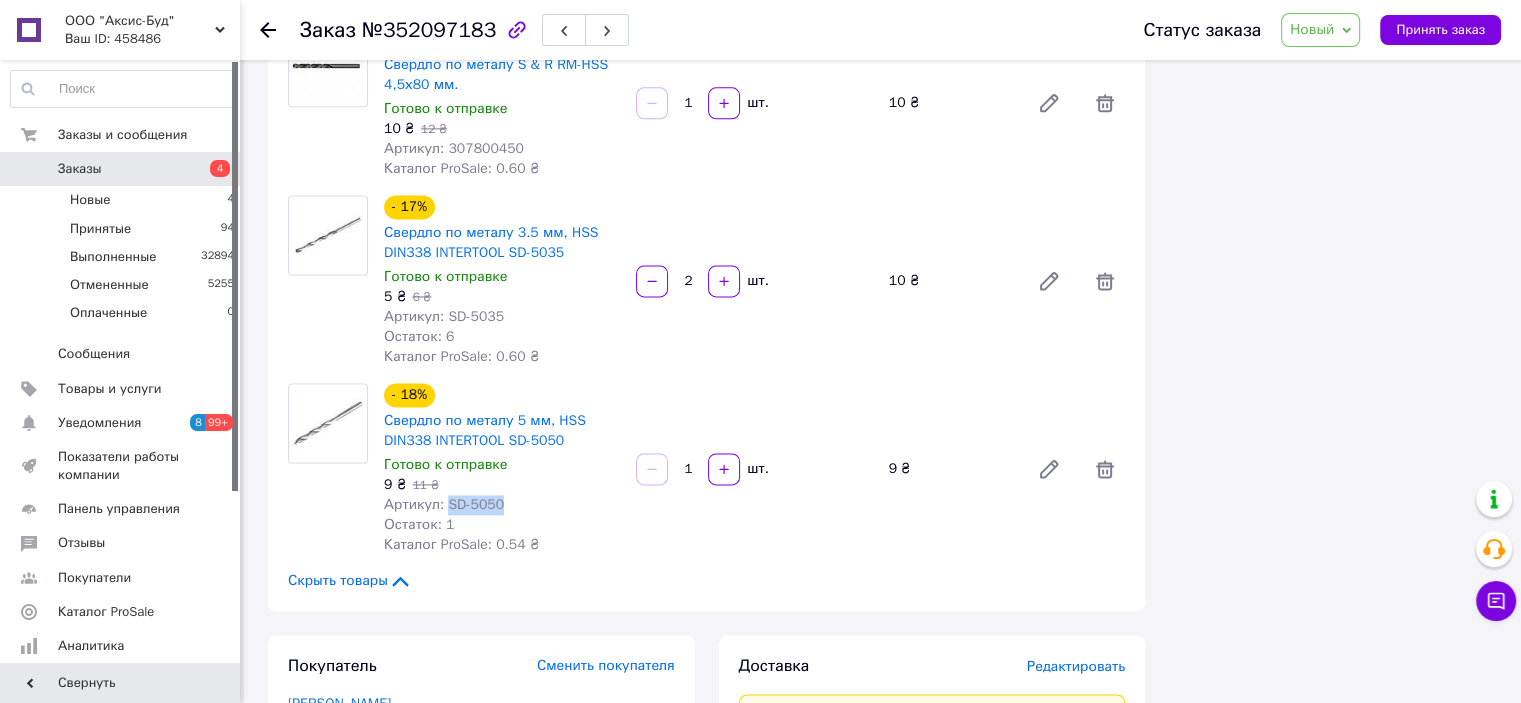 drag, startPoint x: 444, startPoint y: 437, endPoint x: 508, endPoint y: 437, distance: 64 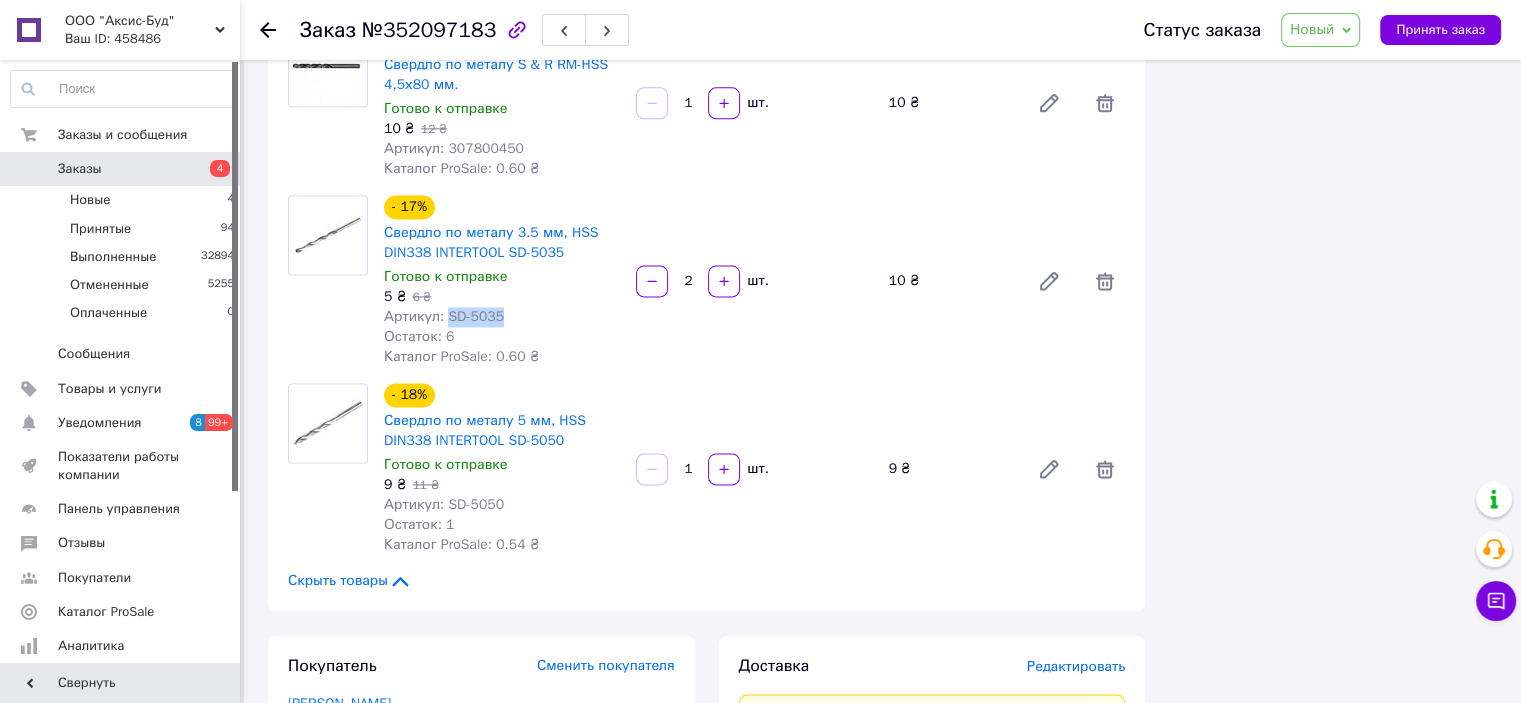 drag, startPoint x: 444, startPoint y: 247, endPoint x: 512, endPoint y: 247, distance: 68 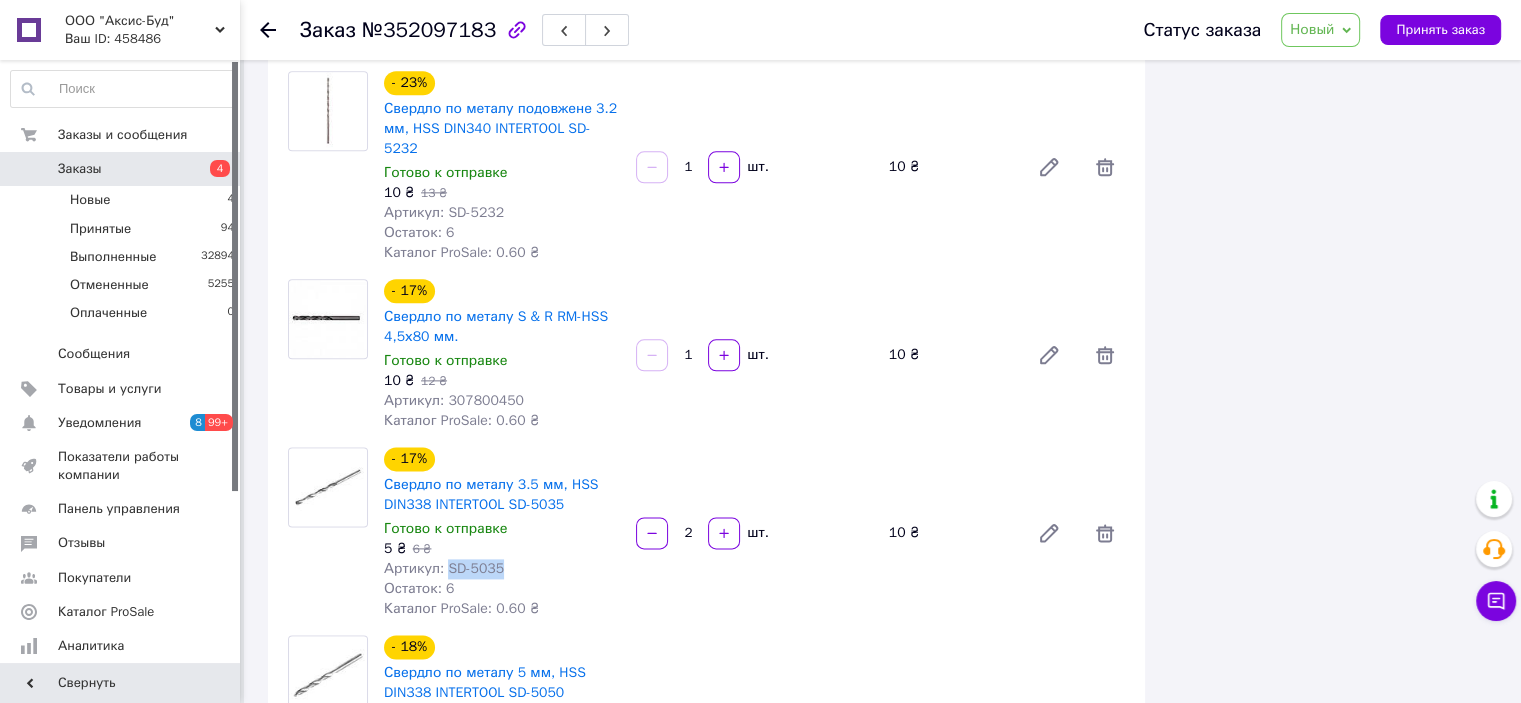 scroll, scrollTop: 2300, scrollLeft: 0, axis: vertical 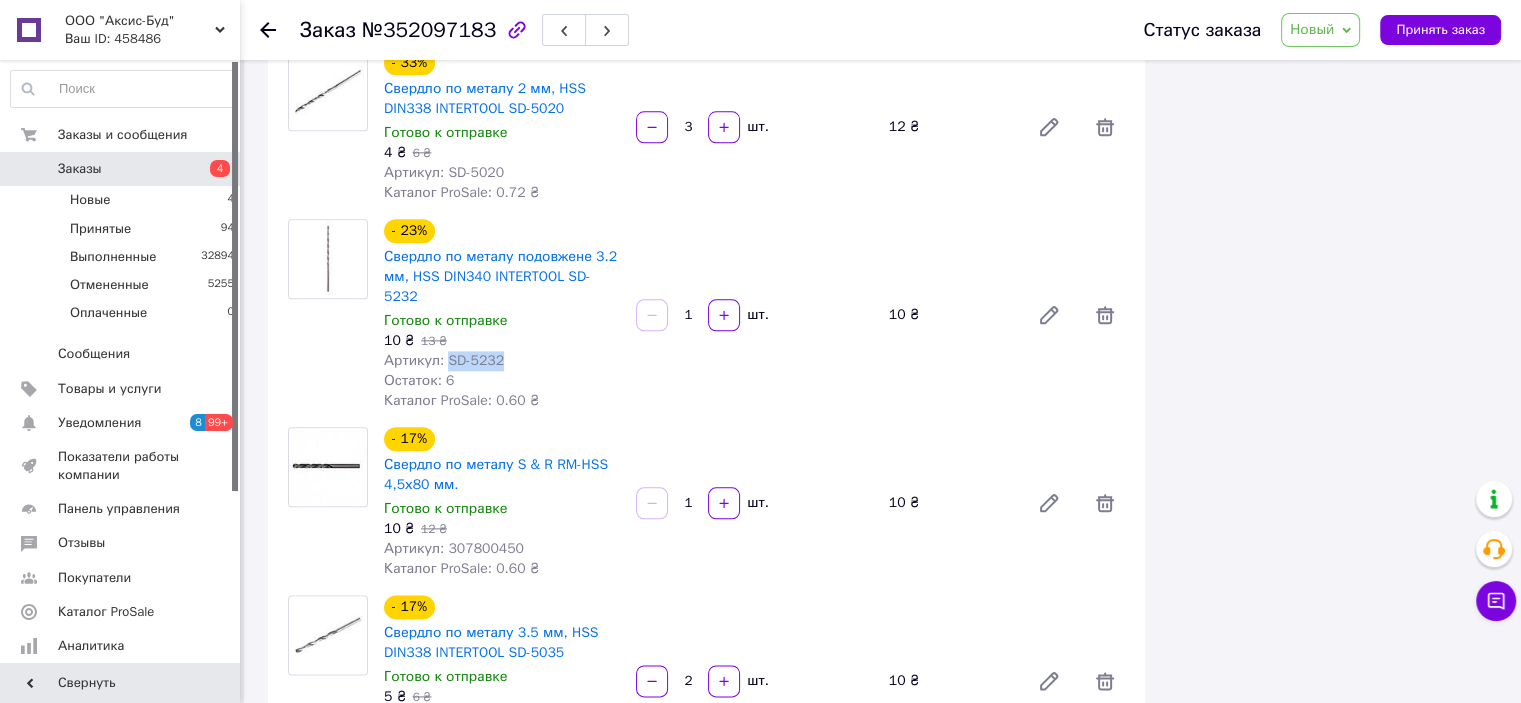 drag, startPoint x: 445, startPoint y: 285, endPoint x: 514, endPoint y: 297, distance: 70.035706 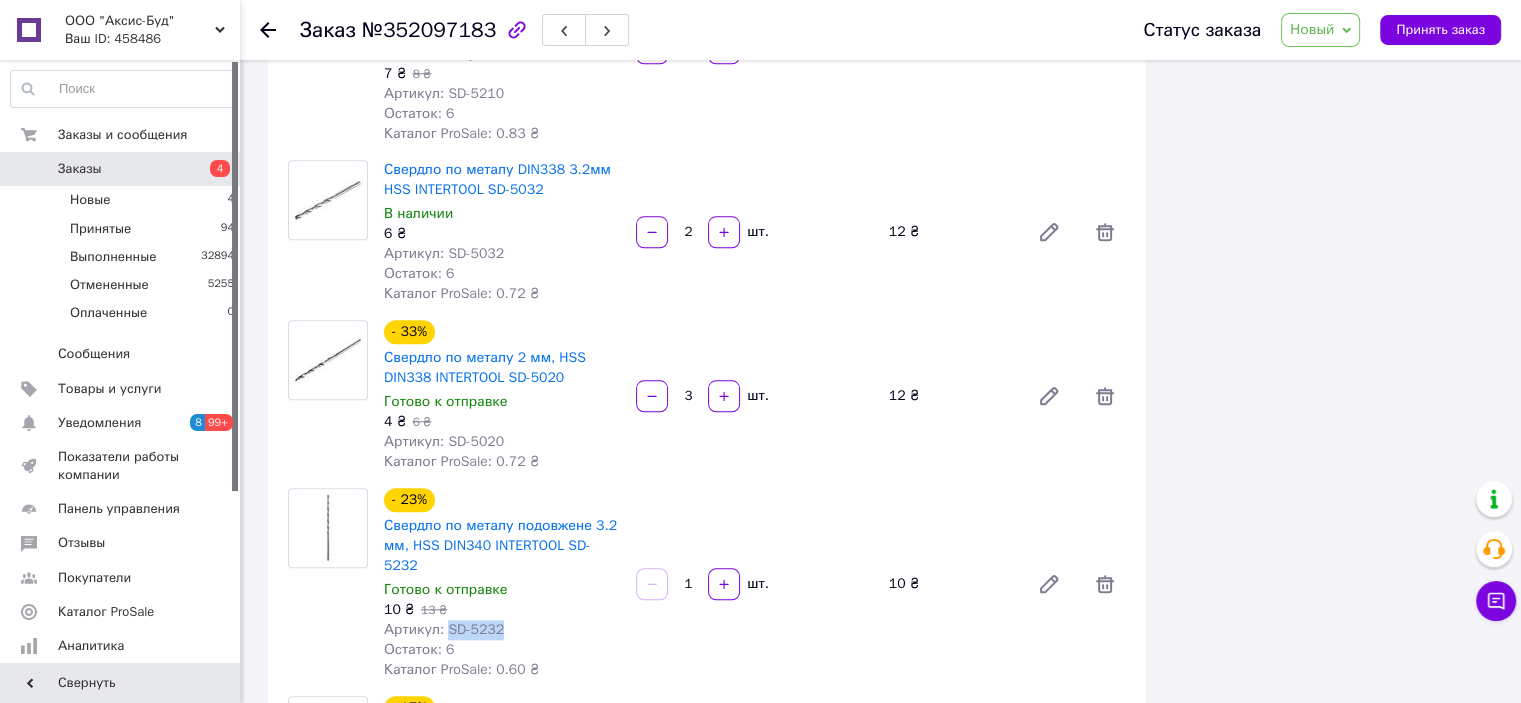 scroll, scrollTop: 2000, scrollLeft: 0, axis: vertical 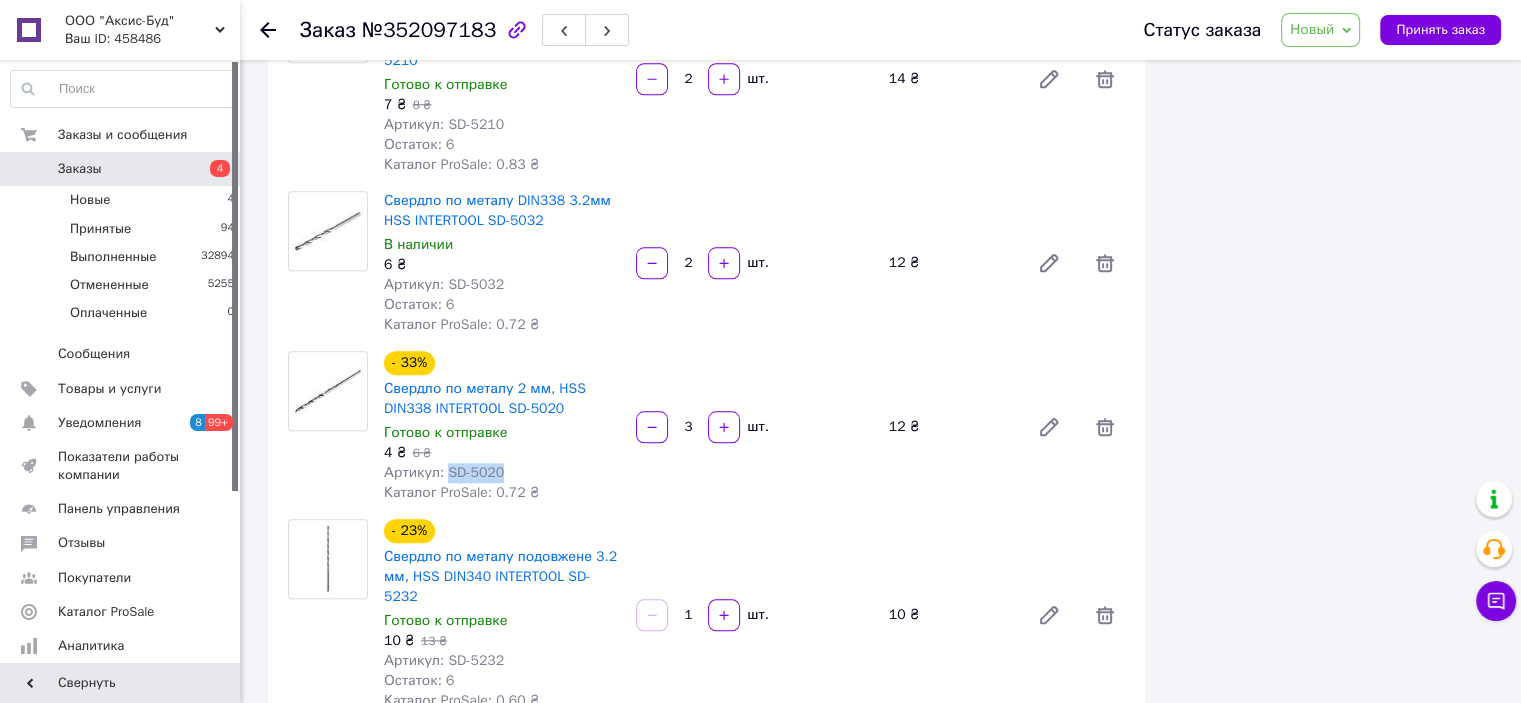 drag, startPoint x: 444, startPoint y: 419, endPoint x: 512, endPoint y: 419, distance: 68 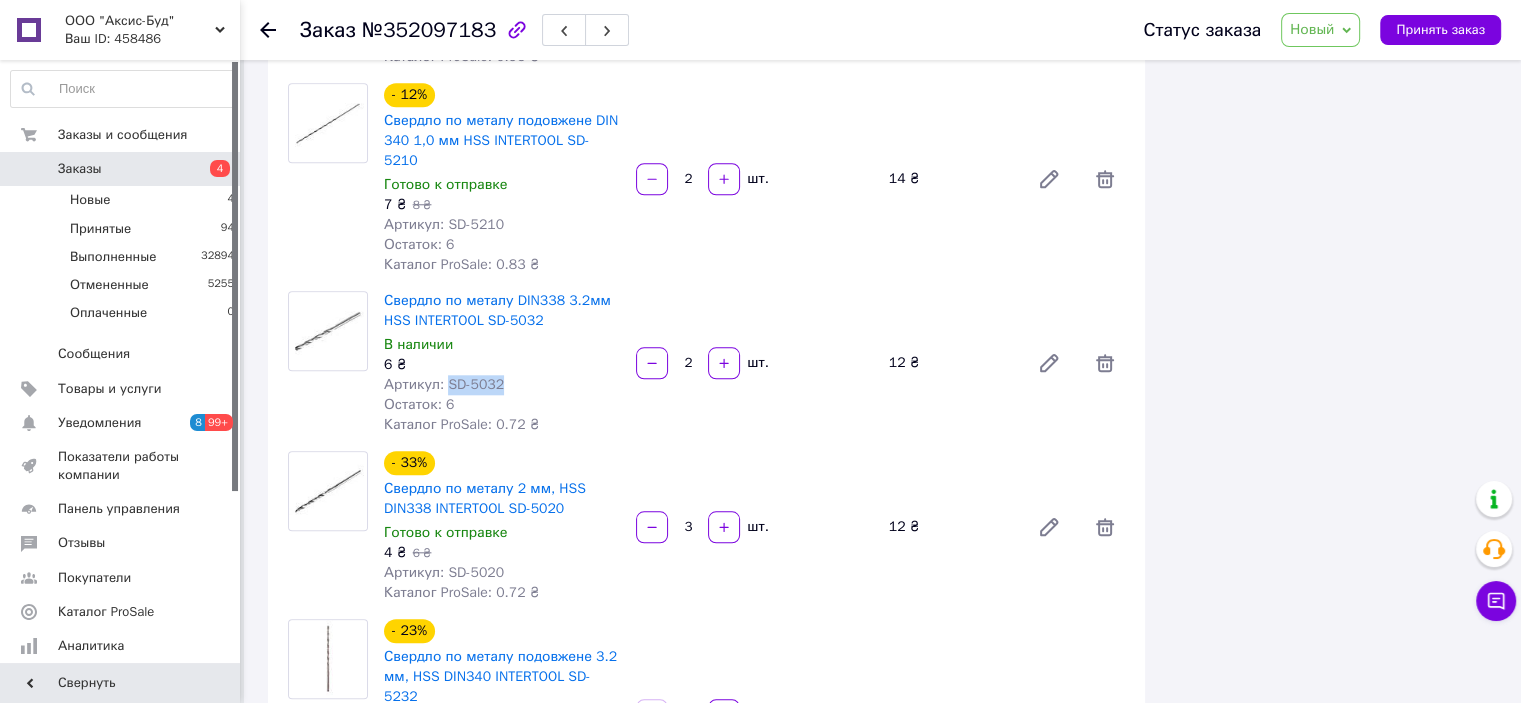 drag, startPoint x: 444, startPoint y: 328, endPoint x: 515, endPoint y: 327, distance: 71.00704 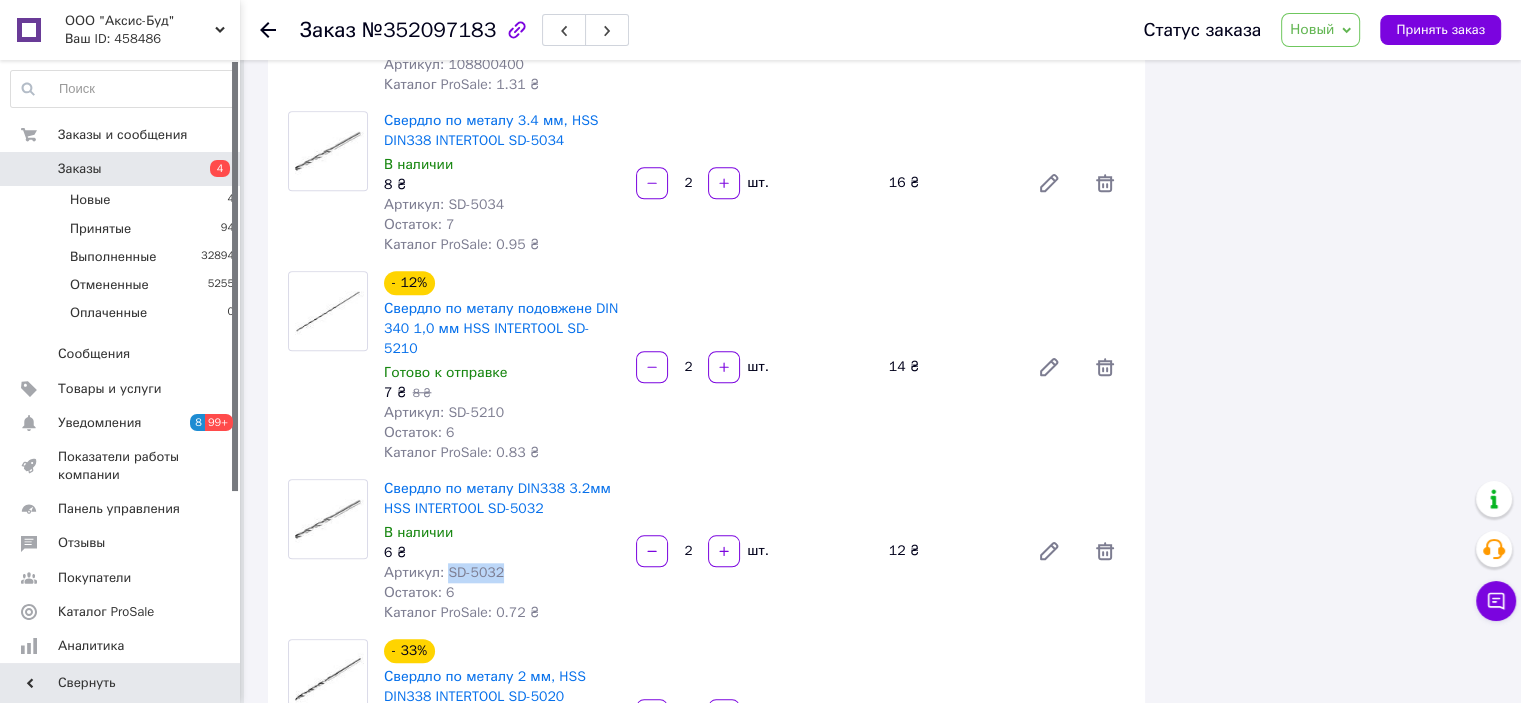 scroll, scrollTop: 1700, scrollLeft: 0, axis: vertical 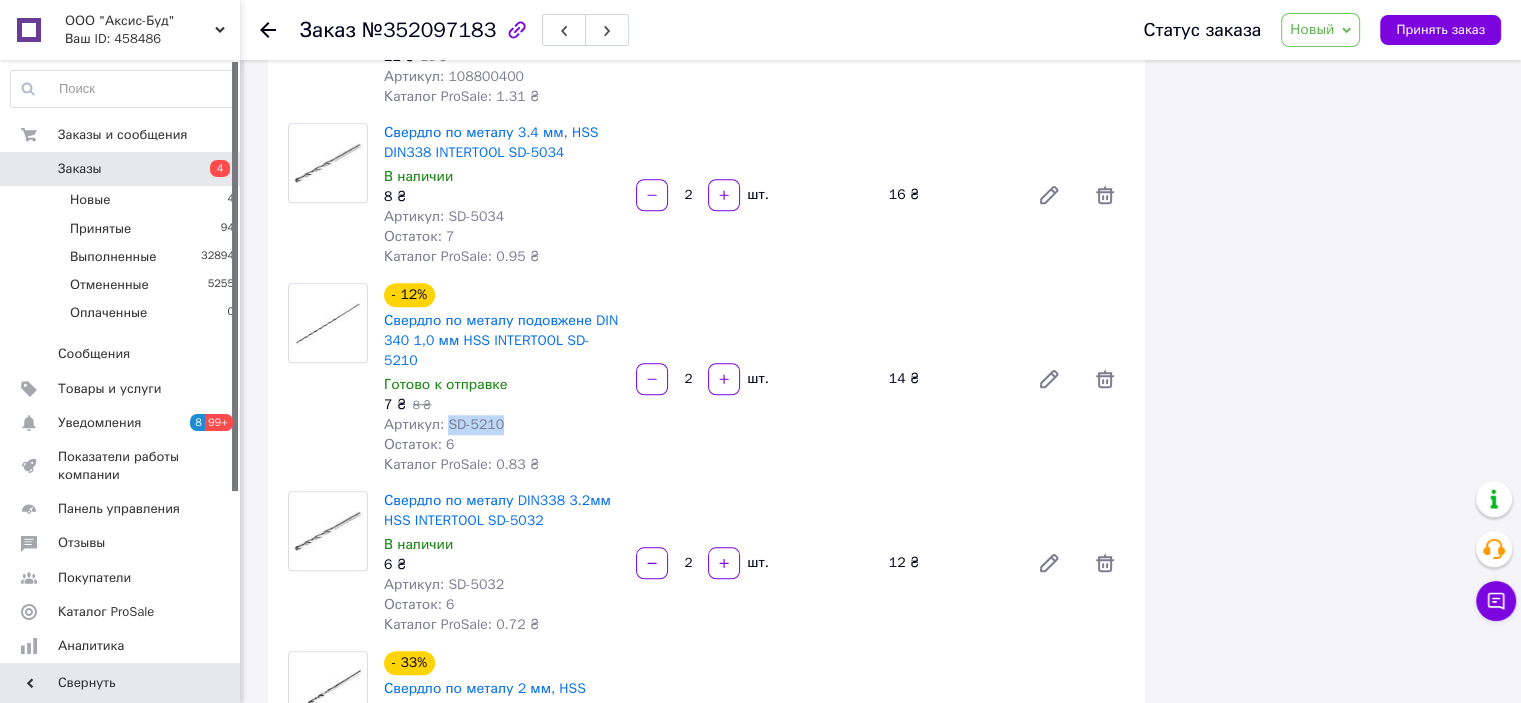 drag, startPoint x: 444, startPoint y: 371, endPoint x: 515, endPoint y: 374, distance: 71.063354 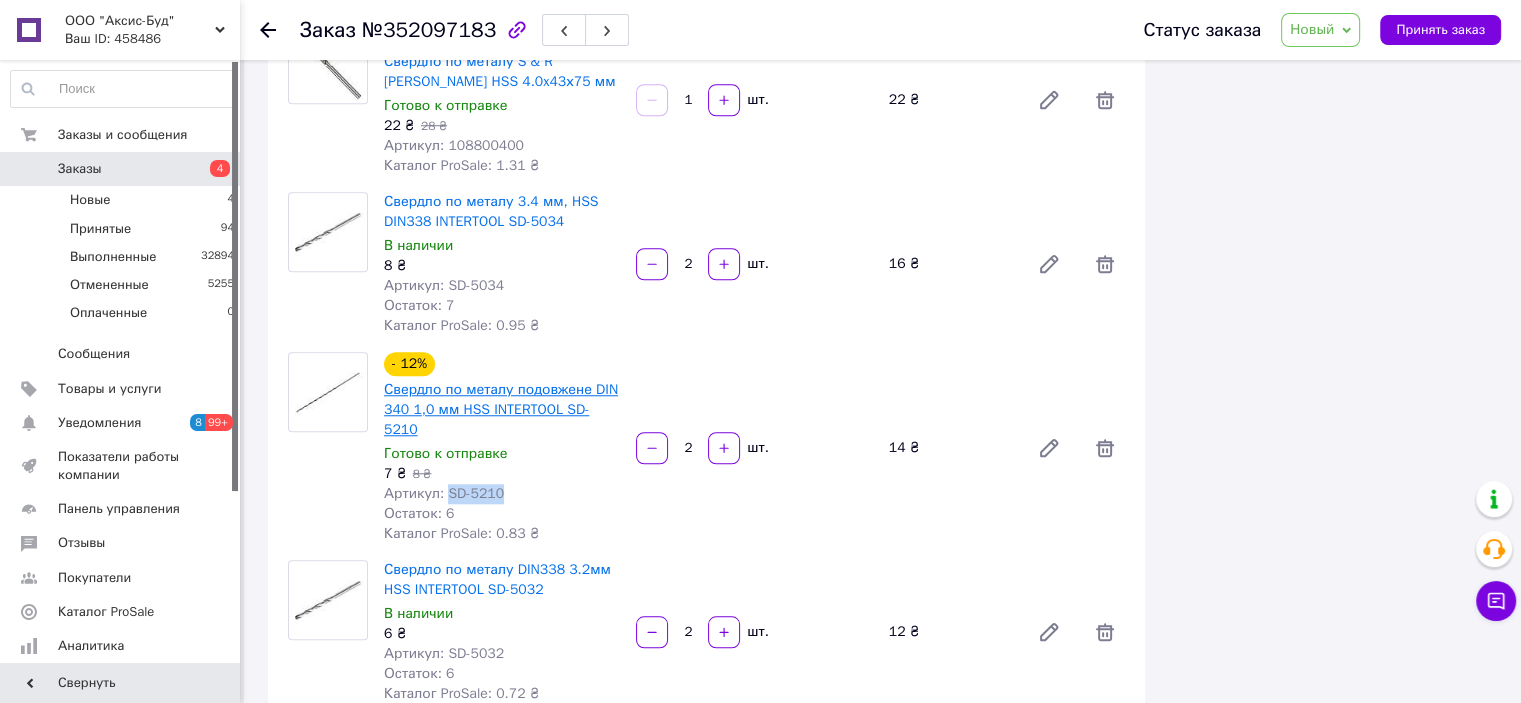 scroll, scrollTop: 1600, scrollLeft: 0, axis: vertical 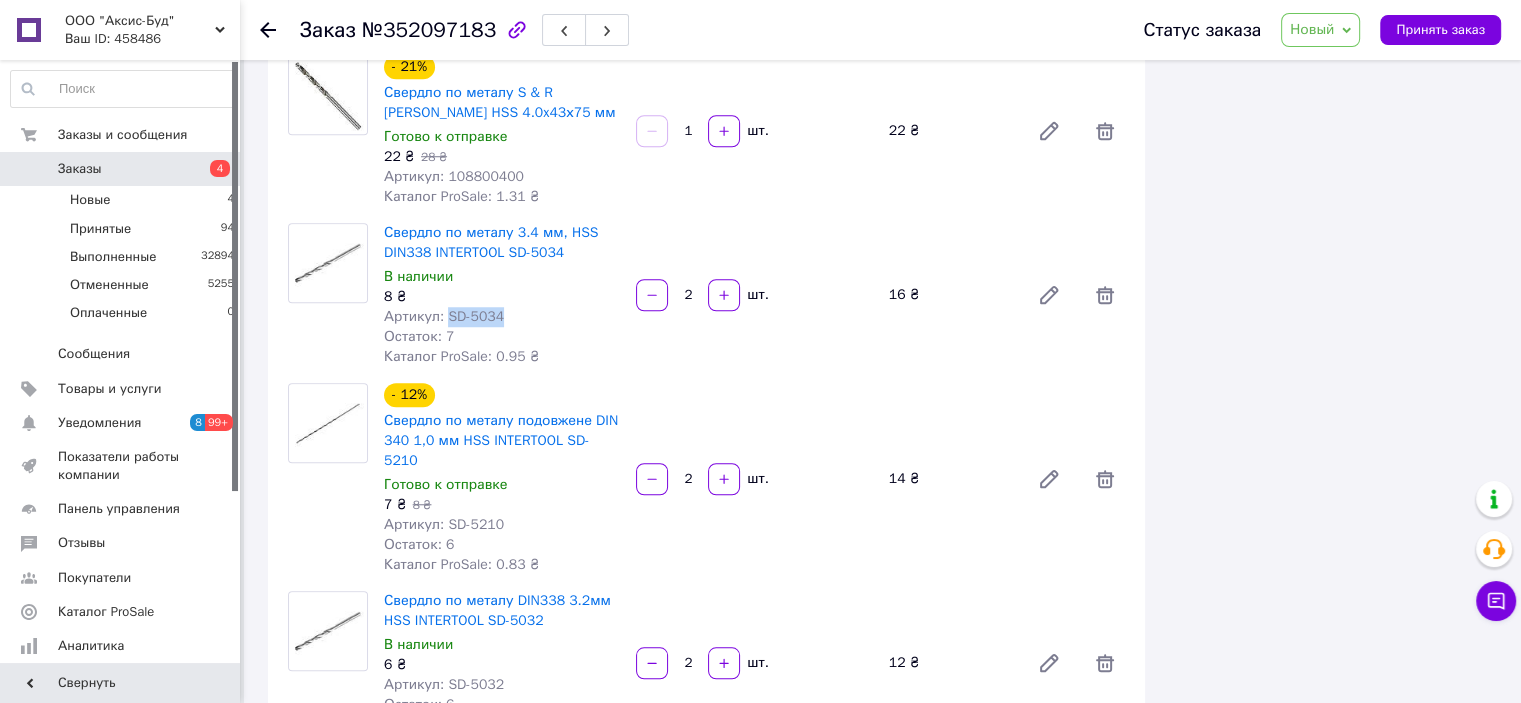 drag, startPoint x: 444, startPoint y: 282, endPoint x: 512, endPoint y: 283, distance: 68.007355 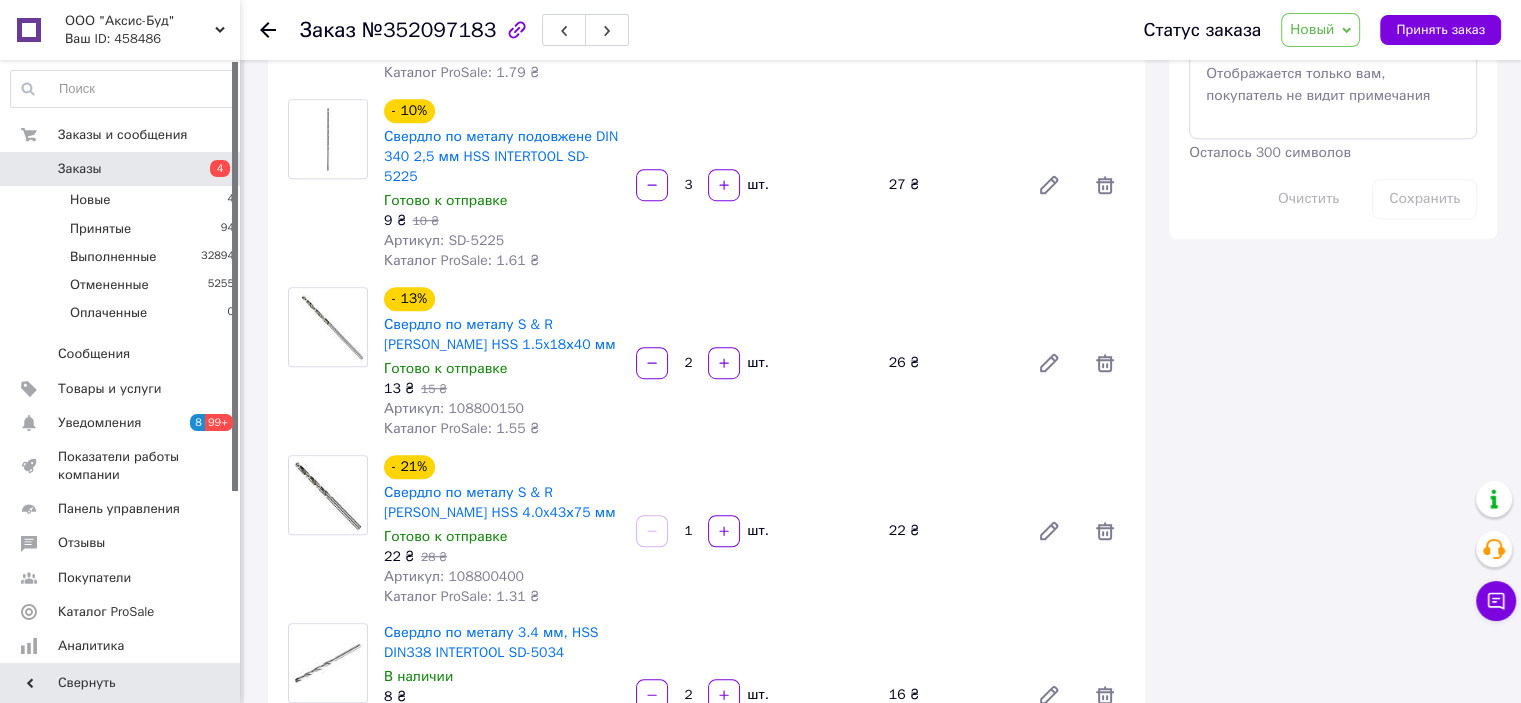 scroll, scrollTop: 1100, scrollLeft: 0, axis: vertical 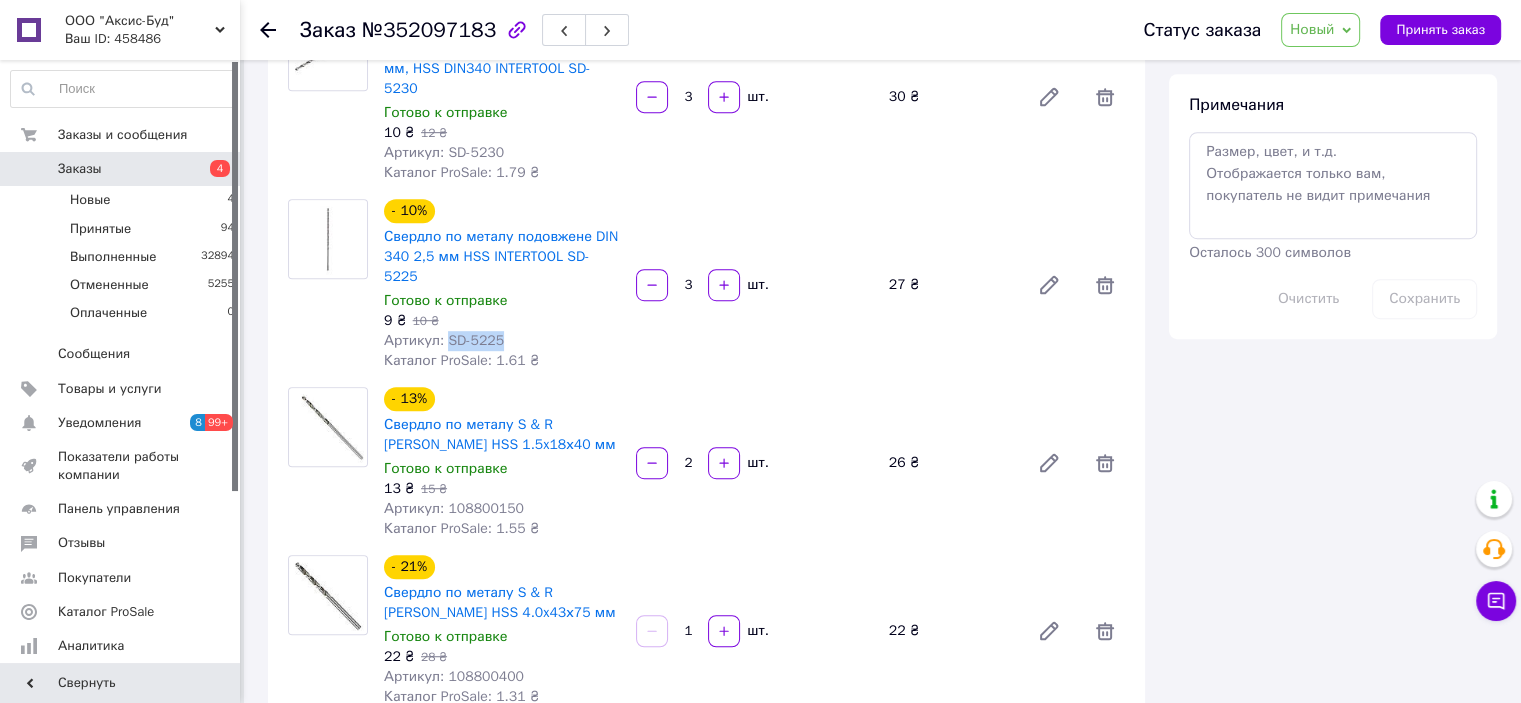 drag, startPoint x: 444, startPoint y: 303, endPoint x: 534, endPoint y: 305, distance: 90.02222 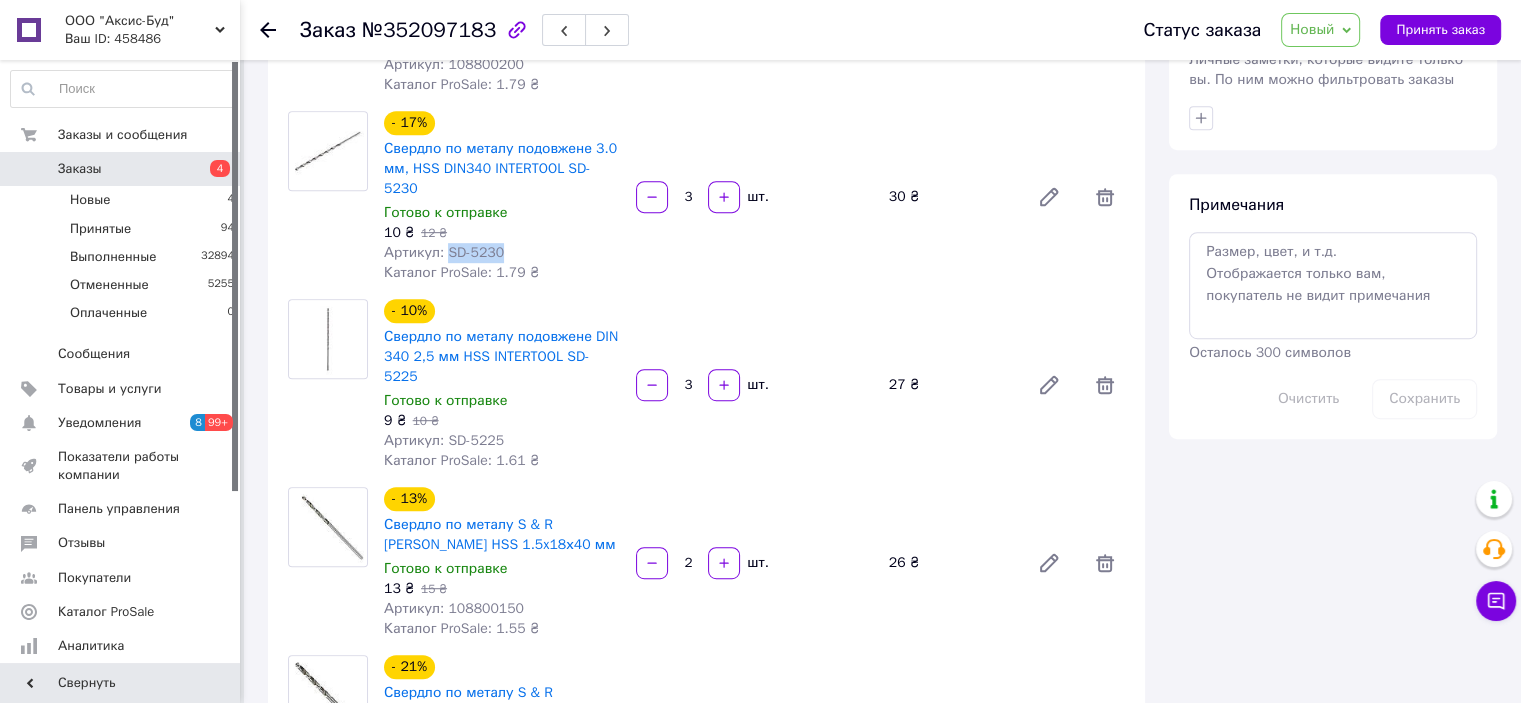 drag, startPoint x: 444, startPoint y: 238, endPoint x: 522, endPoint y: 237, distance: 78.00641 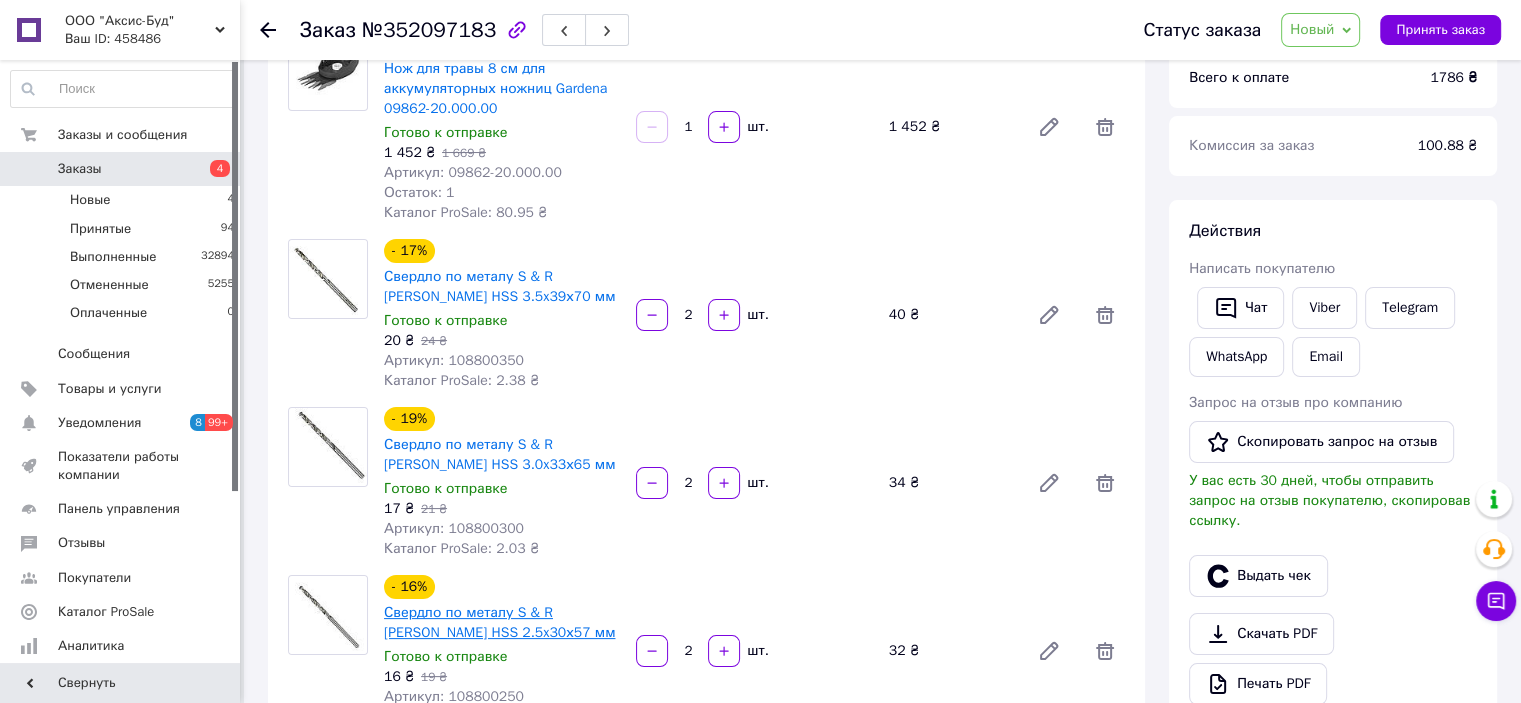 scroll, scrollTop: 100, scrollLeft: 0, axis: vertical 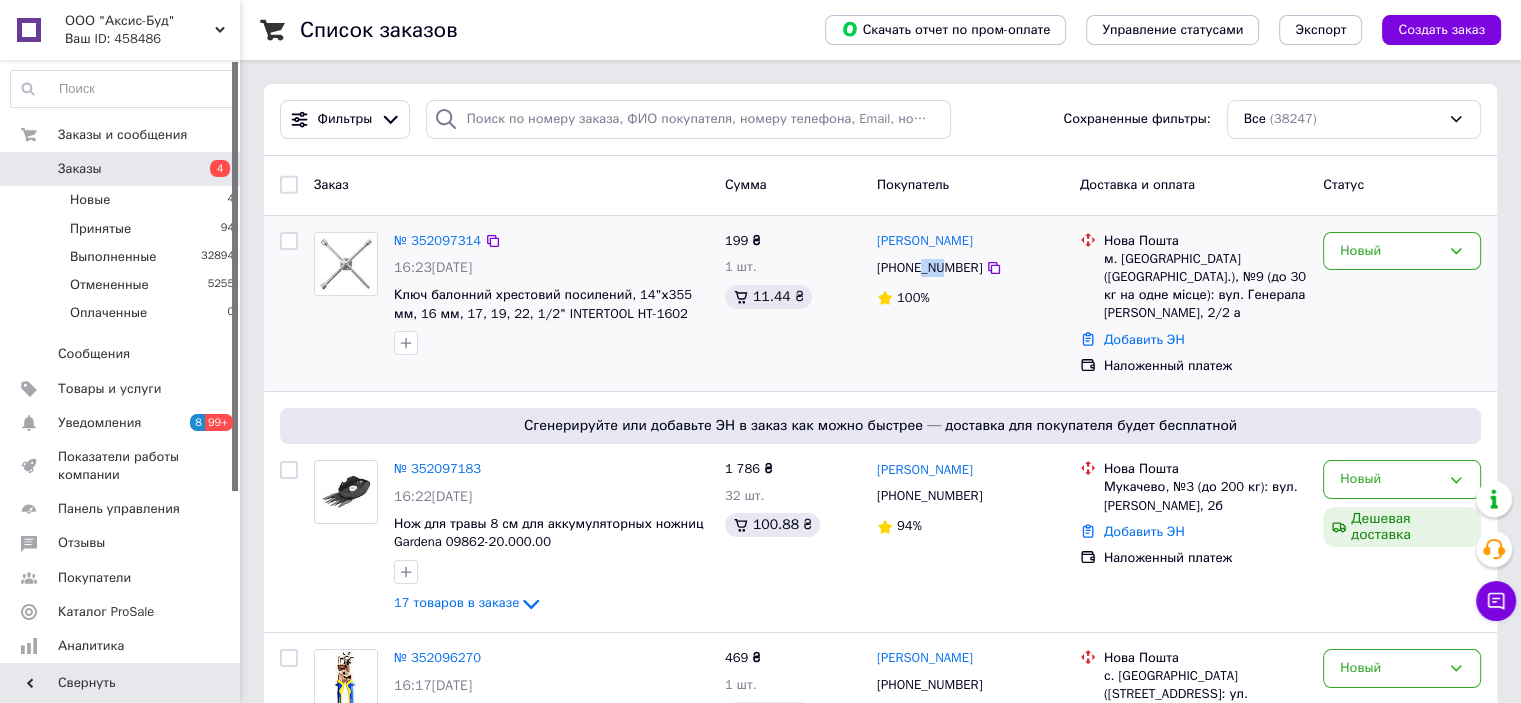 drag, startPoint x: 920, startPoint y: 265, endPoint x: 940, endPoint y: 271, distance: 20.880613 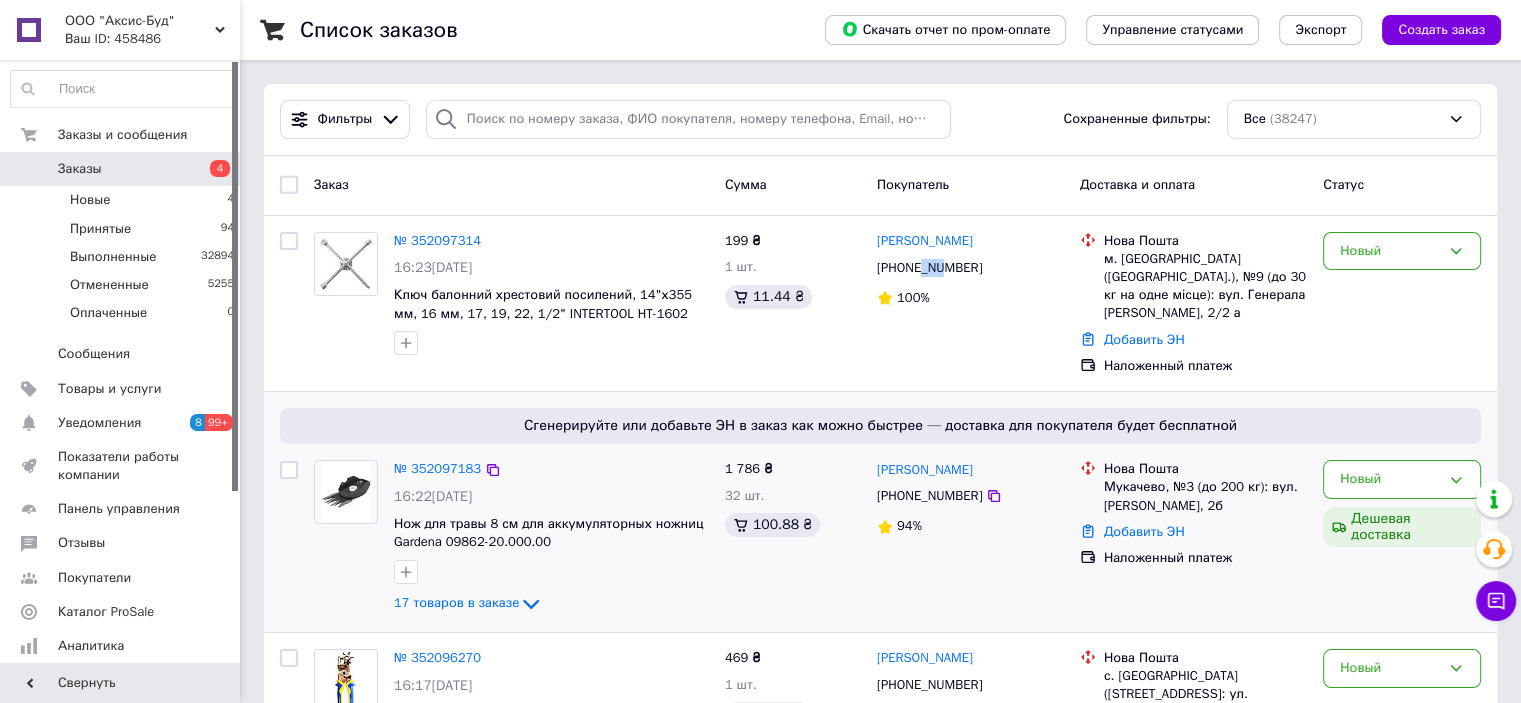 scroll, scrollTop: 200, scrollLeft: 0, axis: vertical 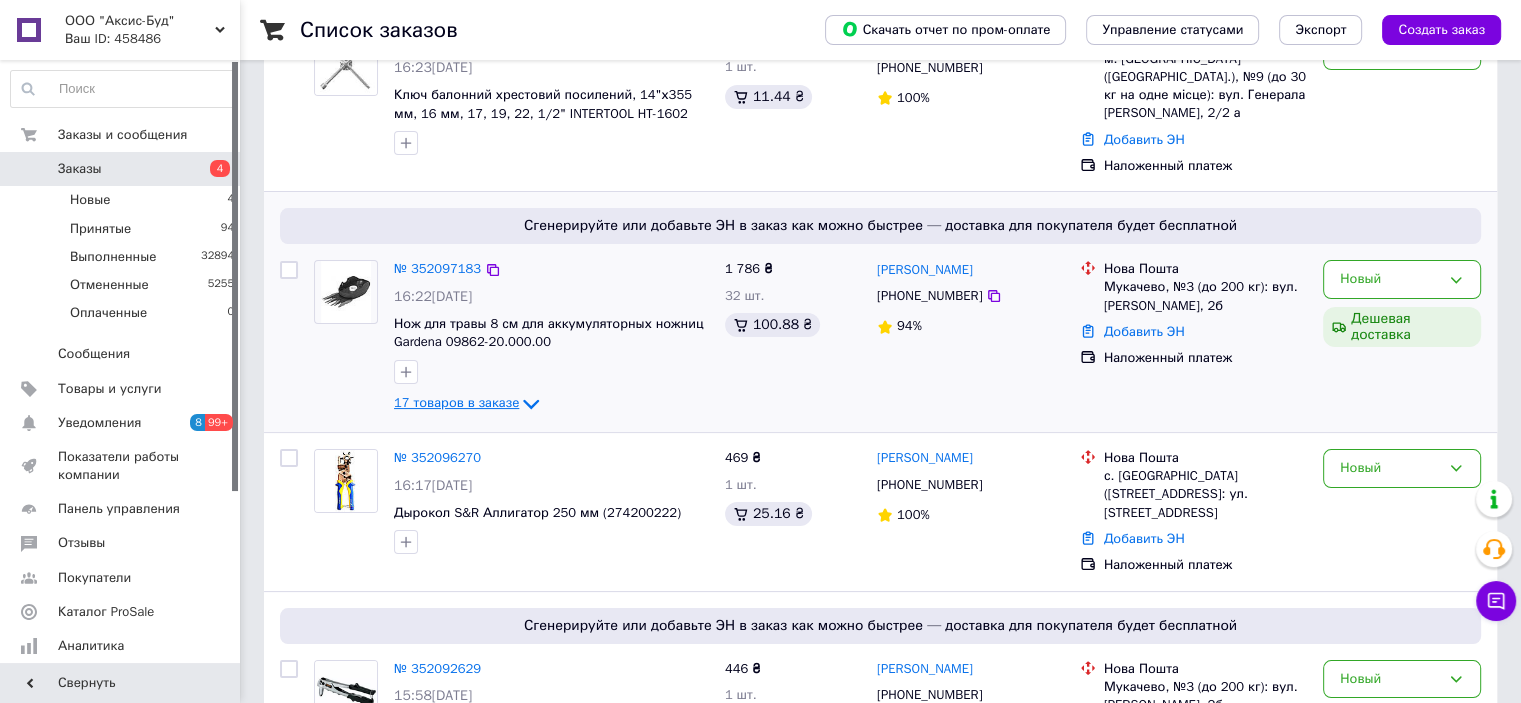 click on "17 товаров в заказе" at bounding box center [456, 403] 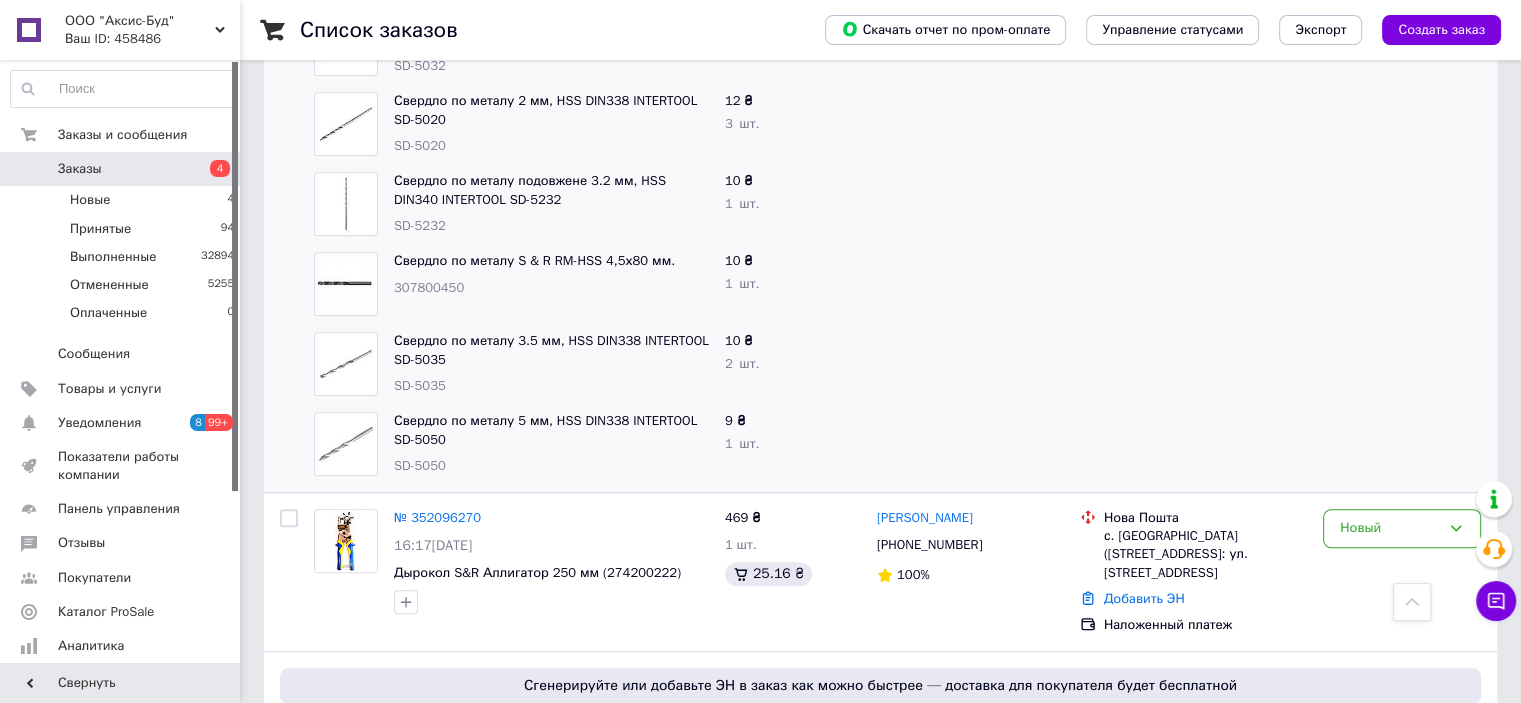 scroll, scrollTop: 1400, scrollLeft: 0, axis: vertical 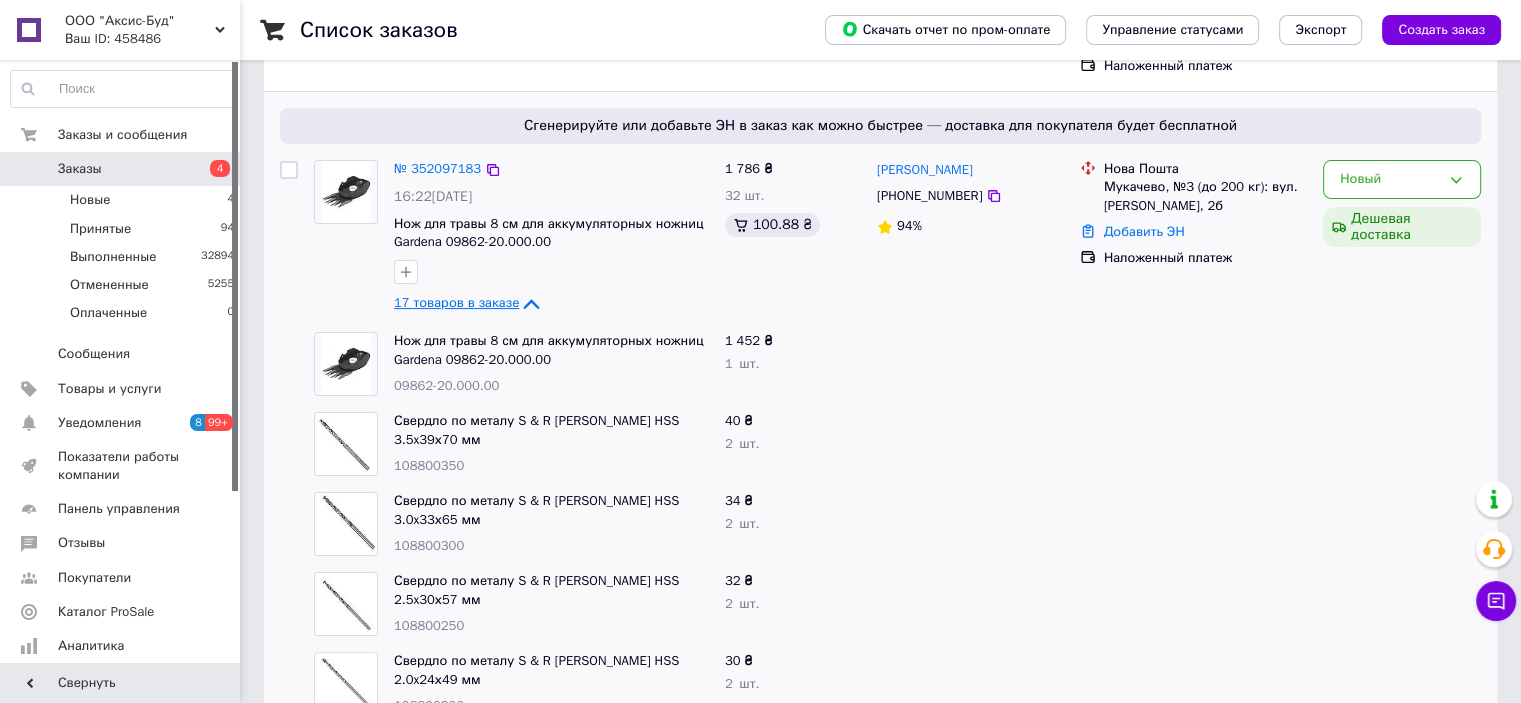 click on "17 товаров в заказе" at bounding box center [456, 303] 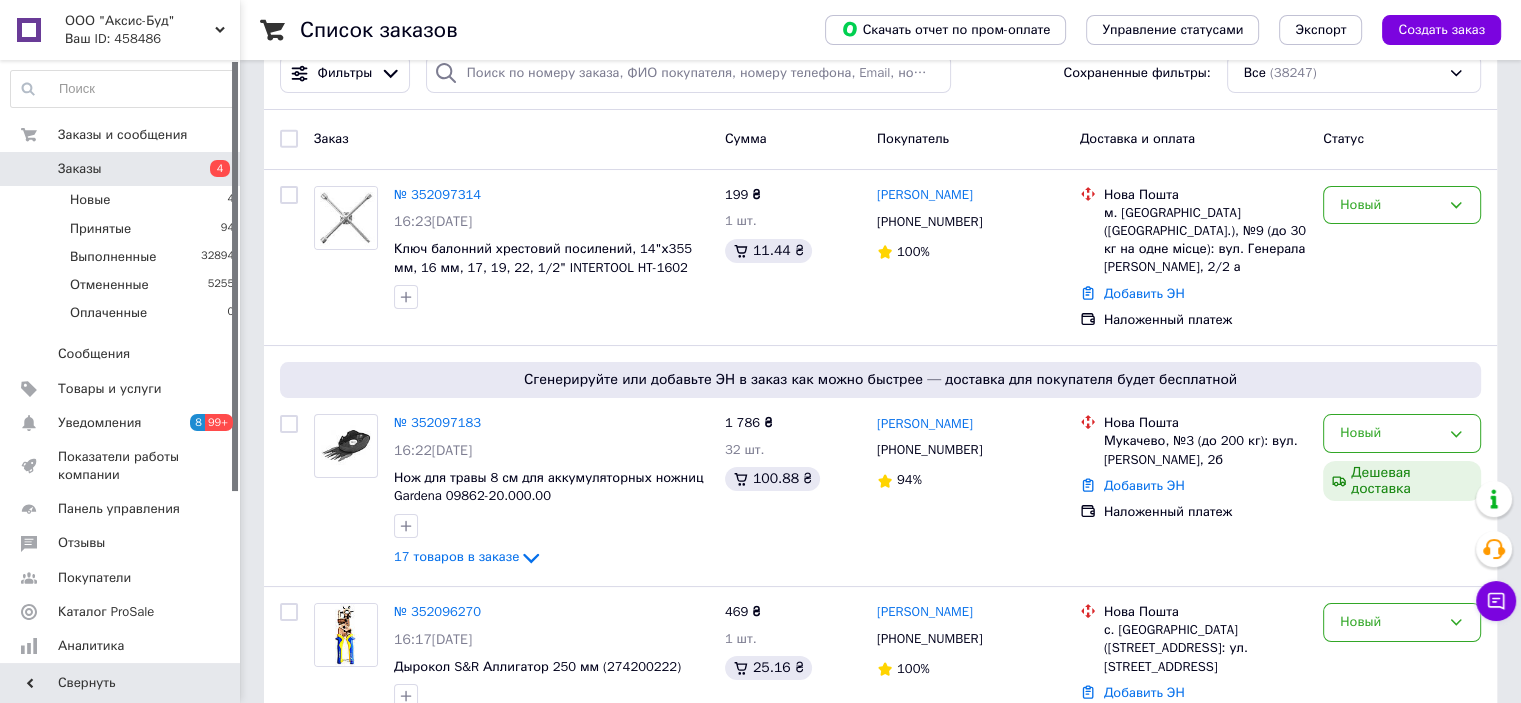 scroll, scrollTop: 0, scrollLeft: 0, axis: both 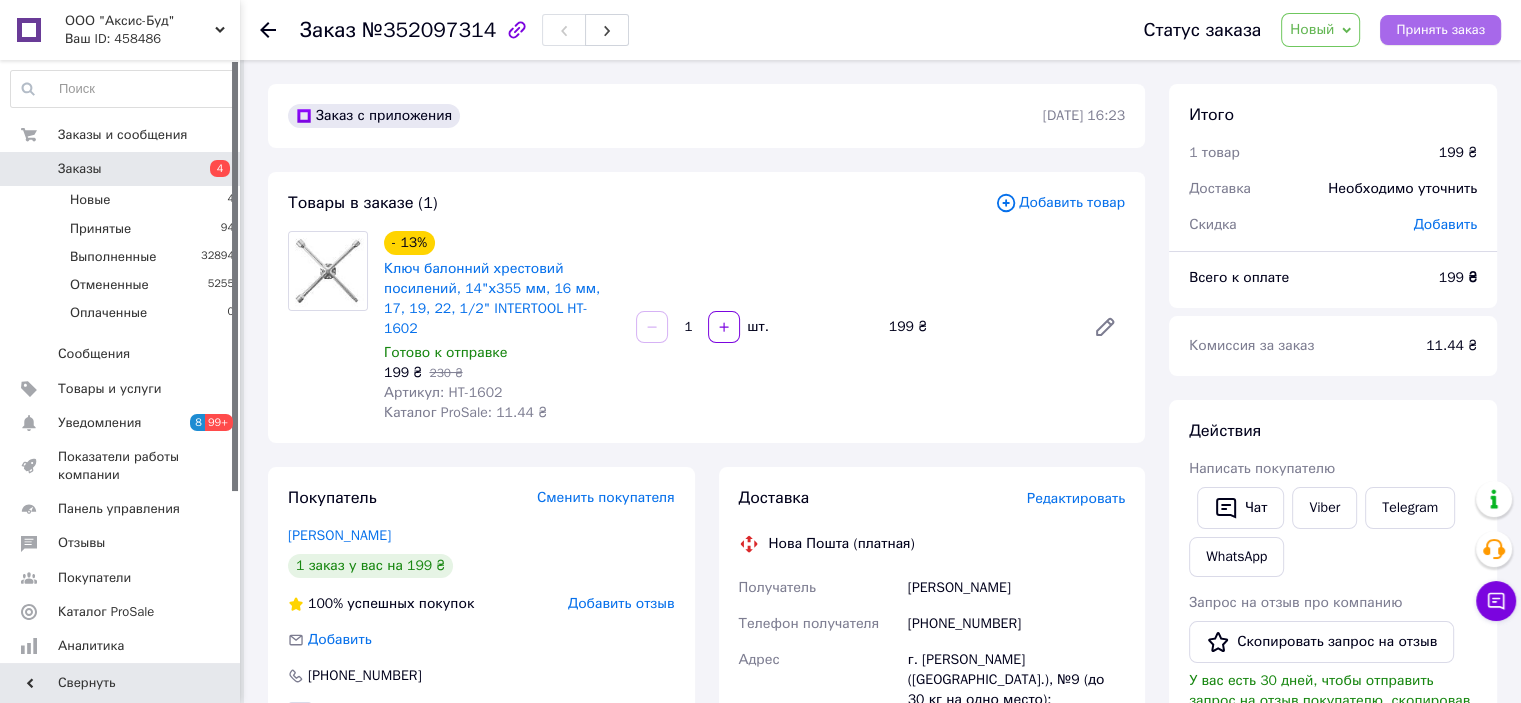 click on "Принять заказ" at bounding box center [1440, 30] 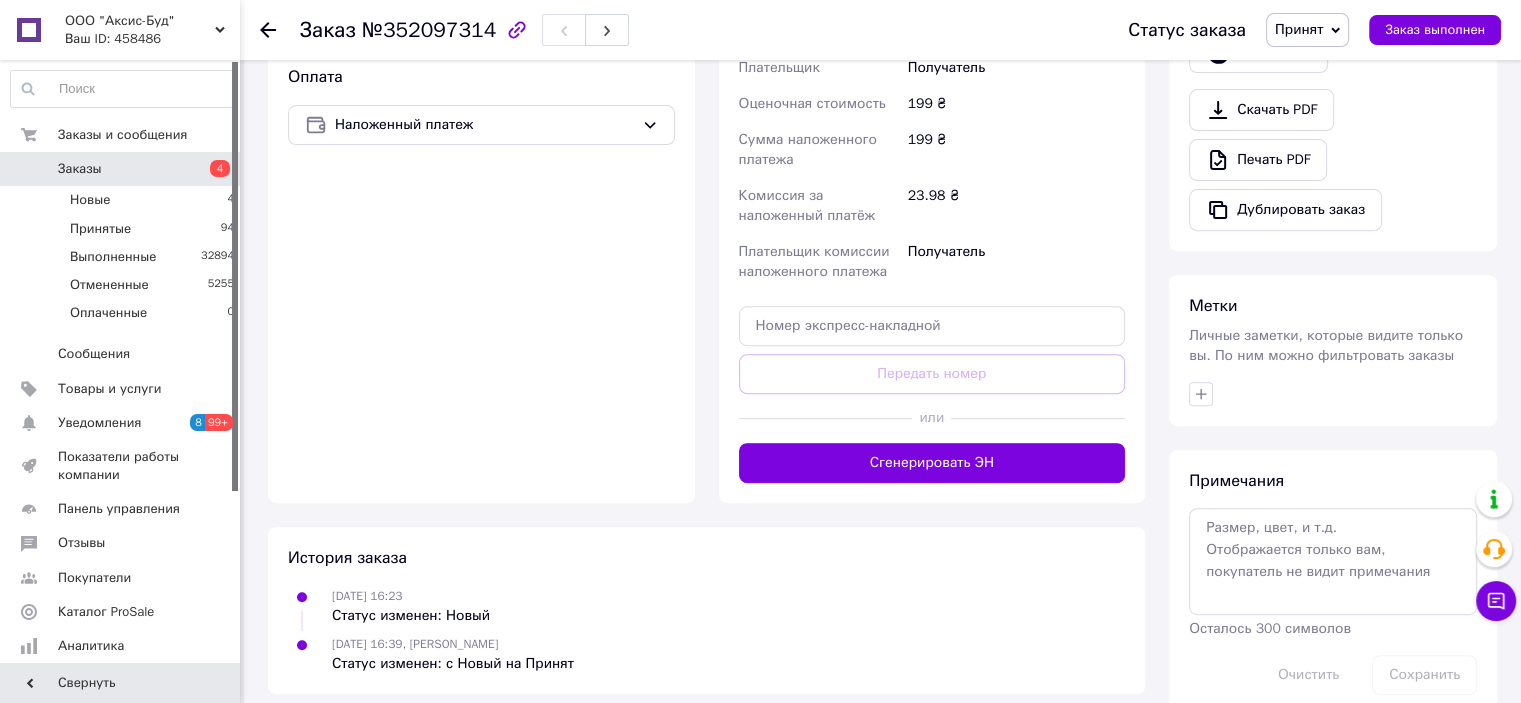 scroll, scrollTop: 736, scrollLeft: 0, axis: vertical 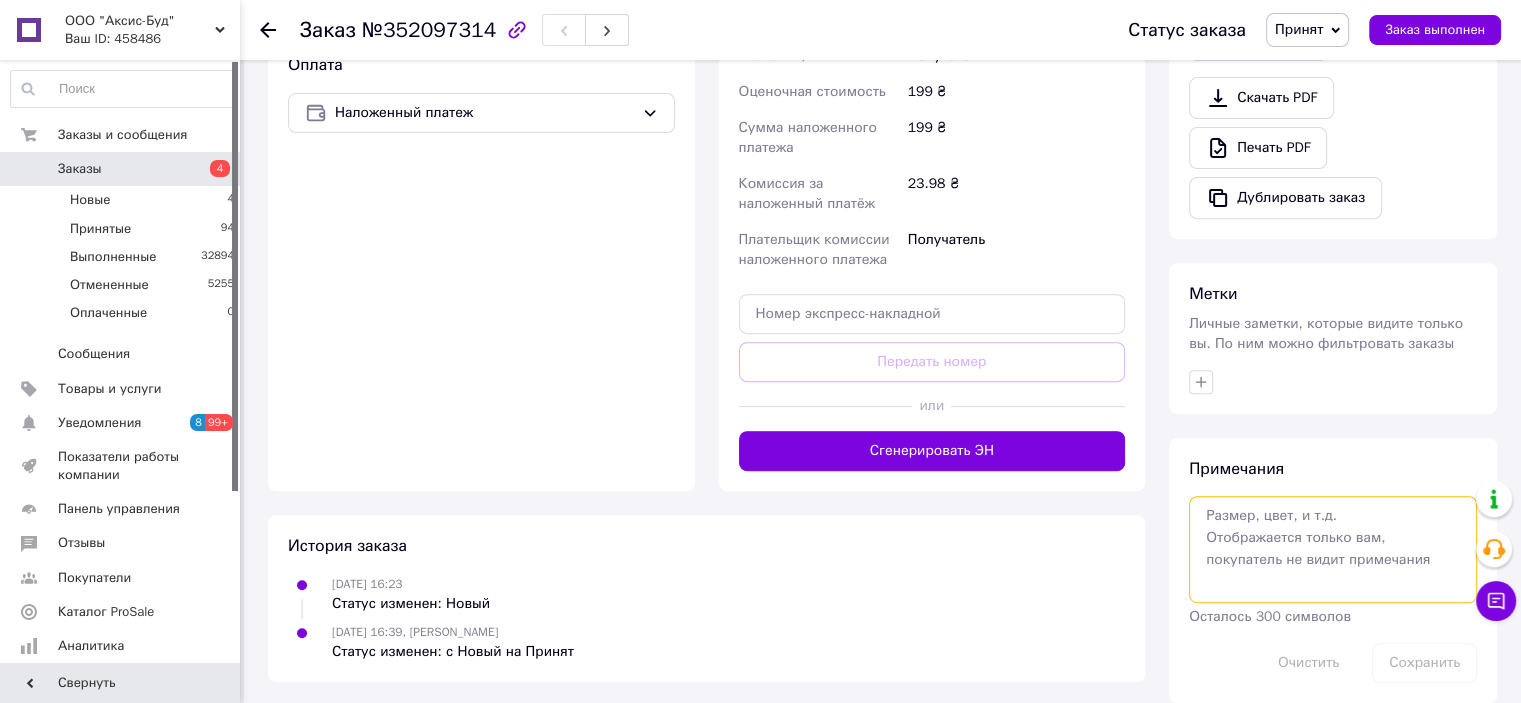 click at bounding box center (1333, 549) 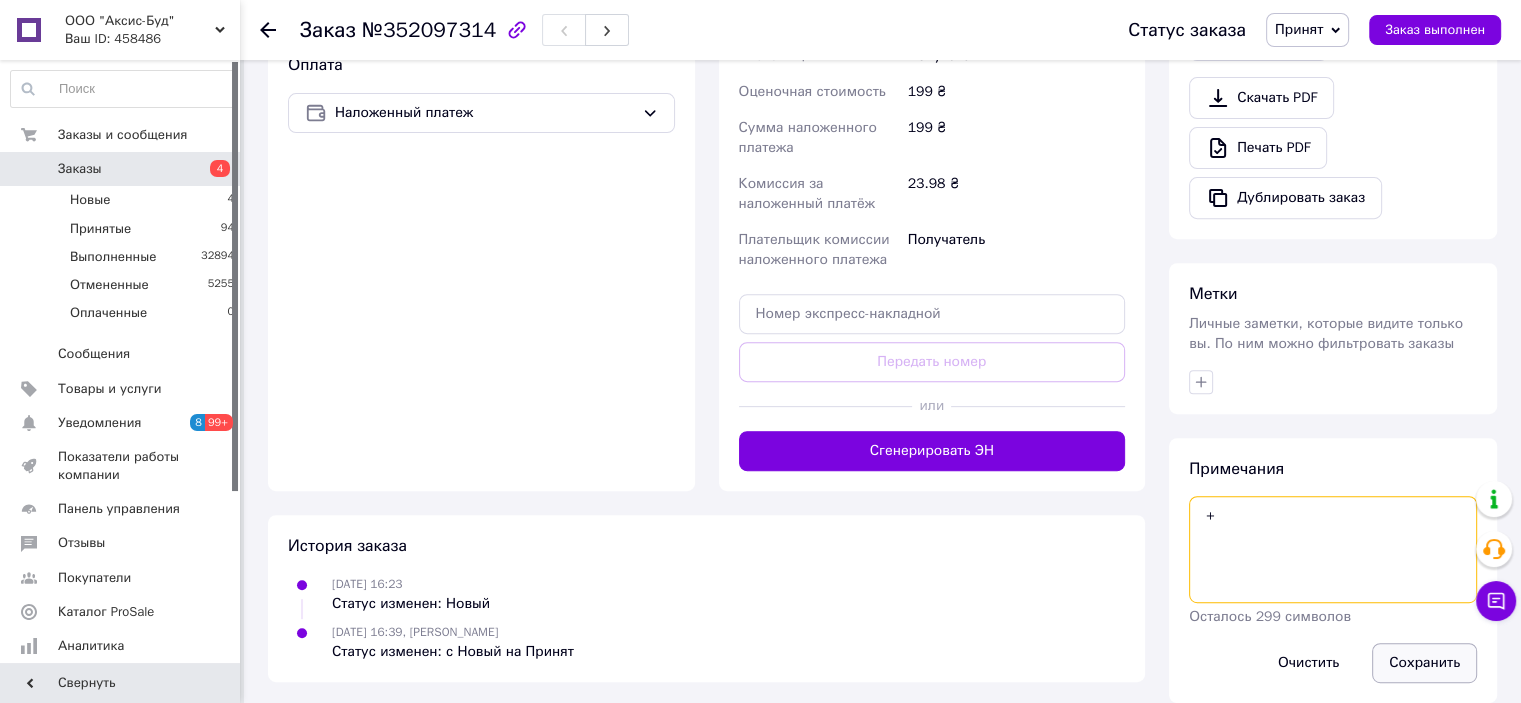 type on "+" 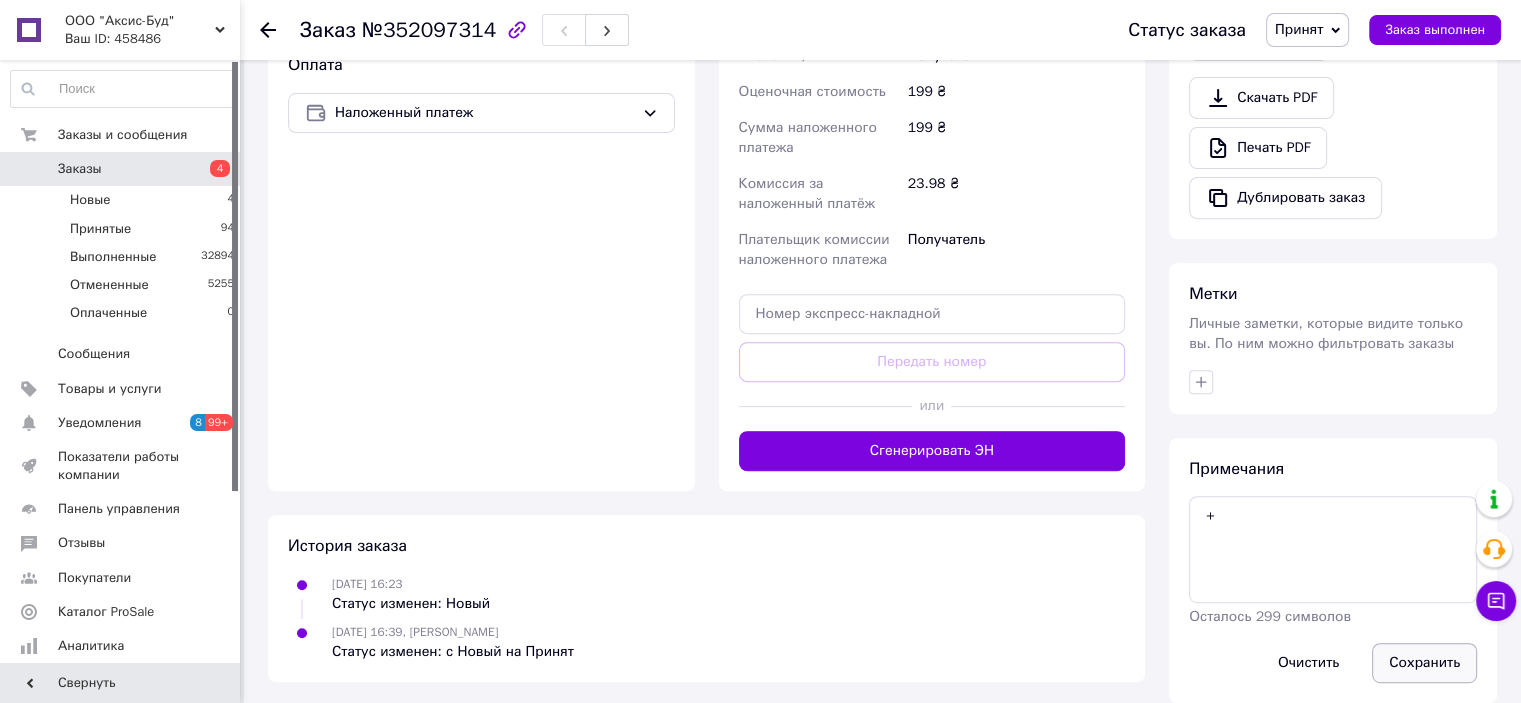 click on "Сохранить" at bounding box center [1424, 663] 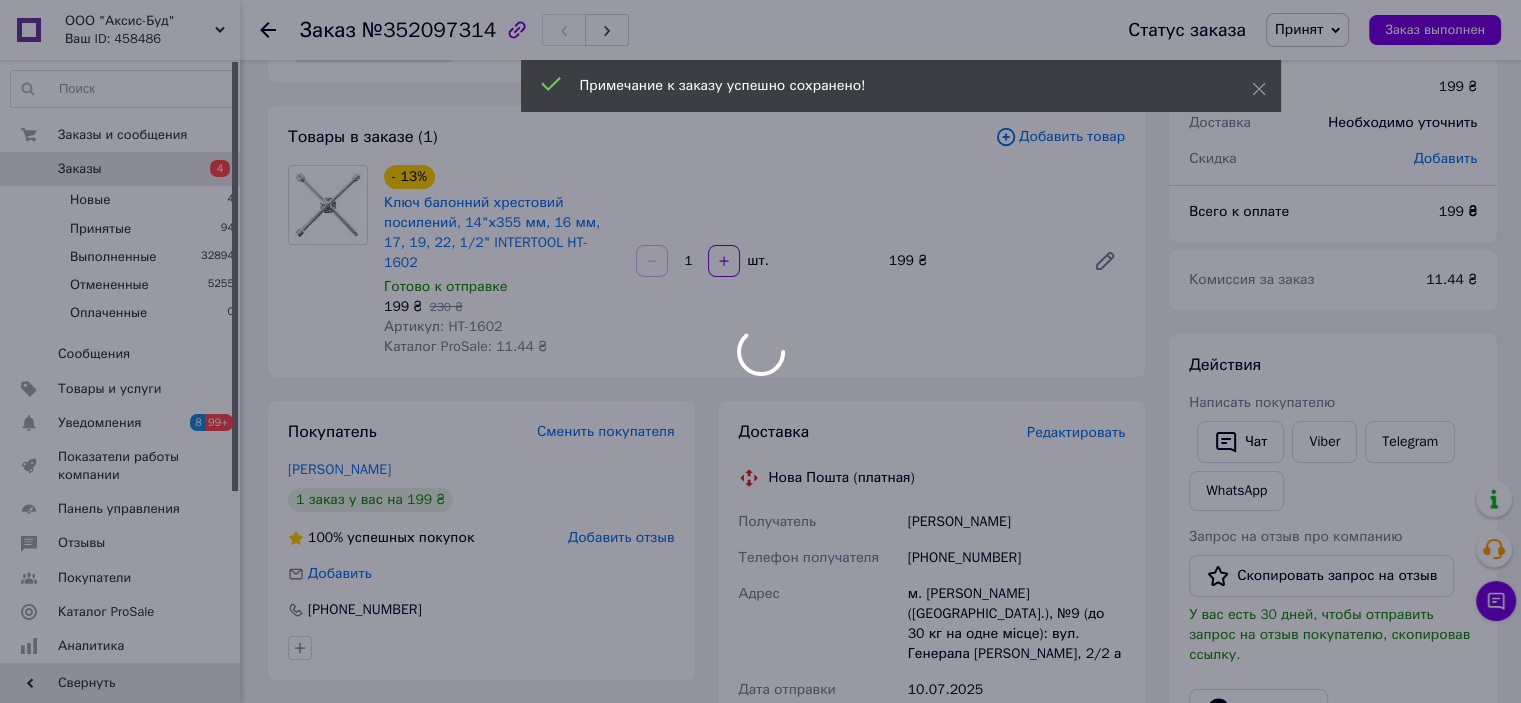 scroll, scrollTop: 0, scrollLeft: 0, axis: both 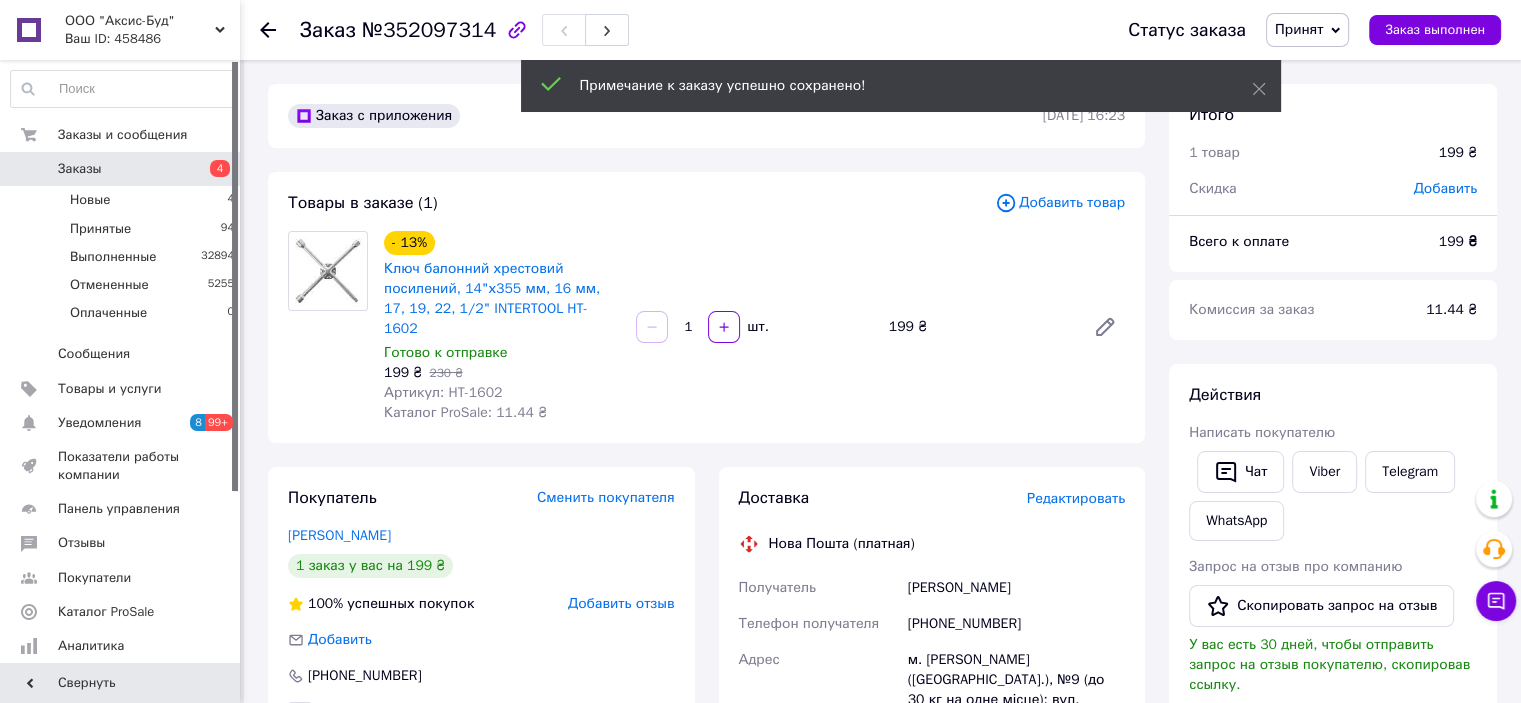 click on "[PERSON_NAME]" at bounding box center [1016, 588] 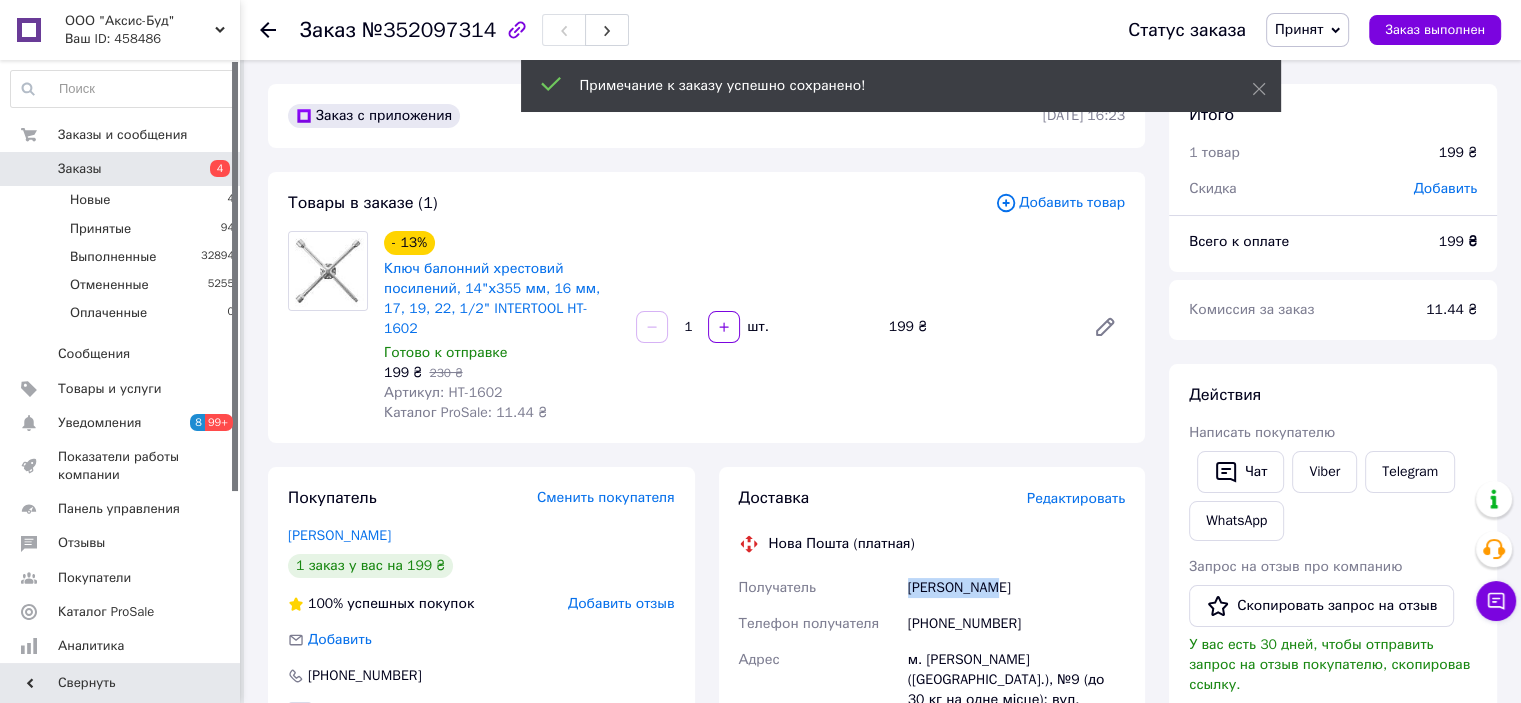 click on "[PERSON_NAME]" at bounding box center (1016, 588) 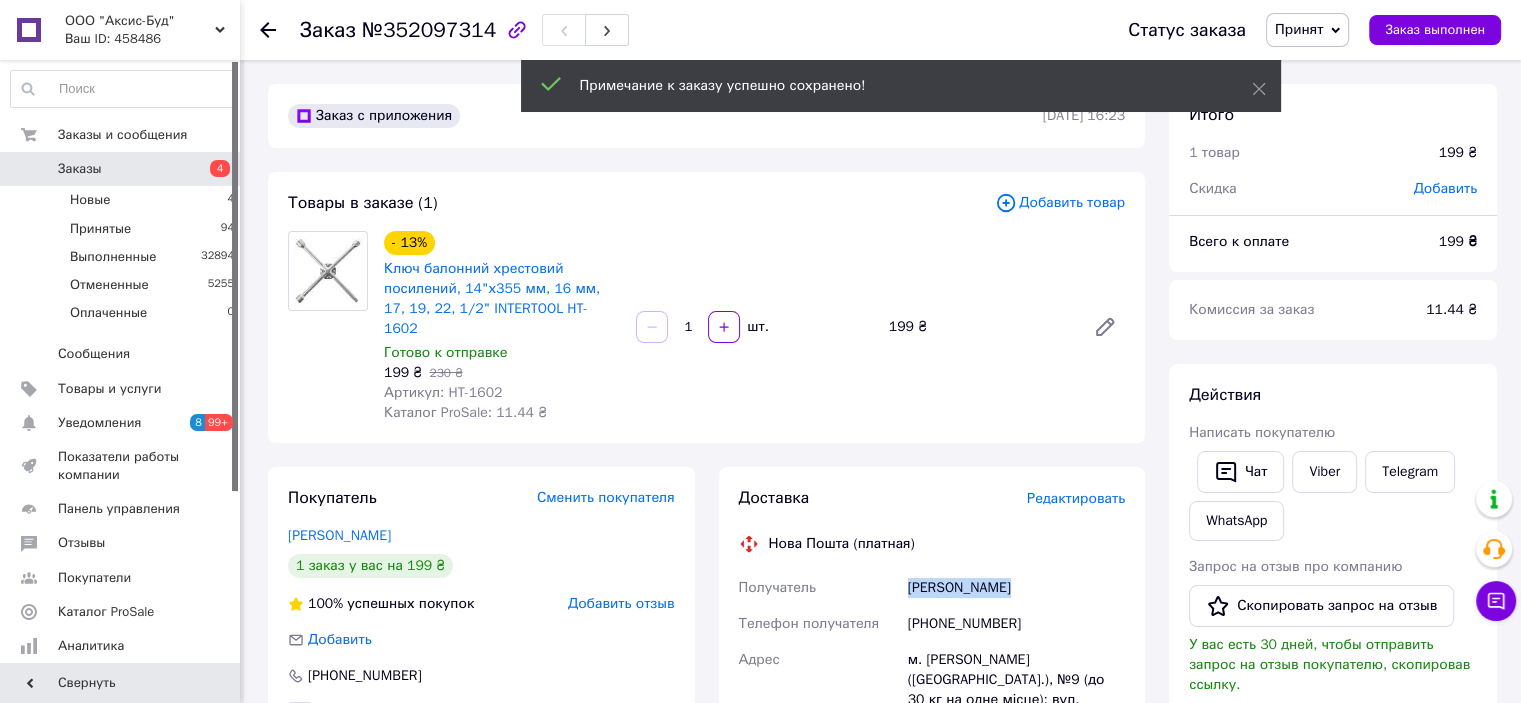 click on "[PERSON_NAME]" at bounding box center (1016, 588) 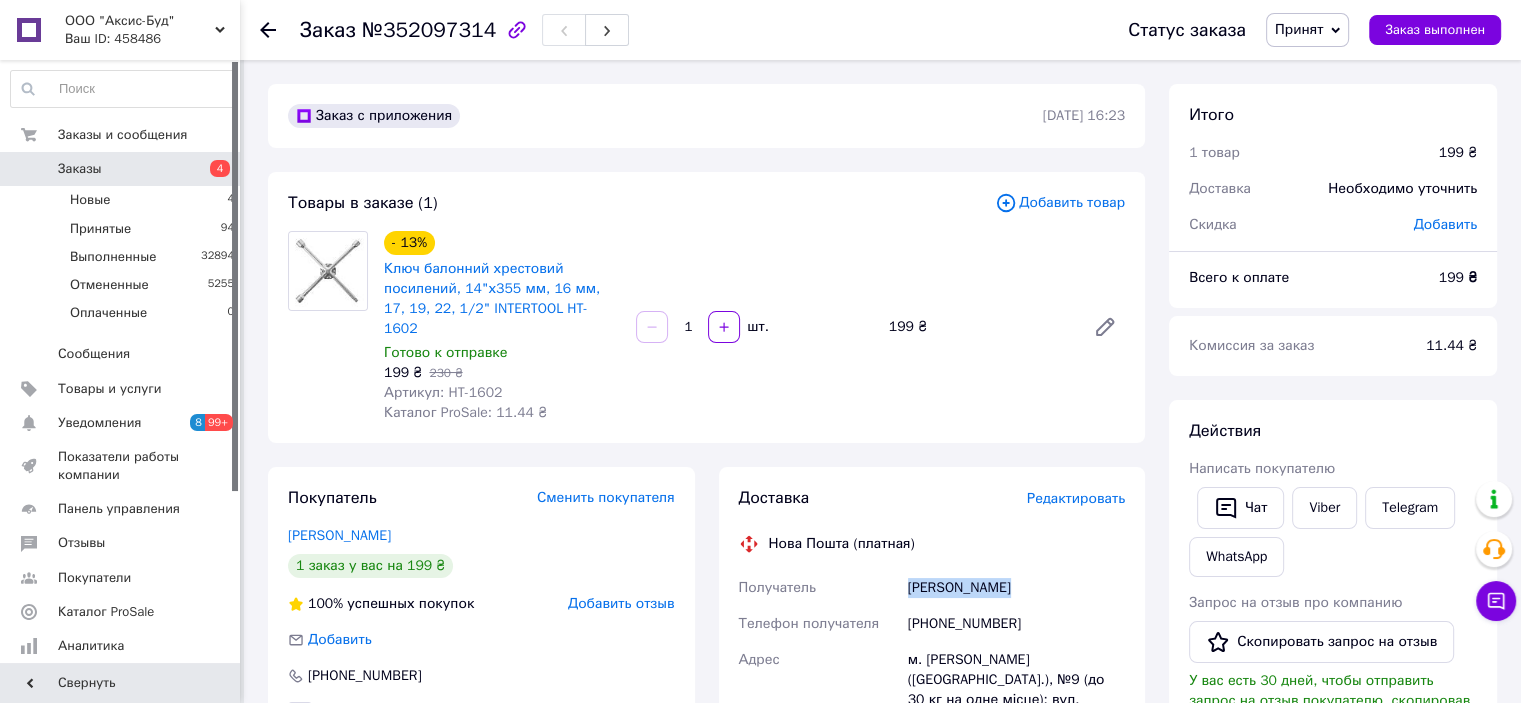 copy on "[PERSON_NAME]" 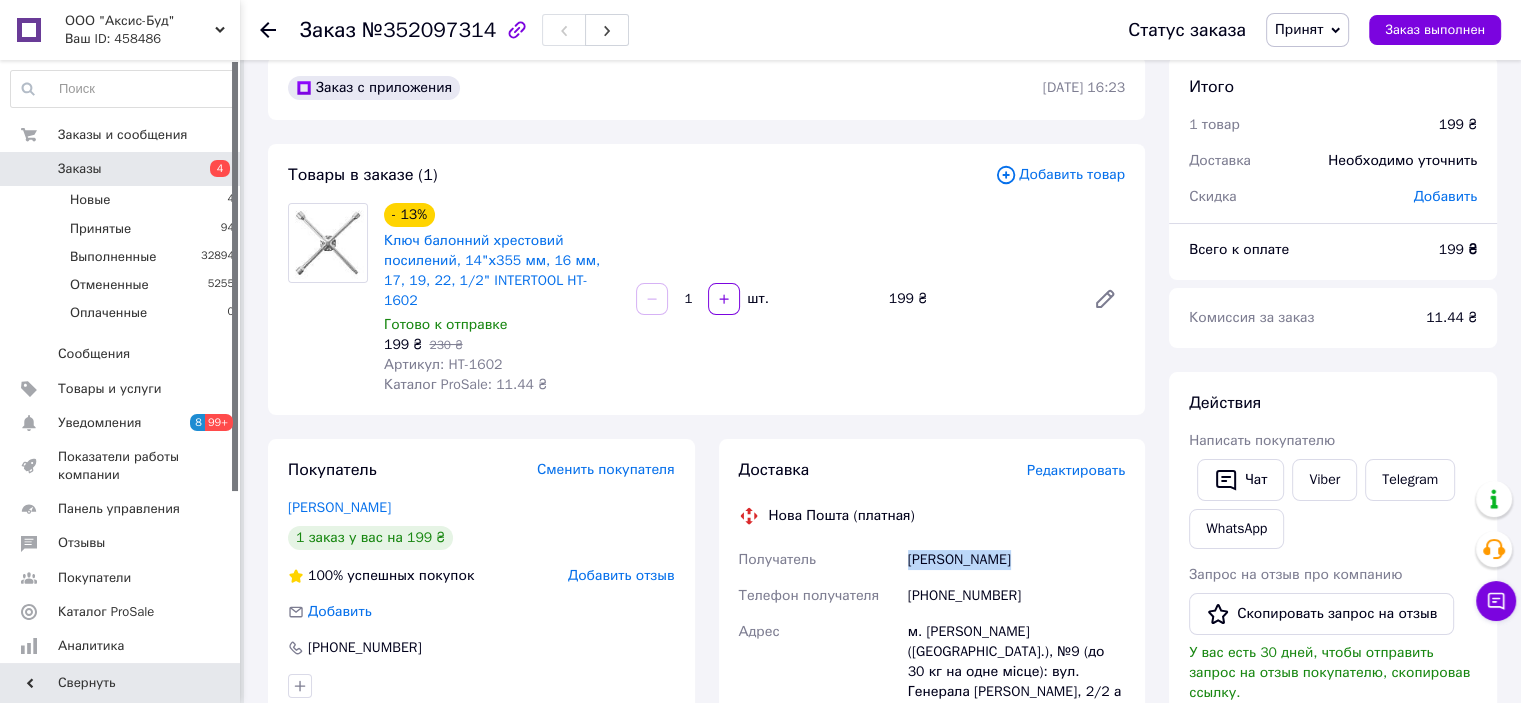 scroll, scrollTop: 100, scrollLeft: 0, axis: vertical 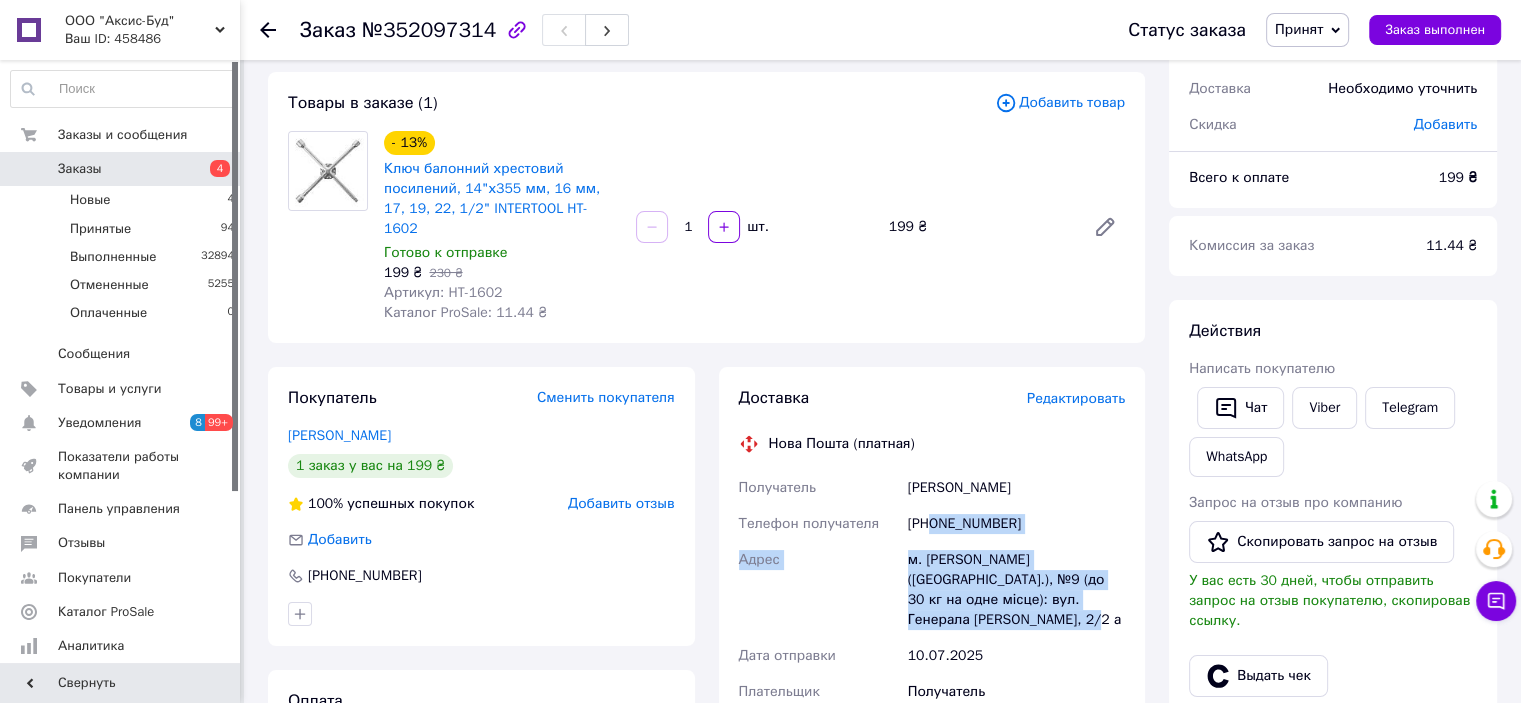 copy on "0635067071 [GEOGRAPHIC_DATA] м. [GEOGRAPHIC_DATA] ([GEOGRAPHIC_DATA].), №9 (до 30 кг на одне місце): вул. Генерала [PERSON_NAME], 2/2 а" 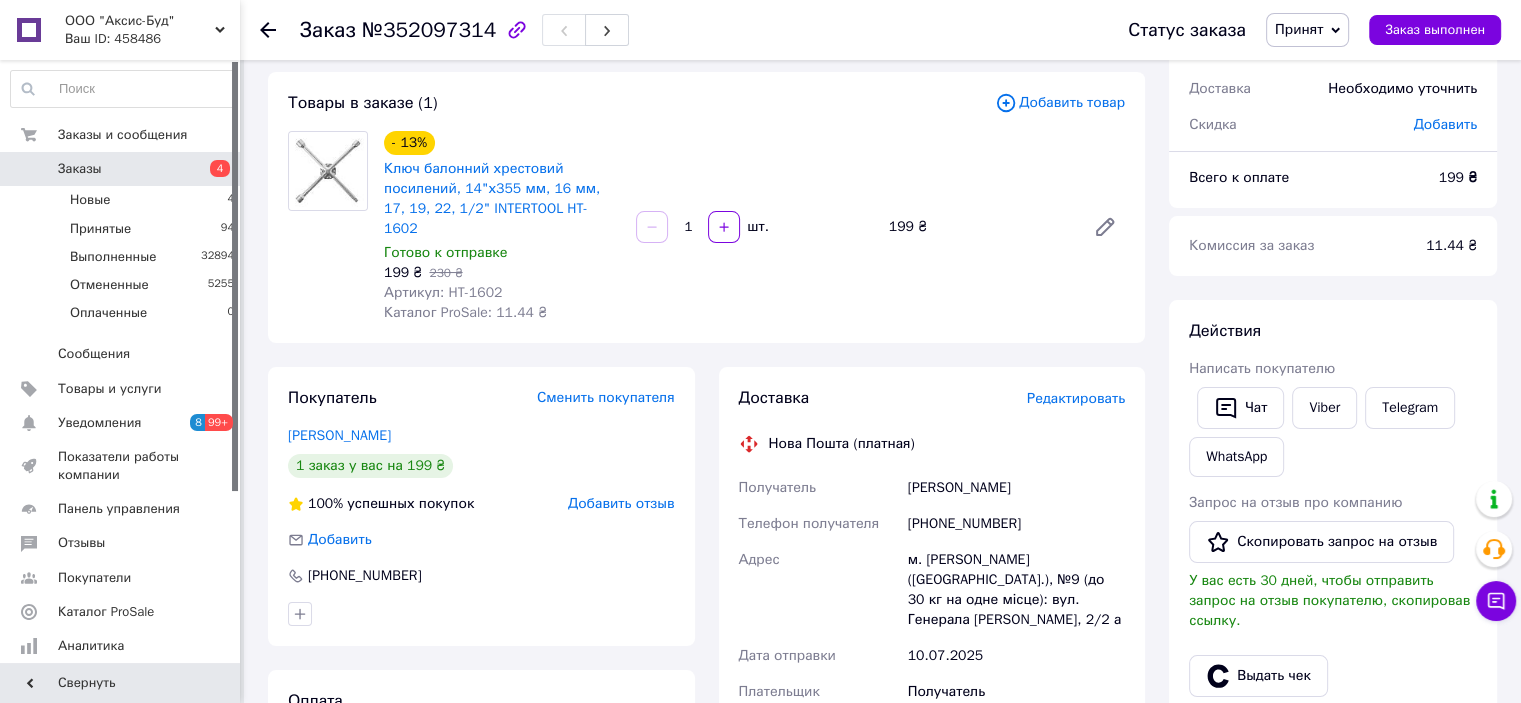 click on "- 13% Ключ балонний хрестовий посилений, 14"х355 мм, 16 мм, 17, 19, 22, 1/2" INTERTOOL HT-1602 Готово к отправке 199 ₴   230 ₴ Артикул: HT-1602 Каталог ProSale: 11.44 ₴  1   шт. 199 ₴" at bounding box center (754, 227) 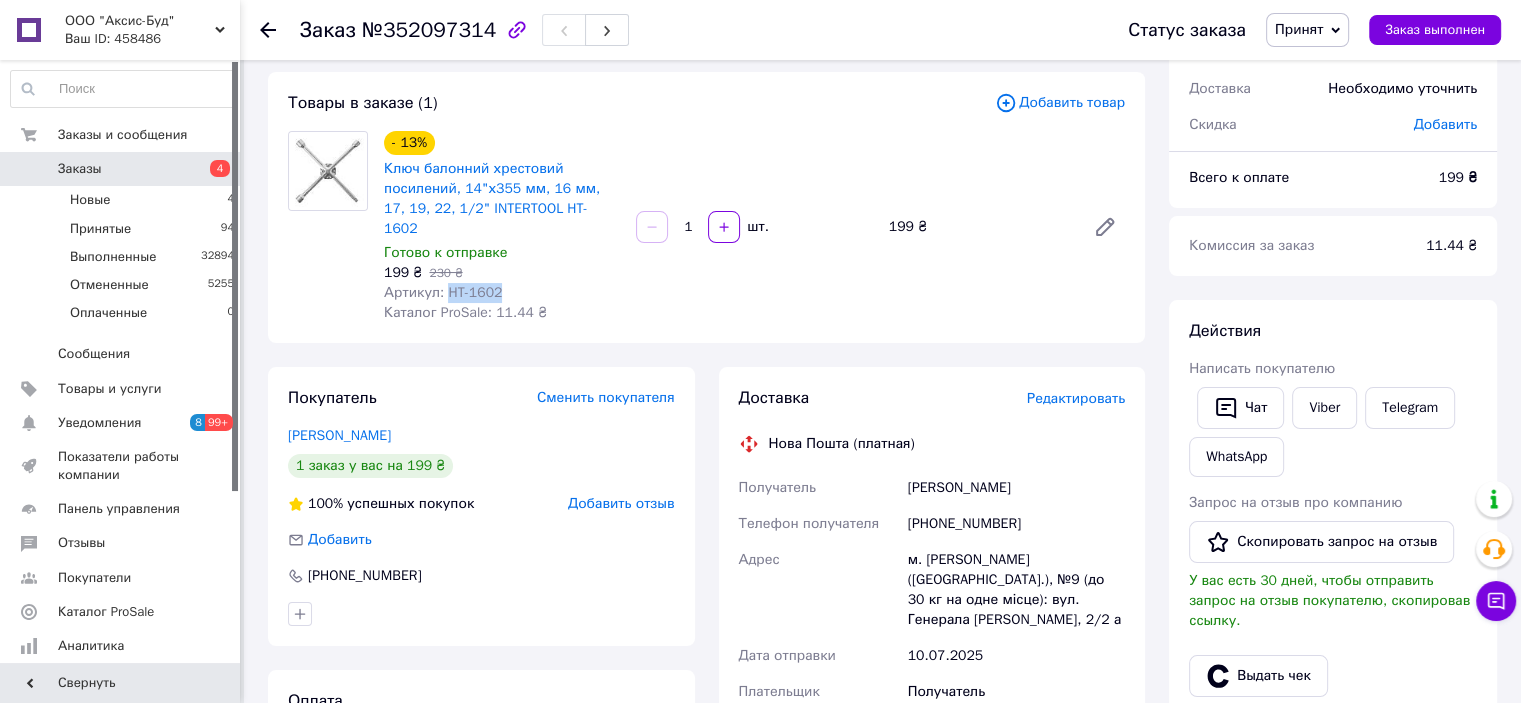 drag, startPoint x: 444, startPoint y: 277, endPoint x: 526, endPoint y: 274, distance: 82.05486 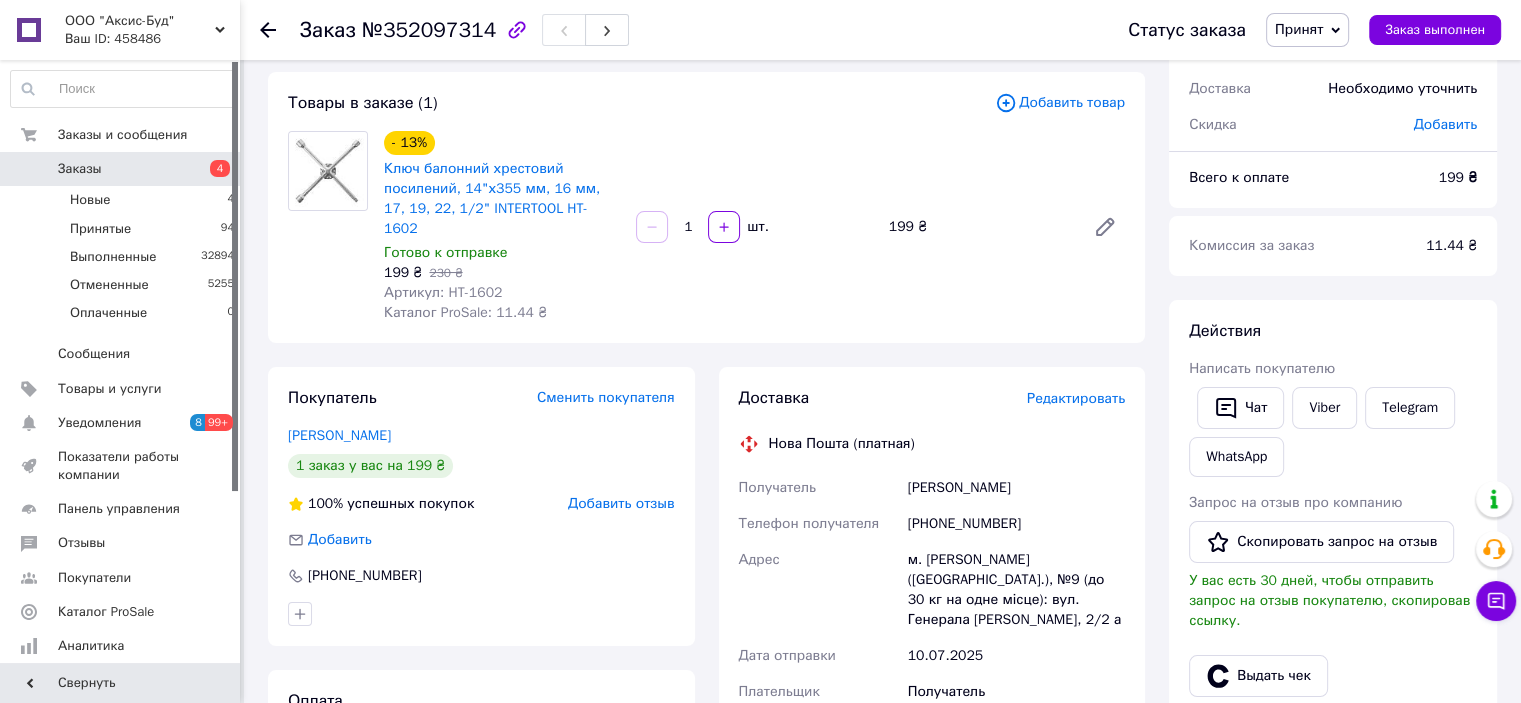 click on "Товары в заказе (1) Добавить товар - 13% Ключ балонний хрестовий посилений, 14"х355 мм, 16 мм, 17, 19, 22, 1/2" INTERTOOL HT-1602 Готово к отправке 199 ₴   230 ₴ Артикул: HT-1602 Каталог ProSale: 11.44 ₴  1   шт. 199 ₴" at bounding box center [706, 207] 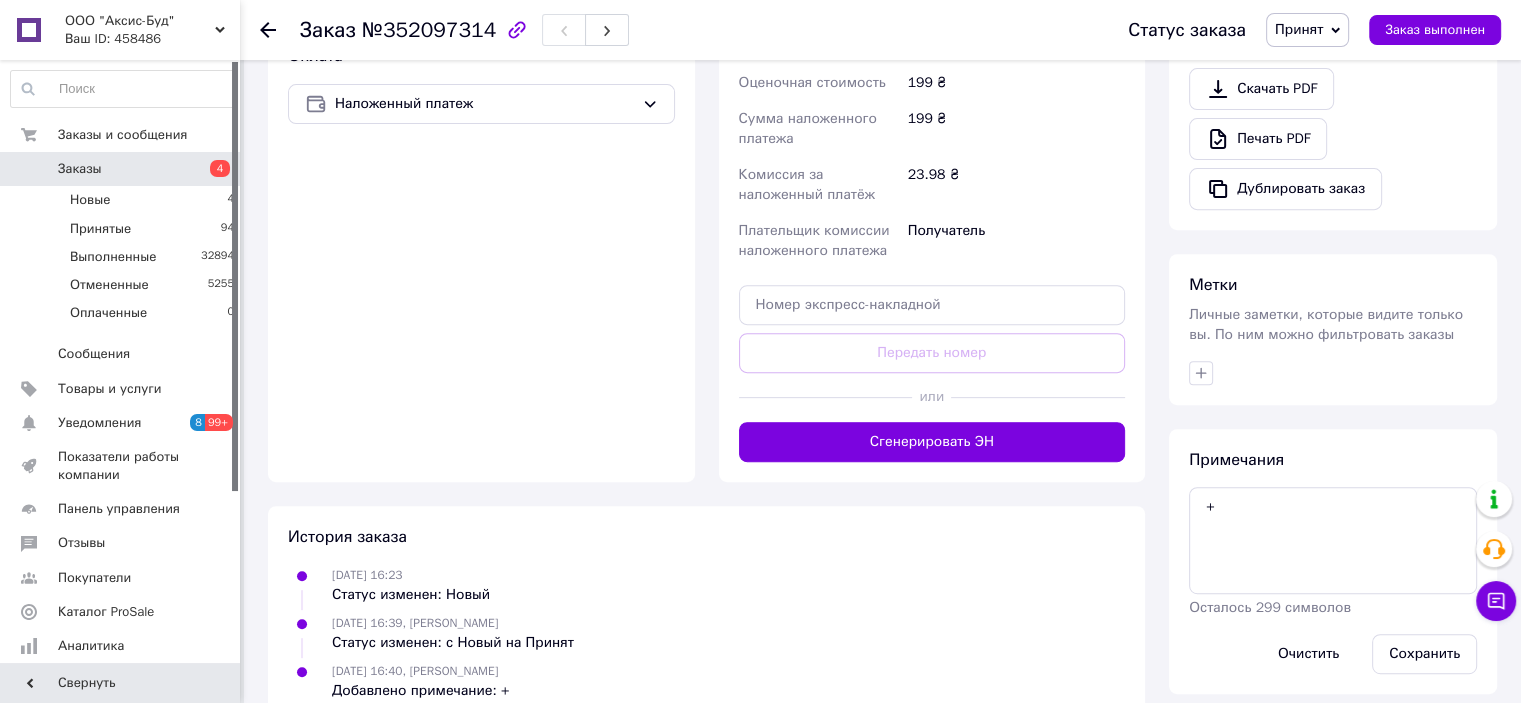 scroll, scrollTop: 747, scrollLeft: 0, axis: vertical 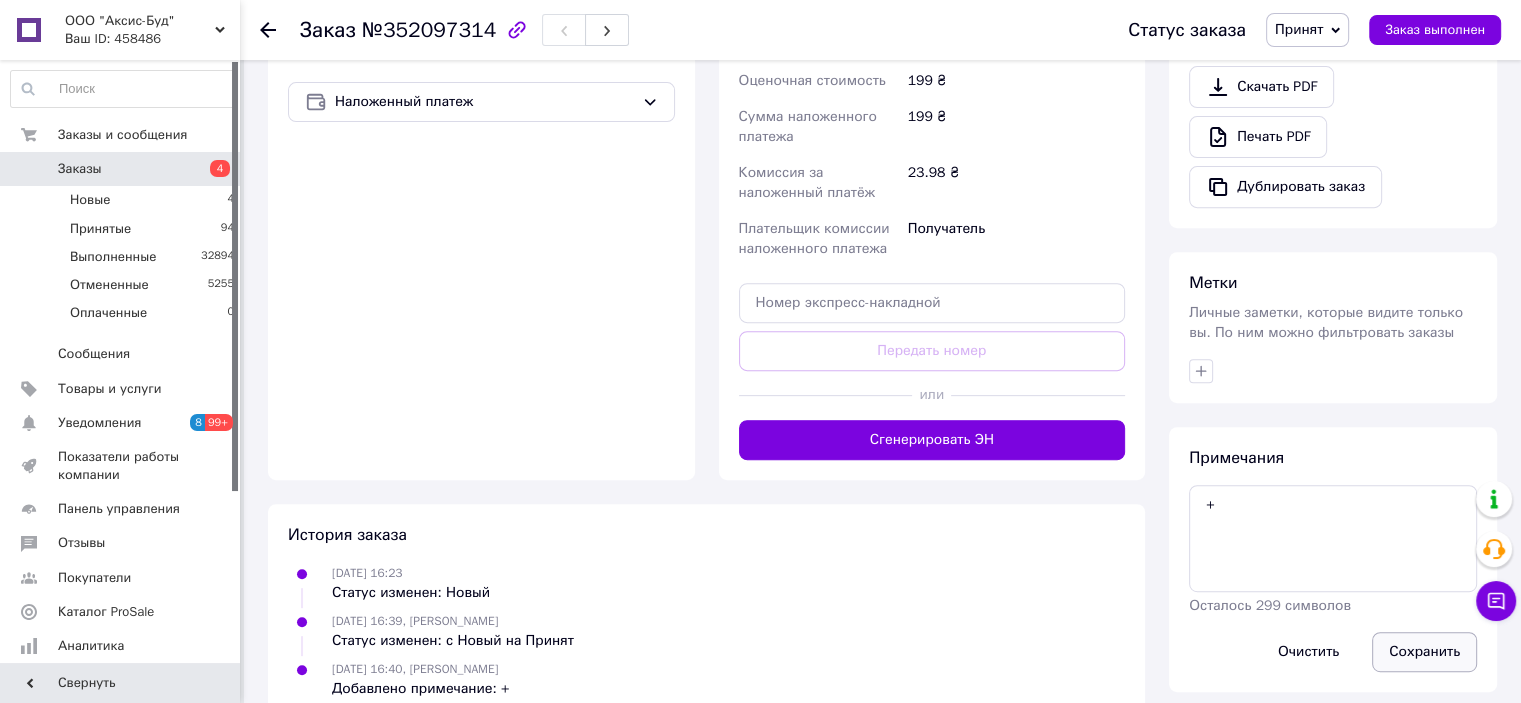click on "Сохранить" at bounding box center (1424, 652) 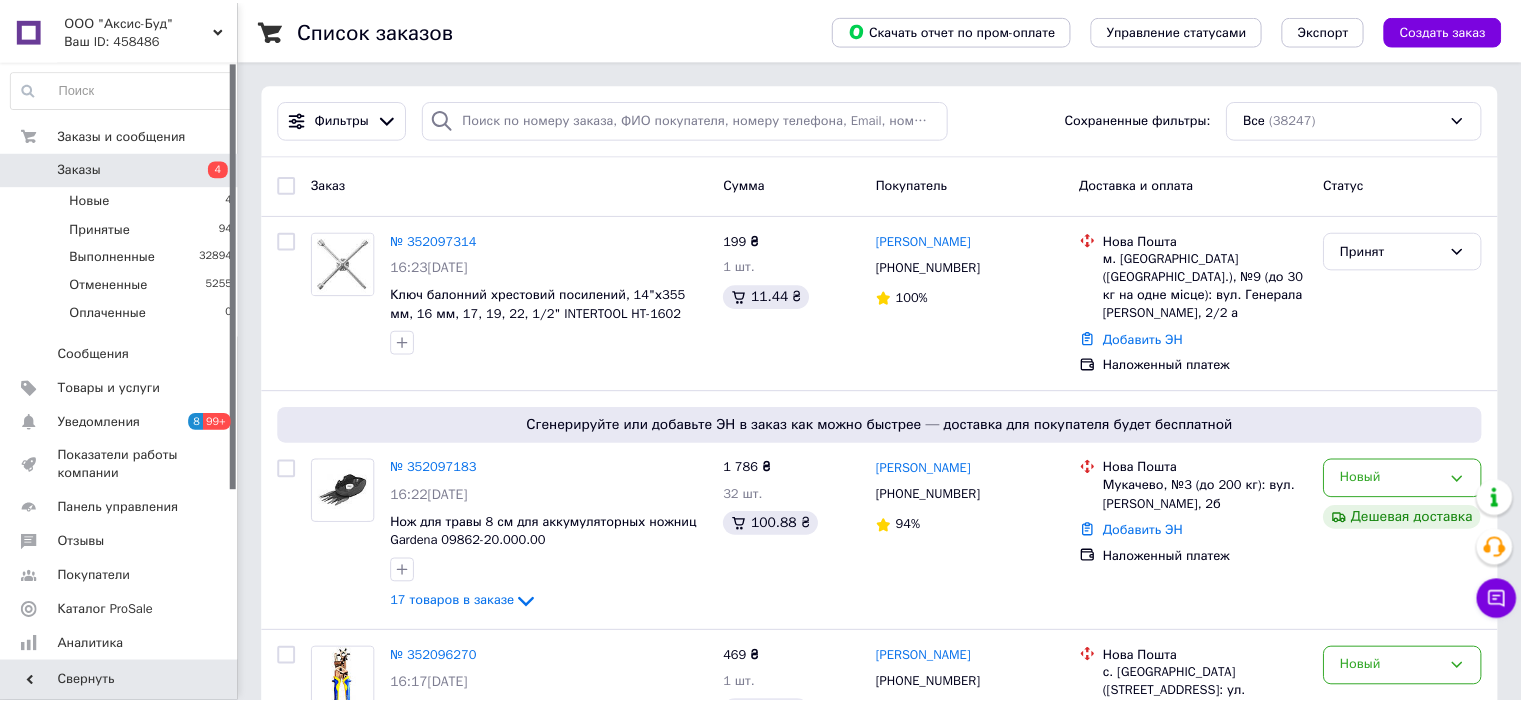 scroll, scrollTop: 0, scrollLeft: 0, axis: both 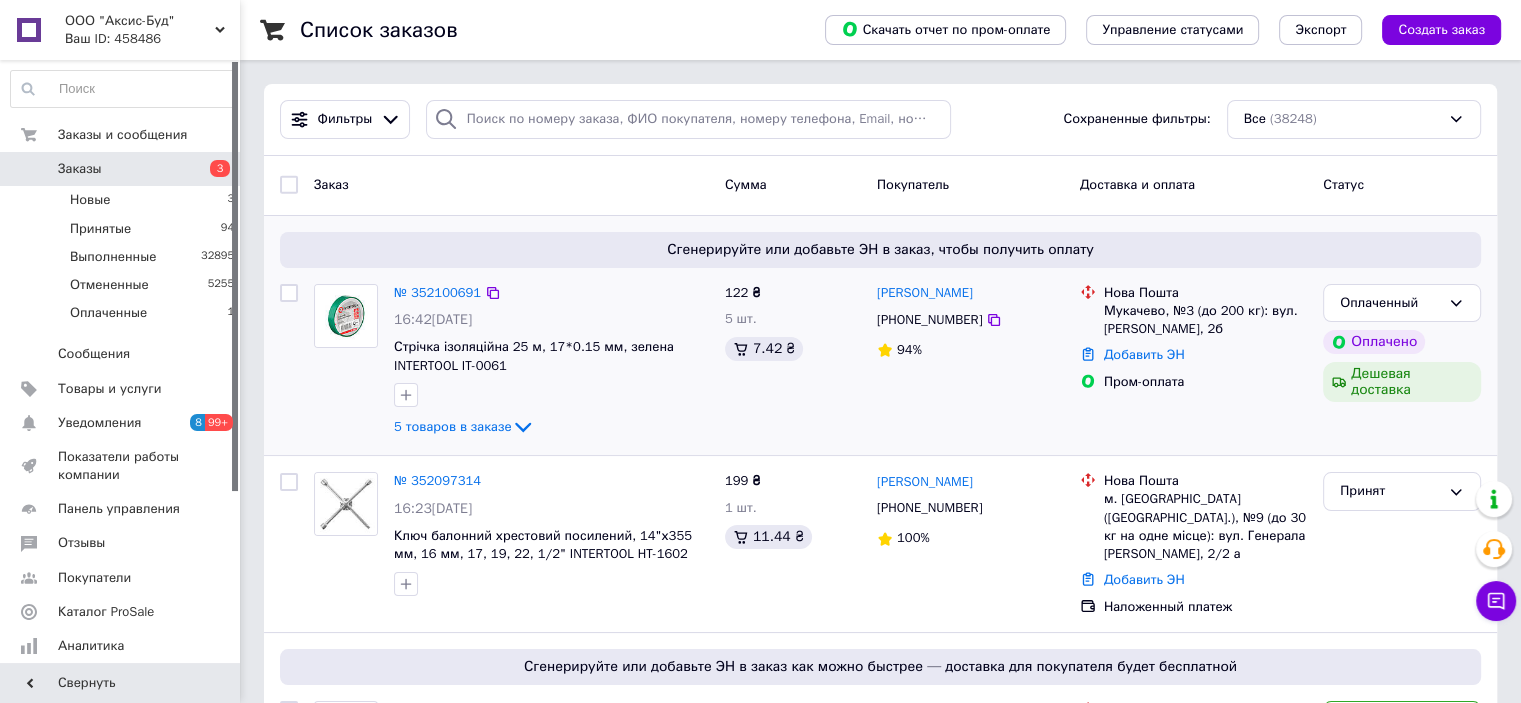 drag, startPoint x: 250, startPoint y: 167, endPoint x: 327, endPoint y: 216, distance: 91.26884 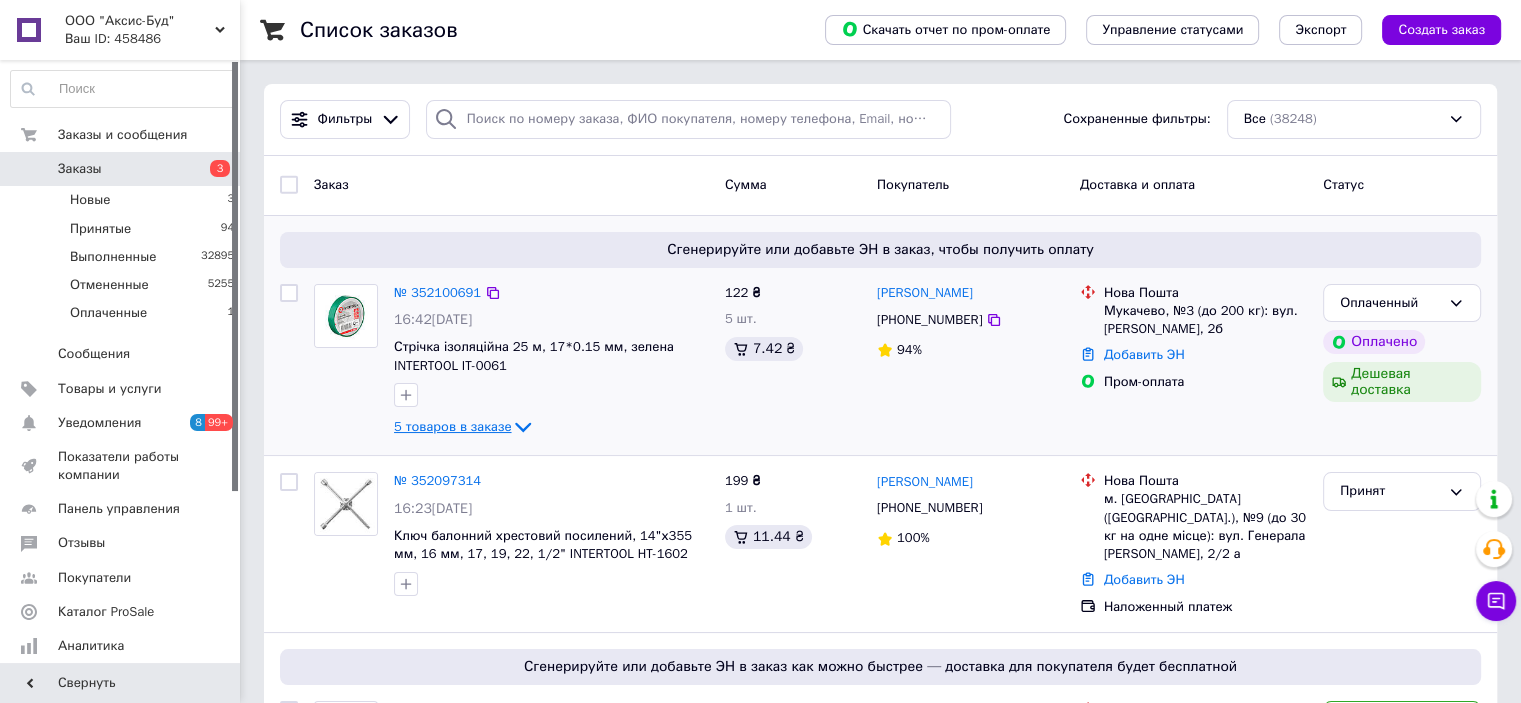 click on "5 товаров в заказе" at bounding box center [452, 426] 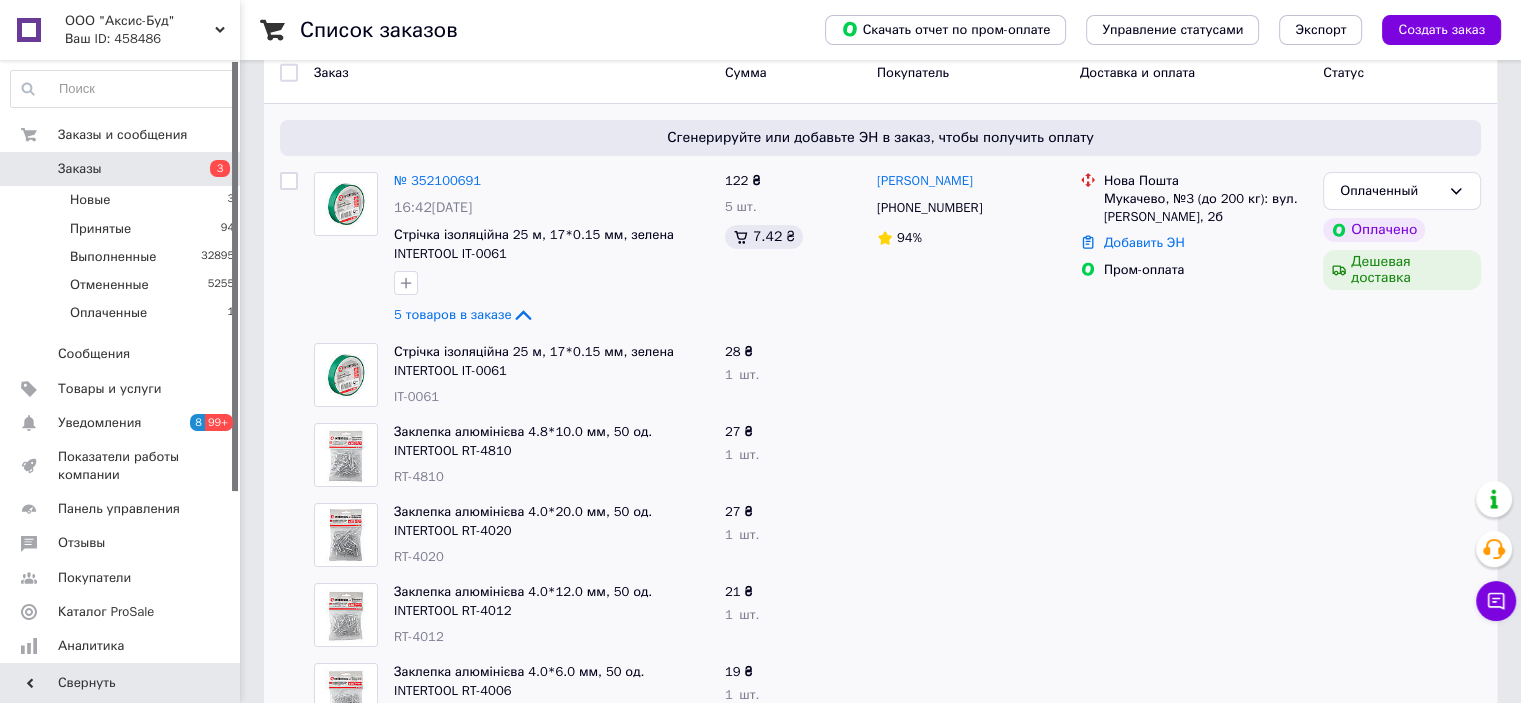 scroll, scrollTop: 0, scrollLeft: 0, axis: both 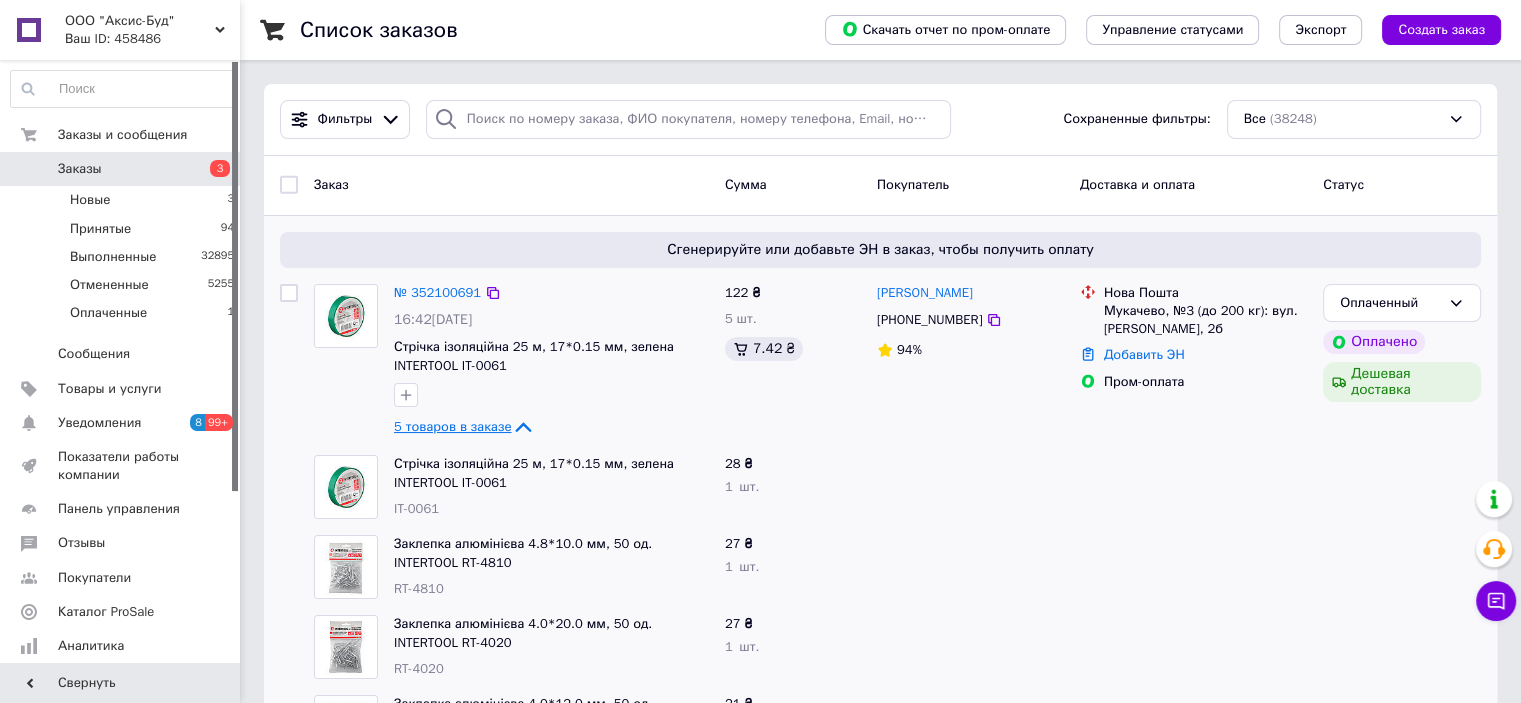 click on "5 товаров в заказе" at bounding box center (452, 426) 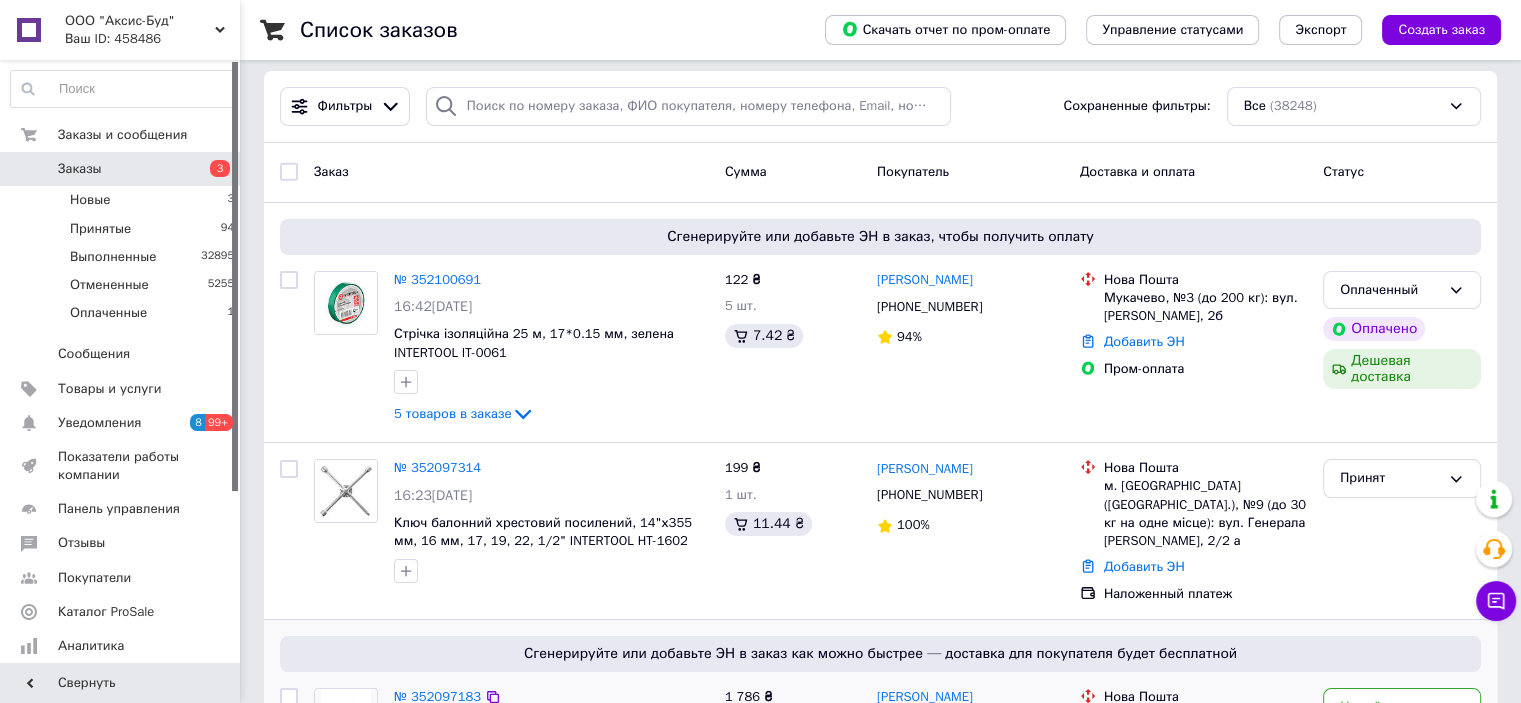 scroll, scrollTop: 0, scrollLeft: 0, axis: both 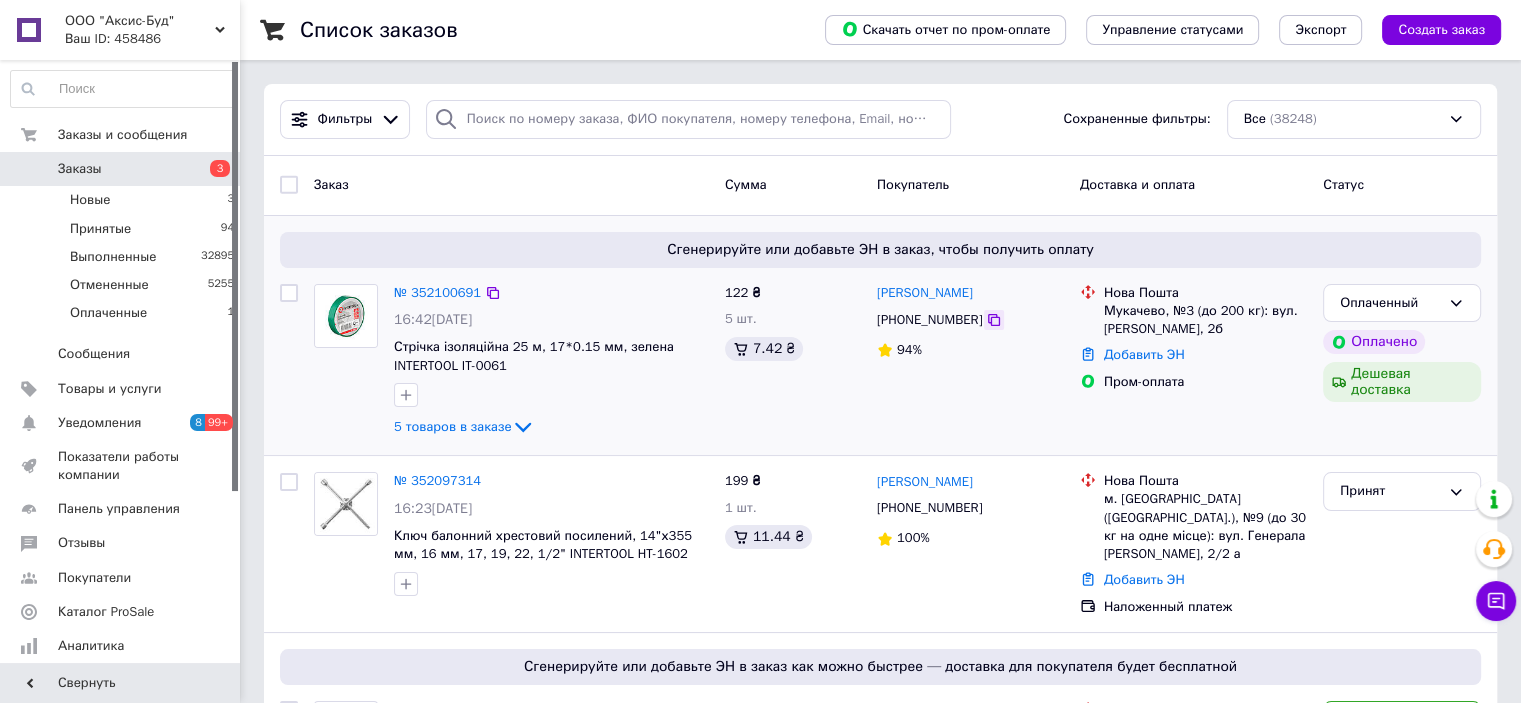 click 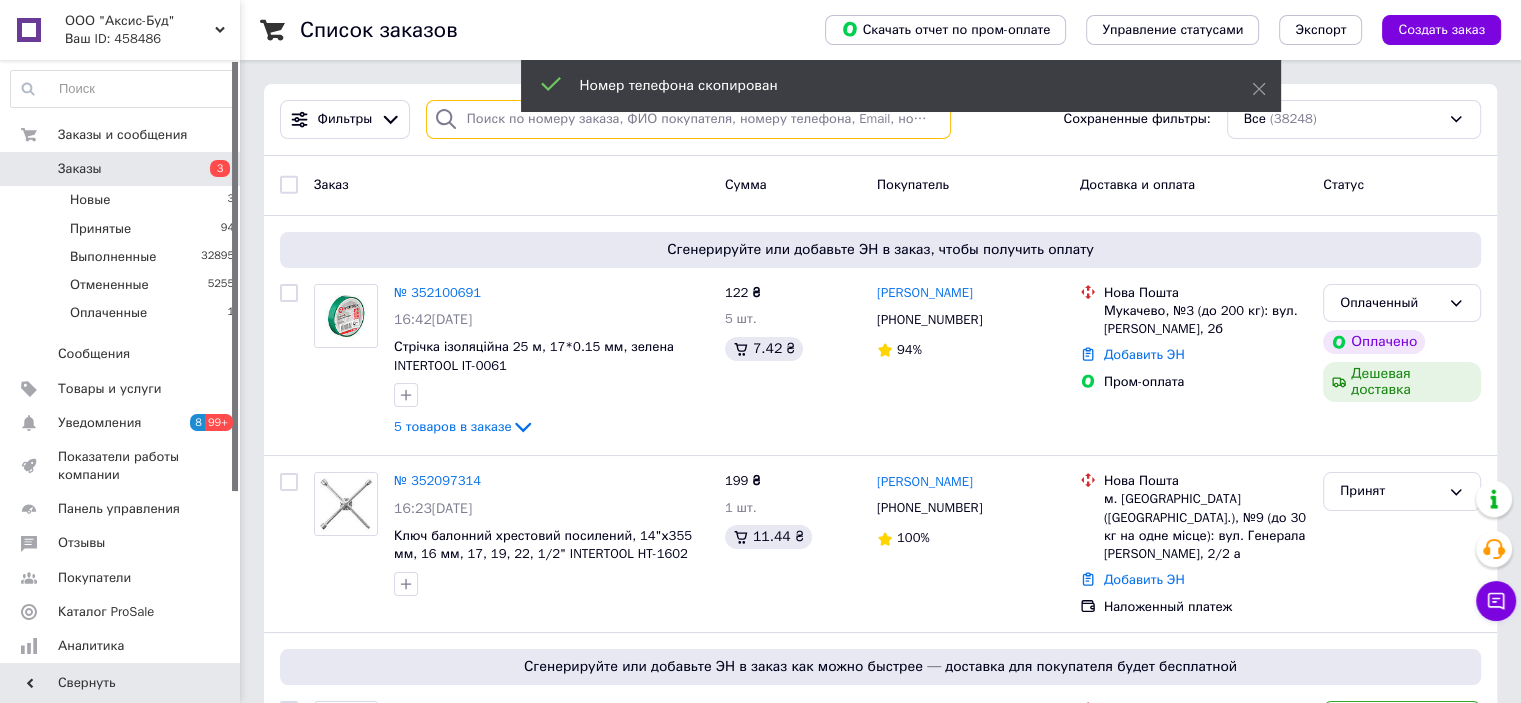 click at bounding box center (688, 119) 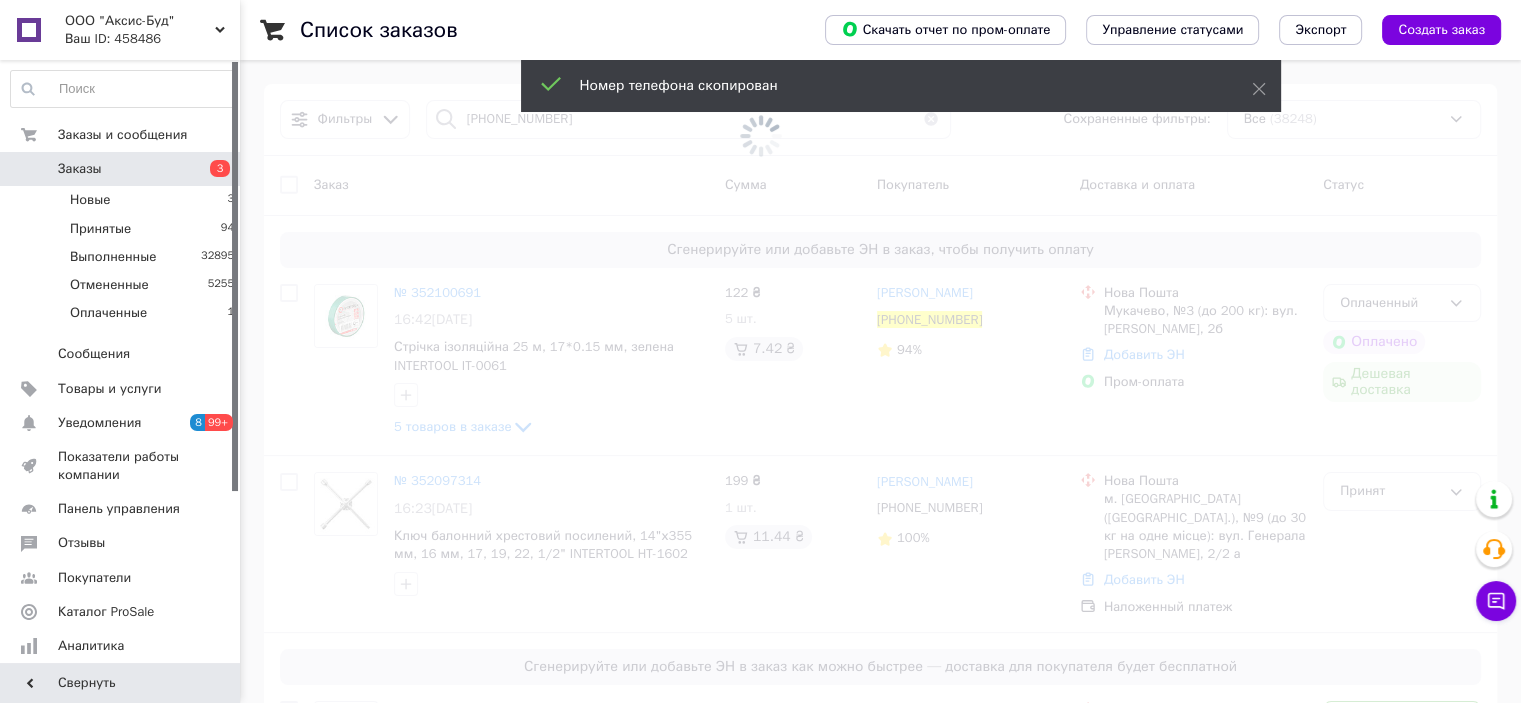 click at bounding box center (760, 136) 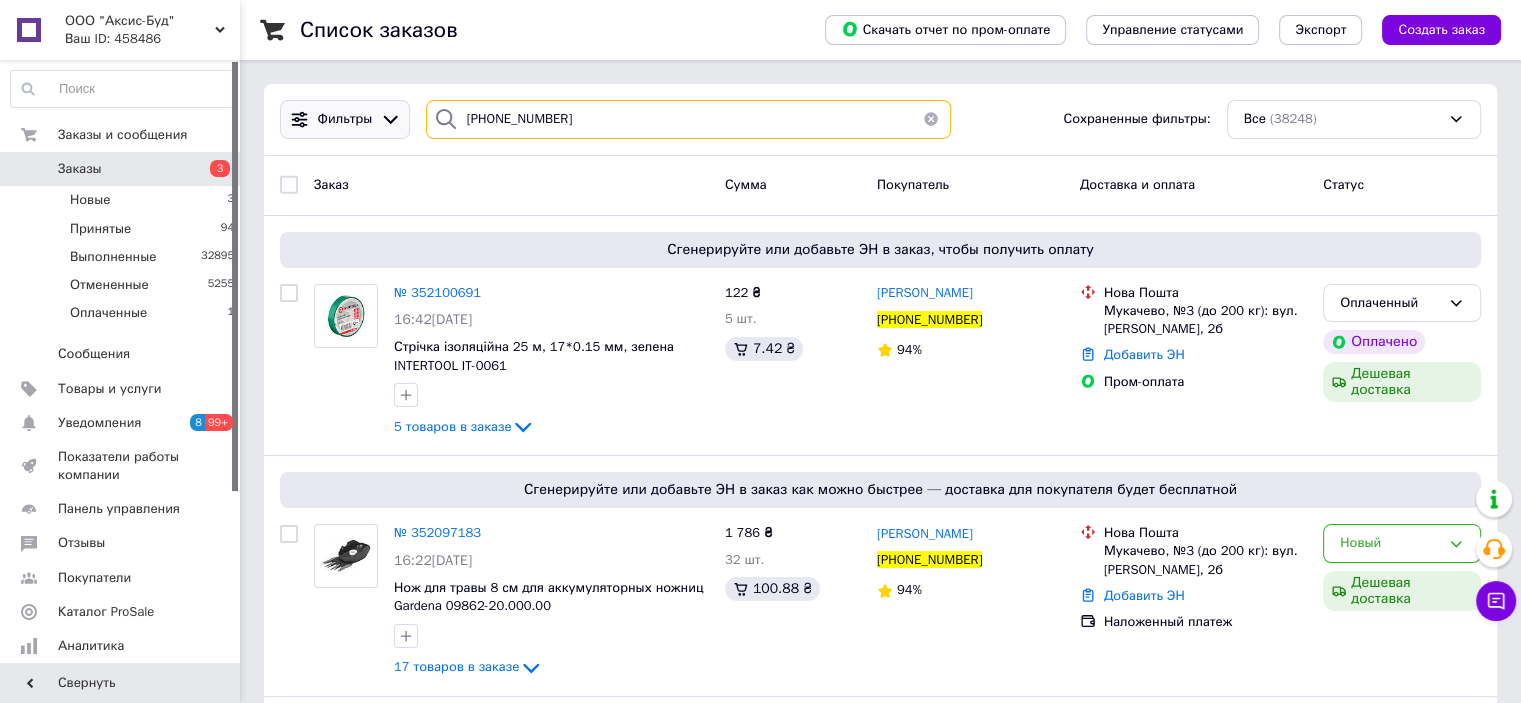 drag, startPoint x: 484, startPoint y: 126, endPoint x: 396, endPoint y: 121, distance: 88.14193 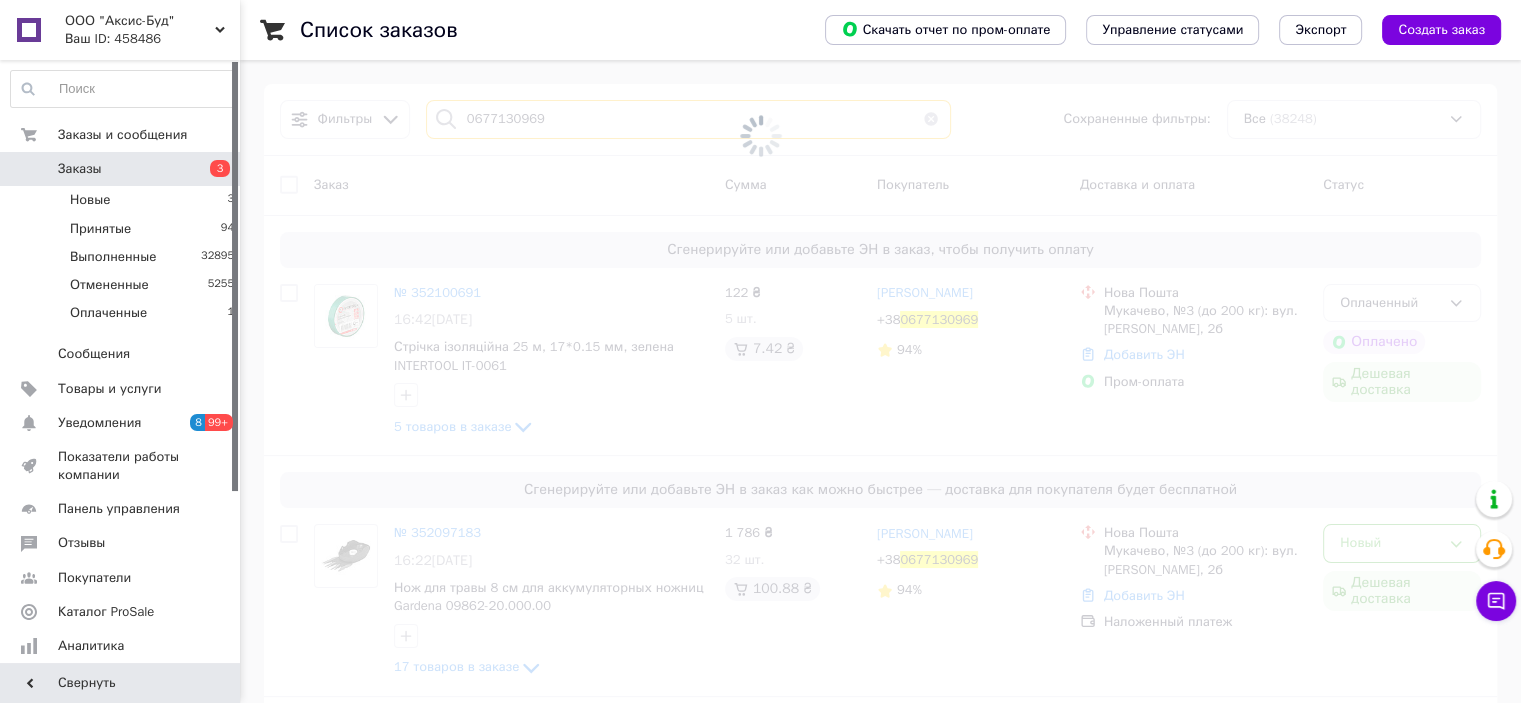 type on "0677130969" 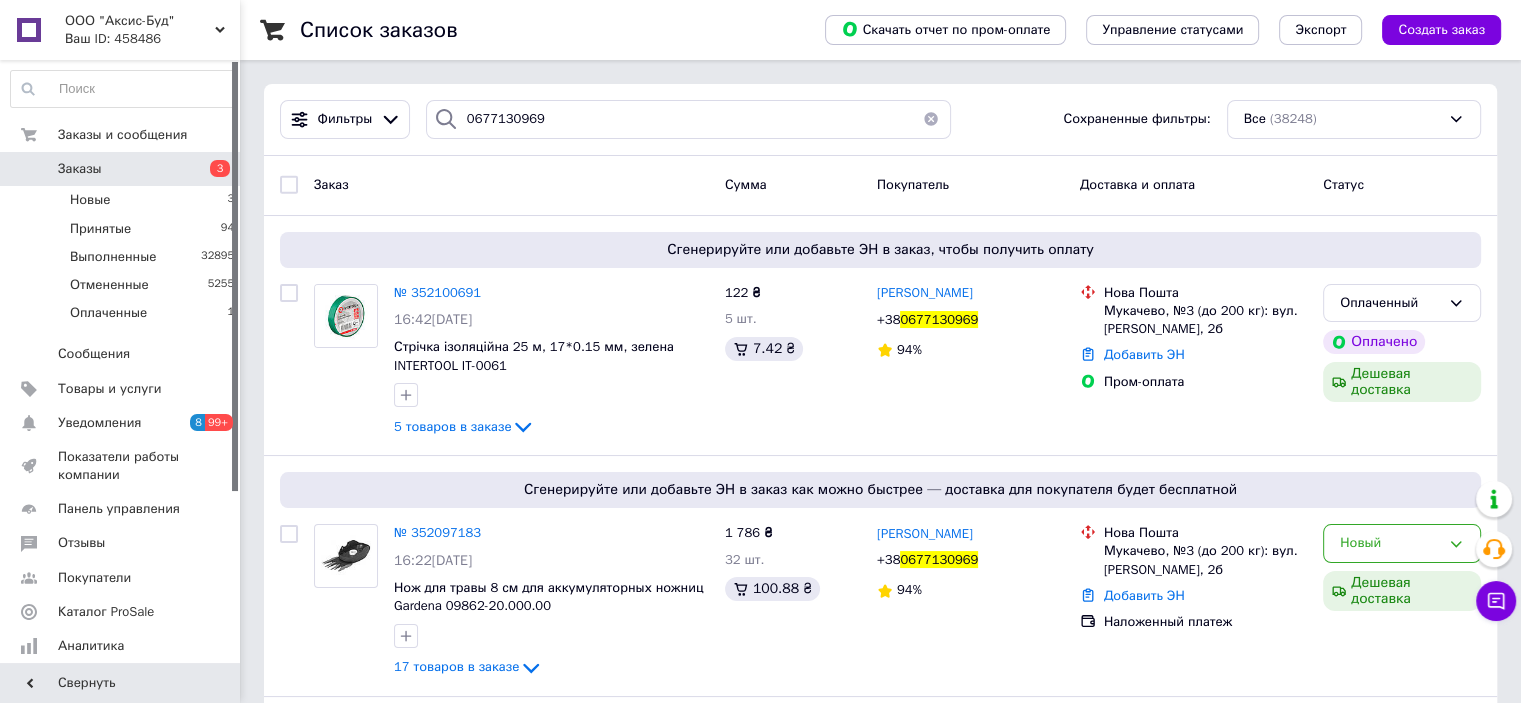 click on "Список заказов   Скачать отчет по пром-оплате Управление статусами Экспорт Создать заказ Фильтры 0677130969 Сохраненные фильтры: Все (38248) Заказ Сумма Покупатель Доставка и оплата Статус Сгенерируйте или добавьте ЭН в заказ, чтобы получить оплату № 352100691 16:42, 10.07.2025 Стрічка ізоляційна 25 м, 17*0.15 мм, зелена INTERTOOL IT-0061 5 товаров в заказе 122 ₴ 5 шт. 7.42 ₴ Василь Федоришин +38 0677130969 94% Нова Пошта Мукачево, №3 (до 200 кг): вул. Немировича-Данченко Володимира, 2б Добавить ЭН Пром-оплата Оплаченный Оплачено Дешевая доставка № 352097183 16:22, 10.07.2025 17 товаров в заказе 1 786 ₴ 32 шт. 100.88 ₴ +38" at bounding box center [880, 703] 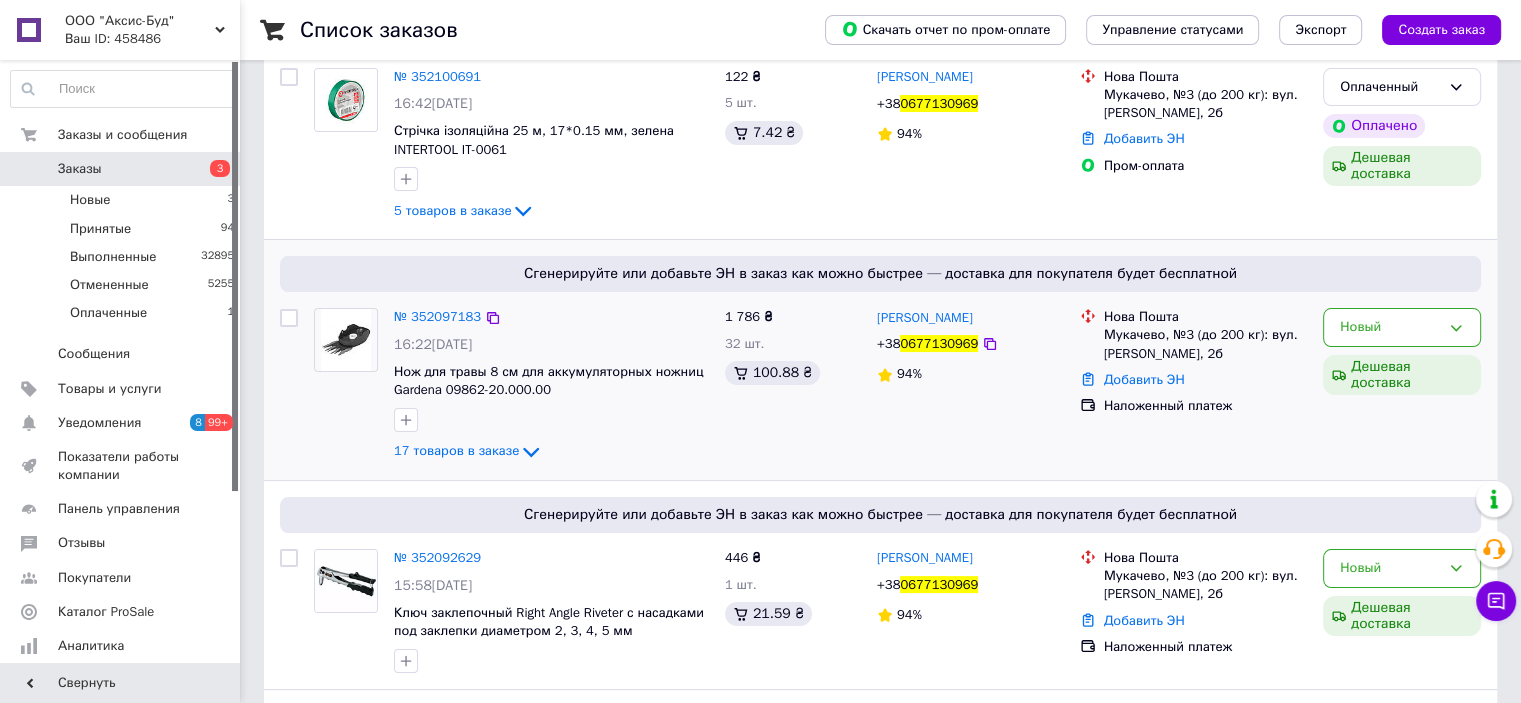 scroll, scrollTop: 100, scrollLeft: 0, axis: vertical 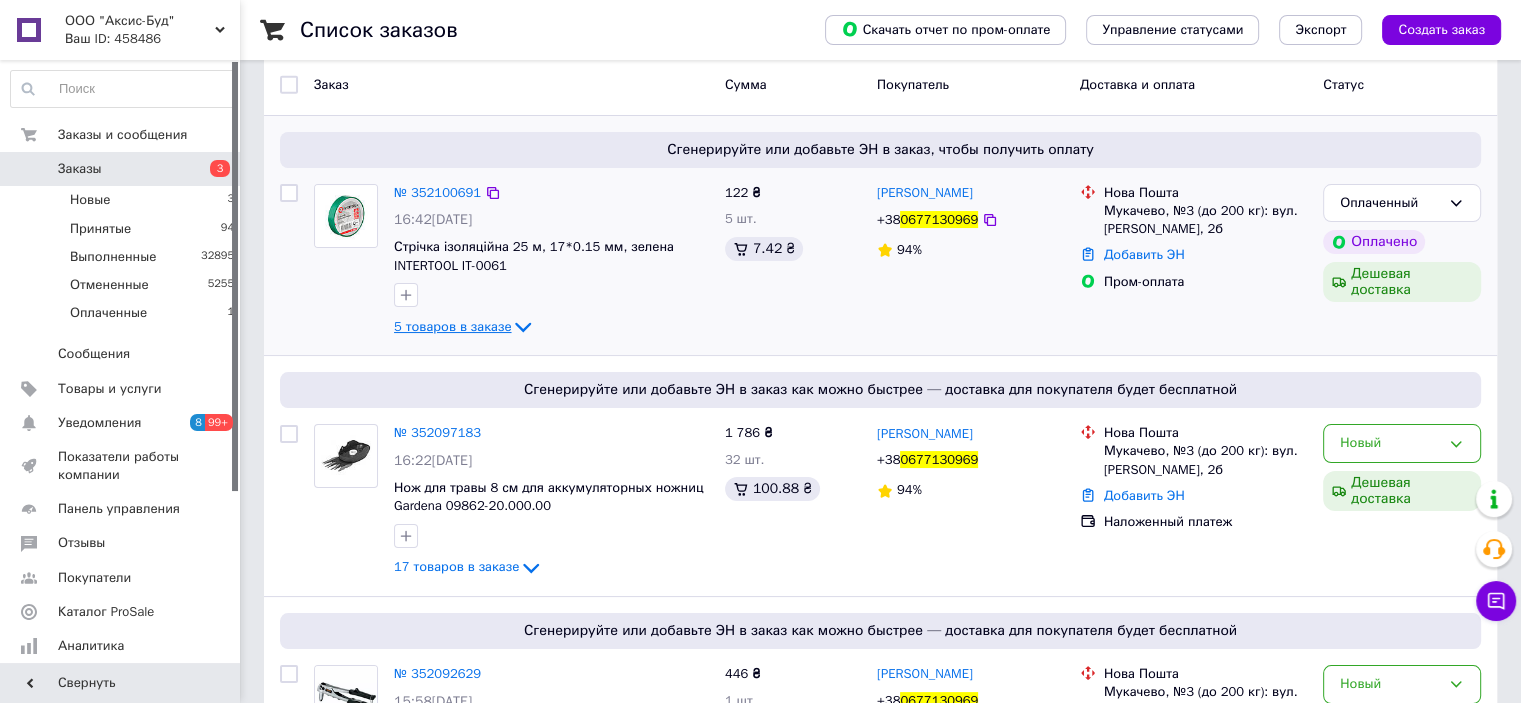 click 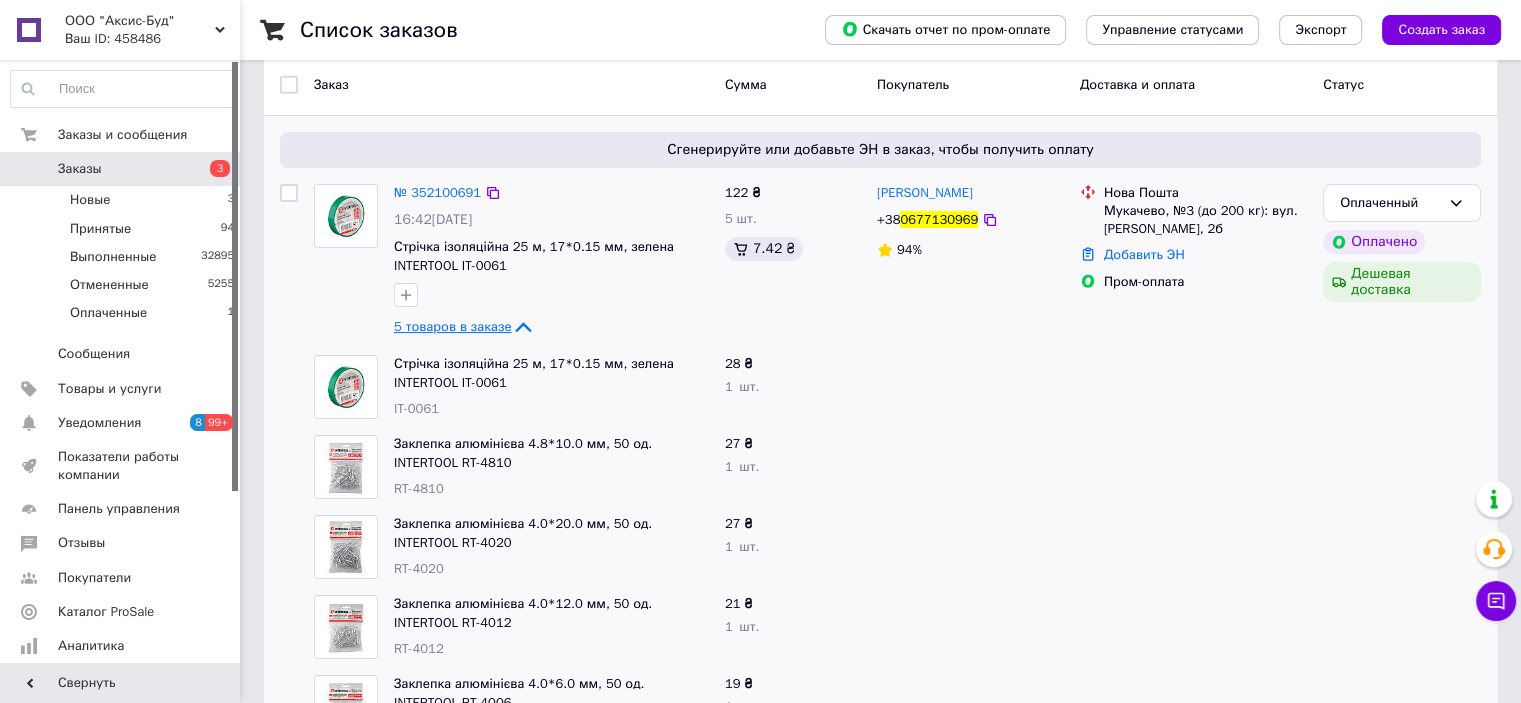 click 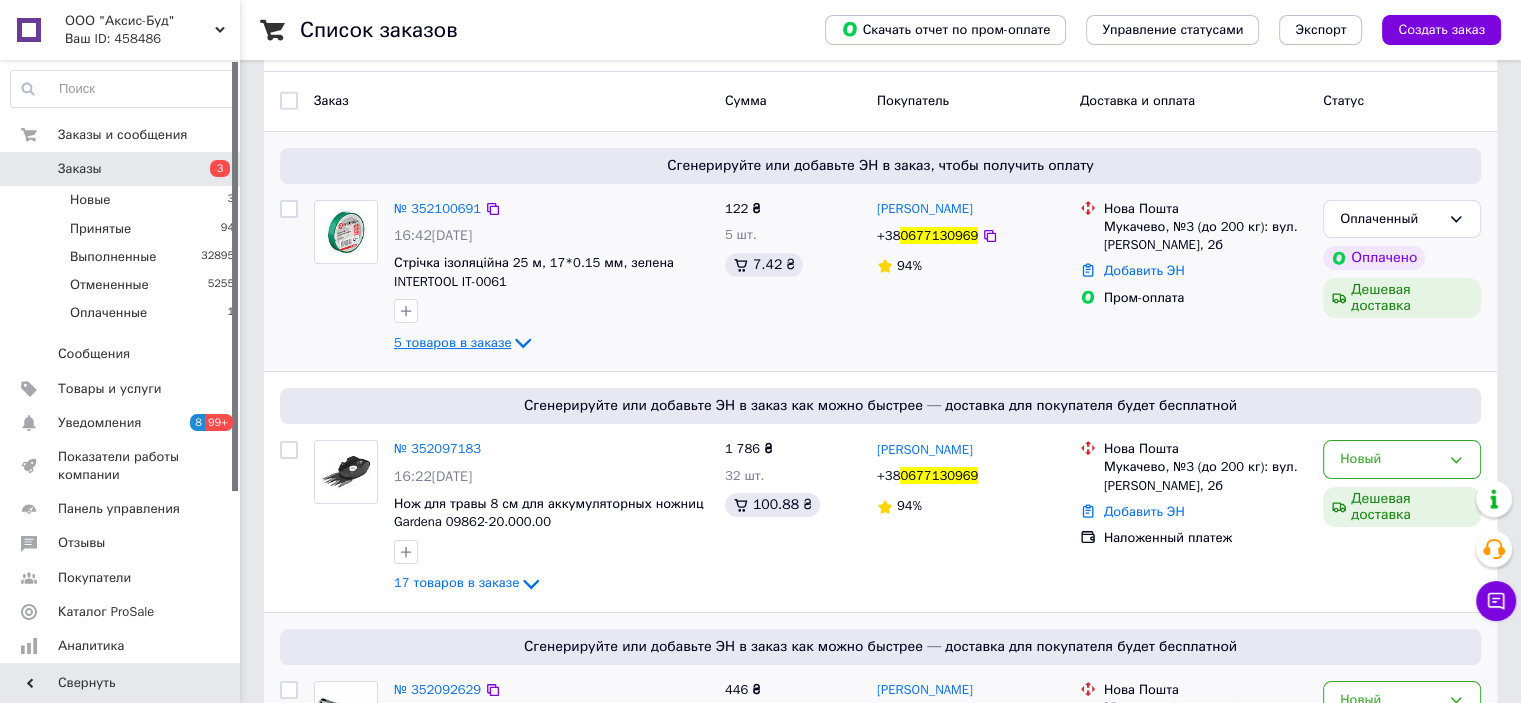 scroll, scrollTop: 207, scrollLeft: 0, axis: vertical 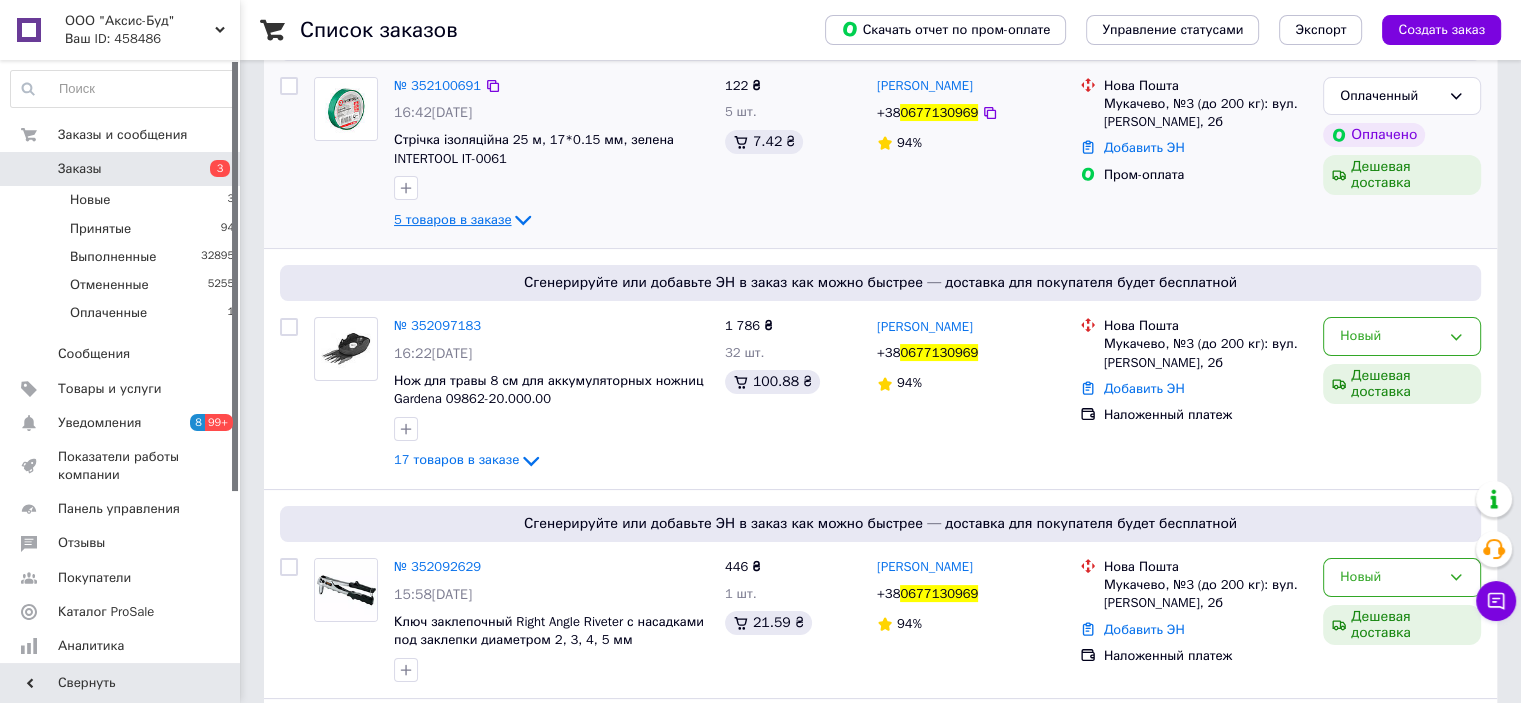 click on "5 товаров в заказе" at bounding box center [452, 219] 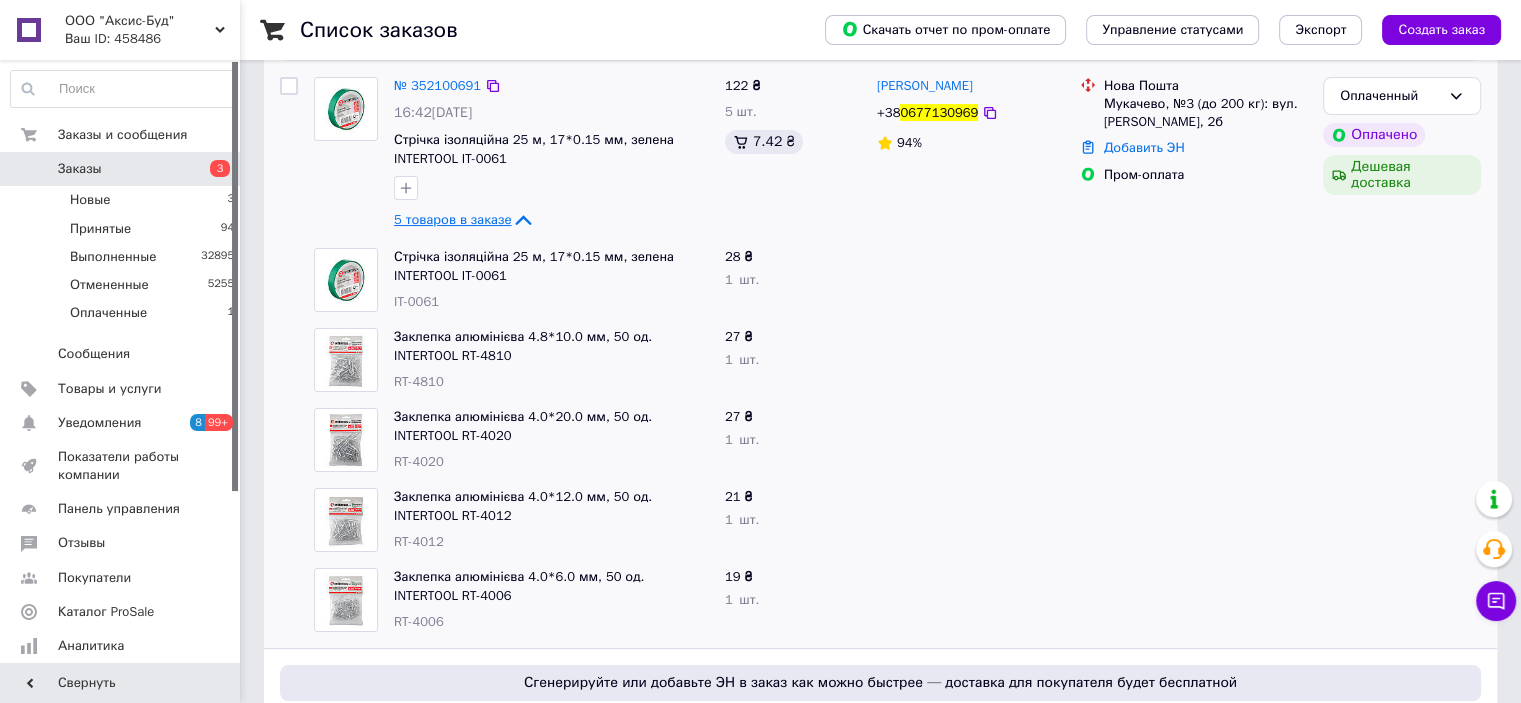 click on "5 товаров в заказе" at bounding box center [452, 219] 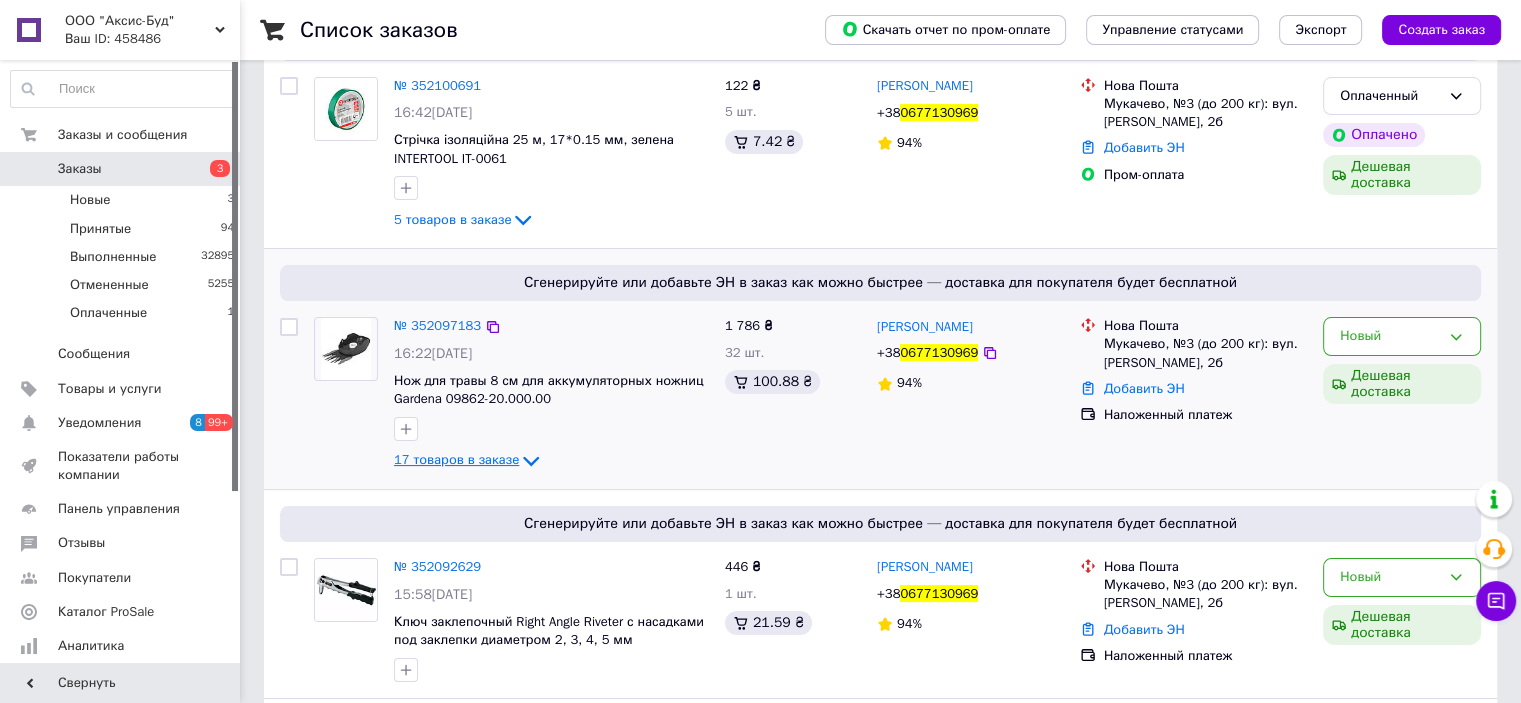 click on "17 товаров в заказе" at bounding box center (456, 460) 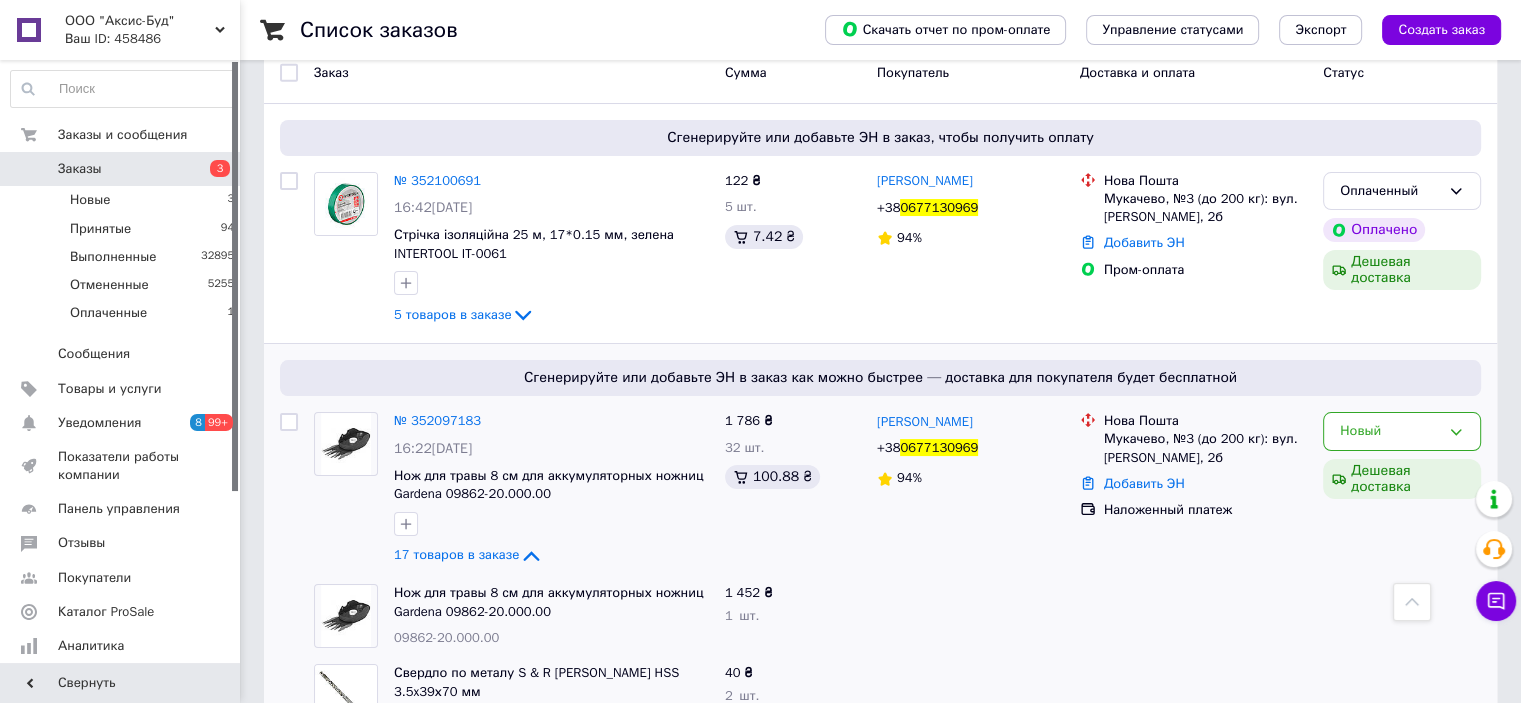 scroll, scrollTop: 107, scrollLeft: 0, axis: vertical 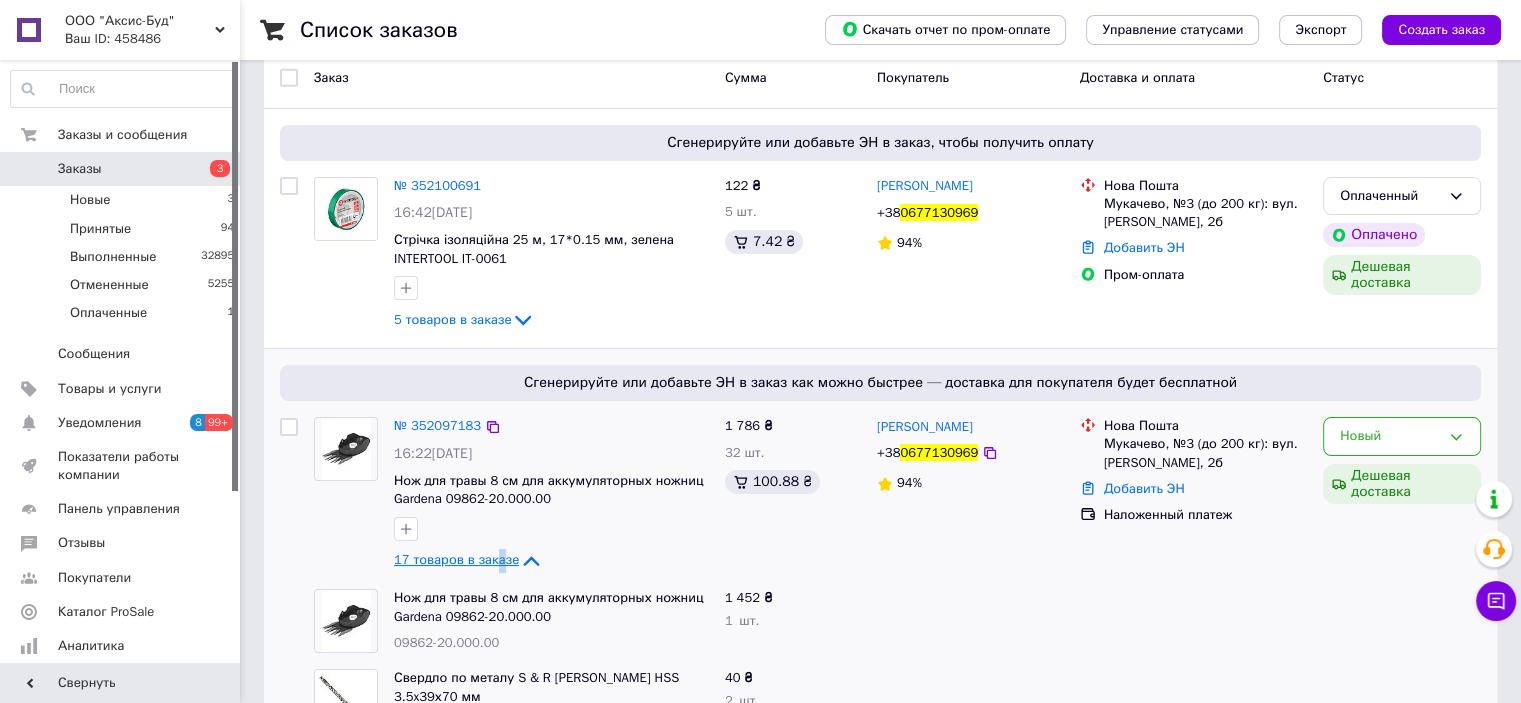 click on "17 товаров в заказе" at bounding box center (456, 560) 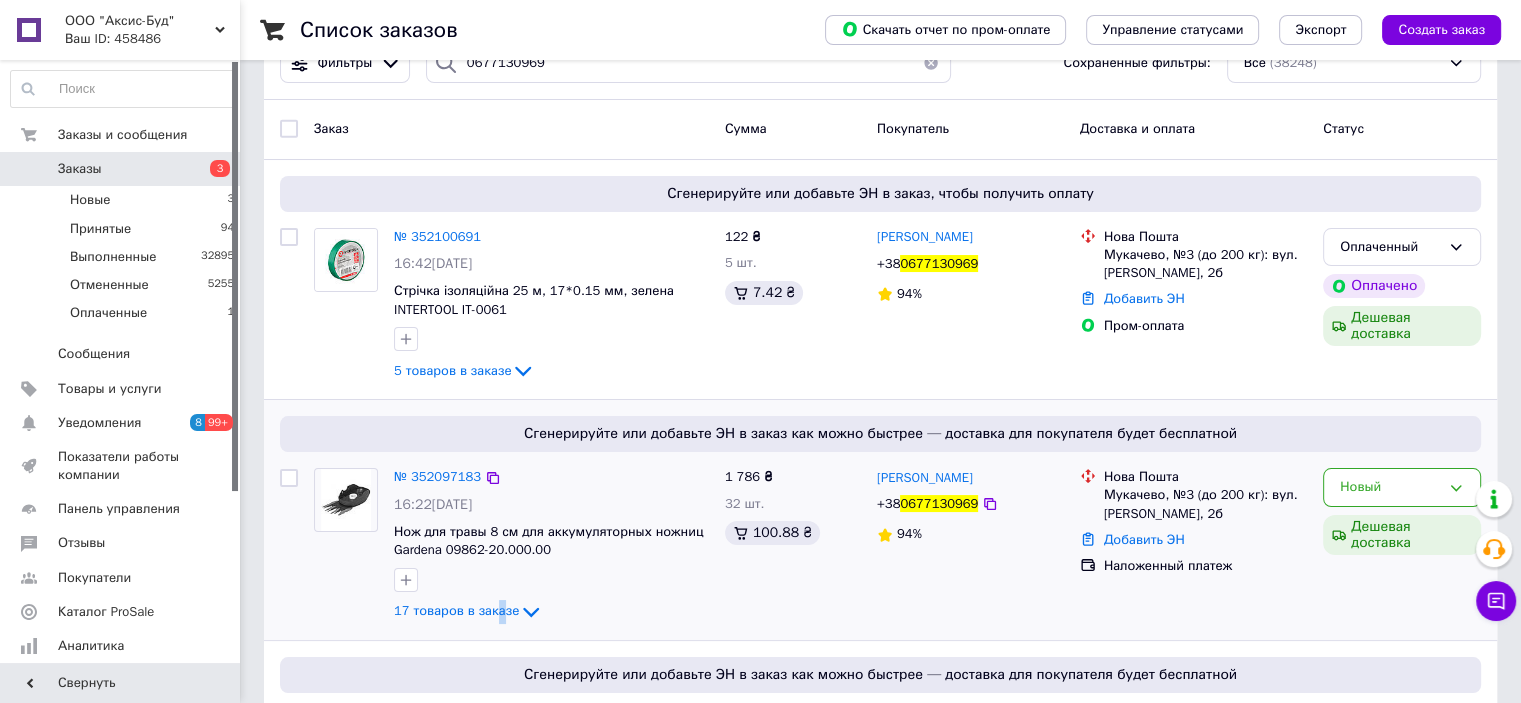 scroll, scrollTop: 7, scrollLeft: 0, axis: vertical 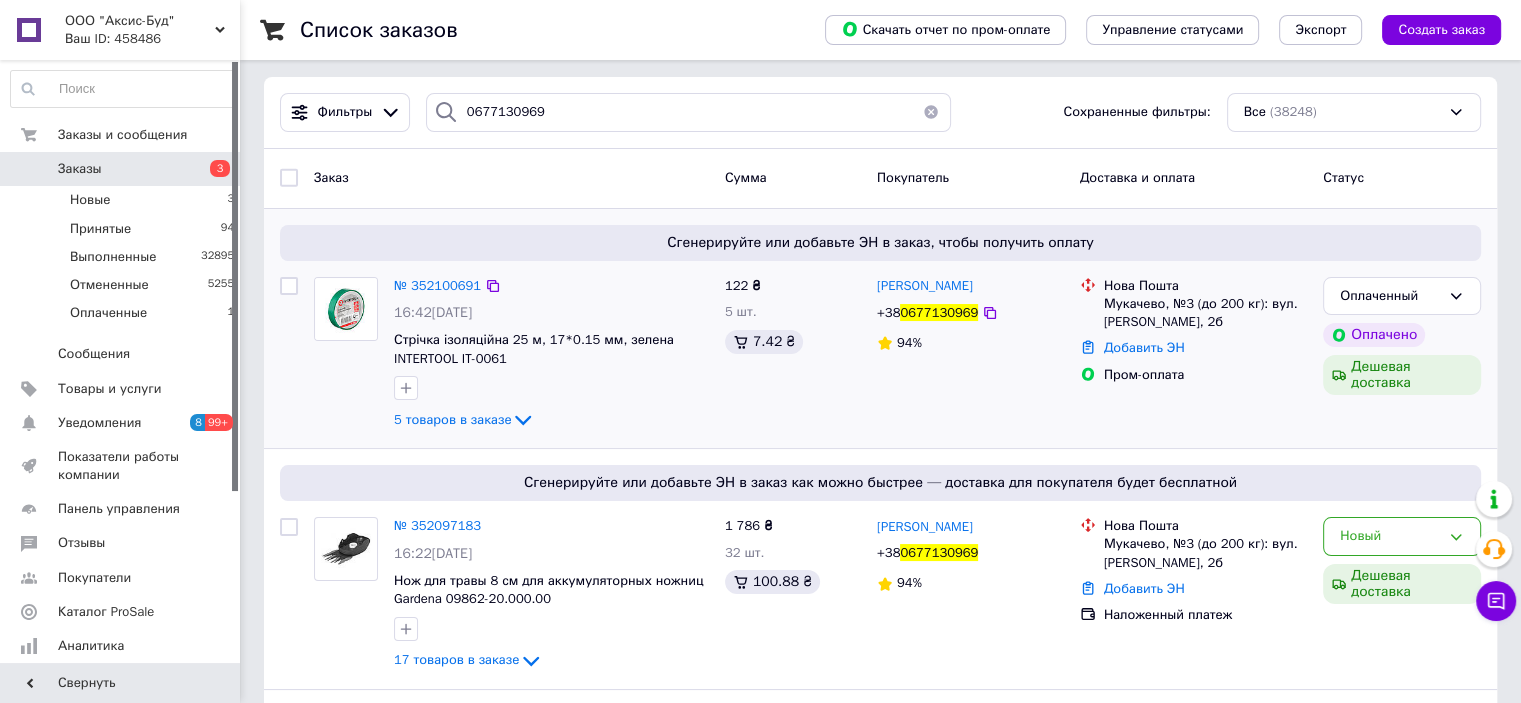 click on "122 ₴ 5 шт. 7.42 ₴" at bounding box center (793, 355) 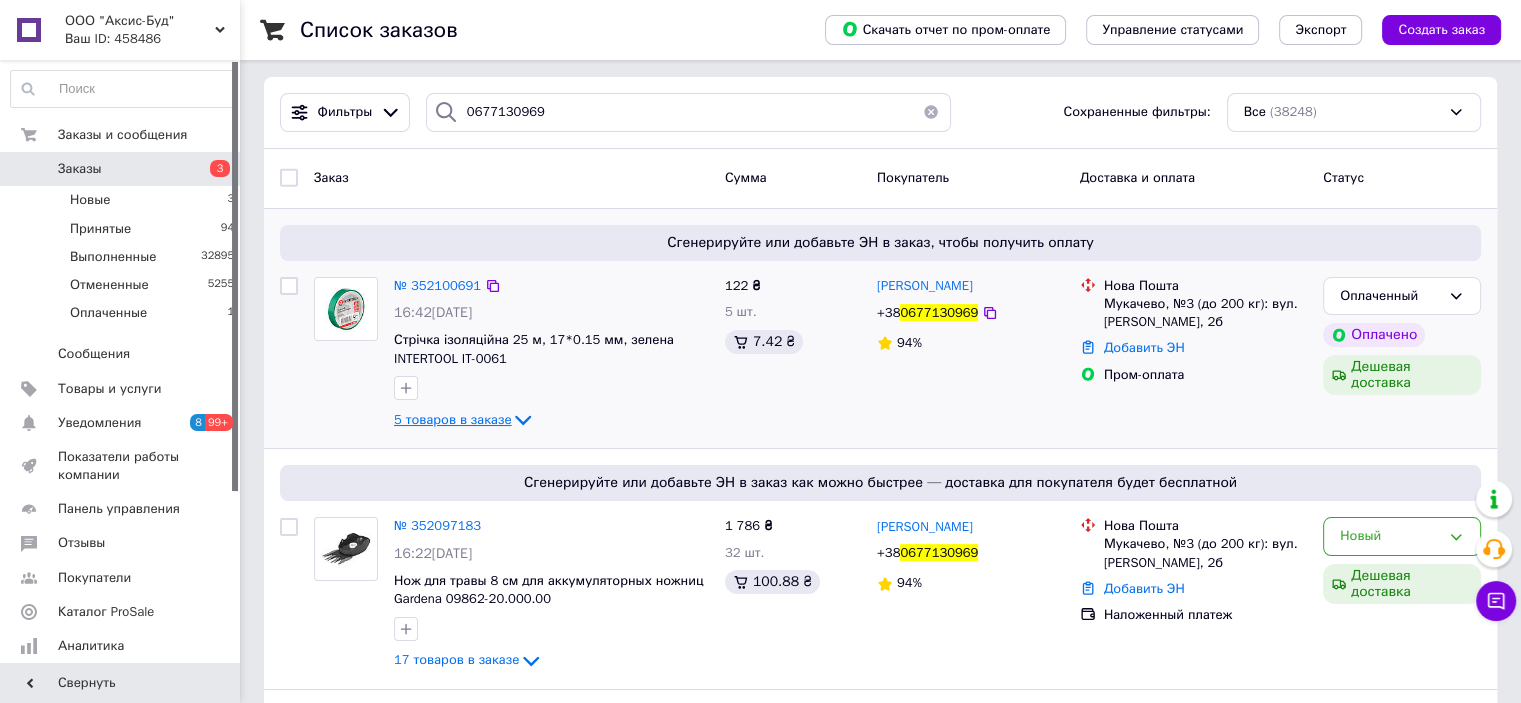 click 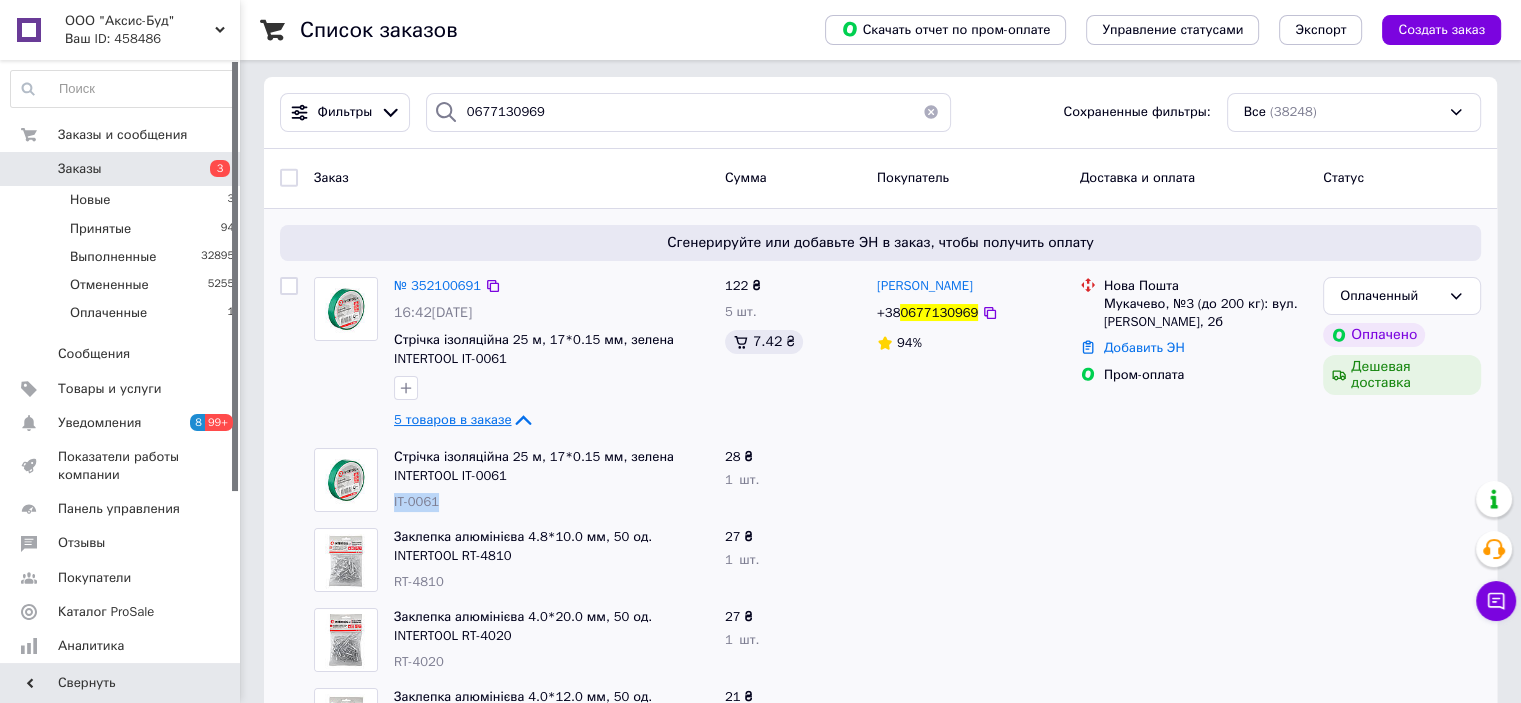 drag, startPoint x: 440, startPoint y: 502, endPoint x: 391, endPoint y: 505, distance: 49.09175 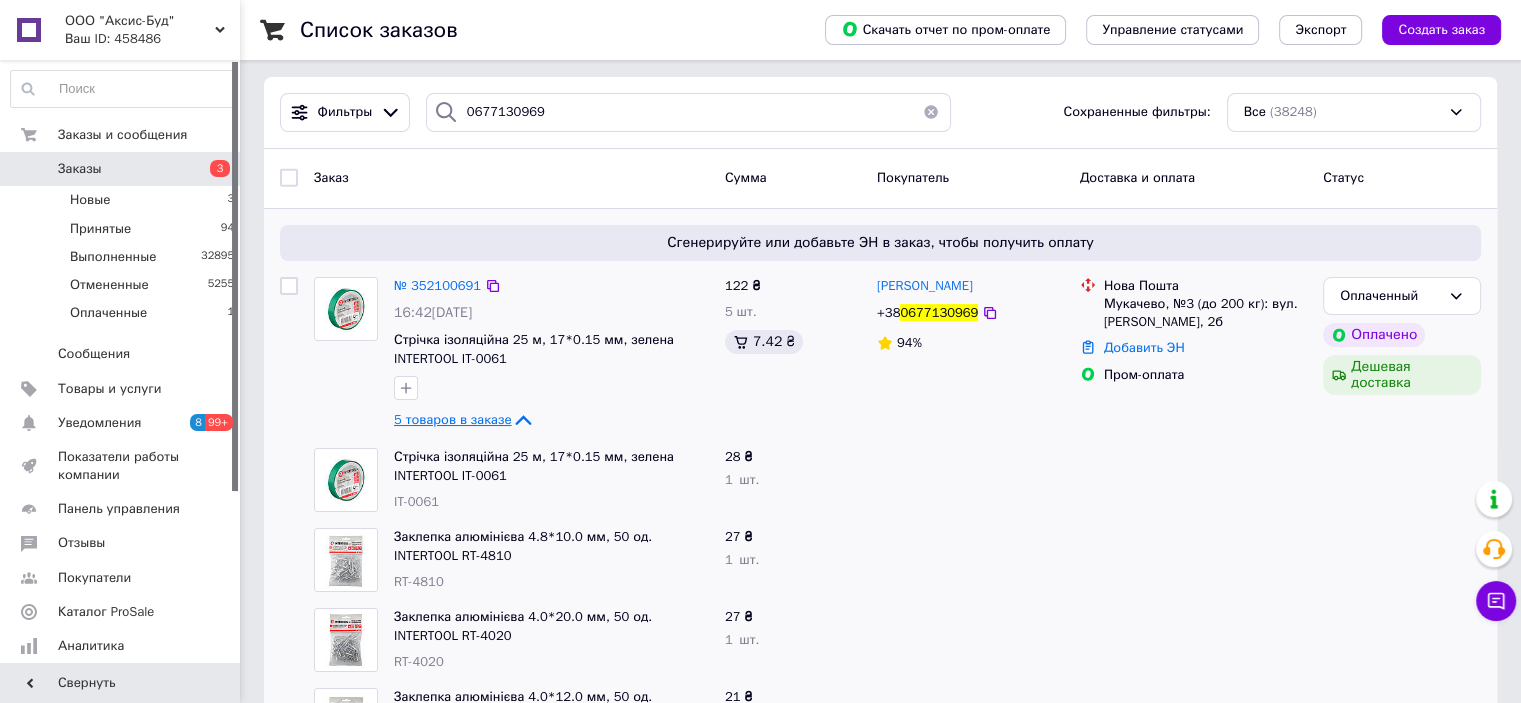 click on "Список заказов   Скачать отчет по пром-оплате Управление статусами Экспорт Создать заказ Фильтры 0677130969 Сохраненные фильтры: Все (38248) Заказ Сумма Покупатель Доставка и оплата Статус Сгенерируйте или добавьте ЭН в заказ, чтобы получить оплату № 352100691 16:42, 10.07.2025 Стрічка ізоляційна 25 м, 17*0.15 мм, зелена INTERTOOL IT-0061 5 товаров в заказе 122 ₴ 5 шт. 7.42 ₴ Василь Федоришин +38 0677130969 94% Нова Пошта Мукачево, №3 (до 200 кг): вул. Немировича-Данченко Володимира, 2б Добавить ЭН Пром-оплата Оплаченный Оплачено Дешевая доставка Стрічка ізоляційна 25 м, 17*0.15 мм, зелена INTERTOOL IT-0061 IT-0061 28 ₴ 1" at bounding box center [880, 896] 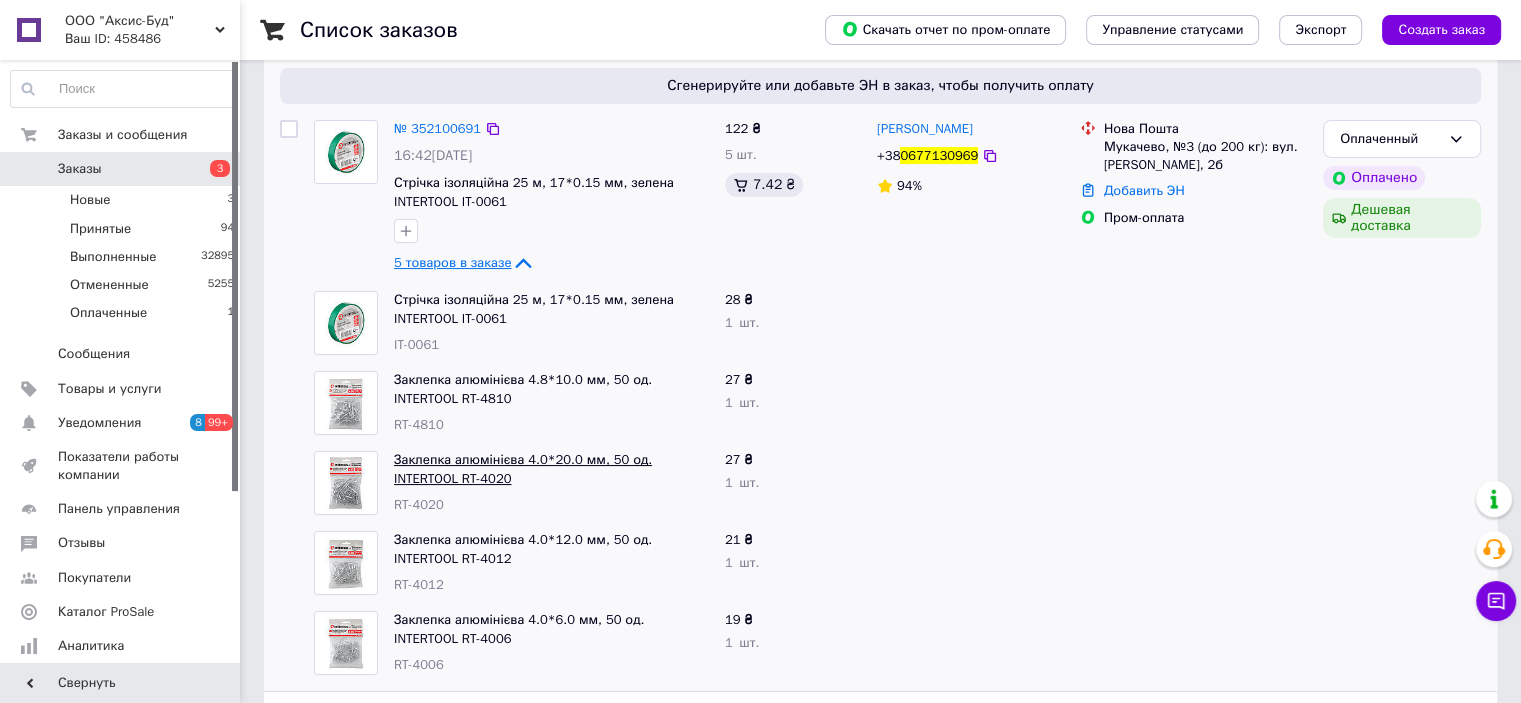 scroll, scrollTop: 207, scrollLeft: 0, axis: vertical 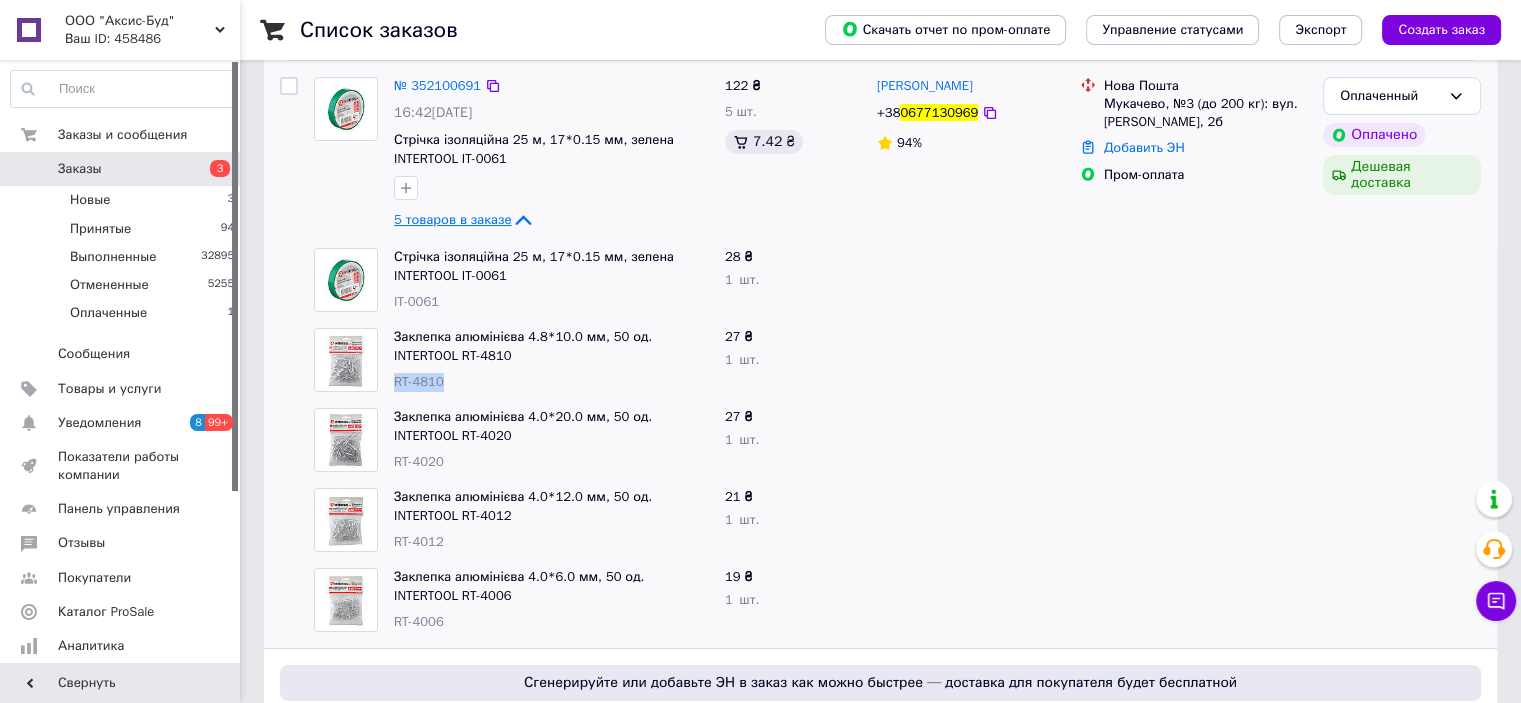 drag, startPoint x: 439, startPoint y: 385, endPoint x: 385, endPoint y: 381, distance: 54.147945 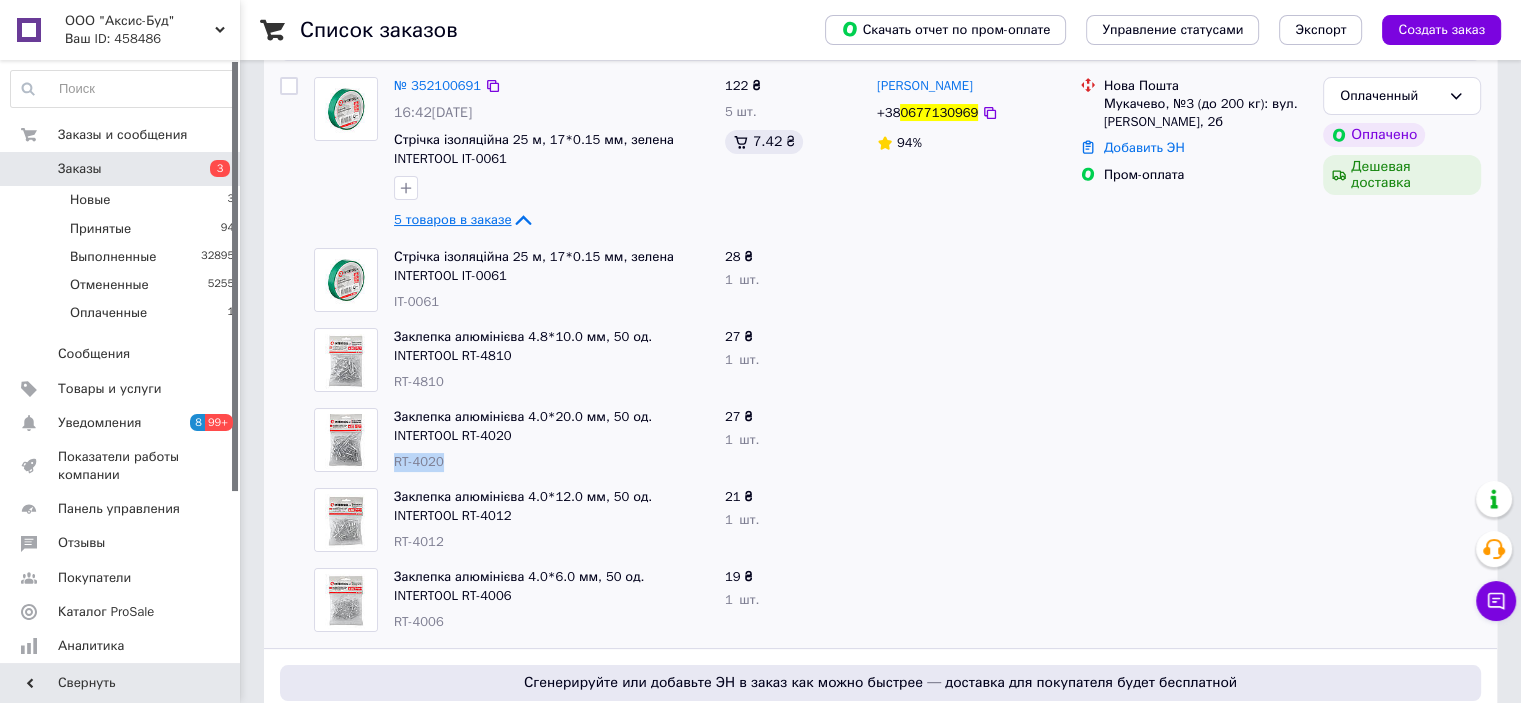 copy on "RT-4020" 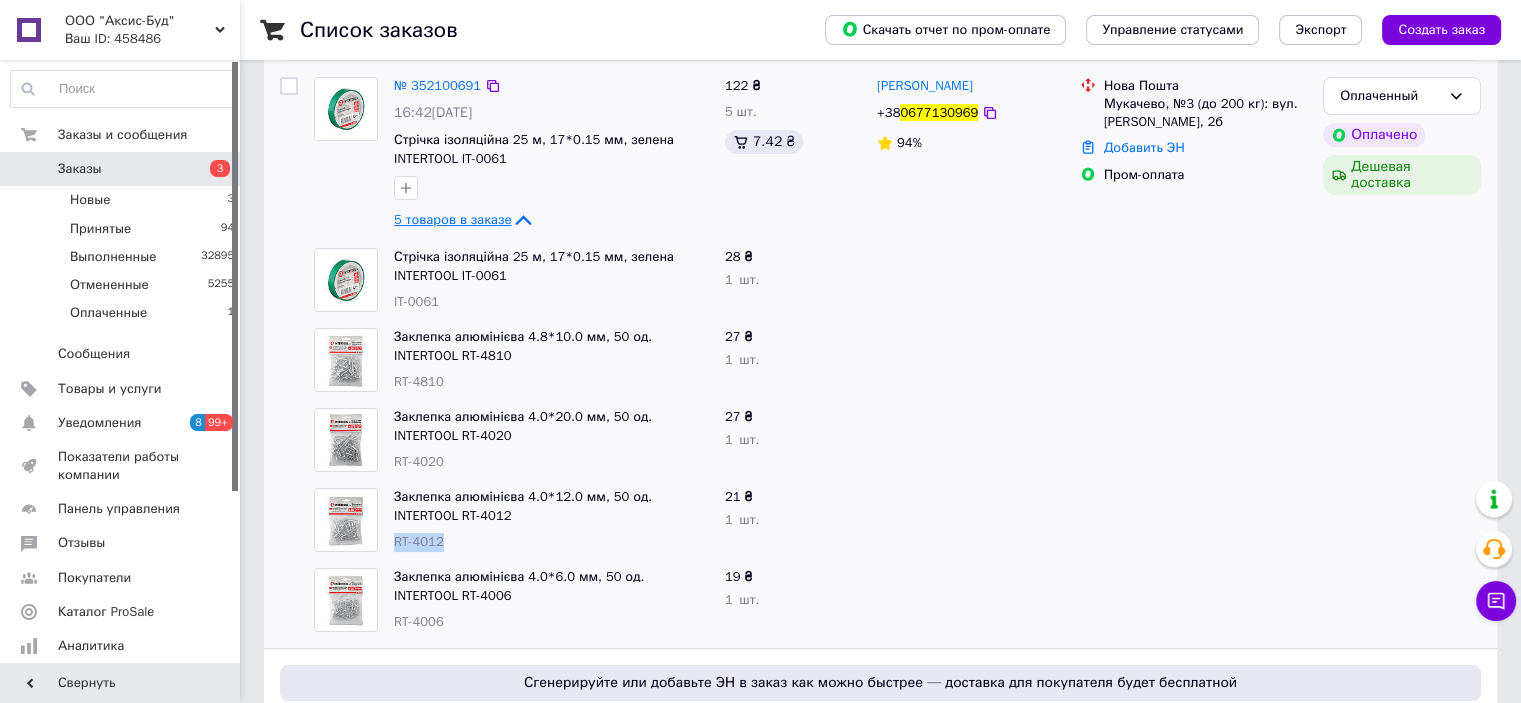 copy on "RT-4012" 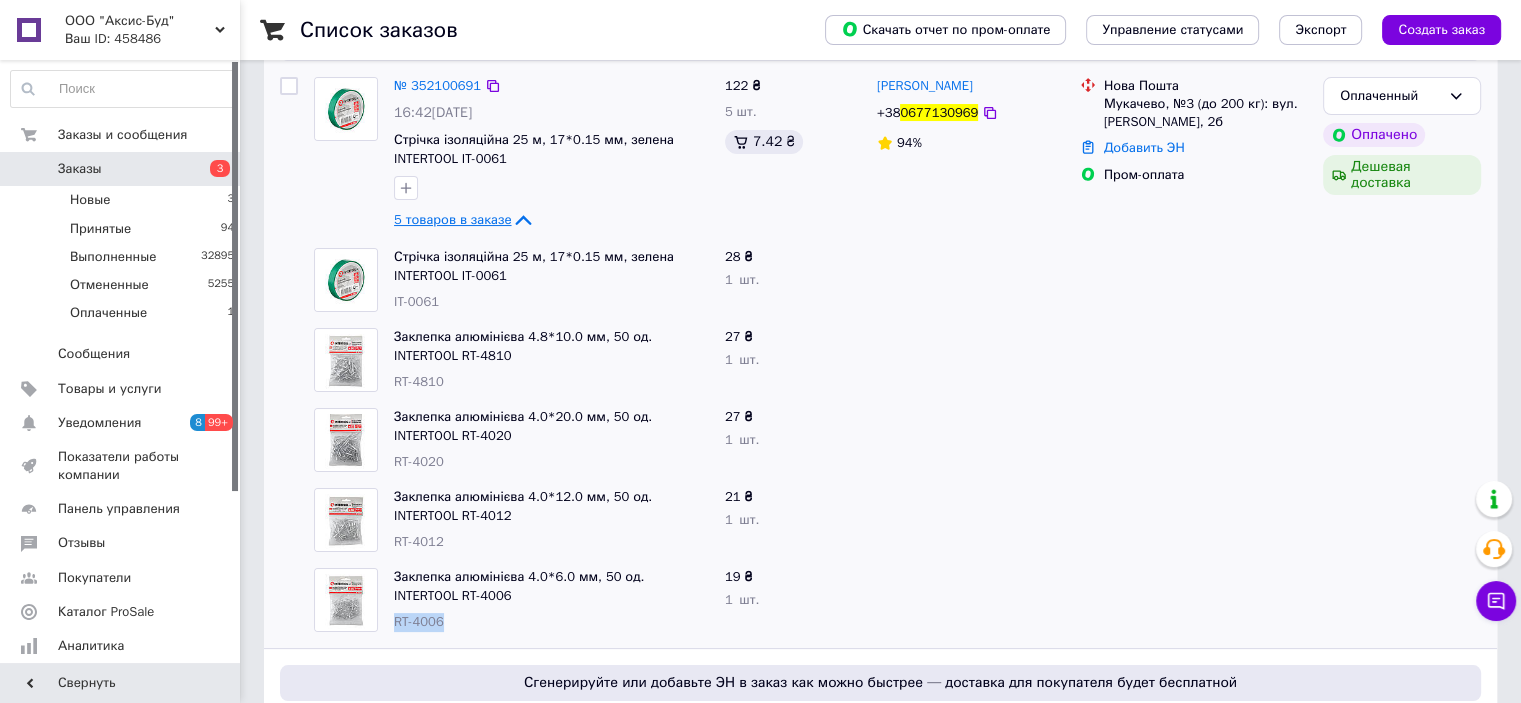 drag, startPoint x: 441, startPoint y: 622, endPoint x: 390, endPoint y: 628, distance: 51.351727 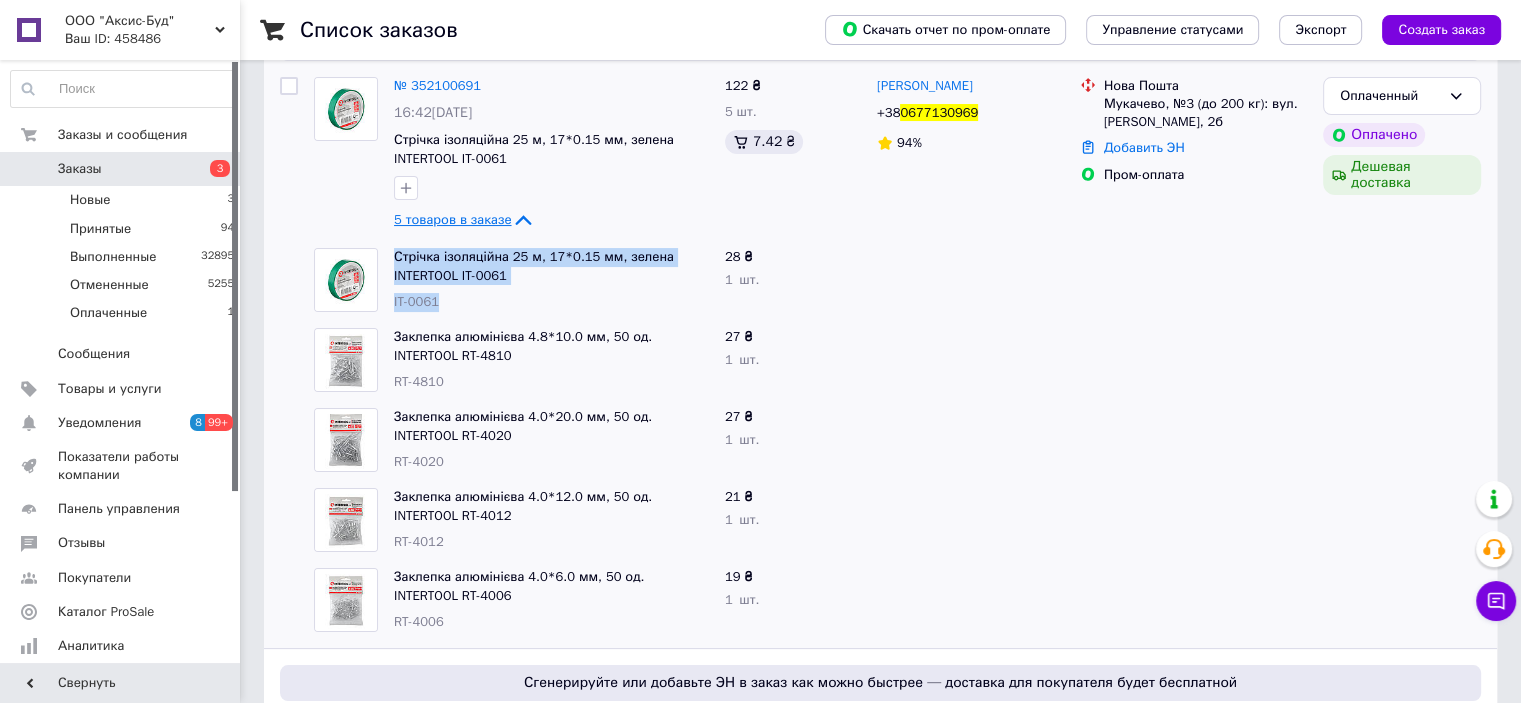 drag, startPoint x: 441, startPoint y: 304, endPoint x: 392, endPoint y: 312, distance: 49.648766 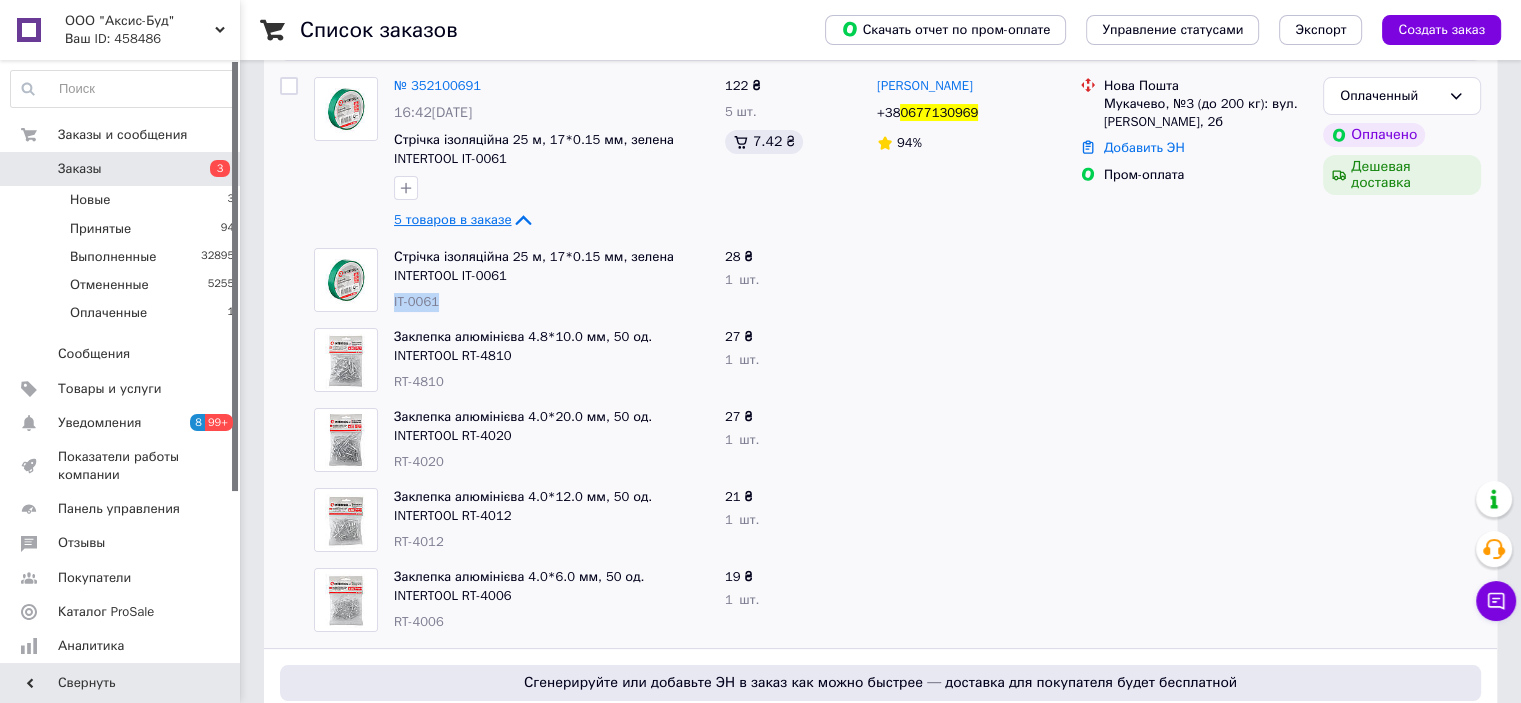 click on "Стрічка ізоляційна 25 м, 17*0.15 мм, зелена INTERTOOL IT-0061 IT-0061" at bounding box center [551, 280] 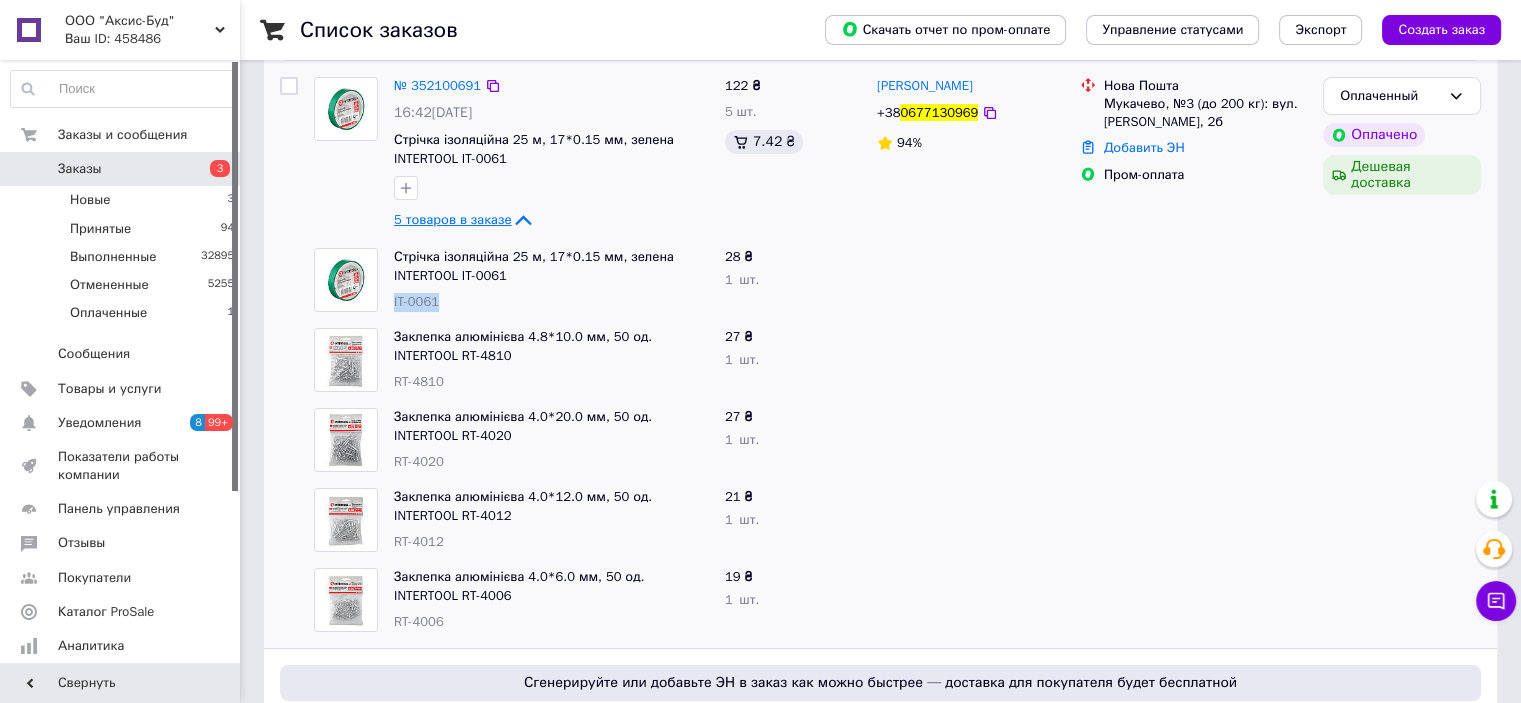 copy on "IT-0061" 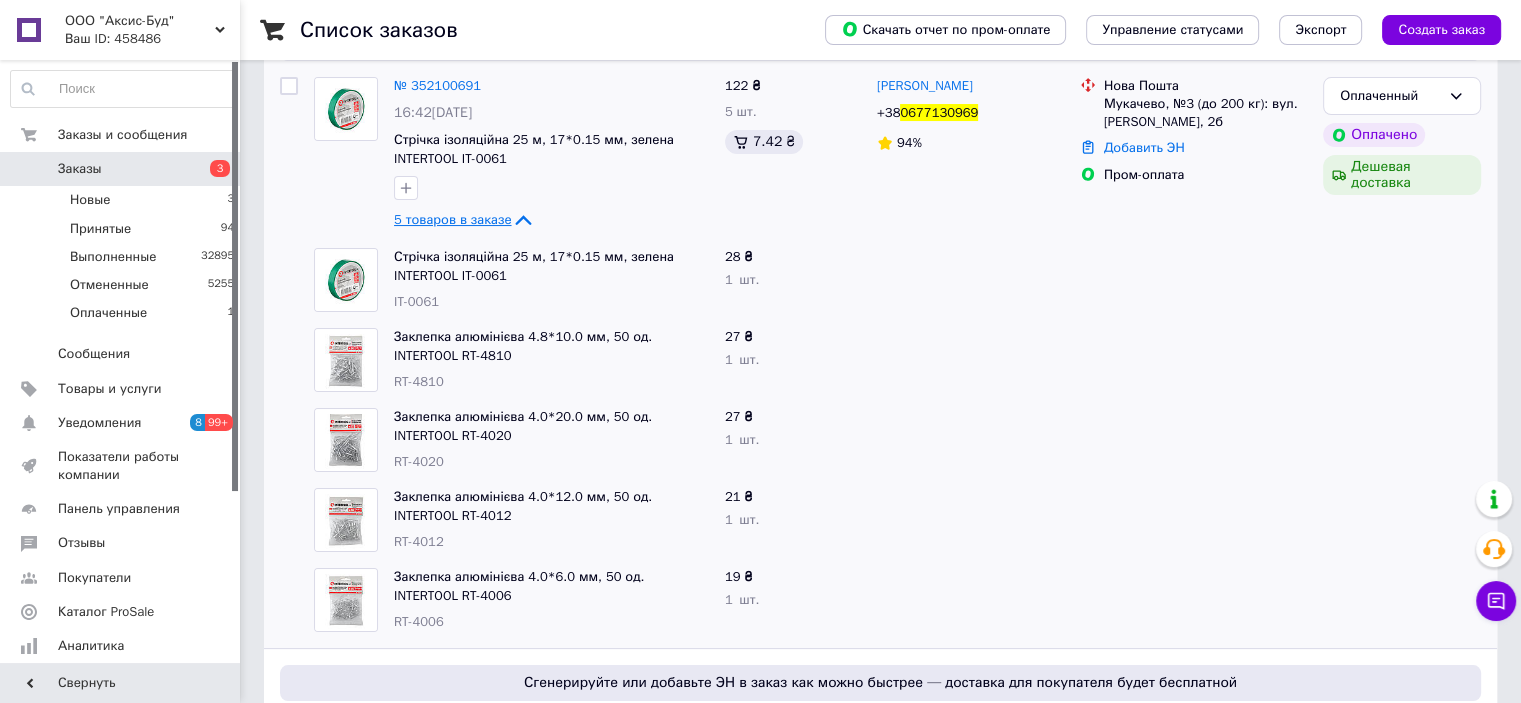 click on "5 товаров в заказе" at bounding box center [452, 219] 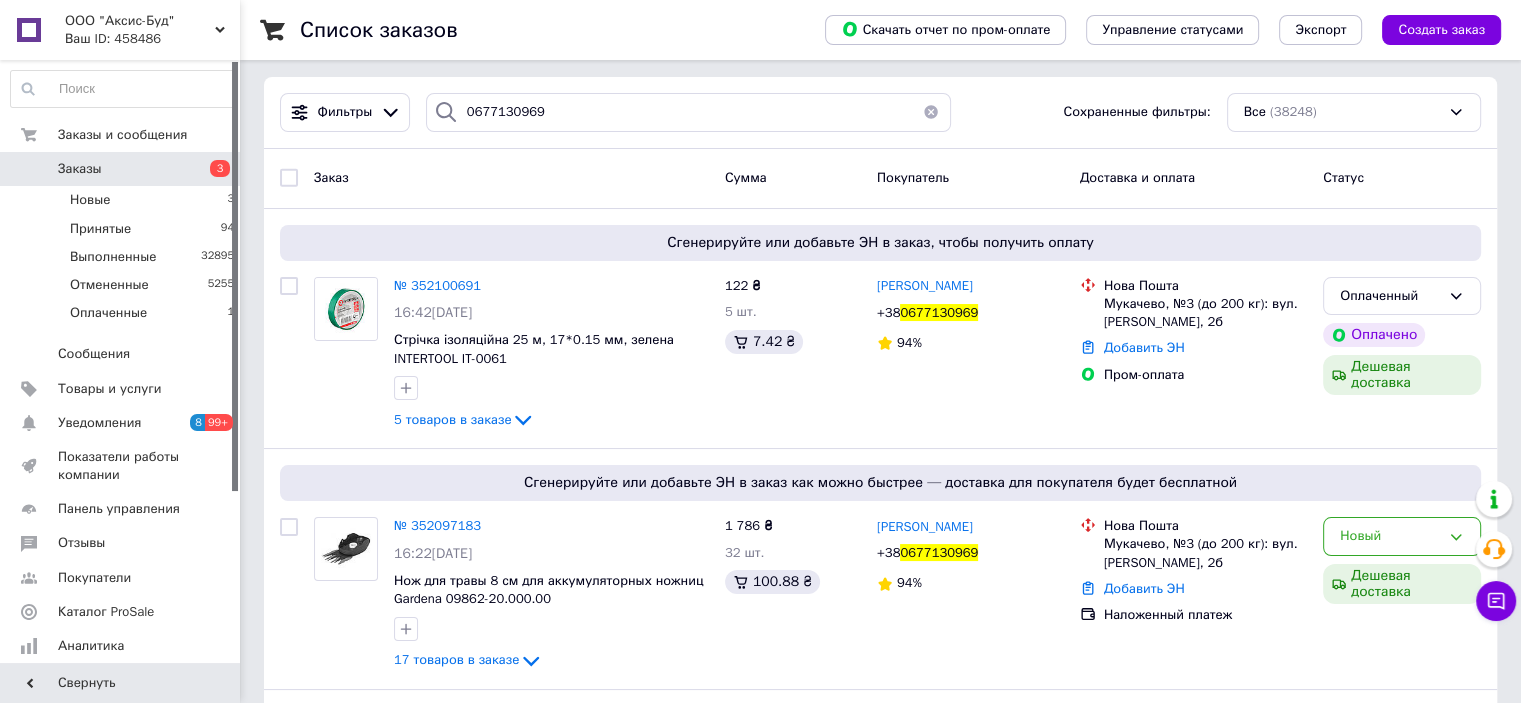 scroll, scrollTop: 0, scrollLeft: 0, axis: both 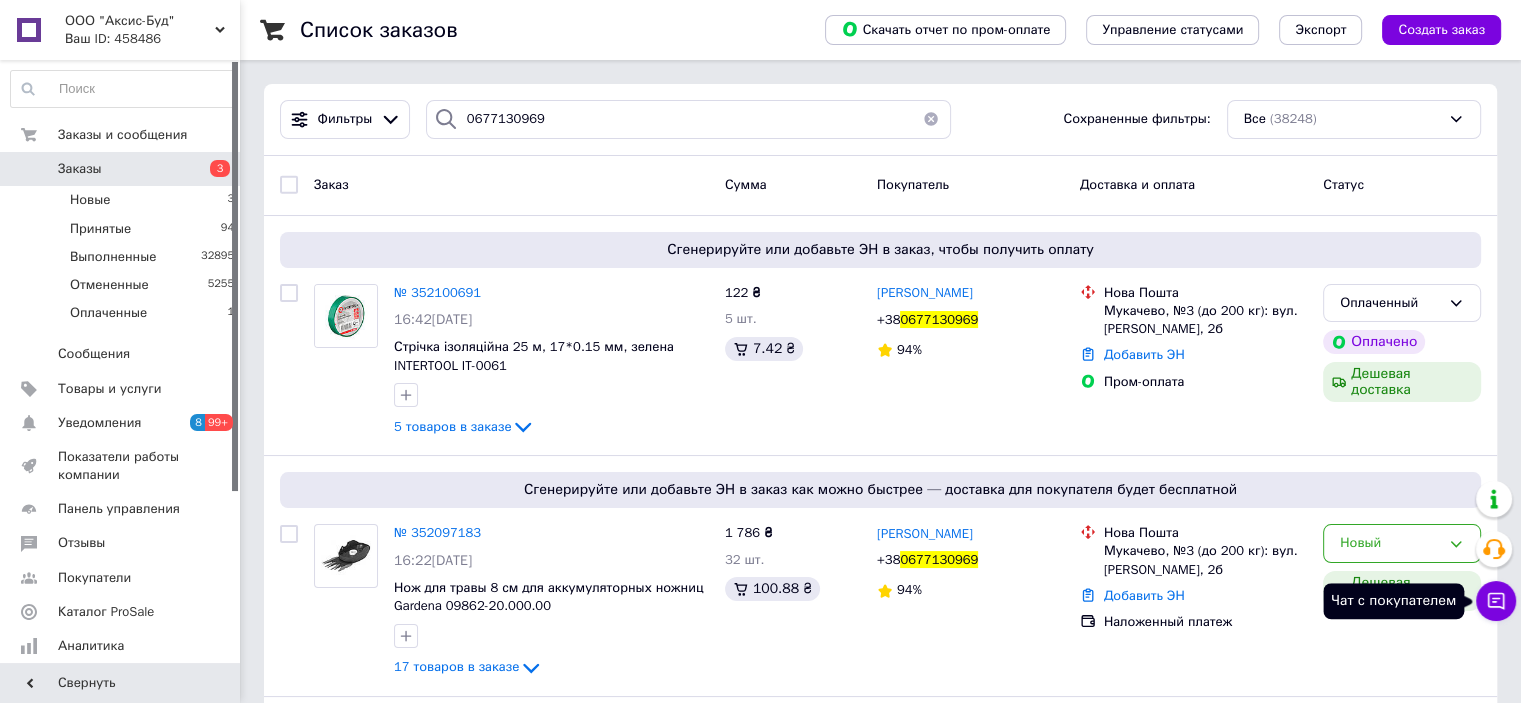 click on "Чат с покупателем" at bounding box center (1496, 601) 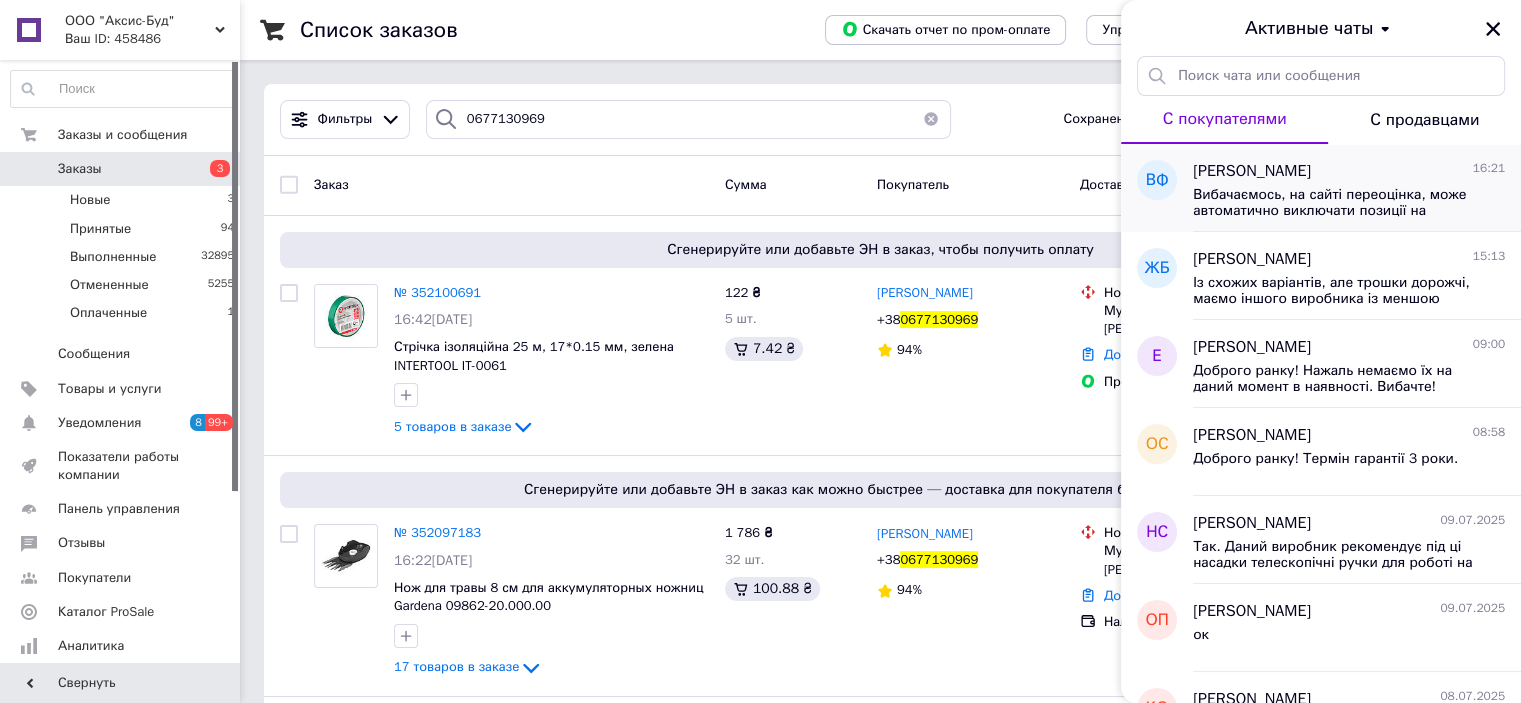 click on "Вибачаємось, на сайті переоцінка, може автоматично виключати позиції на деякий час." at bounding box center [1349, 201] 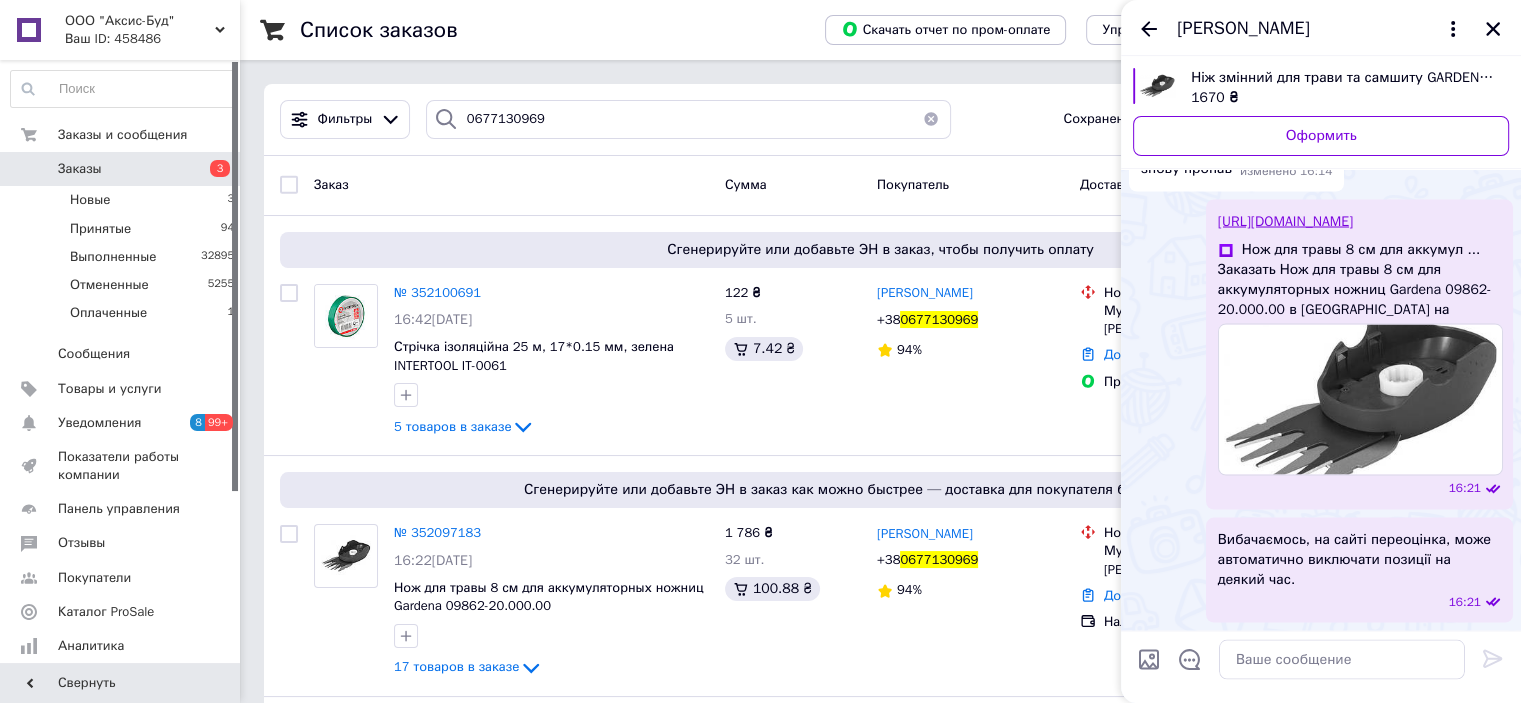 scroll, scrollTop: 3772, scrollLeft: 0, axis: vertical 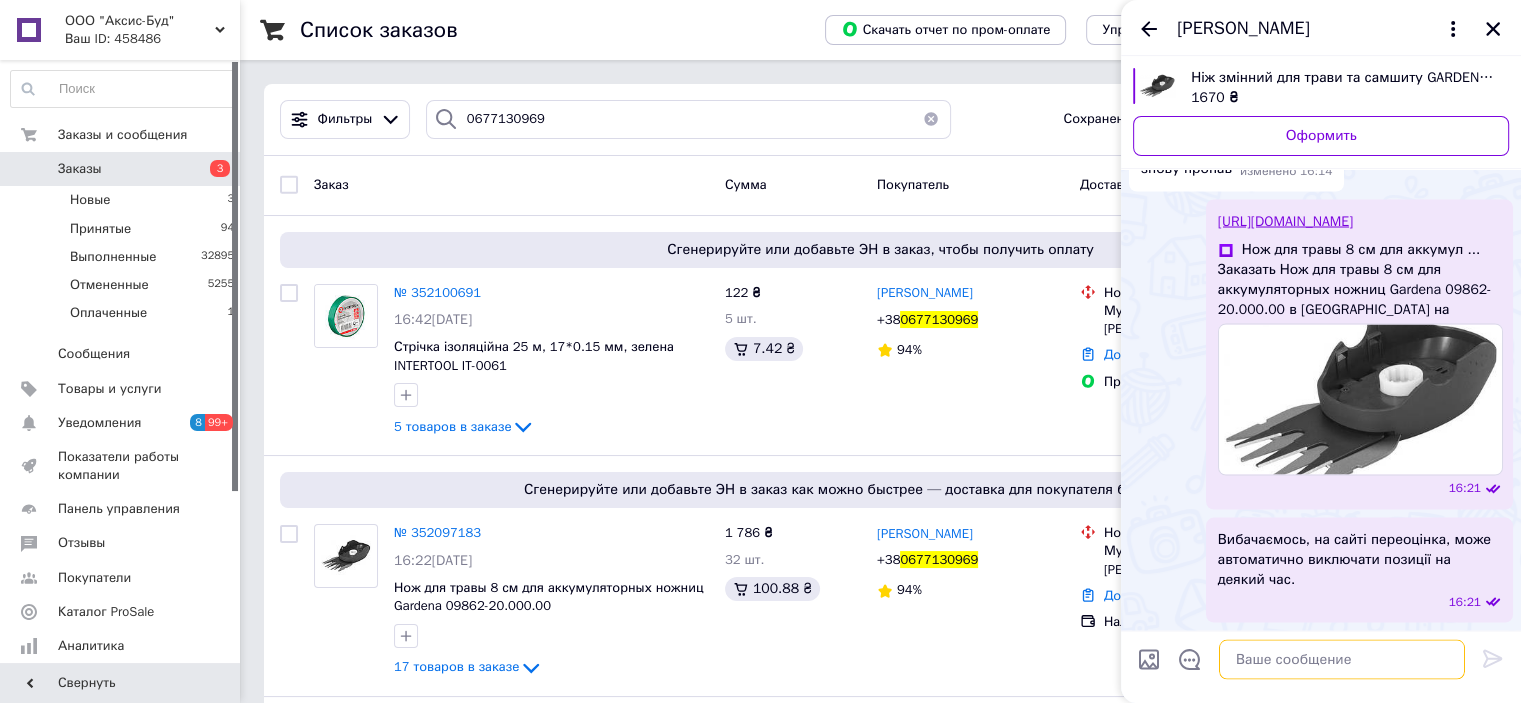 click at bounding box center [1342, 659] 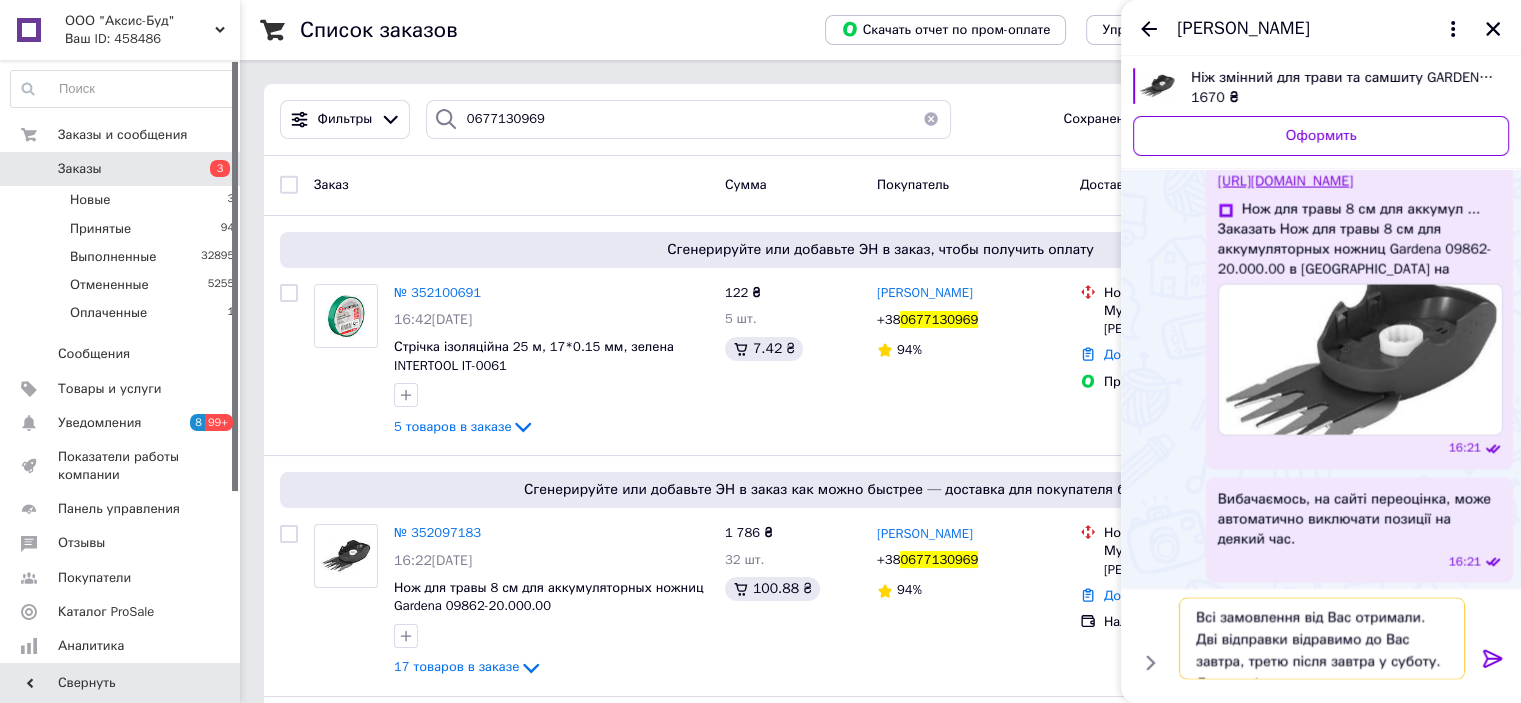 scroll, scrollTop: 3815, scrollLeft: 0, axis: vertical 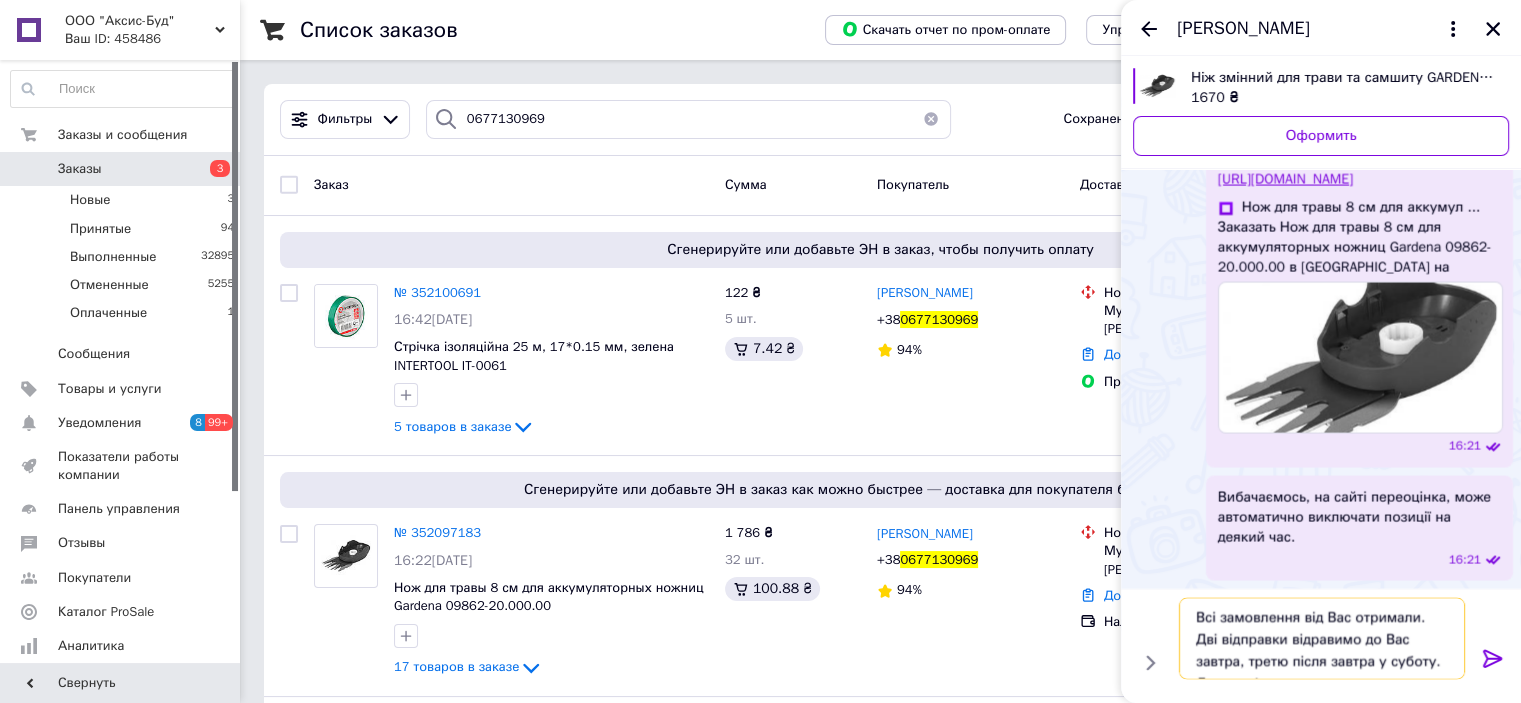 type on "Всі замовлення від Вас отримали. Дві відправки відравимо до Вас завтра, третю після завтра у суботу. Дякуємо!" 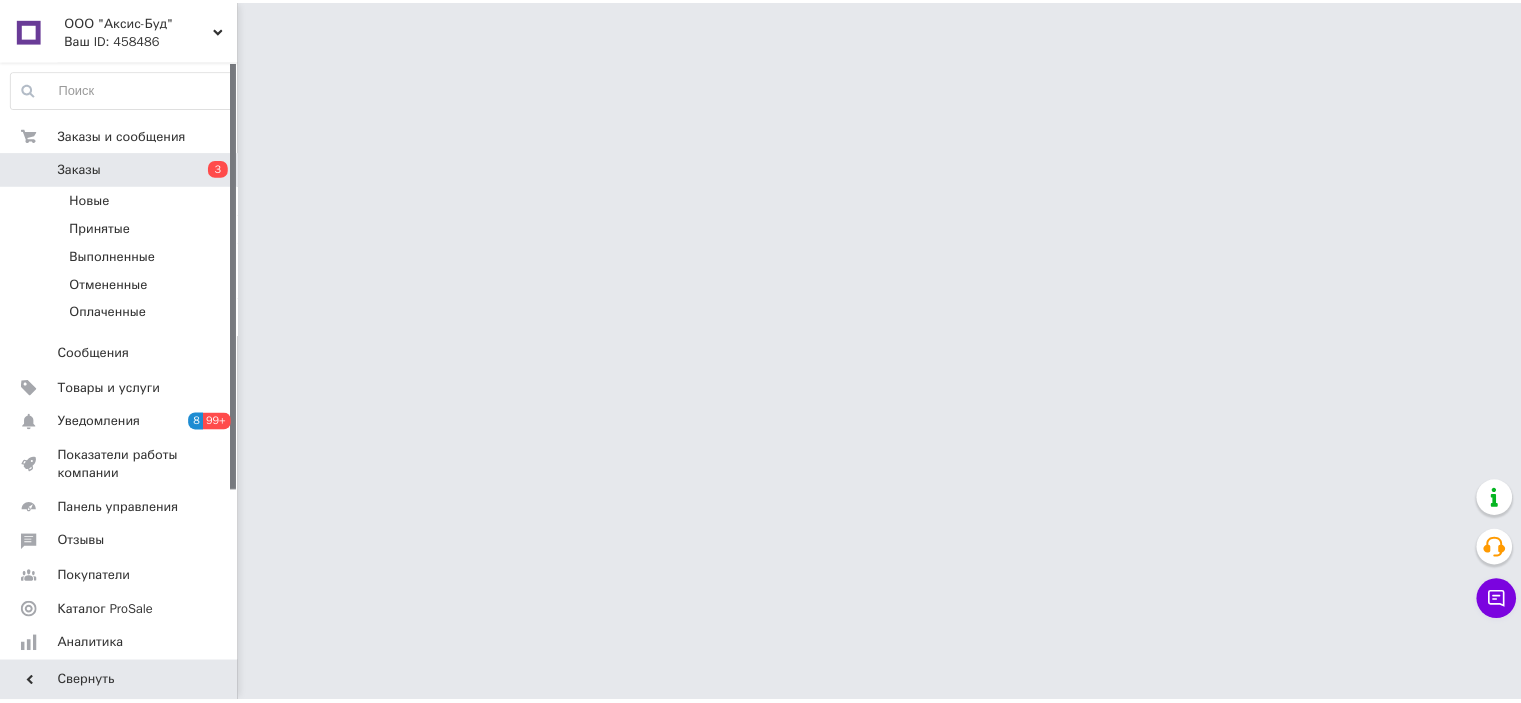 scroll, scrollTop: 0, scrollLeft: 0, axis: both 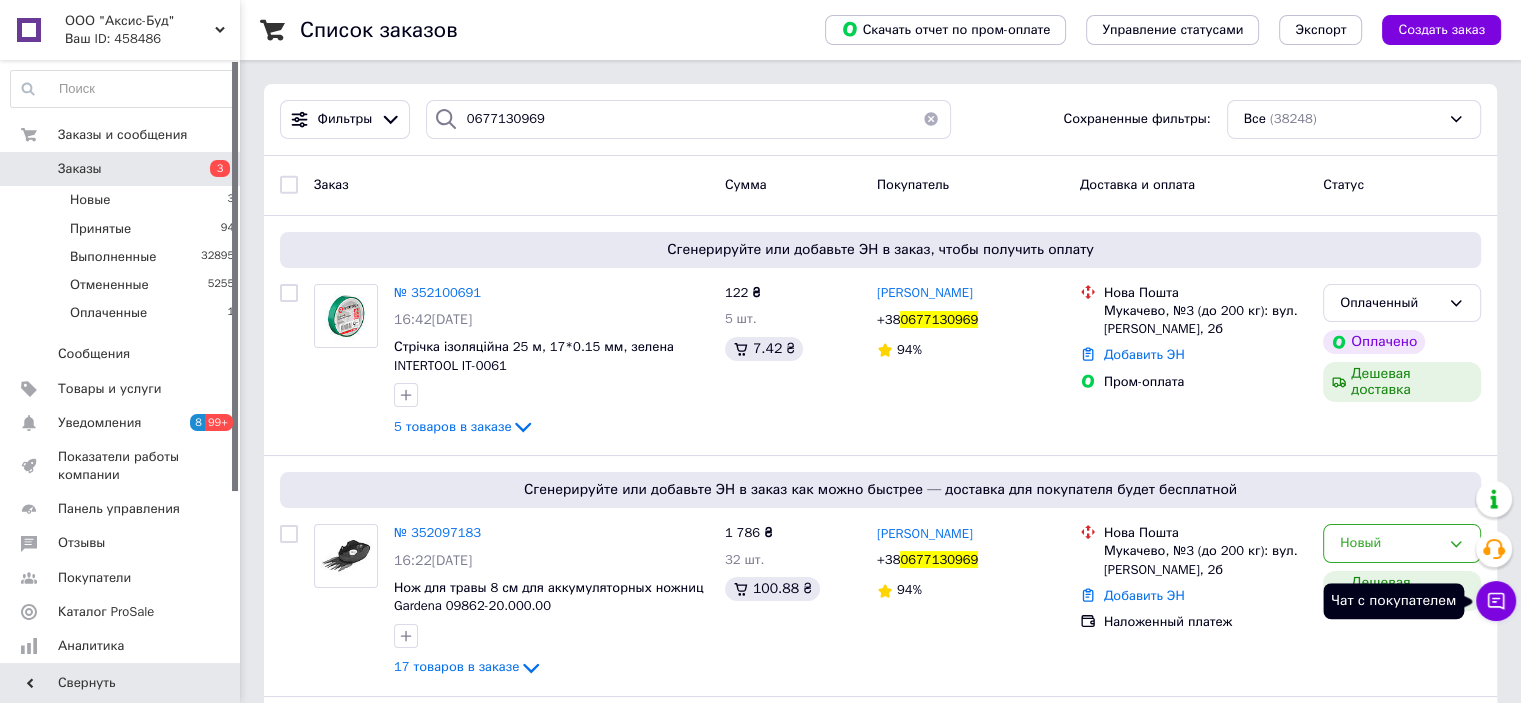 click on "Чат с покупателем" at bounding box center [1496, 601] 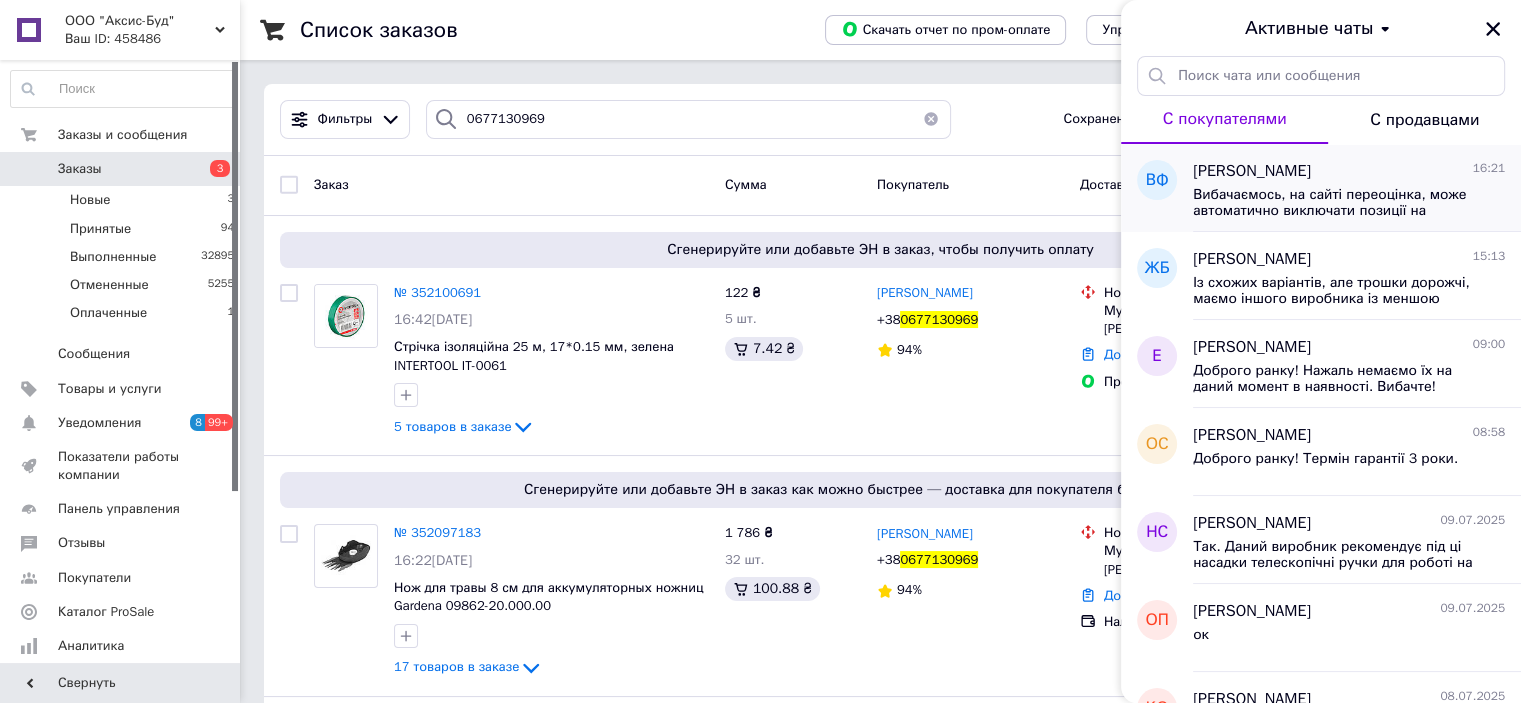 click on "Вибачаємось, на сайті переоцінка, може автоматично виключати позиції на деякий час." at bounding box center (1335, 203) 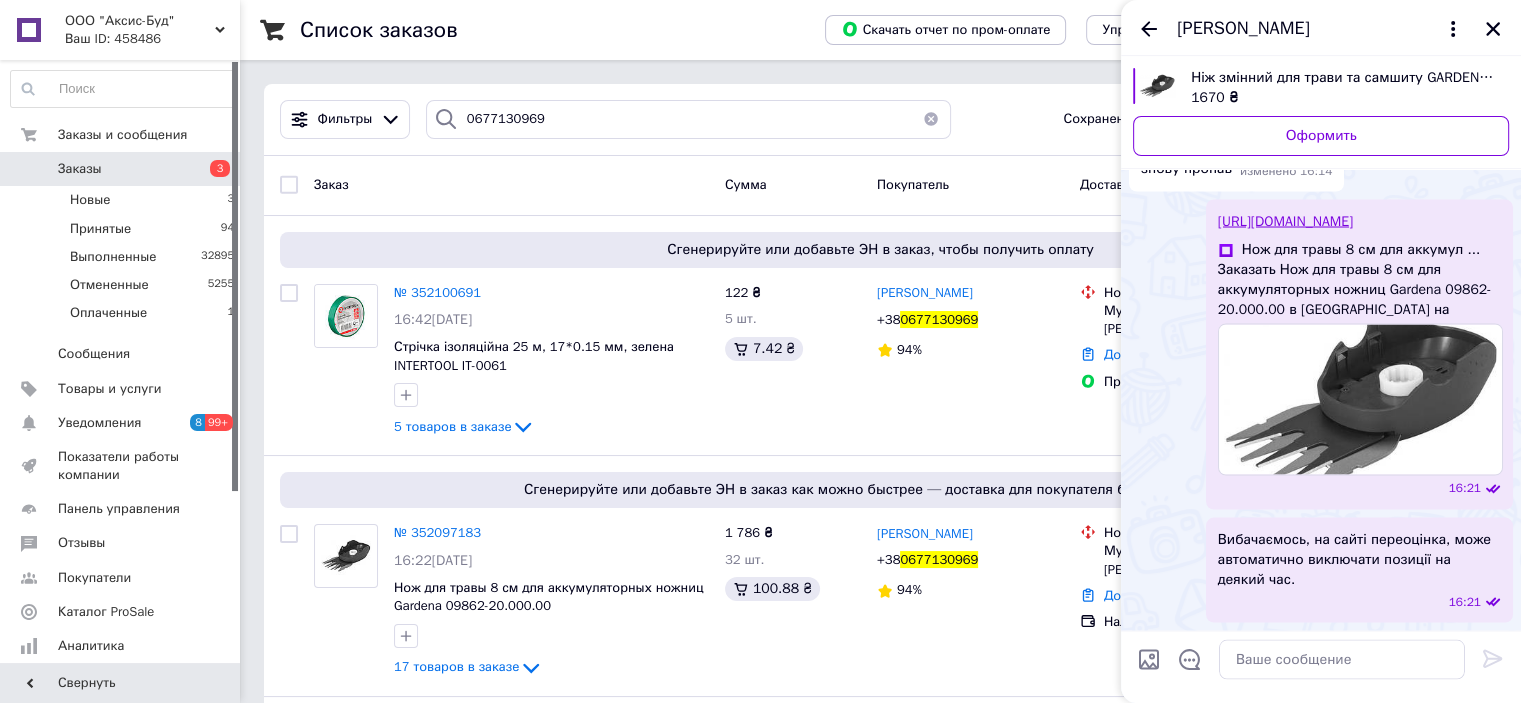 scroll, scrollTop: 3772, scrollLeft: 0, axis: vertical 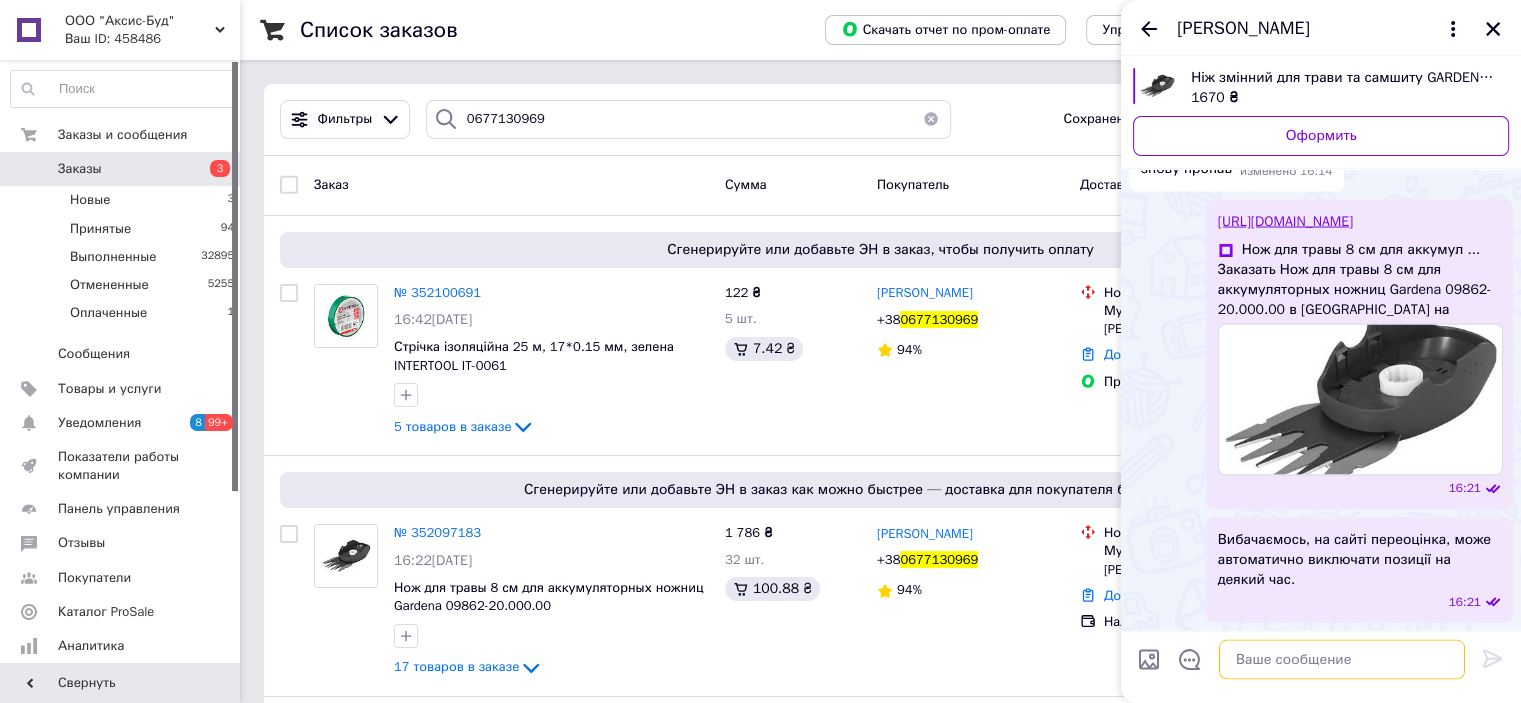 click at bounding box center (1342, 659) 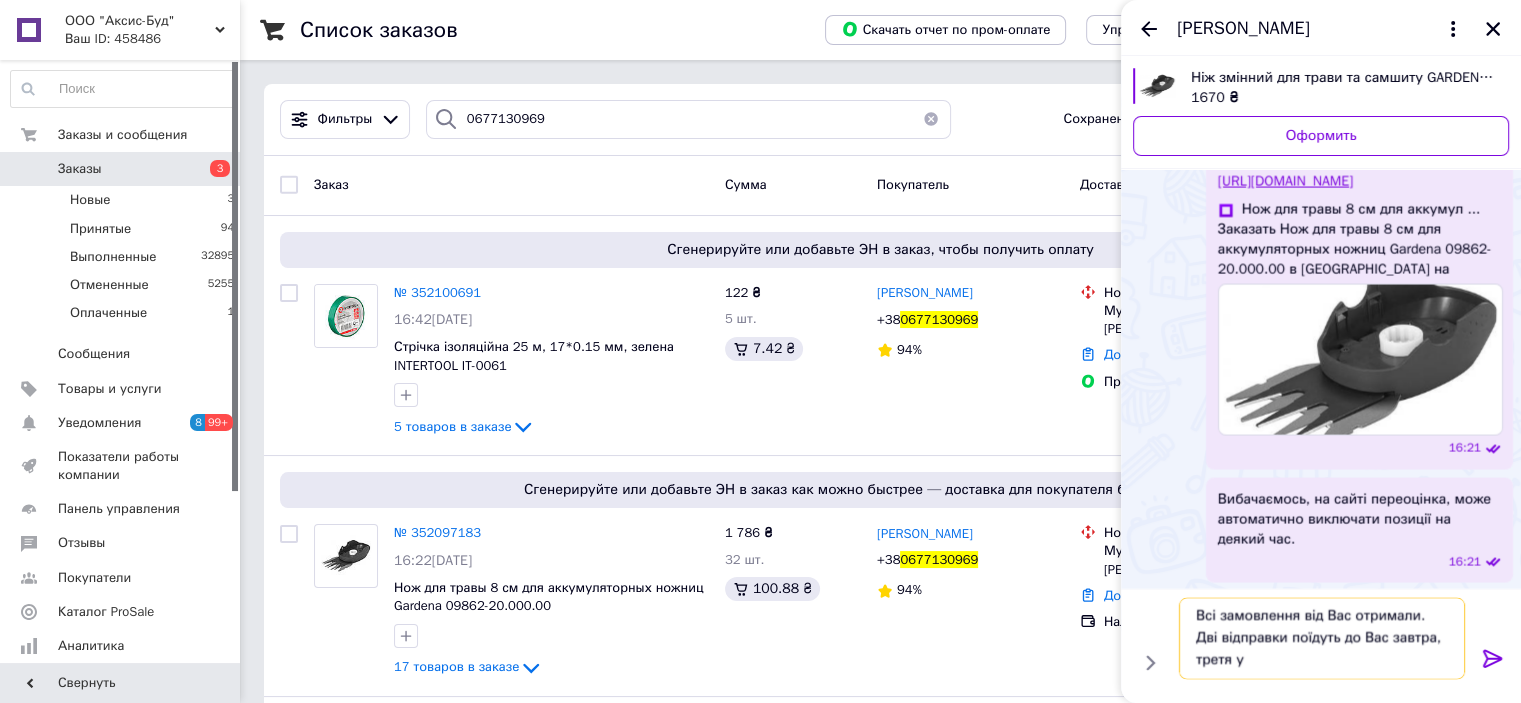 scroll, scrollTop: 1, scrollLeft: 0, axis: vertical 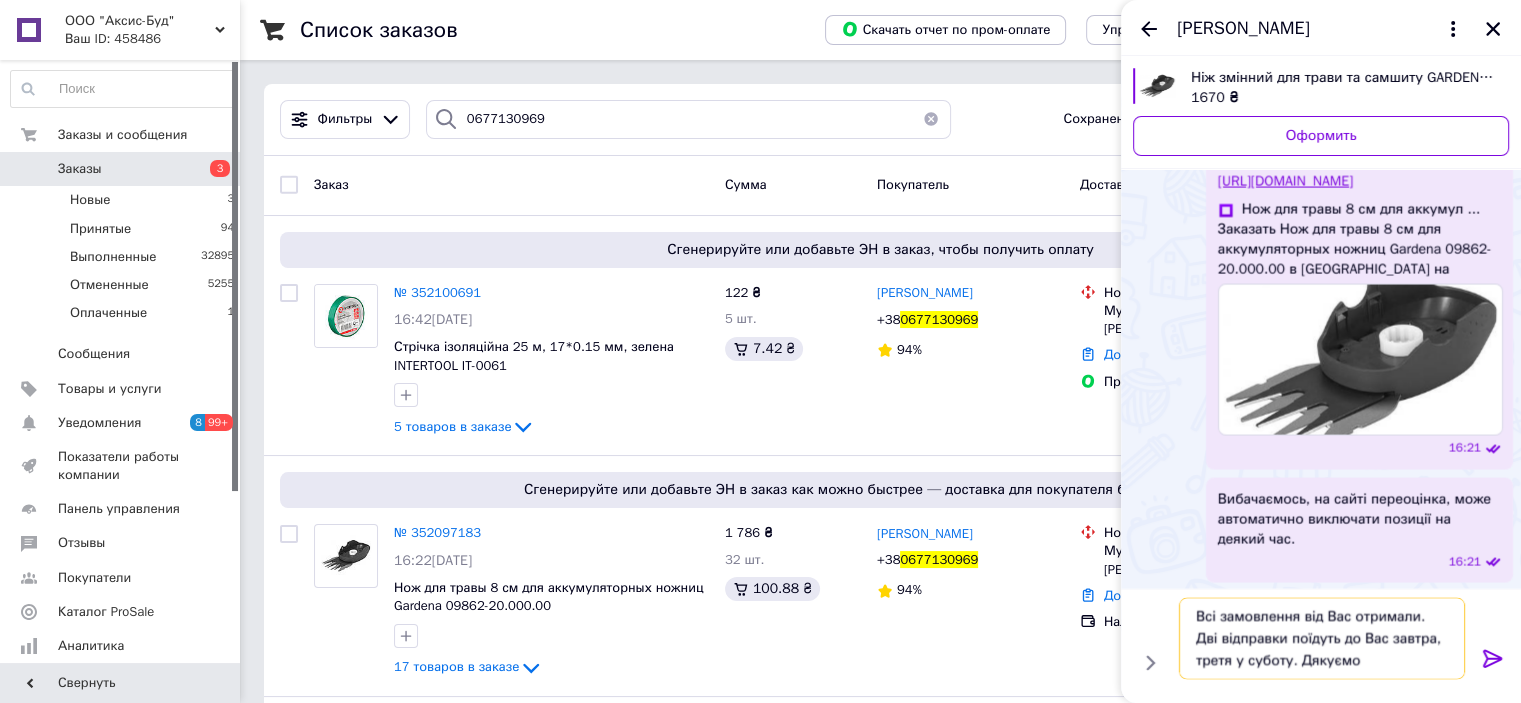 type on "Всі замовлення від Вас отримали.
Дві відправки поїдуть до Вас завтра, третя у суботу. Дякуємо!" 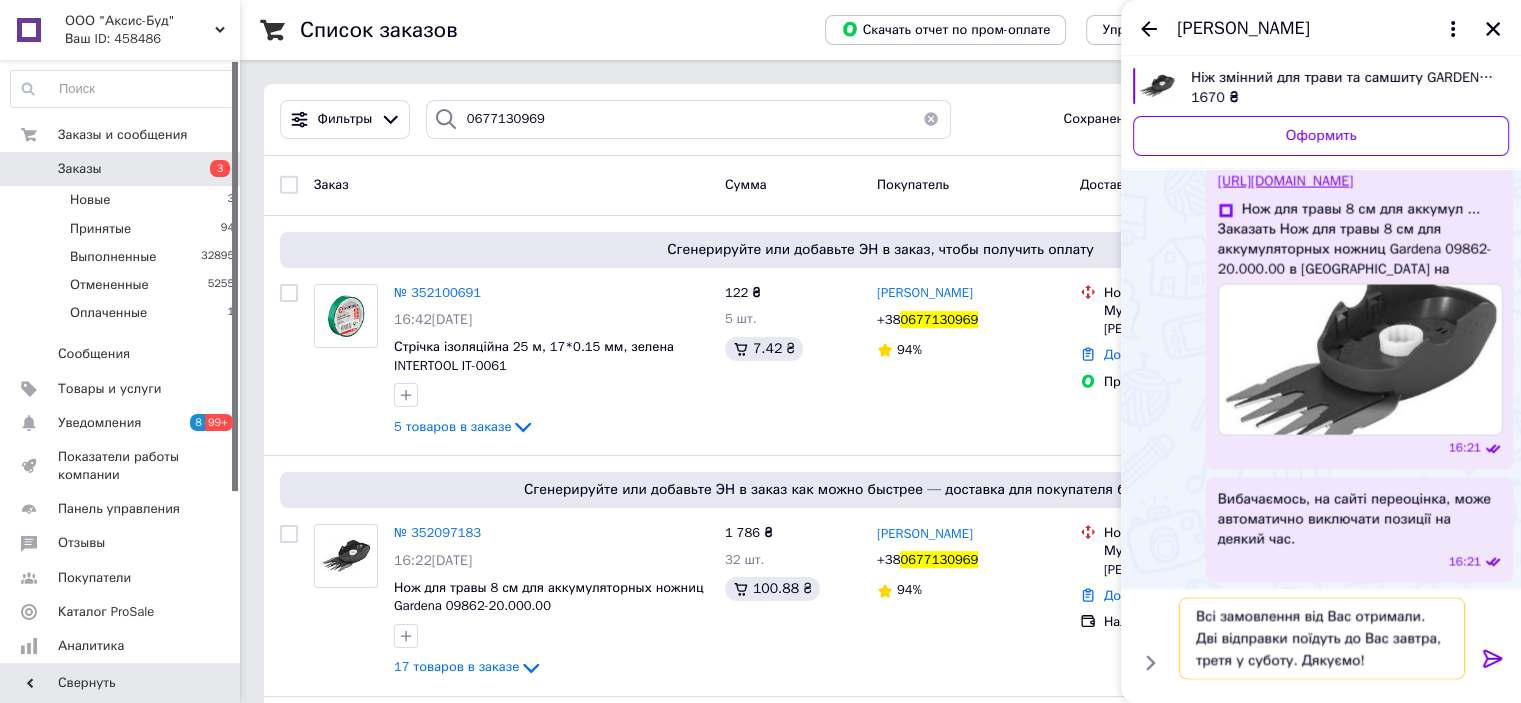 type 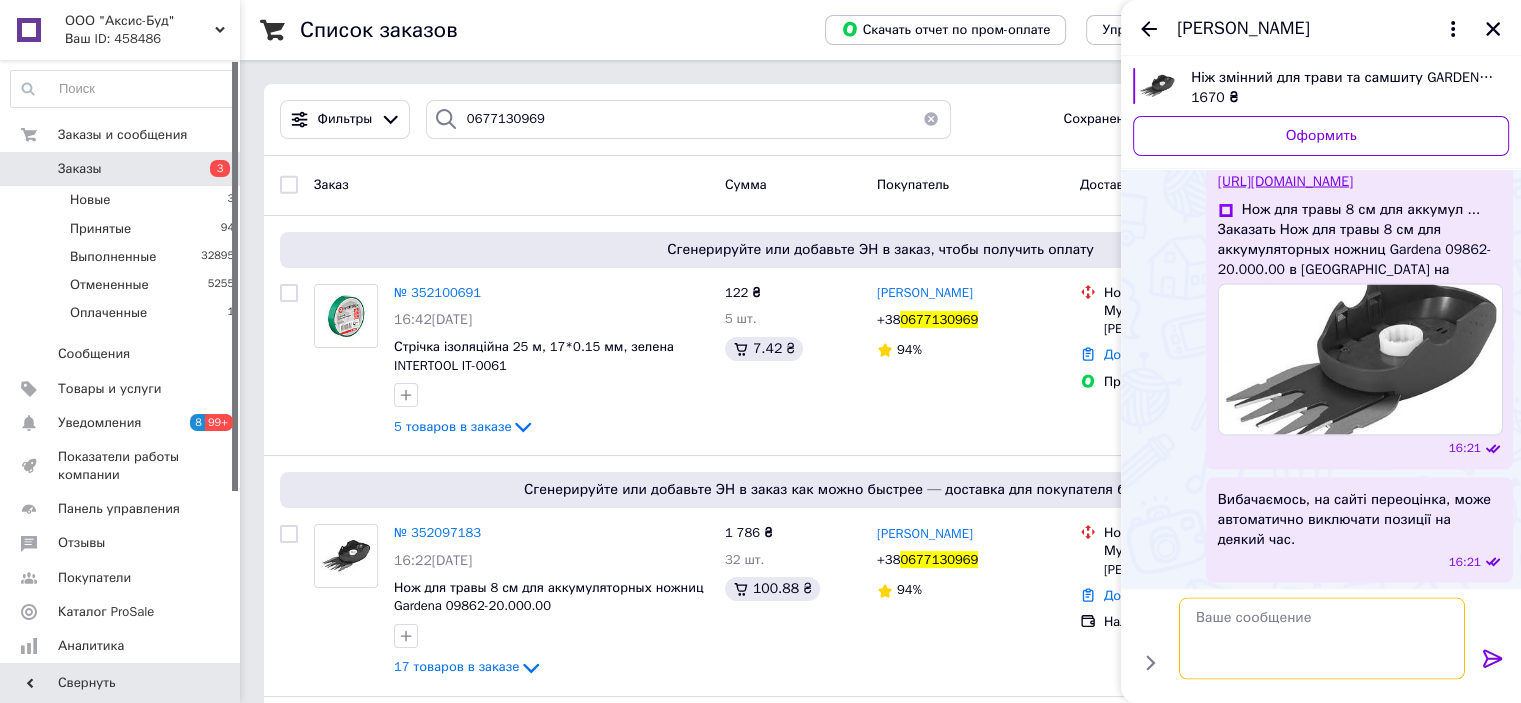 scroll, scrollTop: 0, scrollLeft: 0, axis: both 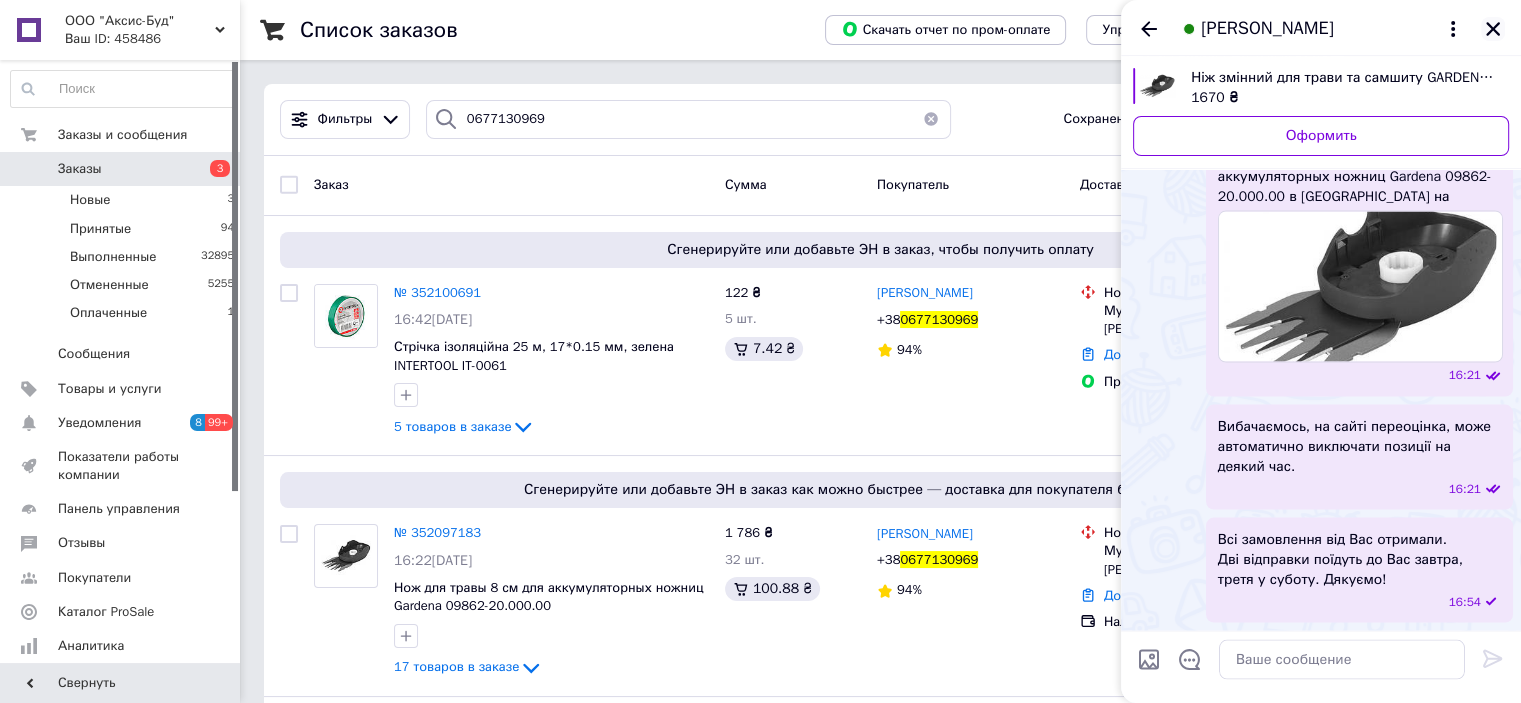 click 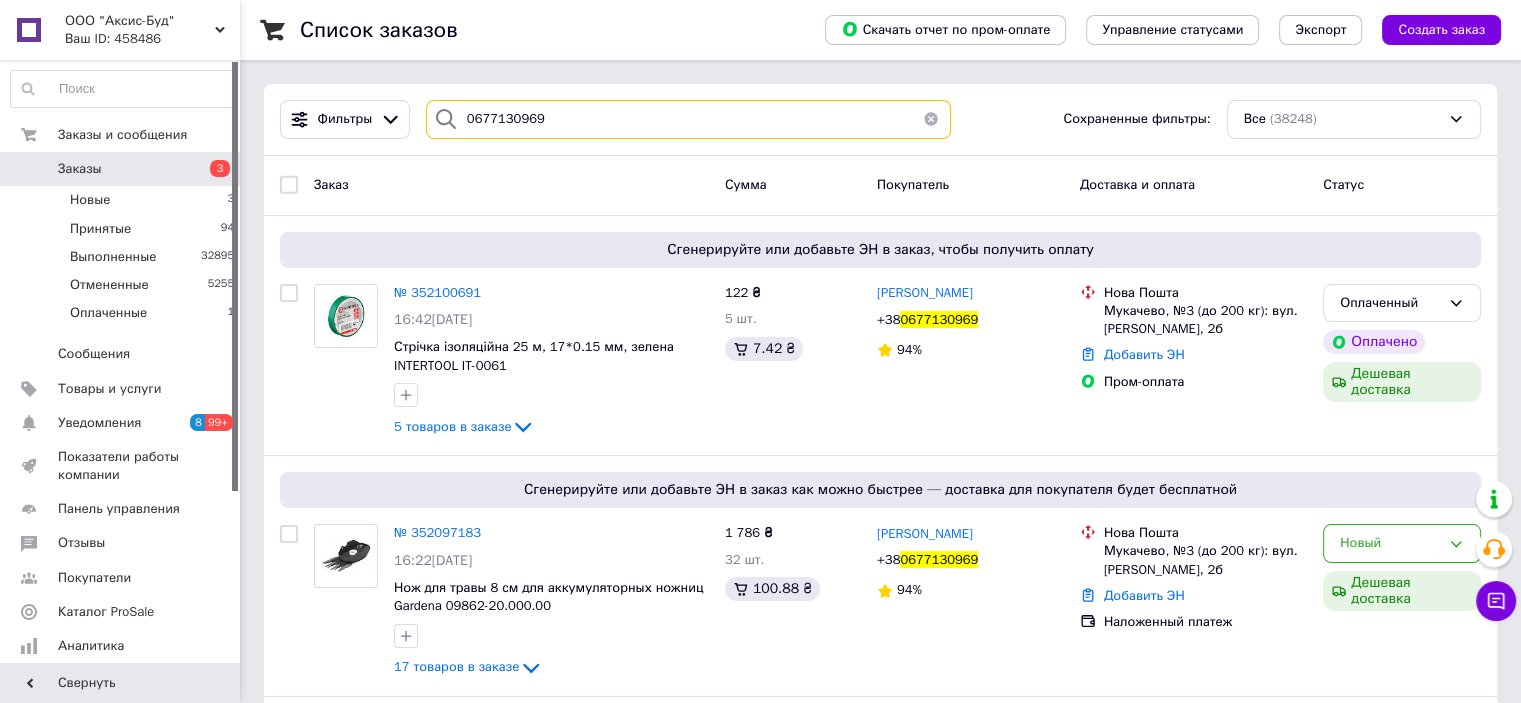 drag, startPoint x: 487, startPoint y: 105, endPoint x: 415, endPoint y: 91, distance: 73.34848 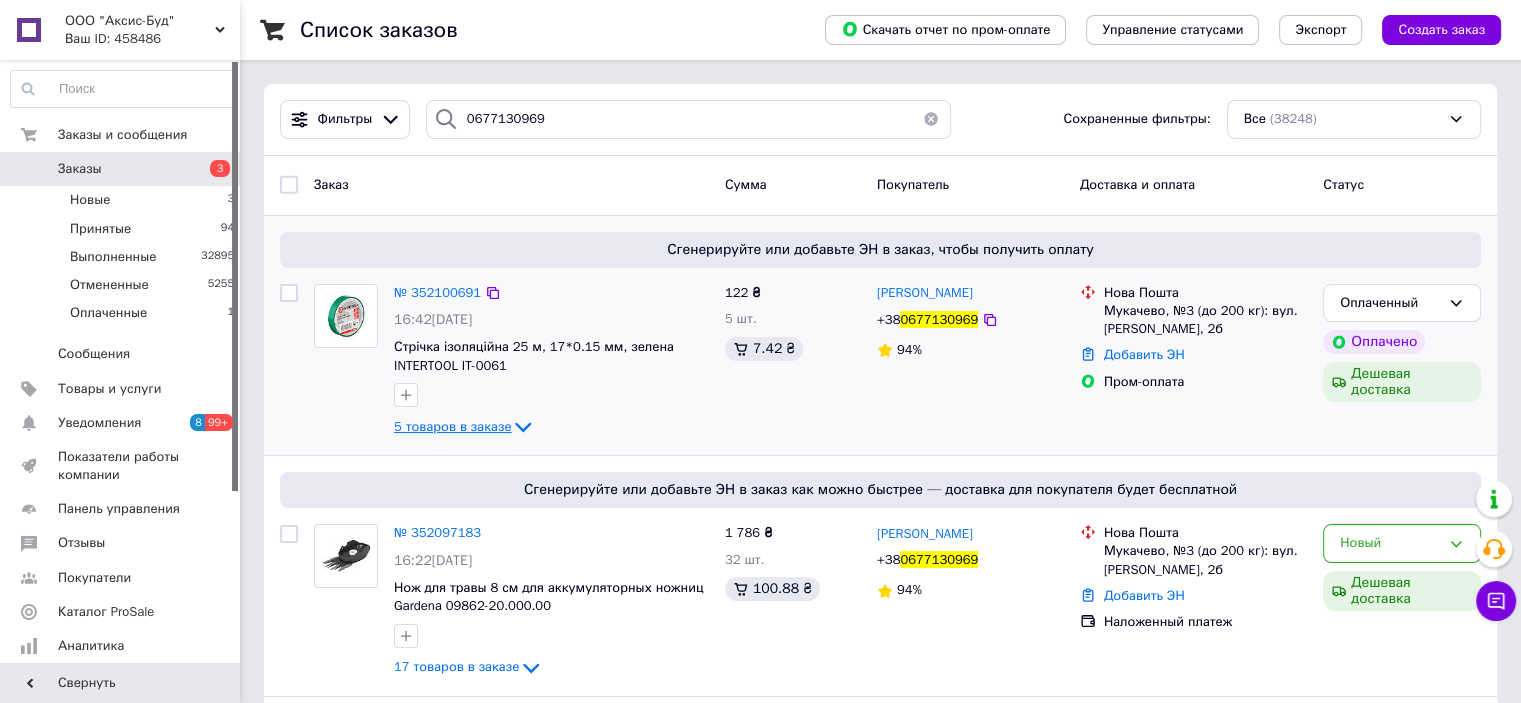 click on "5 товаров в заказе" at bounding box center (452, 426) 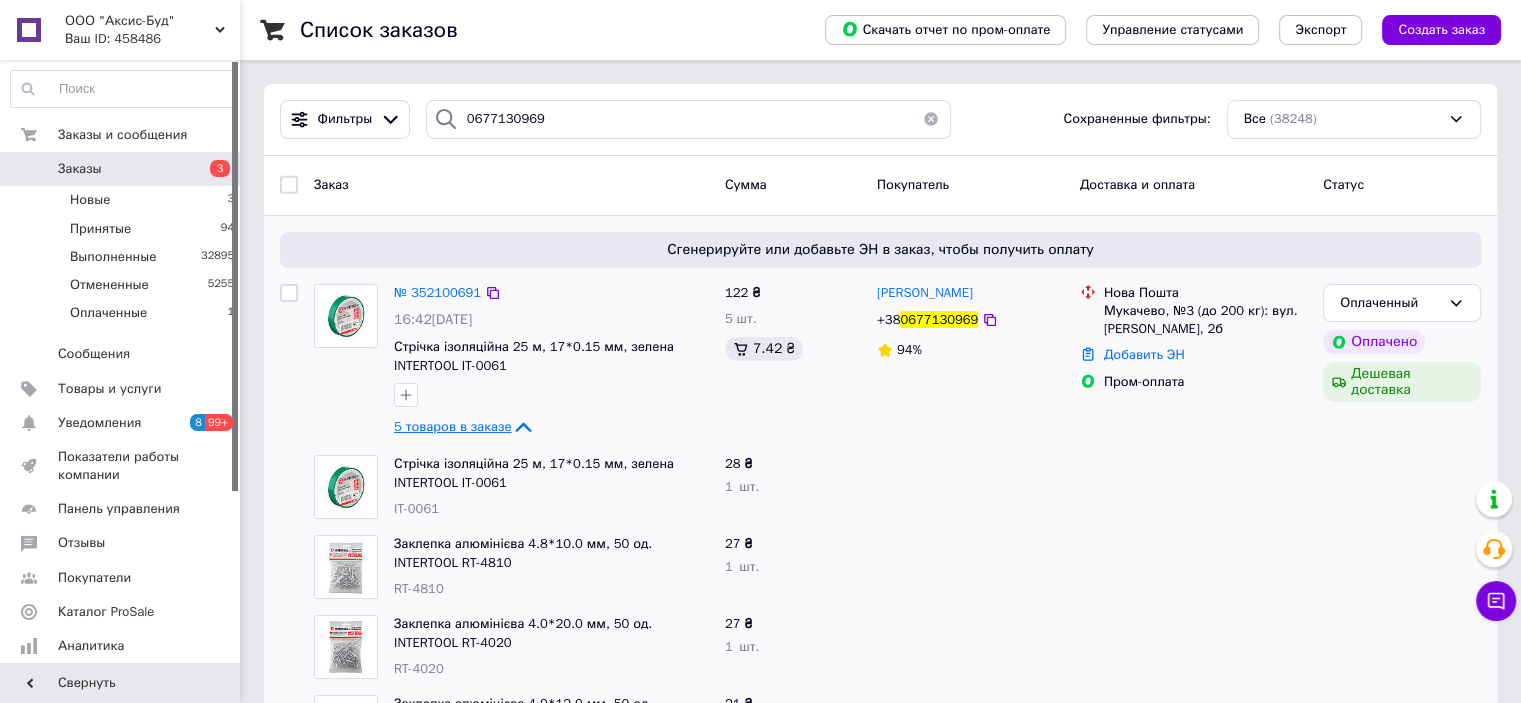 click on "5 товаров в заказе" at bounding box center [452, 426] 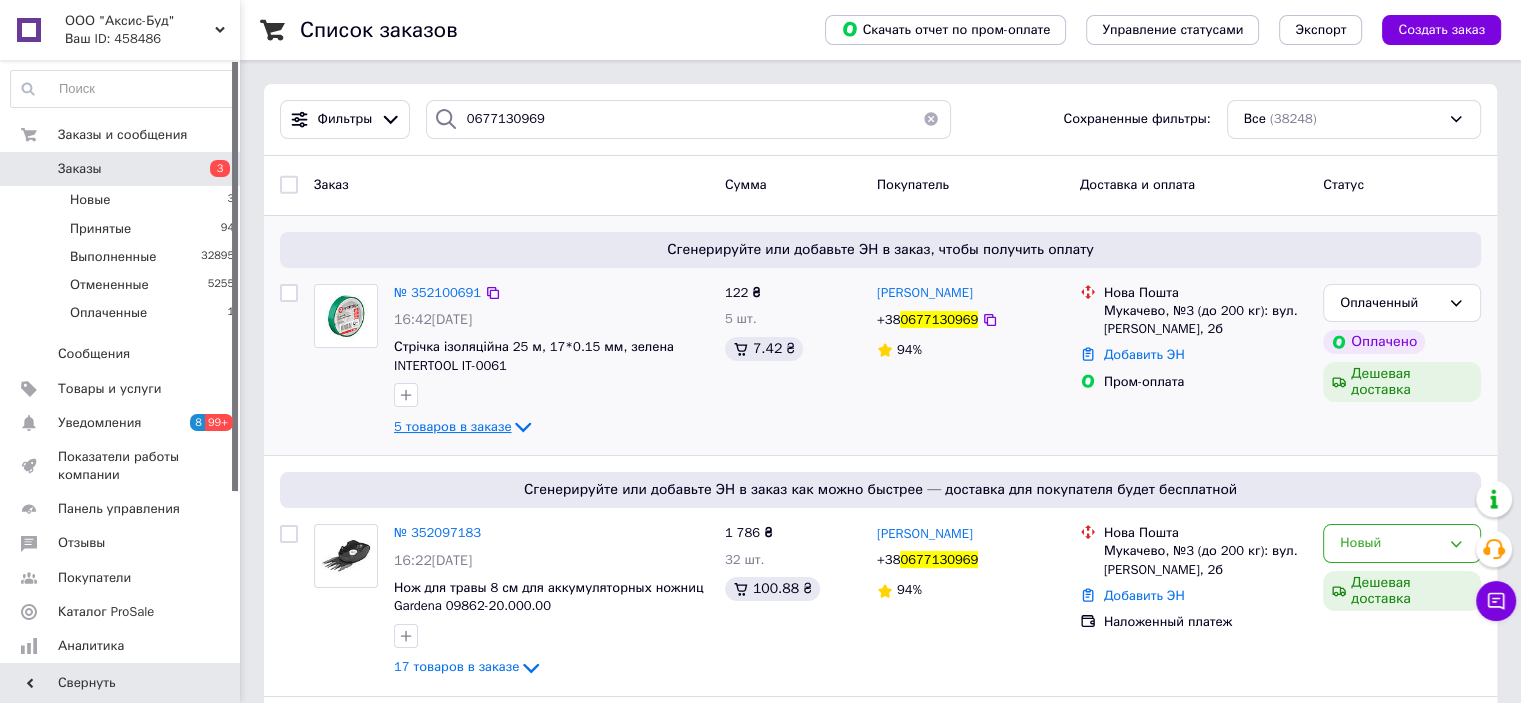 click on "5 товаров в заказе" at bounding box center (452, 426) 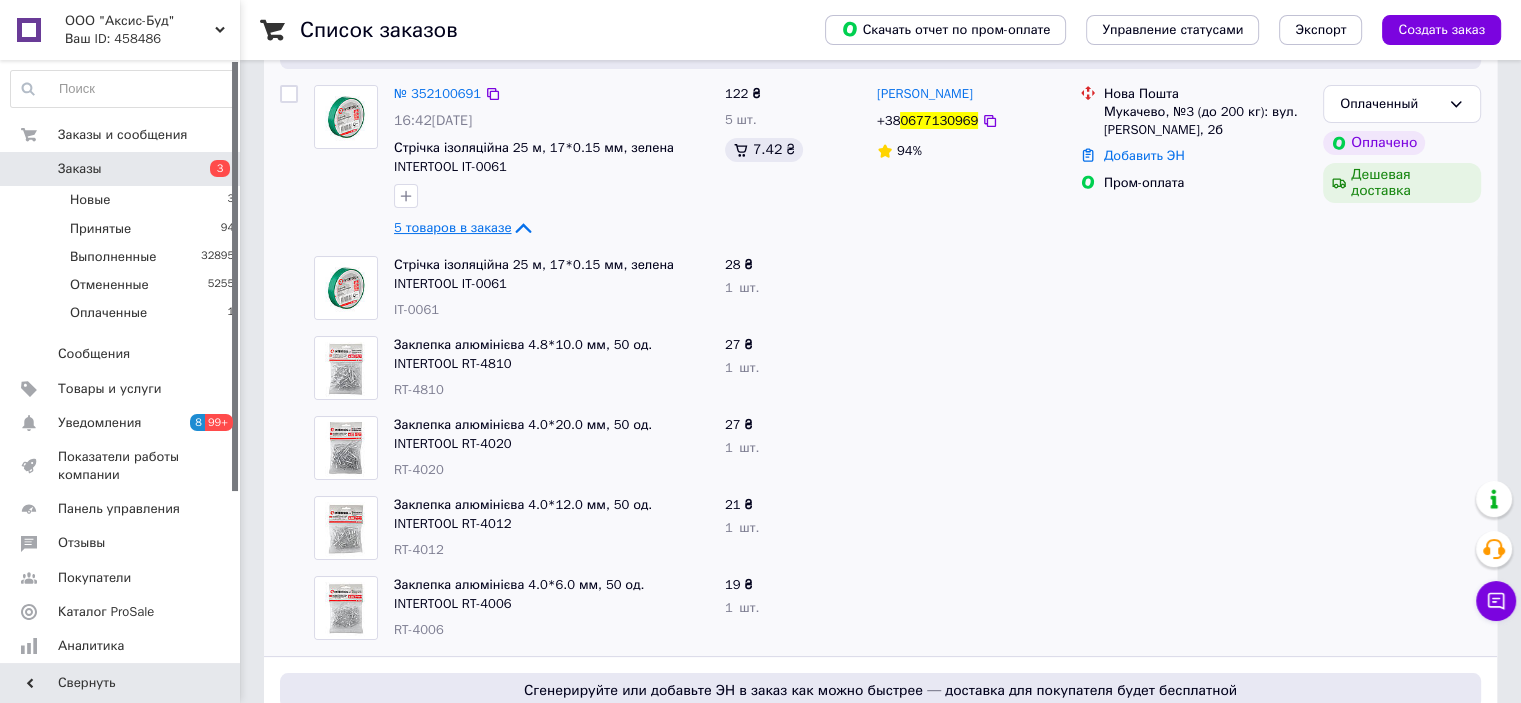 scroll, scrollTop: 200, scrollLeft: 0, axis: vertical 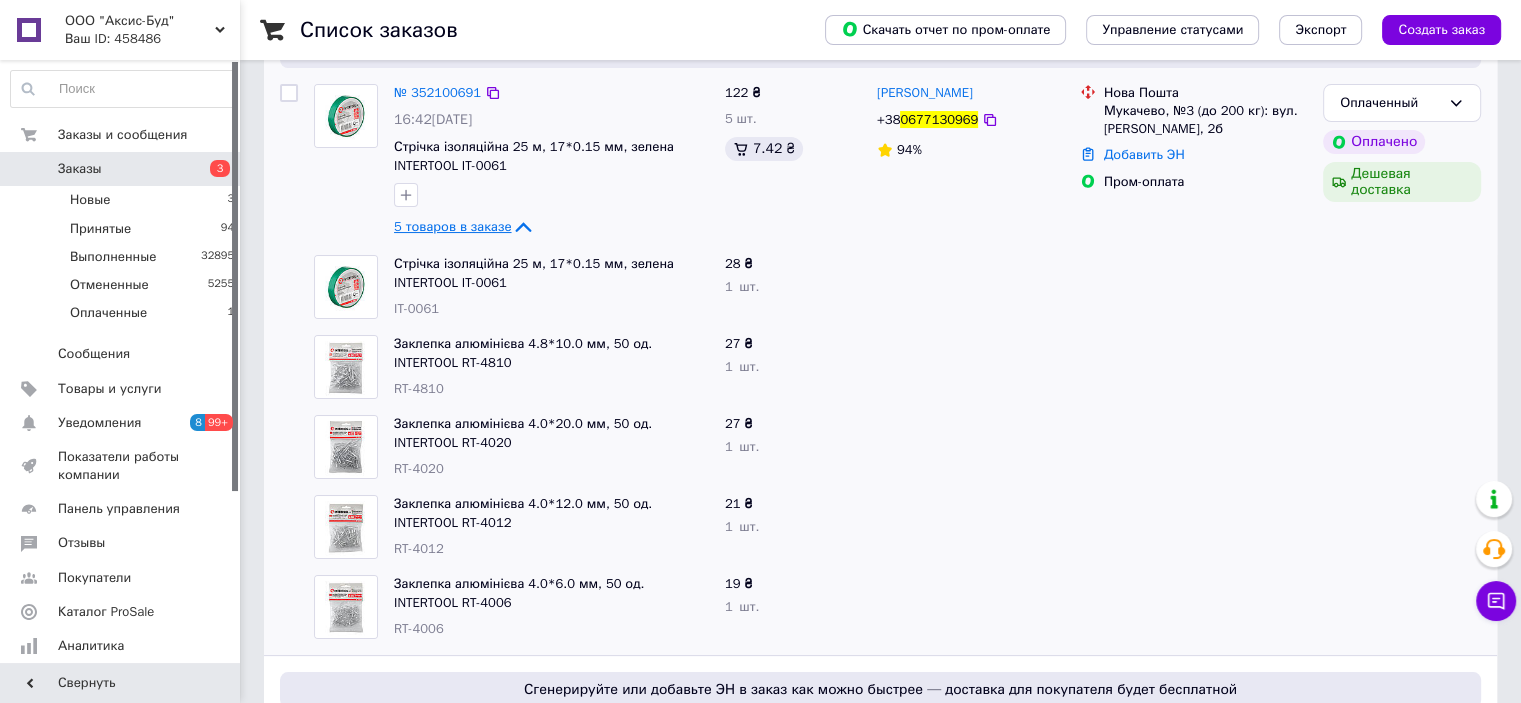 click on "5 товаров в заказе" at bounding box center [452, 226] 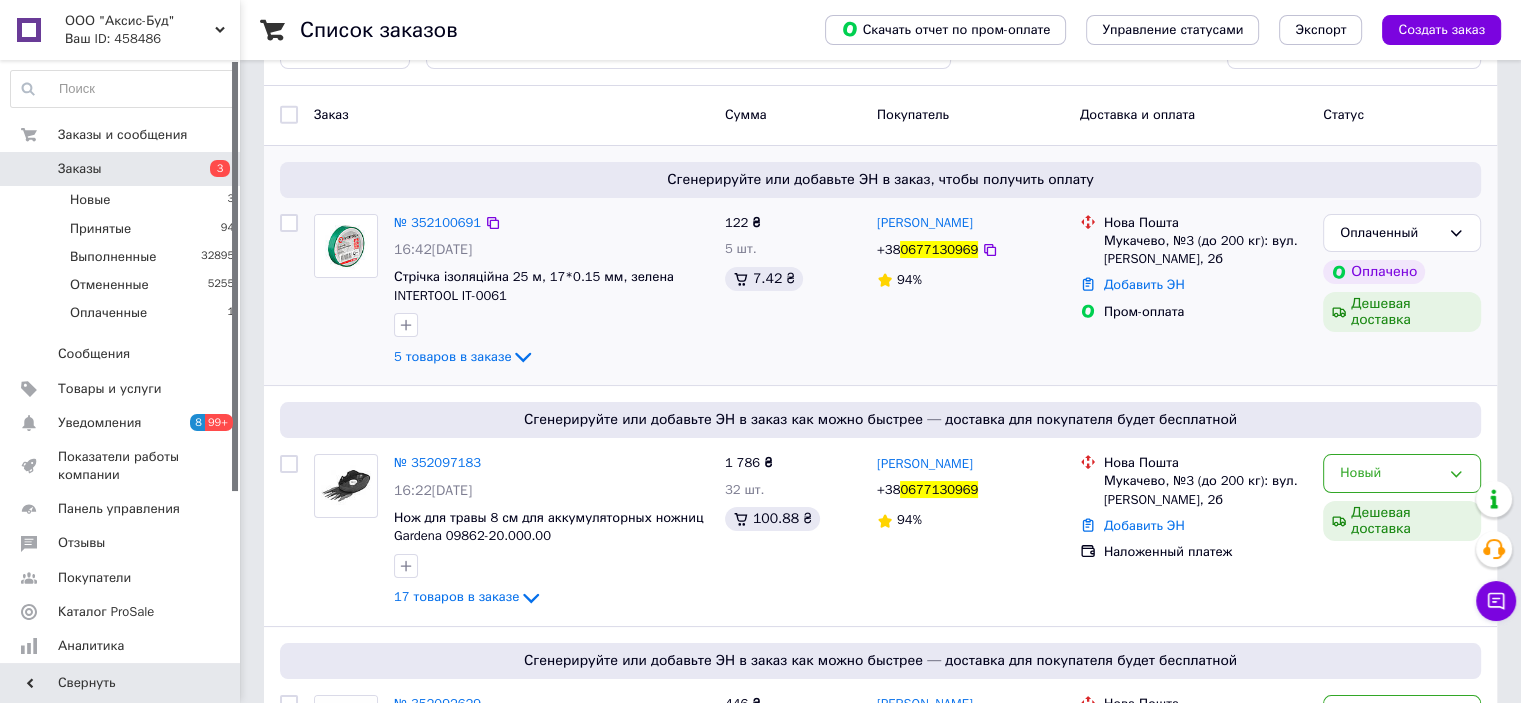 scroll, scrollTop: 0, scrollLeft: 0, axis: both 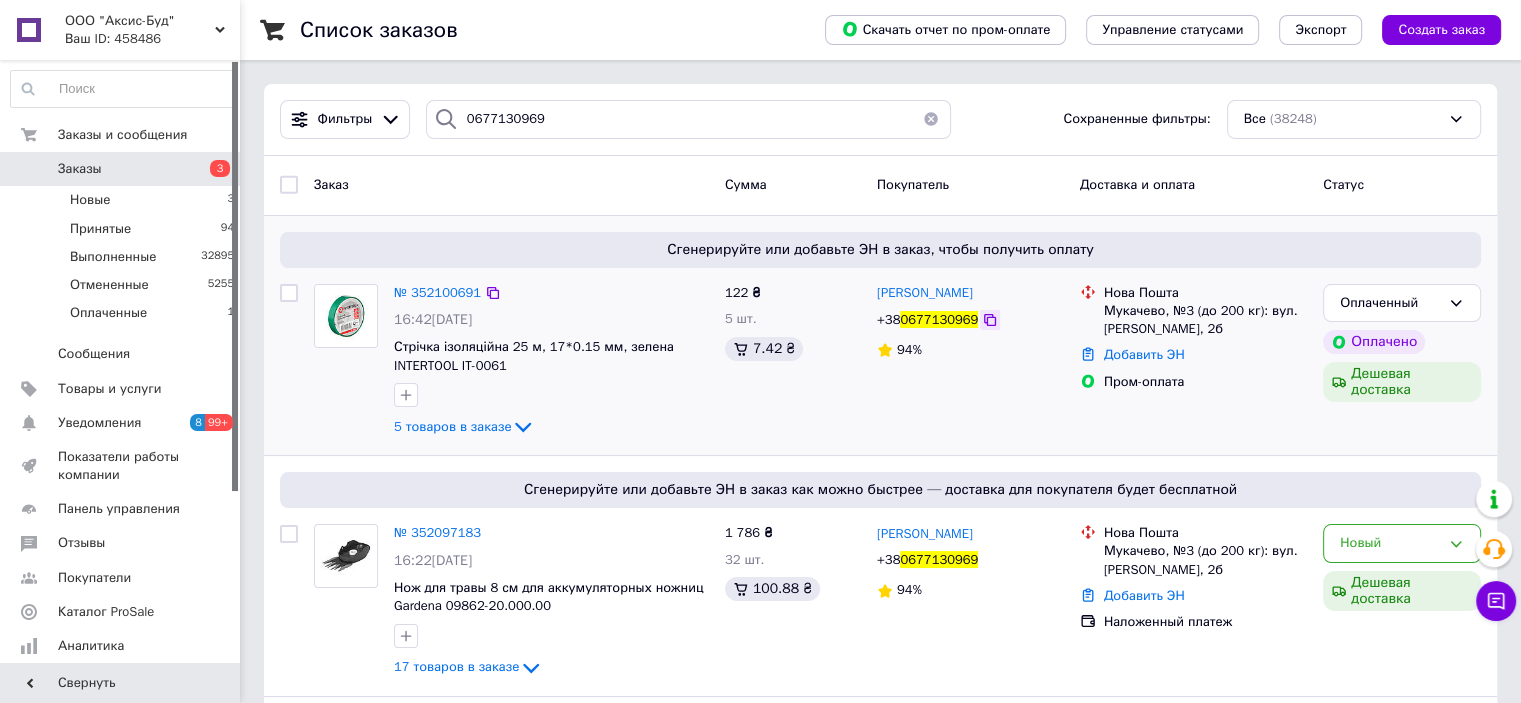 click 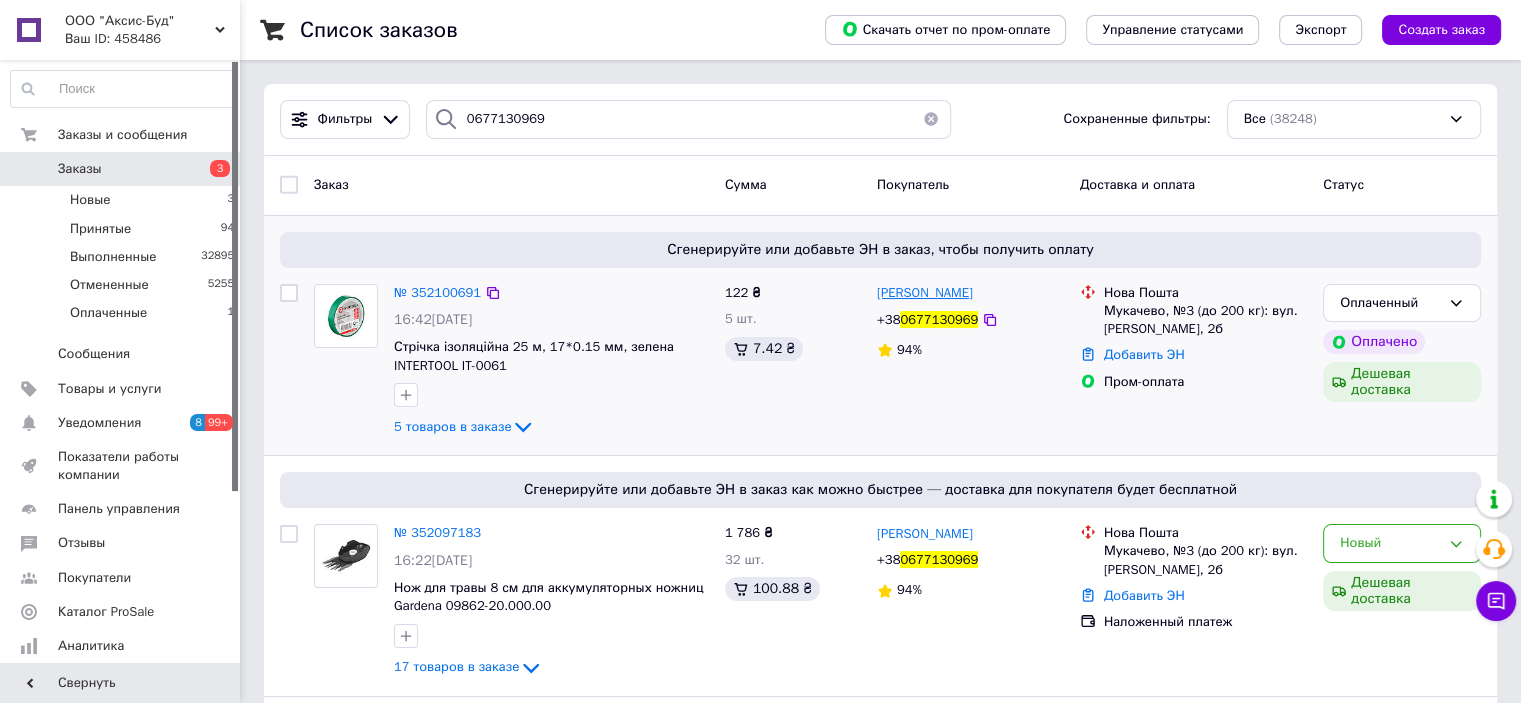 copy on "[PERSON_NAME]" 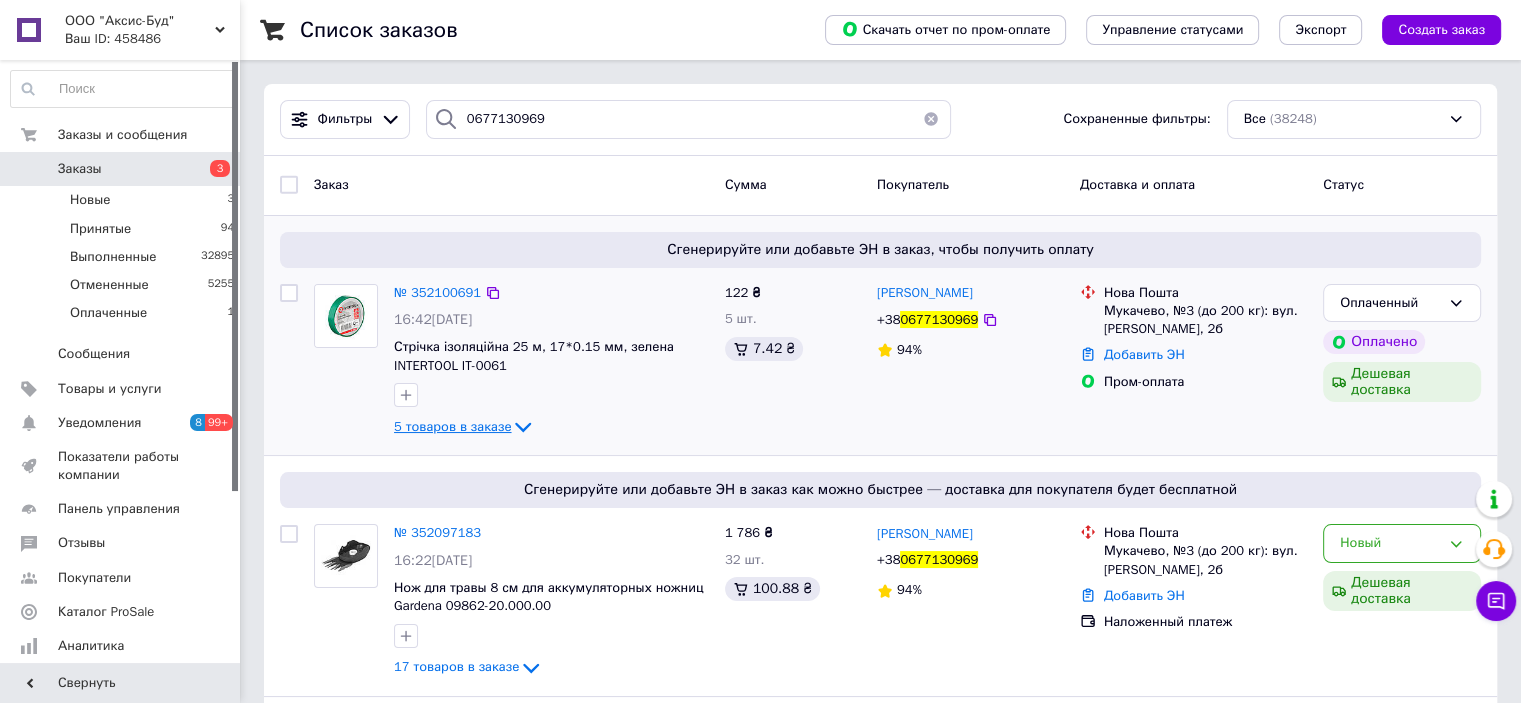 click on "5 товаров в заказе" at bounding box center (452, 426) 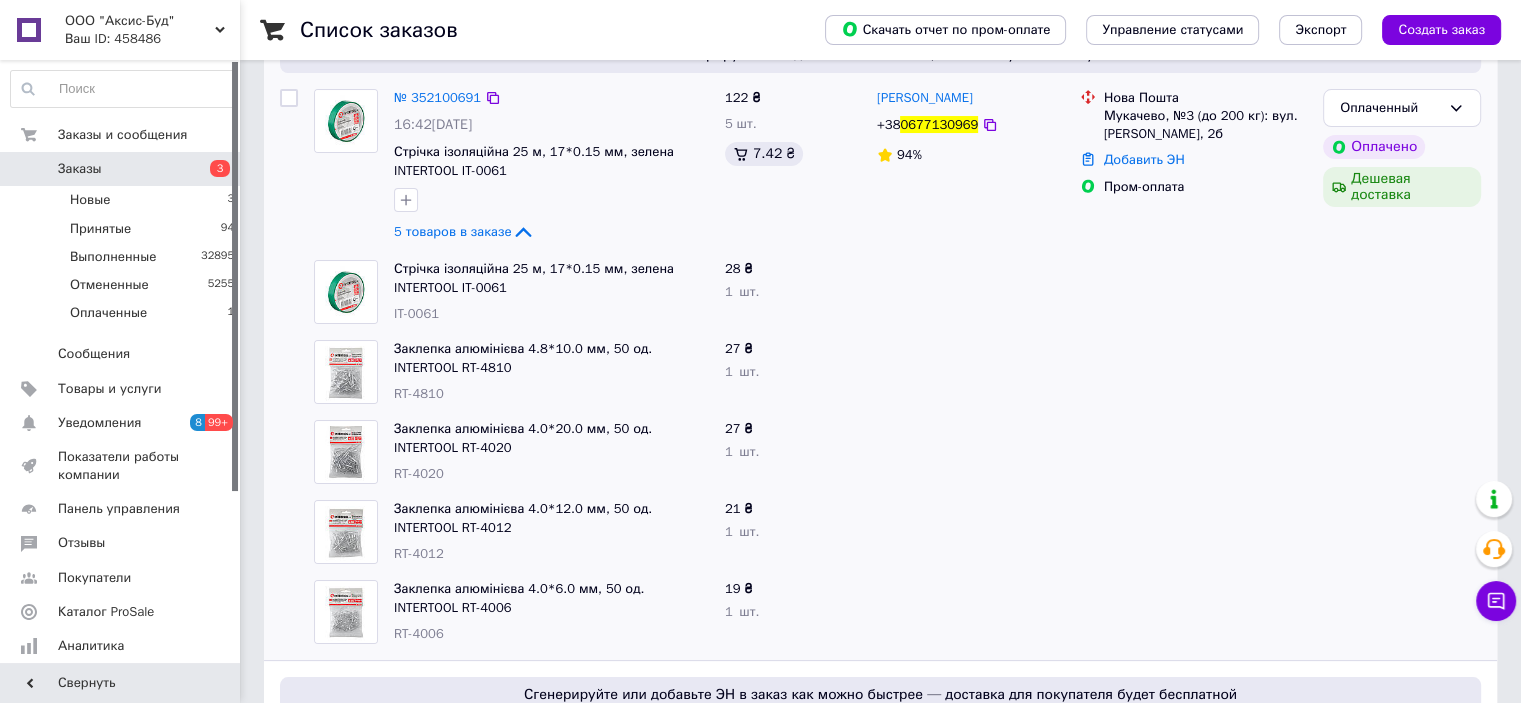 scroll, scrollTop: 200, scrollLeft: 0, axis: vertical 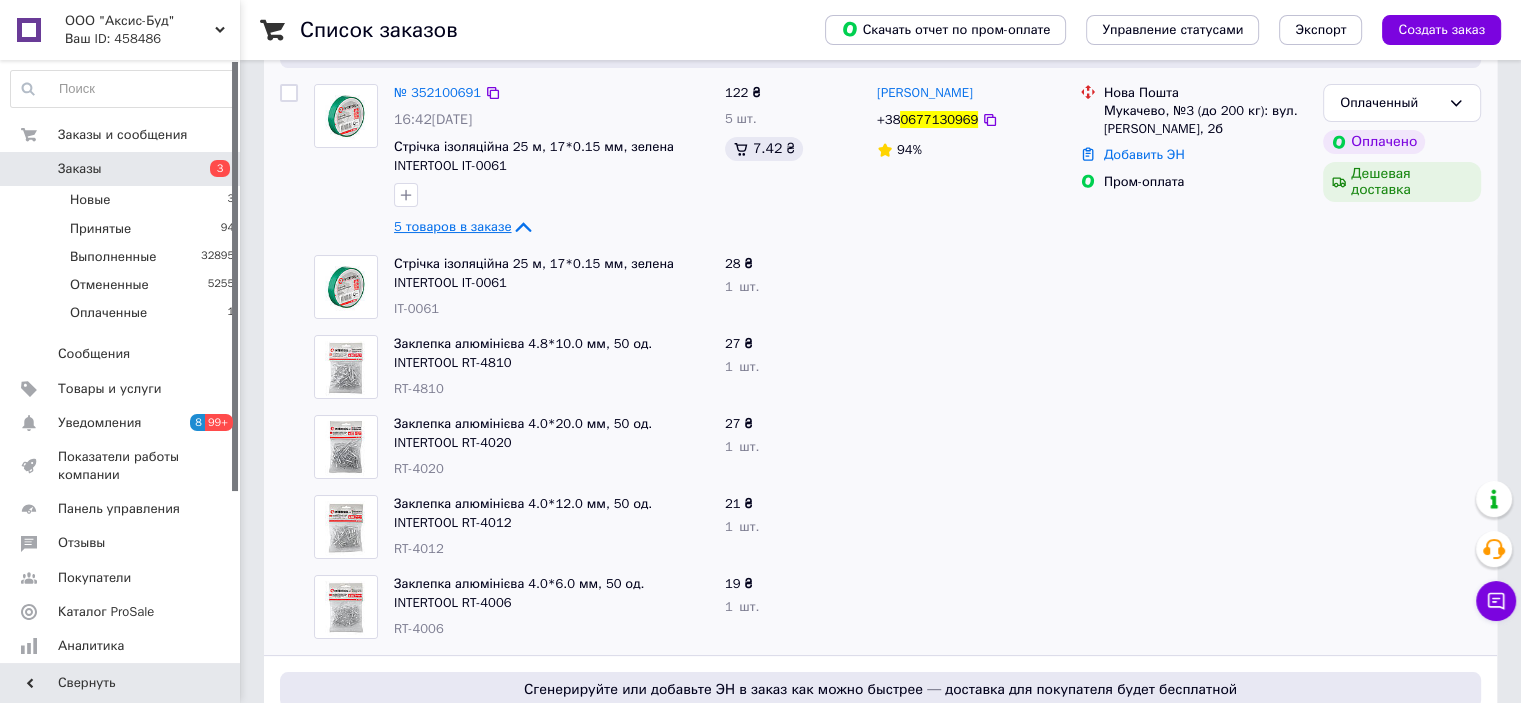 click on "5 товаров в заказе" at bounding box center [452, 226] 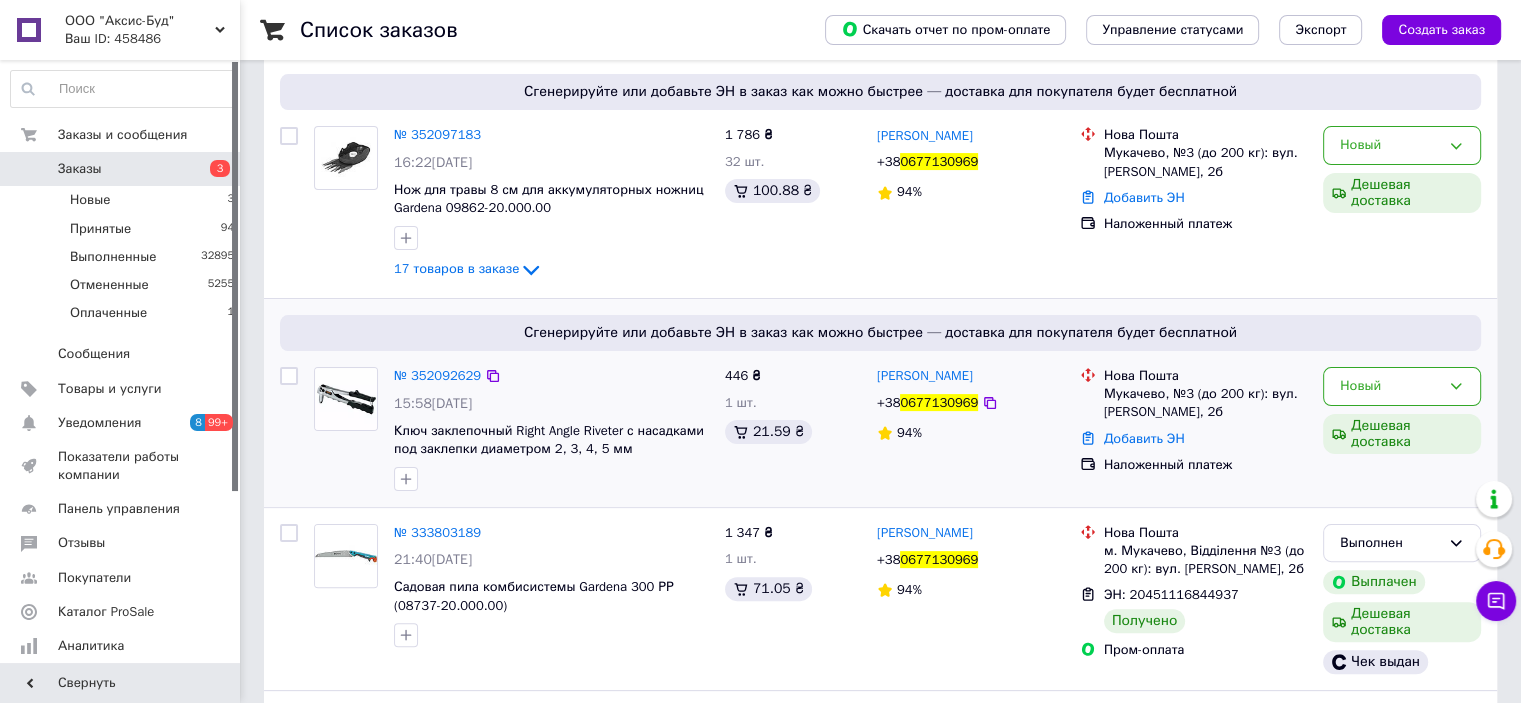 scroll, scrollTop: 400, scrollLeft: 0, axis: vertical 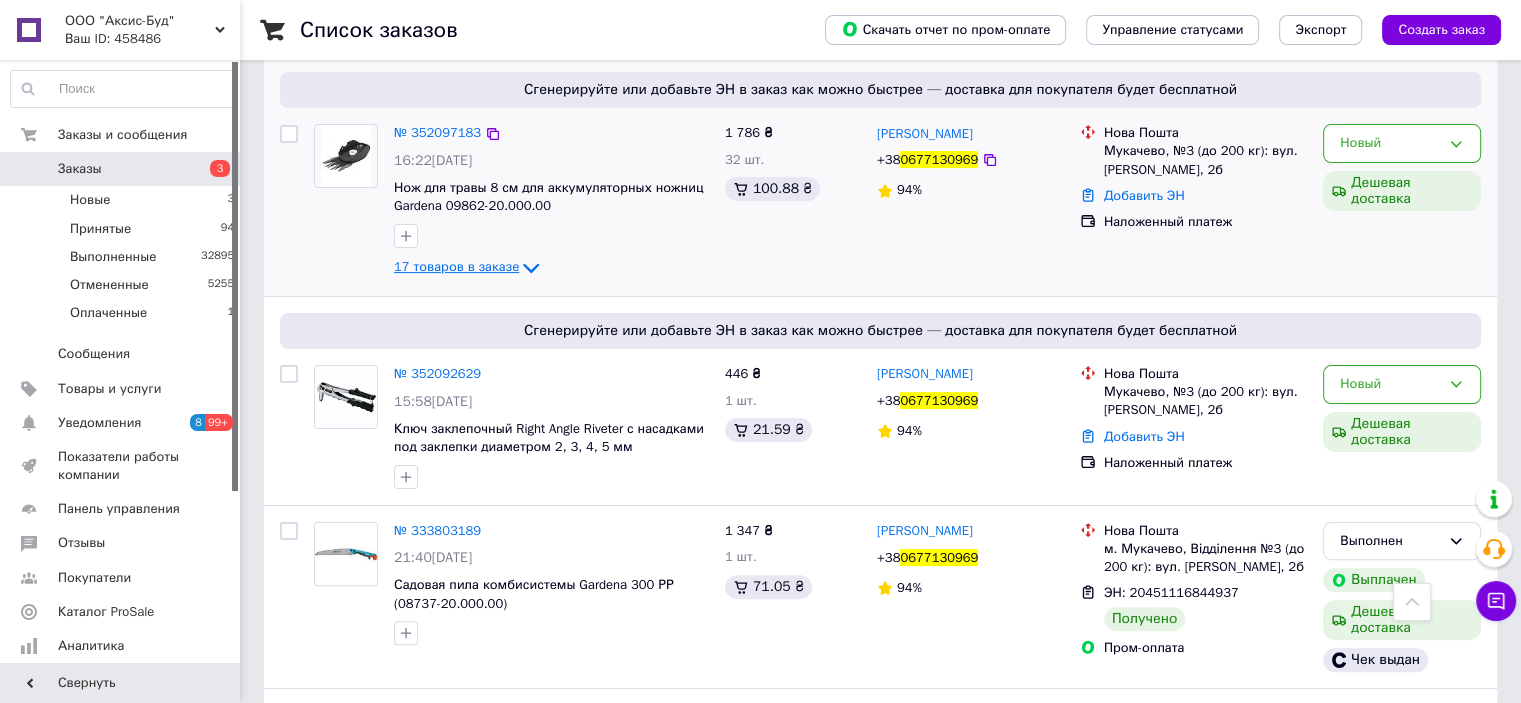 click on "17 товаров в заказе" at bounding box center [456, 267] 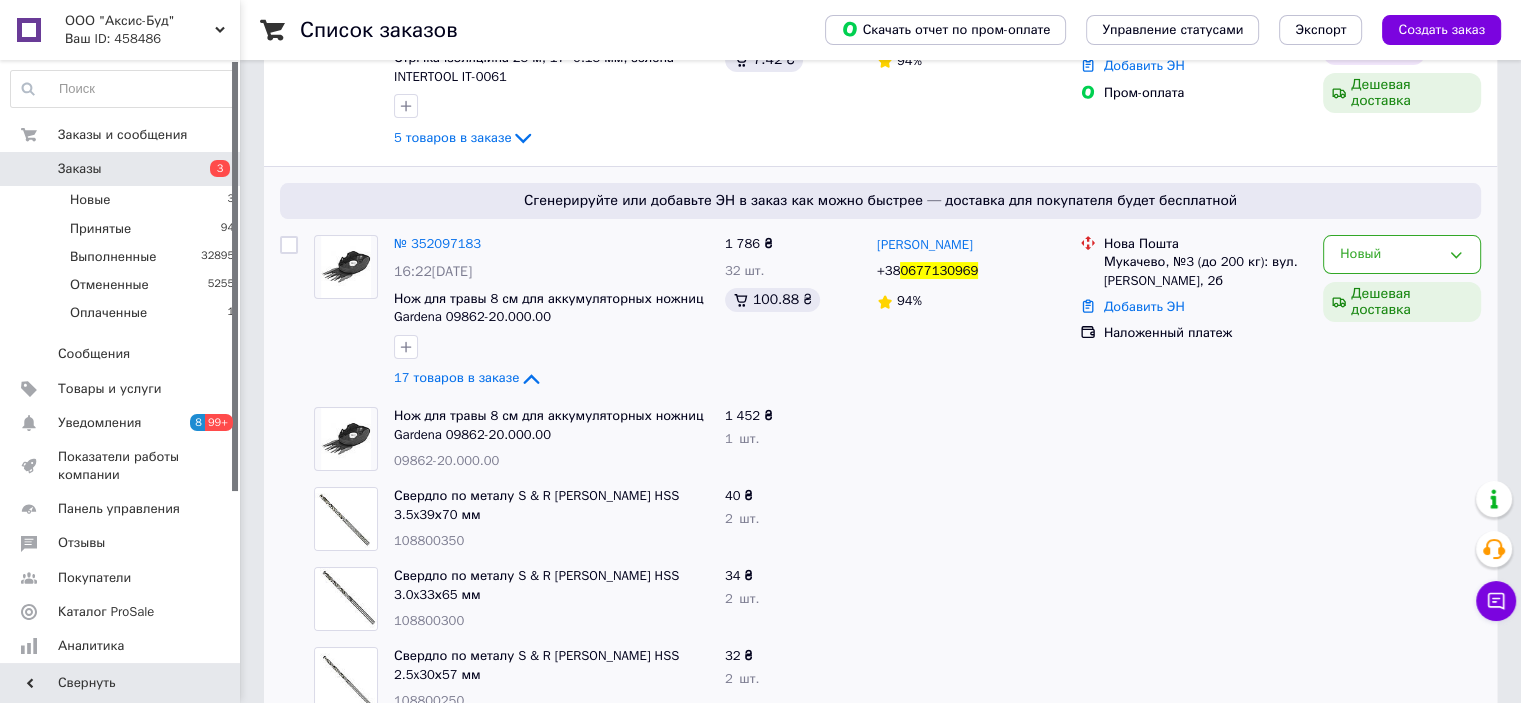 scroll, scrollTop: 100, scrollLeft: 0, axis: vertical 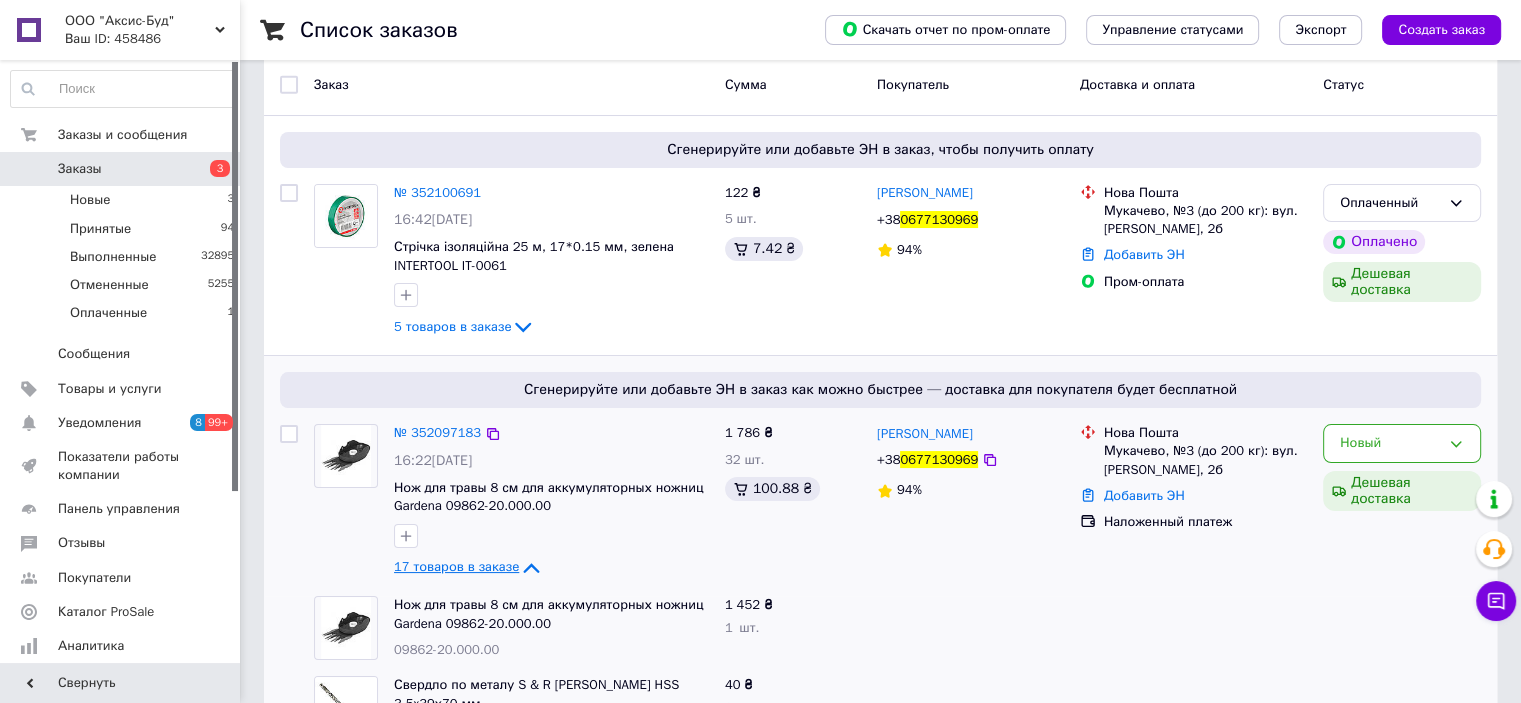 click on "17 товаров в заказе" at bounding box center [456, 567] 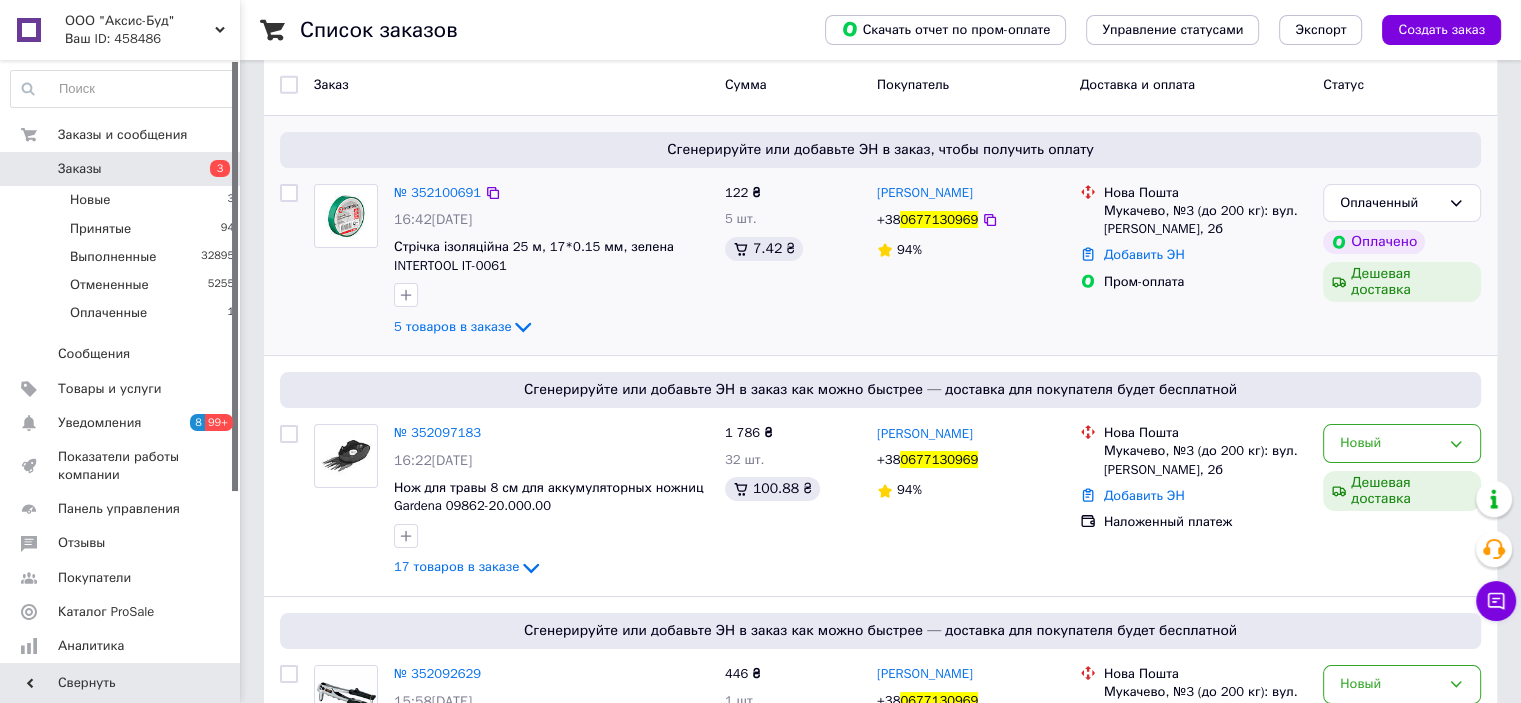 click on "Мукачево, №3 (до 200 кг): вул. [PERSON_NAME], 2б" at bounding box center [1205, 220] 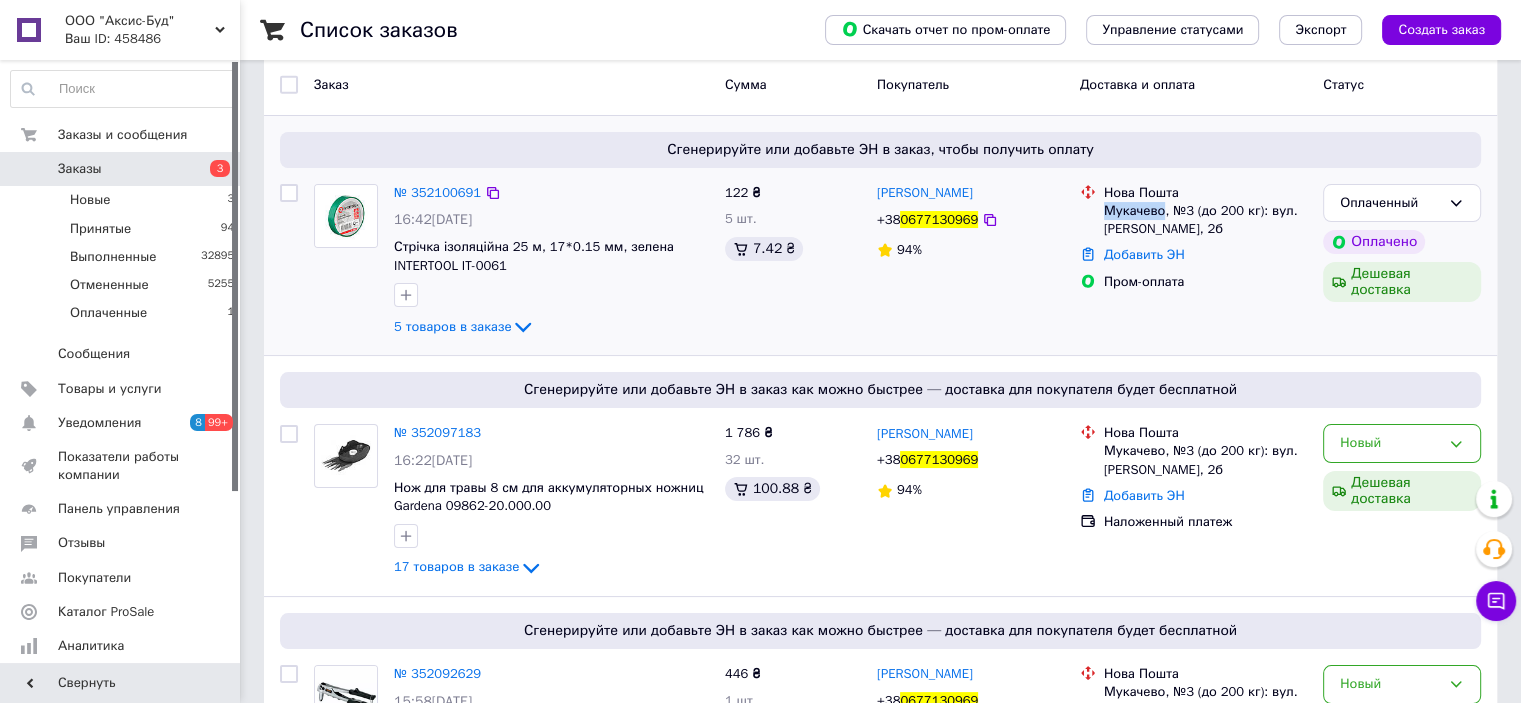 click on "Мукачево, №3 (до 200 кг): вул. [PERSON_NAME], 2б" at bounding box center [1205, 220] 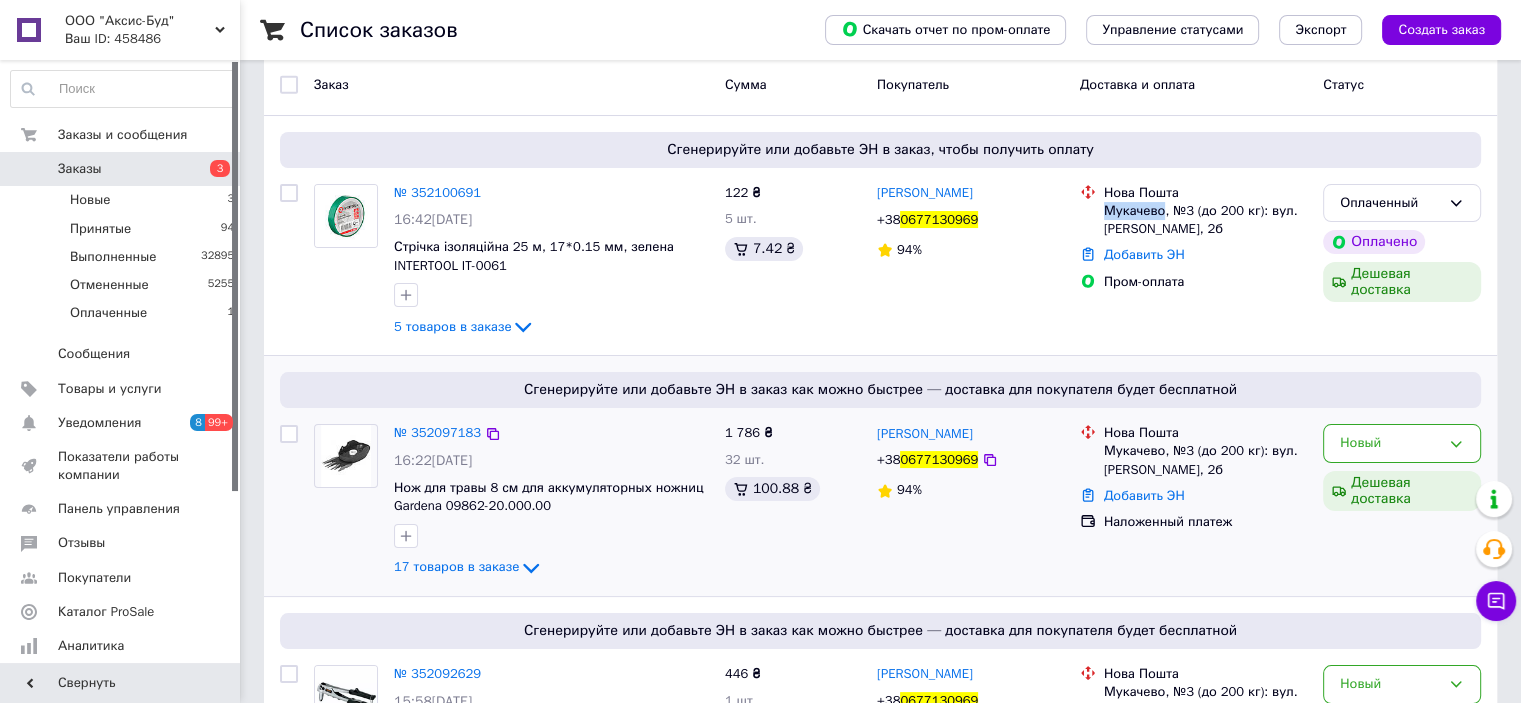 copy on "Мукачево" 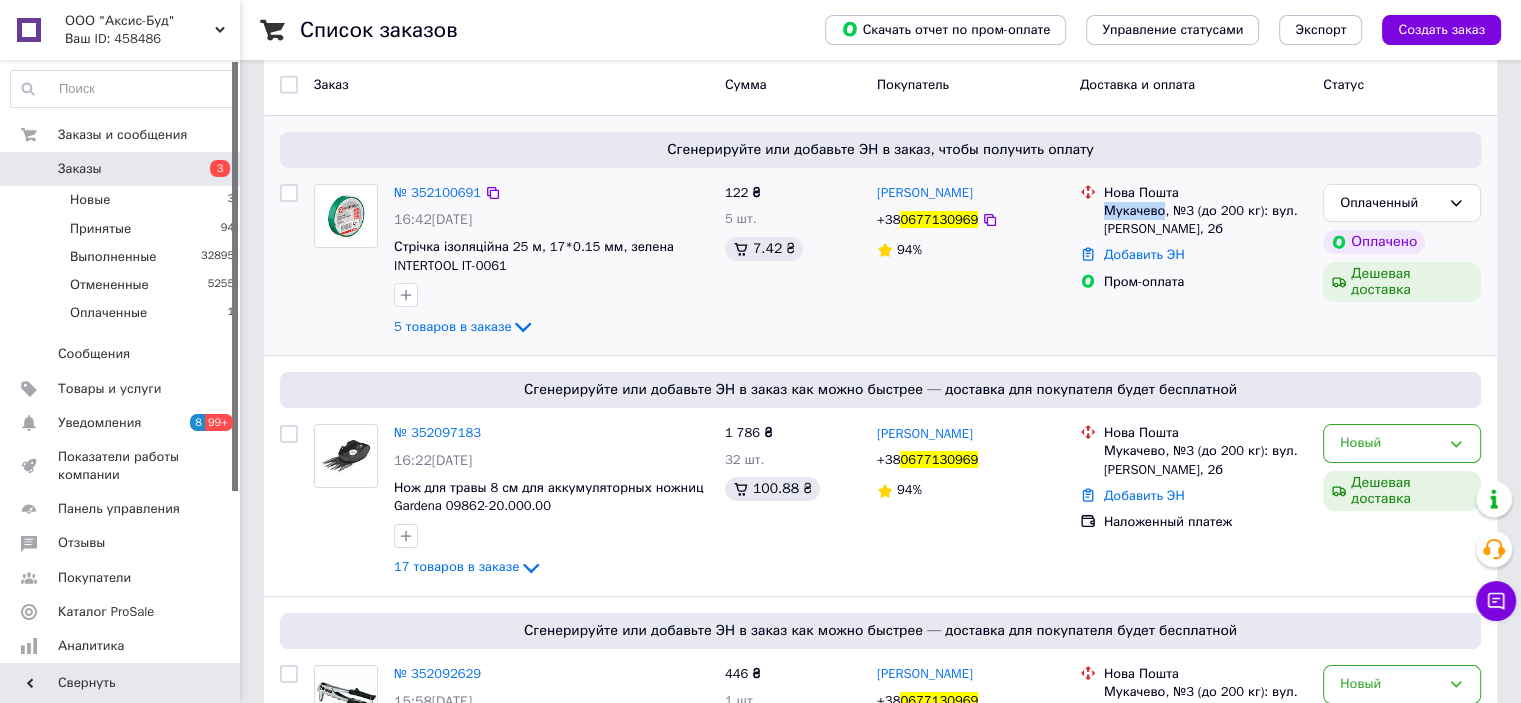 drag, startPoint x: 1216, startPoint y: 248, endPoint x: 1169, endPoint y: 208, distance: 61.7171 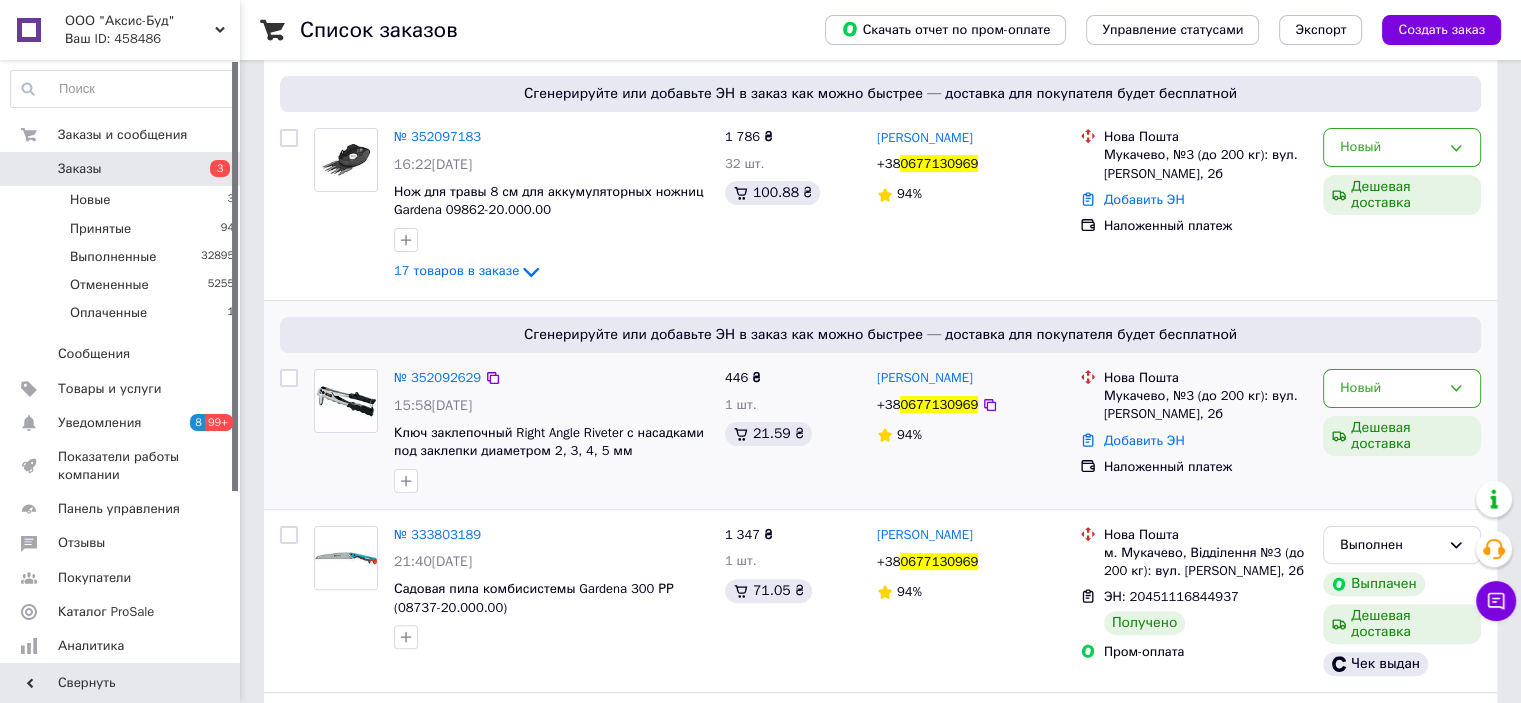 scroll, scrollTop: 400, scrollLeft: 0, axis: vertical 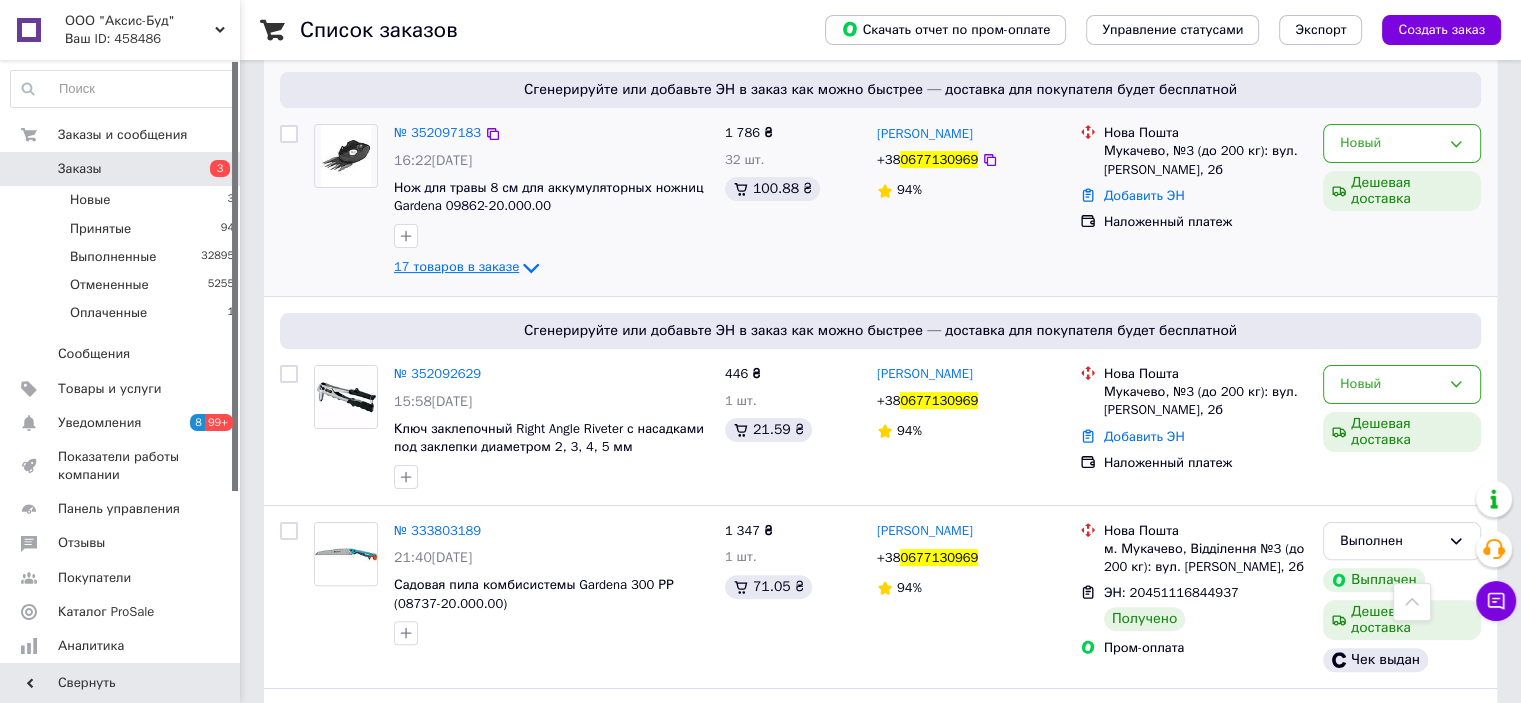 click on "17 товаров в заказе" at bounding box center [456, 267] 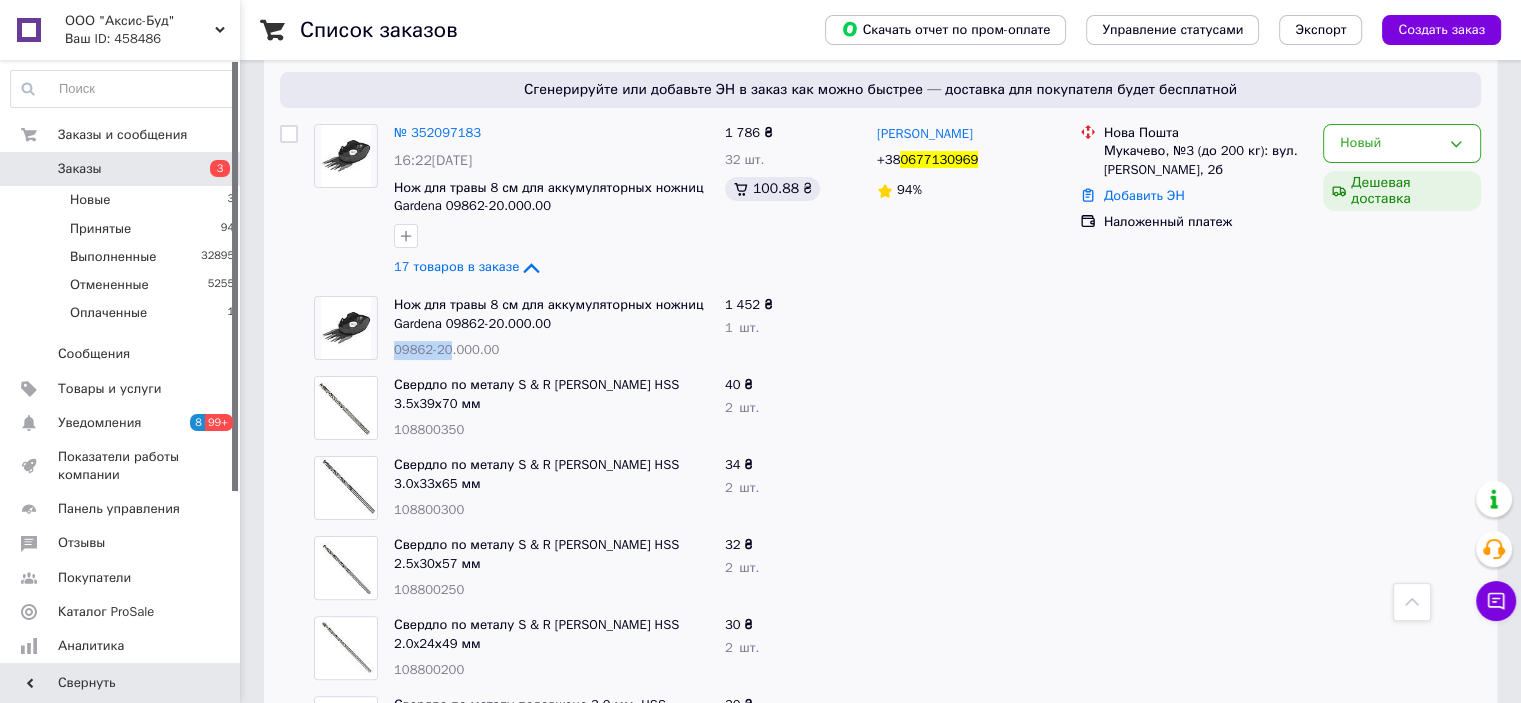 drag, startPoint x: 394, startPoint y: 351, endPoint x: 446, endPoint y: 350, distance: 52.009613 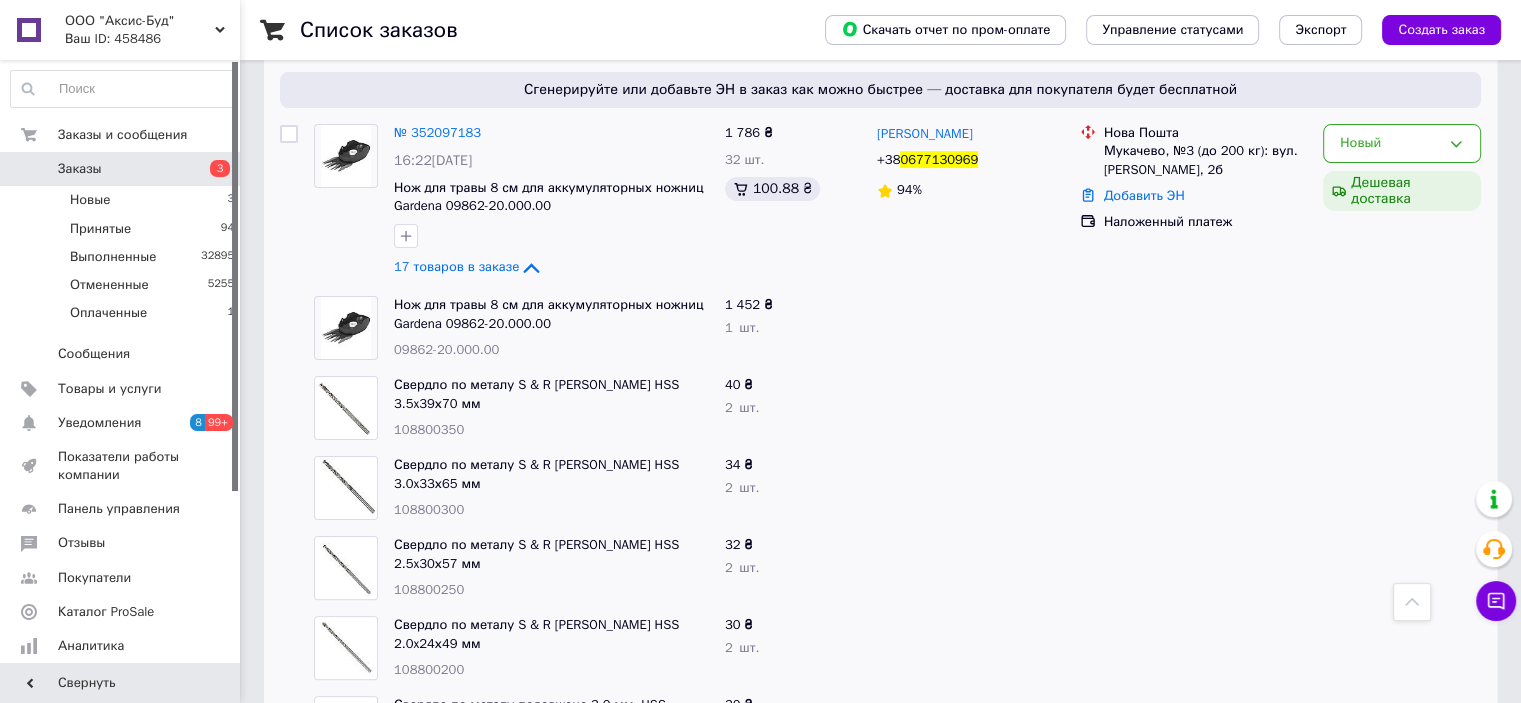 click on "108800350" at bounding box center [429, 429] 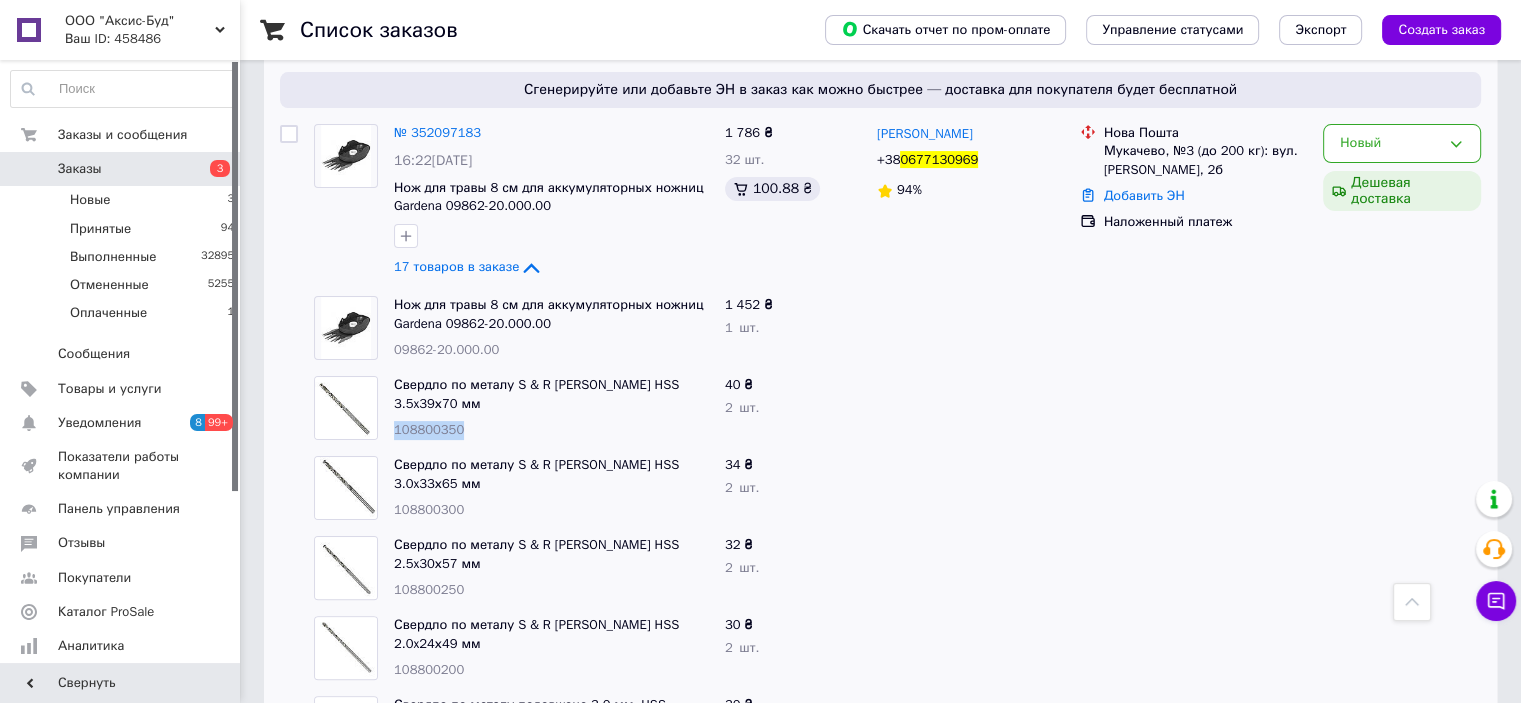 click on "108800350" at bounding box center (429, 429) 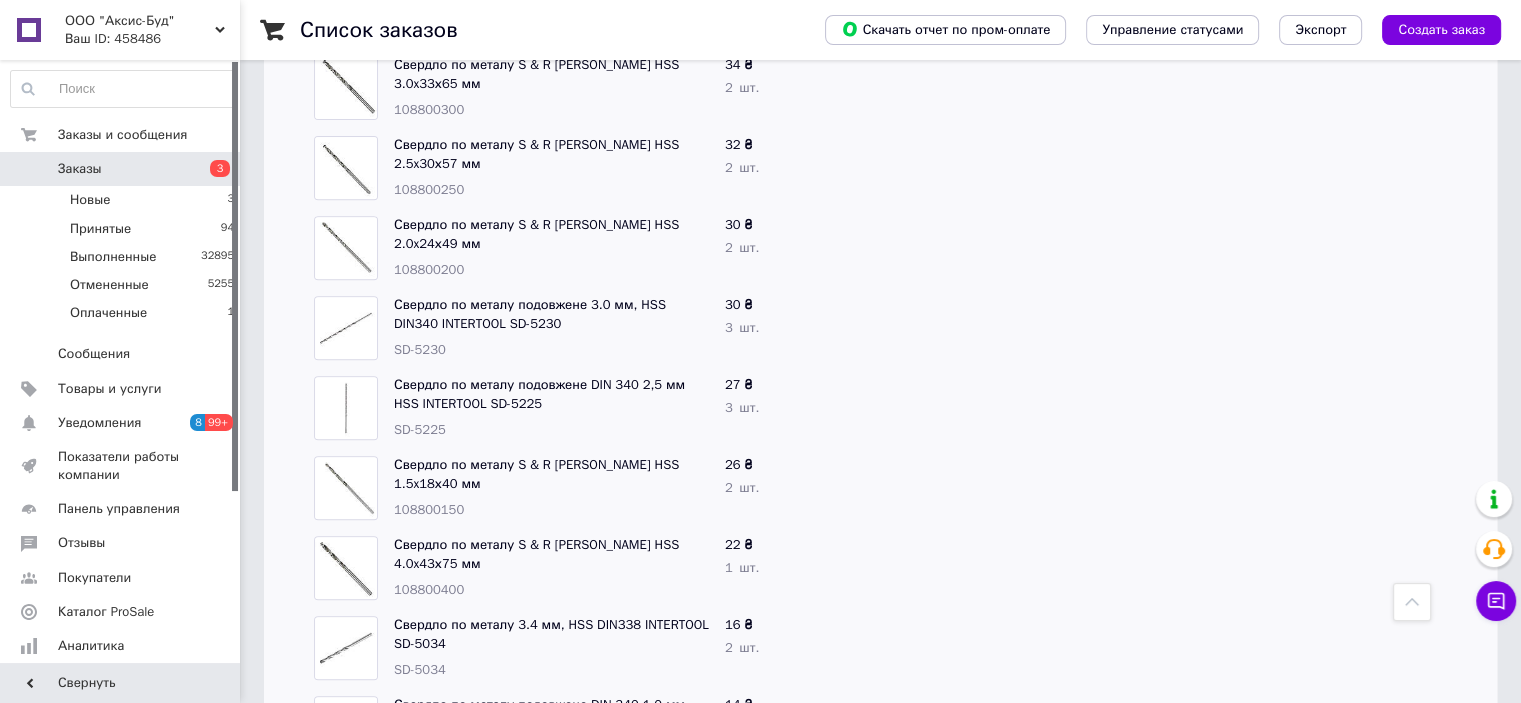 scroll, scrollTop: 400, scrollLeft: 0, axis: vertical 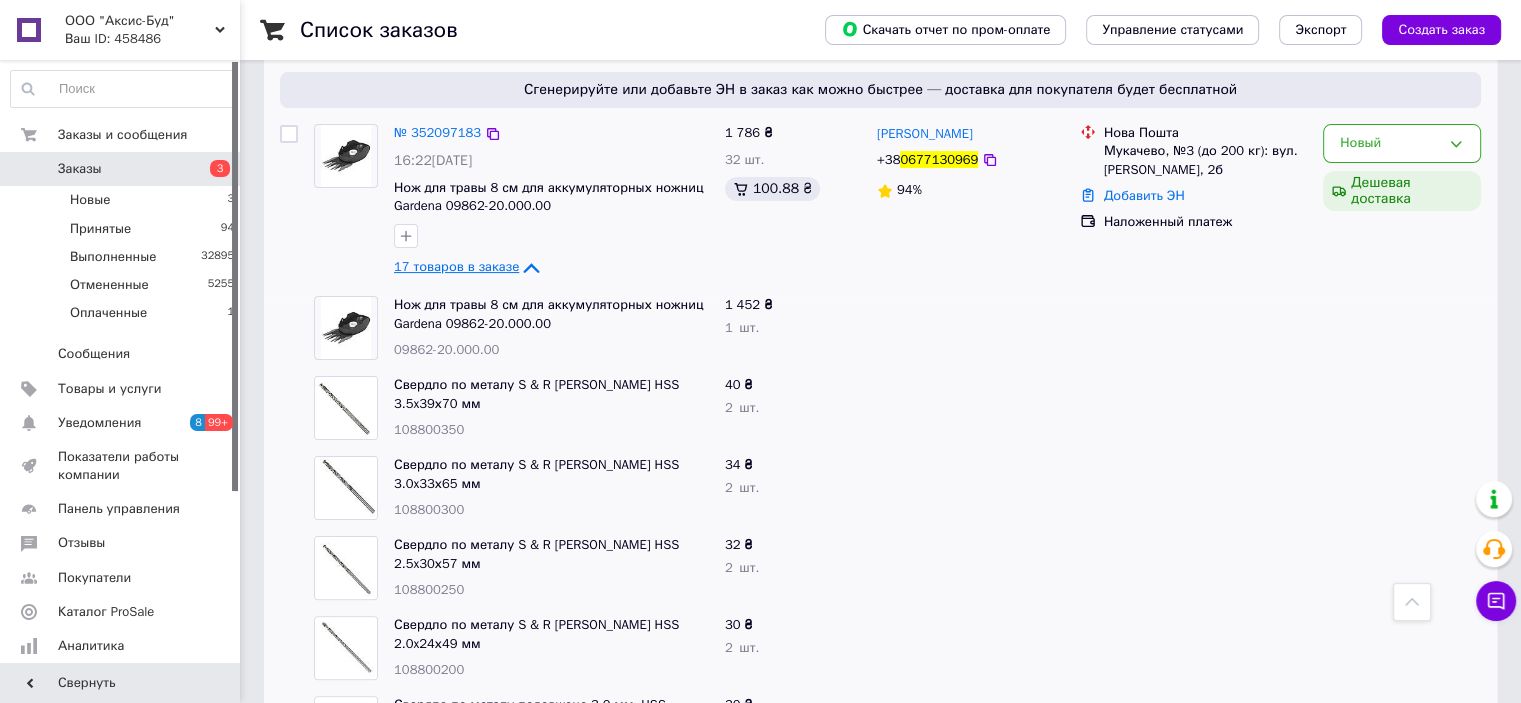 click on "17 товаров в заказе" at bounding box center [456, 267] 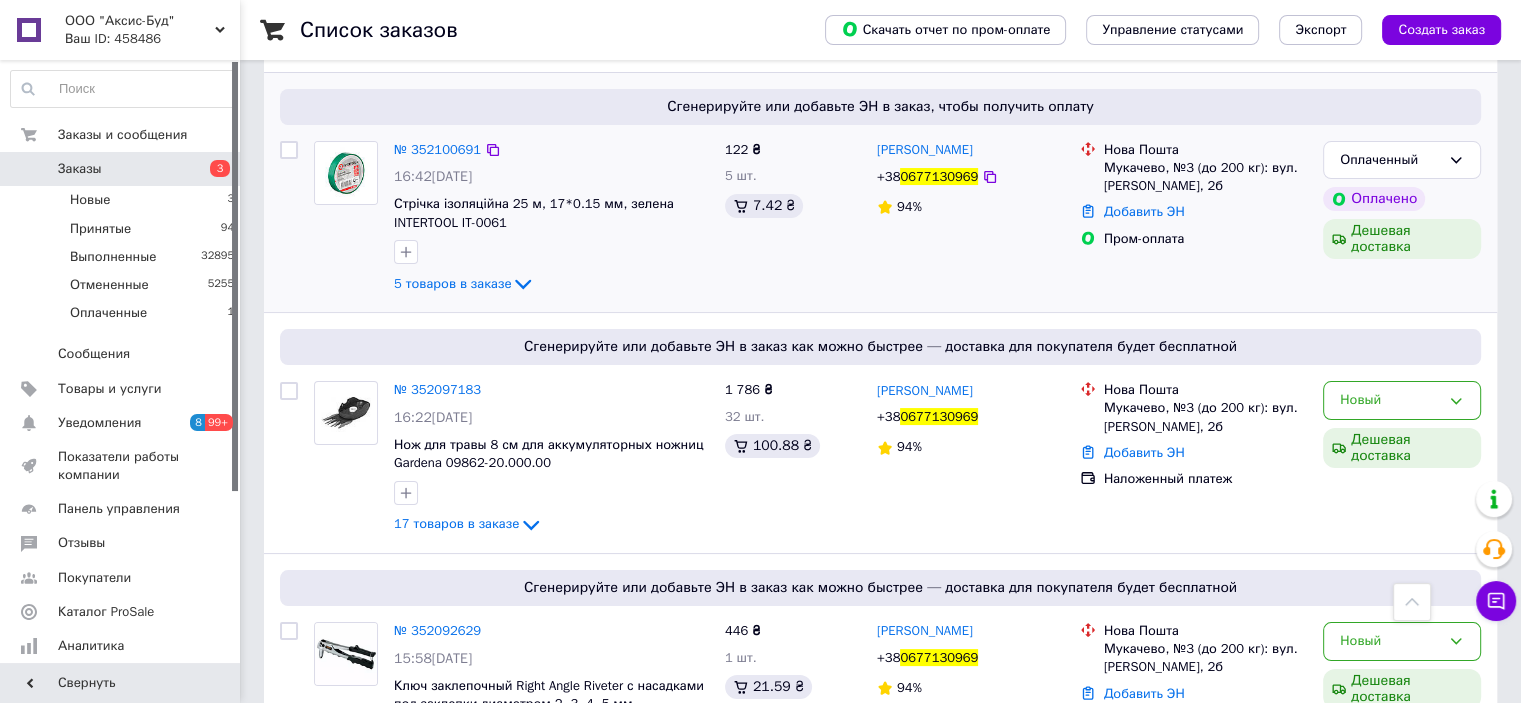 scroll, scrollTop: 100, scrollLeft: 0, axis: vertical 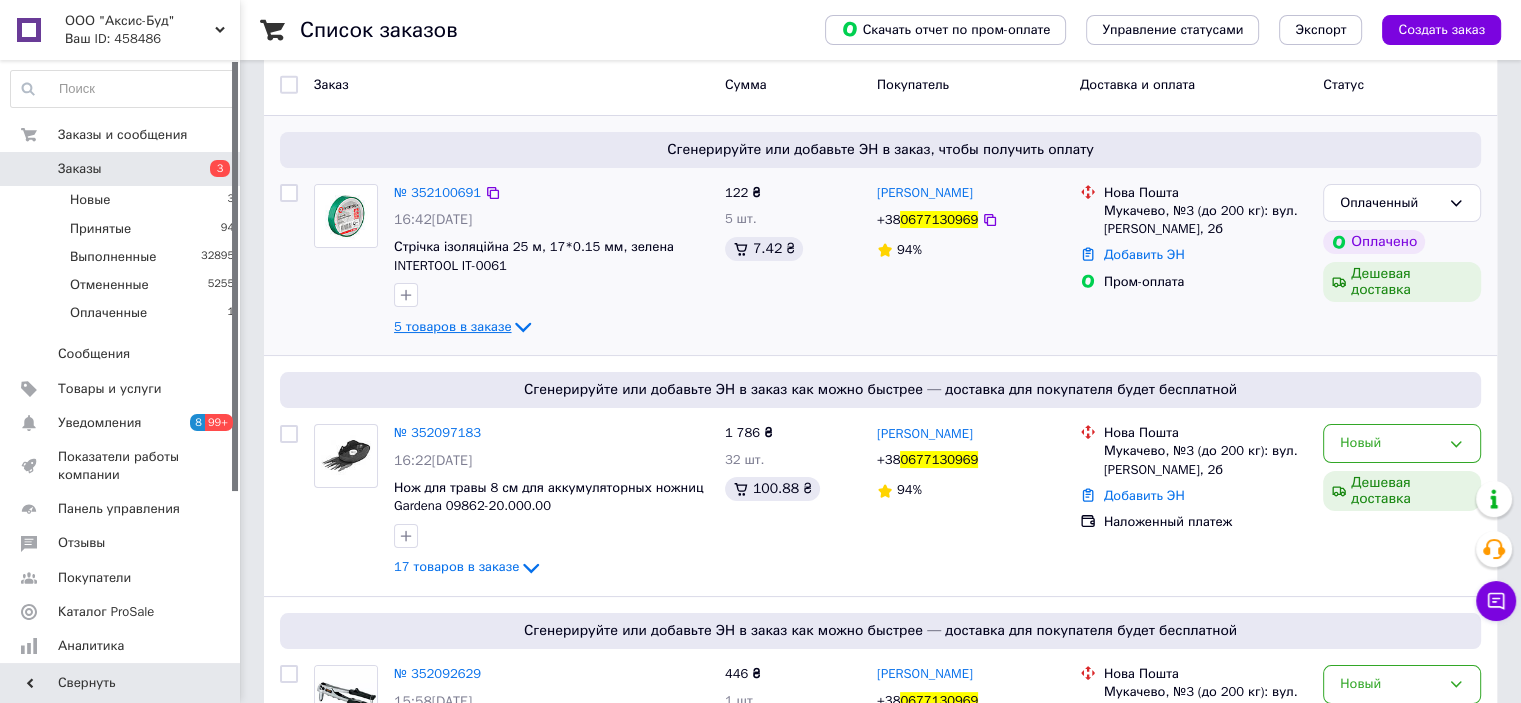 click on "5 товаров в заказе" at bounding box center (452, 326) 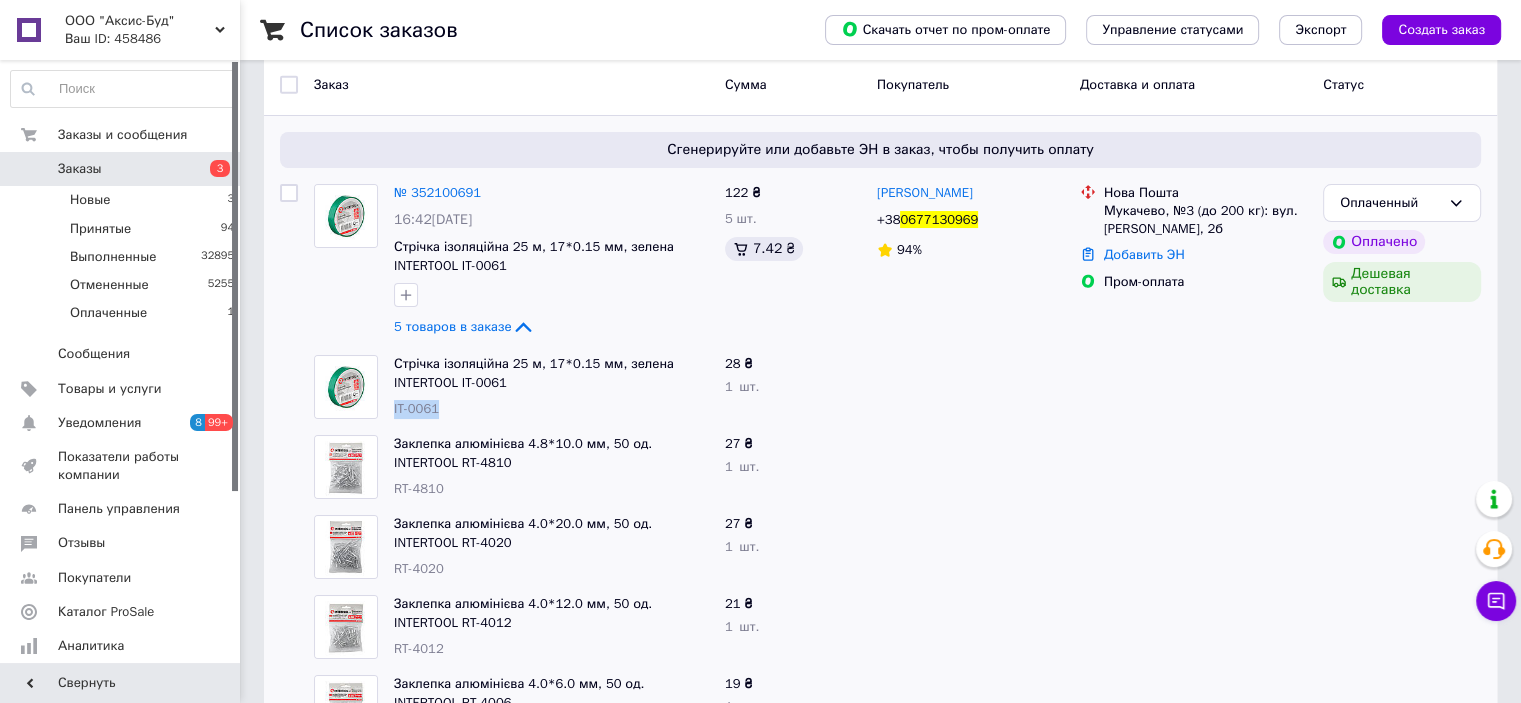 drag, startPoint x: 435, startPoint y: 410, endPoint x: 392, endPoint y: 408, distance: 43.046486 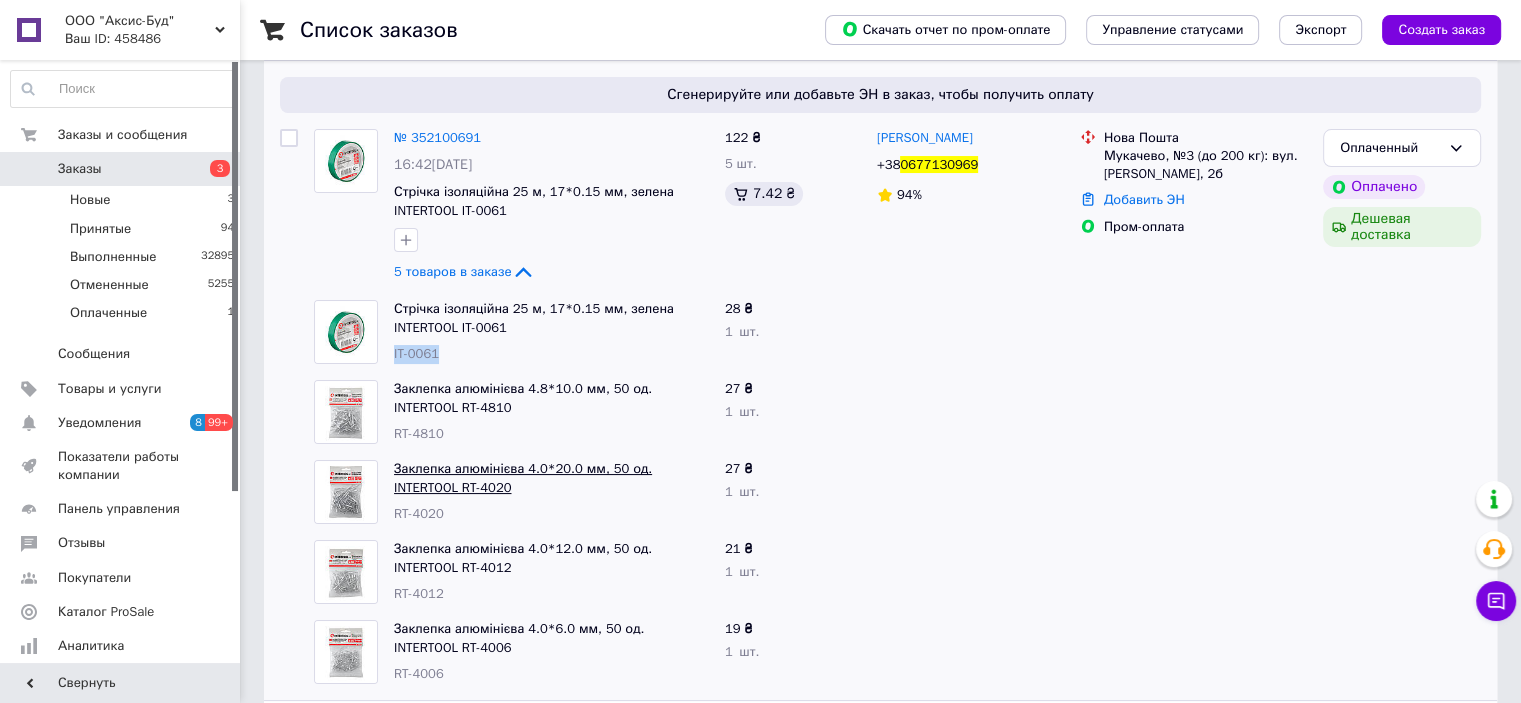 scroll, scrollTop: 200, scrollLeft: 0, axis: vertical 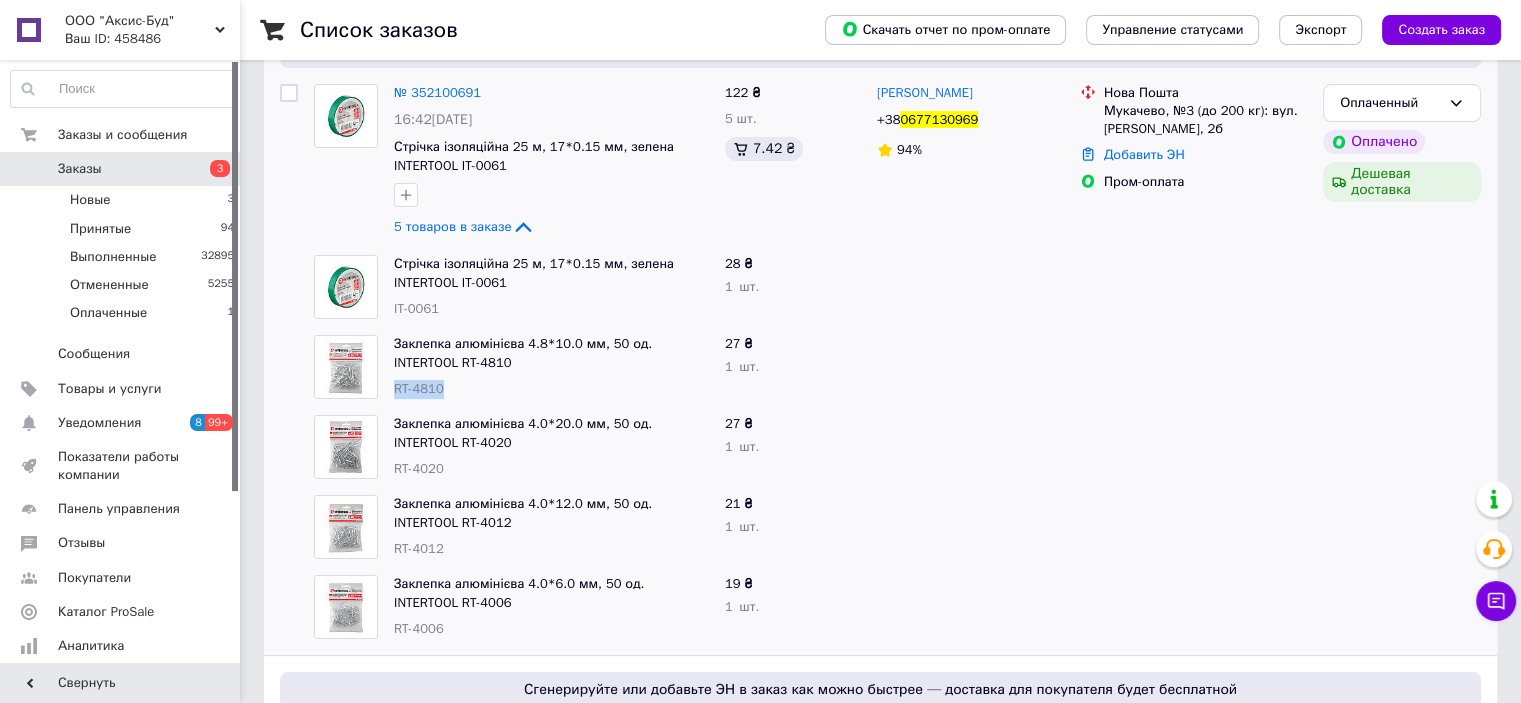 drag, startPoint x: 444, startPoint y: 384, endPoint x: 389, endPoint y: 390, distance: 55.326305 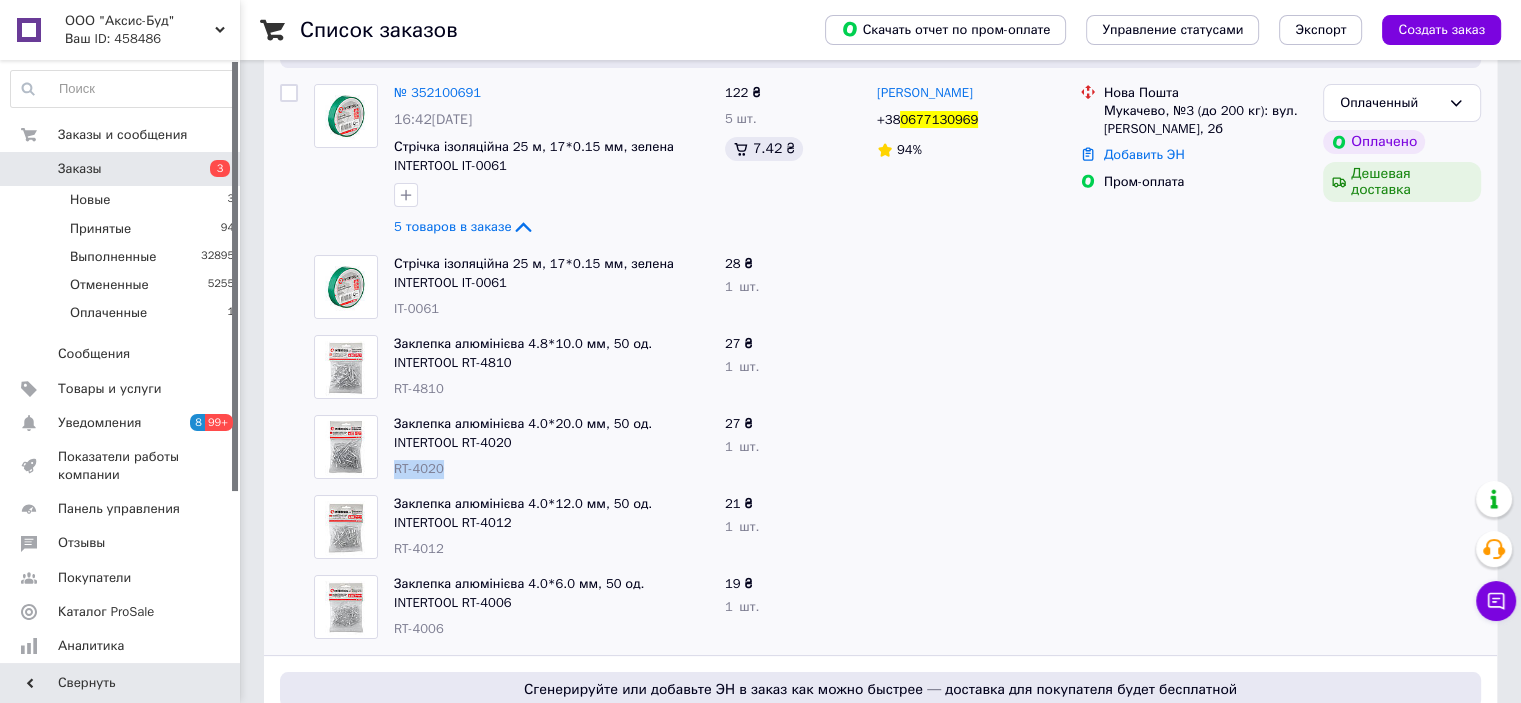 drag, startPoint x: 440, startPoint y: 475, endPoint x: 387, endPoint y: 473, distance: 53.037724 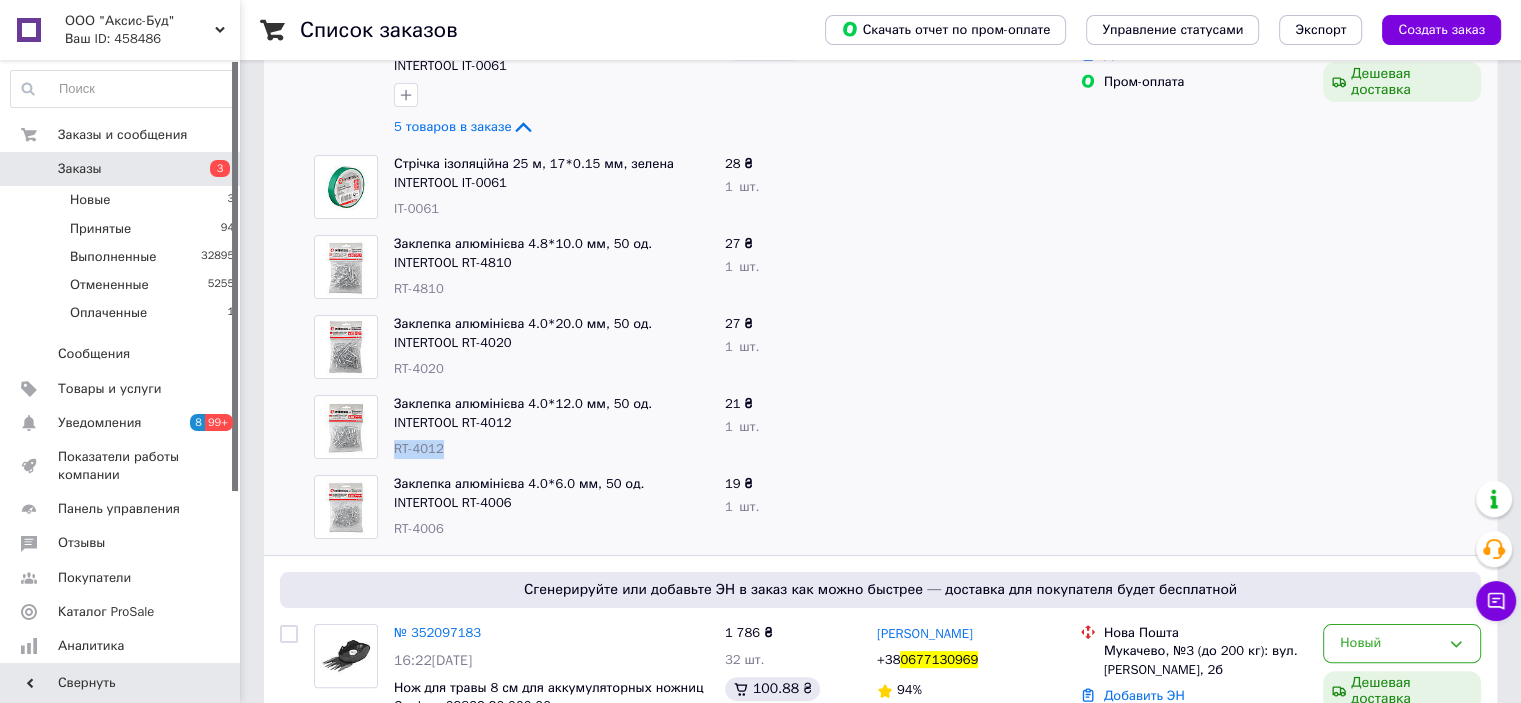 drag, startPoint x: 447, startPoint y: 438, endPoint x: 392, endPoint y: 450, distance: 56.293873 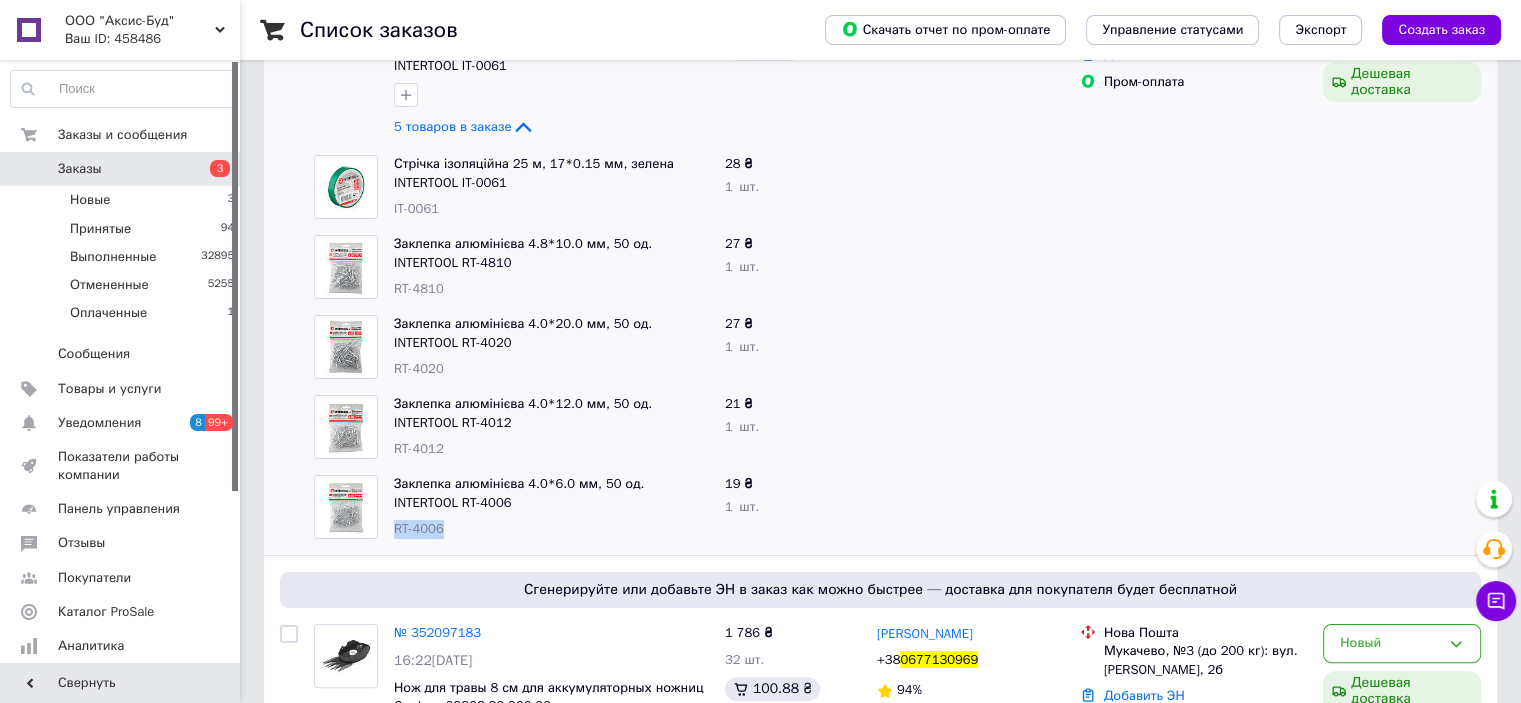 drag, startPoint x: 446, startPoint y: 527, endPoint x: 394, endPoint y: 526, distance: 52.009613 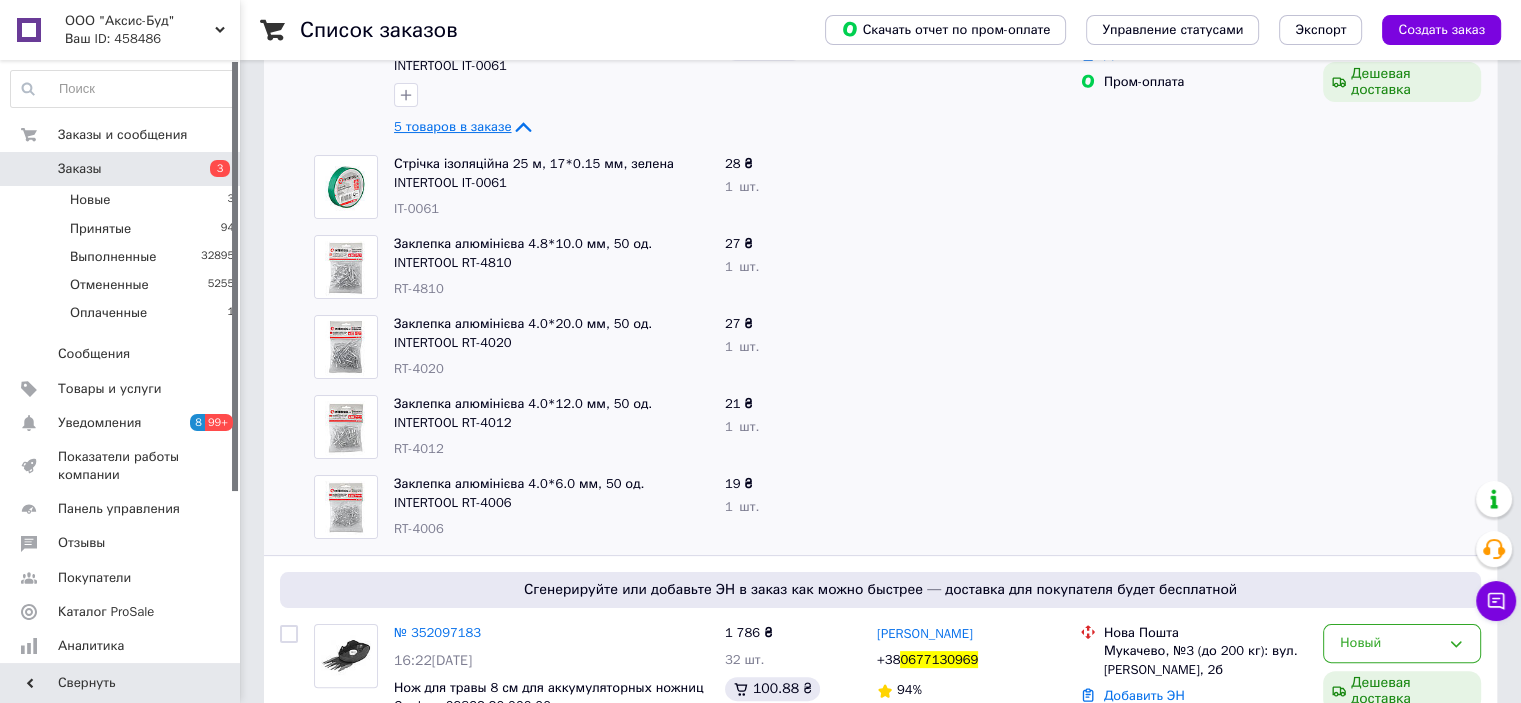 click on "5 товаров в заказе" at bounding box center [452, 126] 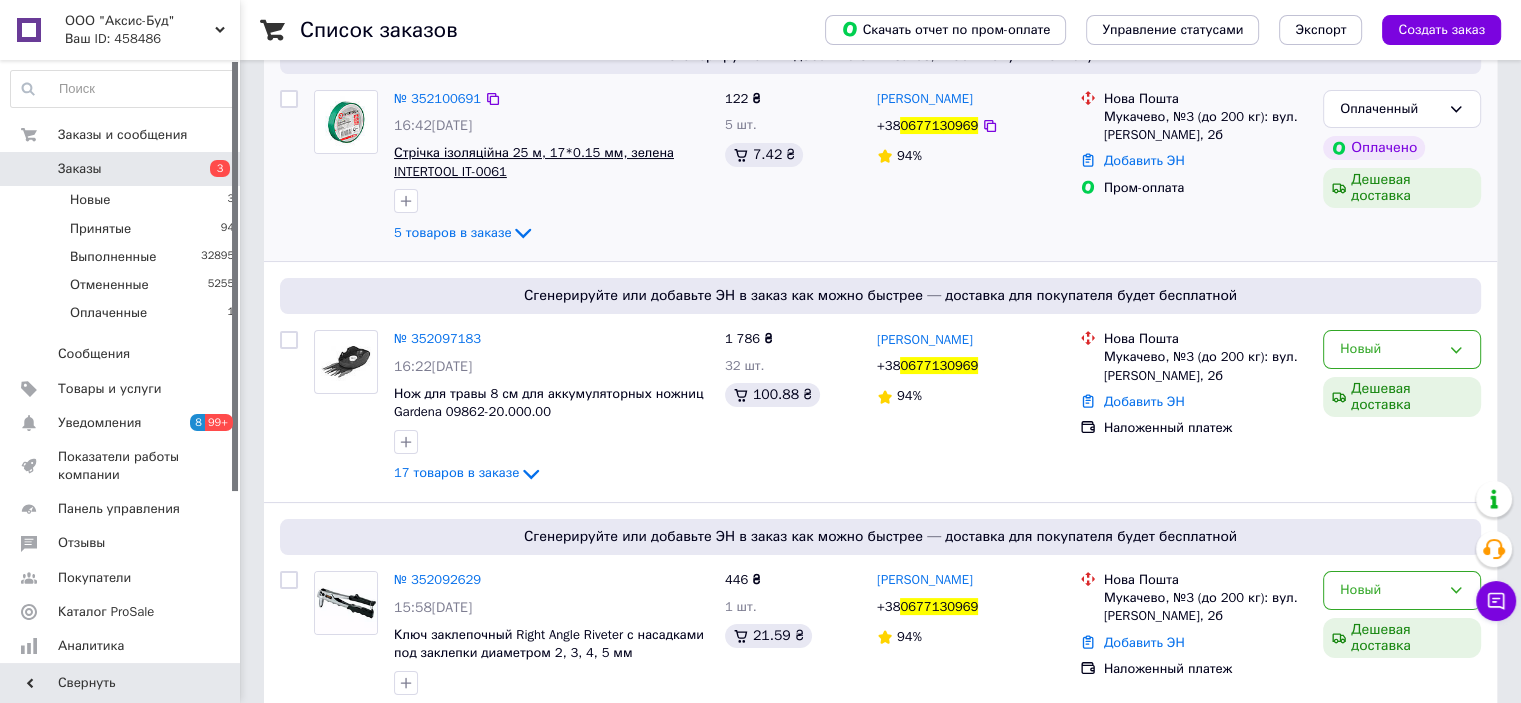 scroll, scrollTop: 0, scrollLeft: 0, axis: both 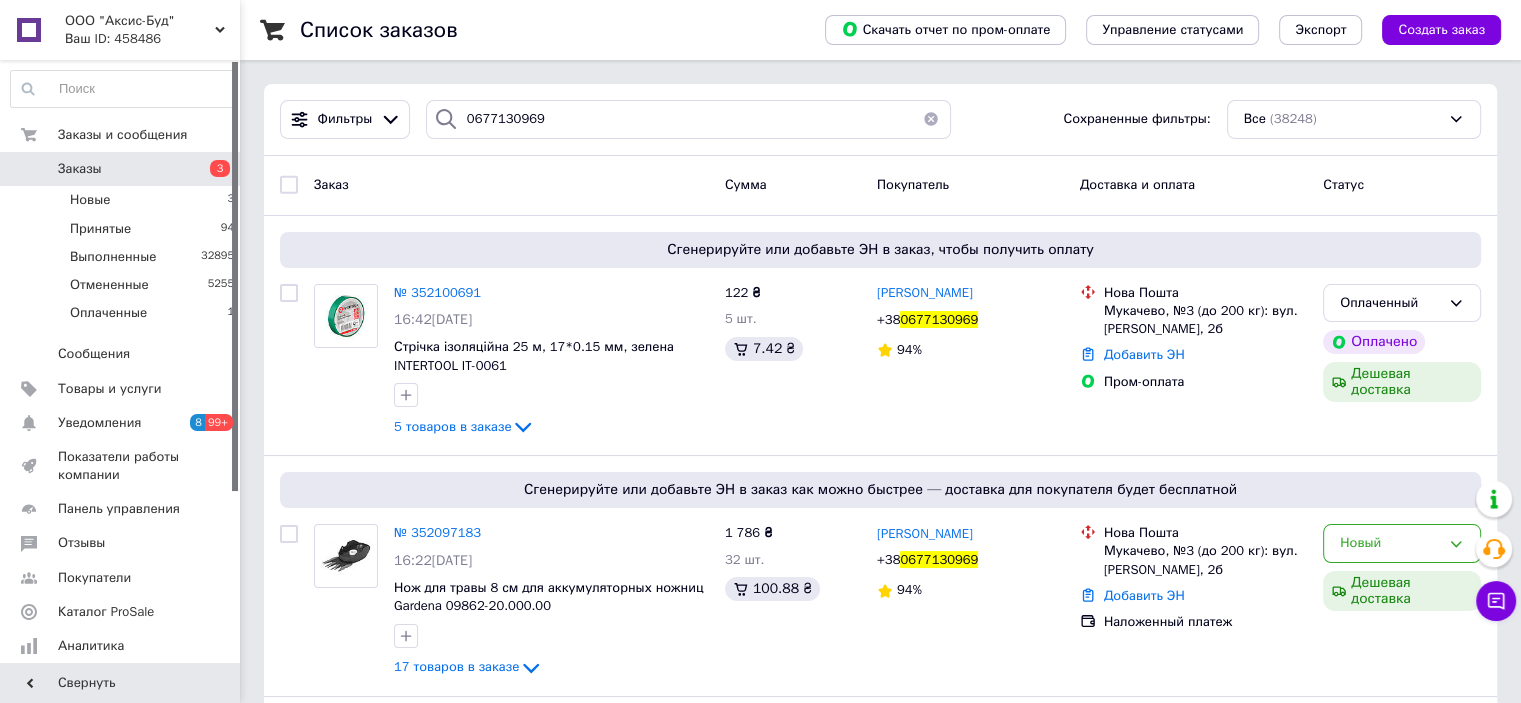 click at bounding box center [931, 119] 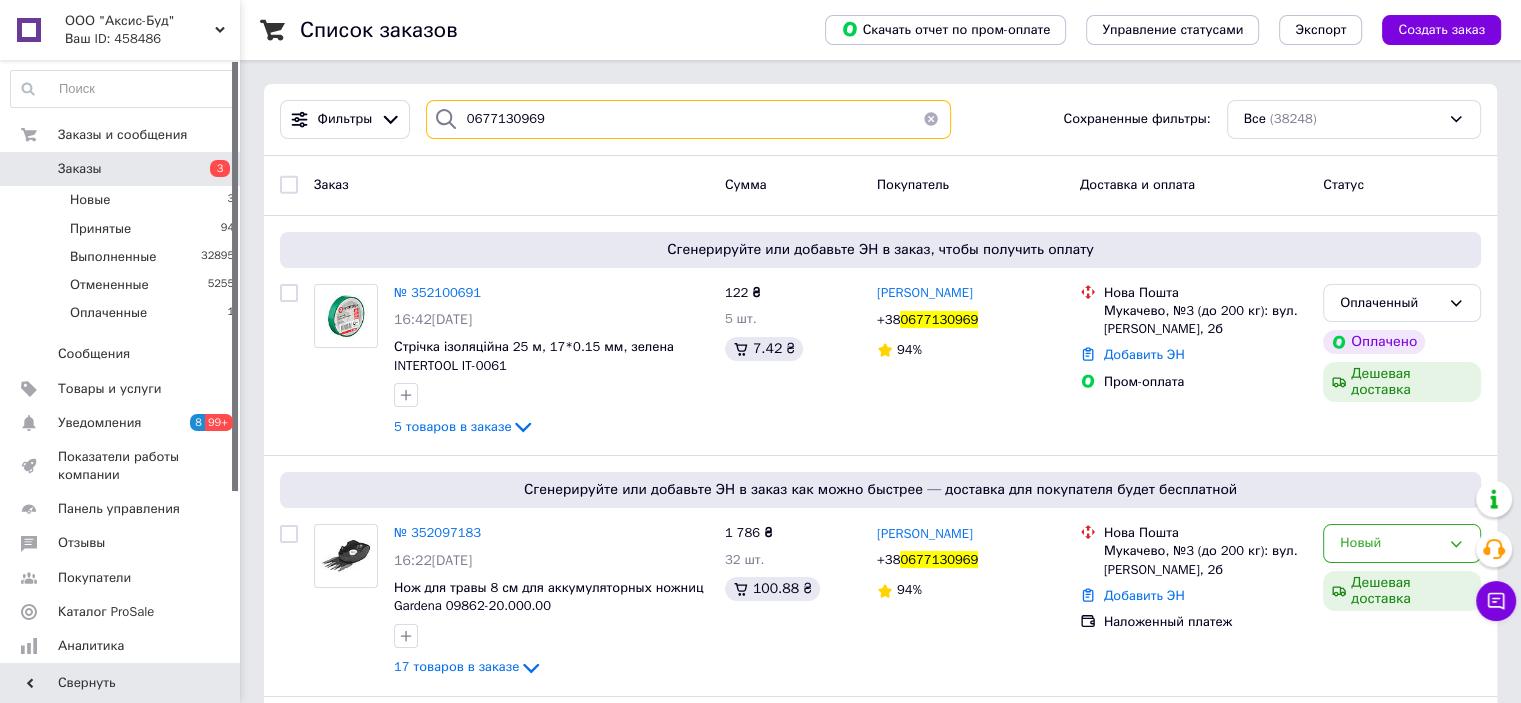type 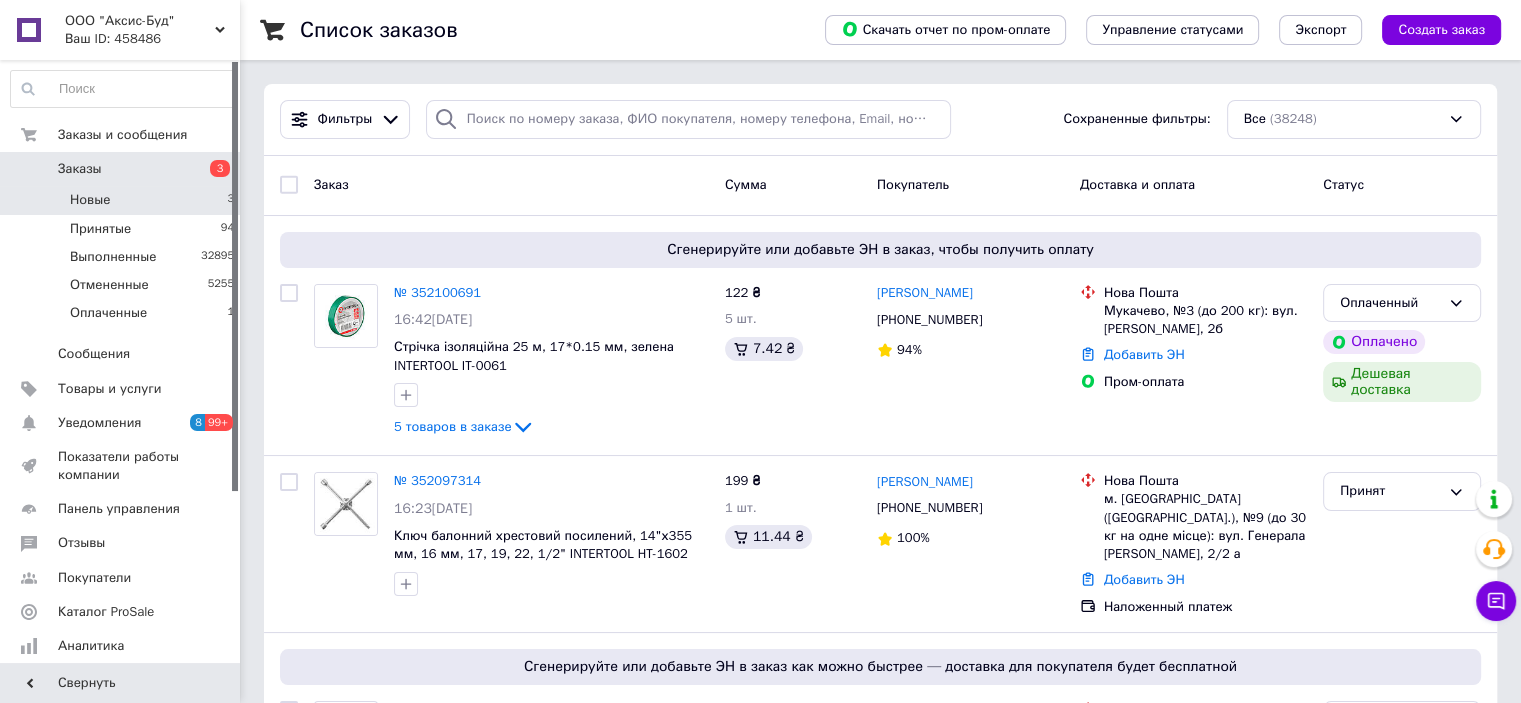 click on "Новые 3" at bounding box center [123, 200] 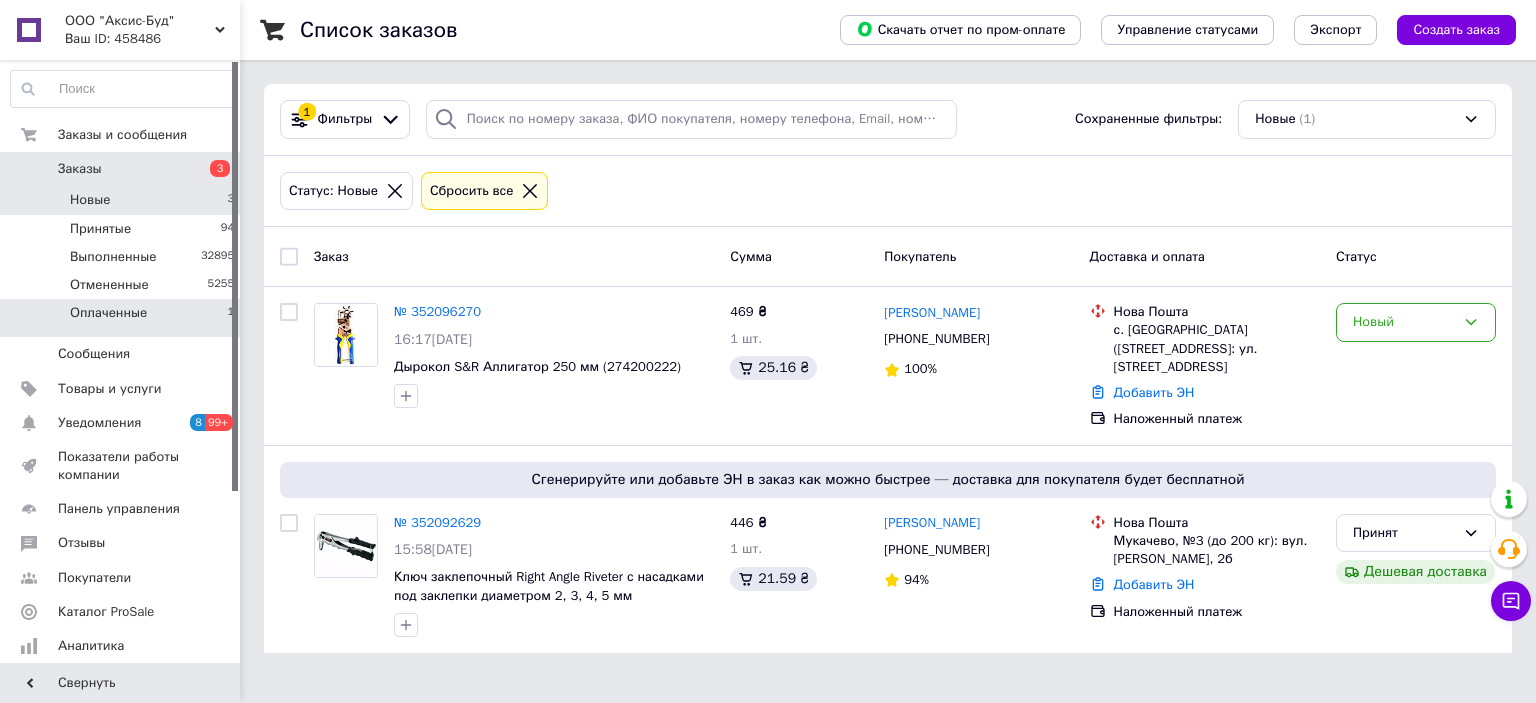 click on "Оплаченные 1" at bounding box center (123, 318) 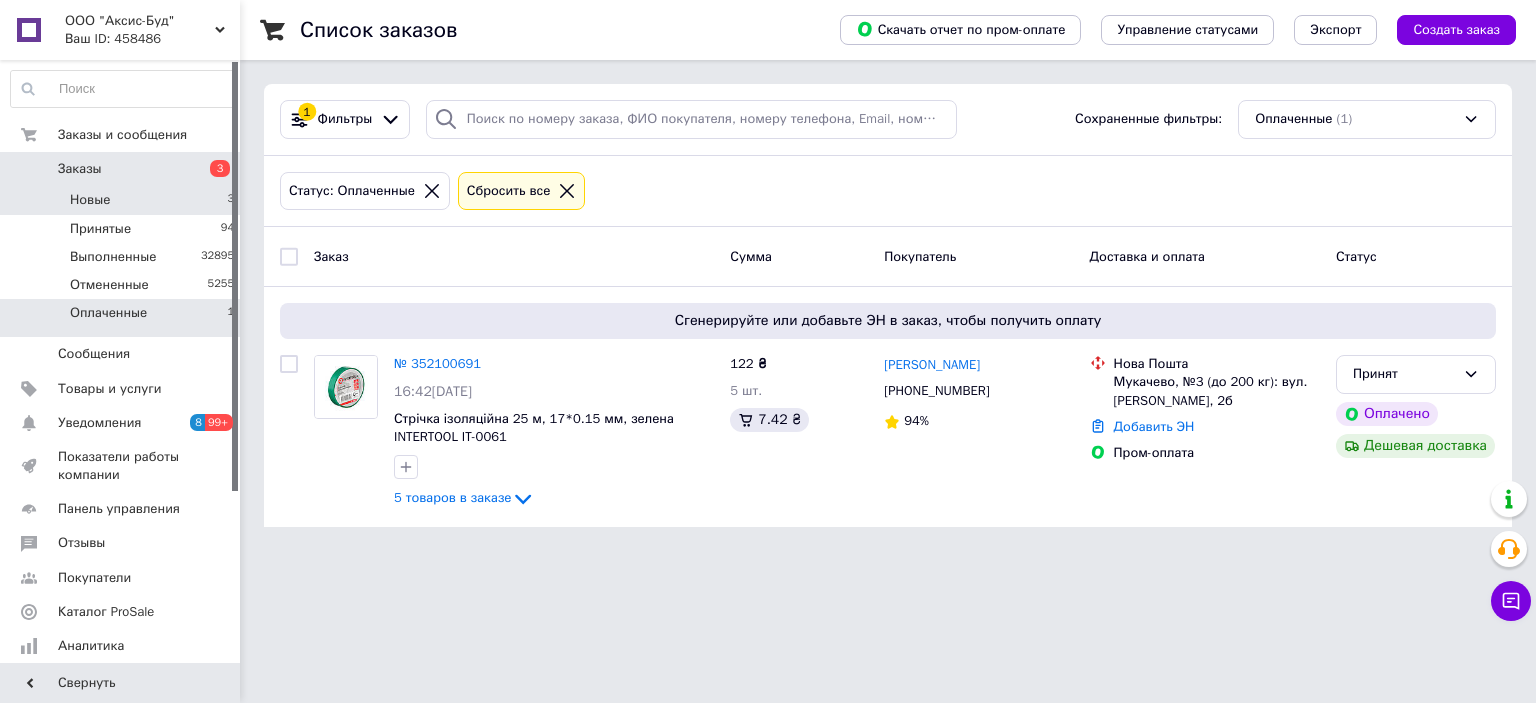 click on "Новые 3" at bounding box center [123, 200] 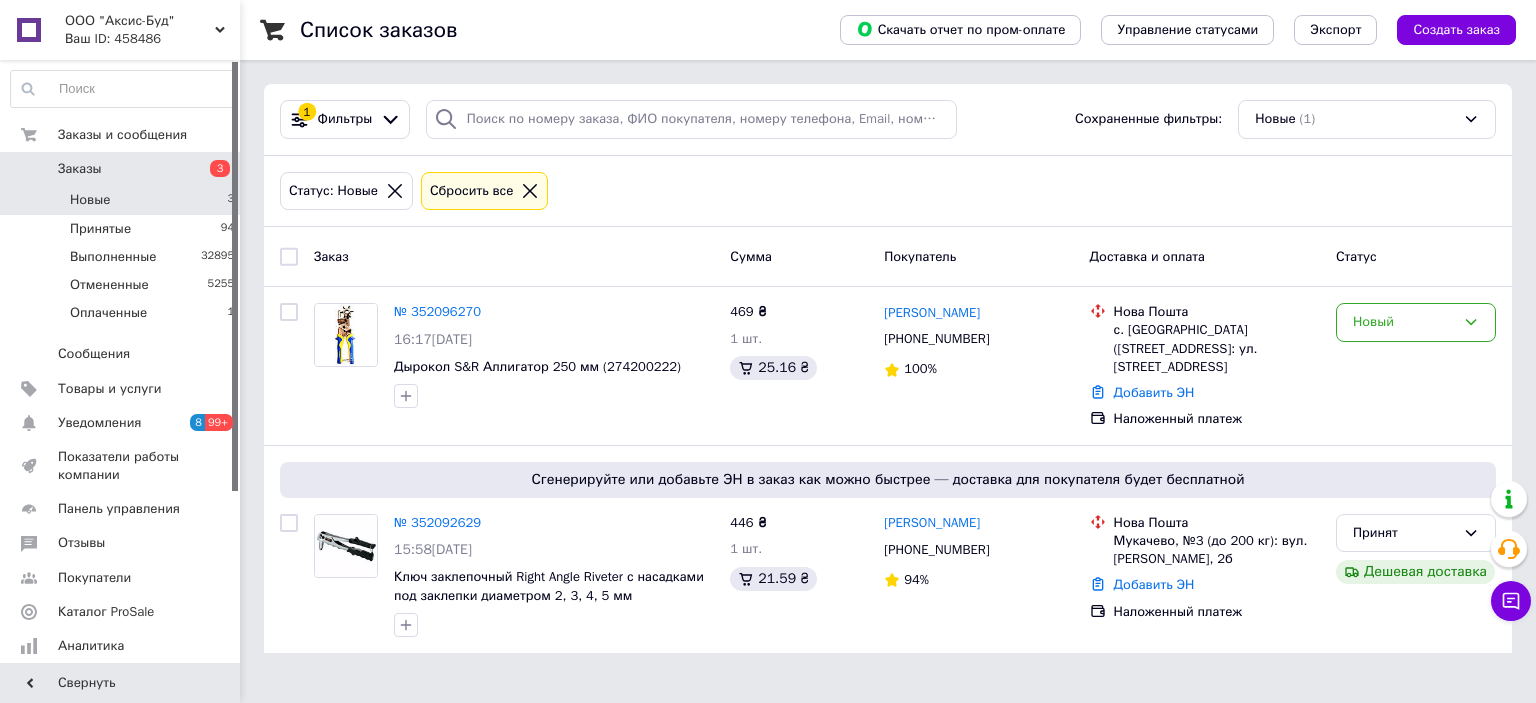 click 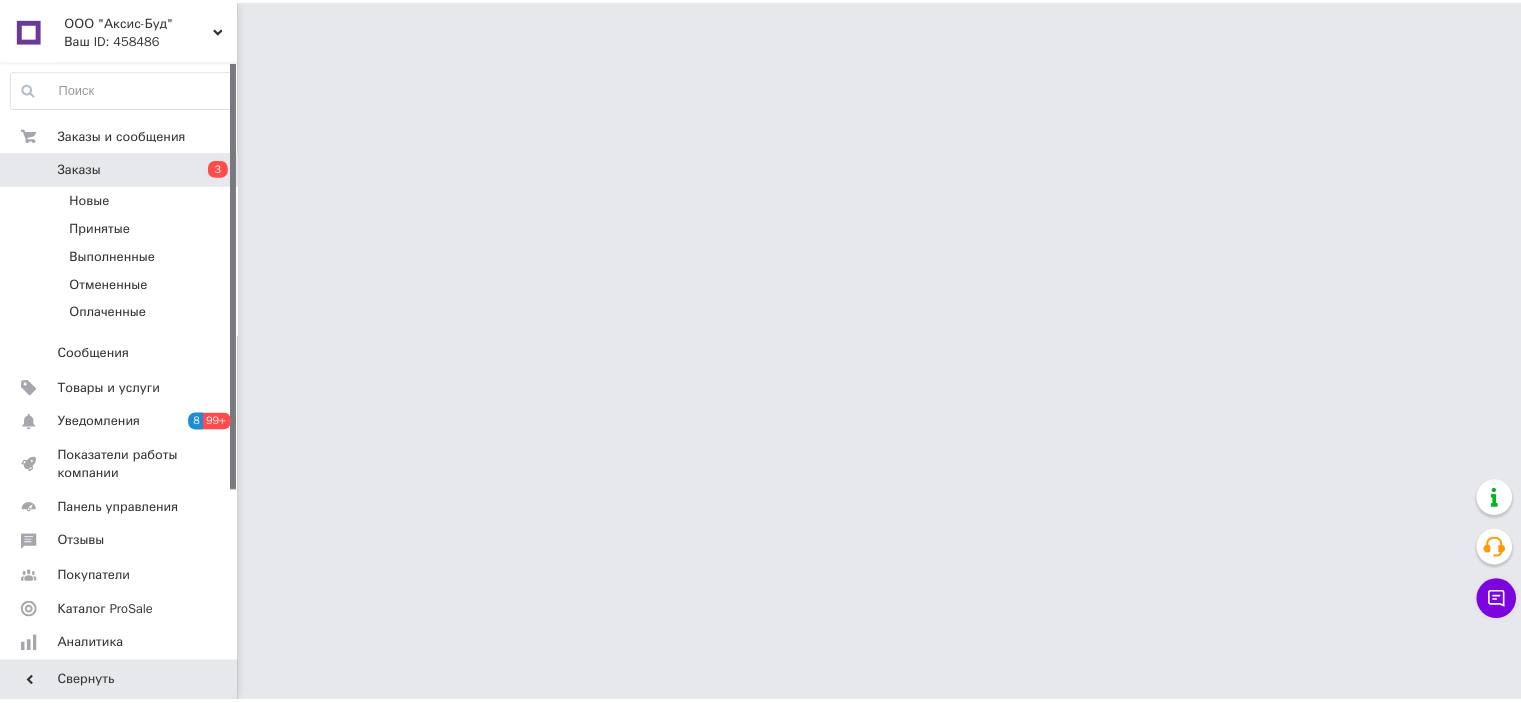 scroll, scrollTop: 0, scrollLeft: 0, axis: both 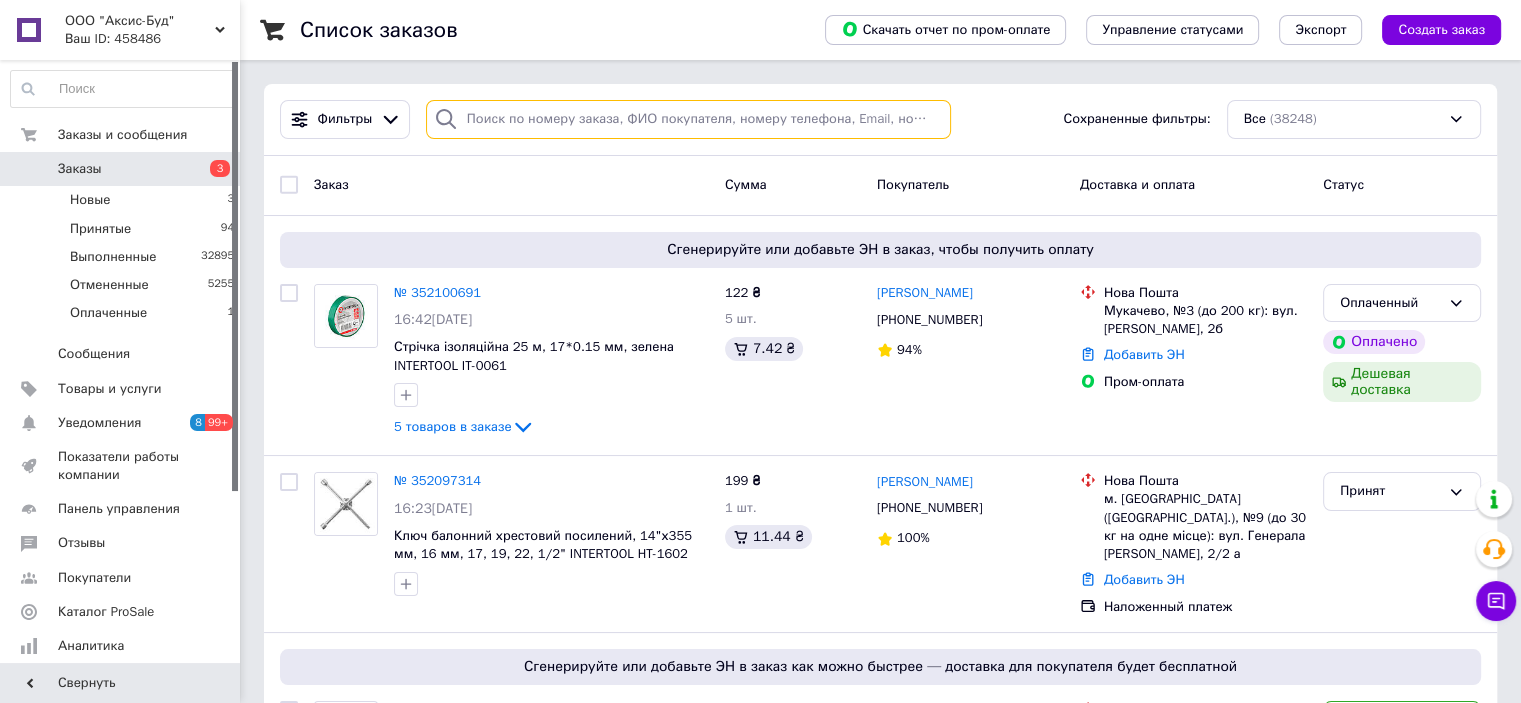 click at bounding box center [688, 119] 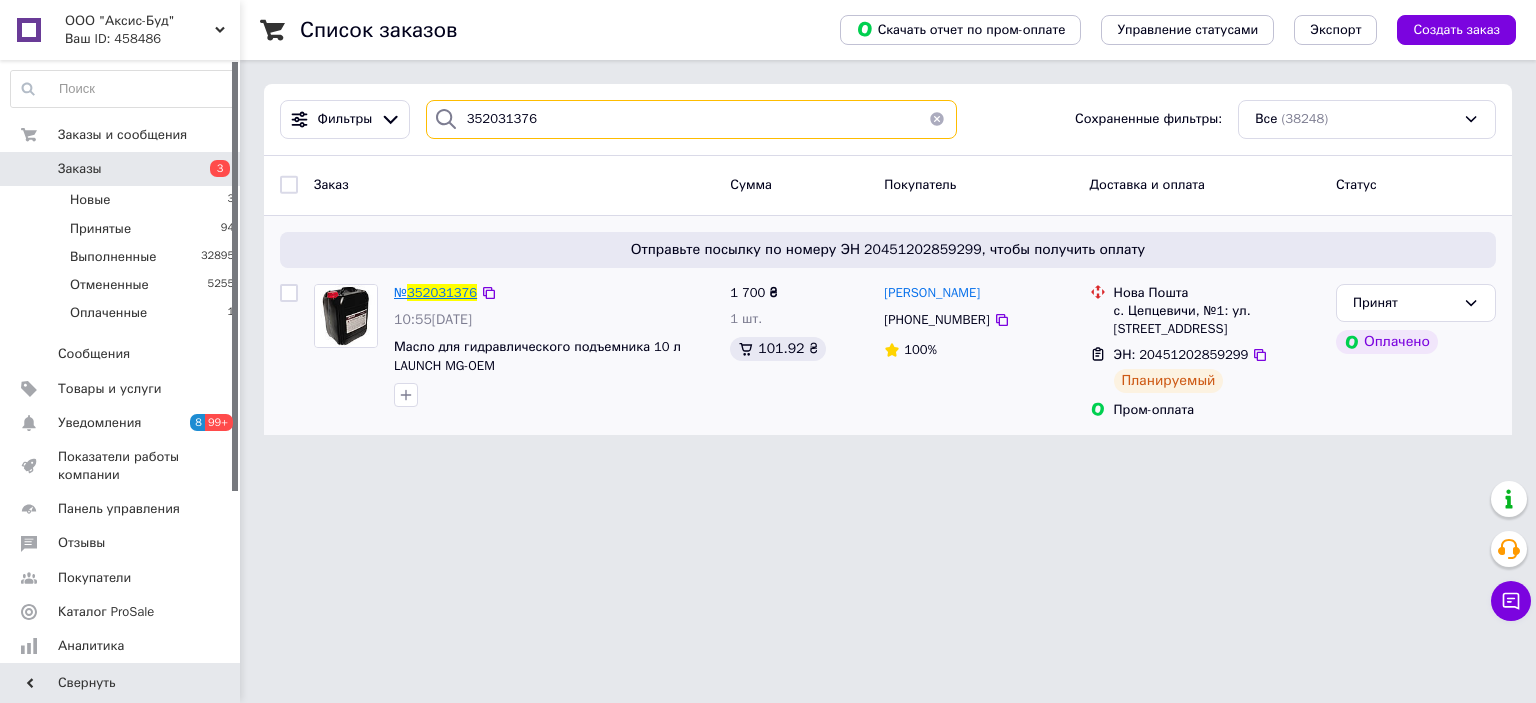 type on "352031376" 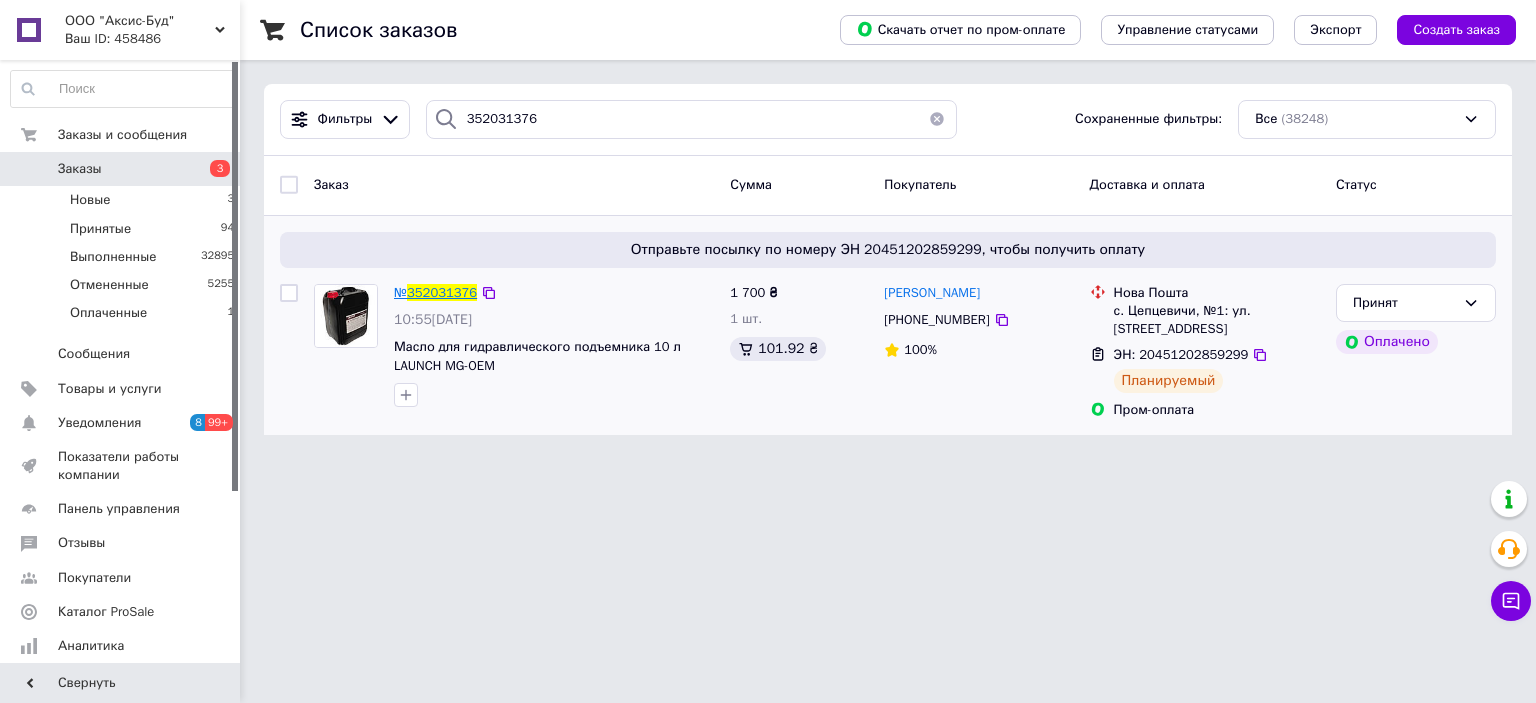 click on "352031376" at bounding box center (442, 292) 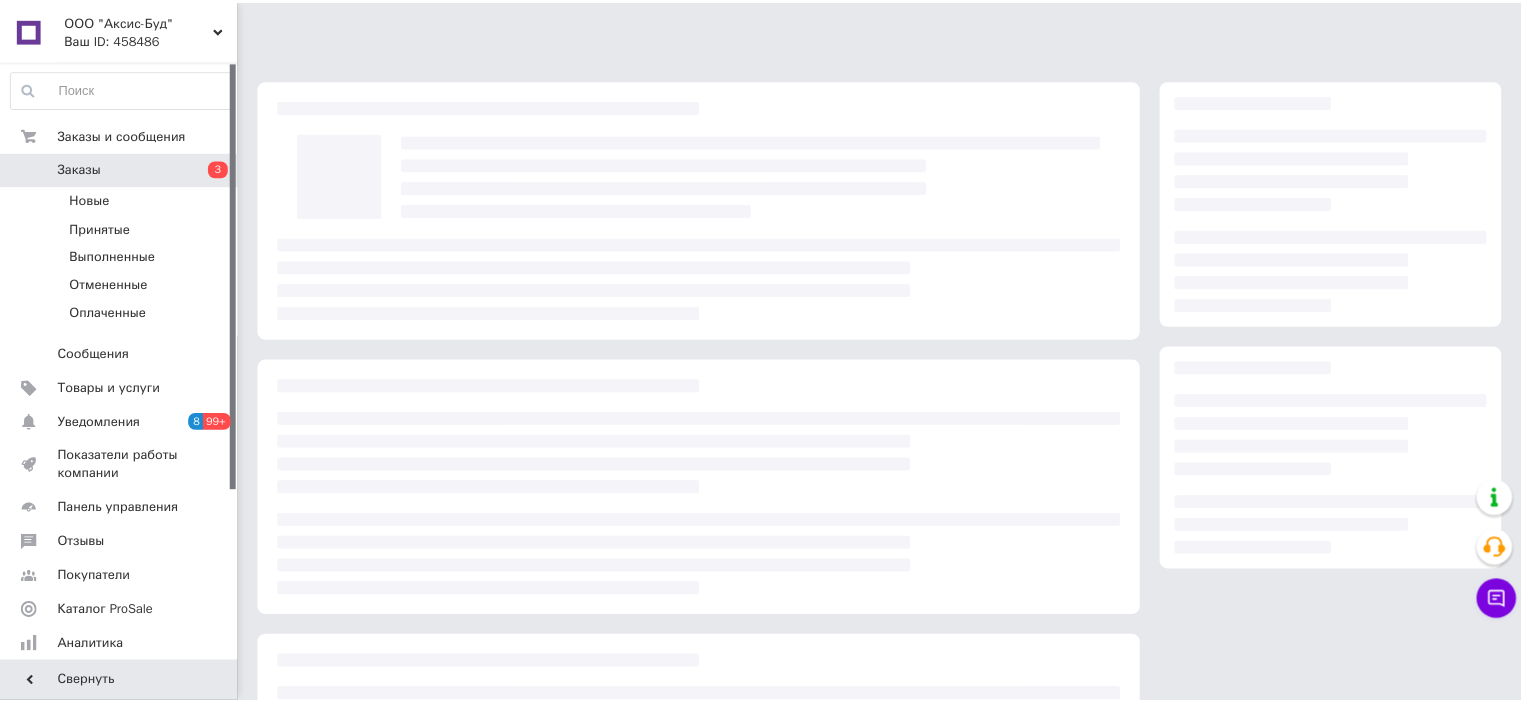 scroll, scrollTop: 0, scrollLeft: 0, axis: both 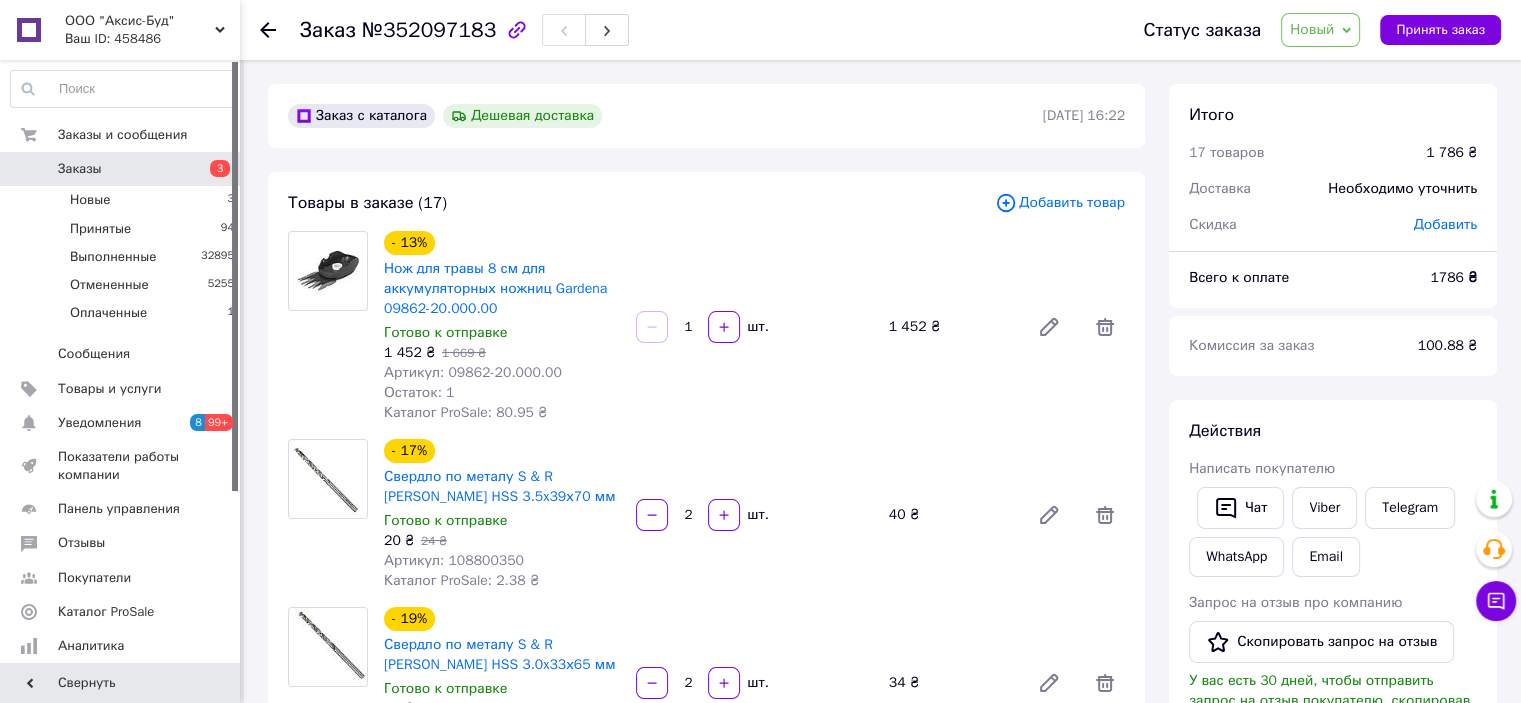 click on "Заказ с каталога Дешевая доставка [DATE] 16:22 Товары в заказе (17) Добавить товар - 13% Нож для травы 8 см для аккумуляторных ножниц Gardena 09862-20.000.00 Готово к отправке 1 452 ₴   1 669 ₴ Артикул: 09862-20.000.00 Остаток: 1 Каталог ProSale: 80.95 ₴  1   шт. 1 452 ₴ - 17% Свердло по металу S & R [PERSON_NAME] HSS 3.5x39х70 мм Готово к отправке 20 ₴   24 ₴ Артикул: 108800350 Каталог ProSale: 2.38 ₴  2   шт. 40 ₴ - 19% Свердло по металу S & R [PERSON_NAME] HSS 3.0x33х65 мм Готово к отправке 17 ₴   21 ₴ Артикул: 108800300 Каталог ProSale: 2.03 ₴  2   шт. 34 ₴ - 16% Свердло по металу S & R [PERSON_NAME] HSS 2.5x30х57 мм Готово к отправке 16 ₴   19 ₴ Артикул: 108800250 Каталог ProSale: 1.91 ₴  2   2" at bounding box center (706, 2294) 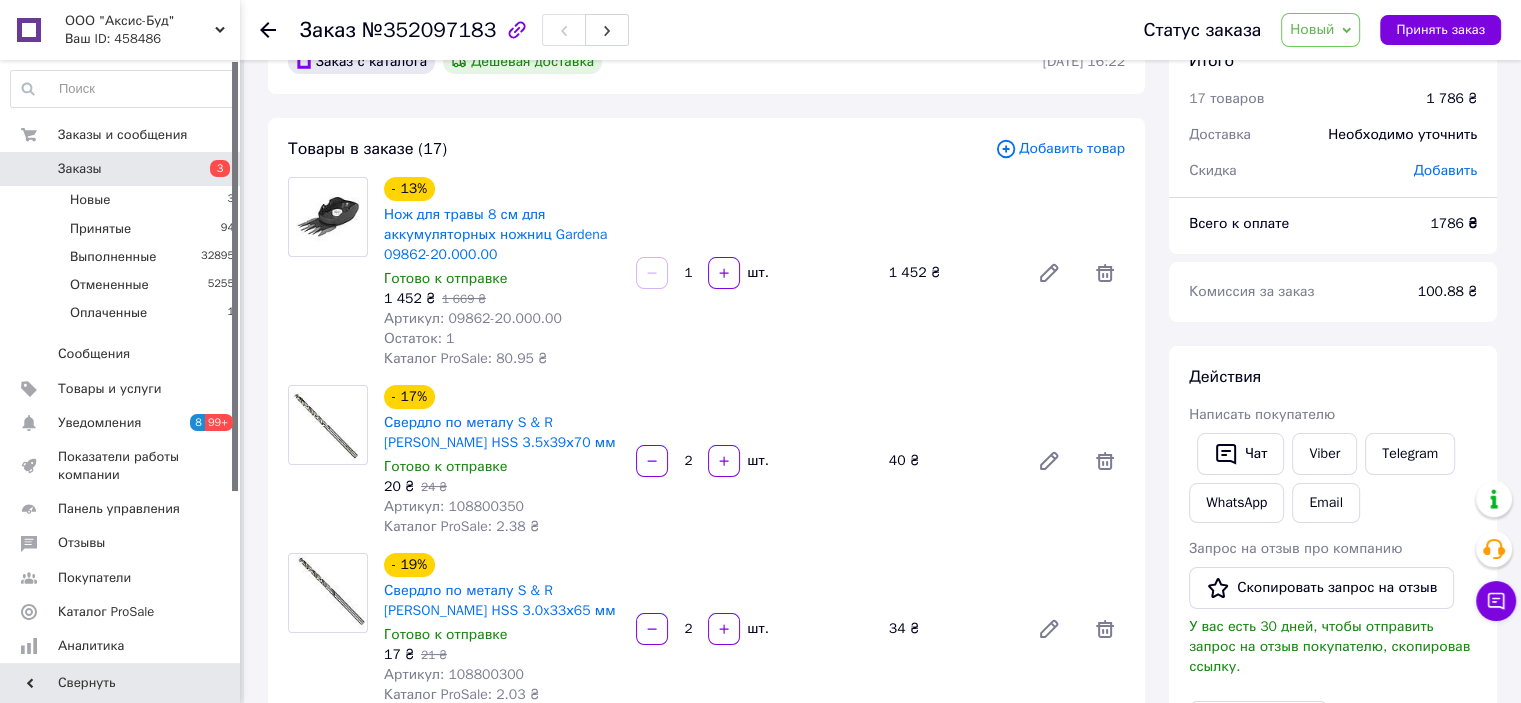 scroll, scrollTop: 100, scrollLeft: 0, axis: vertical 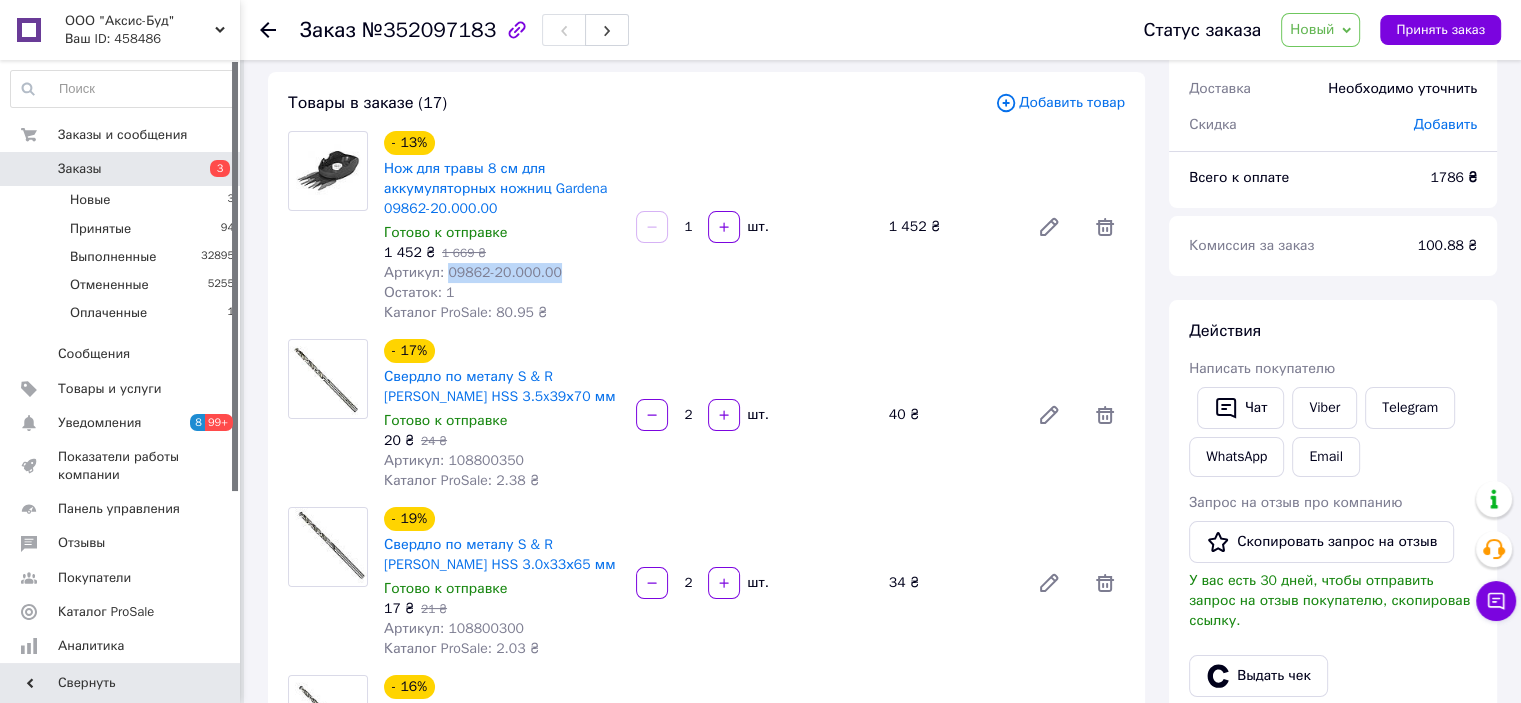 drag, startPoint x: 444, startPoint y: 274, endPoint x: 588, endPoint y: 274, distance: 144 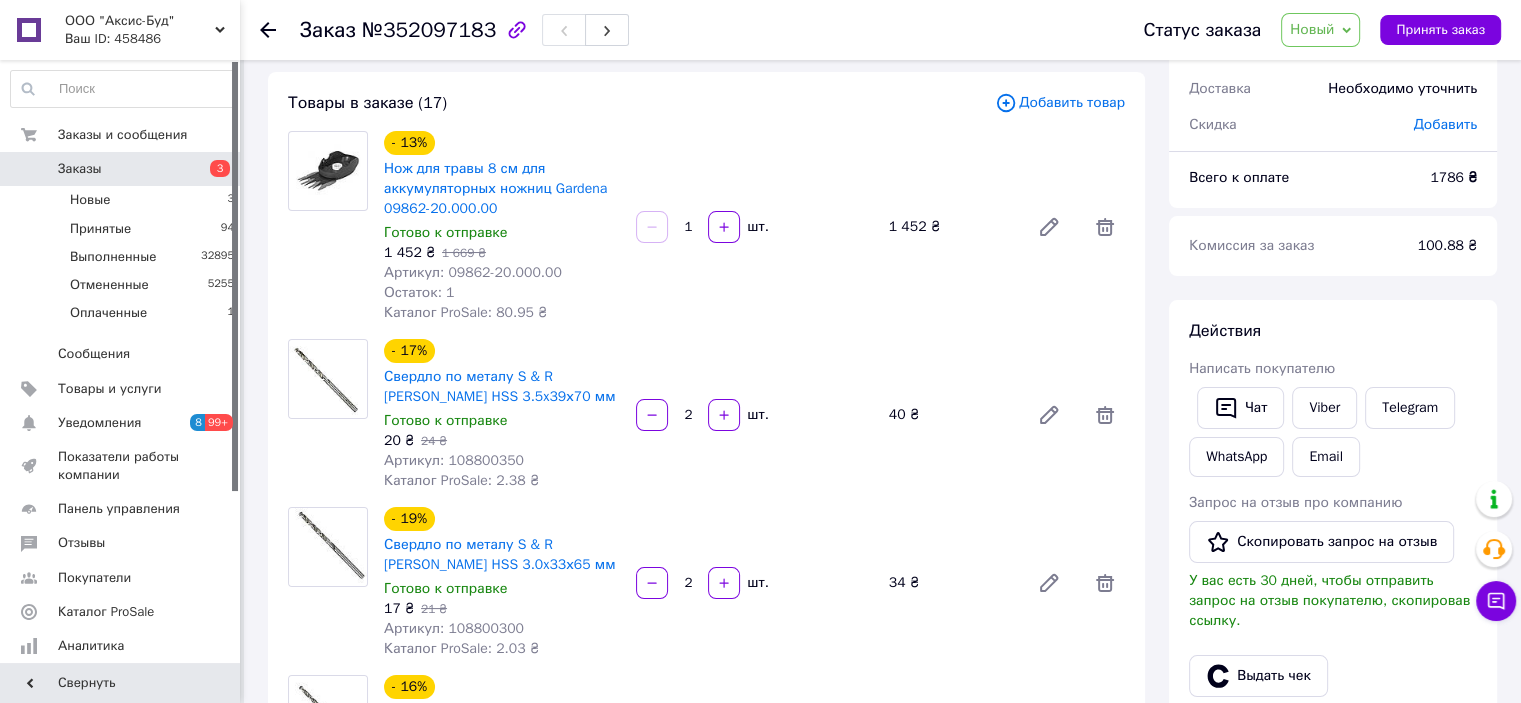 click on "- 13% Нож для травы 8 см для аккумуляторных ножниц Gardena 09862-20.000.00 Готово к отправке 1 452 ₴   1 669 ₴ Артикул: 09862-20.000.00 Остаток: 1 Каталог ProSale: 80.95 ₴  1   шт. 1 452 ₴" at bounding box center (754, 227) 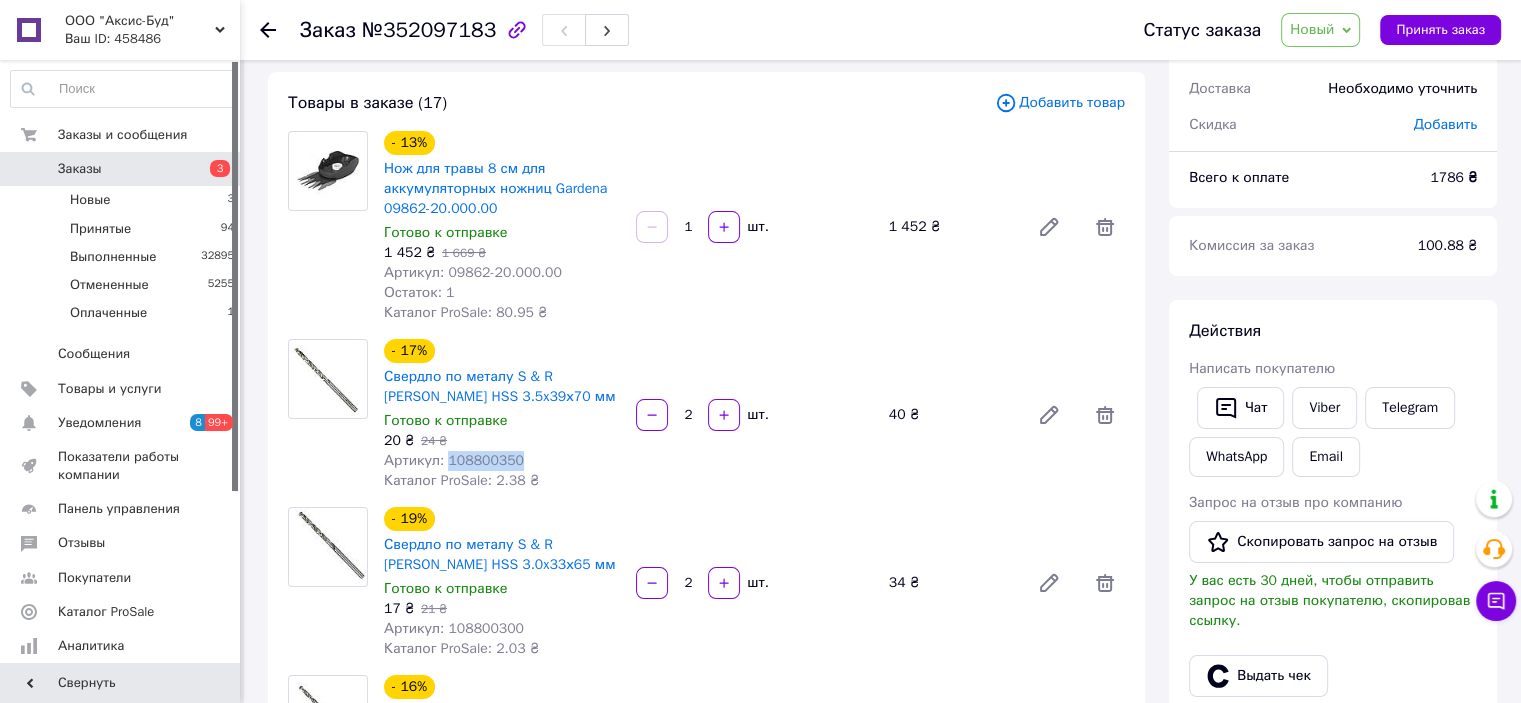click on "Артикул: 108800350" at bounding box center (454, 460) 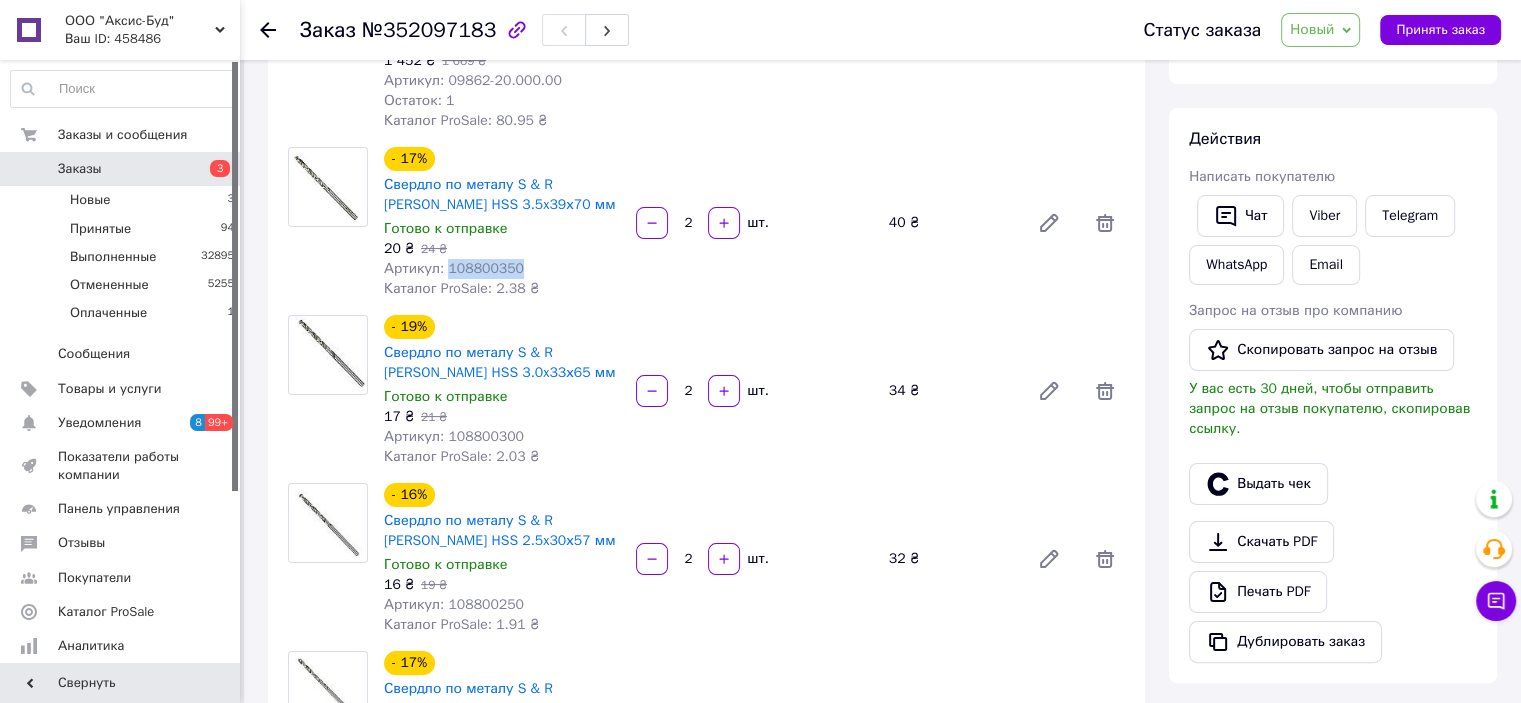 scroll, scrollTop: 300, scrollLeft: 0, axis: vertical 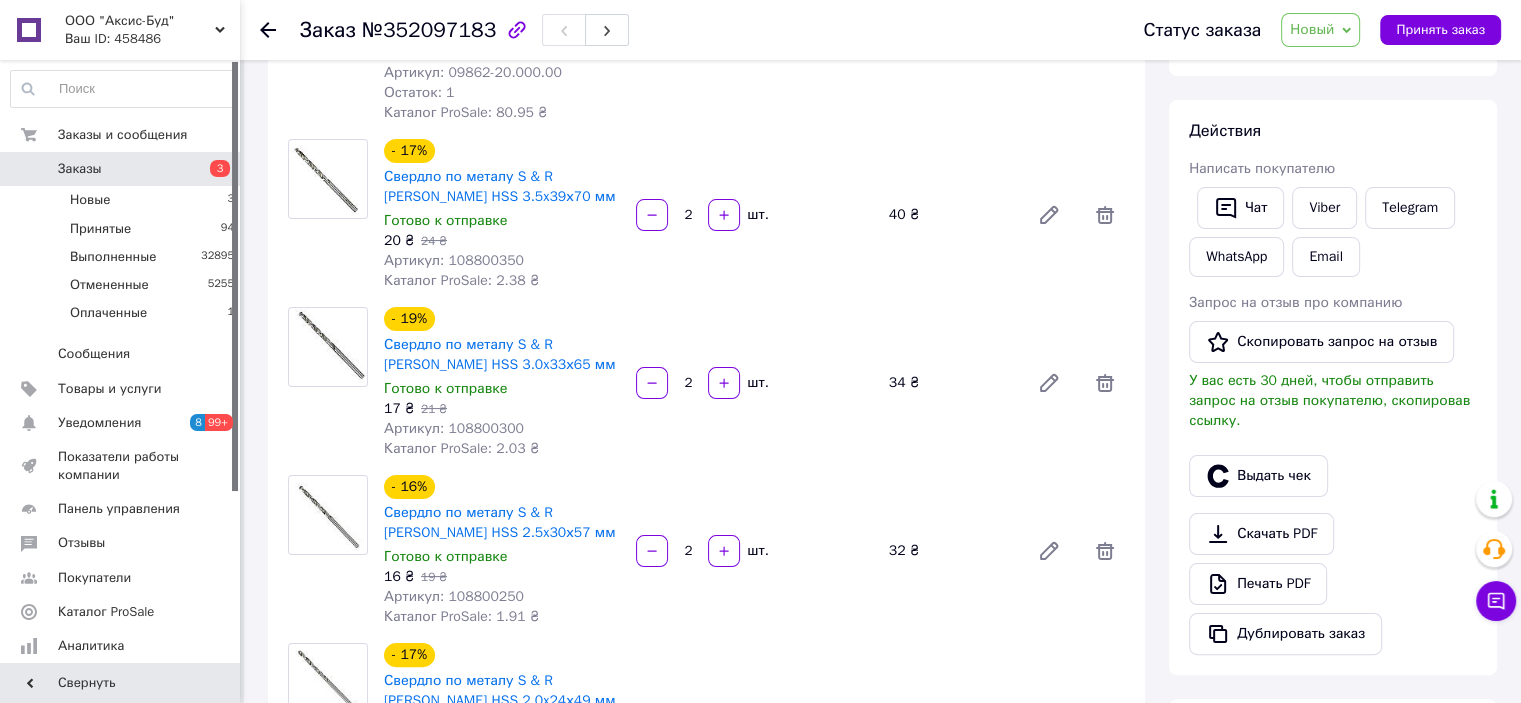 click on "Артикул: 108800300" at bounding box center [454, 428] 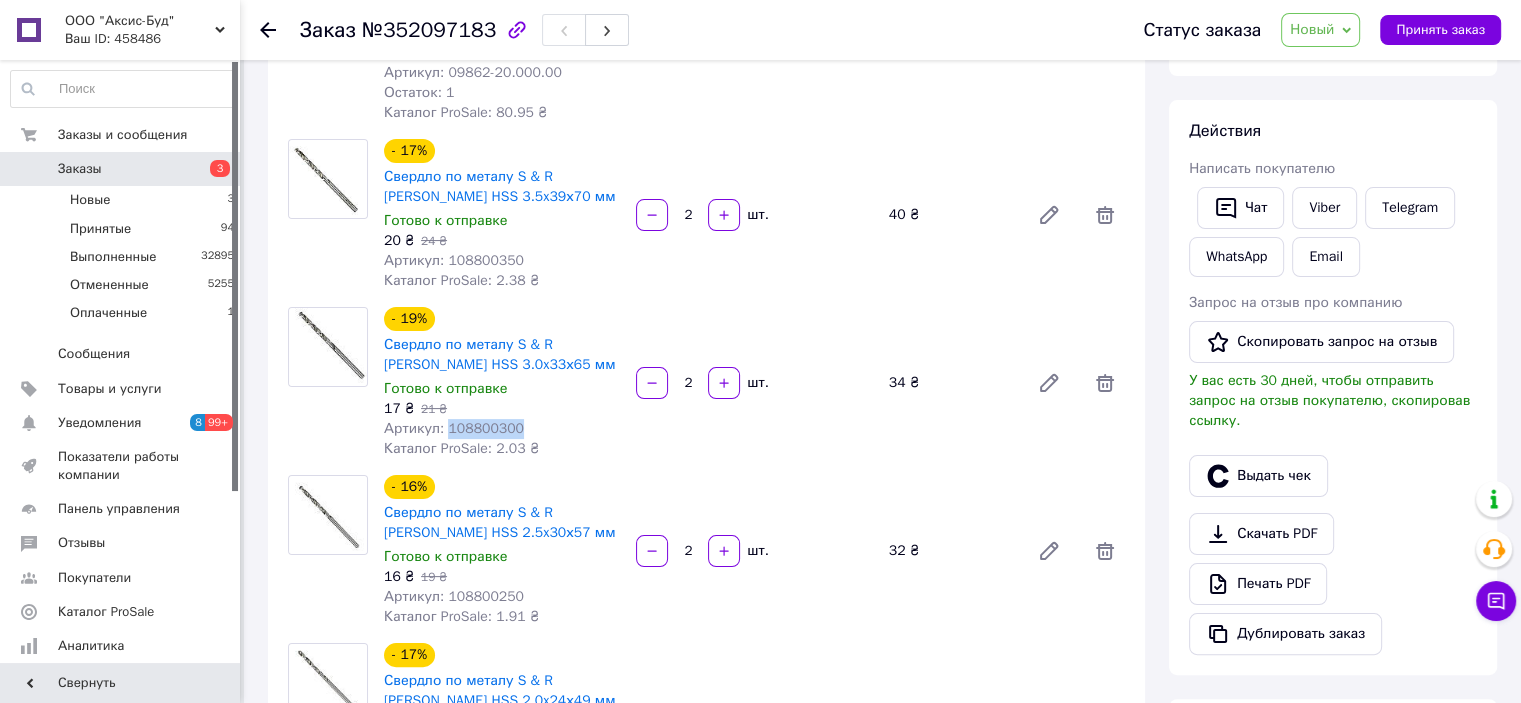 click on "Артикул: 108800300" at bounding box center [454, 428] 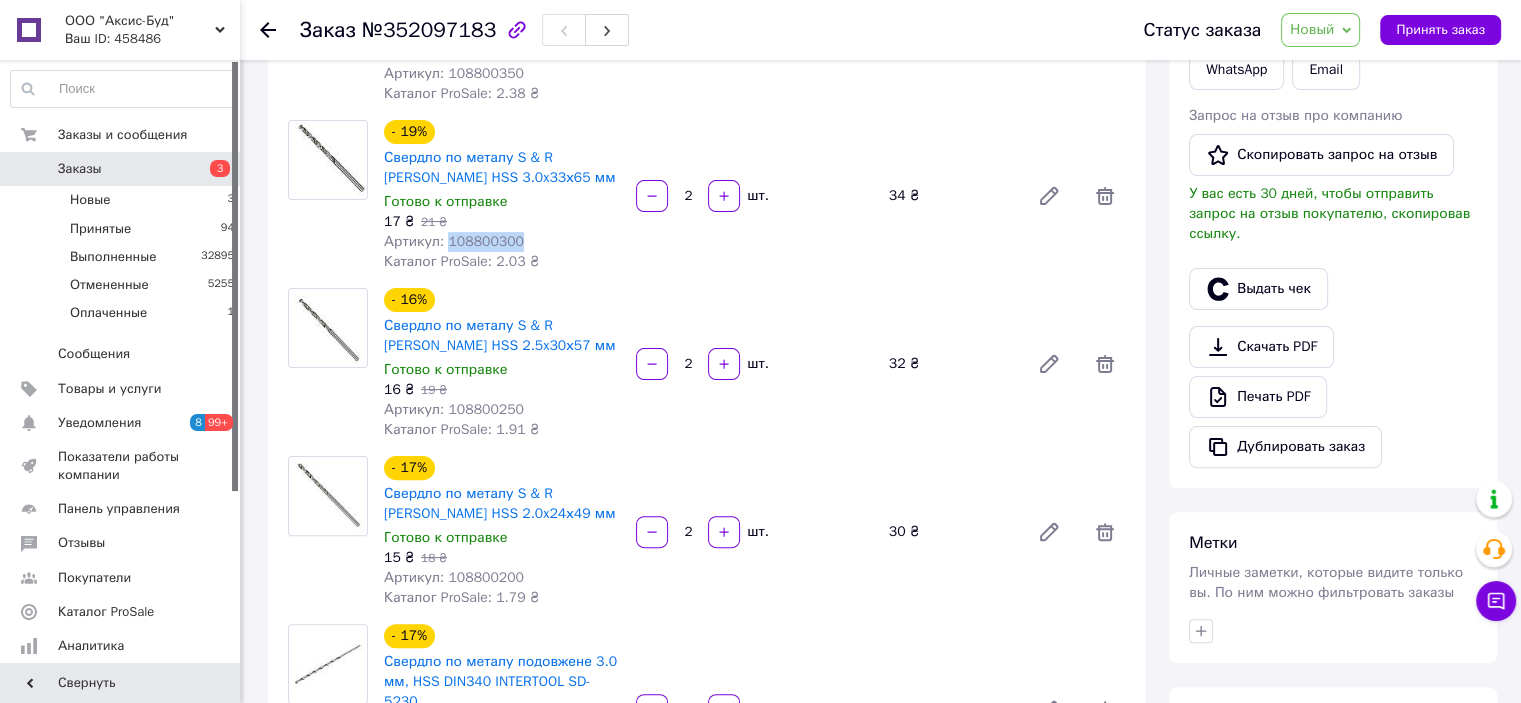 scroll, scrollTop: 500, scrollLeft: 0, axis: vertical 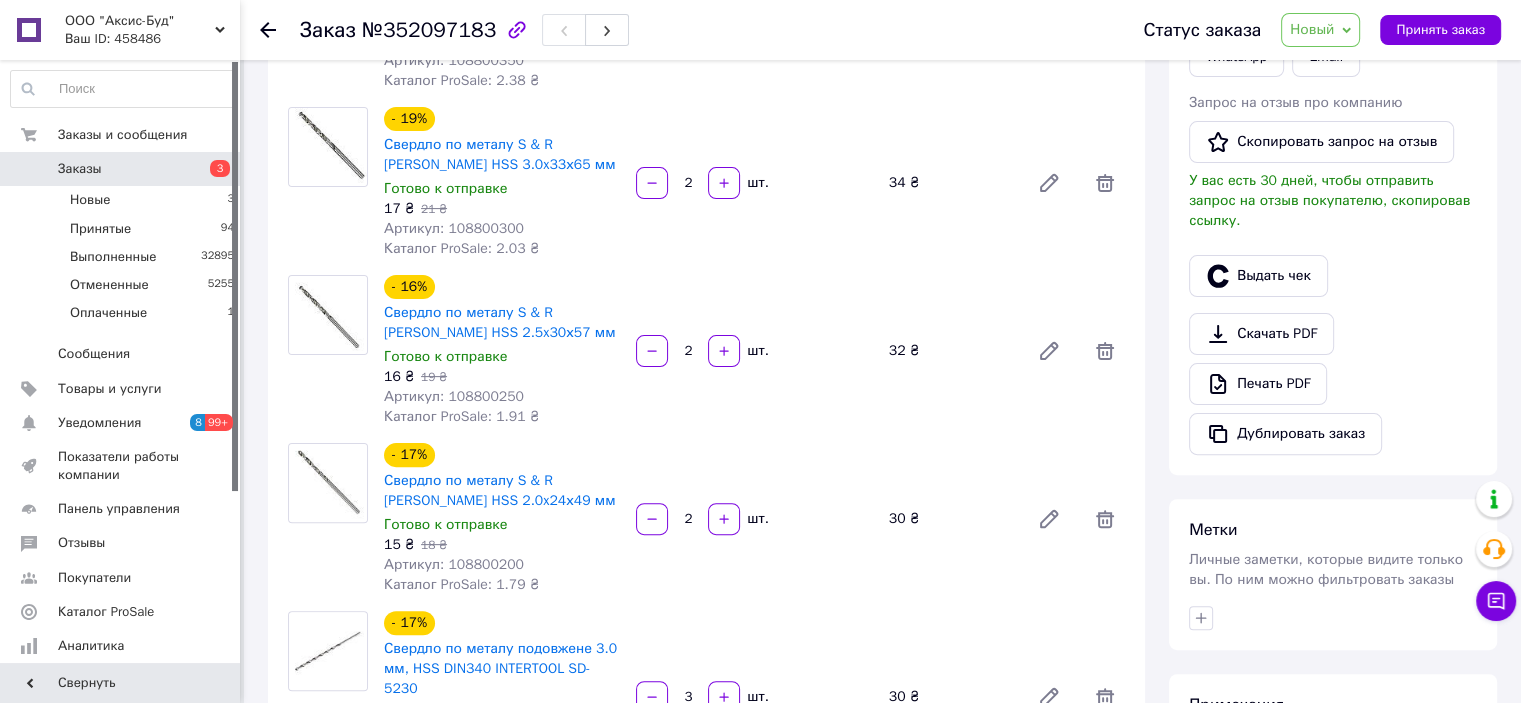 click on "Артикул: 108800250" at bounding box center [454, 396] 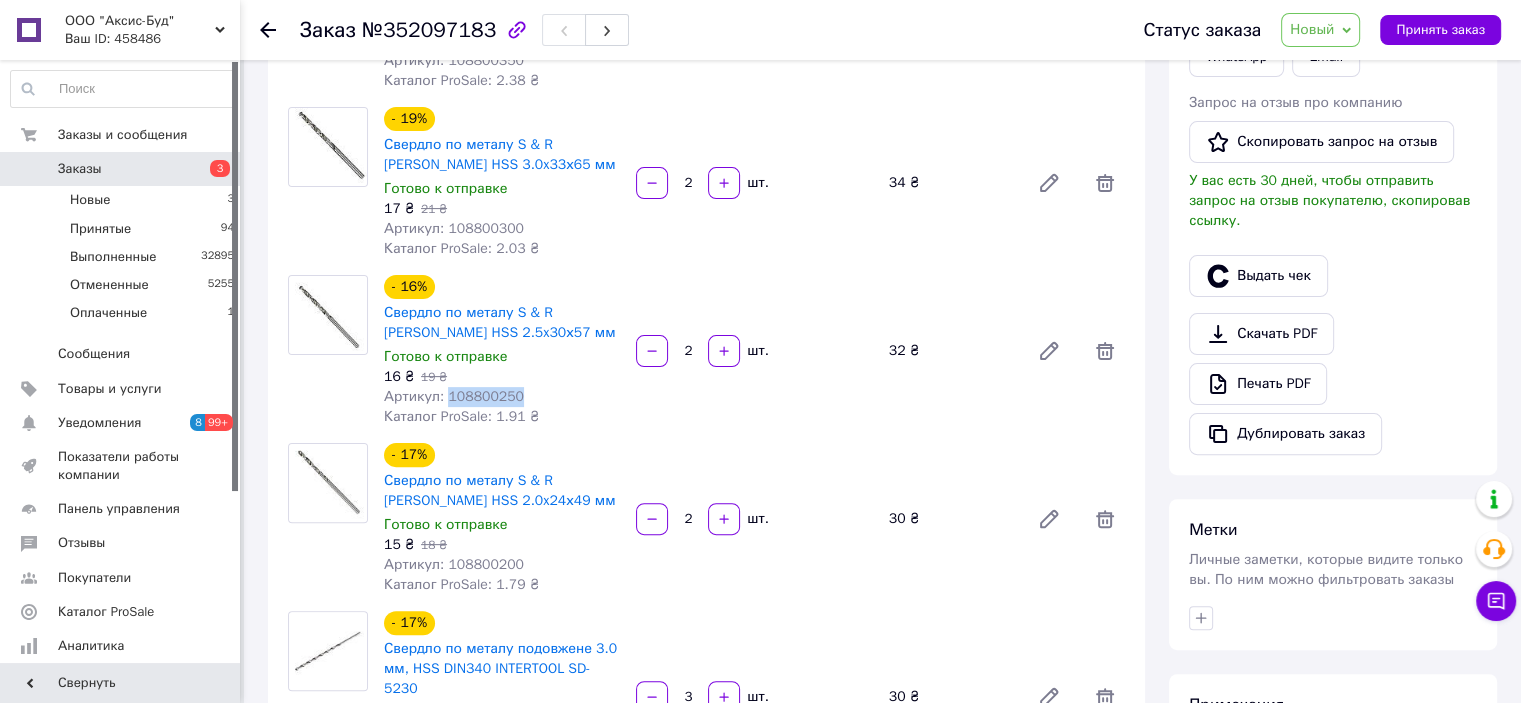 click on "Артикул: 108800250" at bounding box center (454, 396) 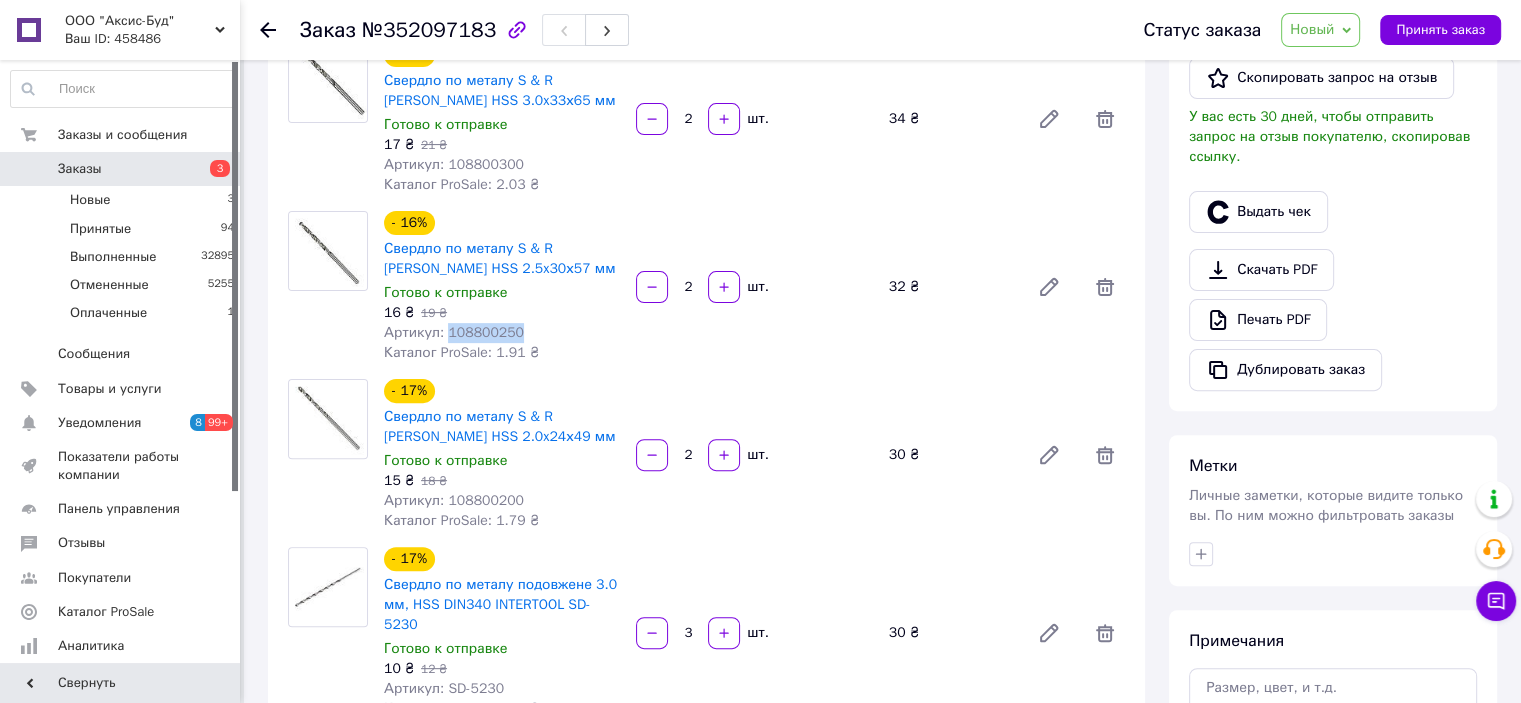 scroll, scrollTop: 600, scrollLeft: 0, axis: vertical 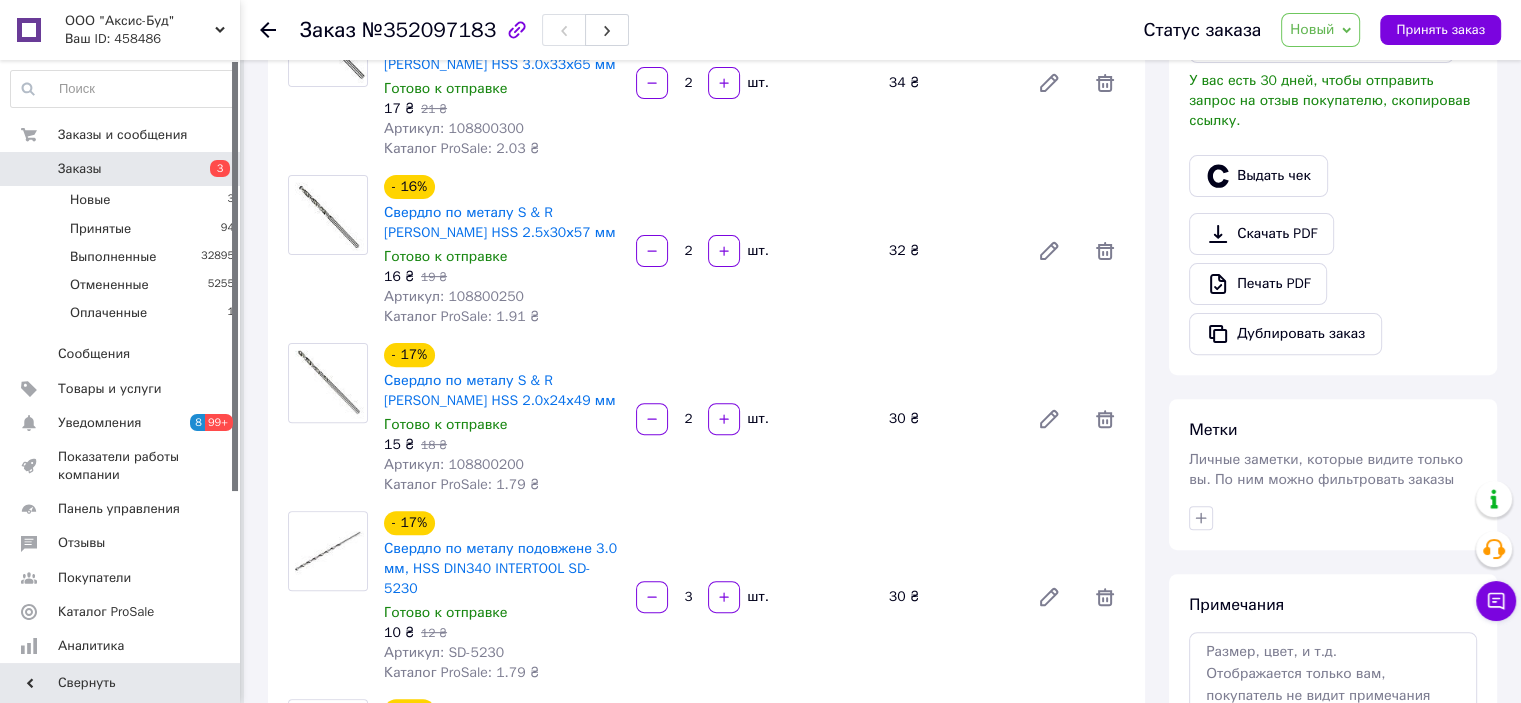 click on "Артикул: 108800200" at bounding box center [454, 464] 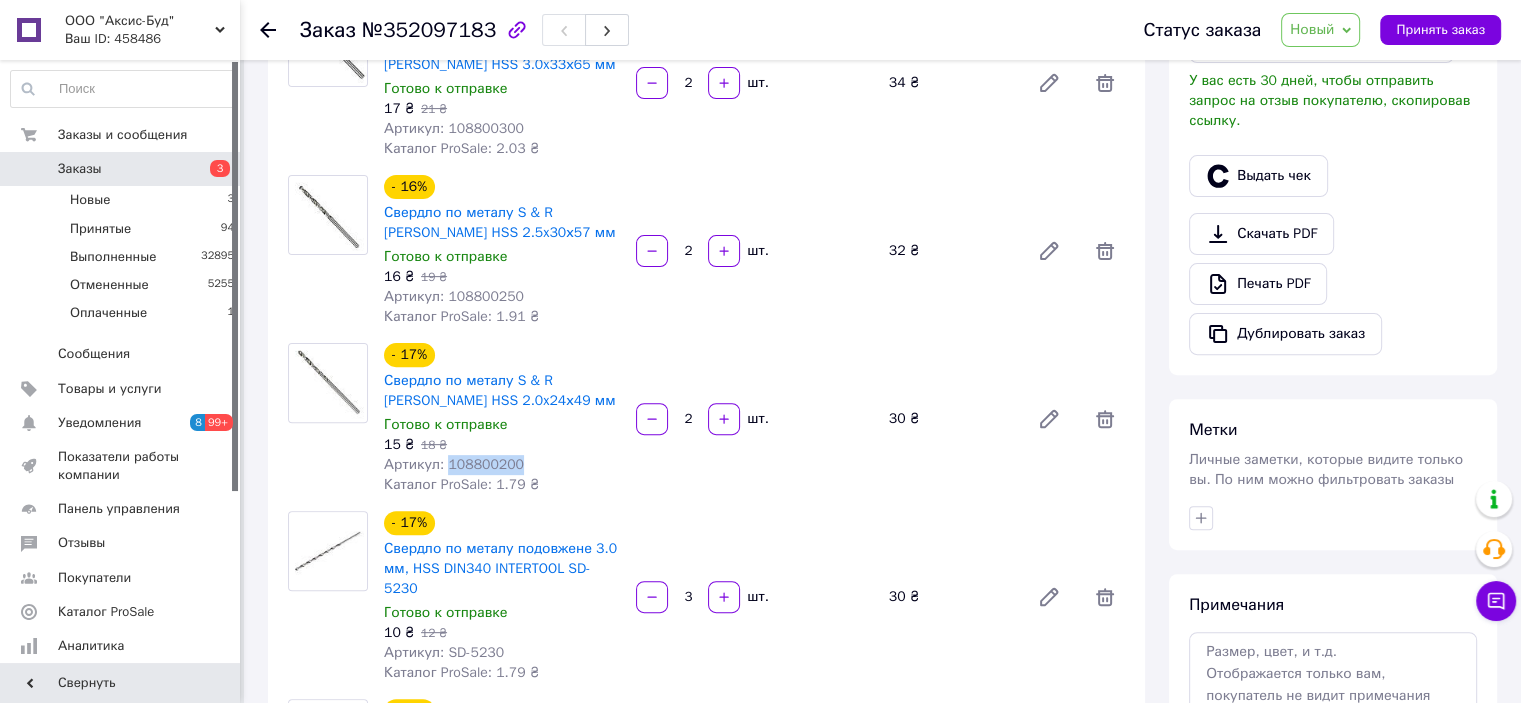 click on "Артикул: 108800200" at bounding box center (454, 464) 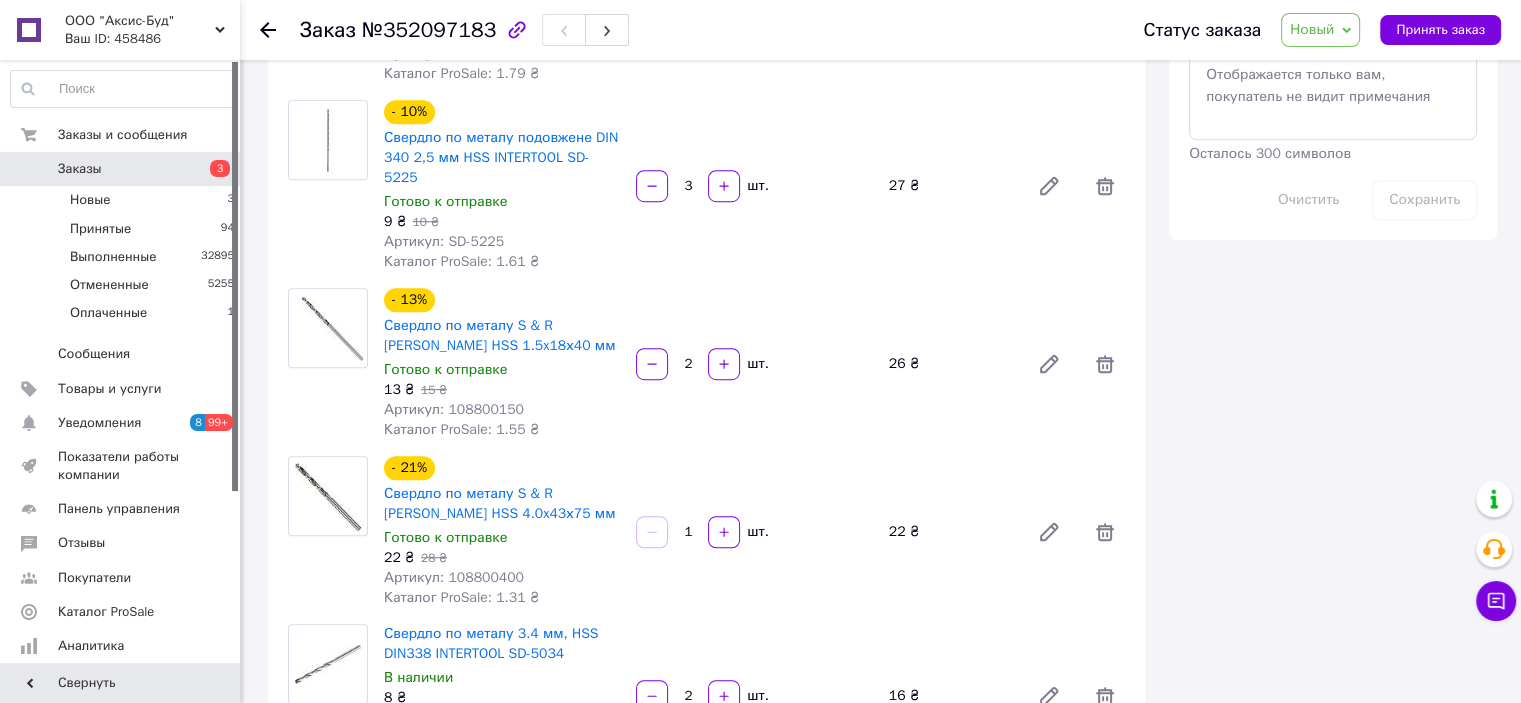 scroll, scrollTop: 1200, scrollLeft: 0, axis: vertical 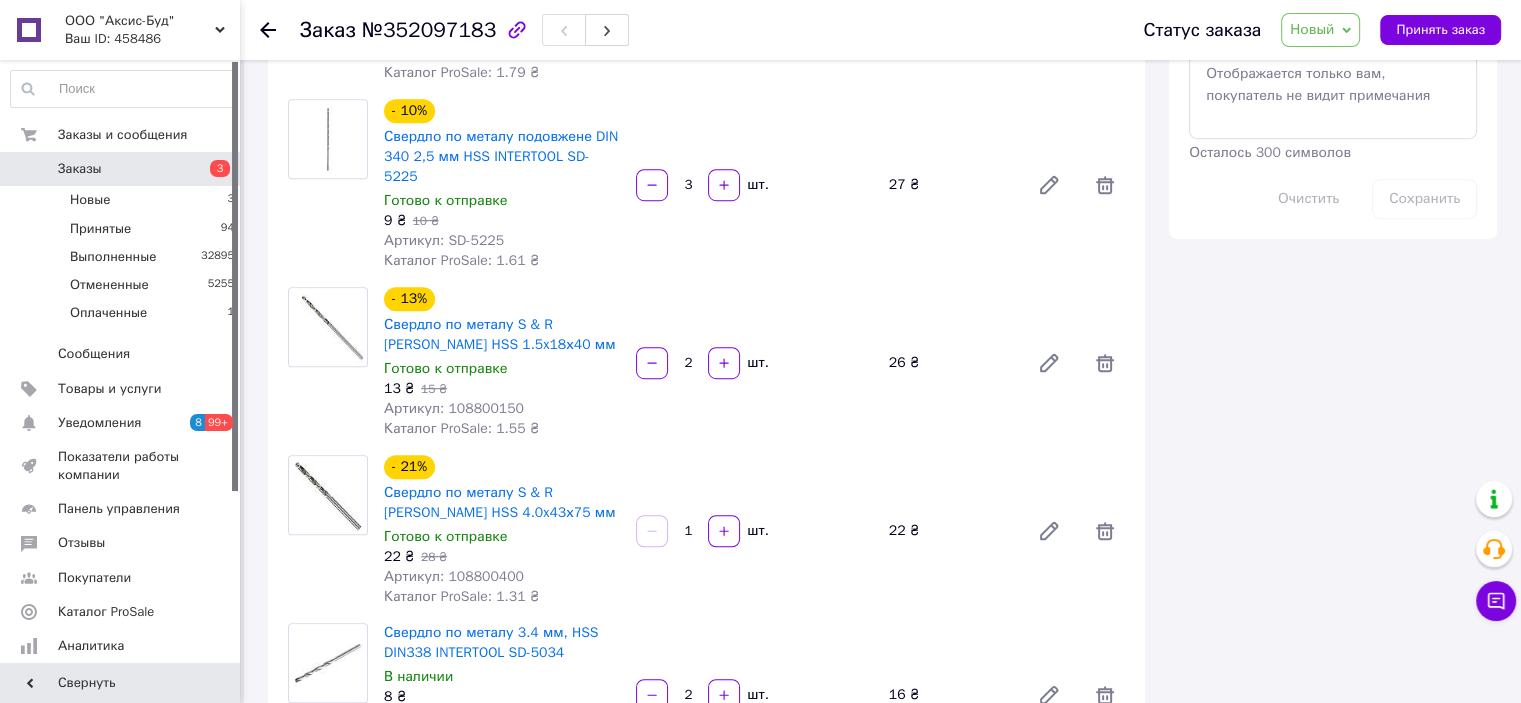 click on "Артикул: 108800150" at bounding box center [454, 408] 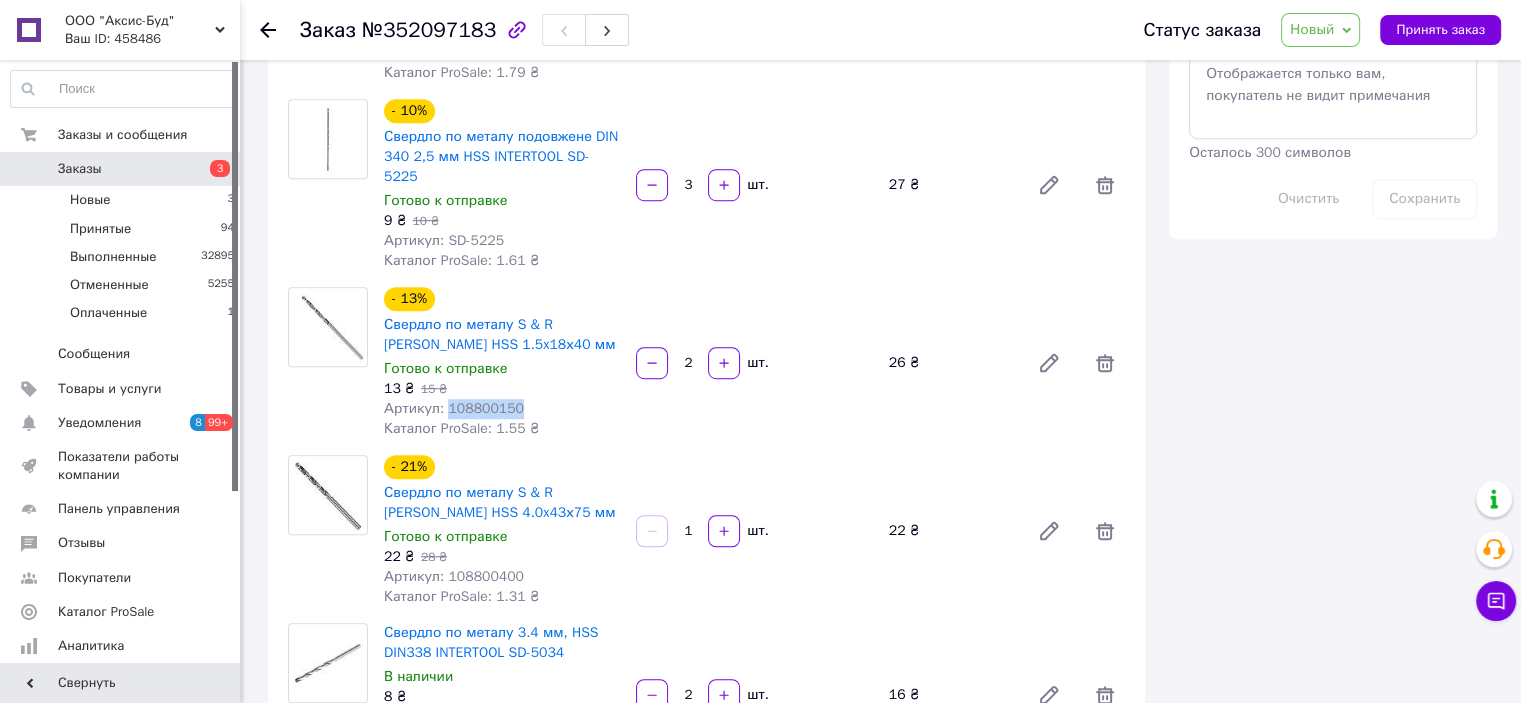 click on "Артикул: 108800150" at bounding box center (454, 408) 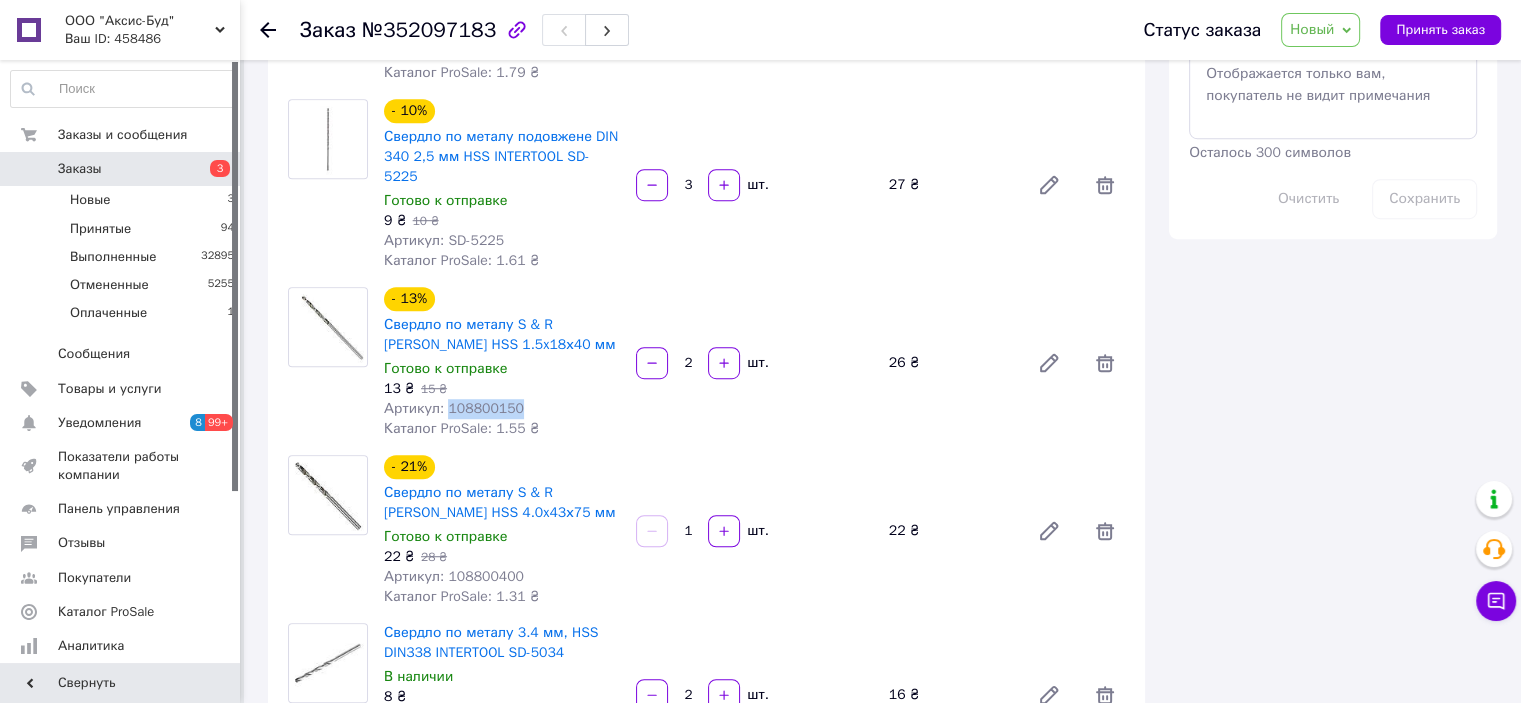 copy on "108800150" 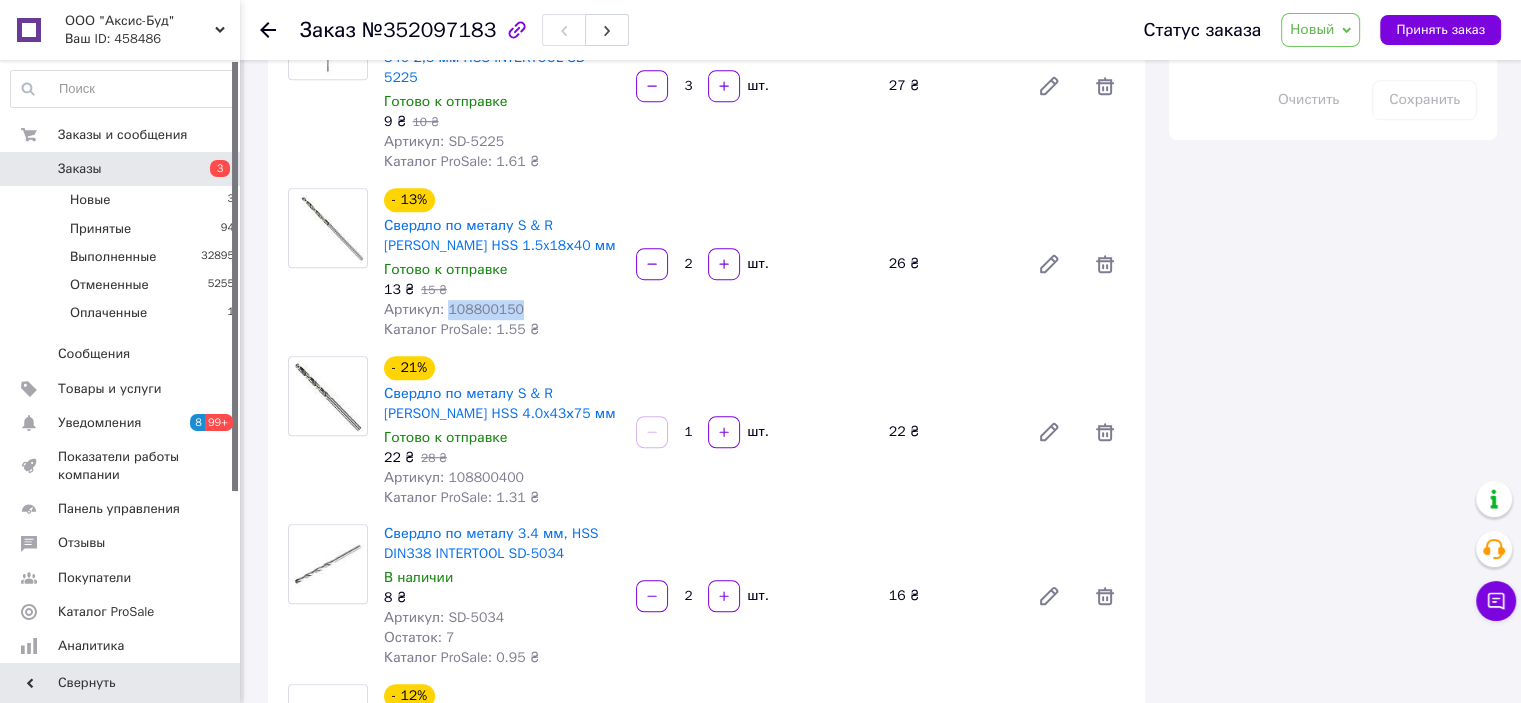 scroll, scrollTop: 1300, scrollLeft: 0, axis: vertical 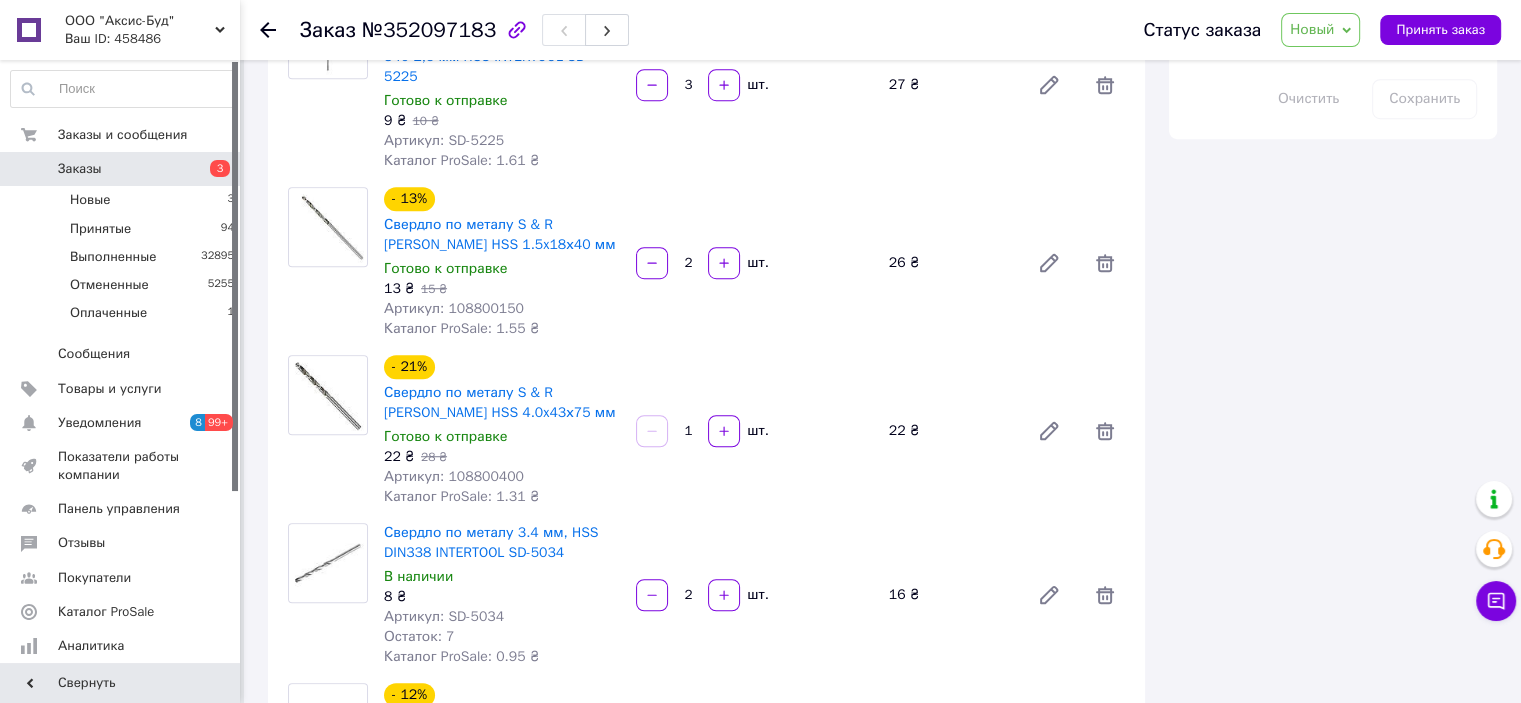 click on "Артикул: 108800400" at bounding box center [454, 476] 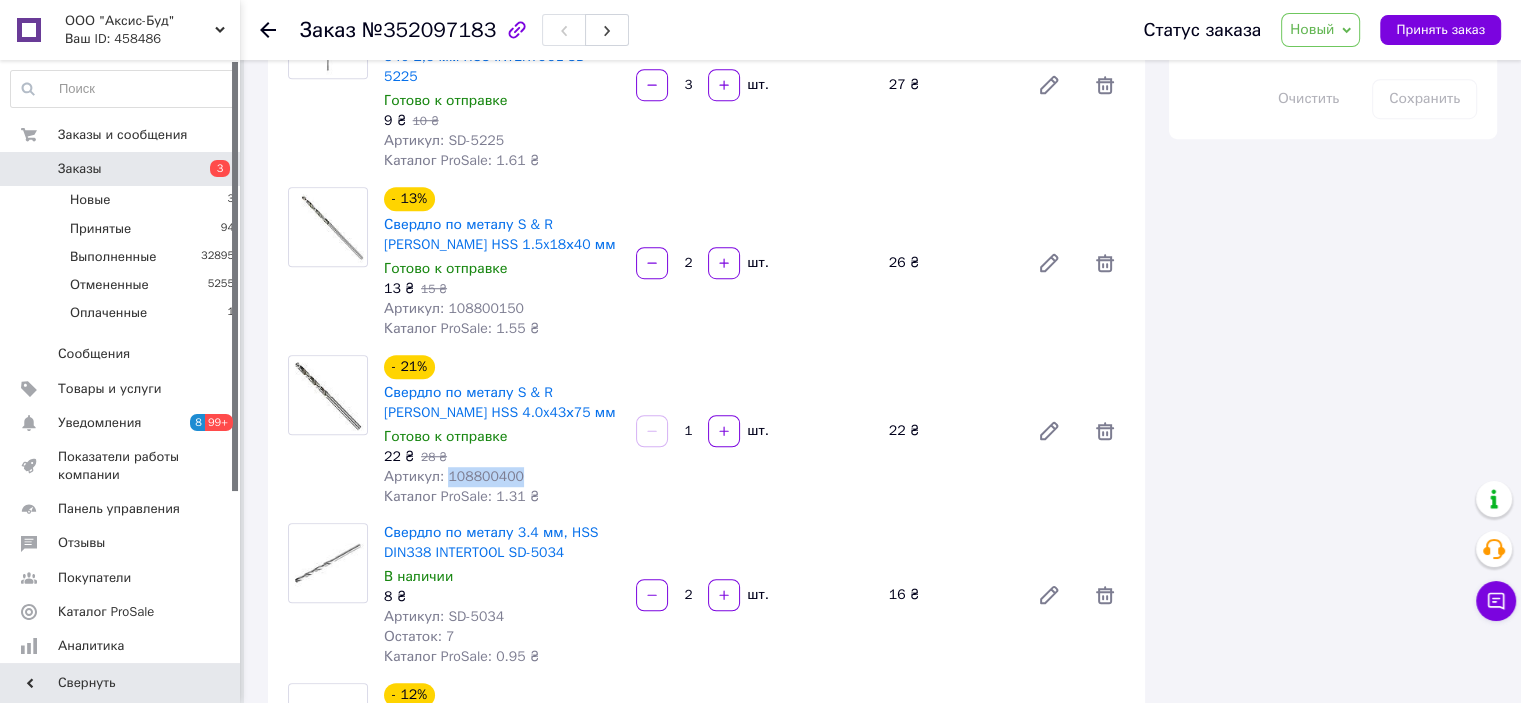 click on "Артикул: 108800400" at bounding box center (454, 476) 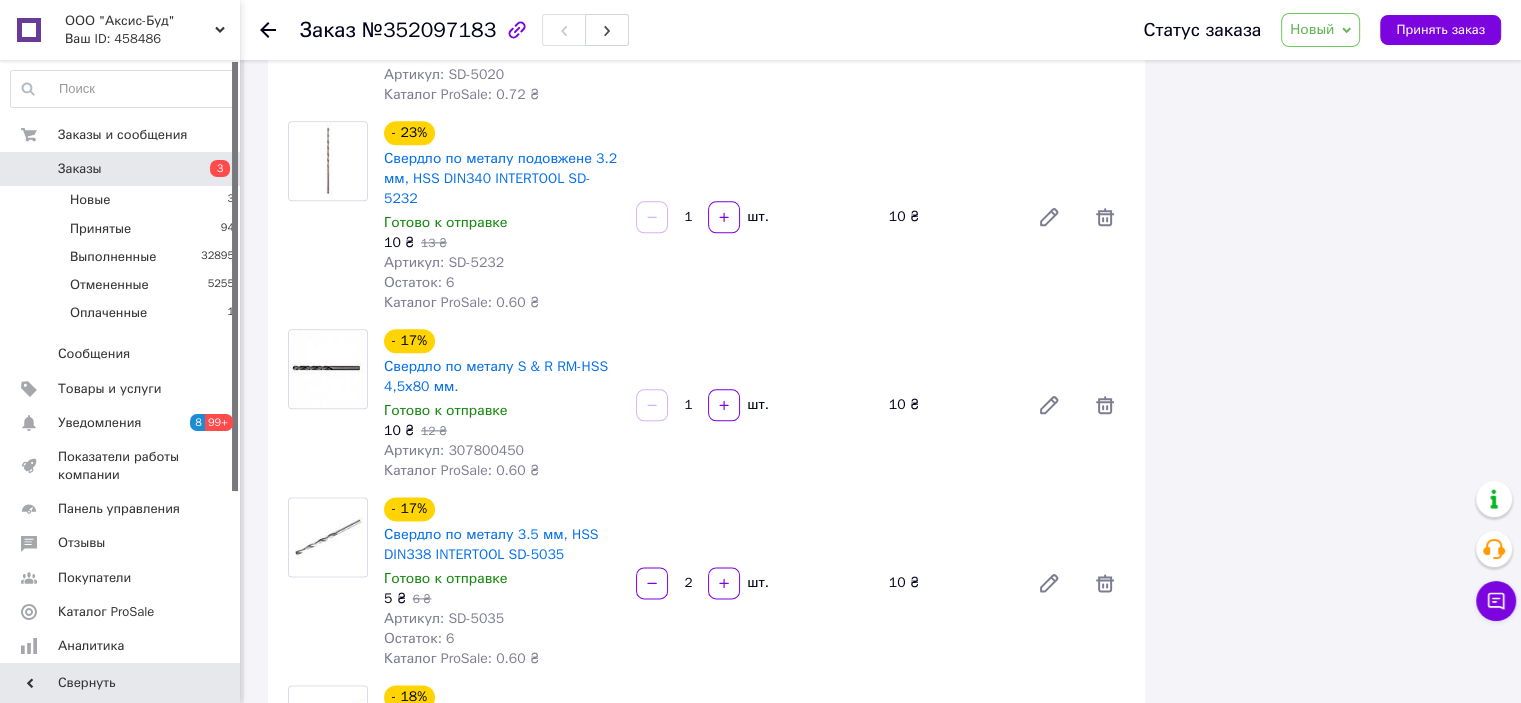scroll, scrollTop: 2400, scrollLeft: 0, axis: vertical 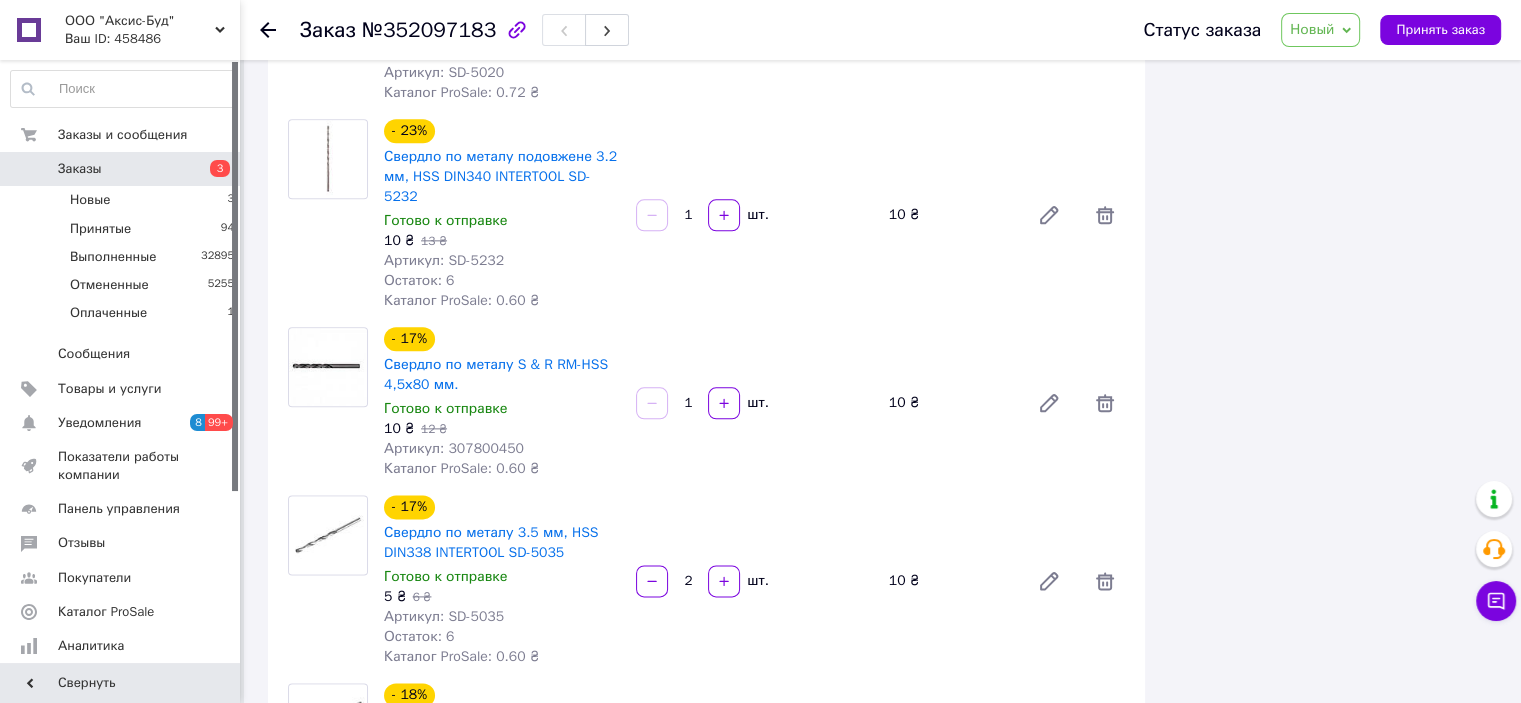 click on "Артикул: 307800450" at bounding box center (454, 448) 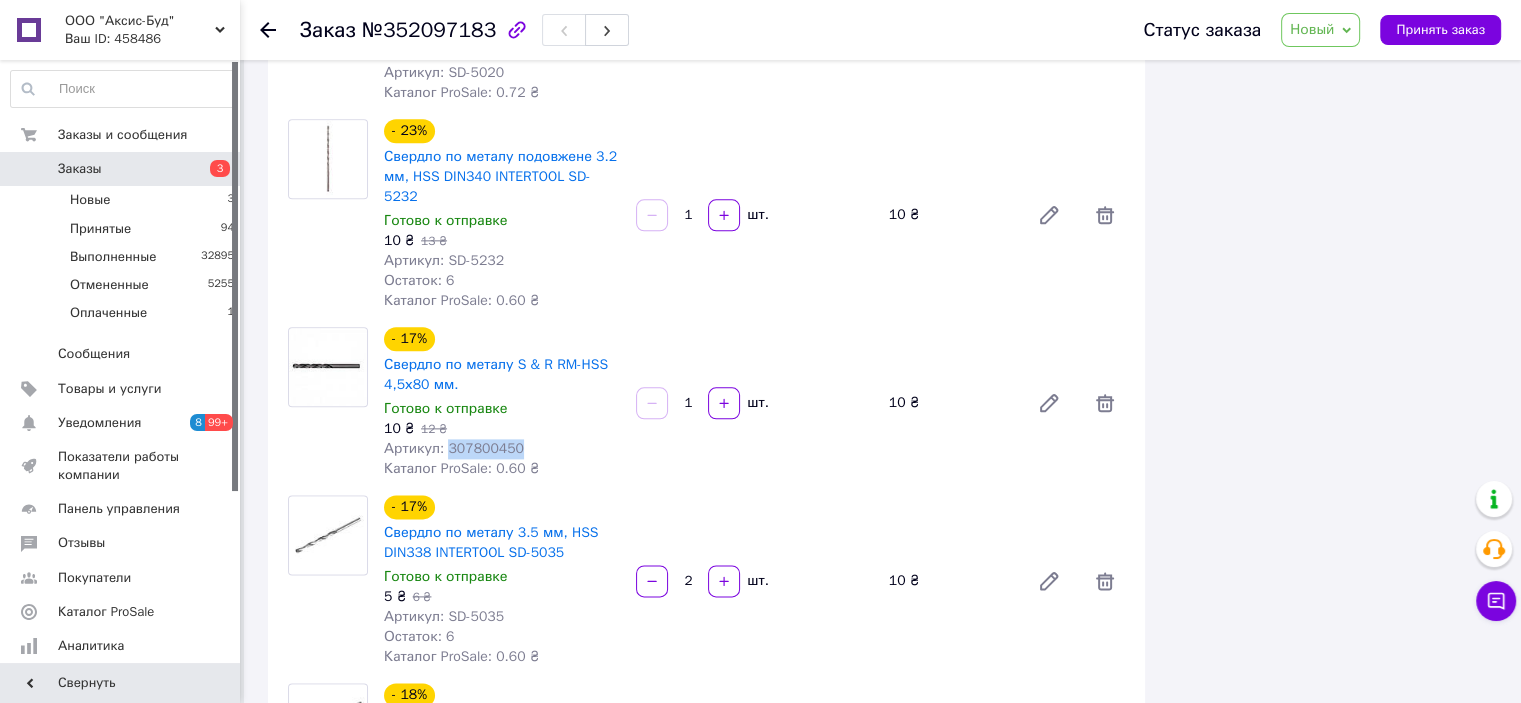 click on "Артикул: 307800450" at bounding box center [454, 448] 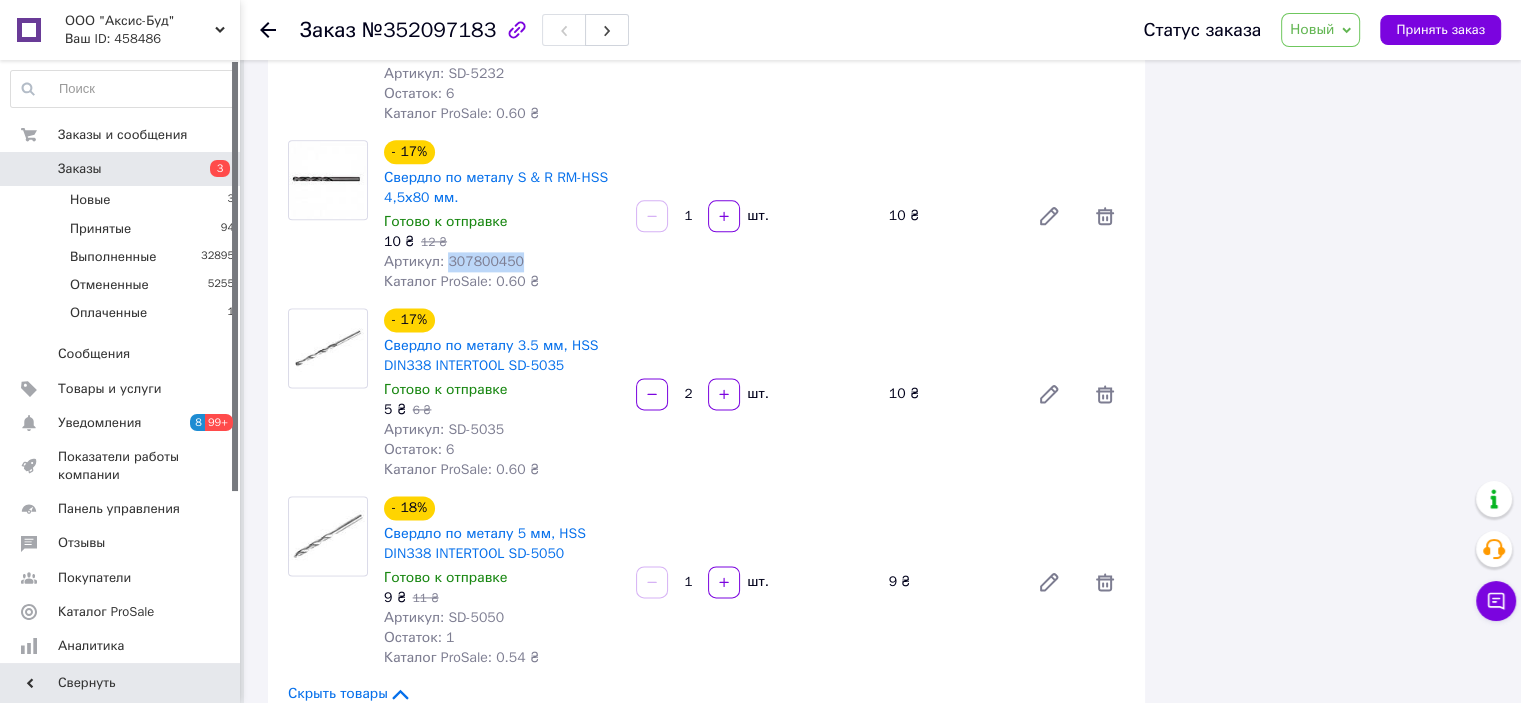 scroll, scrollTop: 2600, scrollLeft: 0, axis: vertical 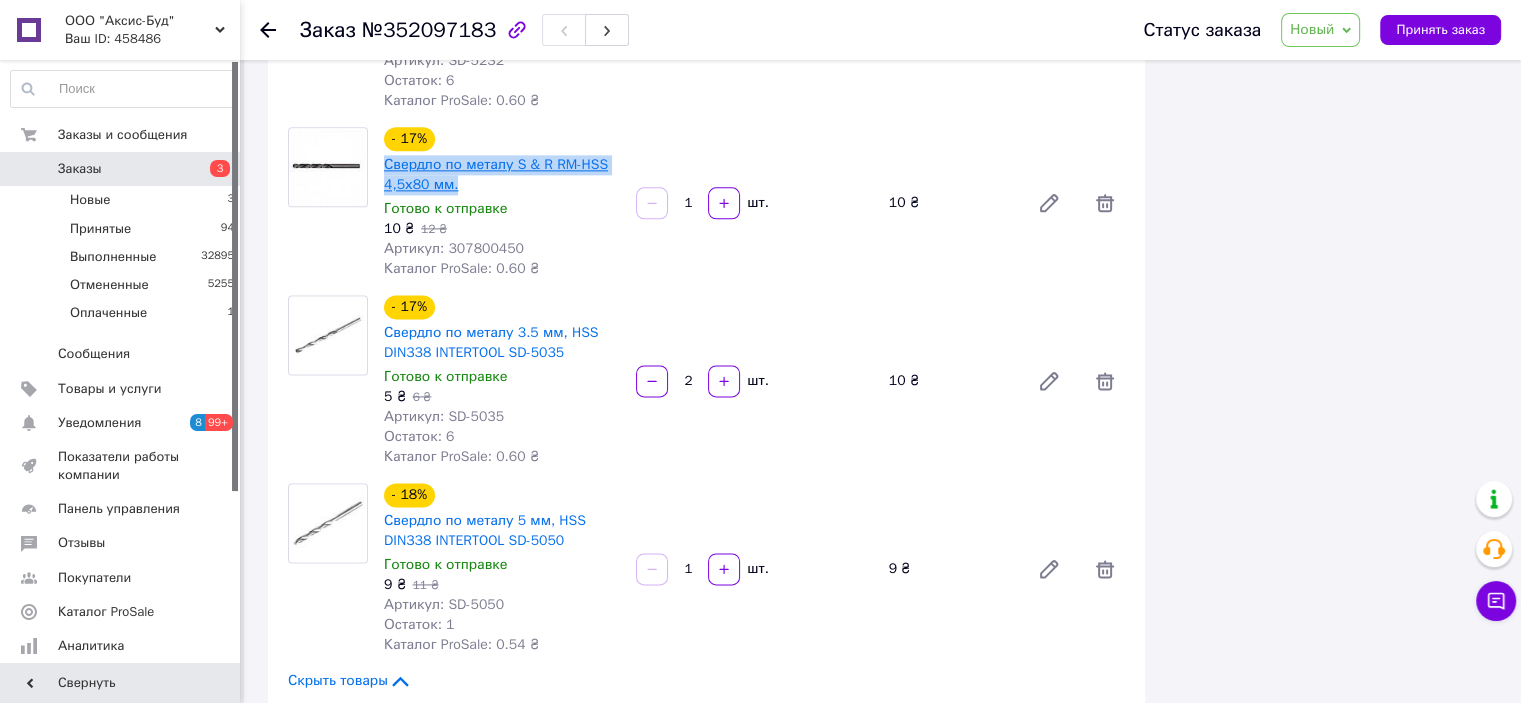 drag, startPoint x: 443, startPoint y: 112, endPoint x: 388, endPoint y: 98, distance: 56.753853 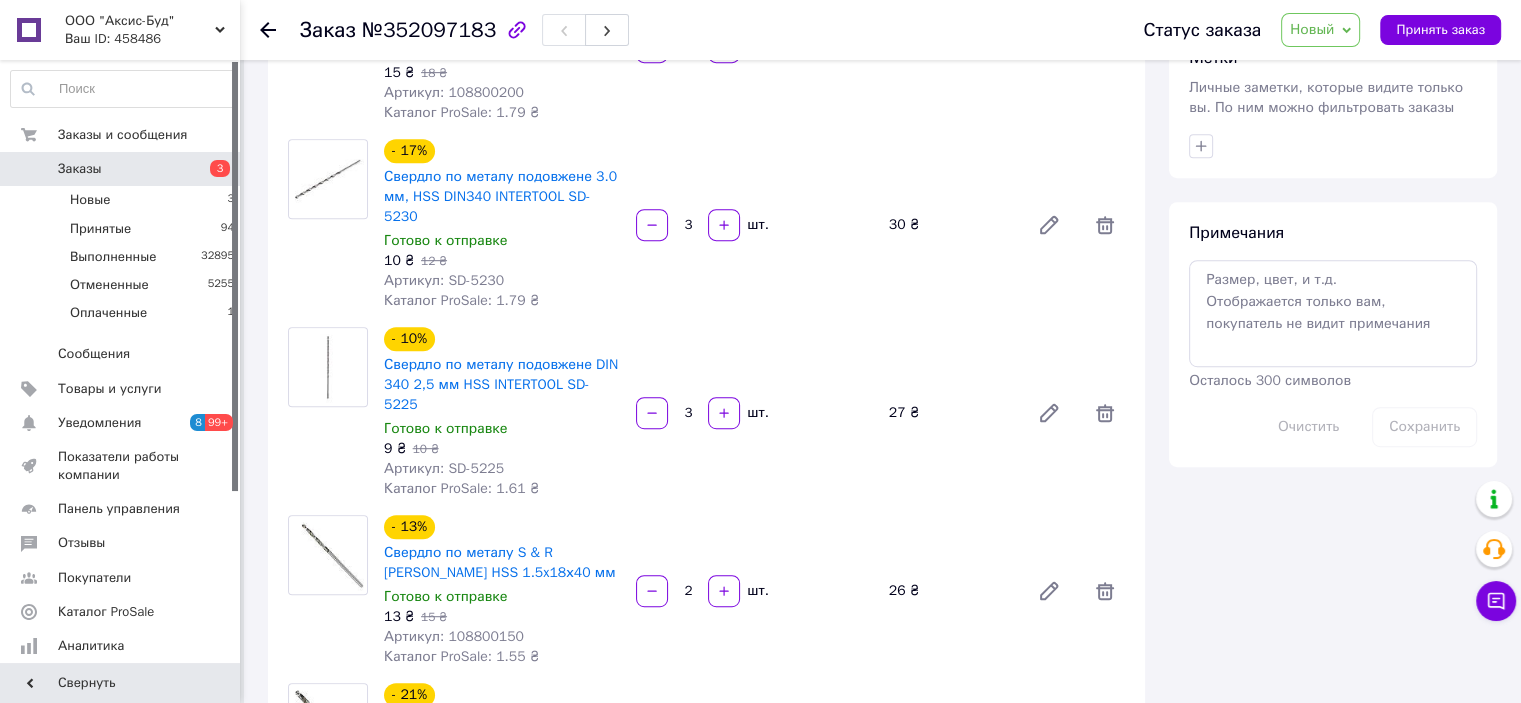 scroll, scrollTop: 1000, scrollLeft: 0, axis: vertical 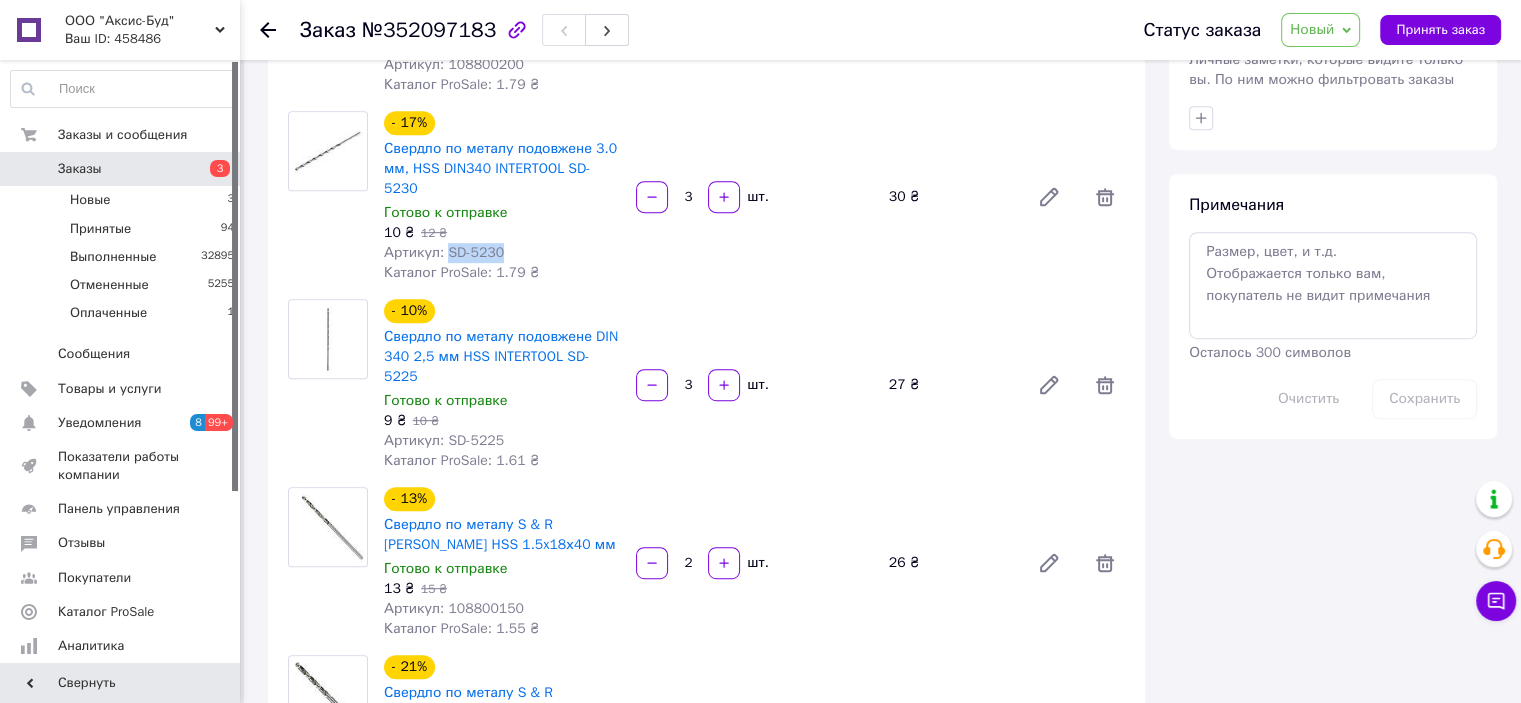 drag, startPoint x: 443, startPoint y: 238, endPoint x: 536, endPoint y: 239, distance: 93.00538 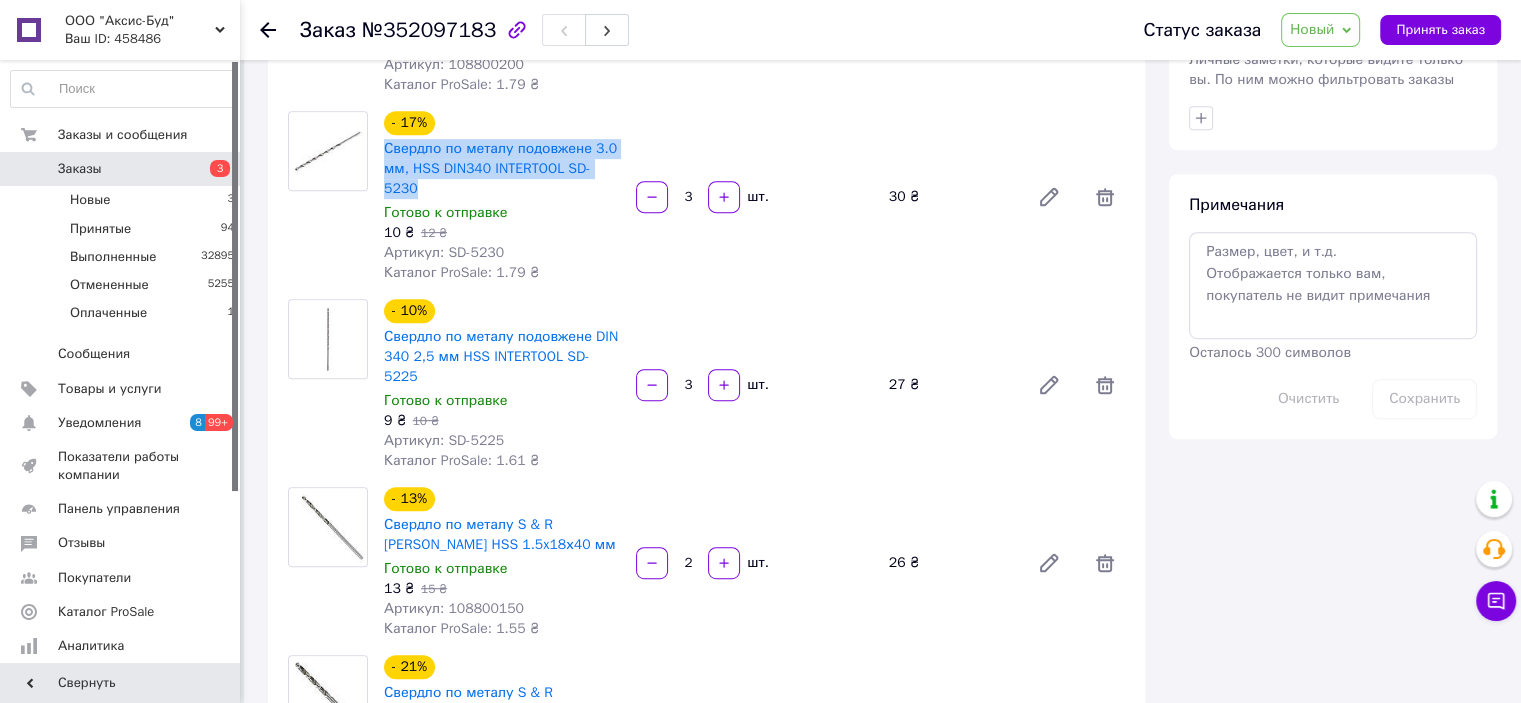 drag, startPoint x: 618, startPoint y: 170, endPoint x: 376, endPoint y: 156, distance: 242.40462 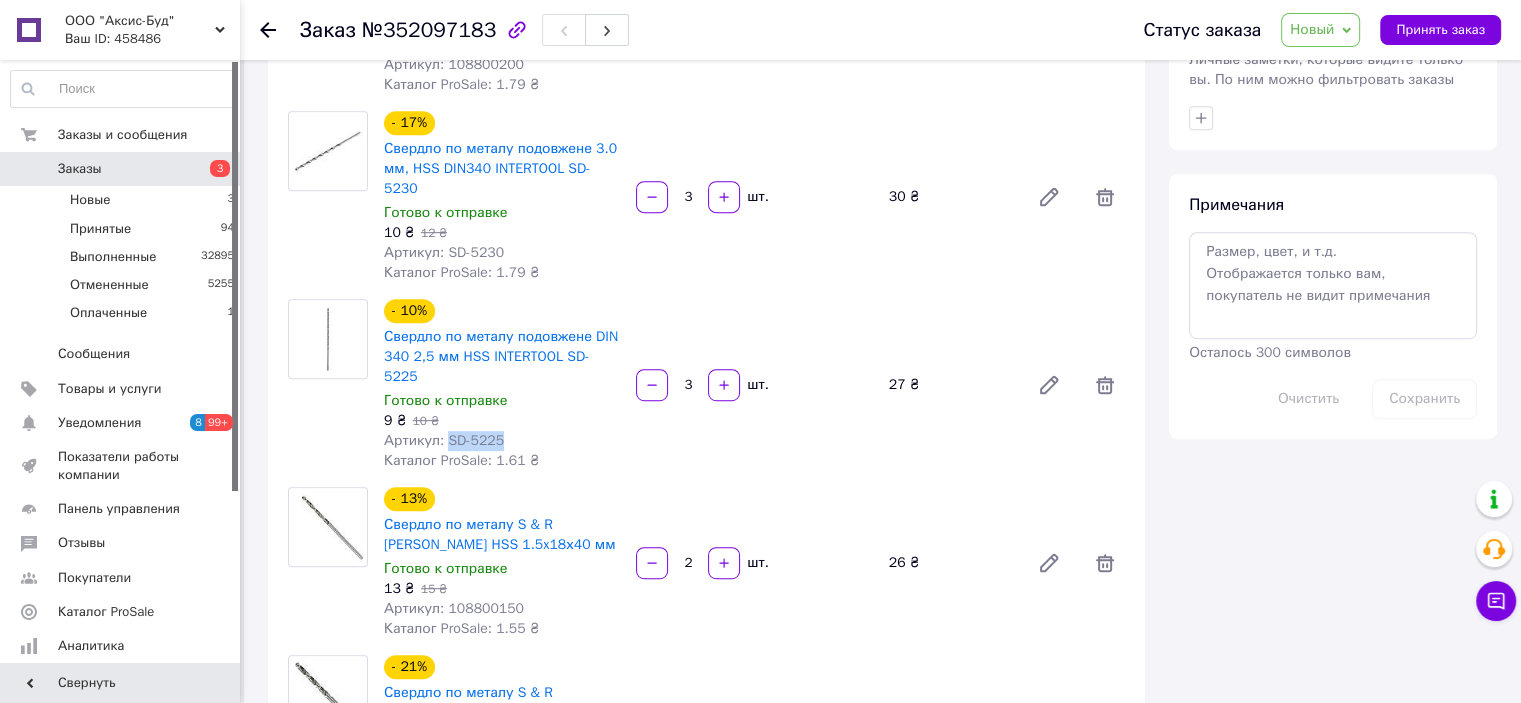 drag, startPoint x: 444, startPoint y: 407, endPoint x: 510, endPoint y: 407, distance: 66 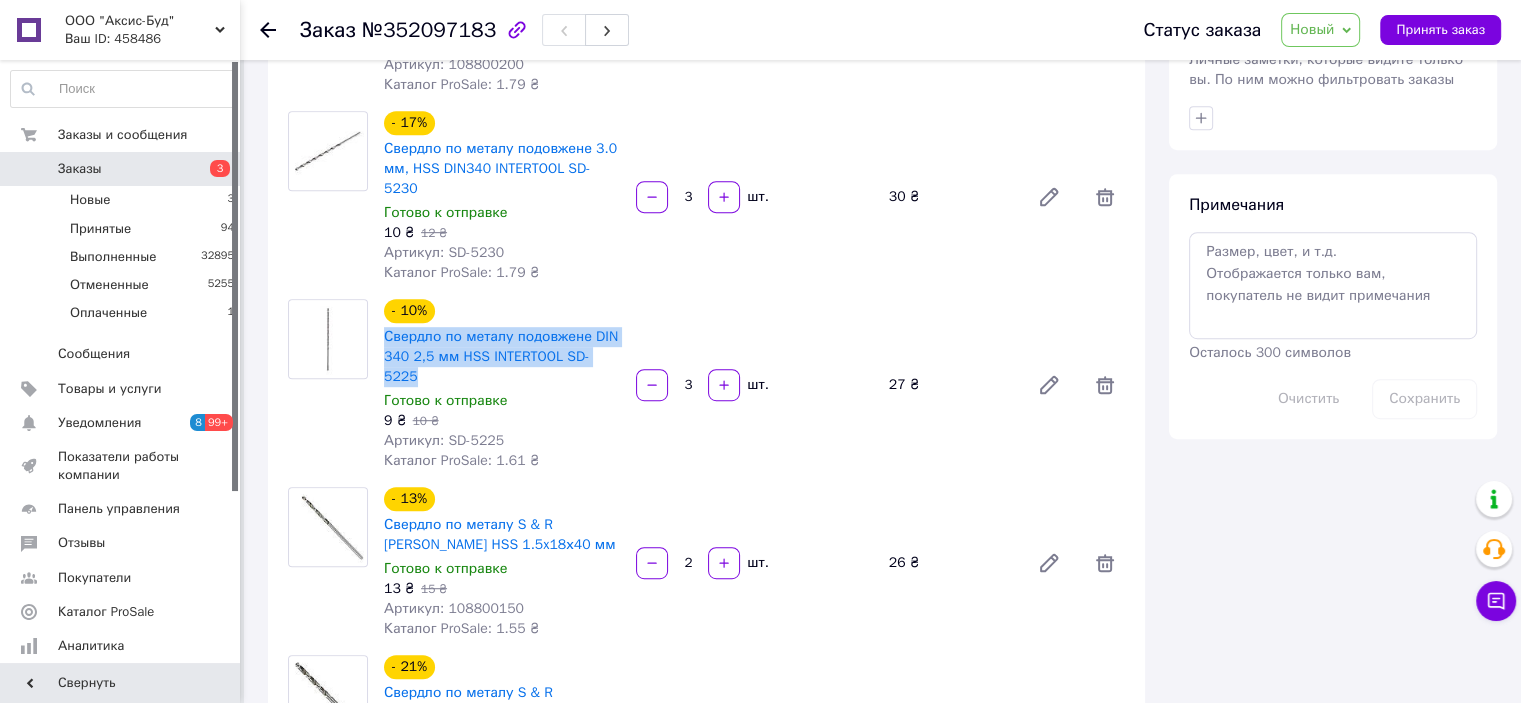 drag, startPoint x: 379, startPoint y: 319, endPoint x: 620, endPoint y: 343, distance: 242.19208 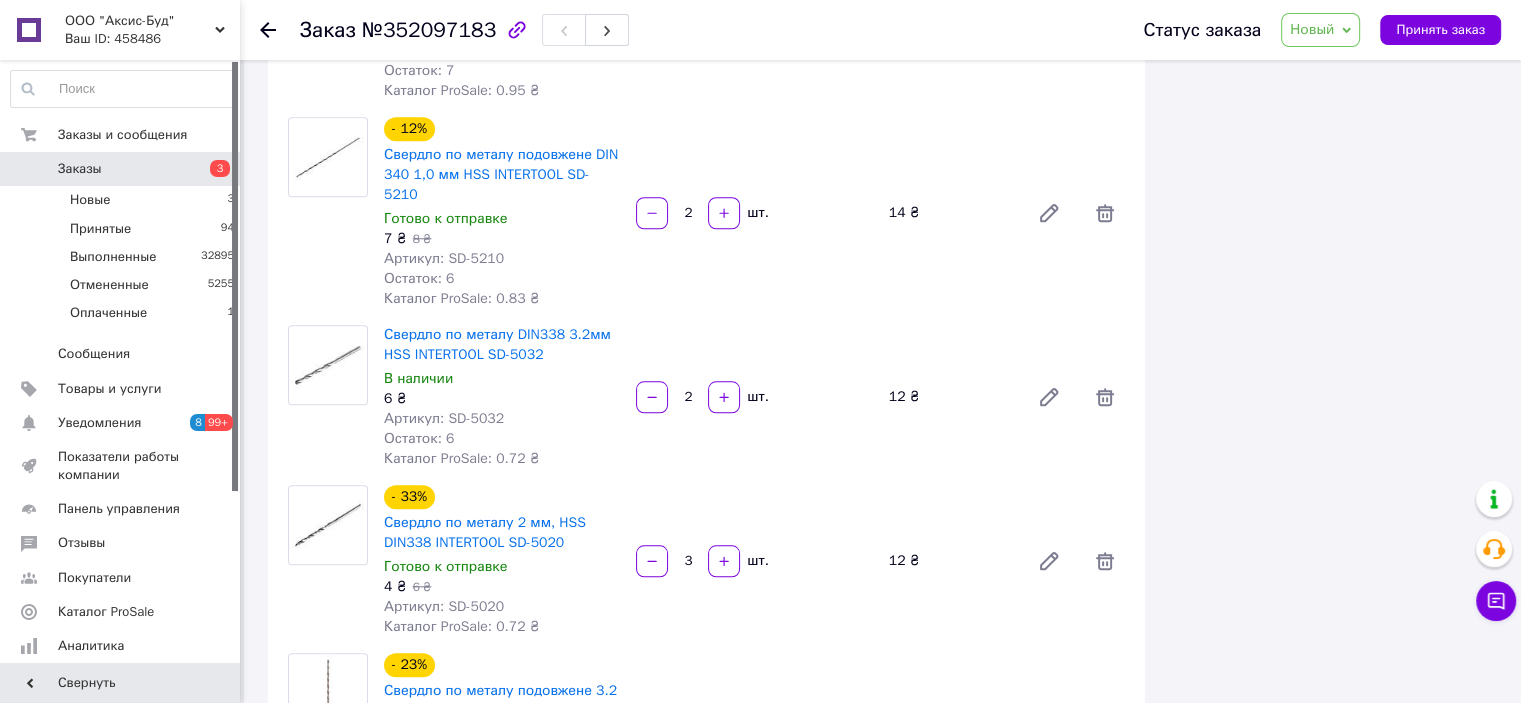 scroll, scrollTop: 1900, scrollLeft: 0, axis: vertical 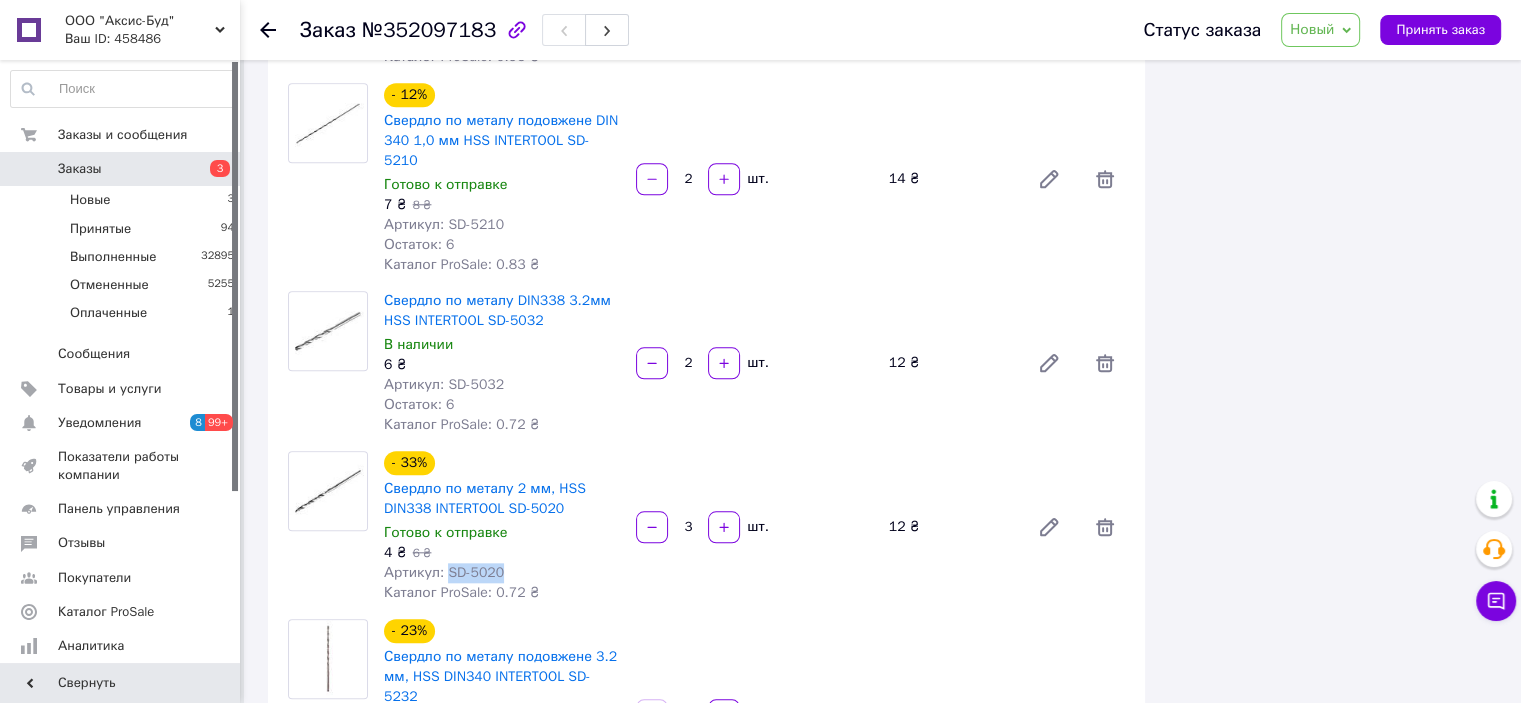 drag, startPoint x: 445, startPoint y: 520, endPoint x: 567, endPoint y: 520, distance: 122 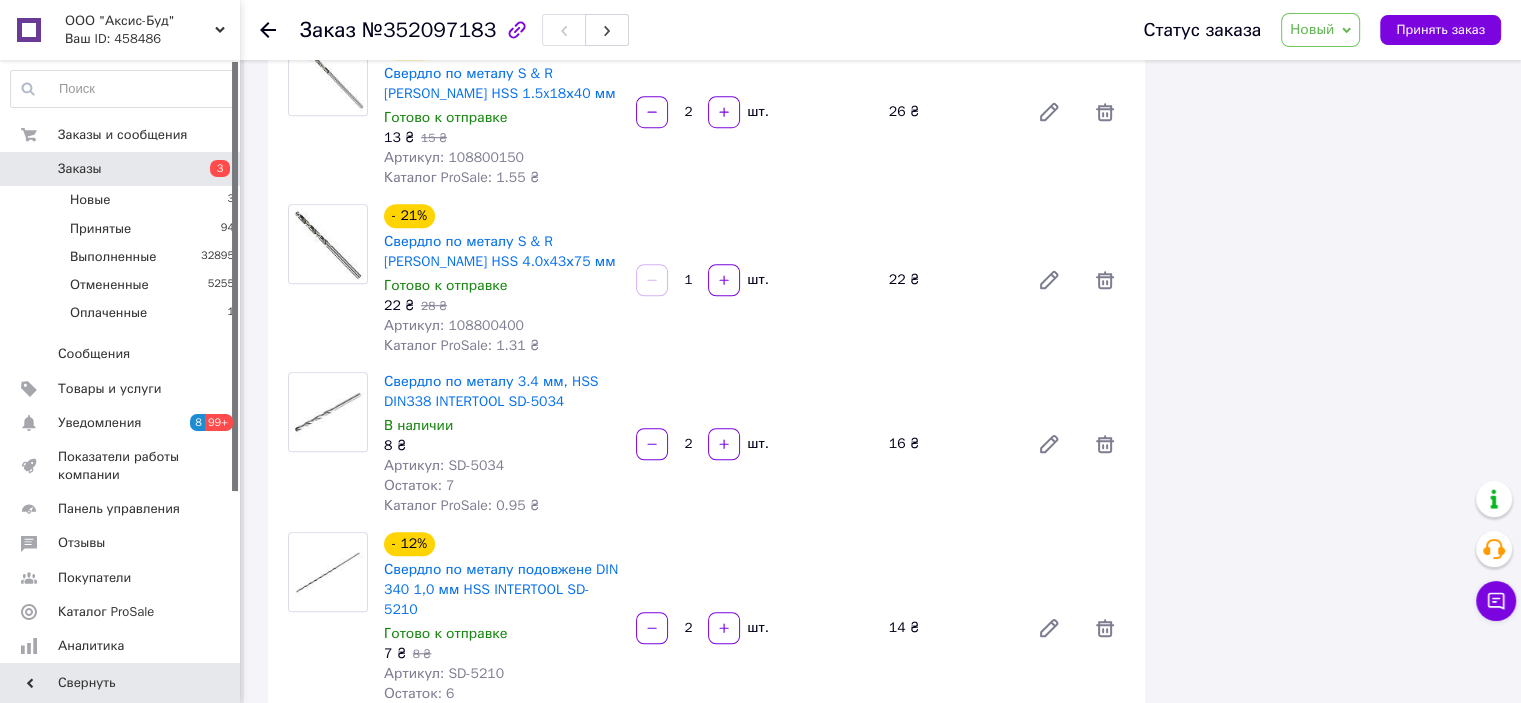 scroll, scrollTop: 1500, scrollLeft: 0, axis: vertical 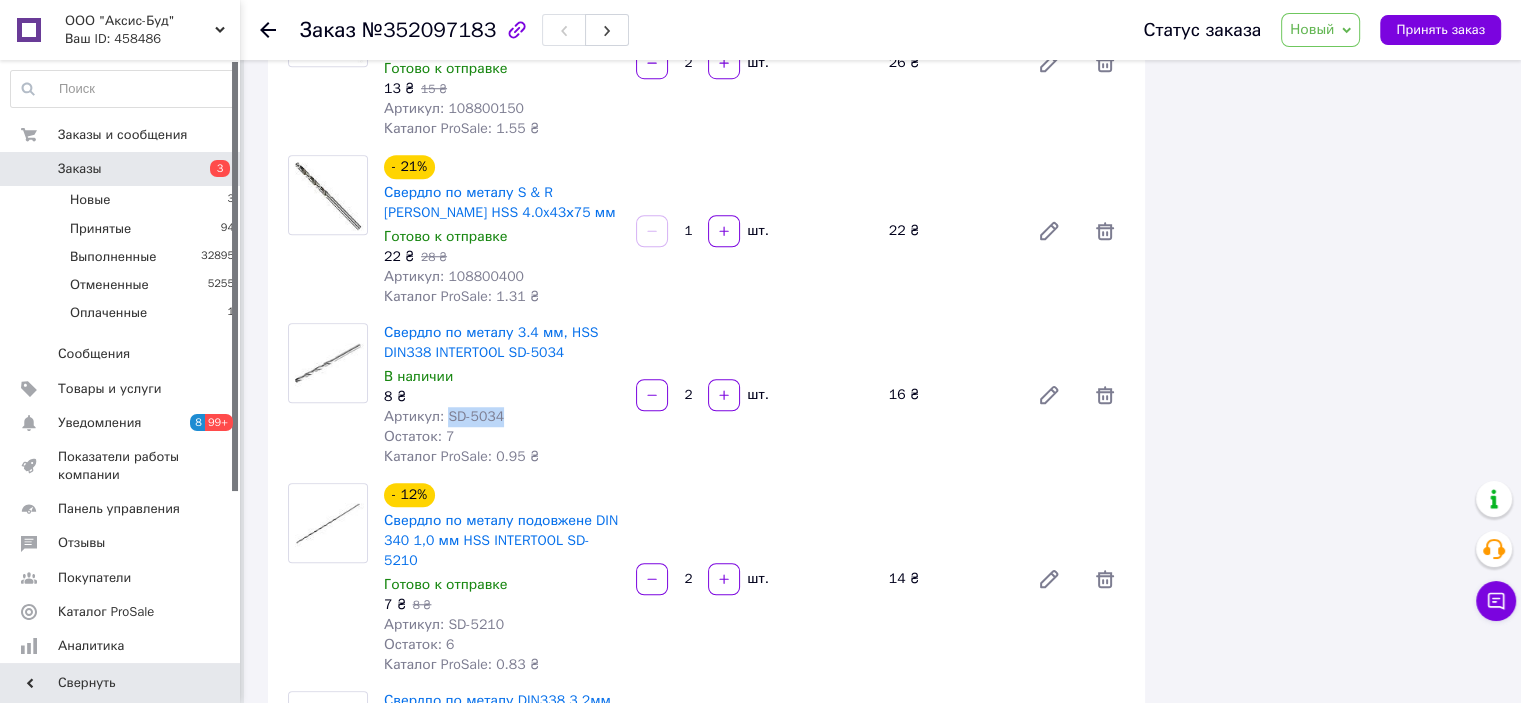 drag, startPoint x: 444, startPoint y: 381, endPoint x: 504, endPoint y: 382, distance: 60.00833 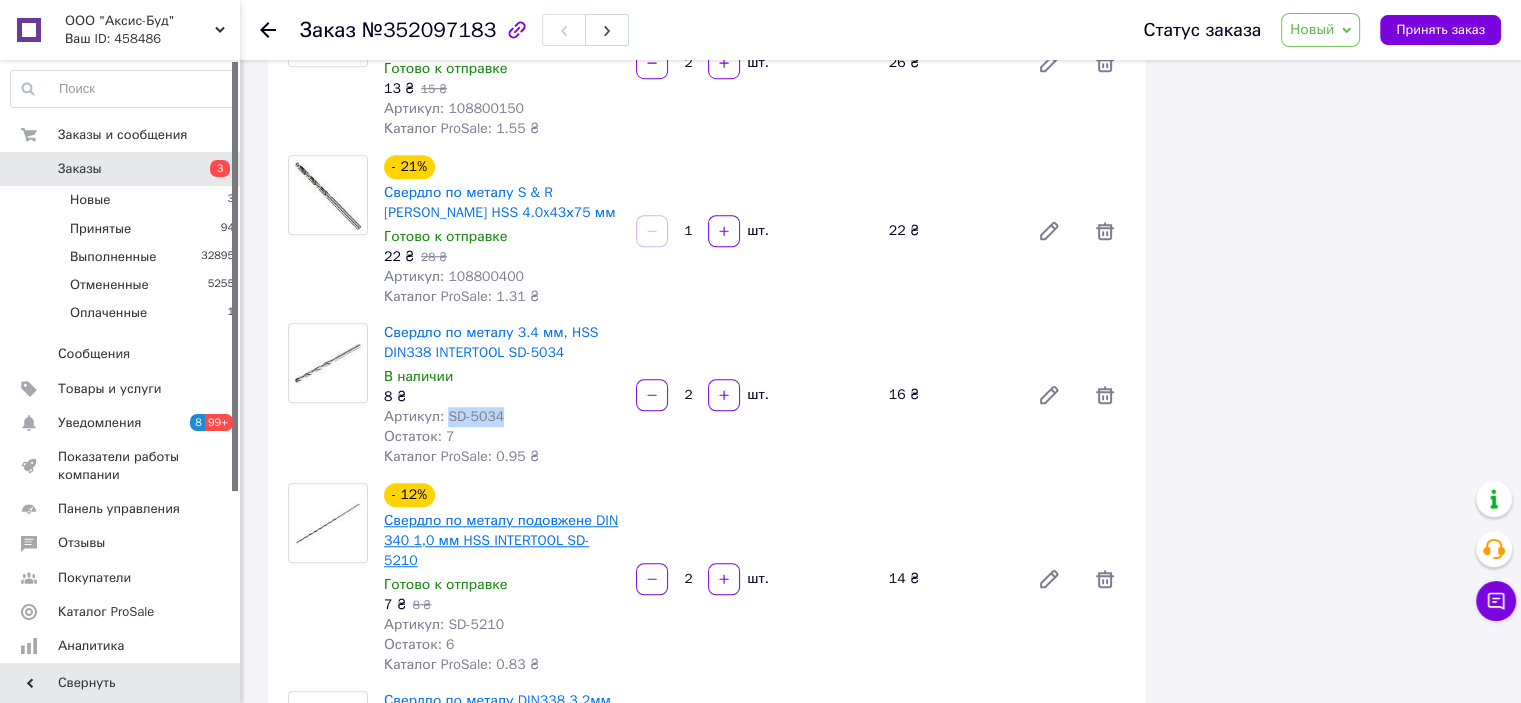 scroll, scrollTop: 1600, scrollLeft: 0, axis: vertical 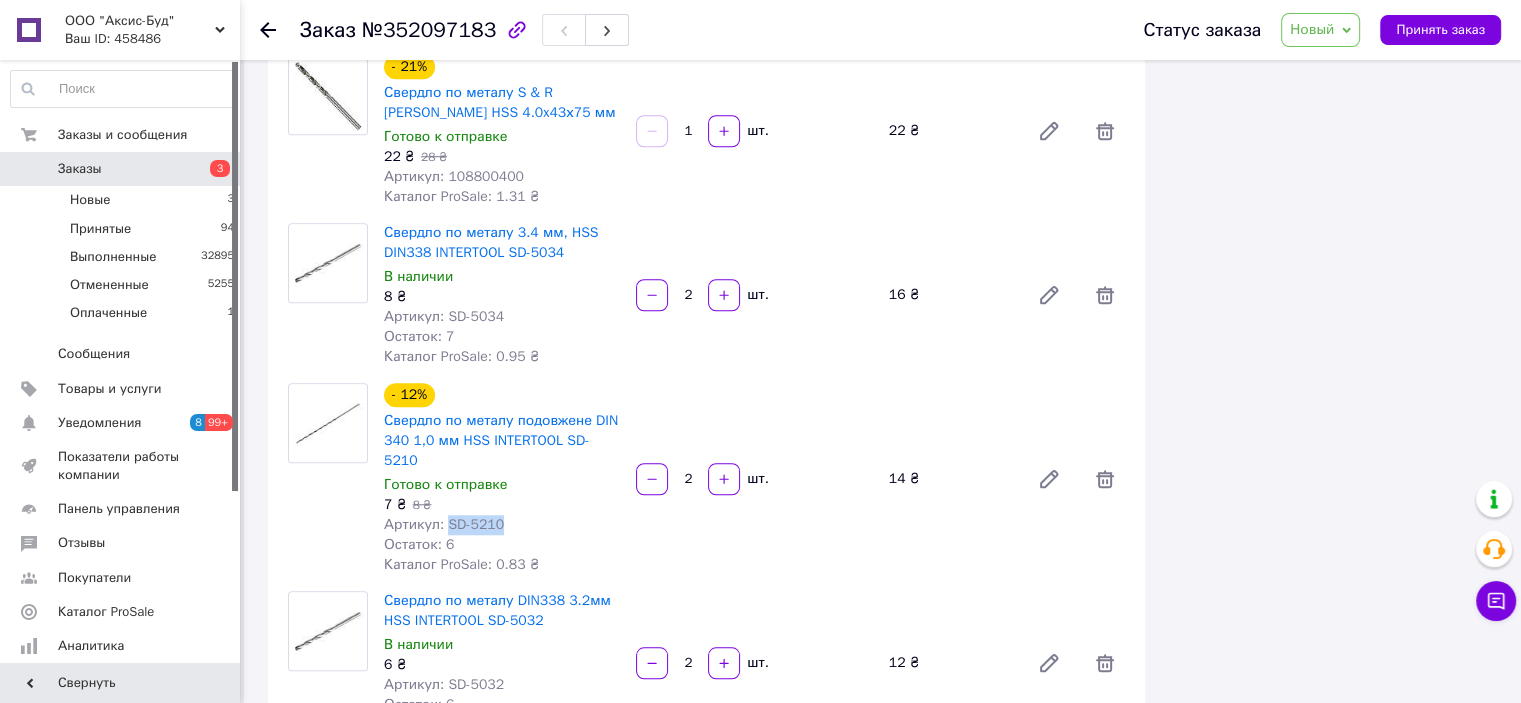 drag, startPoint x: 443, startPoint y: 475, endPoint x: 533, endPoint y: 475, distance: 90 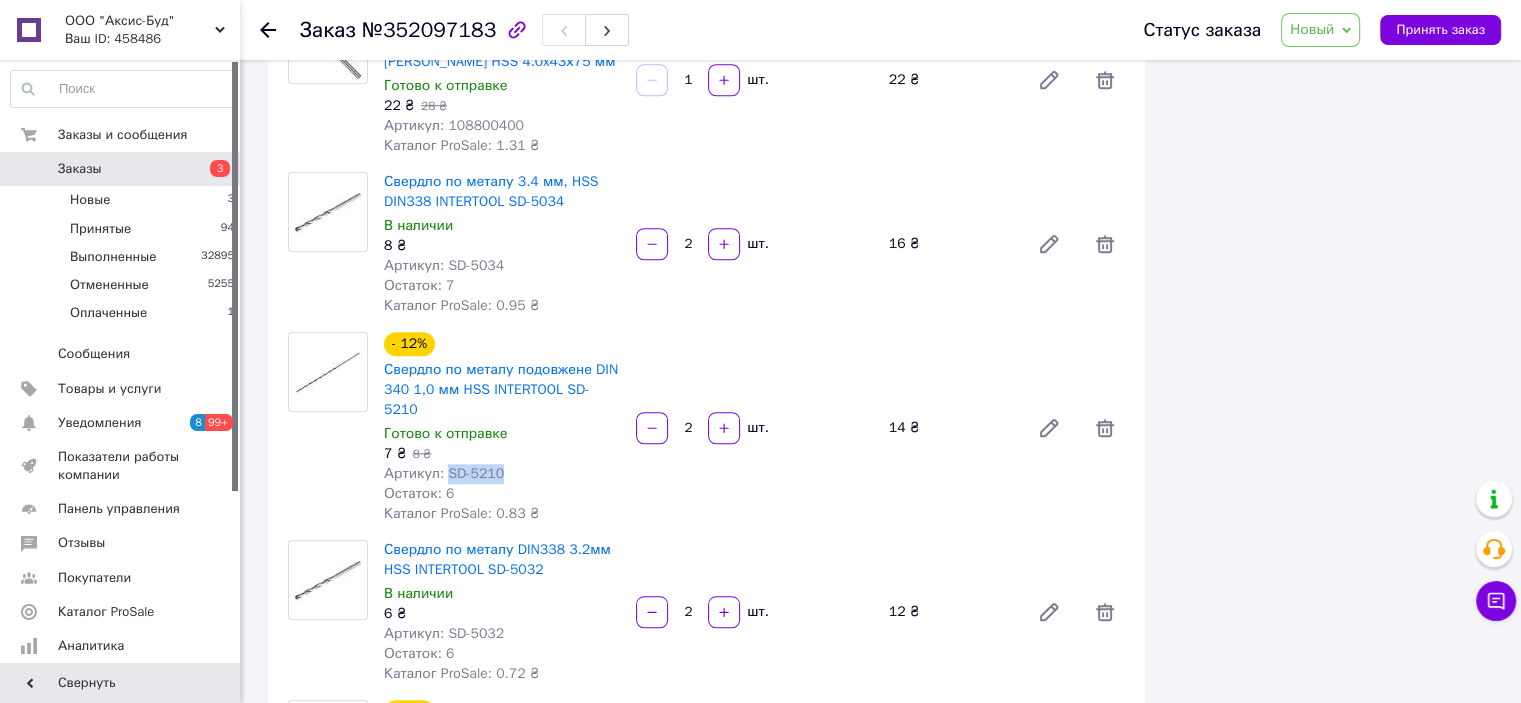 scroll, scrollTop: 1700, scrollLeft: 0, axis: vertical 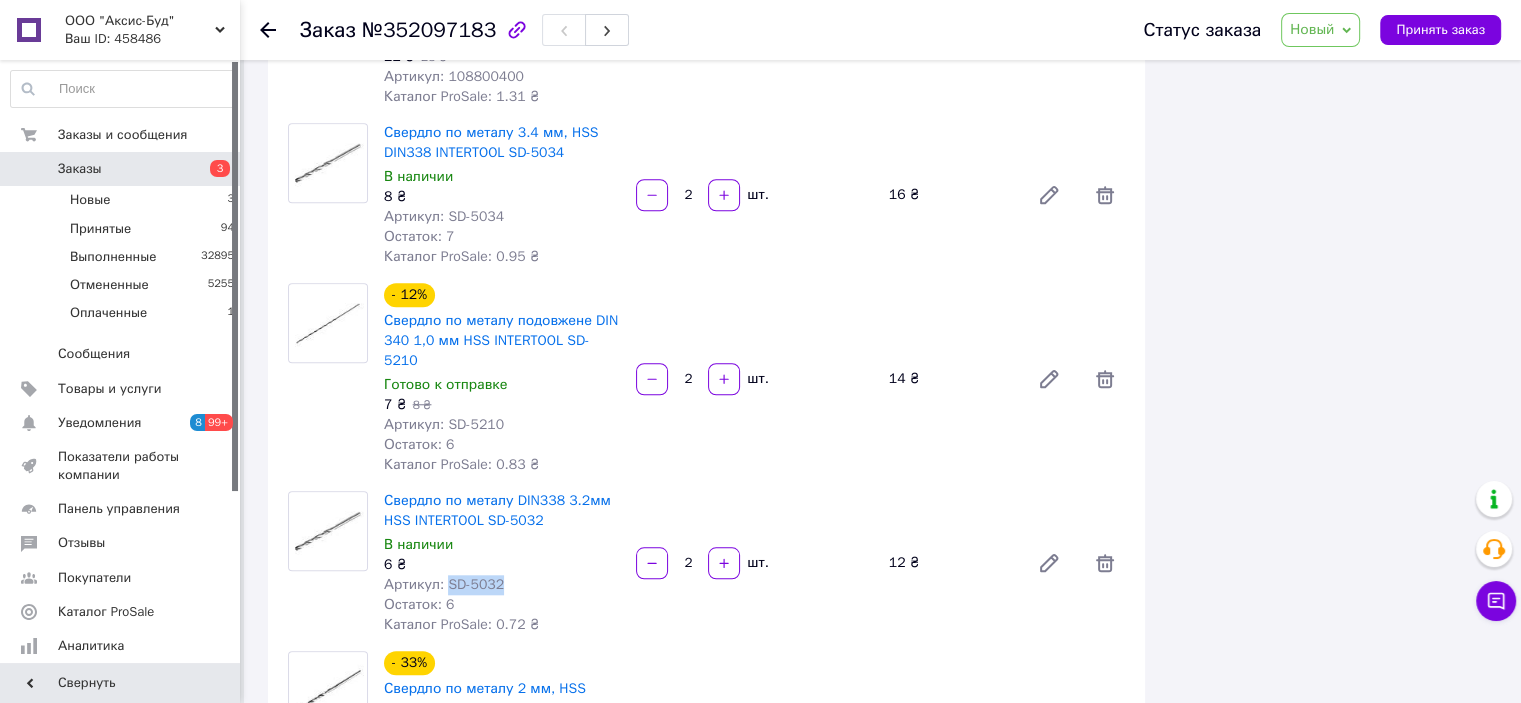 drag, startPoint x: 444, startPoint y: 534, endPoint x: 520, endPoint y: 535, distance: 76.00658 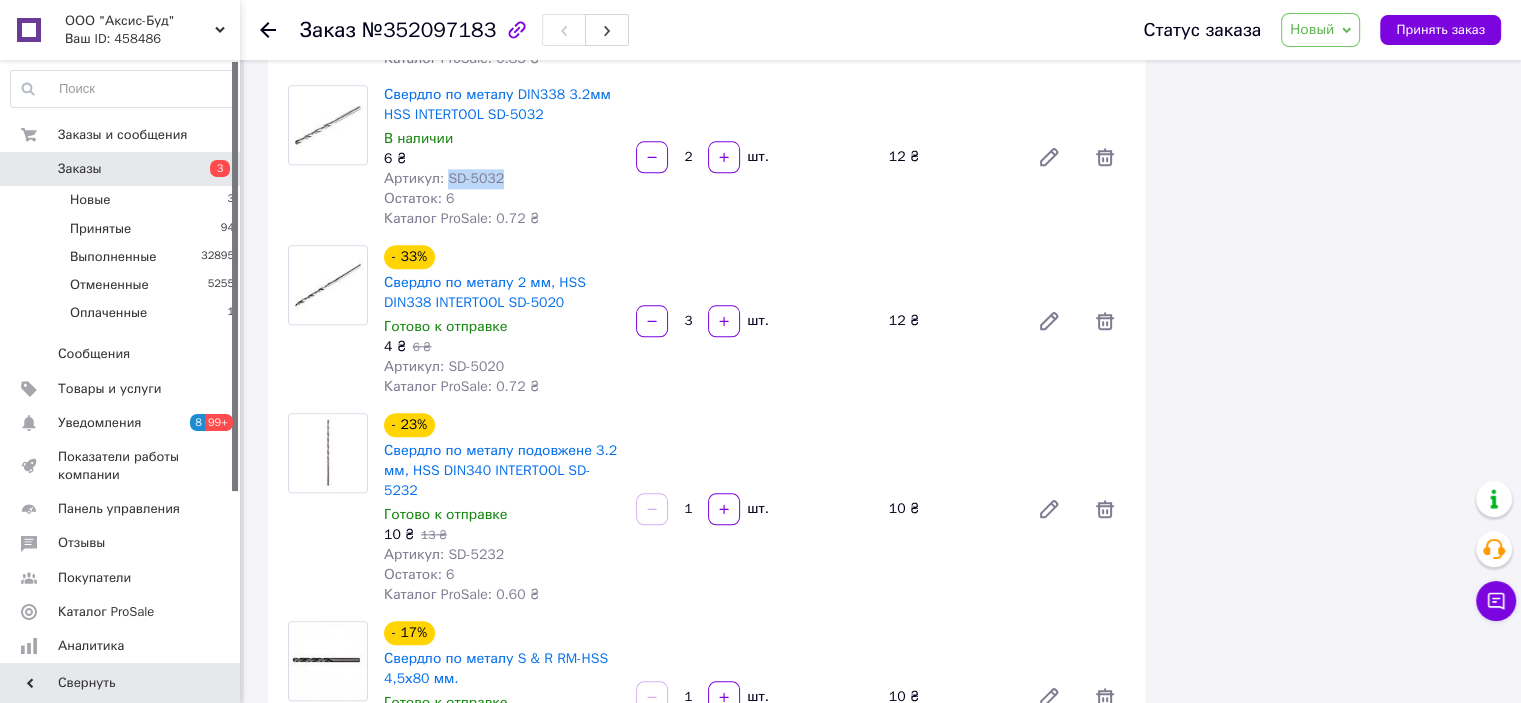 scroll, scrollTop: 2200, scrollLeft: 0, axis: vertical 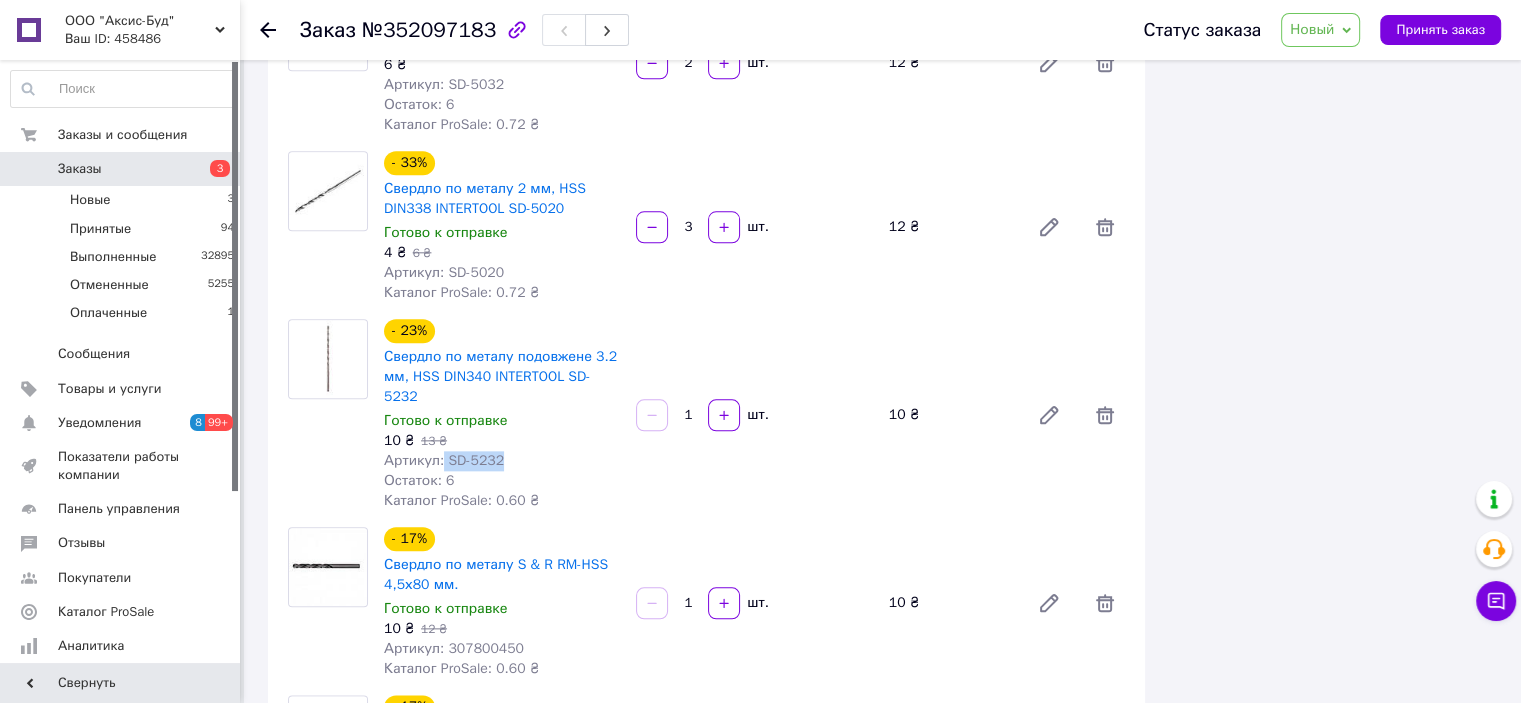 drag, startPoint x: 459, startPoint y: 388, endPoint x: 544, endPoint y: 388, distance: 85 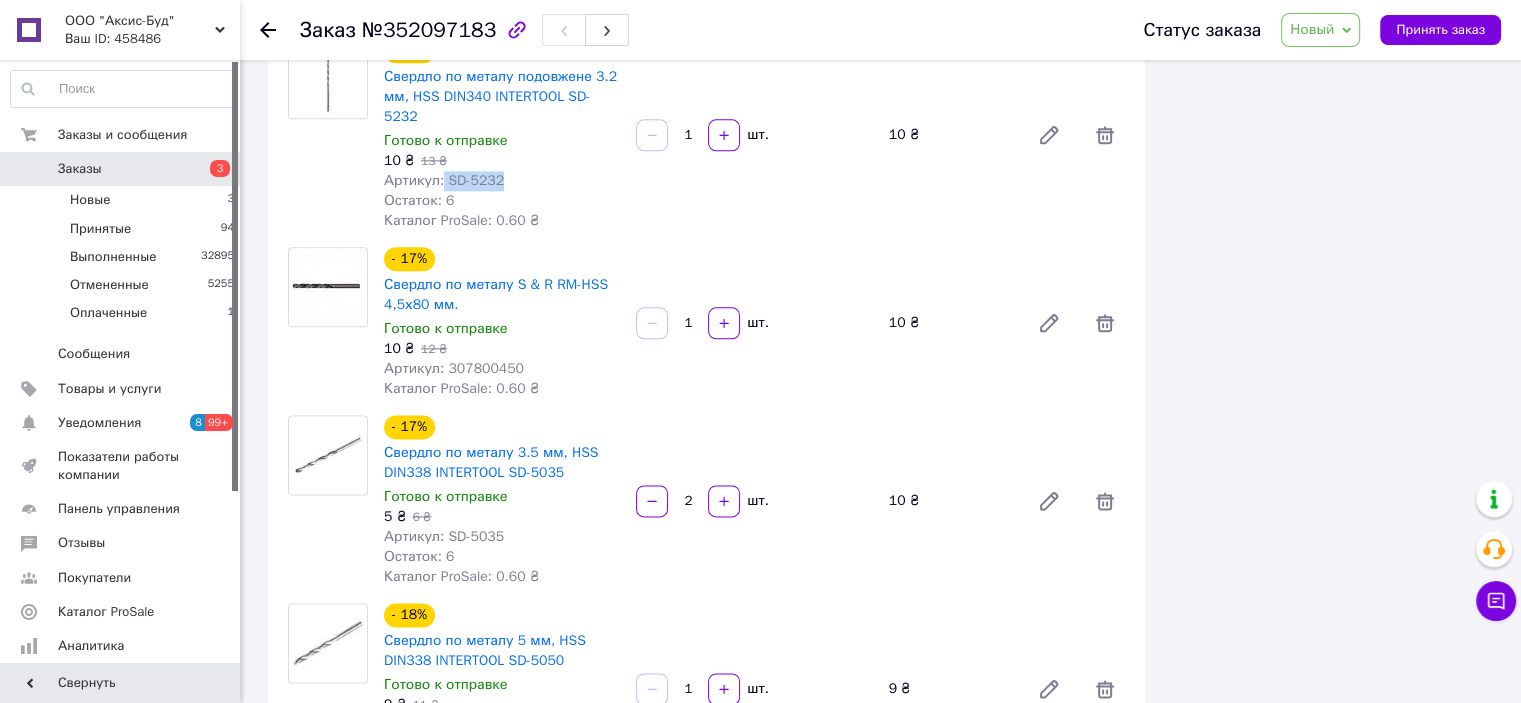 scroll, scrollTop: 2500, scrollLeft: 0, axis: vertical 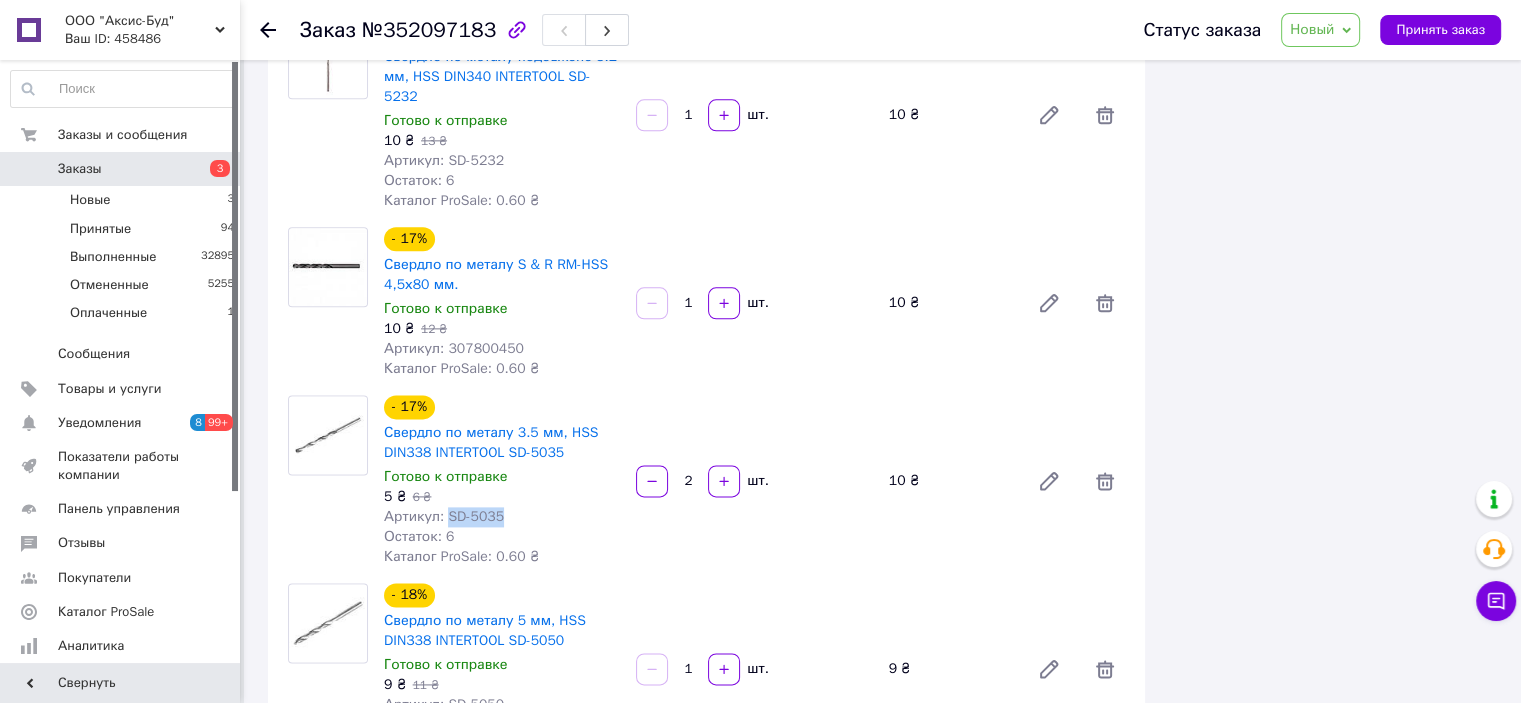 drag, startPoint x: 444, startPoint y: 445, endPoint x: 513, endPoint y: 447, distance: 69.02898 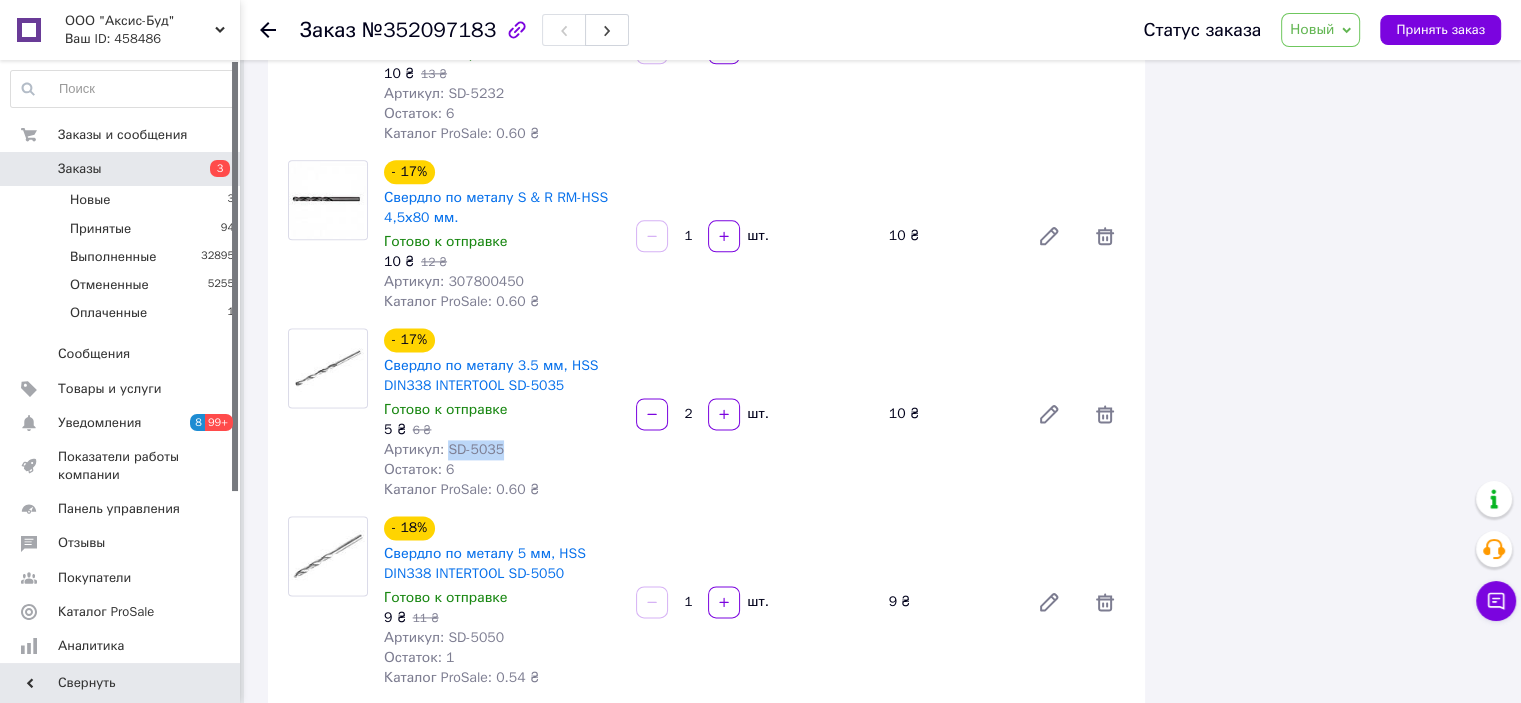 scroll, scrollTop: 2600, scrollLeft: 0, axis: vertical 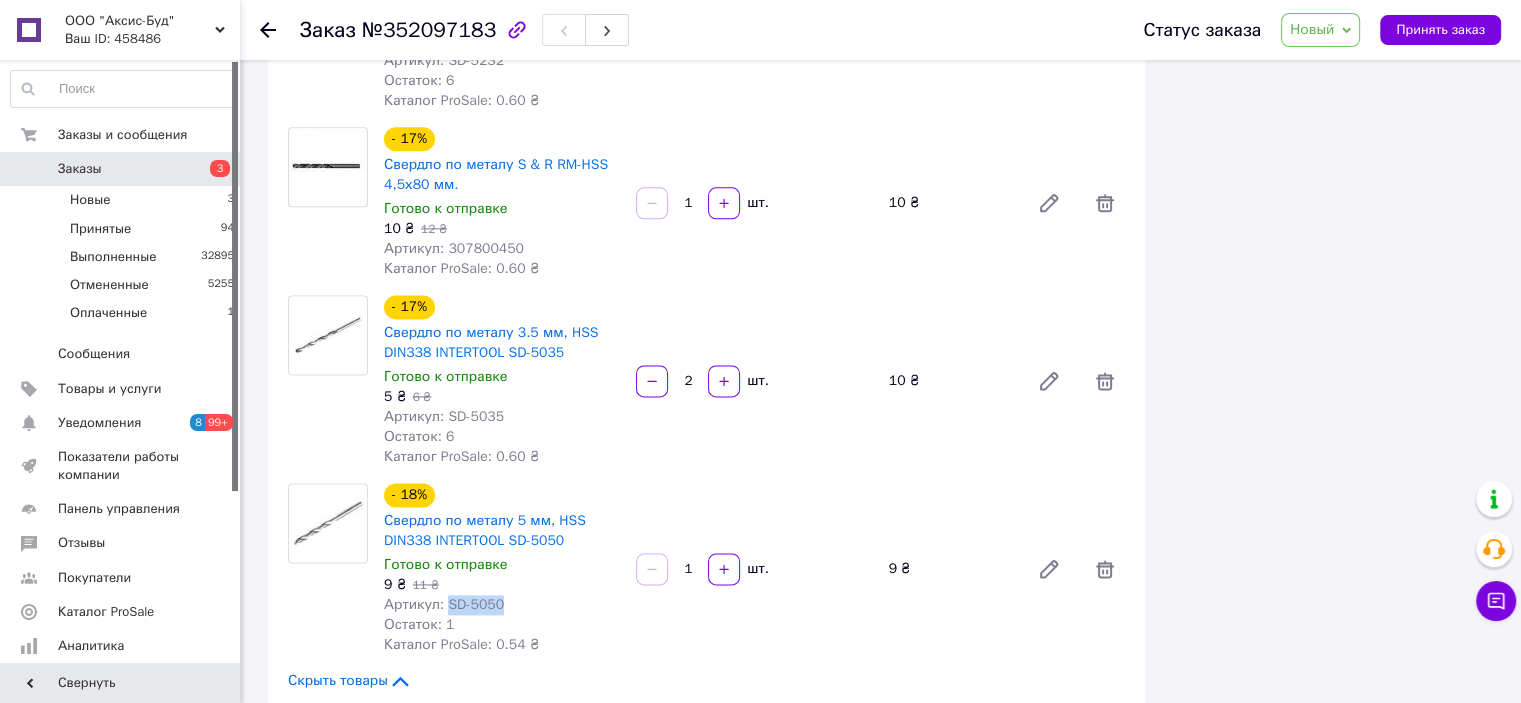 drag, startPoint x: 444, startPoint y: 533, endPoint x: 523, endPoint y: 533, distance: 79 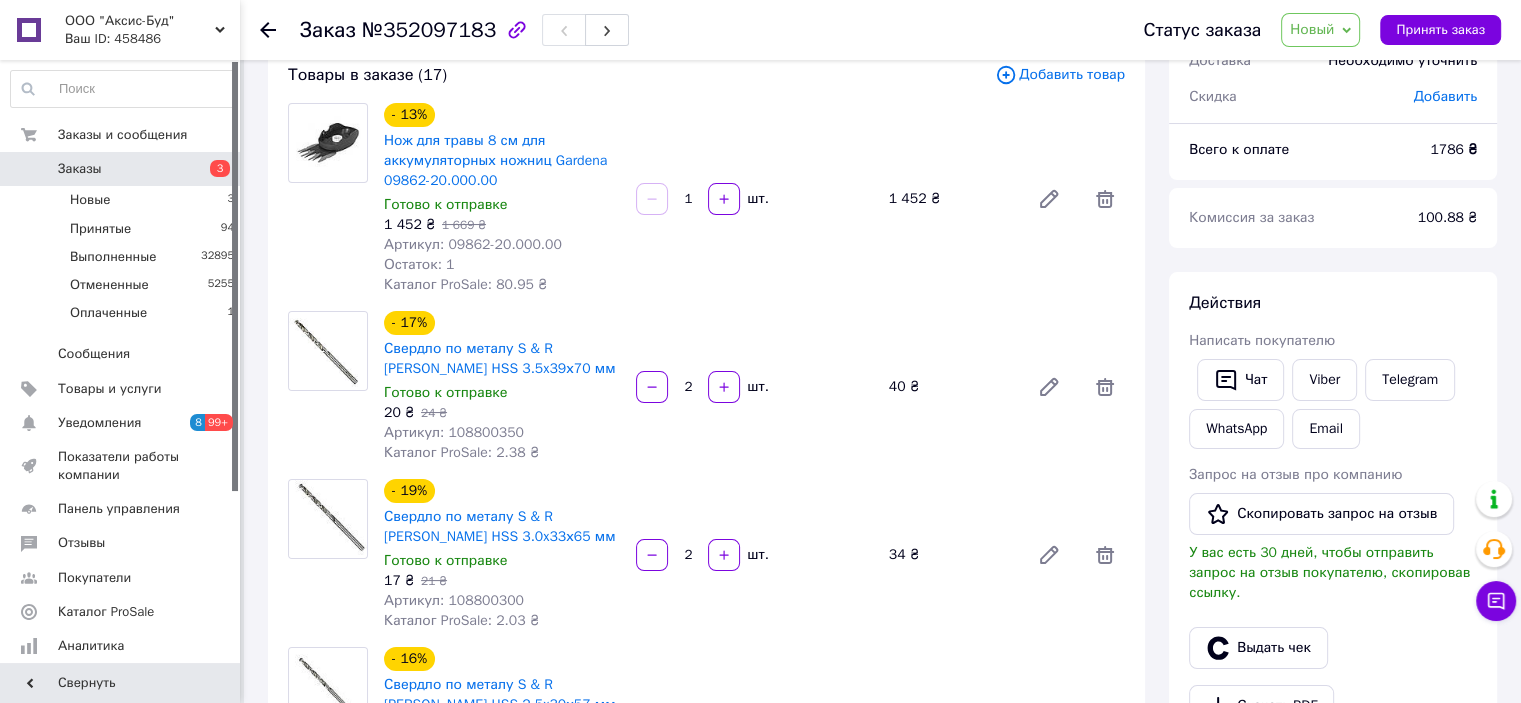 scroll, scrollTop: 0, scrollLeft: 0, axis: both 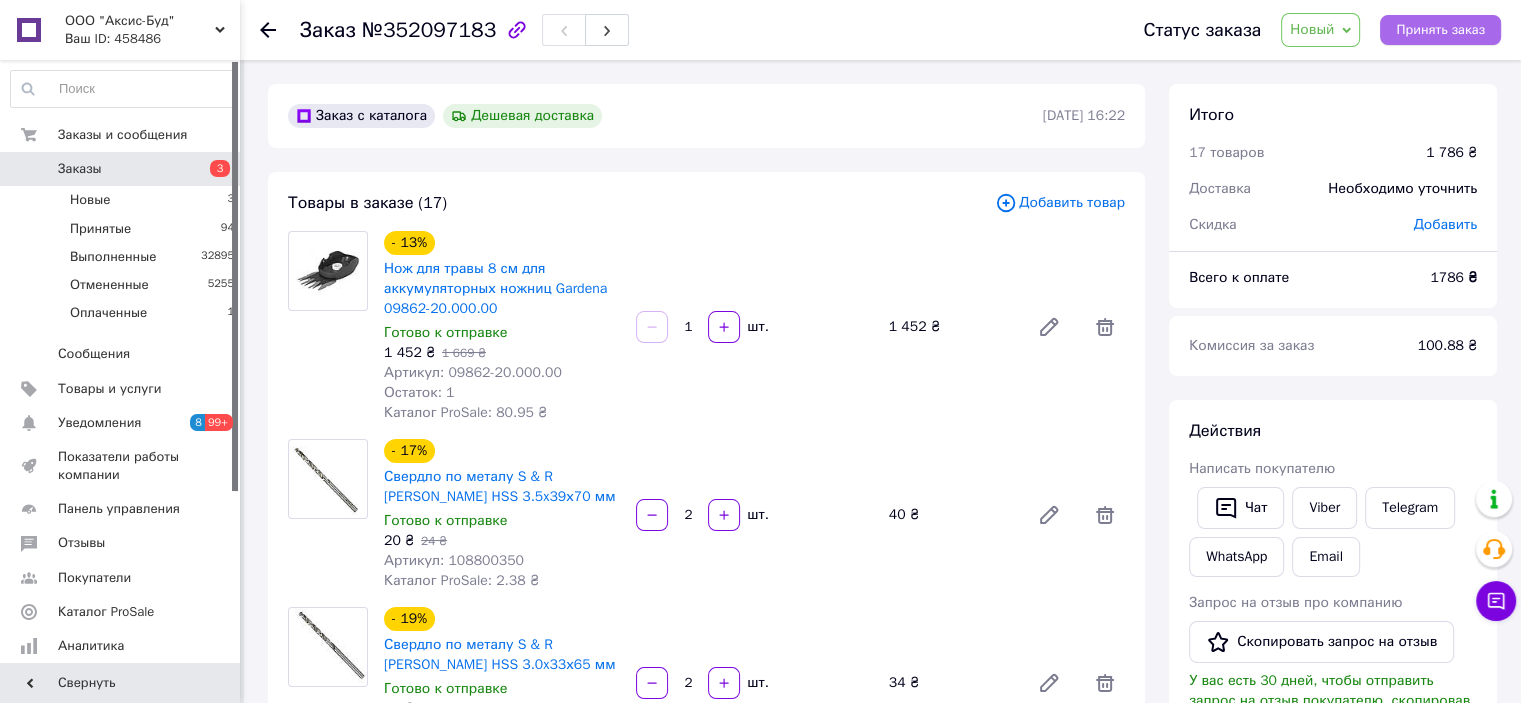 click on "Принять заказ" at bounding box center (1440, 30) 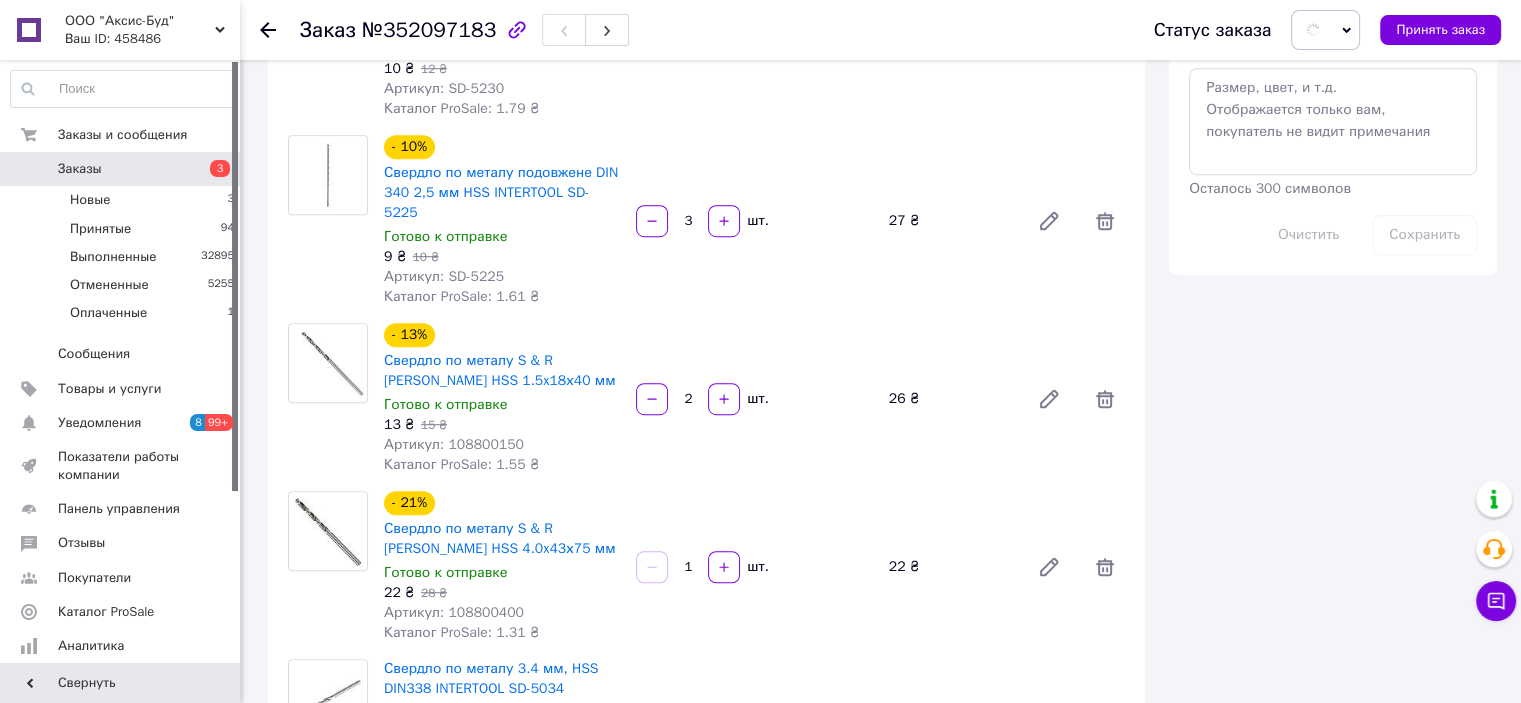 scroll, scrollTop: 1000, scrollLeft: 0, axis: vertical 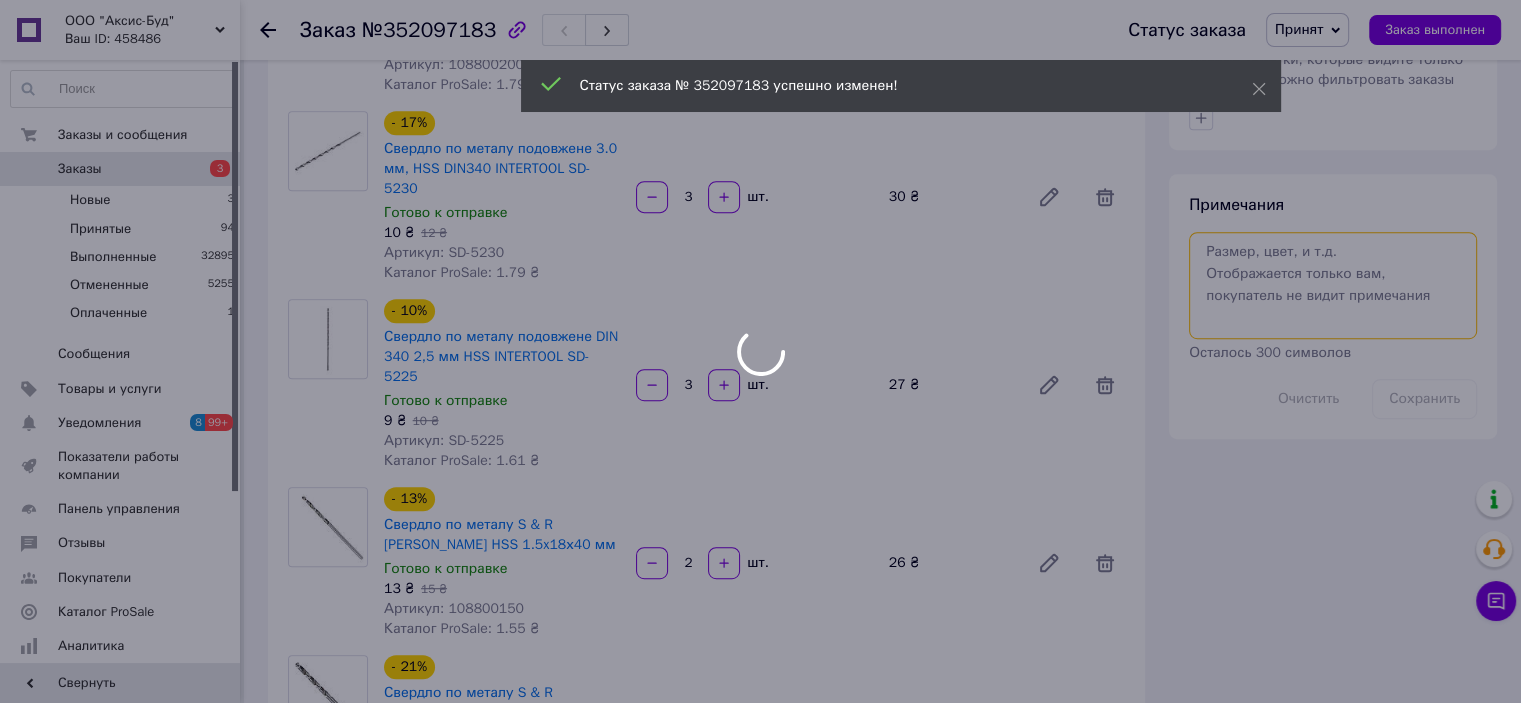 click at bounding box center (1333, 285) 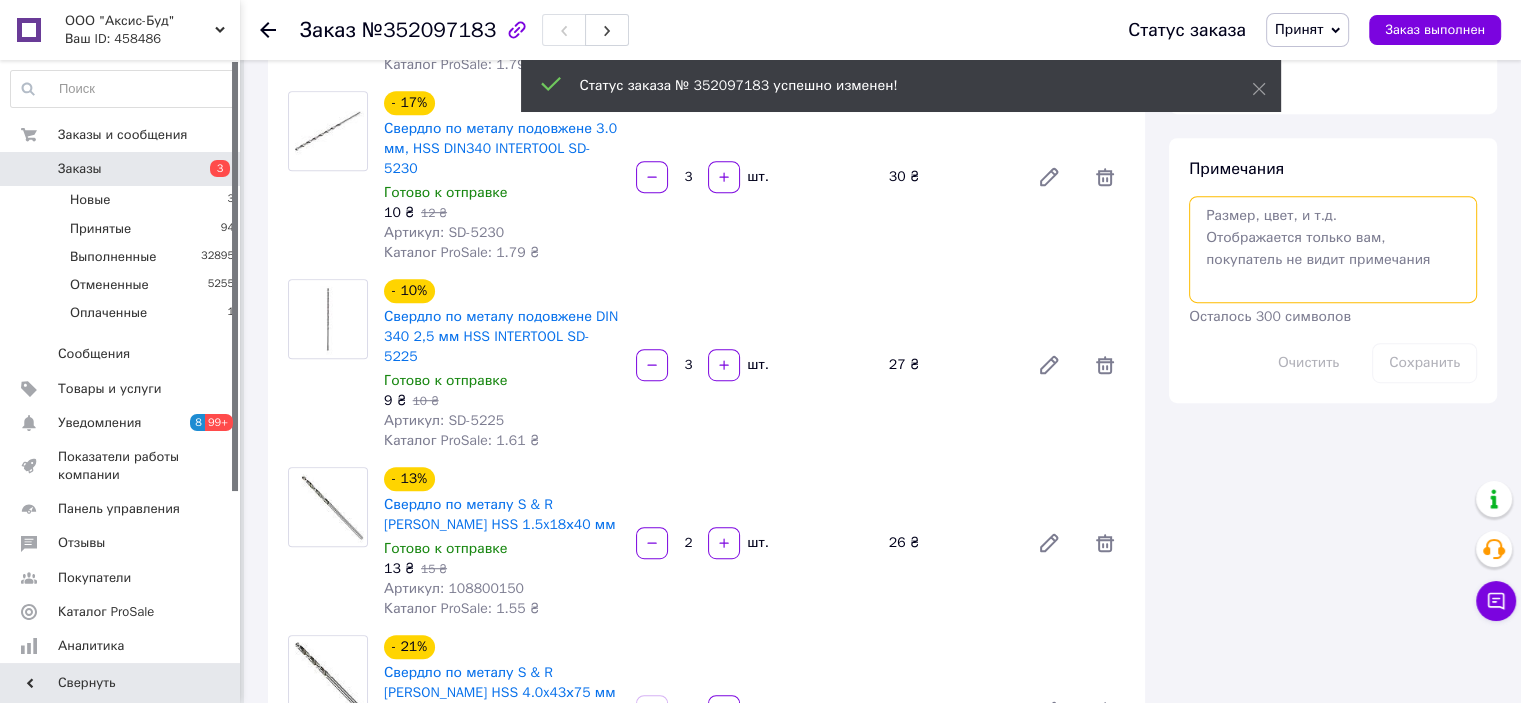 scroll, scrollTop: 980, scrollLeft: 0, axis: vertical 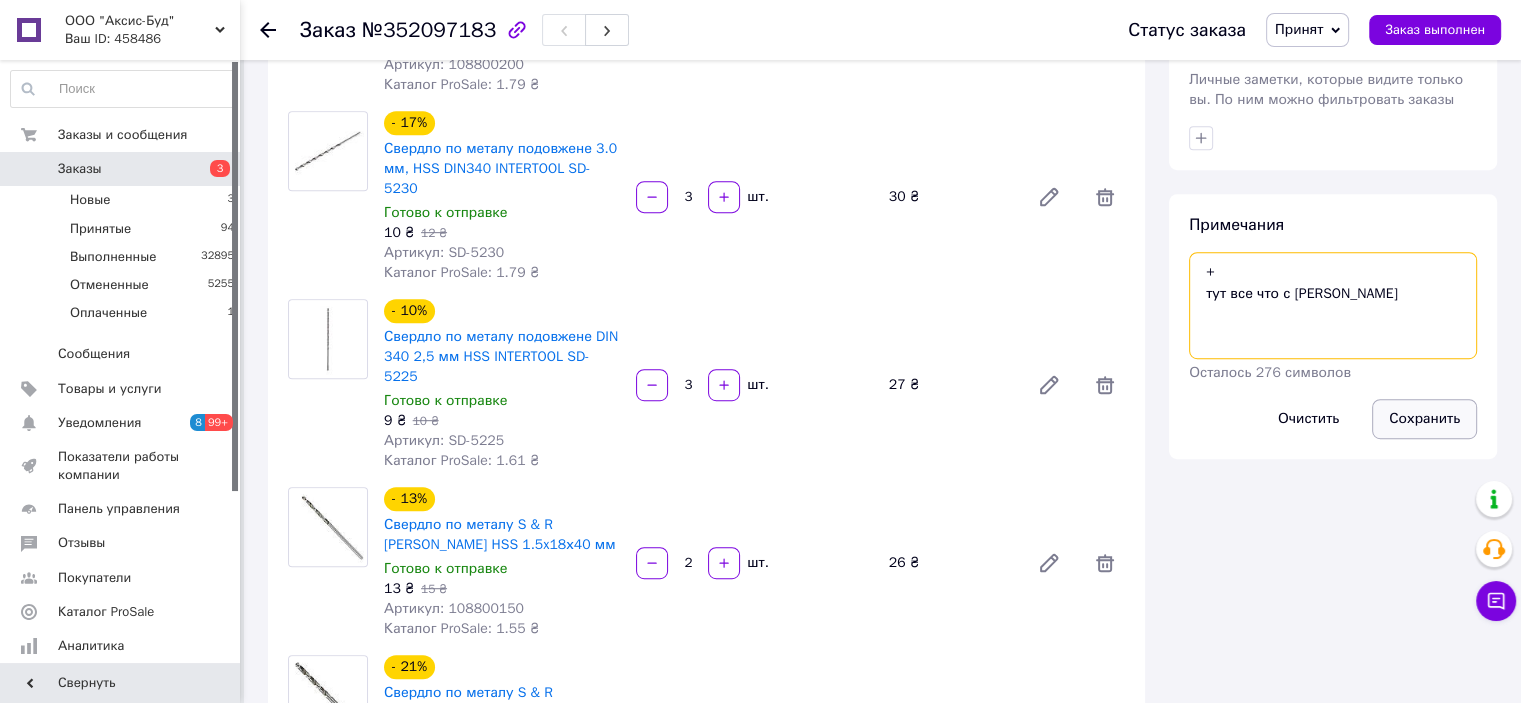 type on "+
тут все что с Альцеста" 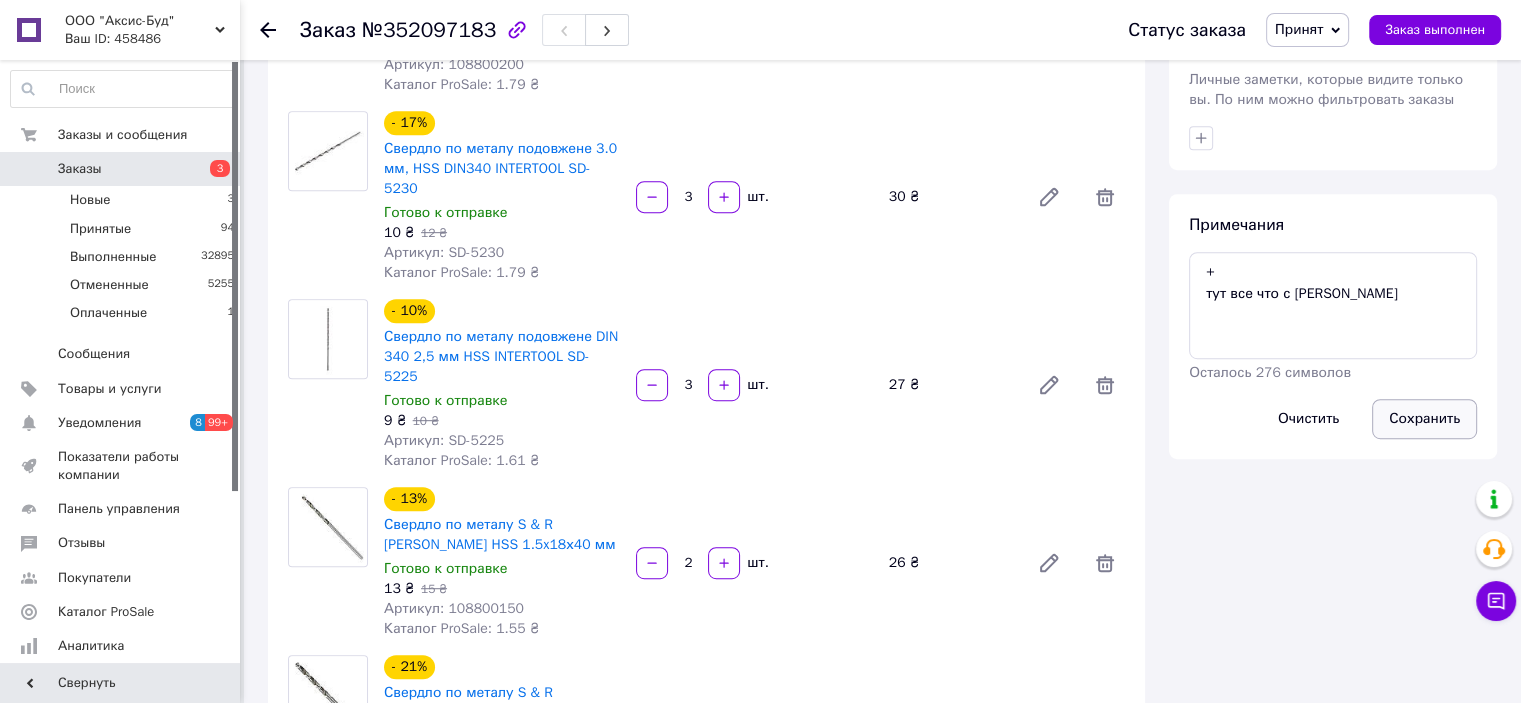 click on "Сохранить" at bounding box center (1424, 419) 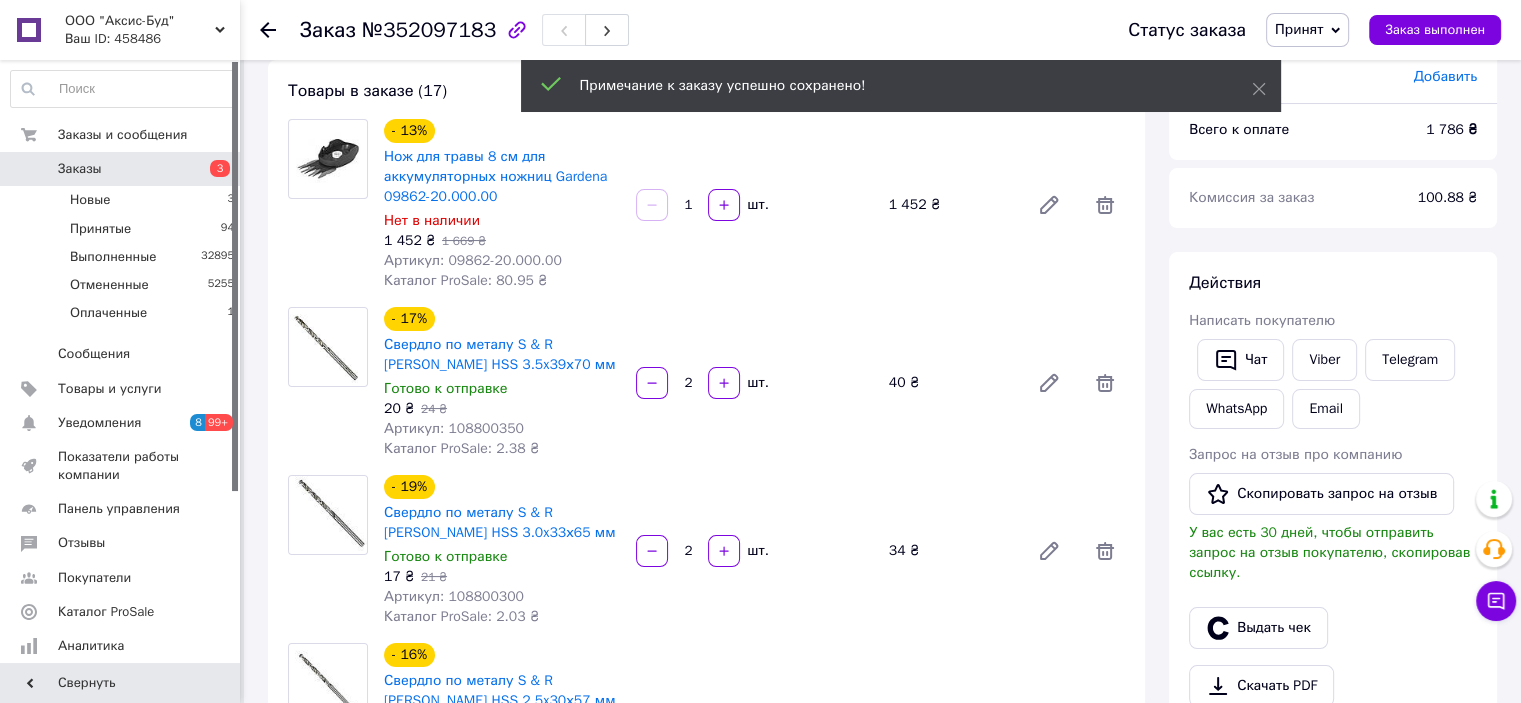 scroll, scrollTop: 0, scrollLeft: 0, axis: both 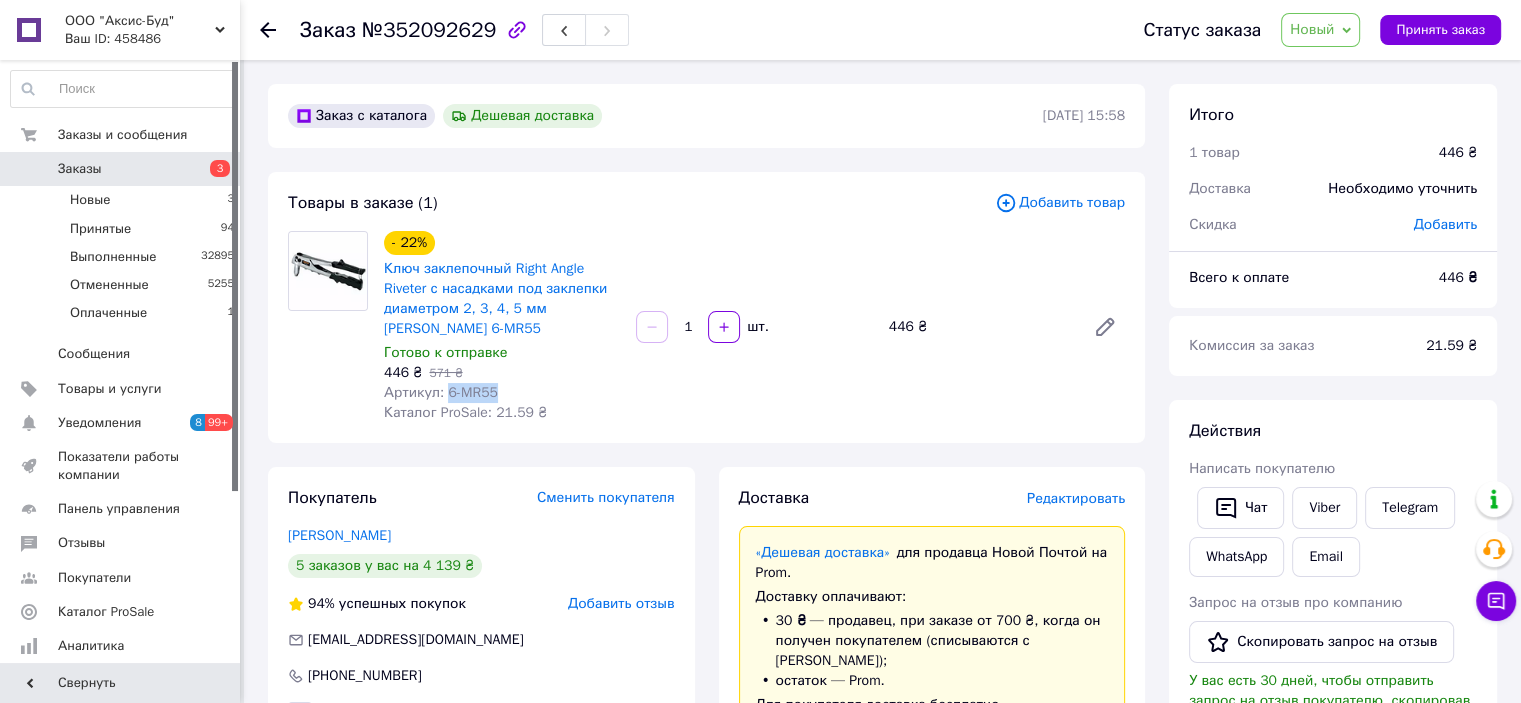 drag, startPoint x: 445, startPoint y: 390, endPoint x: 504, endPoint y: 390, distance: 59 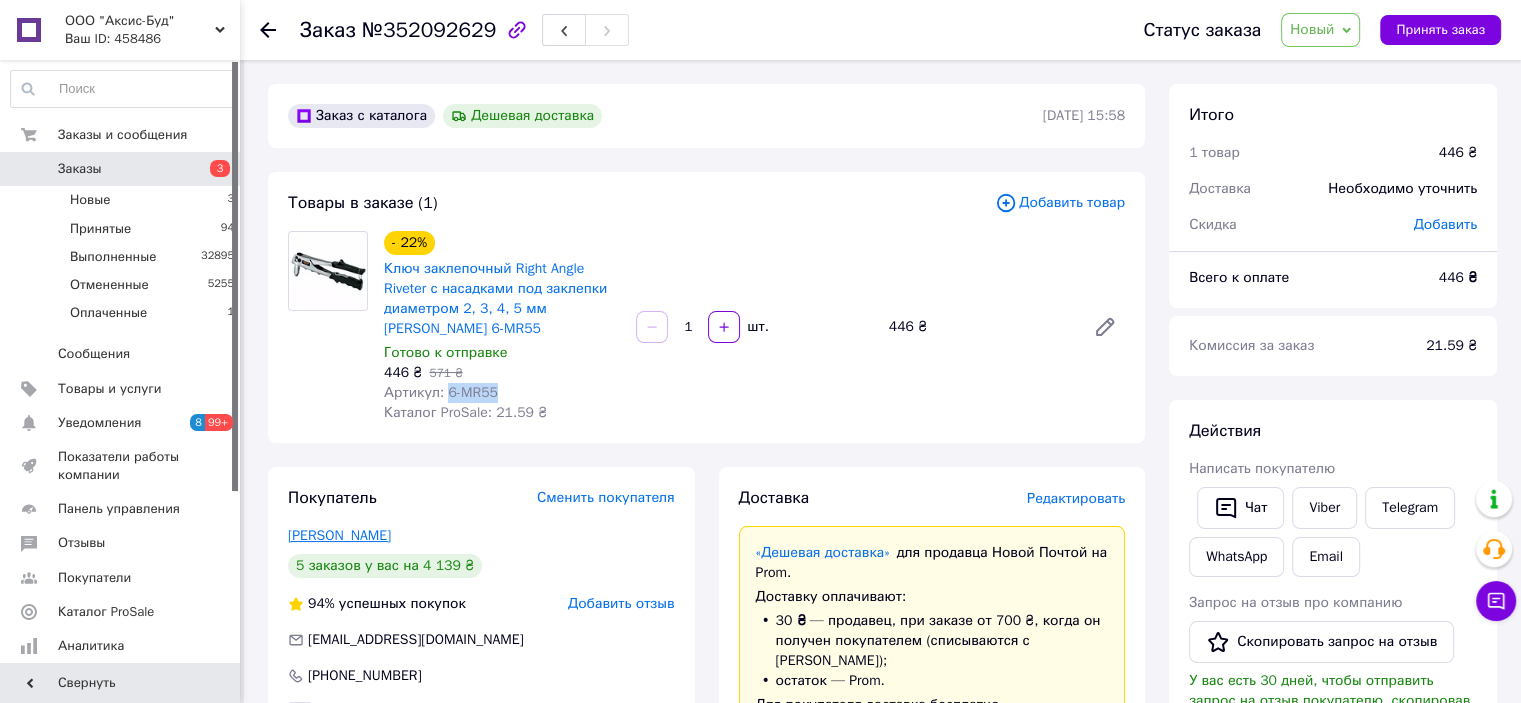 copy on "6-MR55" 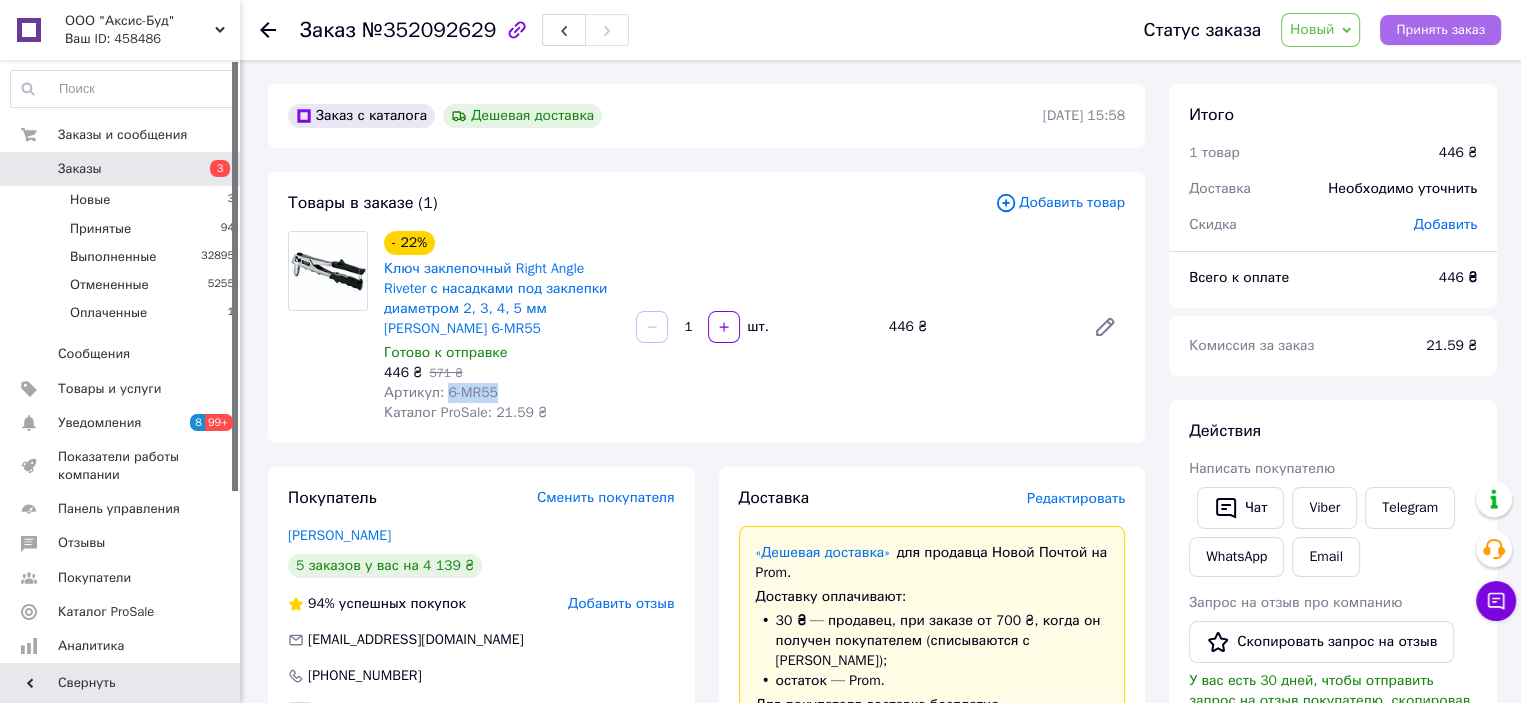 click on "Принять заказ" at bounding box center (1440, 30) 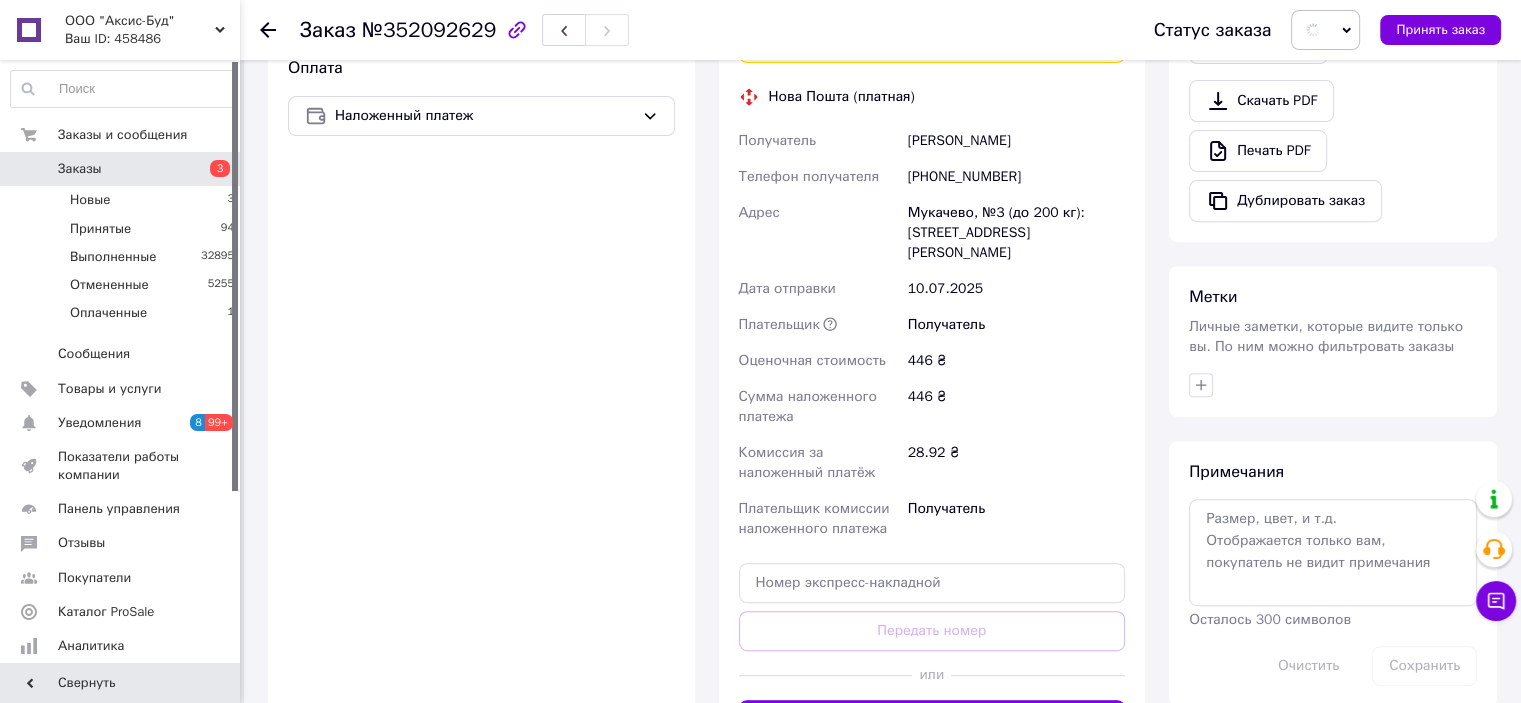 scroll, scrollTop: 900, scrollLeft: 0, axis: vertical 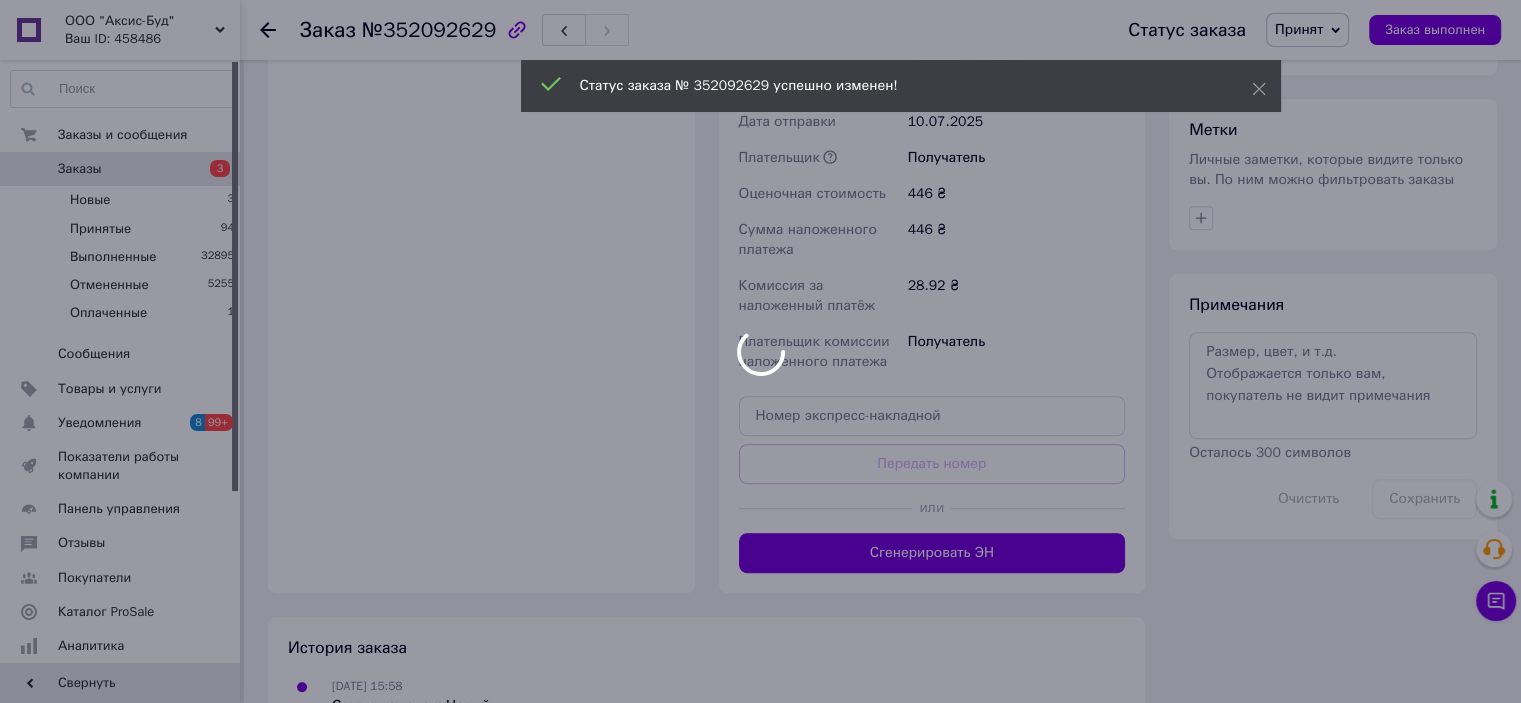 click at bounding box center [760, 351] 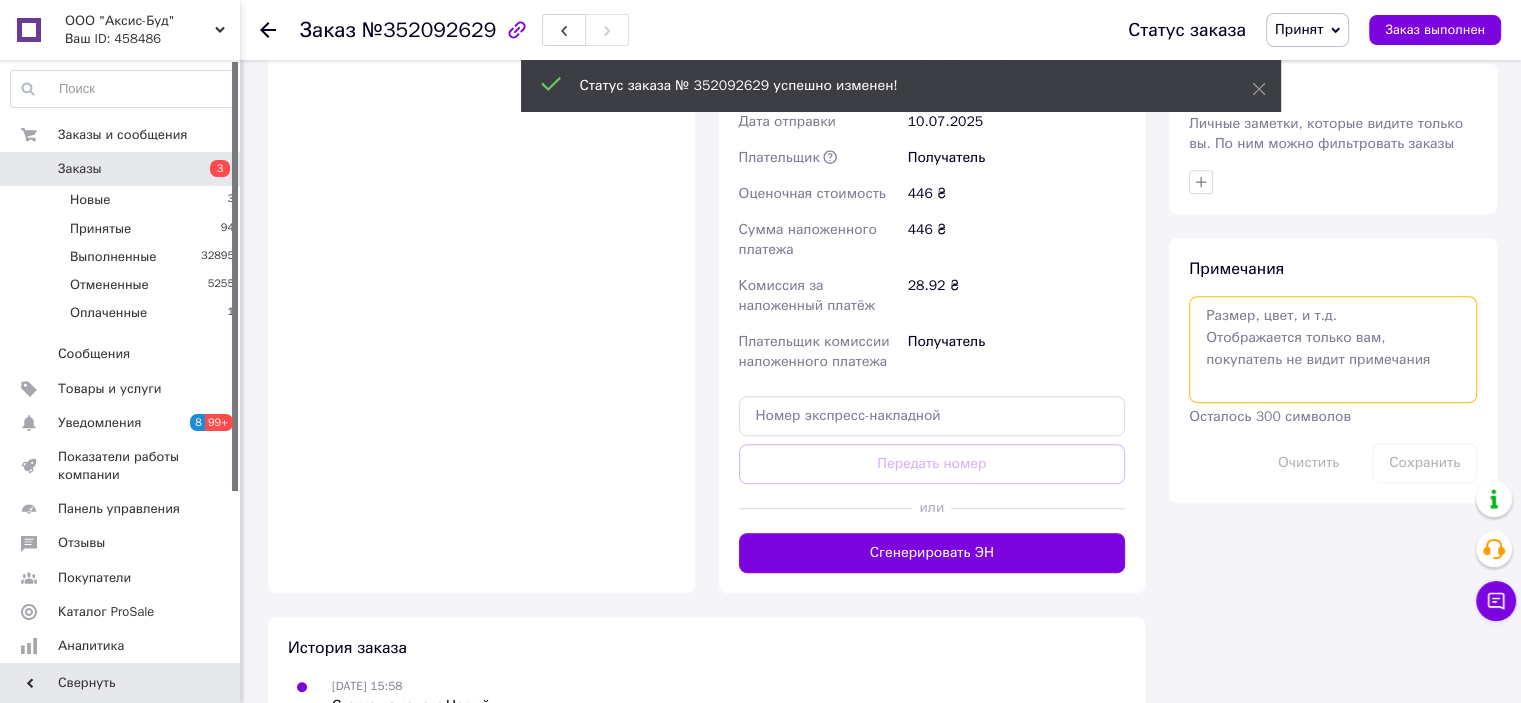 click at bounding box center (1333, 349) 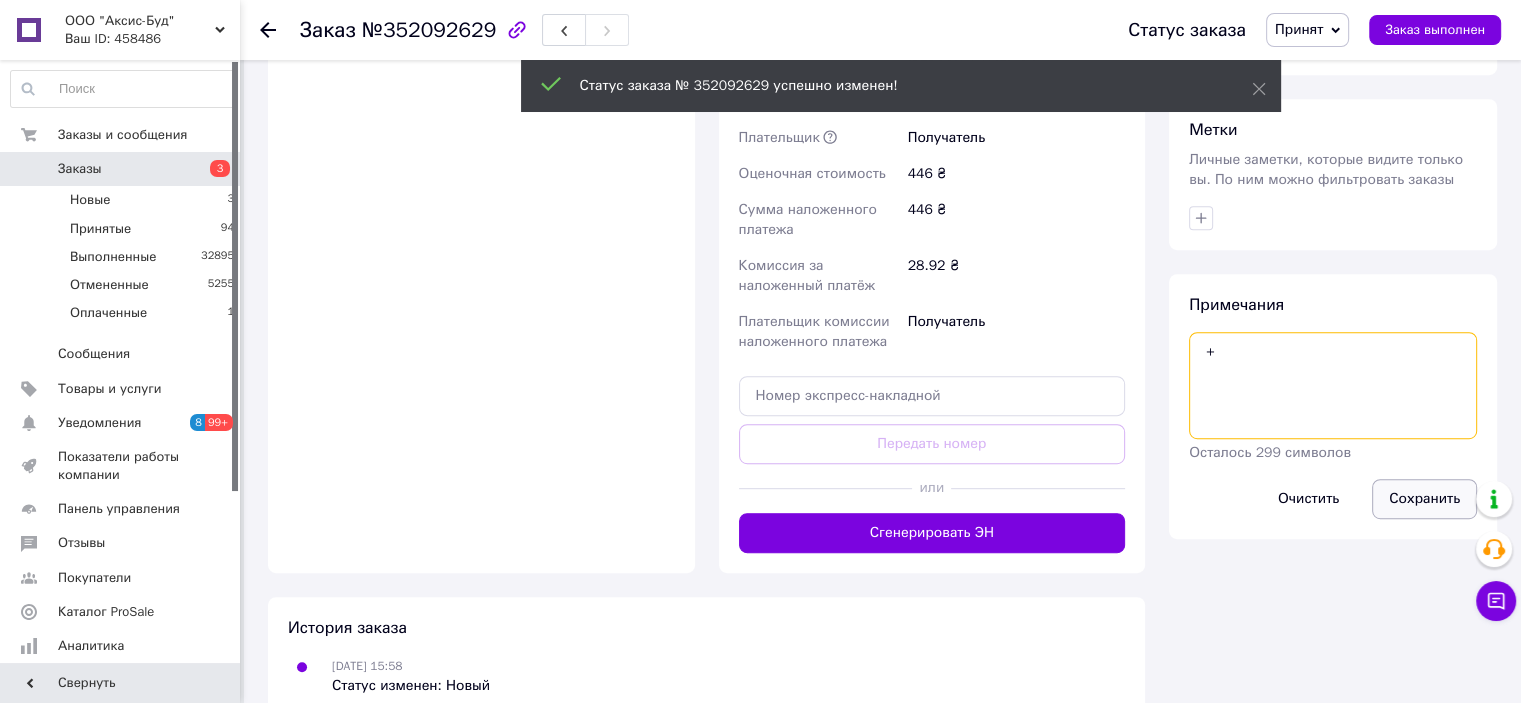 type on "+" 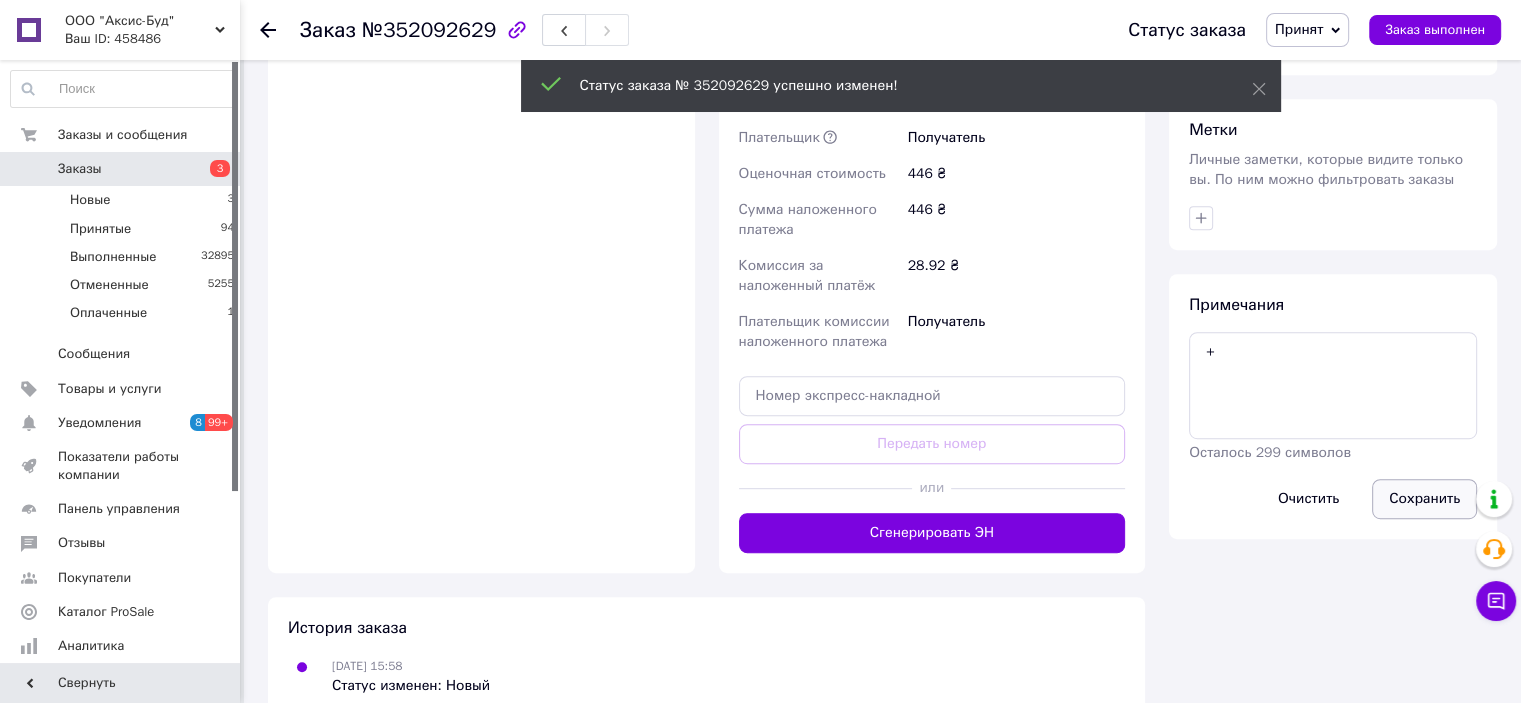 click on "Сохранить" at bounding box center (1424, 499) 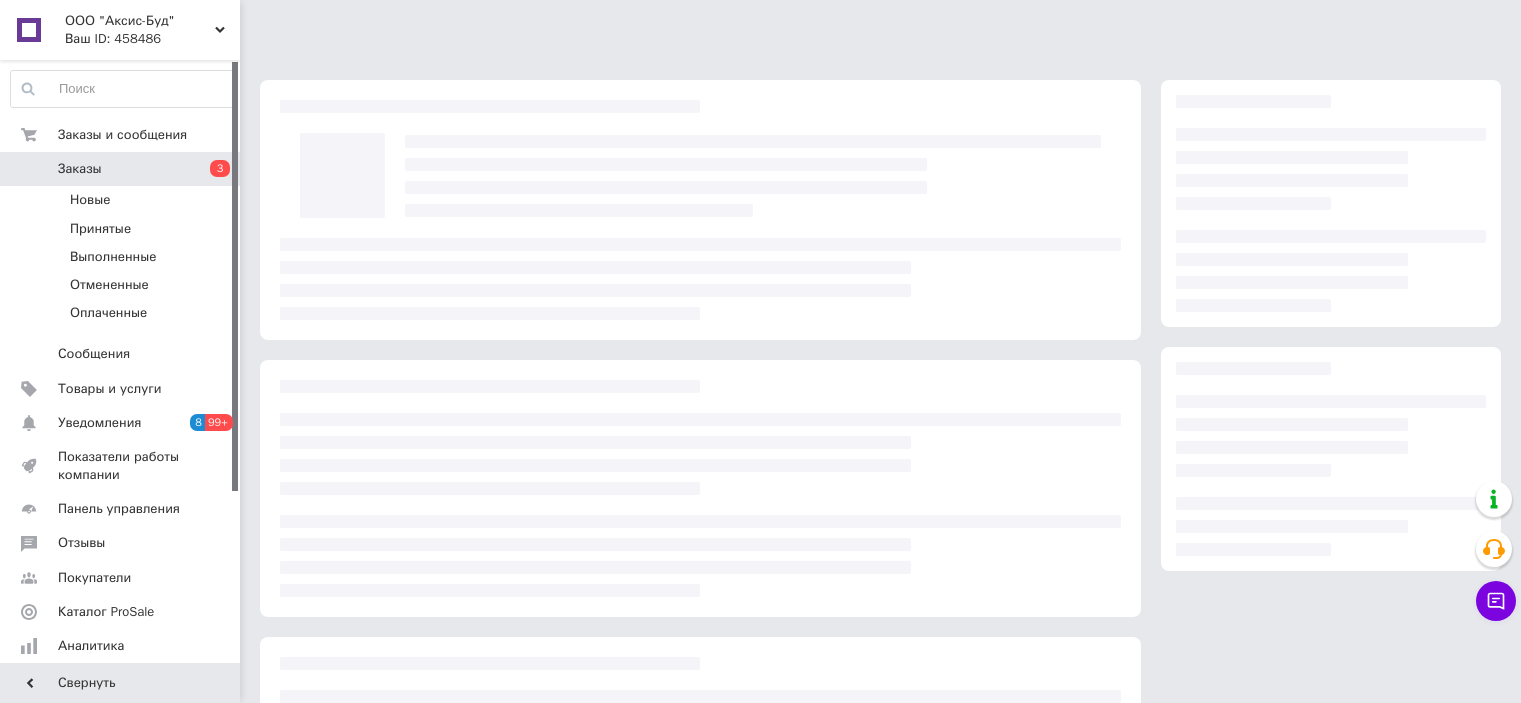 scroll, scrollTop: 0, scrollLeft: 0, axis: both 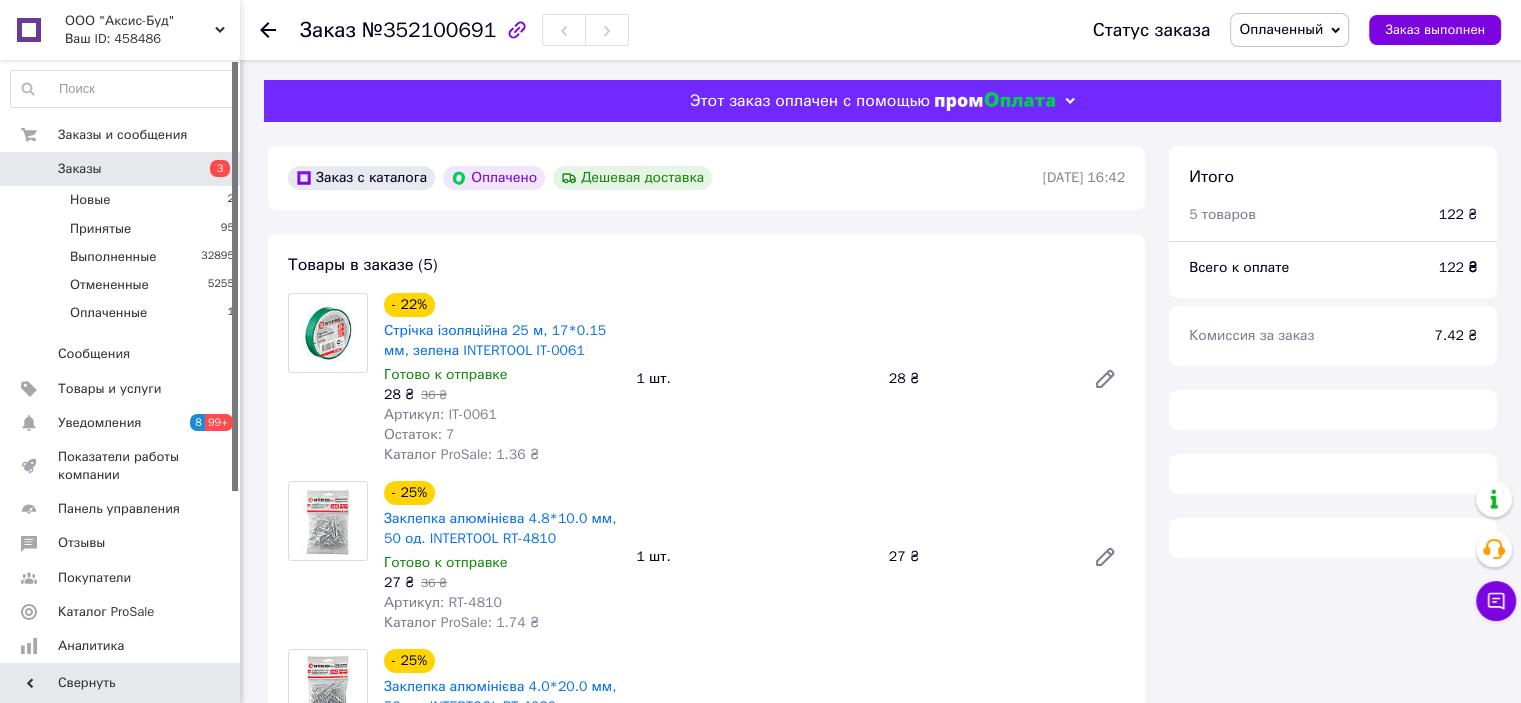 click on "Оплаченный" at bounding box center [1281, 29] 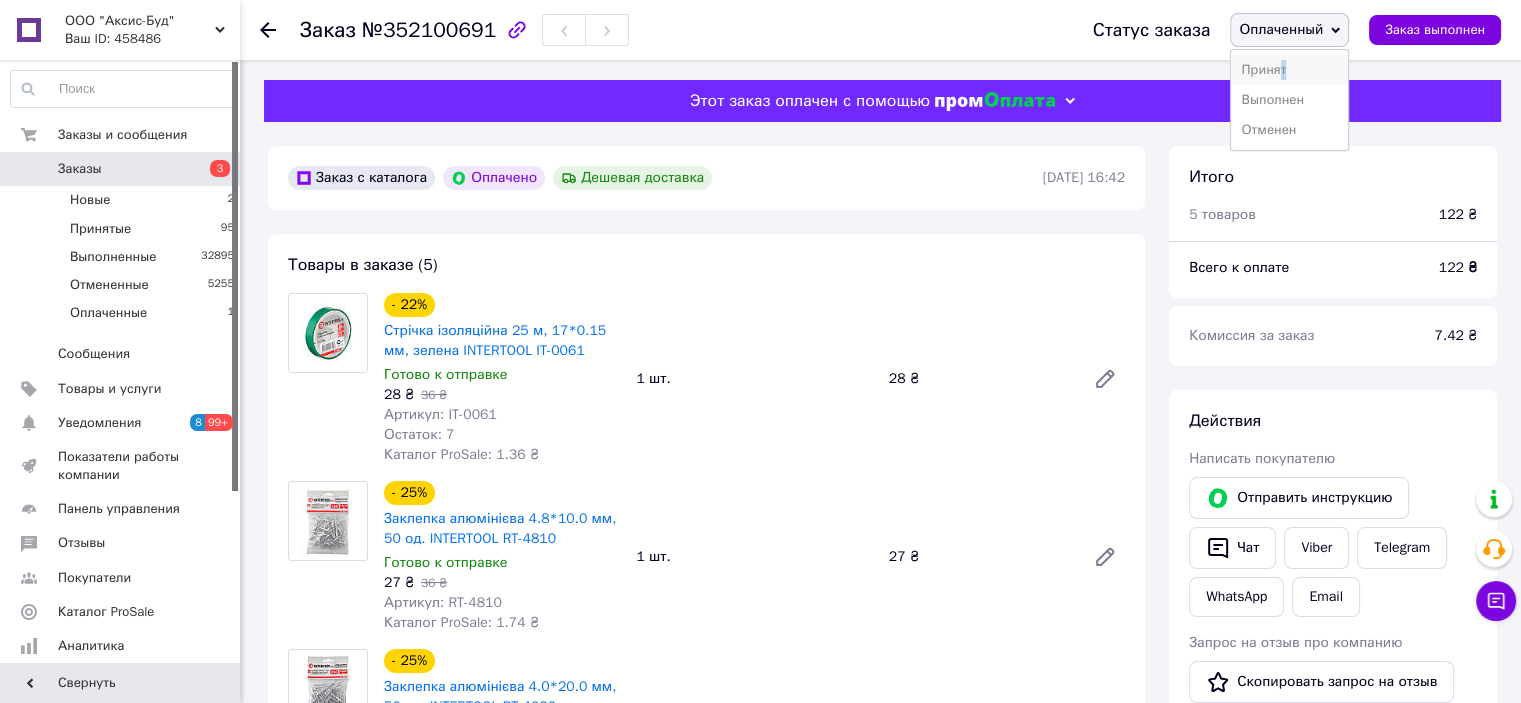 click on "Принят" at bounding box center [1289, 70] 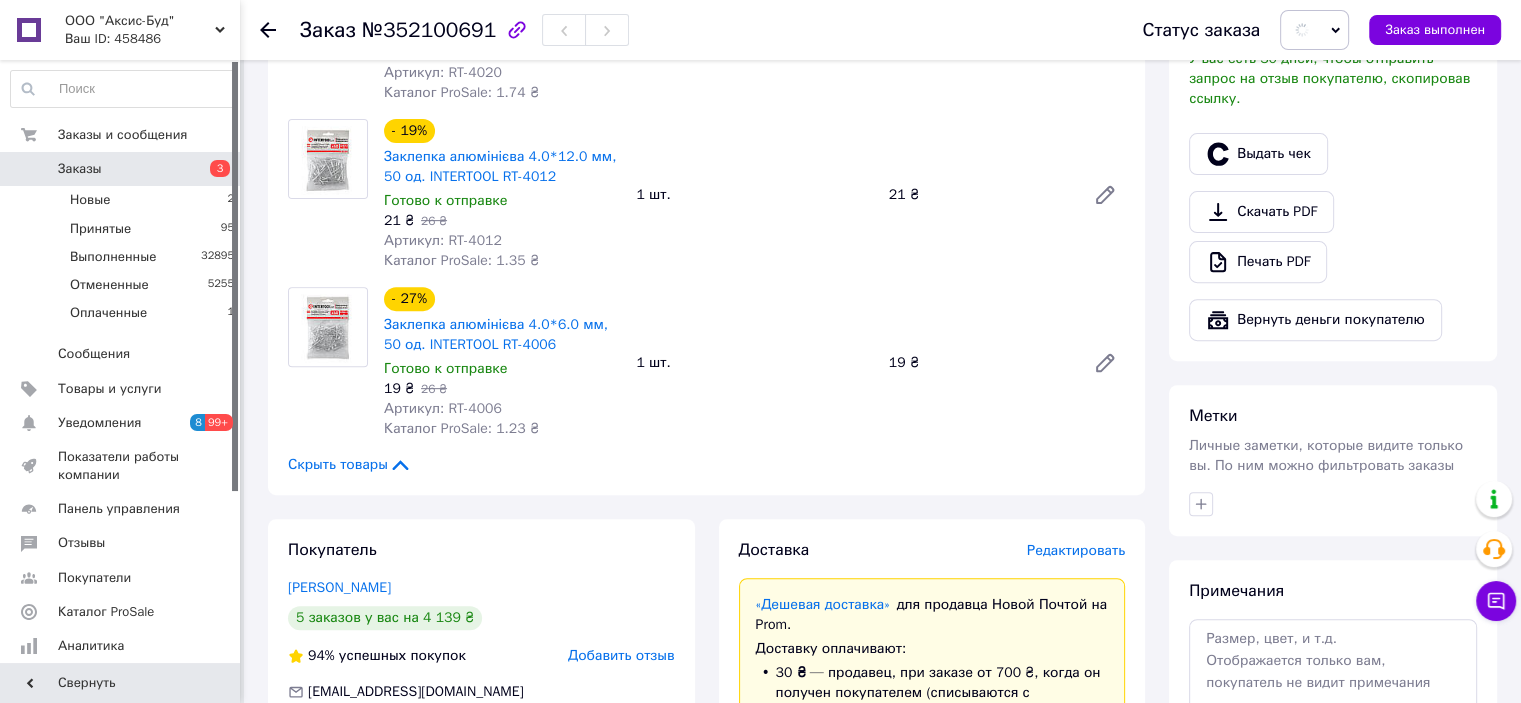 scroll, scrollTop: 800, scrollLeft: 0, axis: vertical 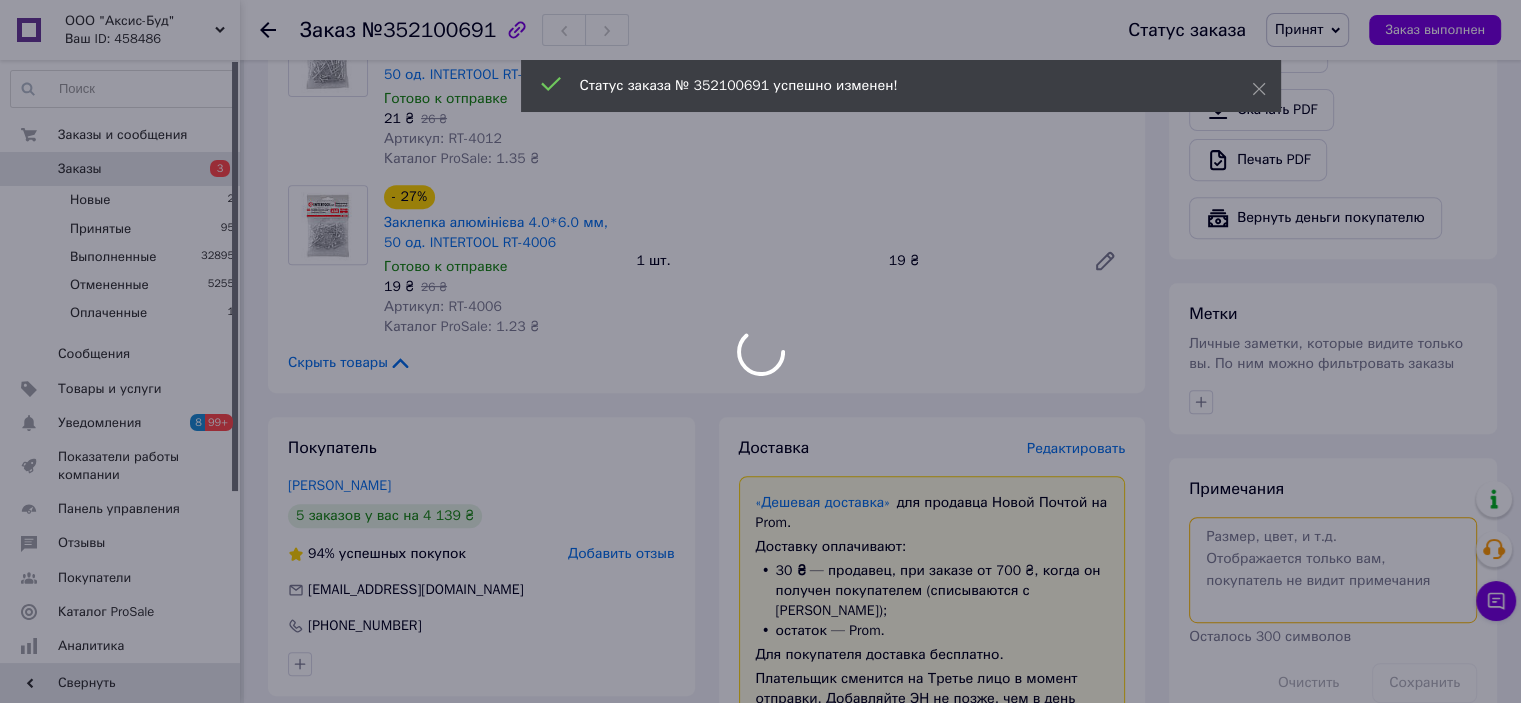 click at bounding box center (1333, 570) 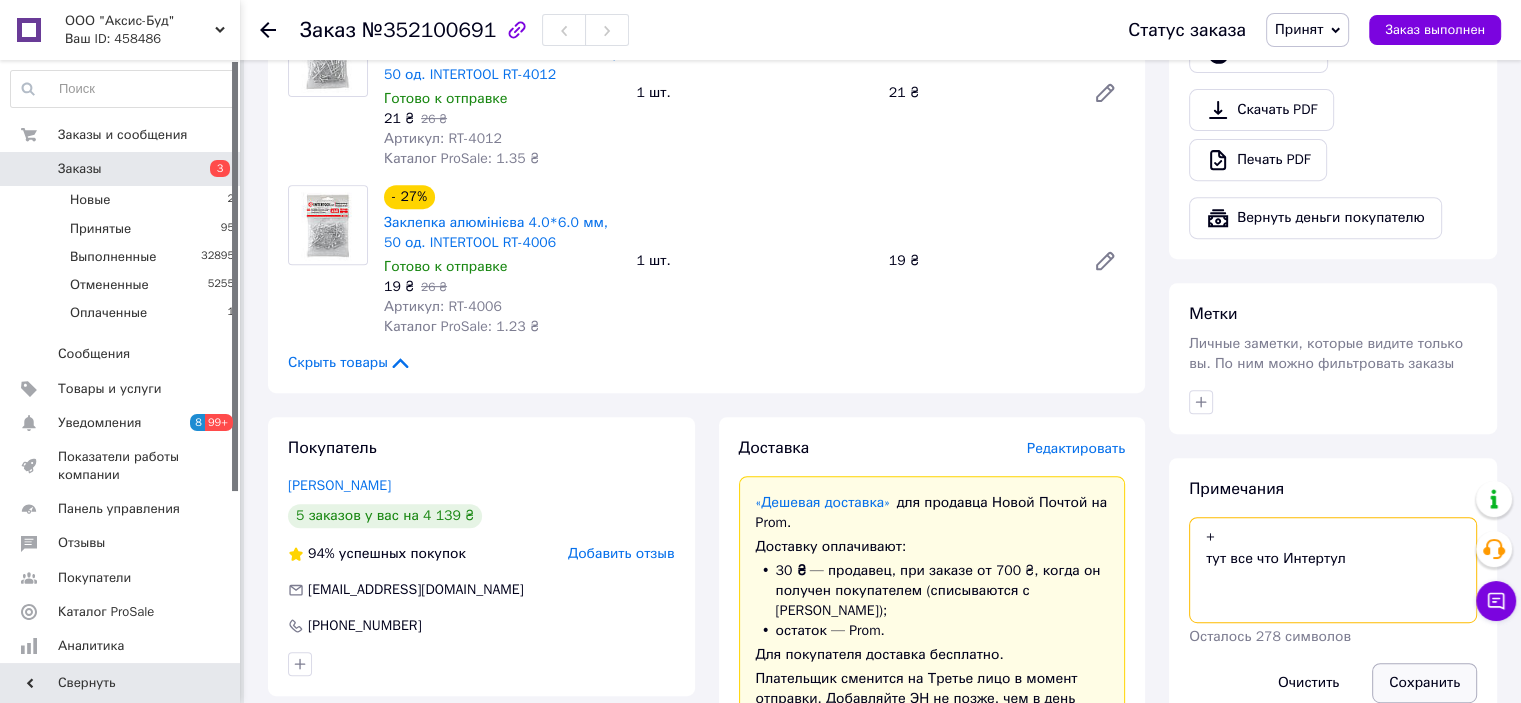 type on "+
тут все что Интертул" 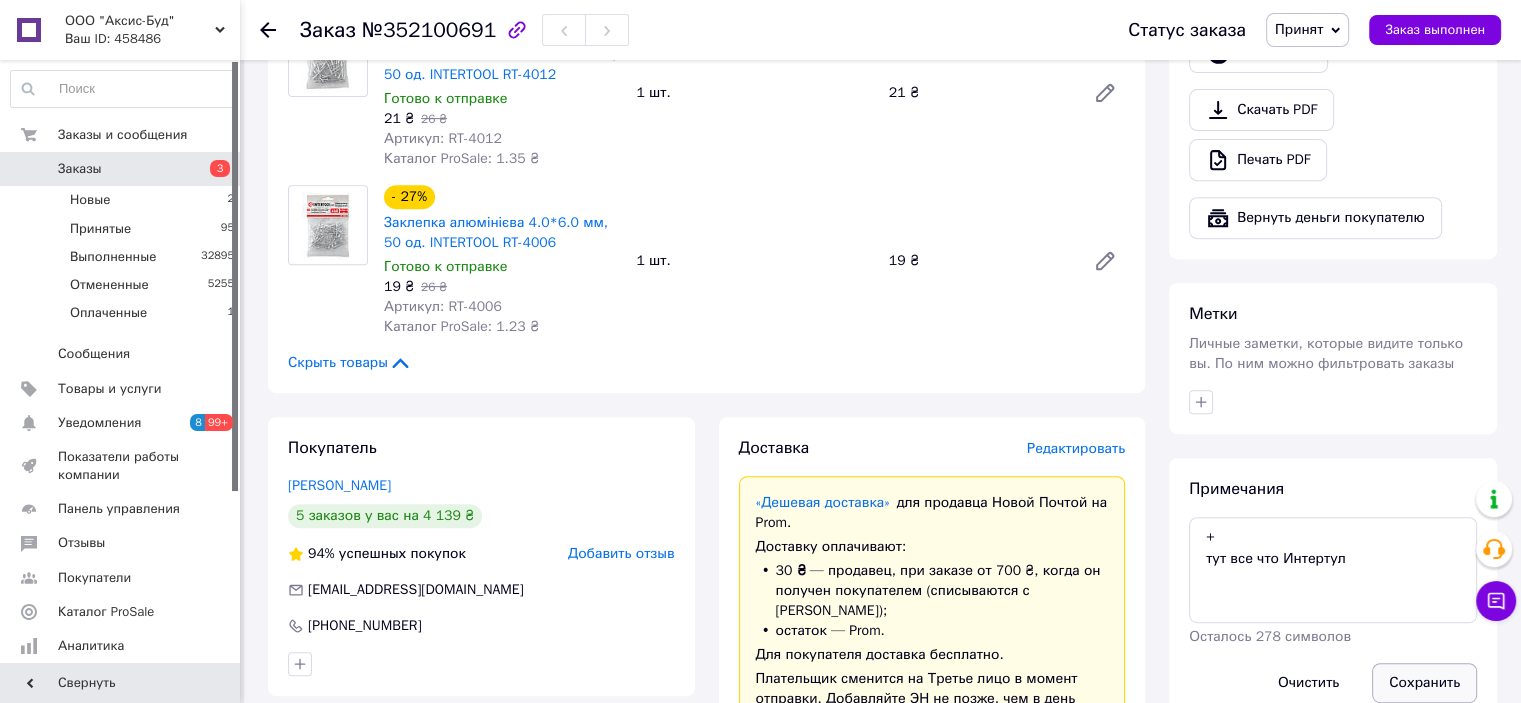click on "Сохранить" at bounding box center (1424, 683) 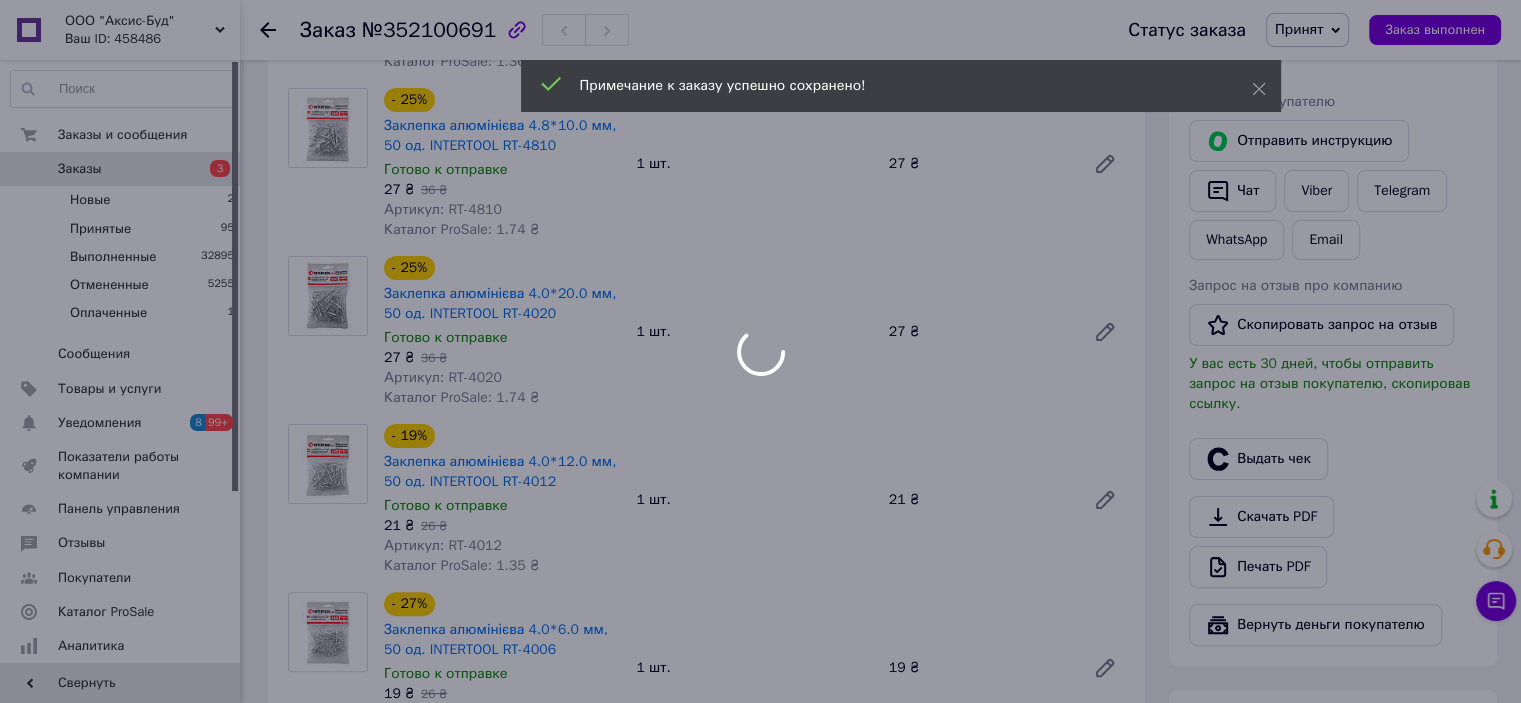 scroll, scrollTop: 100, scrollLeft: 0, axis: vertical 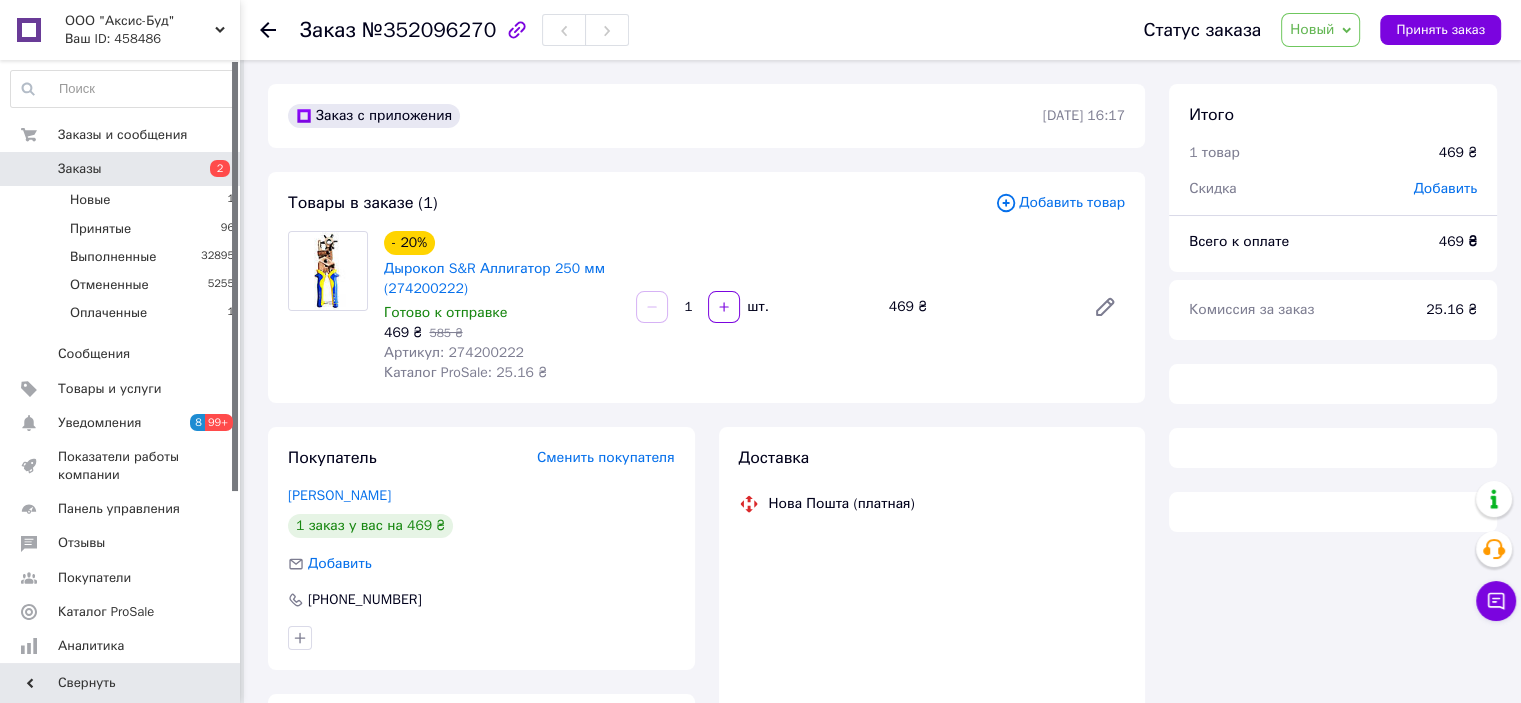 click on "Артикул: 274200222" at bounding box center [454, 352] 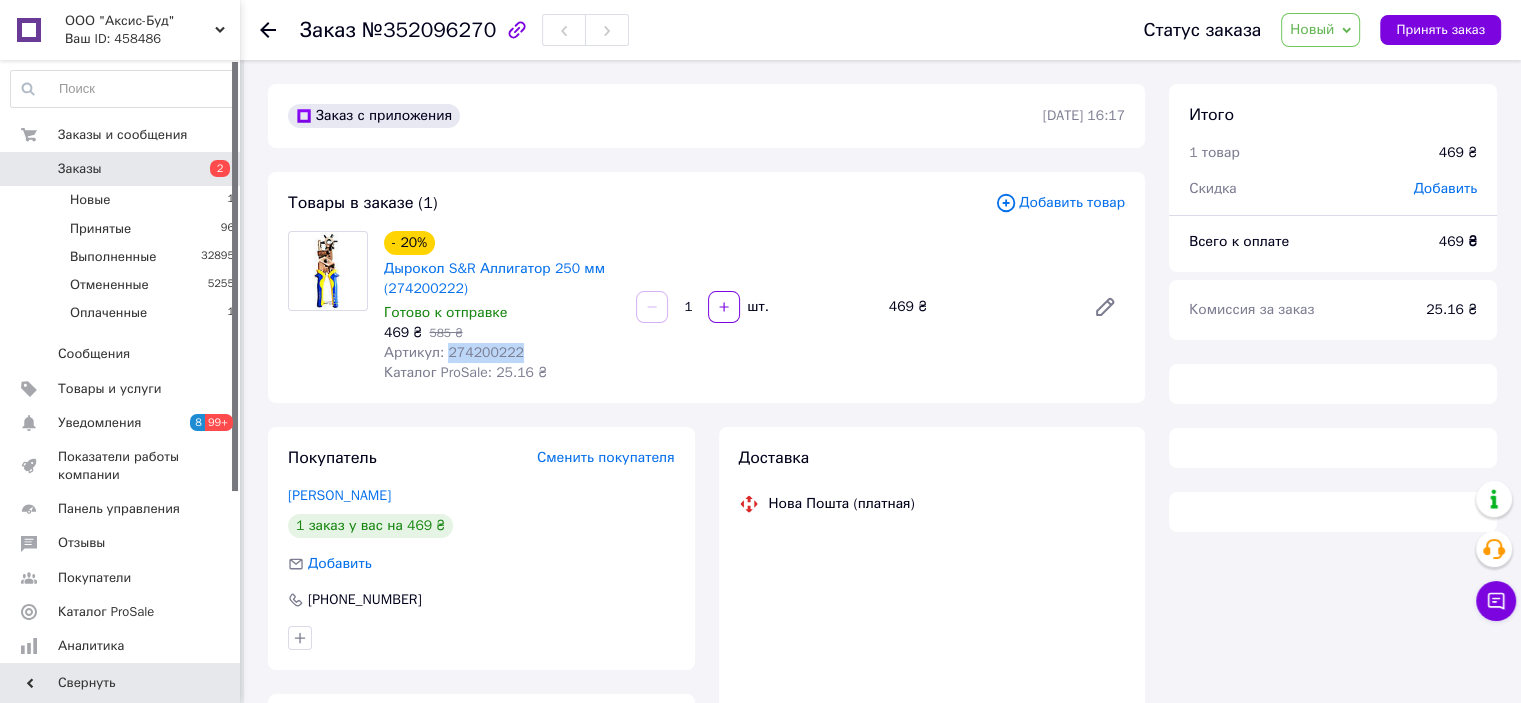 click on "Артикул: 274200222" at bounding box center (454, 352) 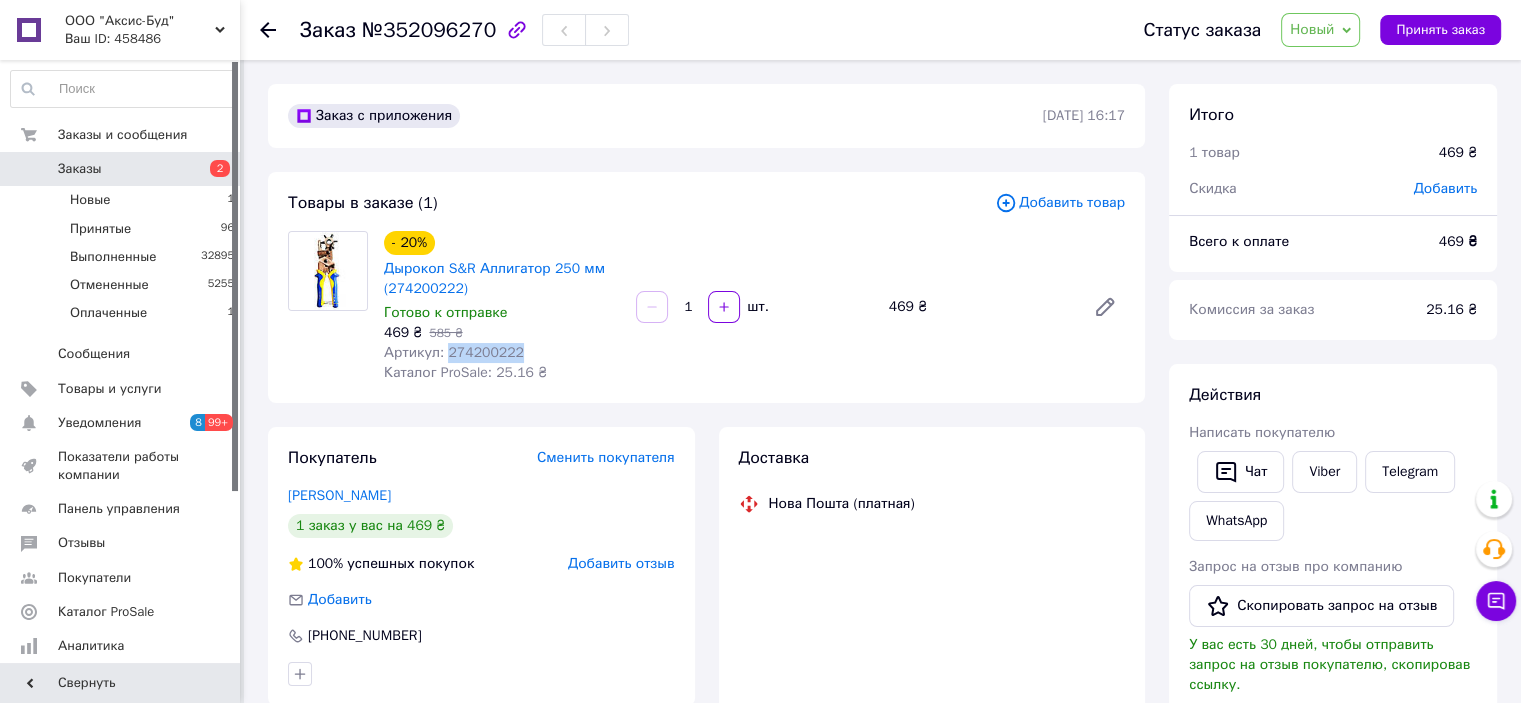 copy on "274200222" 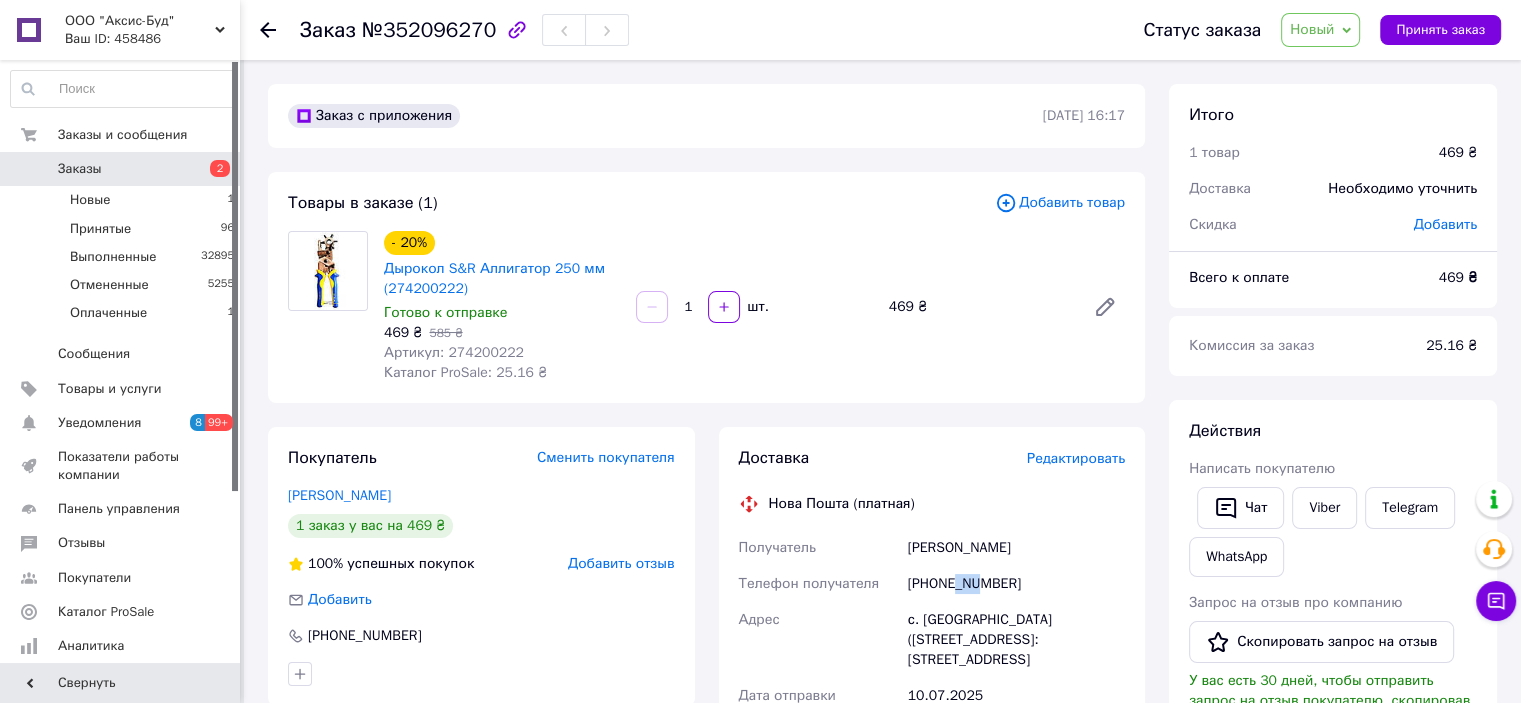 drag, startPoint x: 956, startPoint y: 580, endPoint x: 977, endPoint y: 587, distance: 22.135944 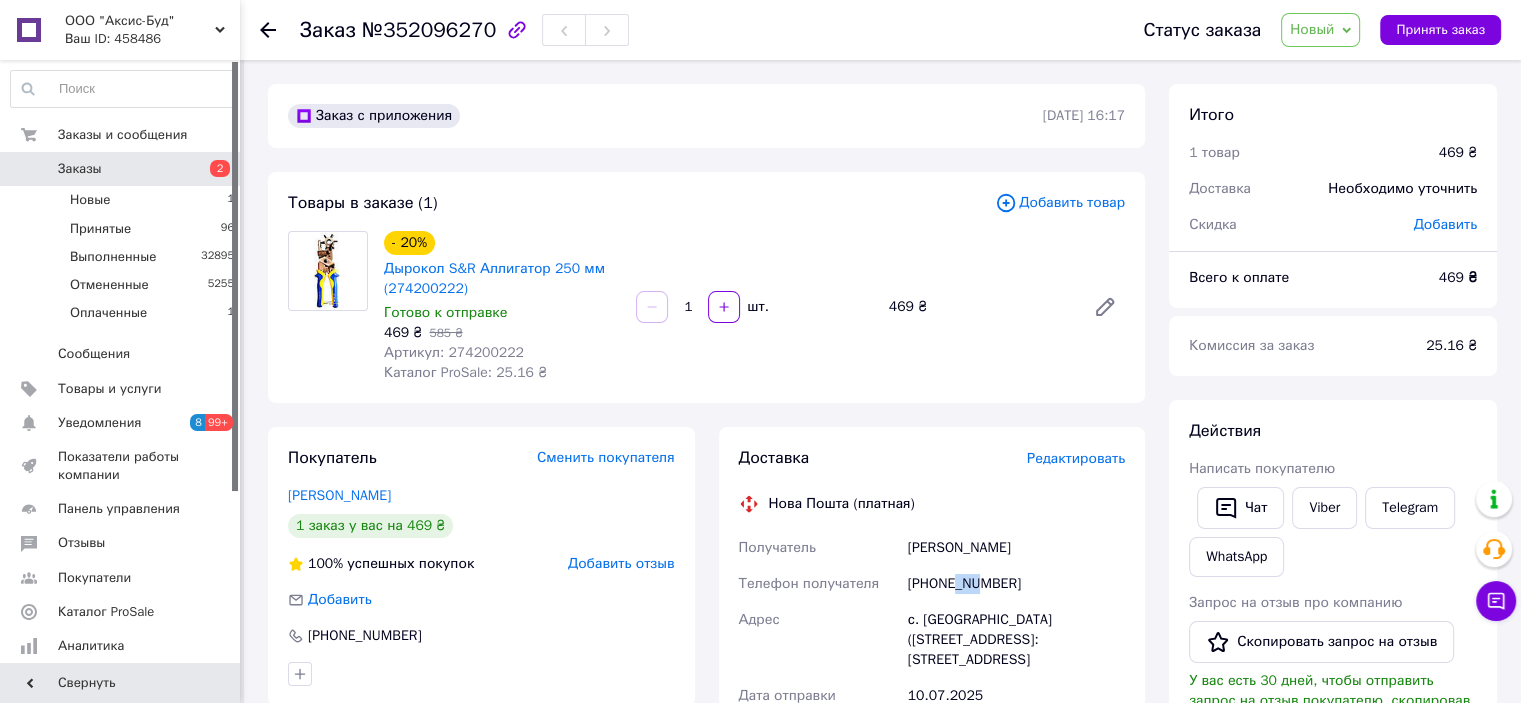 drag, startPoint x: 1414, startPoint y: 35, endPoint x: 1413, endPoint y: 50, distance: 15.033297 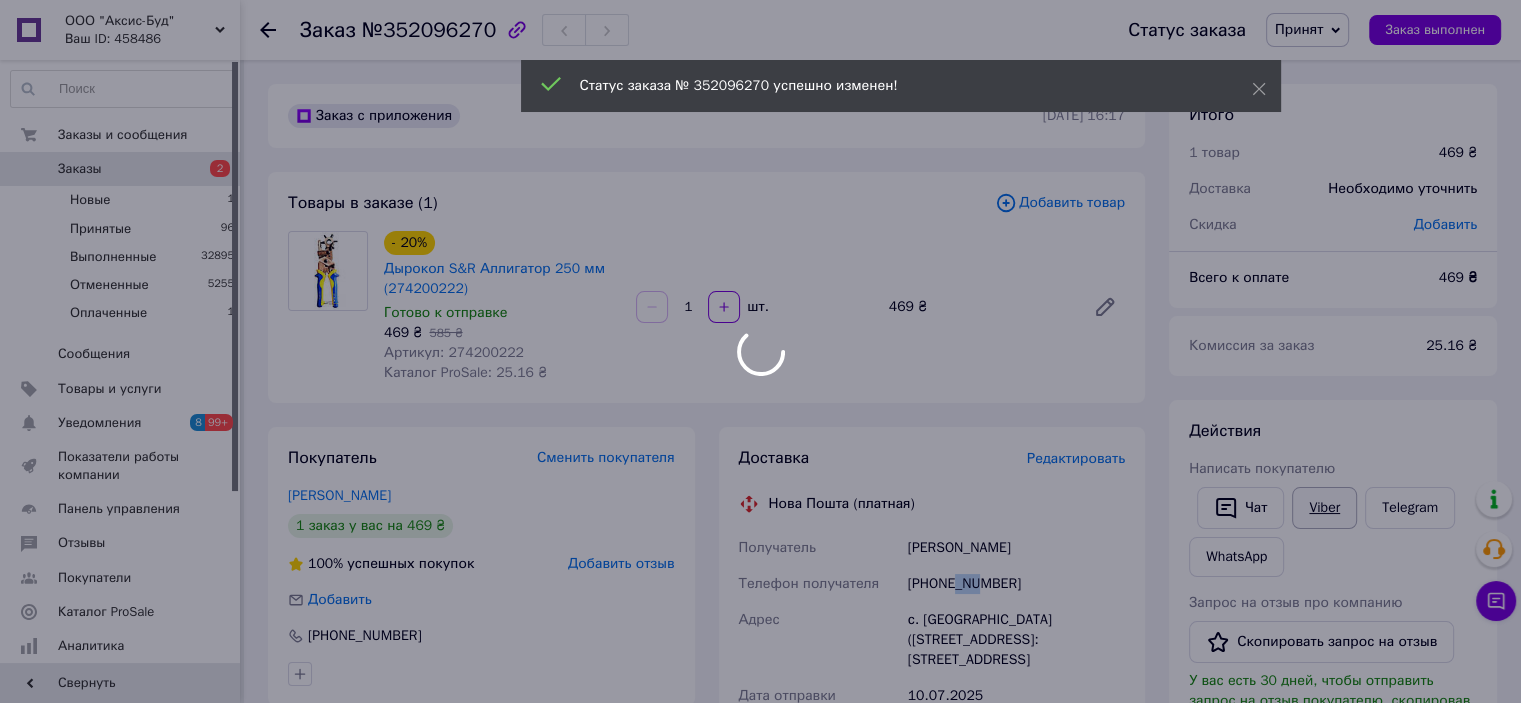 click on "ООО "Аксис-Буд" Ваш ID: 458486 Сайт ООО "Аксис-Буд" Кабинет покупателя Проверить состояние системы Страница на портале Справка Выйти Заказы и сообщения Заказы 2 Новые 1 Принятые 96 Выполненные 32895 Отмененные 5255 Оплаченные 1 Сообщения 0 Товары и услуги Уведомления 8 99+ Показатели работы компании Панель управления Отзывы Покупатели Каталог ProSale Аналитика Инструменты вебмастера и SEO Управление сайтом Кошелек компании Маркет Настройки Тарифы и счета Prom топ Свернуть
Заказ №352096270 Статус заказа Принят Отменен" at bounding box center [760, 731] 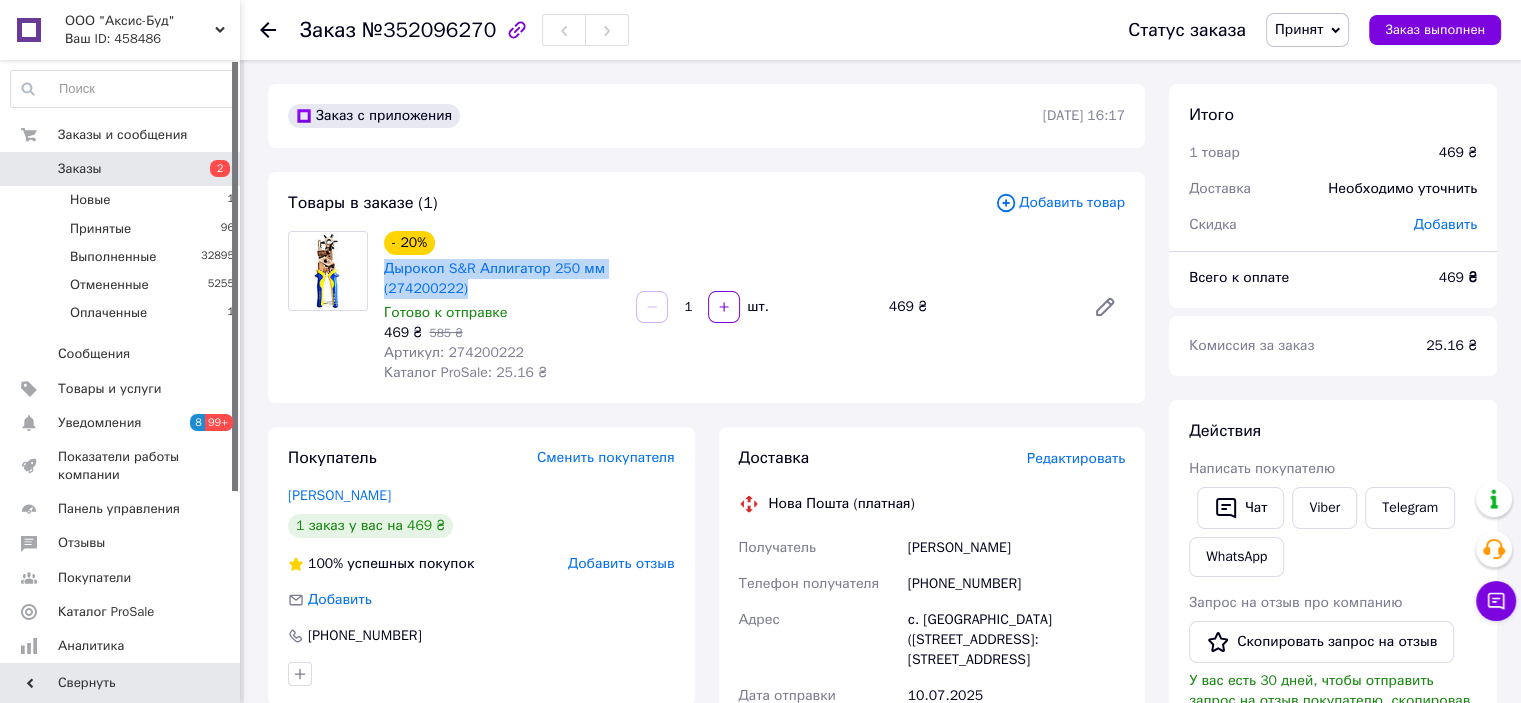 drag, startPoint x: 466, startPoint y: 287, endPoint x: 383, endPoint y: 269, distance: 84.92938 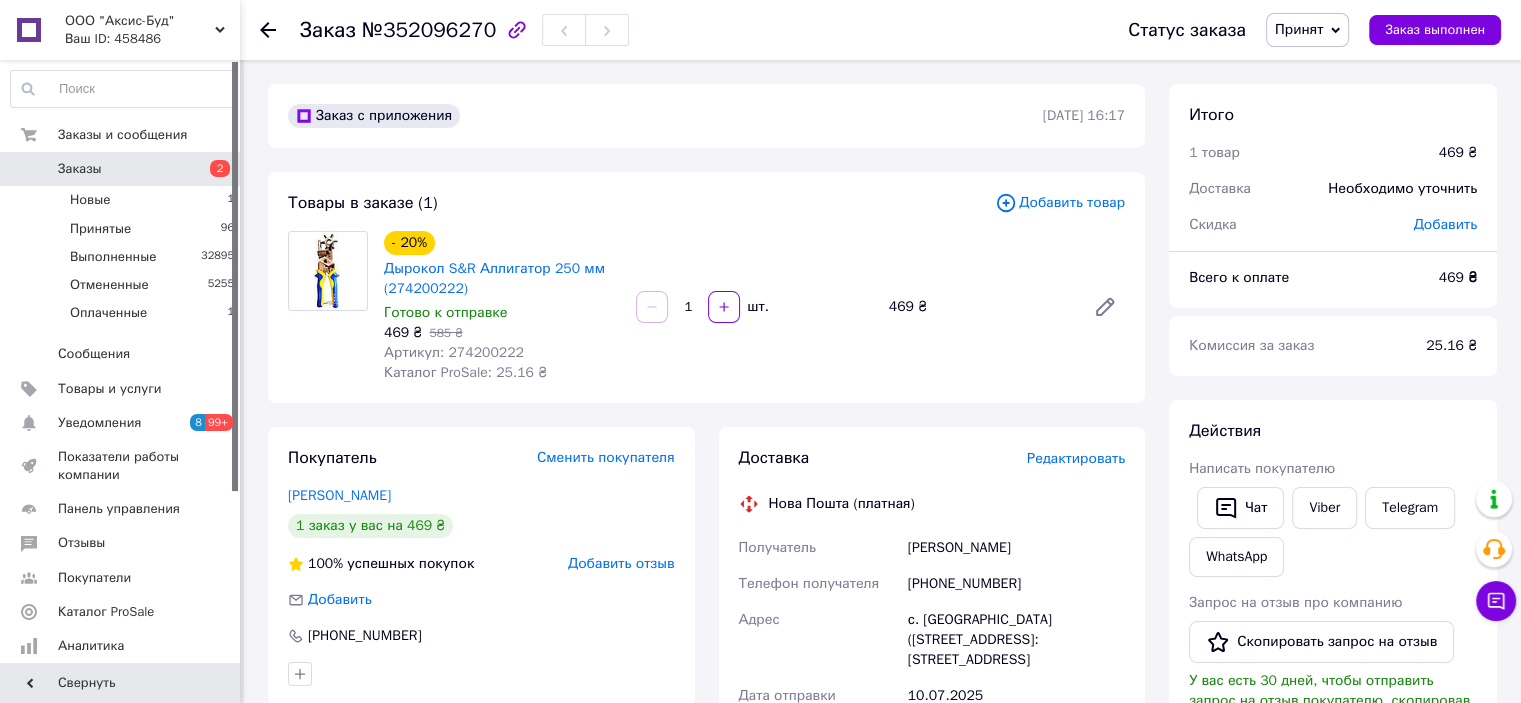 drag, startPoint x: 1148, startPoint y: 676, endPoint x: 1059, endPoint y: 600, distance: 117.03418 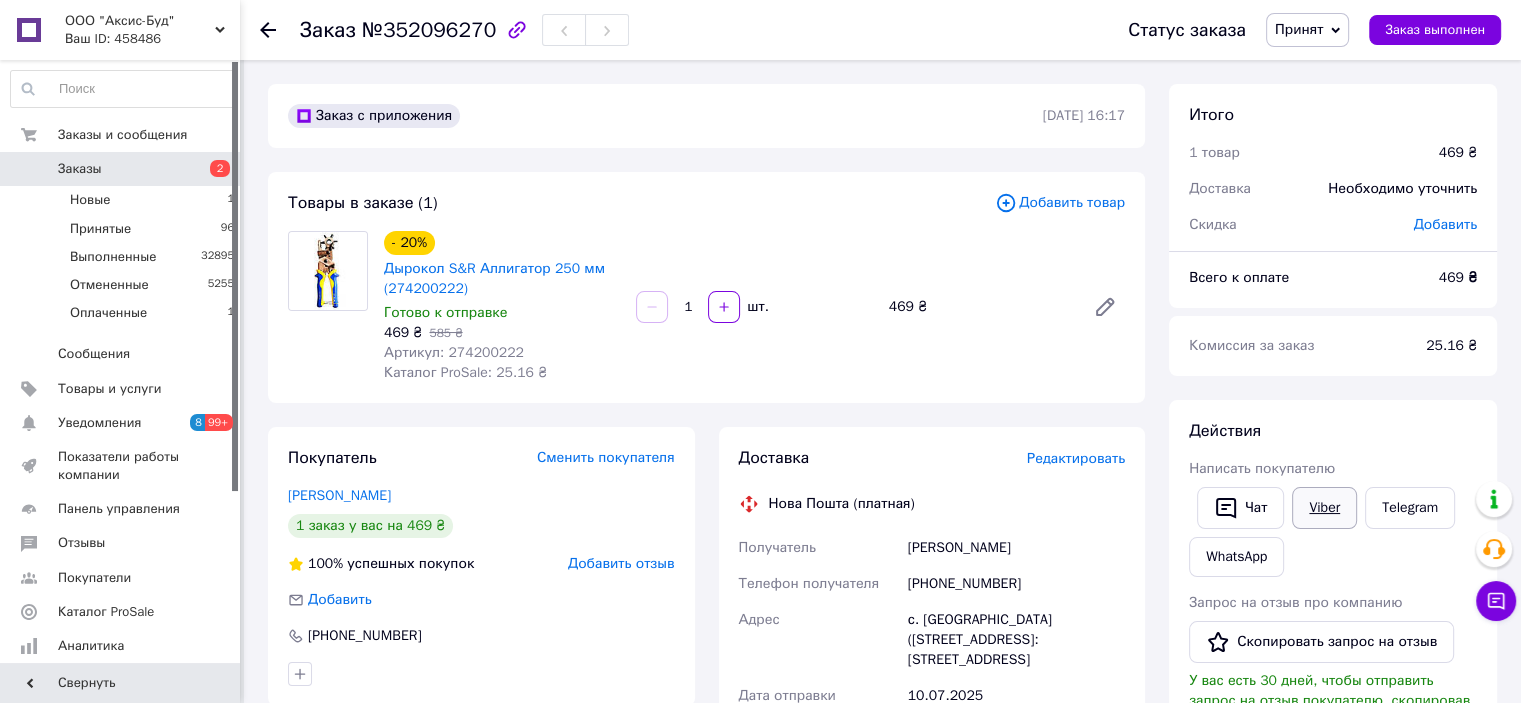 click on "Viber" at bounding box center [1324, 508] 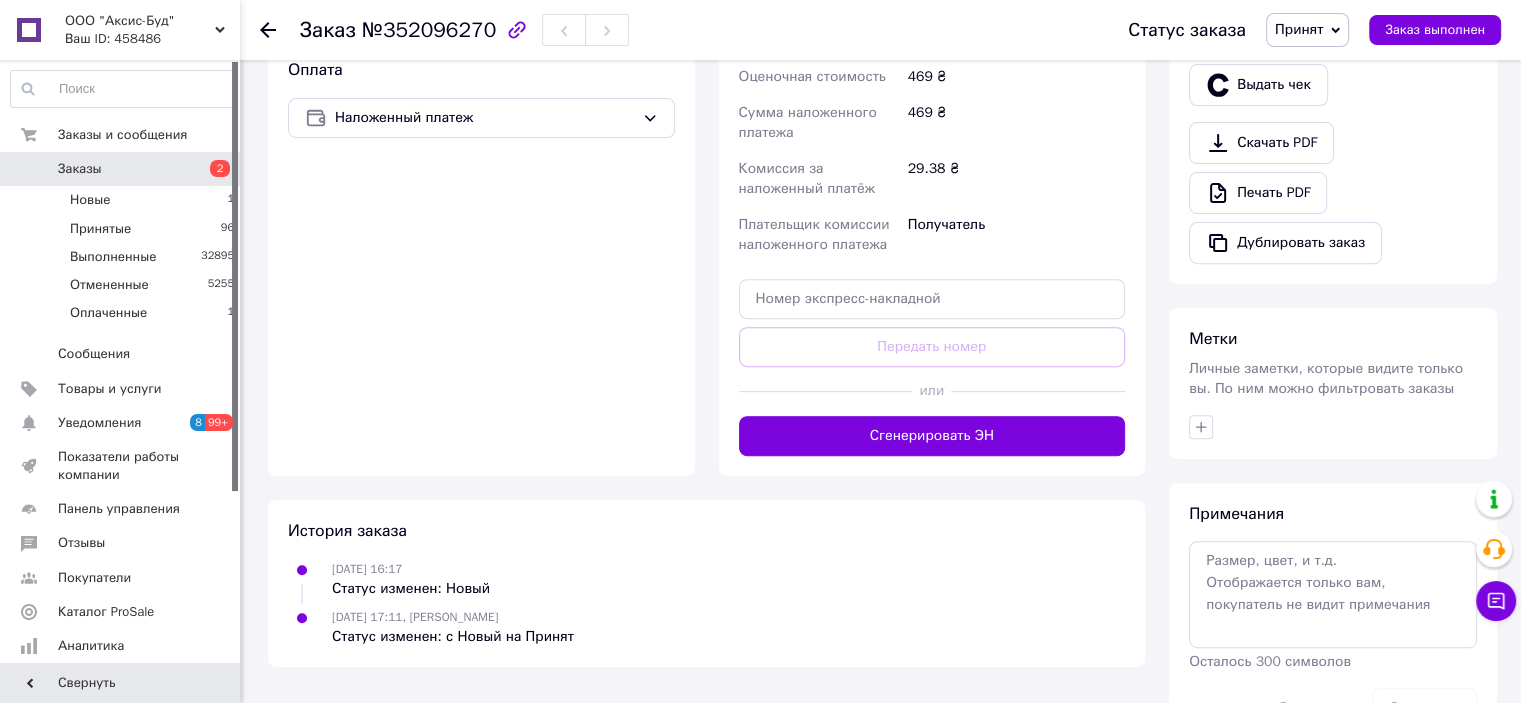 scroll, scrollTop: 736, scrollLeft: 0, axis: vertical 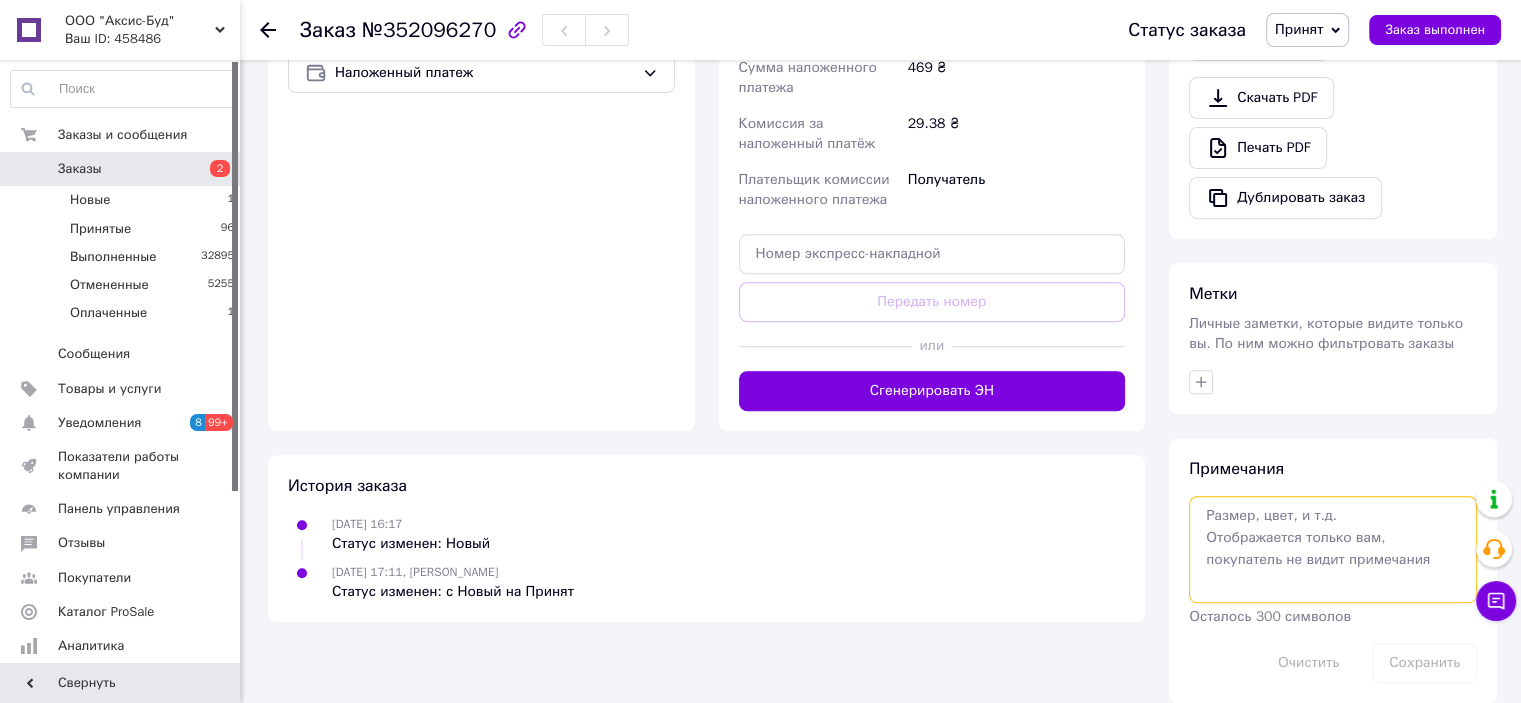 click at bounding box center (1333, 549) 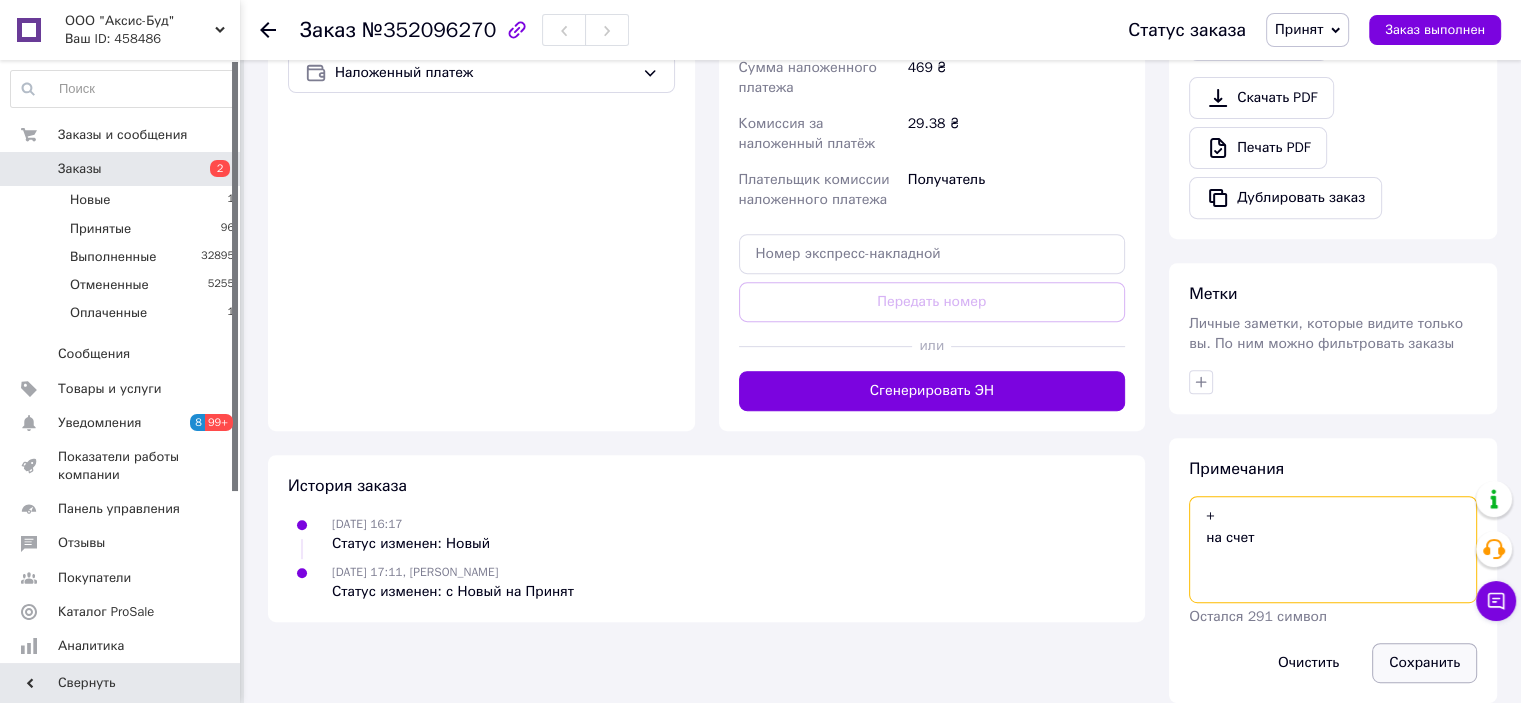 type on "+
на счет" 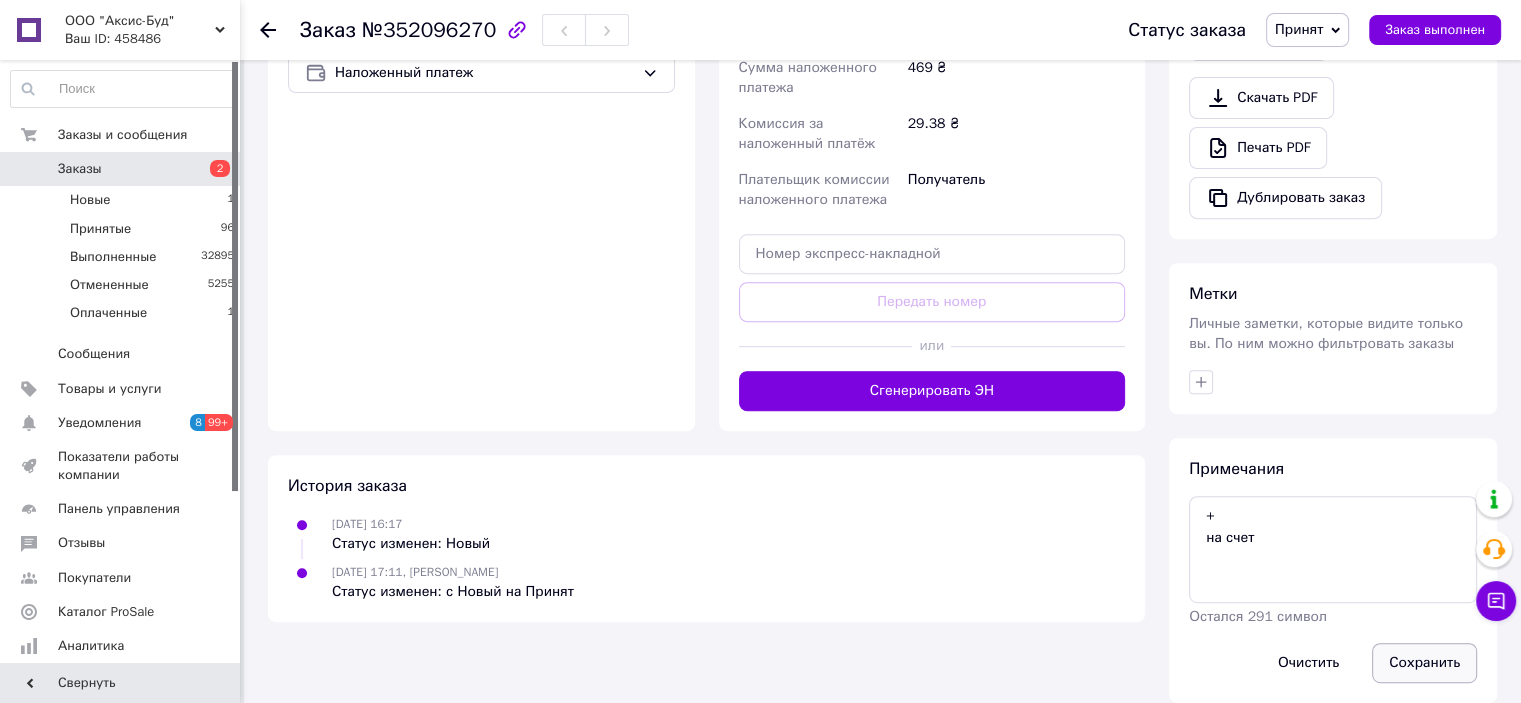 click on "Сохранить" at bounding box center [1424, 663] 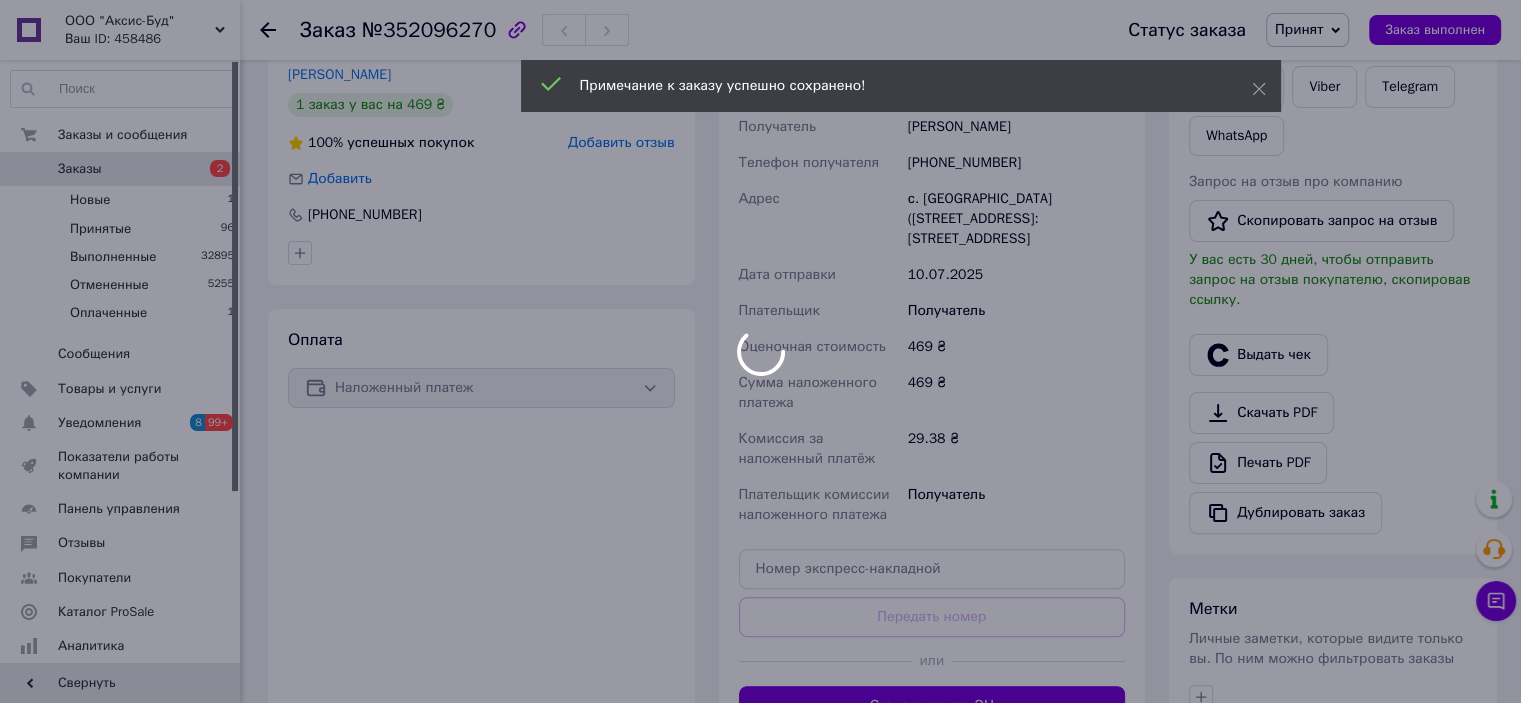 scroll, scrollTop: 136, scrollLeft: 0, axis: vertical 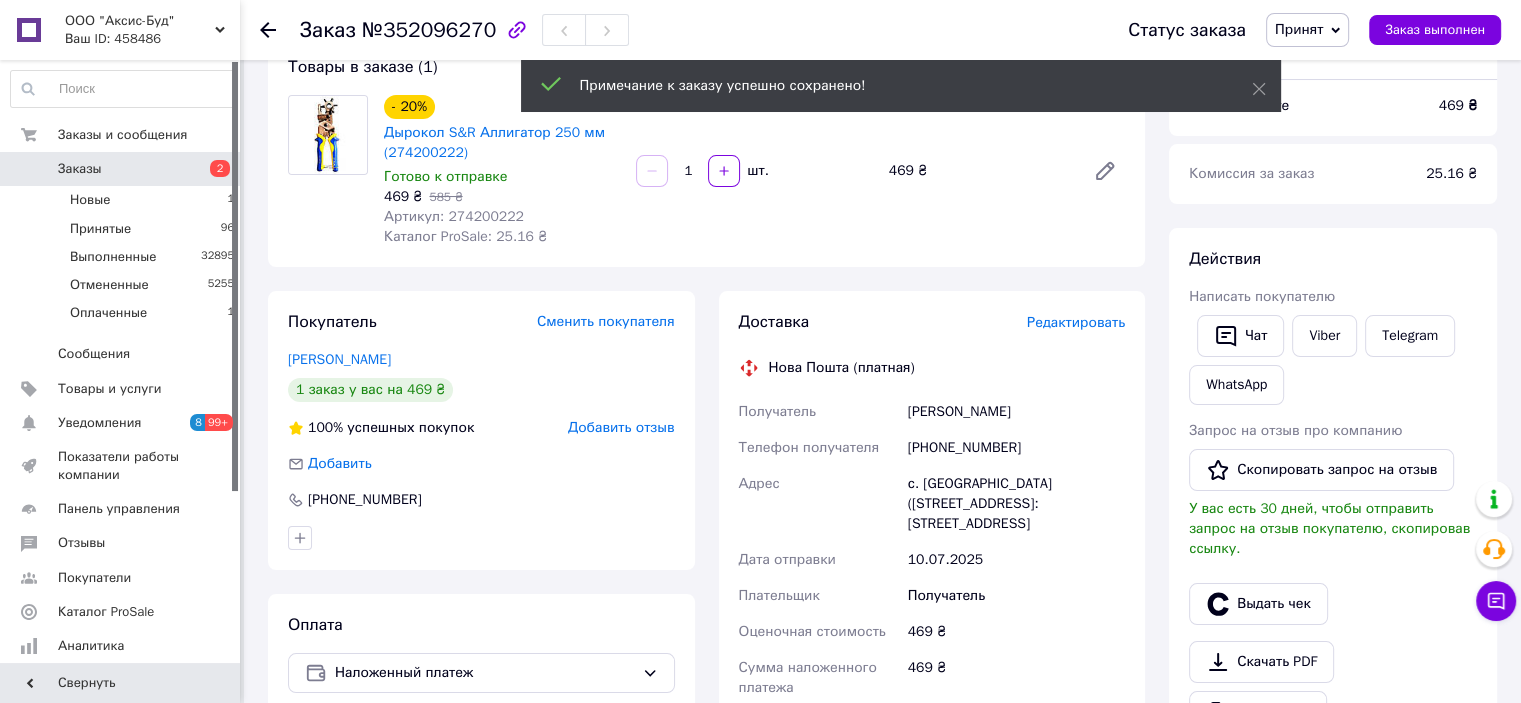 click on "[PERSON_NAME]" at bounding box center [1016, 412] 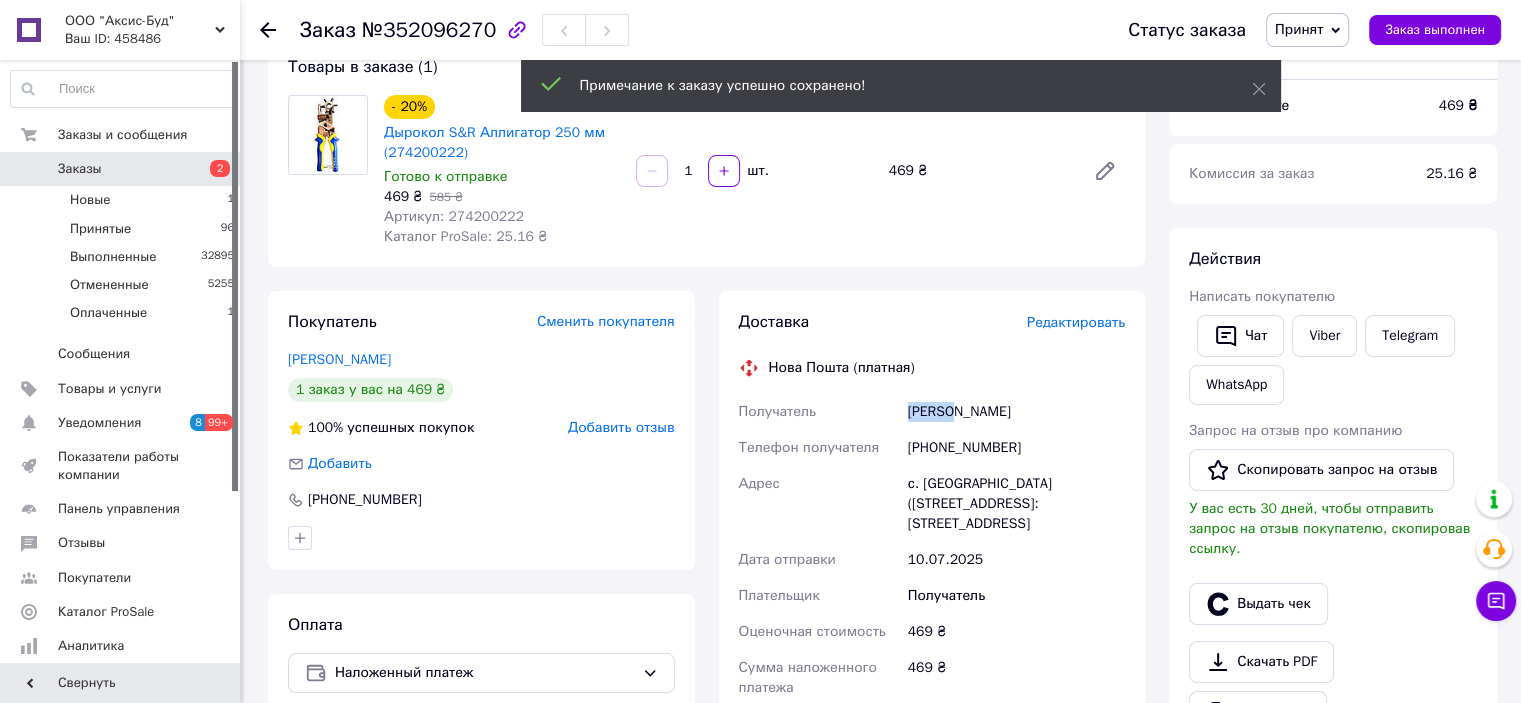click on "[PERSON_NAME]" at bounding box center (1016, 412) 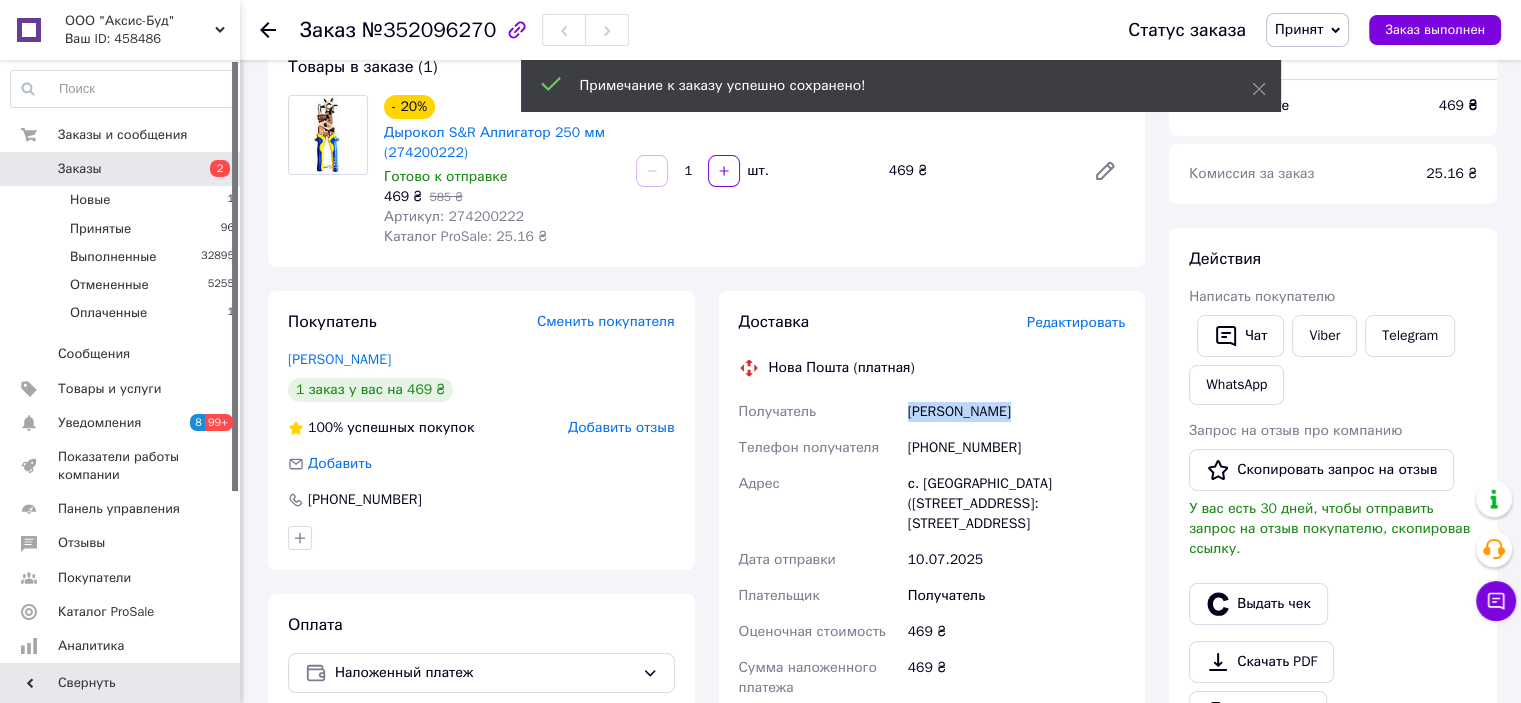 click on "[PERSON_NAME]" at bounding box center (1016, 412) 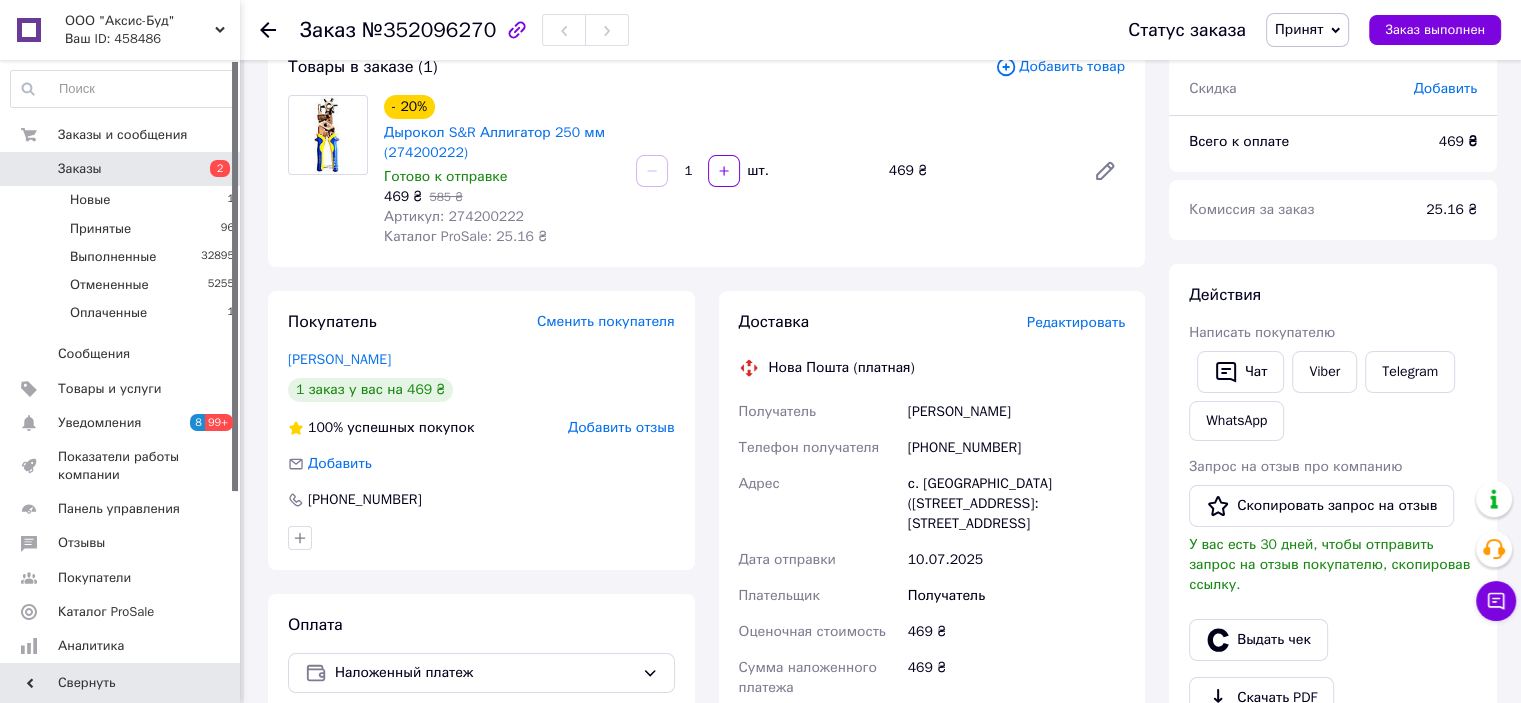 click on "с. [GEOGRAPHIC_DATA] ([STREET_ADDRESS]: [STREET_ADDRESS]" at bounding box center [1016, 504] 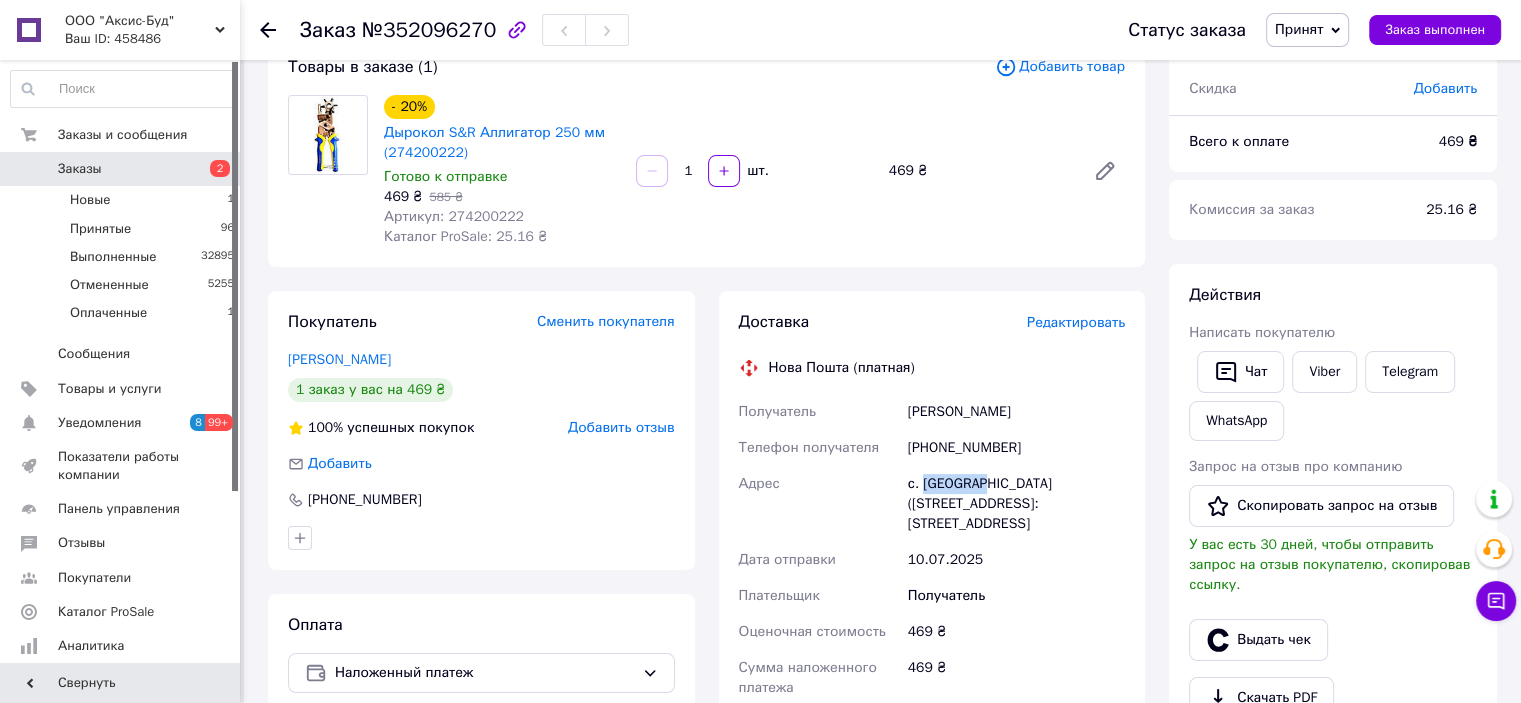 click on "с. [GEOGRAPHIC_DATA] ([STREET_ADDRESS]: [STREET_ADDRESS]" at bounding box center [1016, 504] 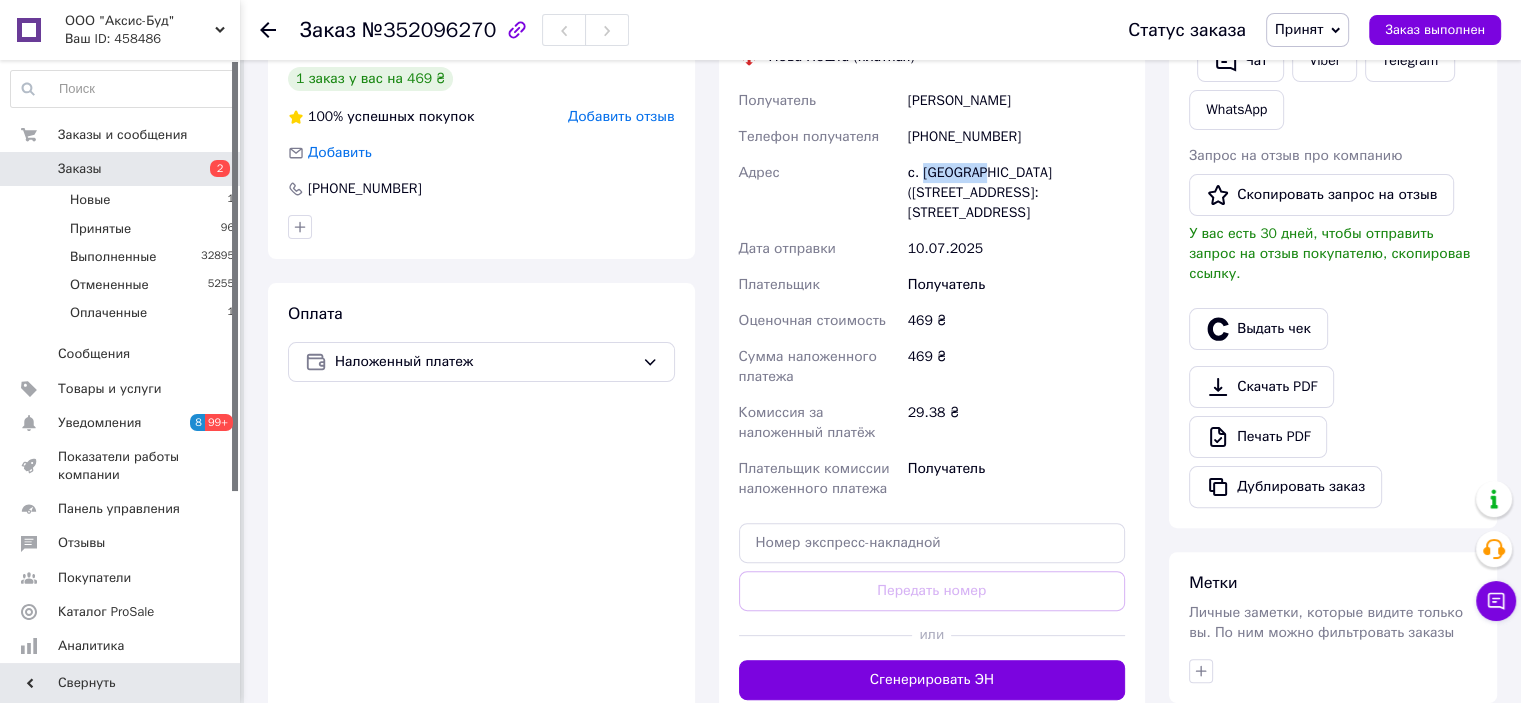 scroll, scrollTop: 136, scrollLeft: 0, axis: vertical 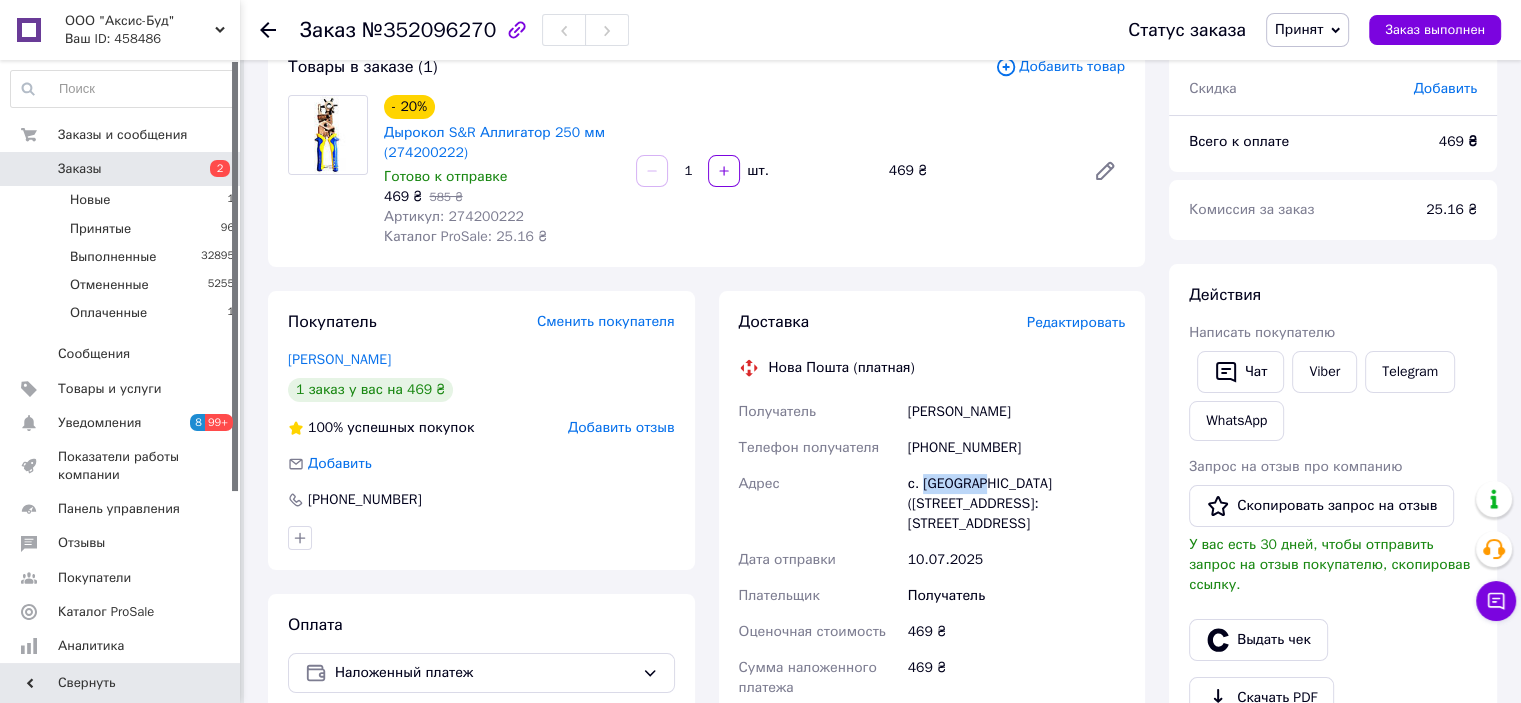 click on "с. [GEOGRAPHIC_DATA] ([STREET_ADDRESS]: [STREET_ADDRESS]" at bounding box center [1016, 504] 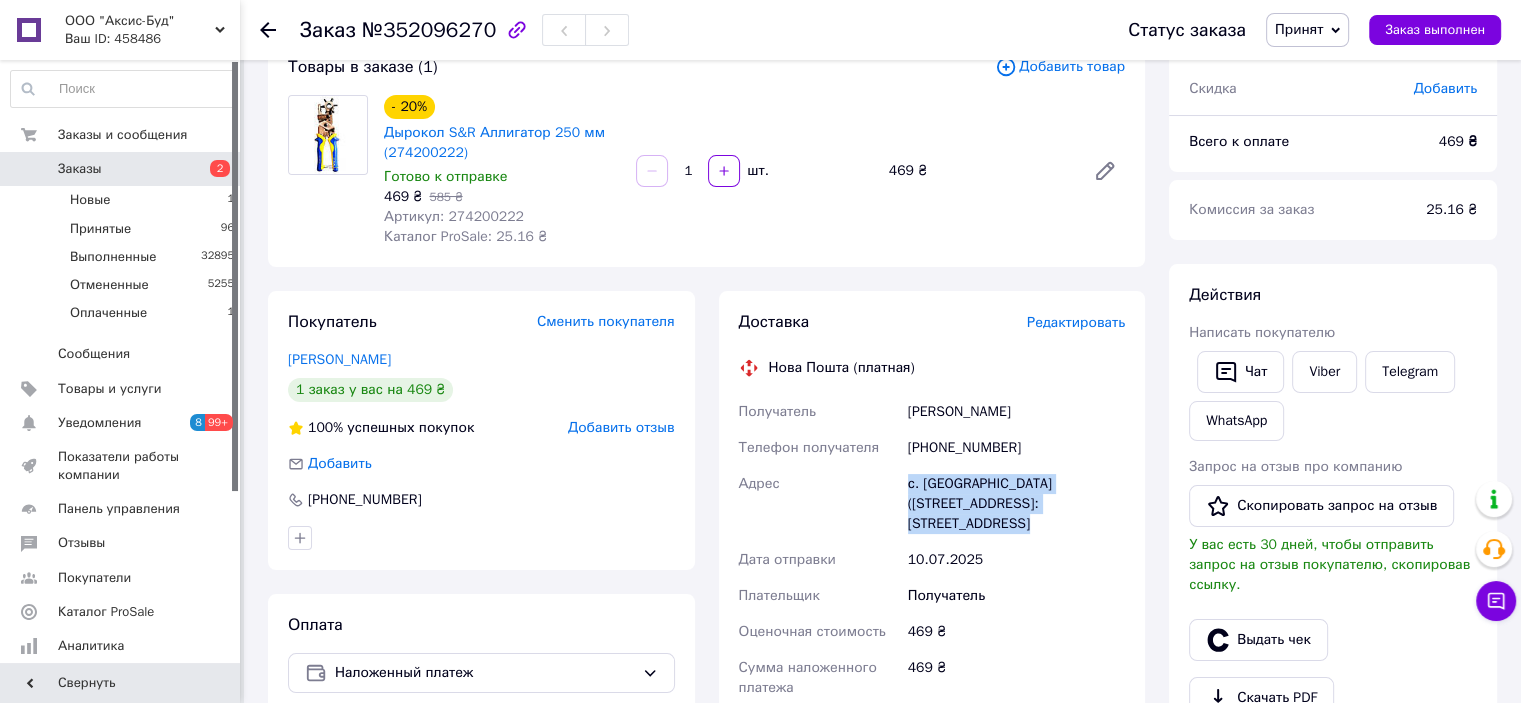 click on "с. [GEOGRAPHIC_DATA] ([STREET_ADDRESS]: [STREET_ADDRESS]" at bounding box center (1016, 504) 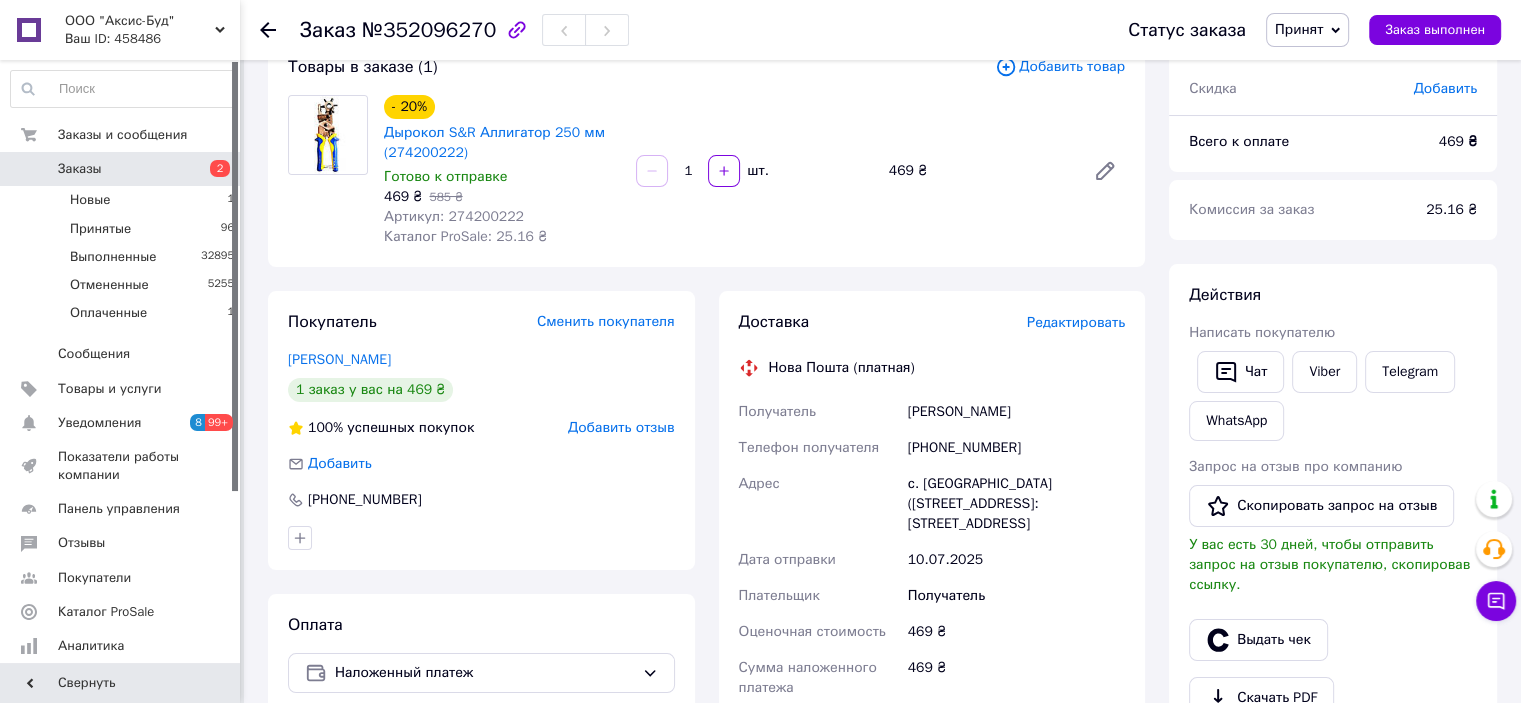 click on "[PHONE_NUMBER]" at bounding box center (1016, 448) 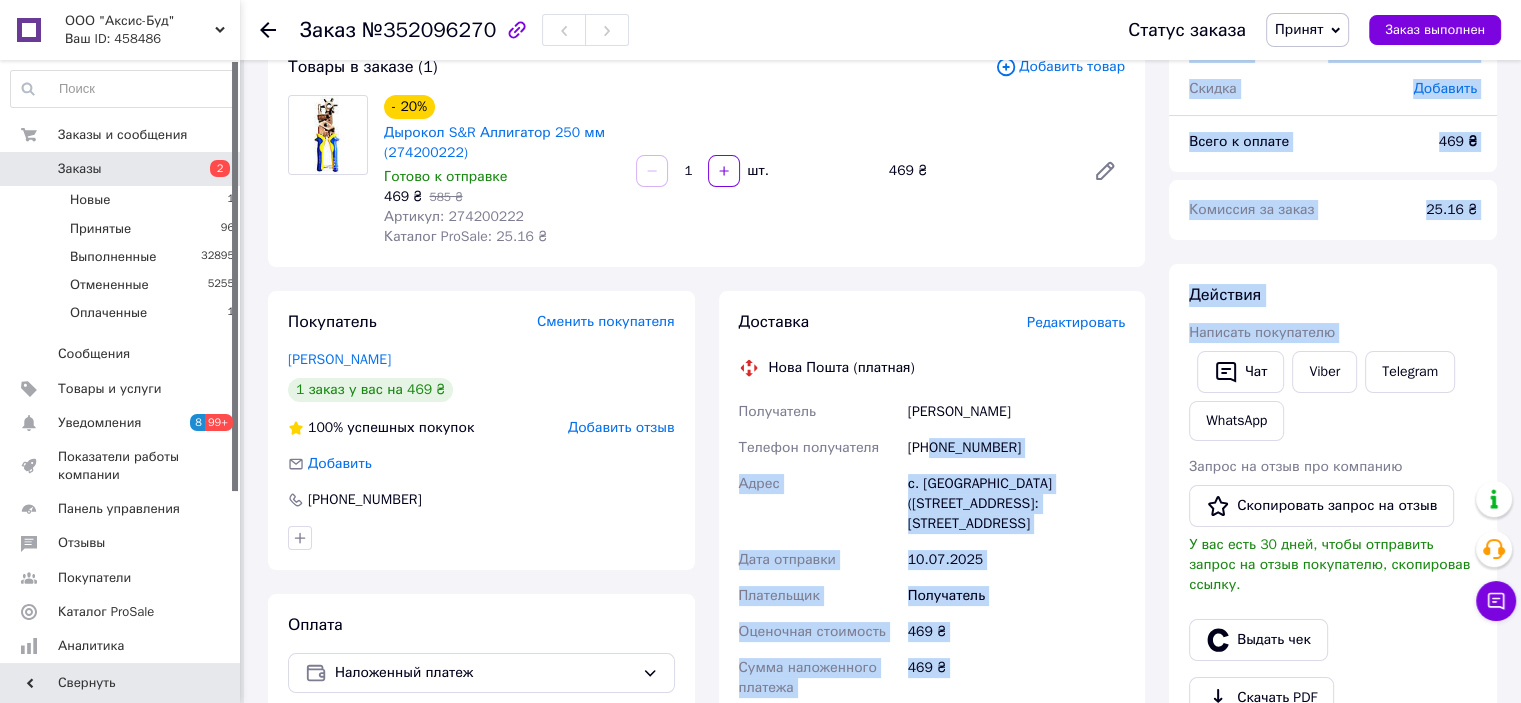 drag, startPoint x: 929, startPoint y: 443, endPoint x: 1173, endPoint y: 450, distance: 244.10039 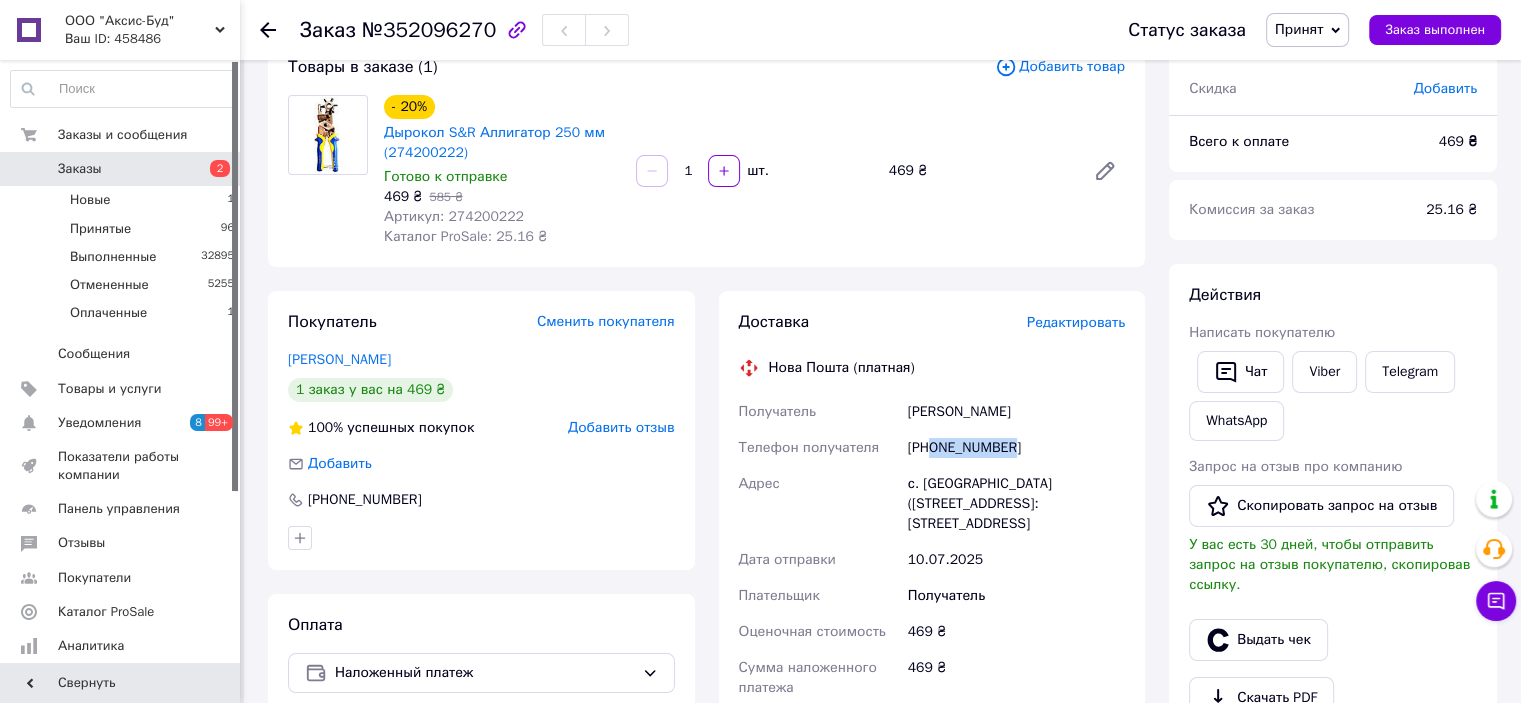 drag, startPoint x: 934, startPoint y: 445, endPoint x: 1030, endPoint y: 450, distance: 96.13012 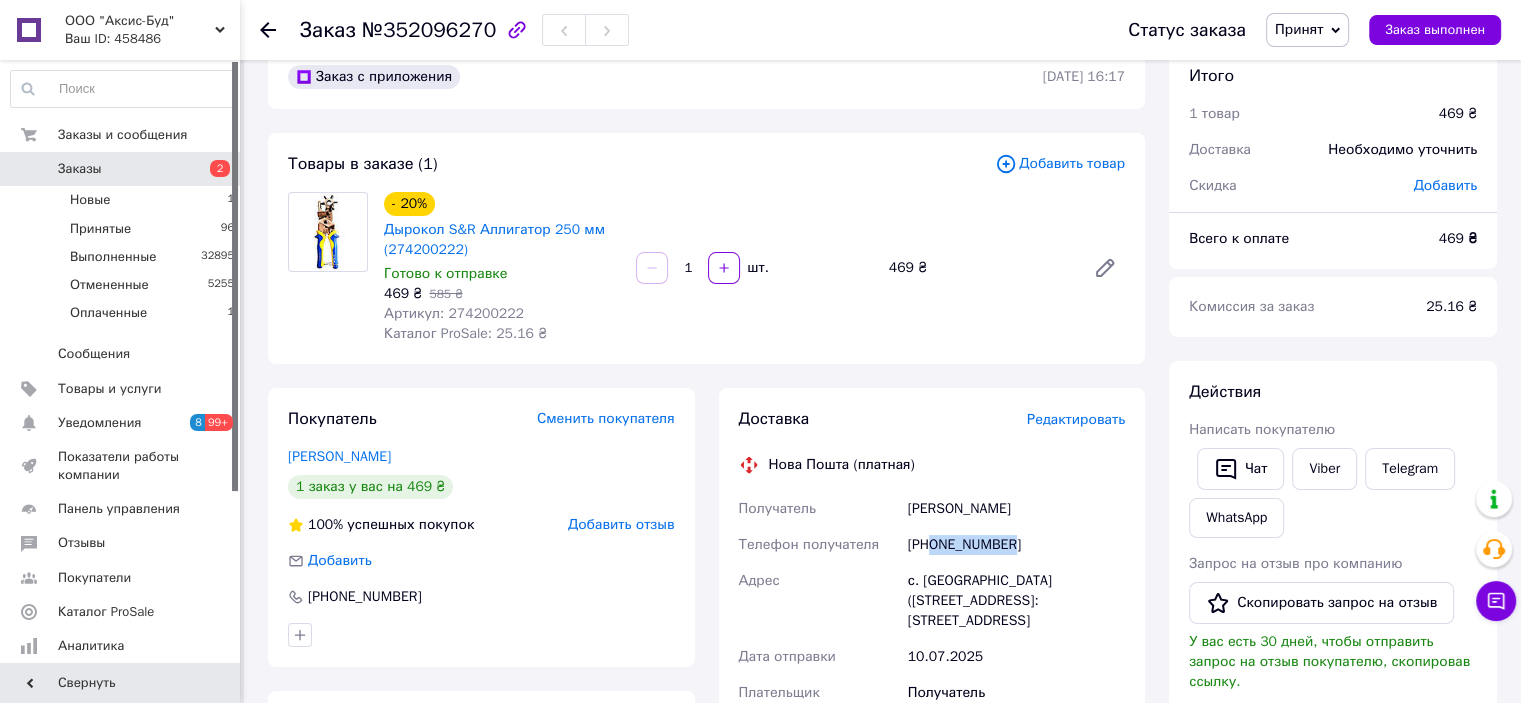 scroll, scrollTop: 0, scrollLeft: 0, axis: both 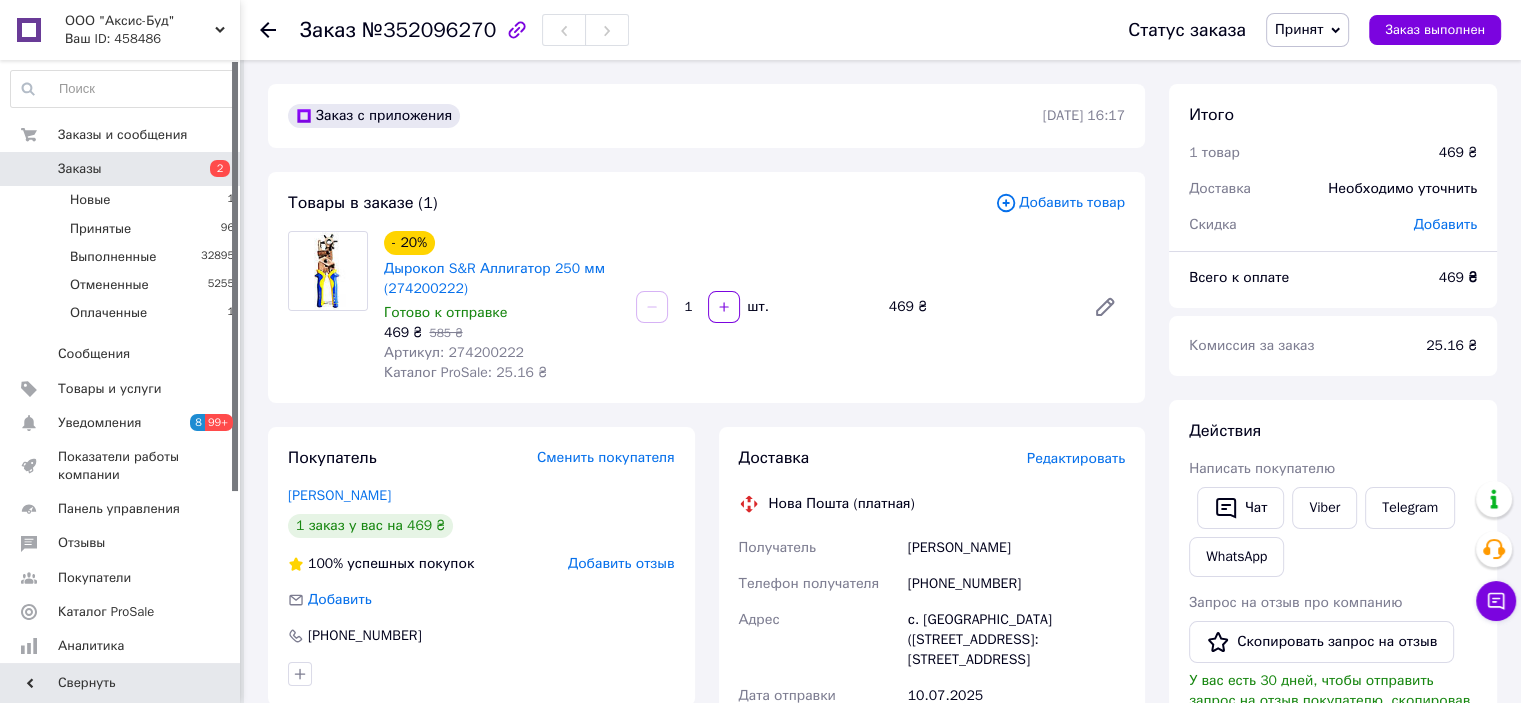 click on "Артикул: 274200222" at bounding box center (454, 352) 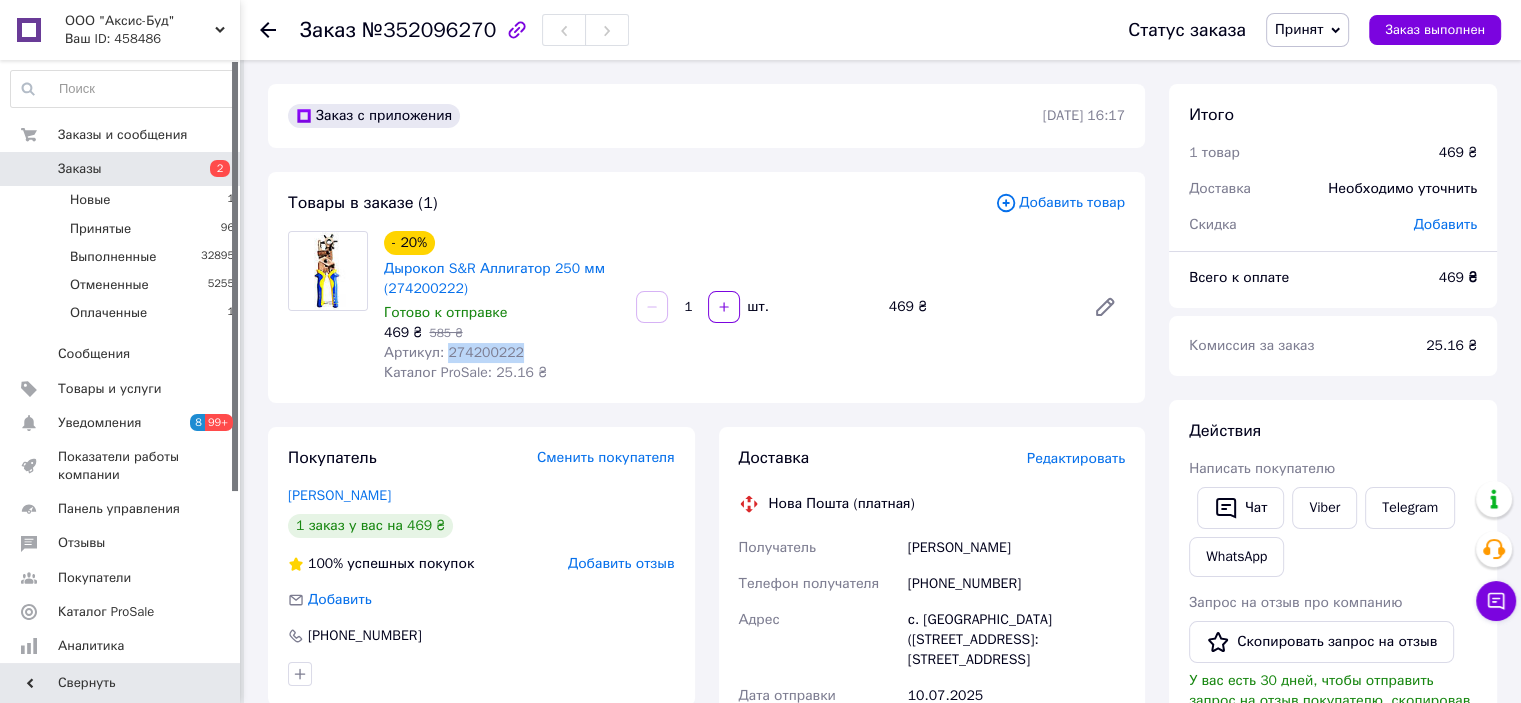 click on "Артикул: 274200222" at bounding box center [454, 352] 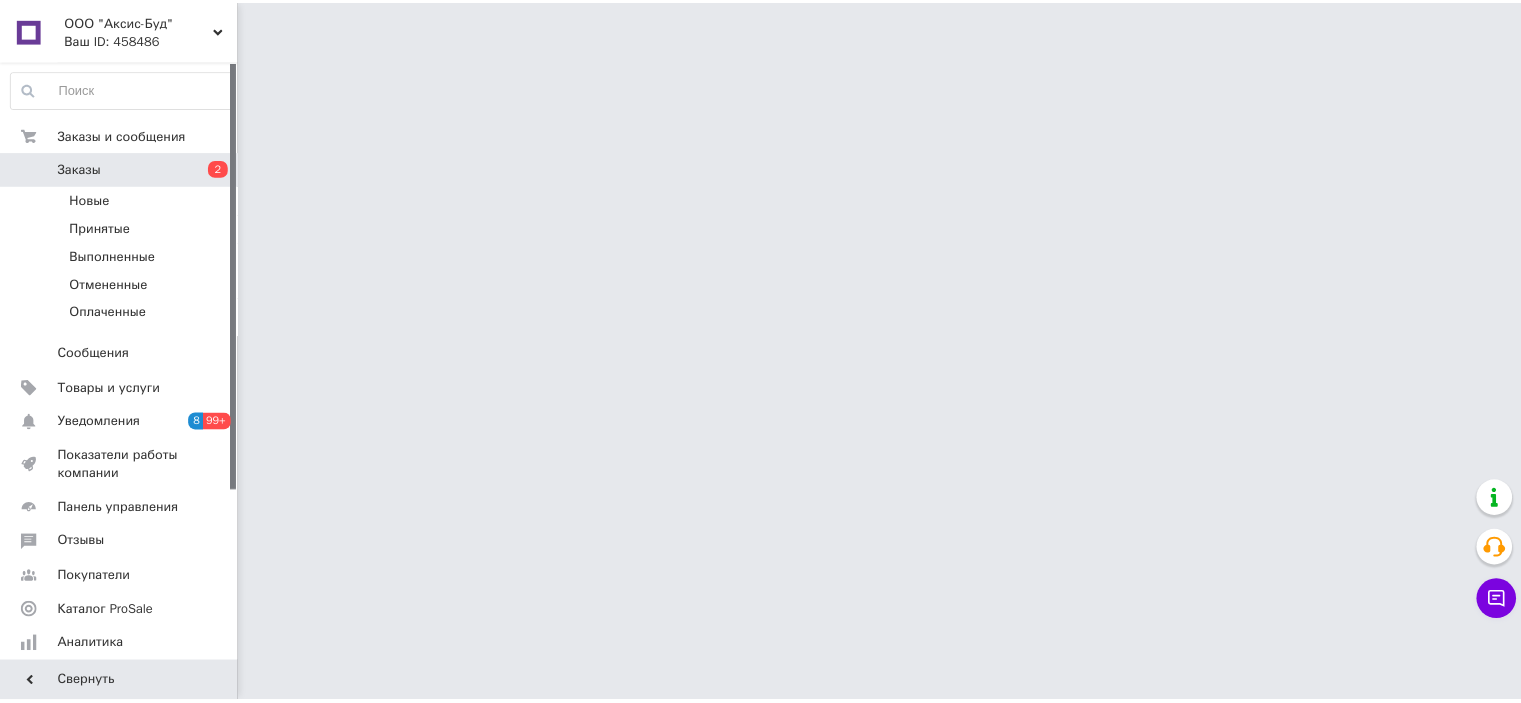 scroll, scrollTop: 0, scrollLeft: 0, axis: both 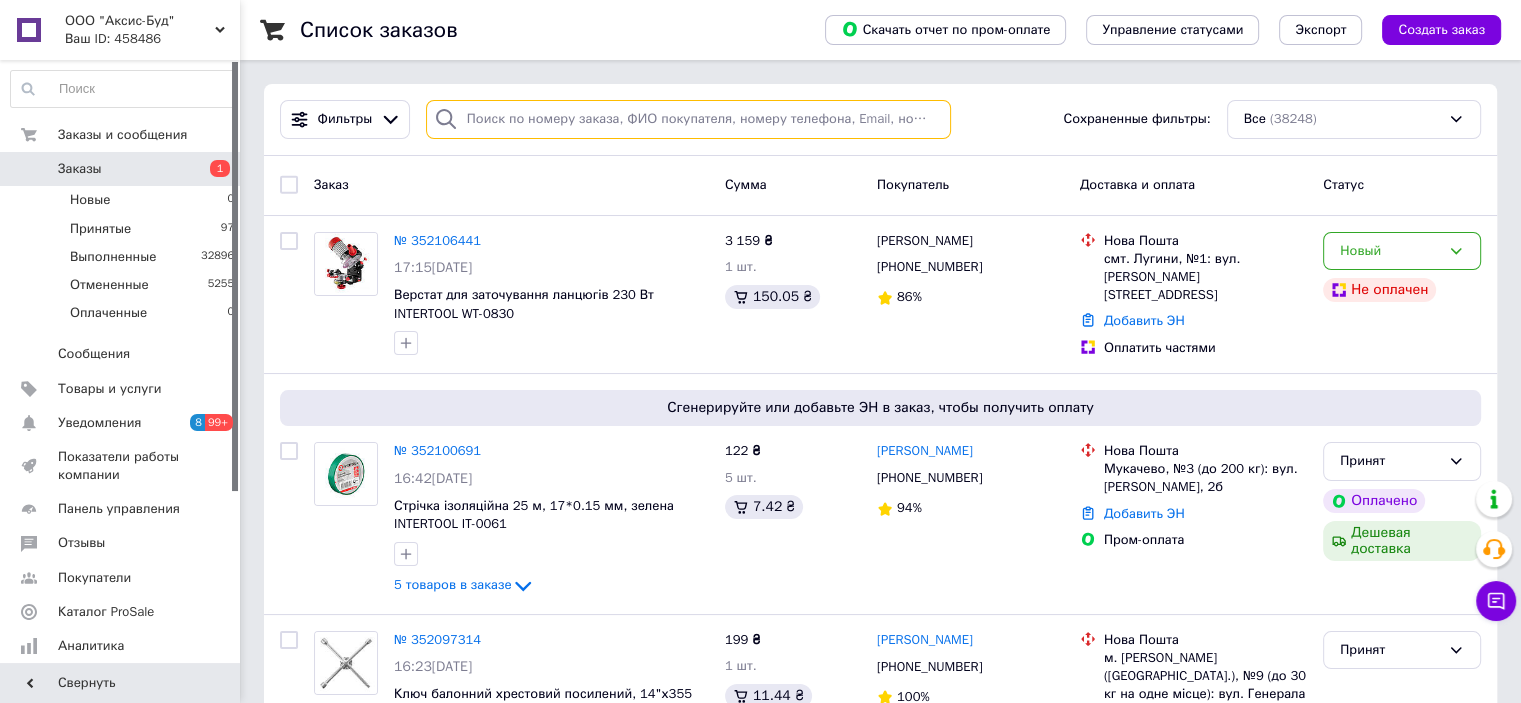 click at bounding box center [688, 119] 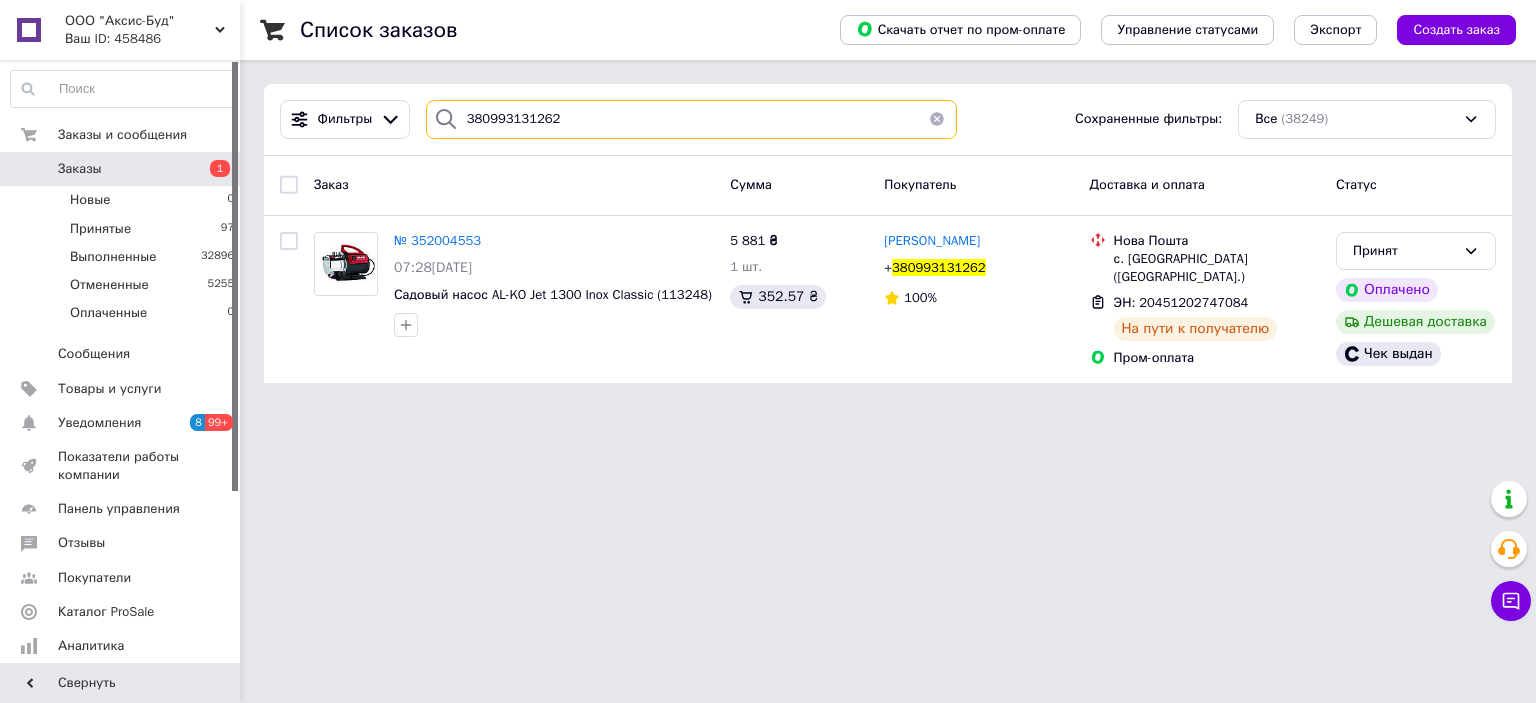type on "380993131262" 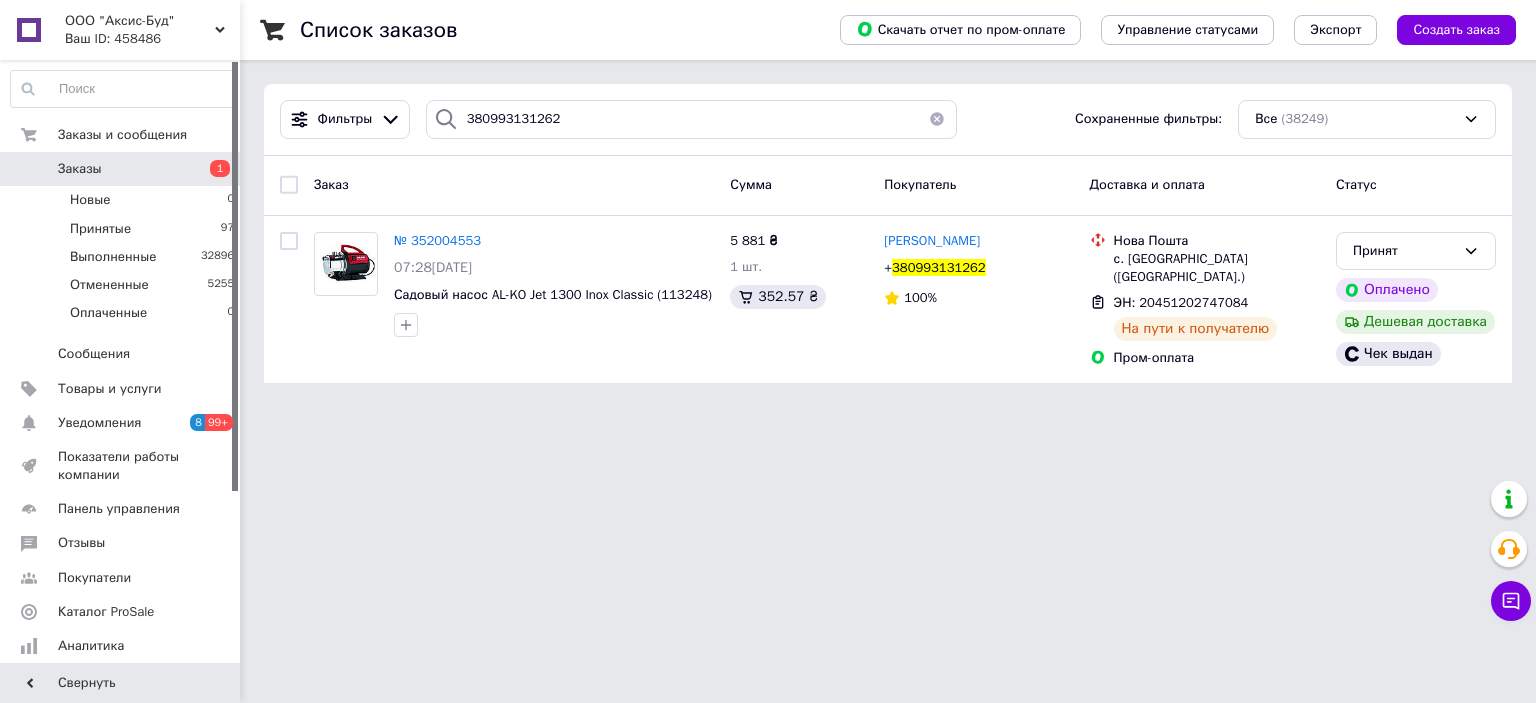 click at bounding box center [937, 119] 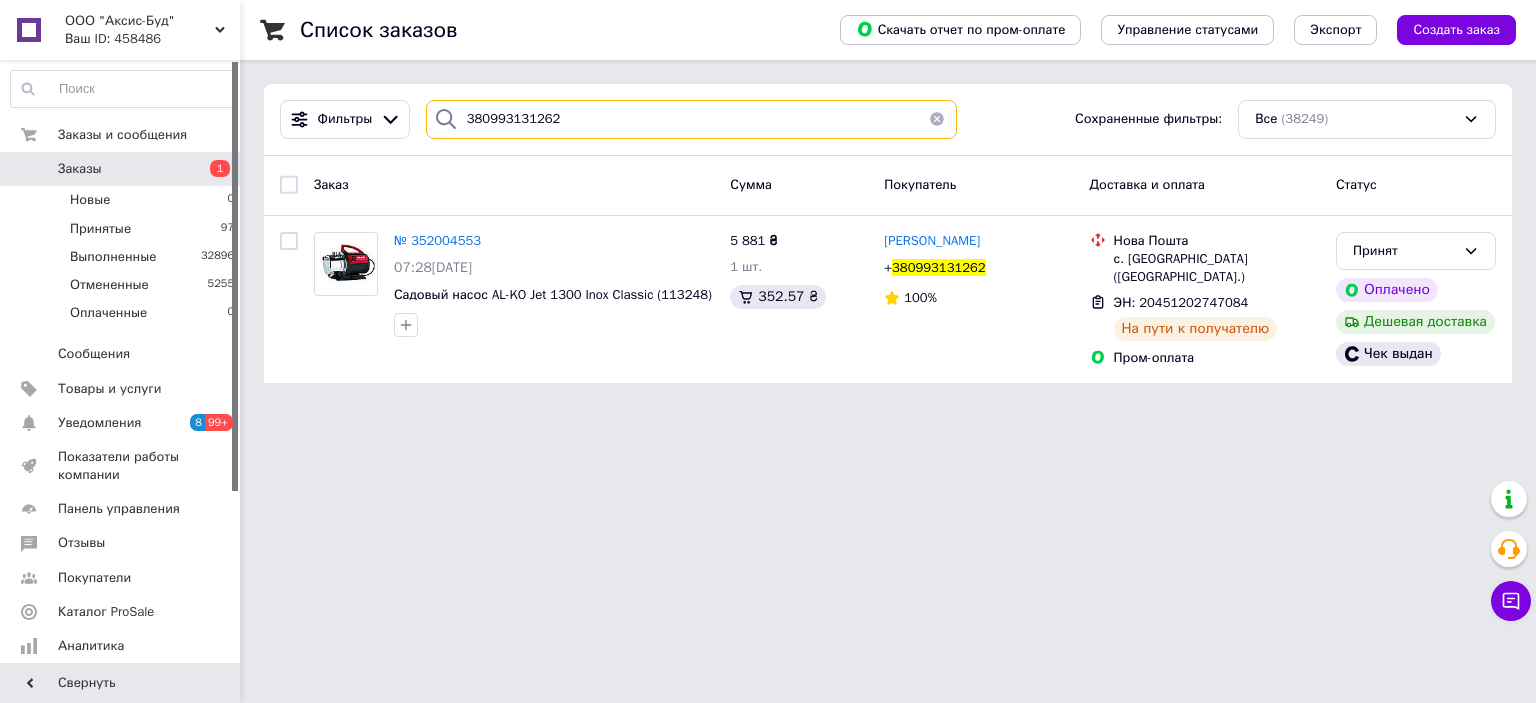 type 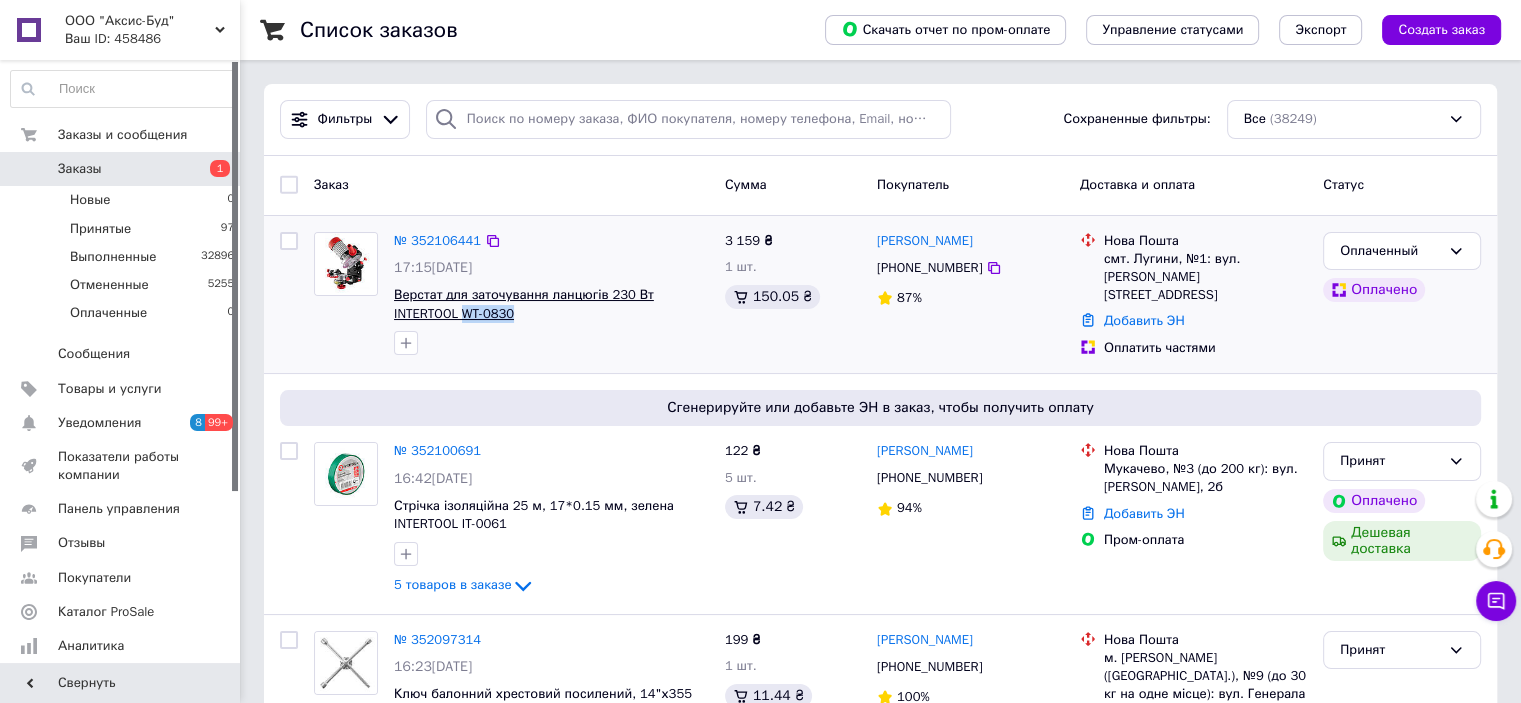 drag, startPoint x: 528, startPoint y: 325, endPoint x: 463, endPoint y: 314, distance: 65.9242 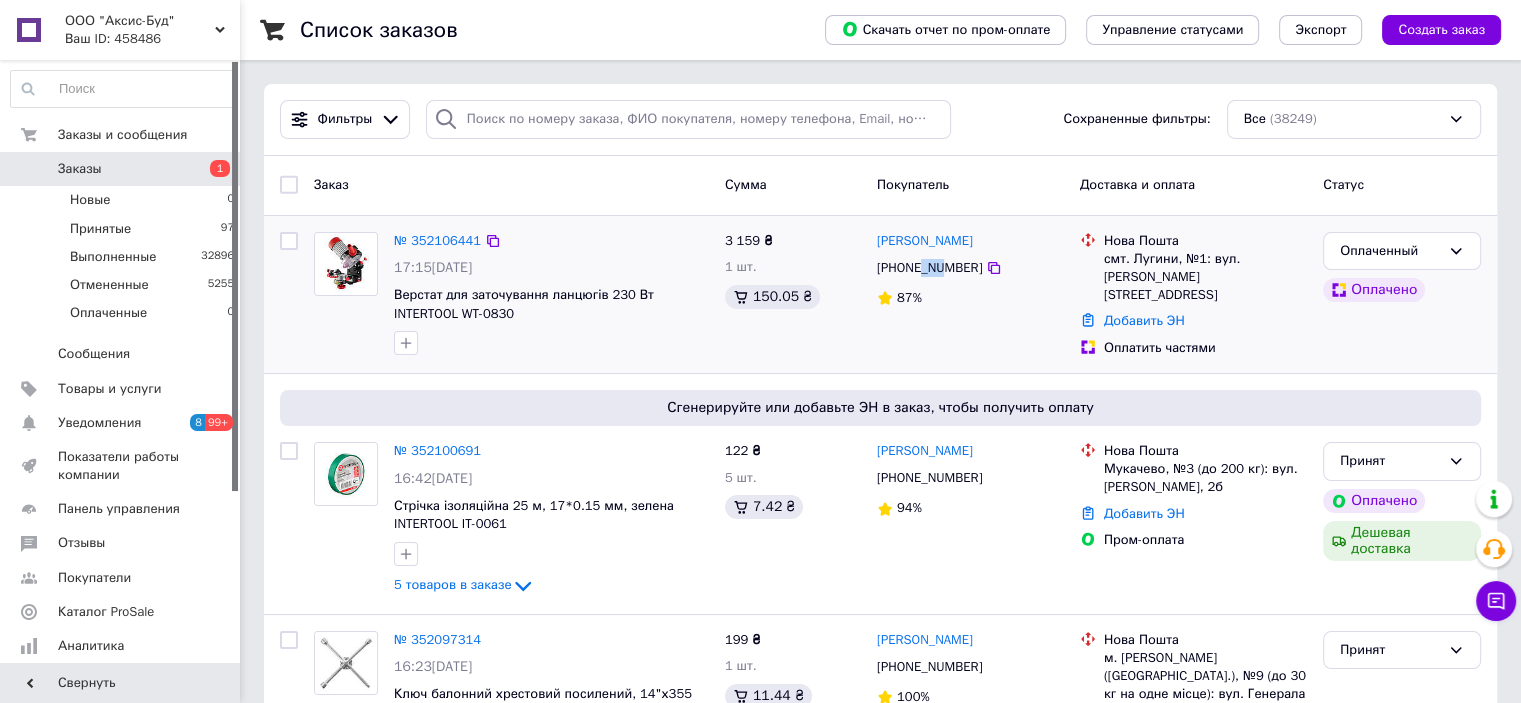 drag, startPoint x: 920, startPoint y: 268, endPoint x: 941, endPoint y: 268, distance: 21 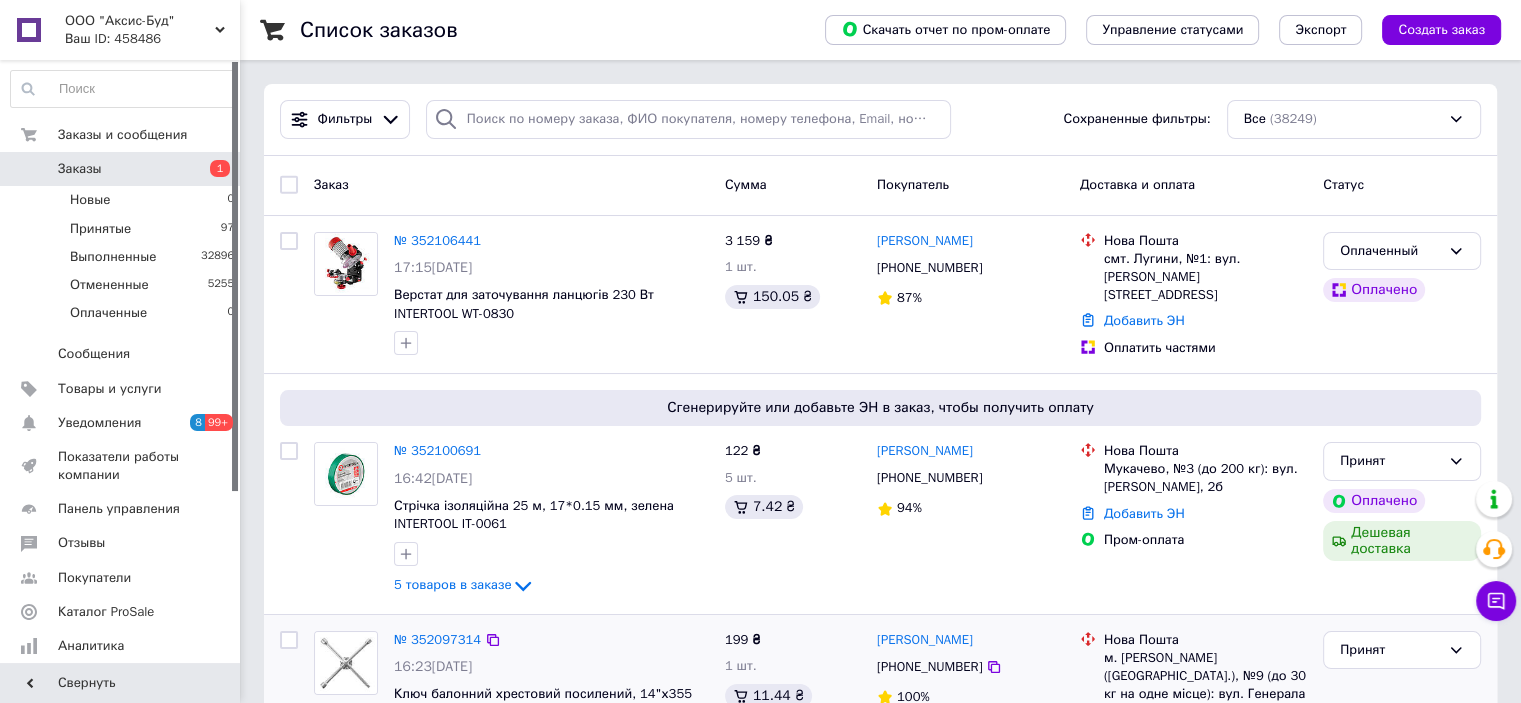 click on "[PHONE_NUMBER]" at bounding box center [970, 667] 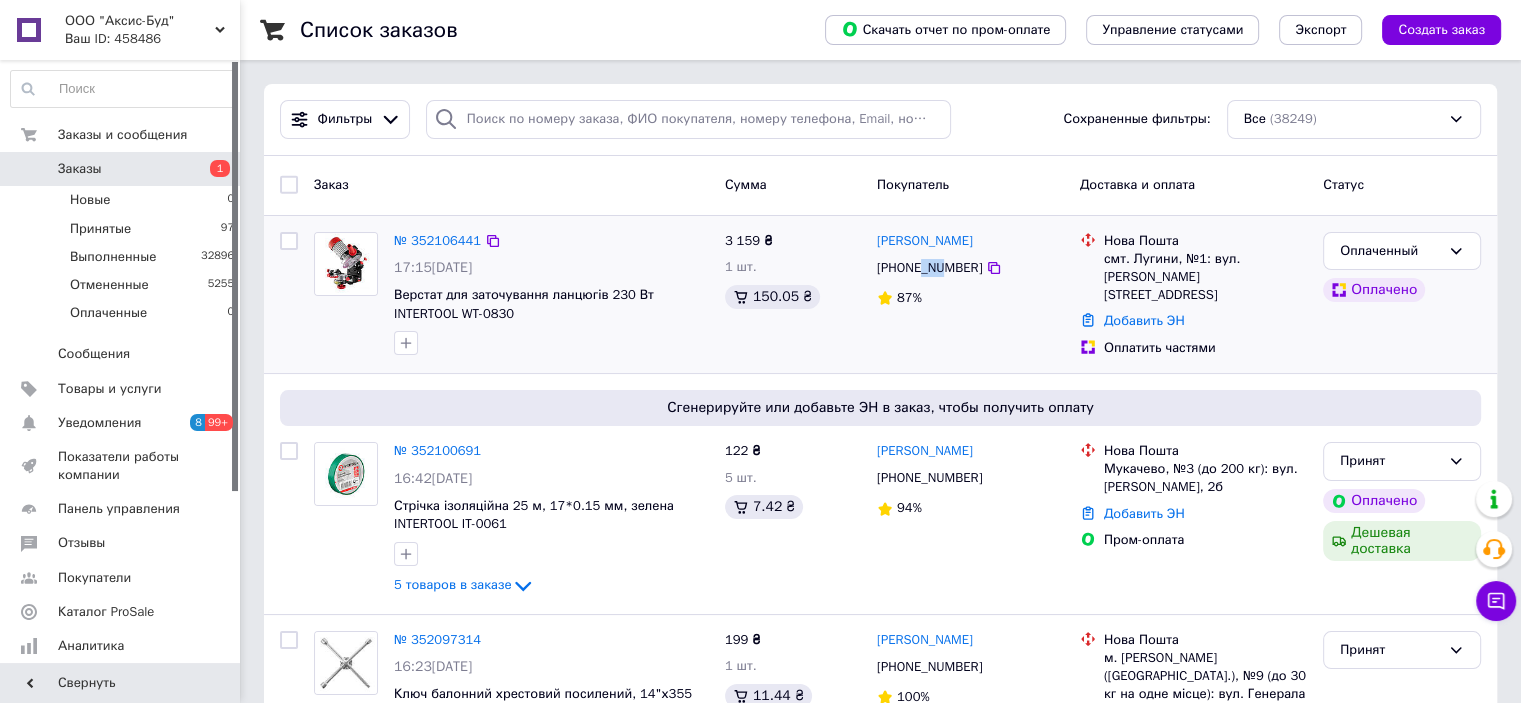 drag, startPoint x: 920, startPoint y: 267, endPoint x: 939, endPoint y: 270, distance: 19.235384 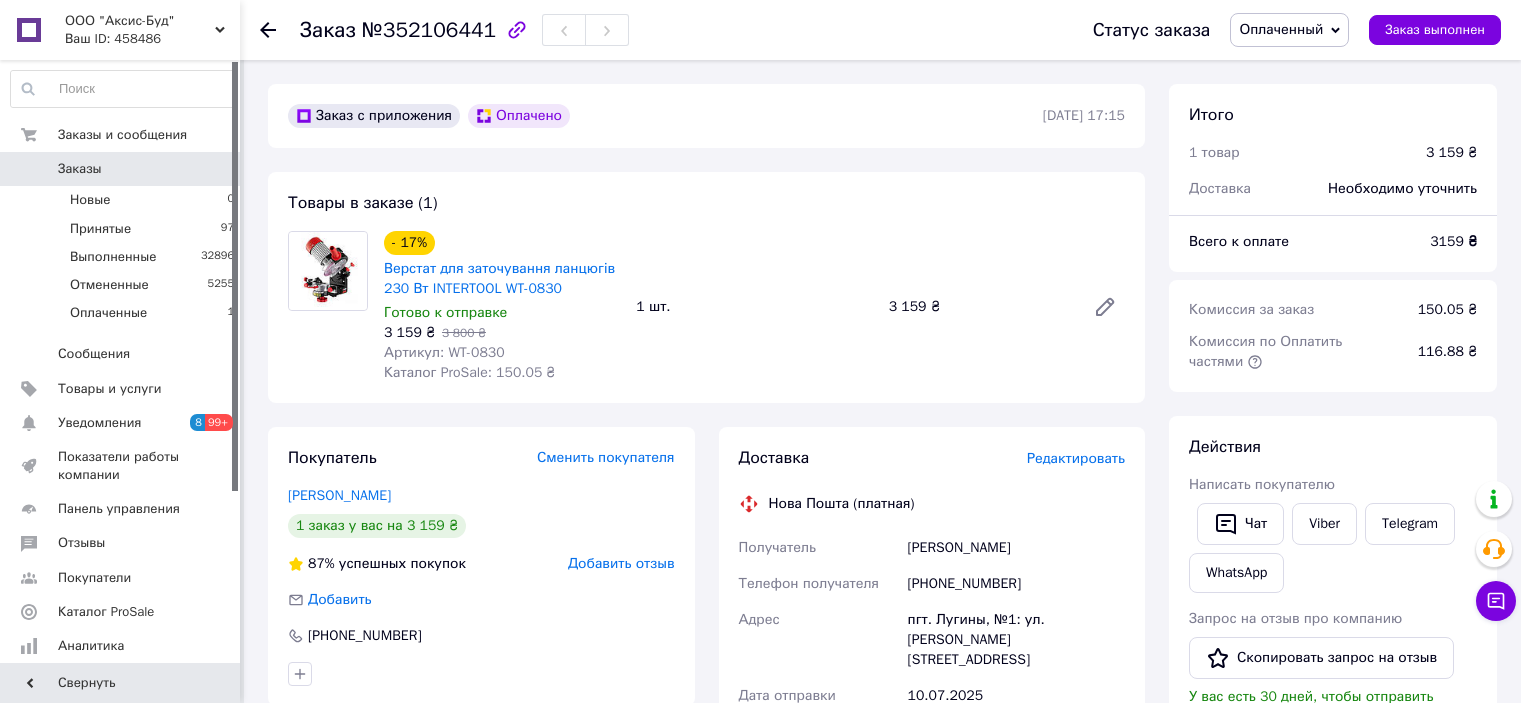 scroll, scrollTop: 0, scrollLeft: 0, axis: both 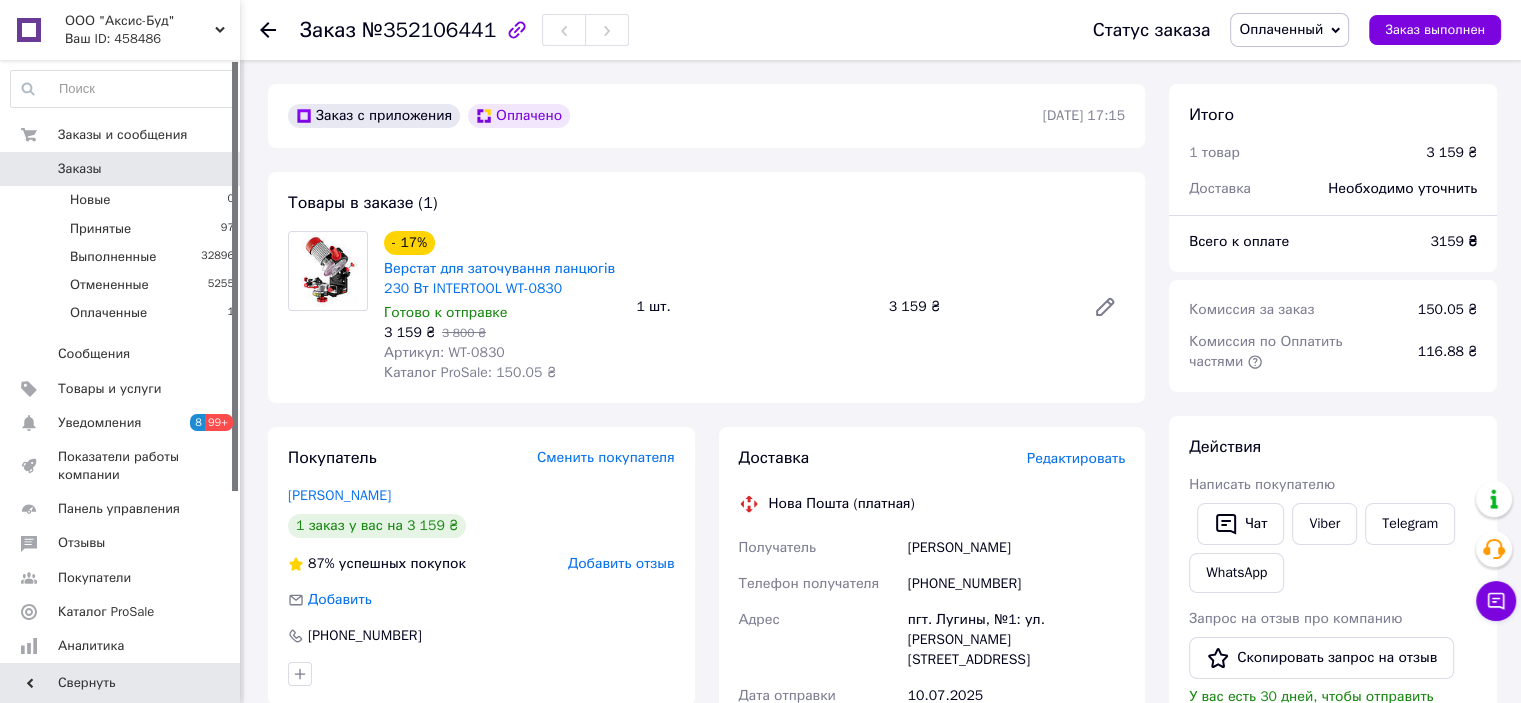 click on "Оплаченный" at bounding box center (1281, 29) 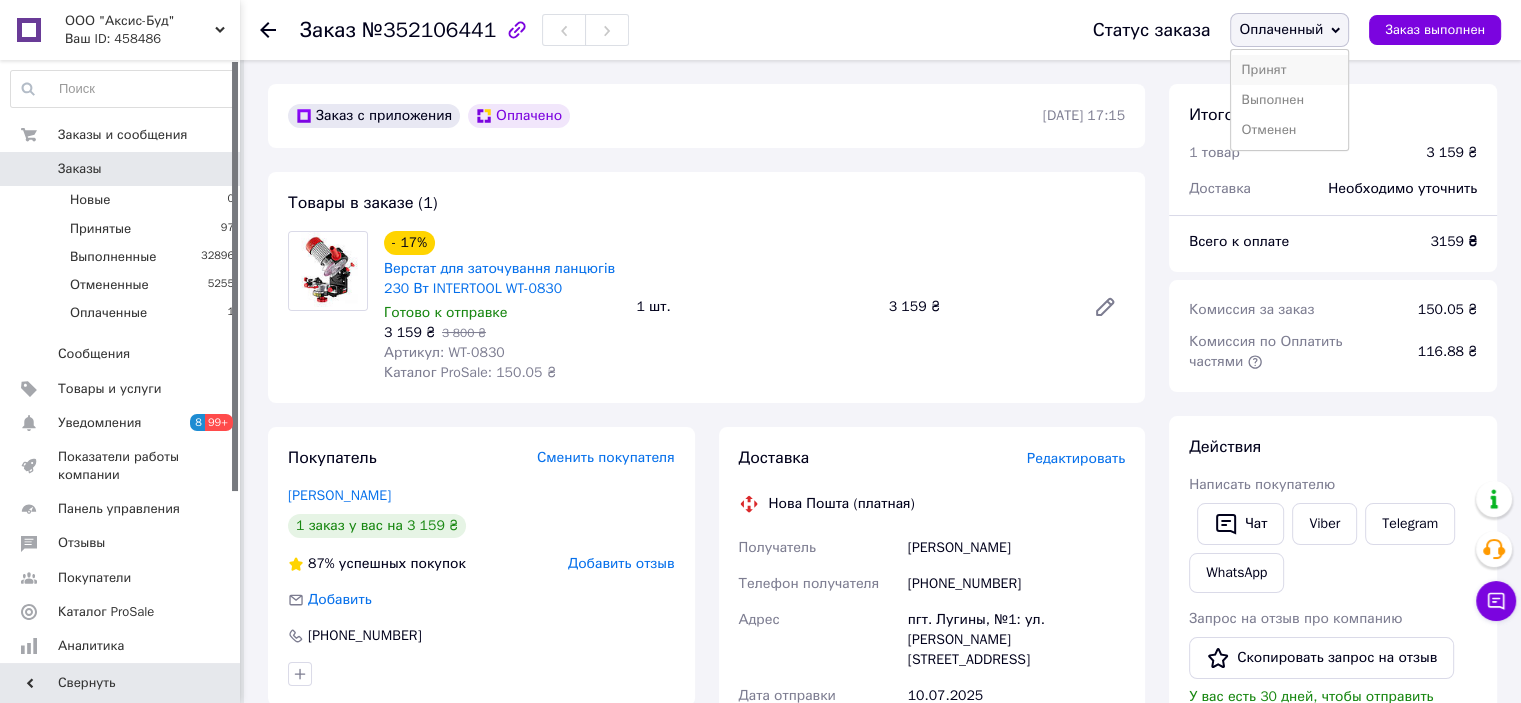 click on "Принят" at bounding box center [1289, 70] 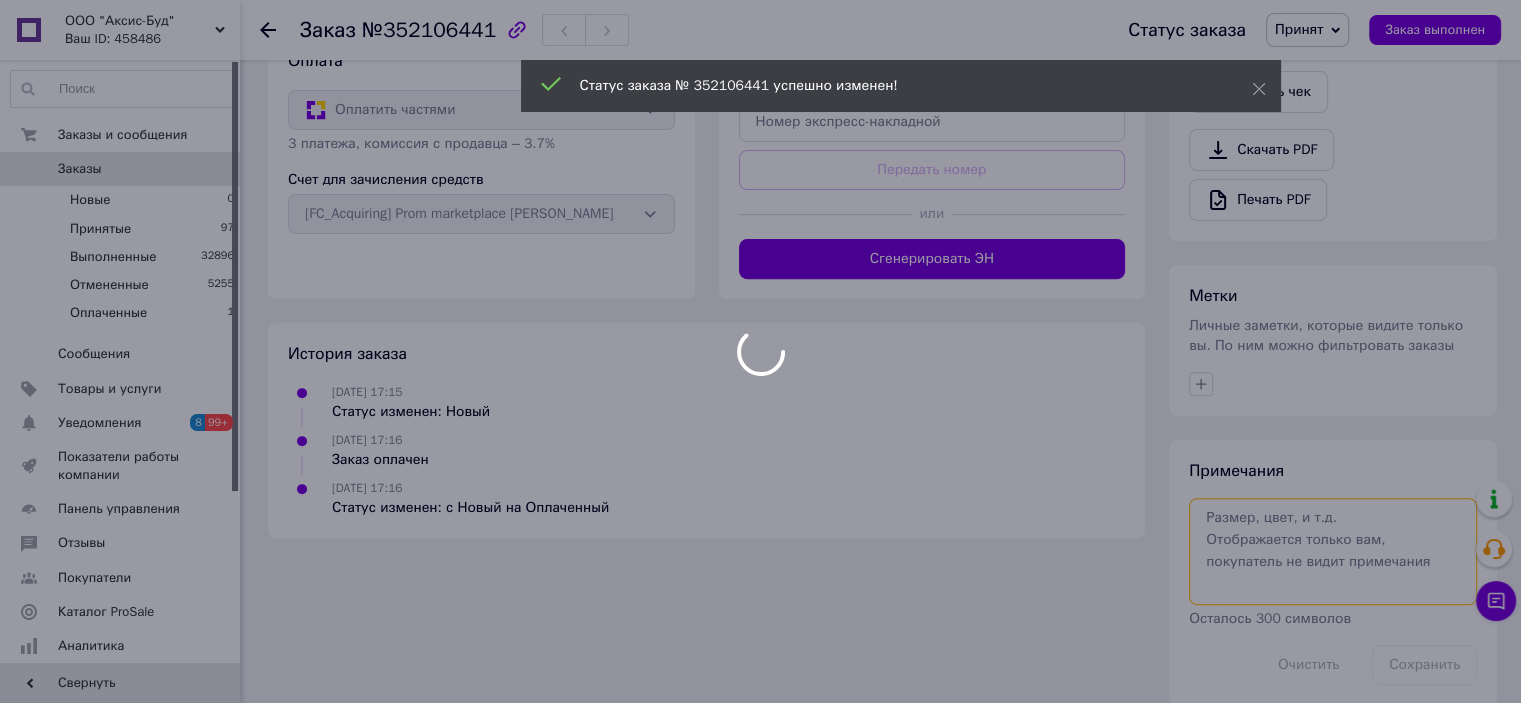 scroll, scrollTop: 667, scrollLeft: 0, axis: vertical 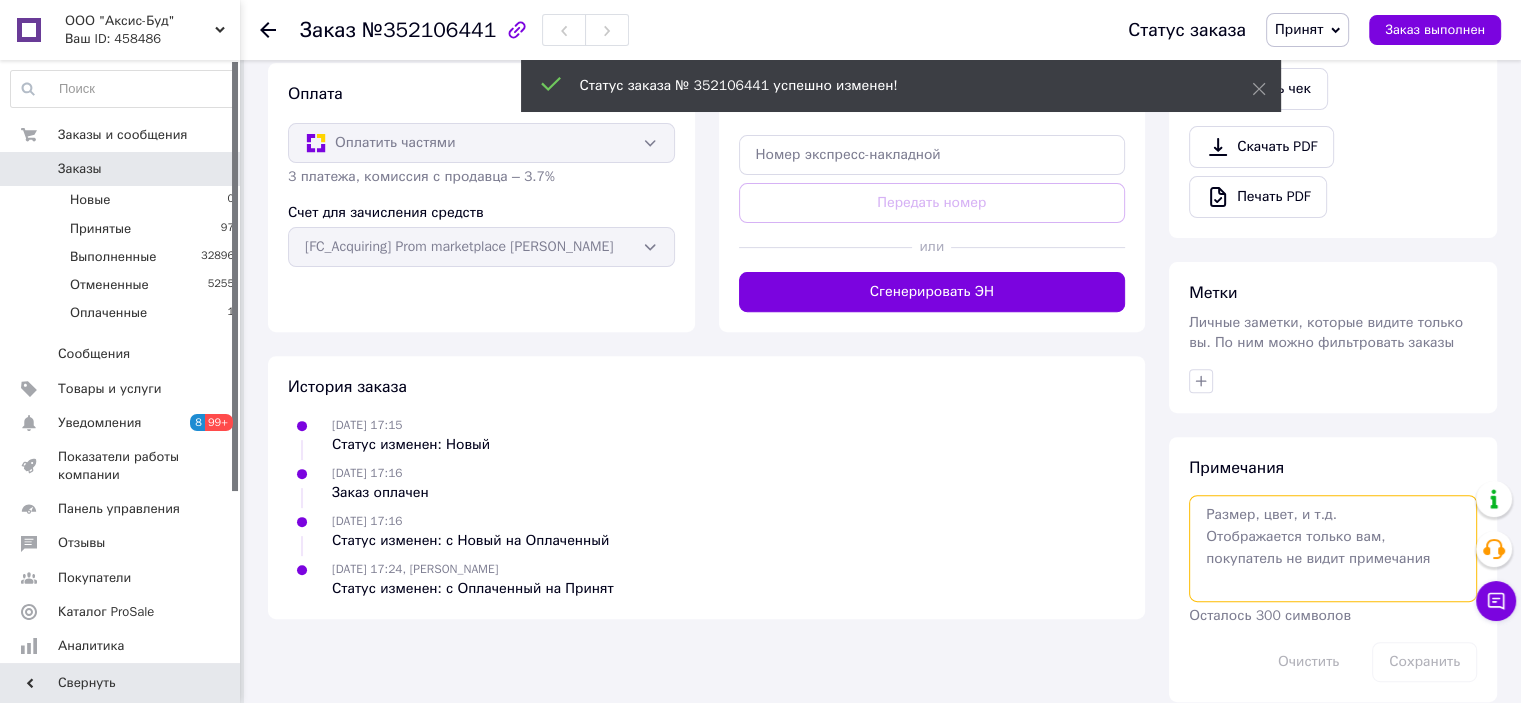 click at bounding box center [1333, 548] 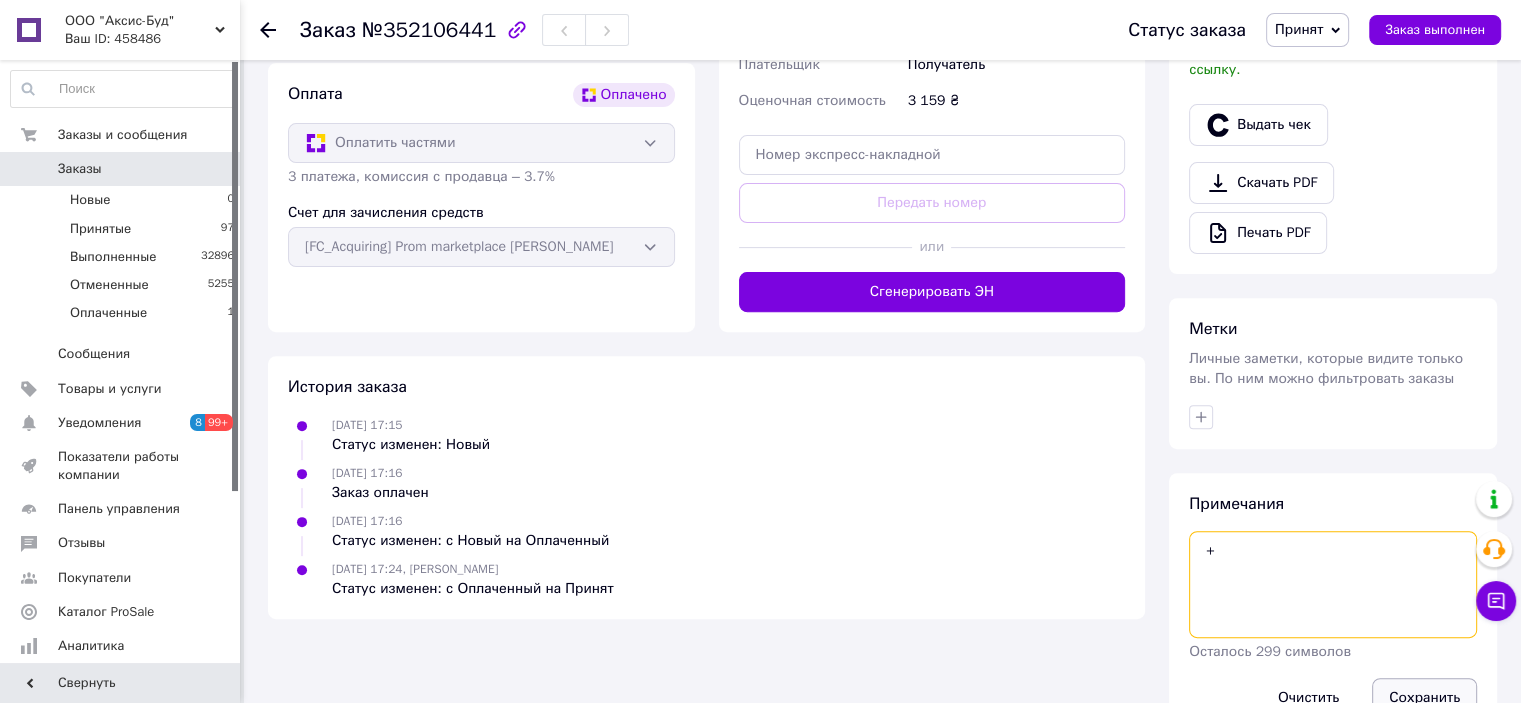 type on "+" 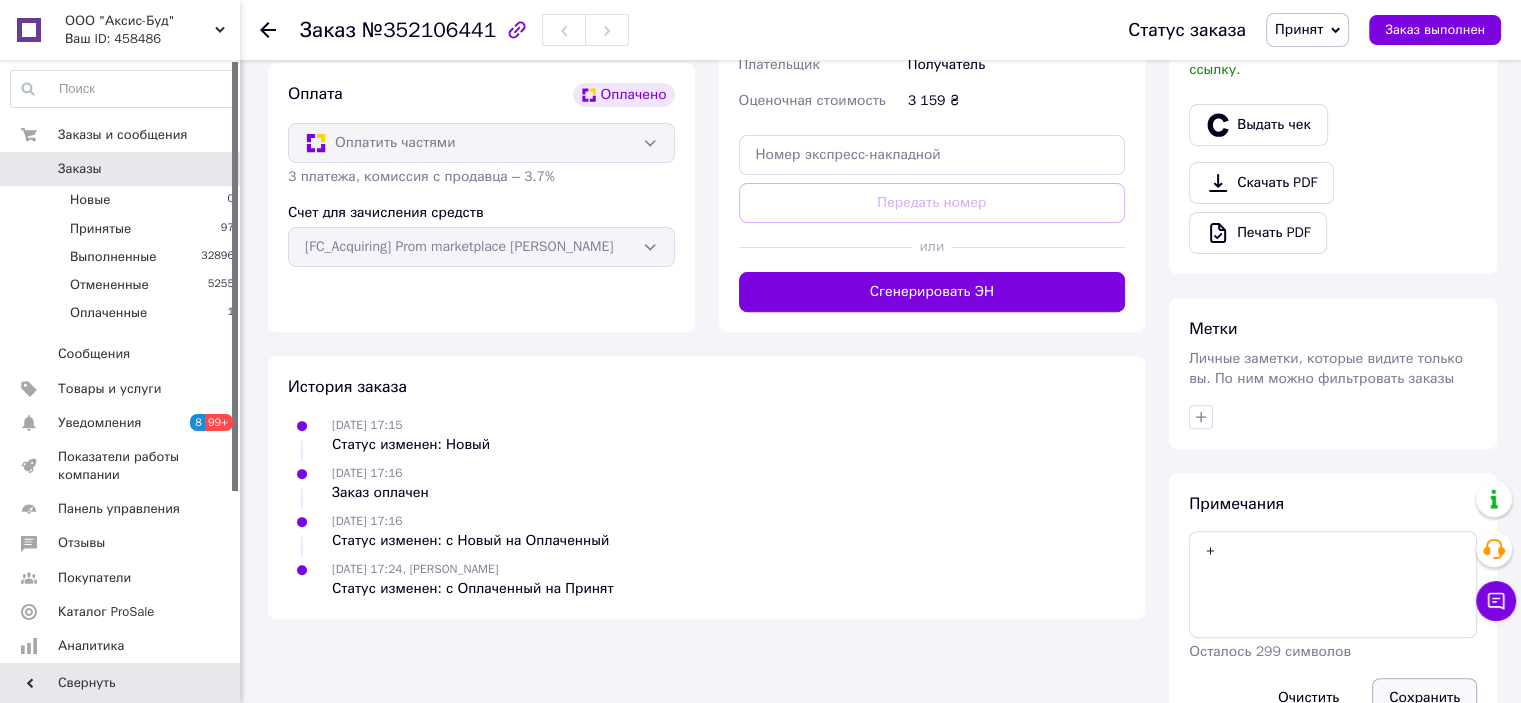 click on "Сохранить" at bounding box center (1424, 698) 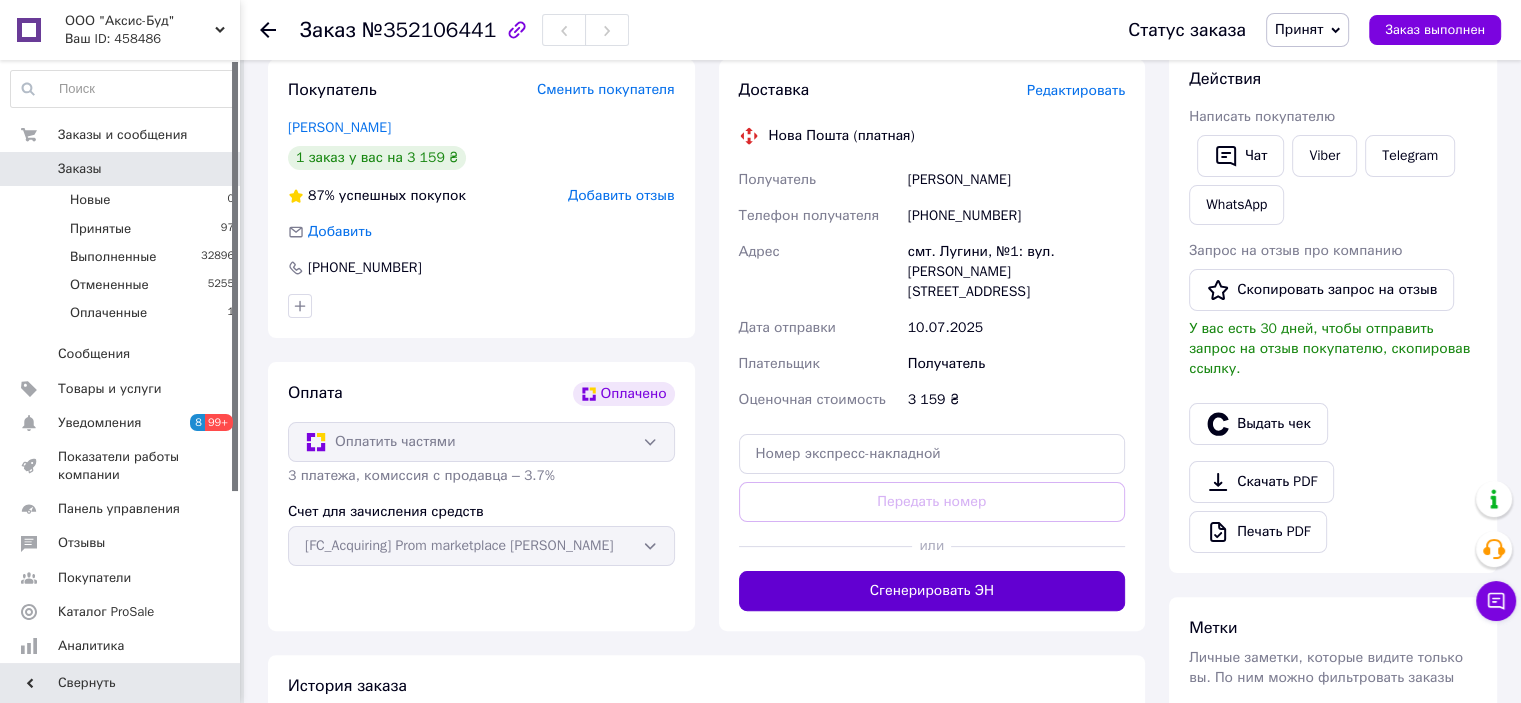 scroll, scrollTop: 367, scrollLeft: 0, axis: vertical 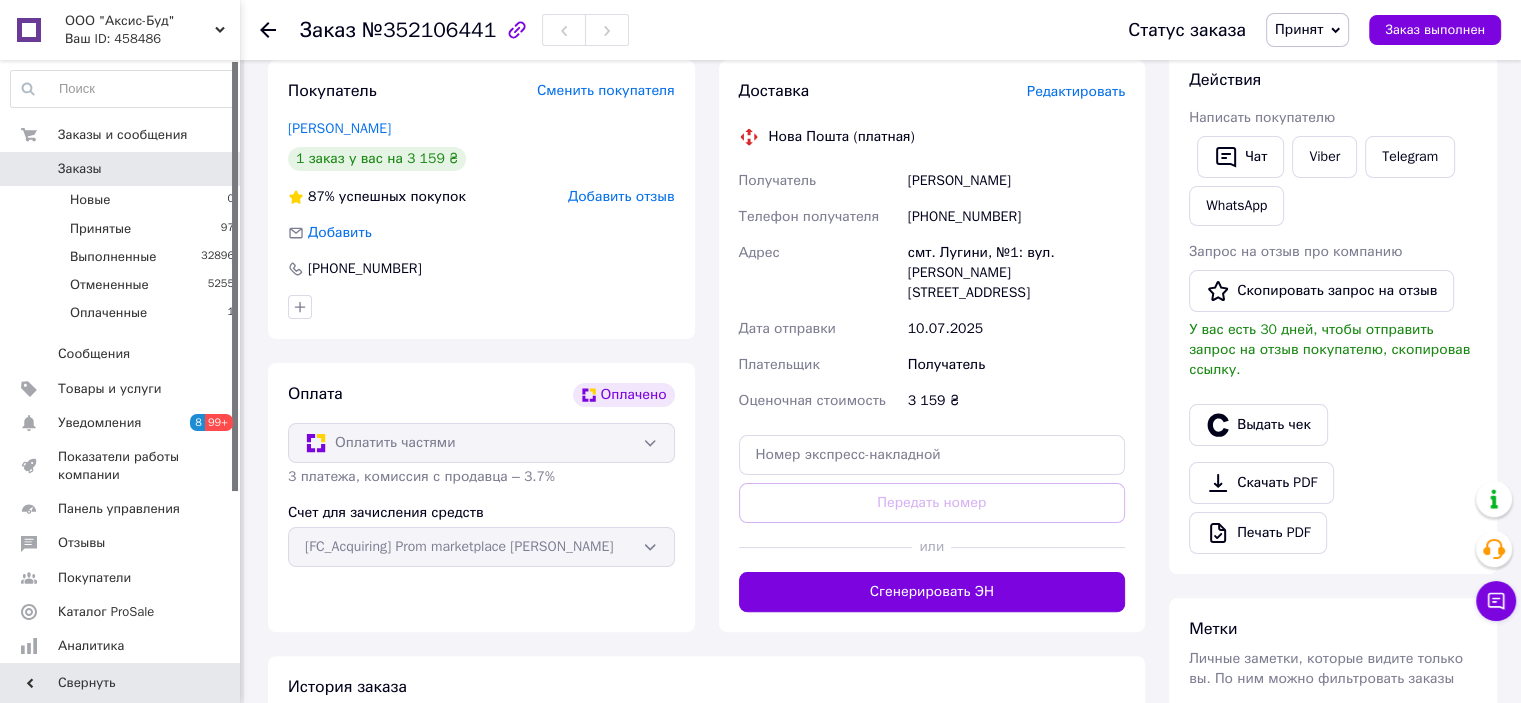 click on "[PERSON_NAME]" at bounding box center [1016, 181] 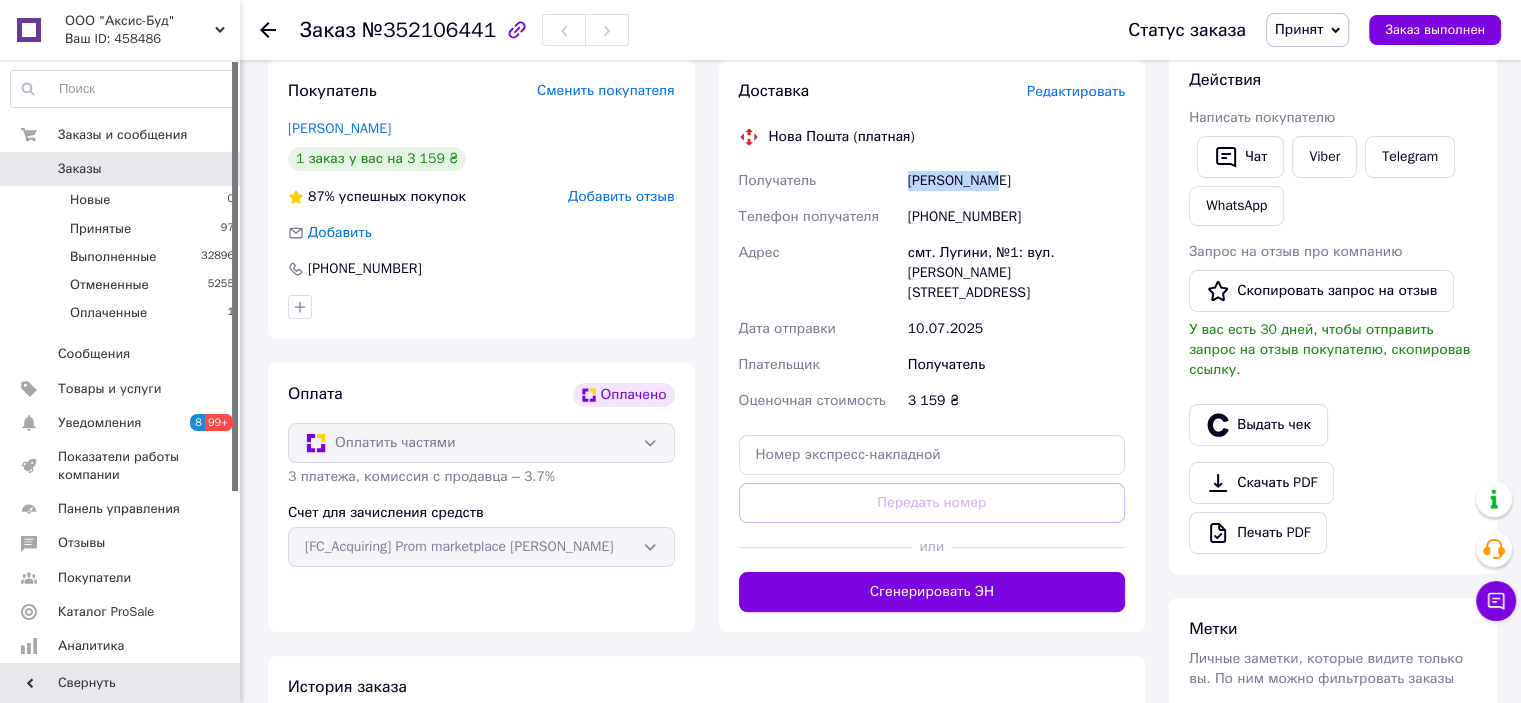 click on "[PERSON_NAME]" at bounding box center [1016, 181] 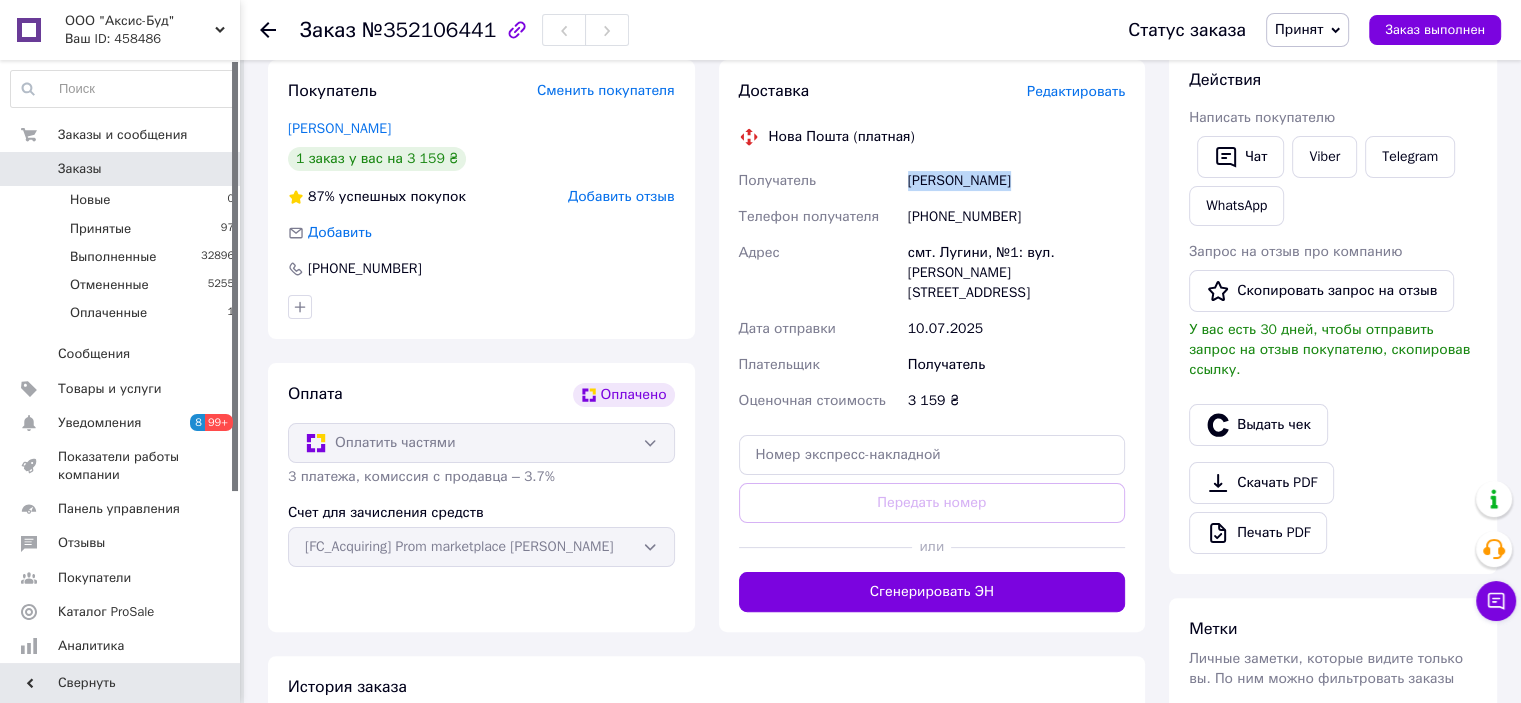 click on "[PERSON_NAME]" at bounding box center (1016, 181) 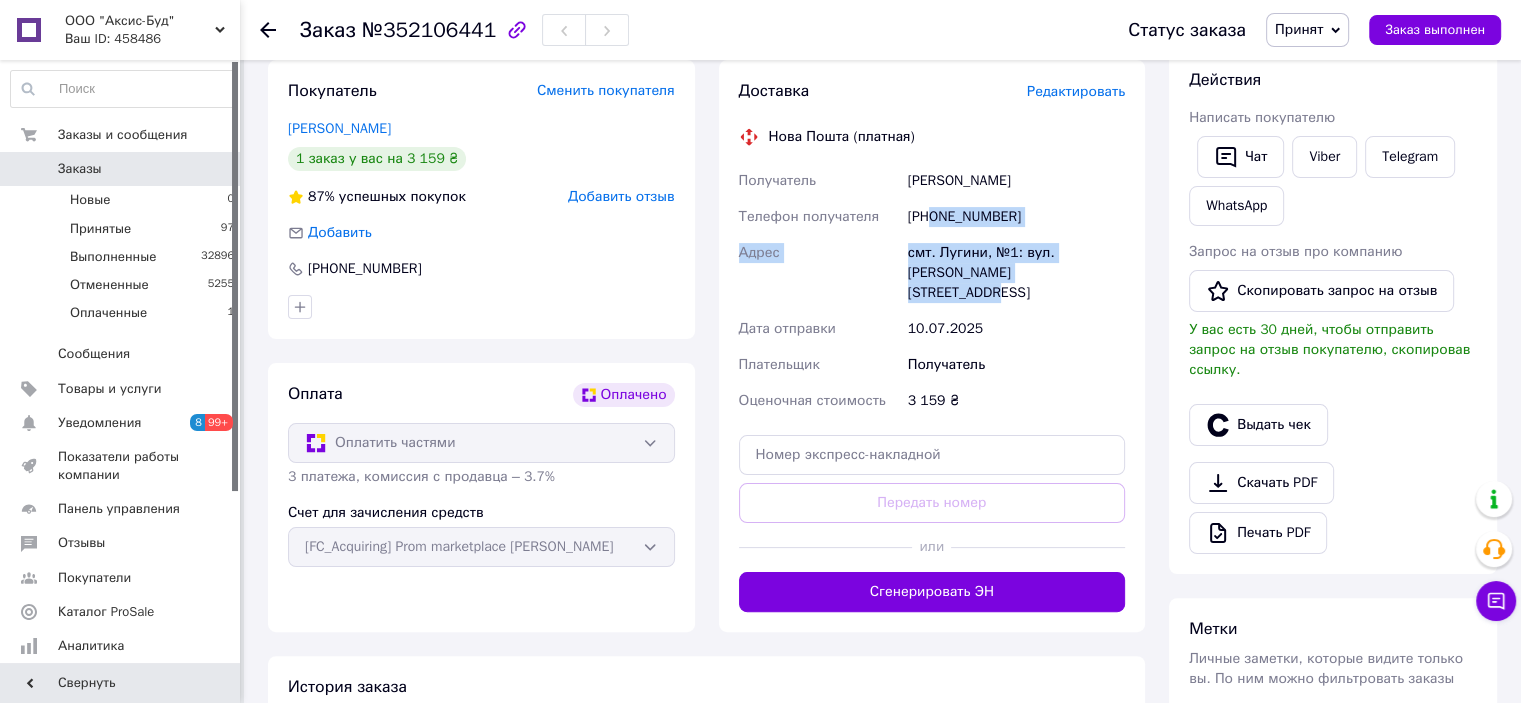 copy on "0638762524 [GEOGRAPHIC_DATA] смт. Лугини, №1: вул. [PERSON_NAME][STREET_ADDRESS]" 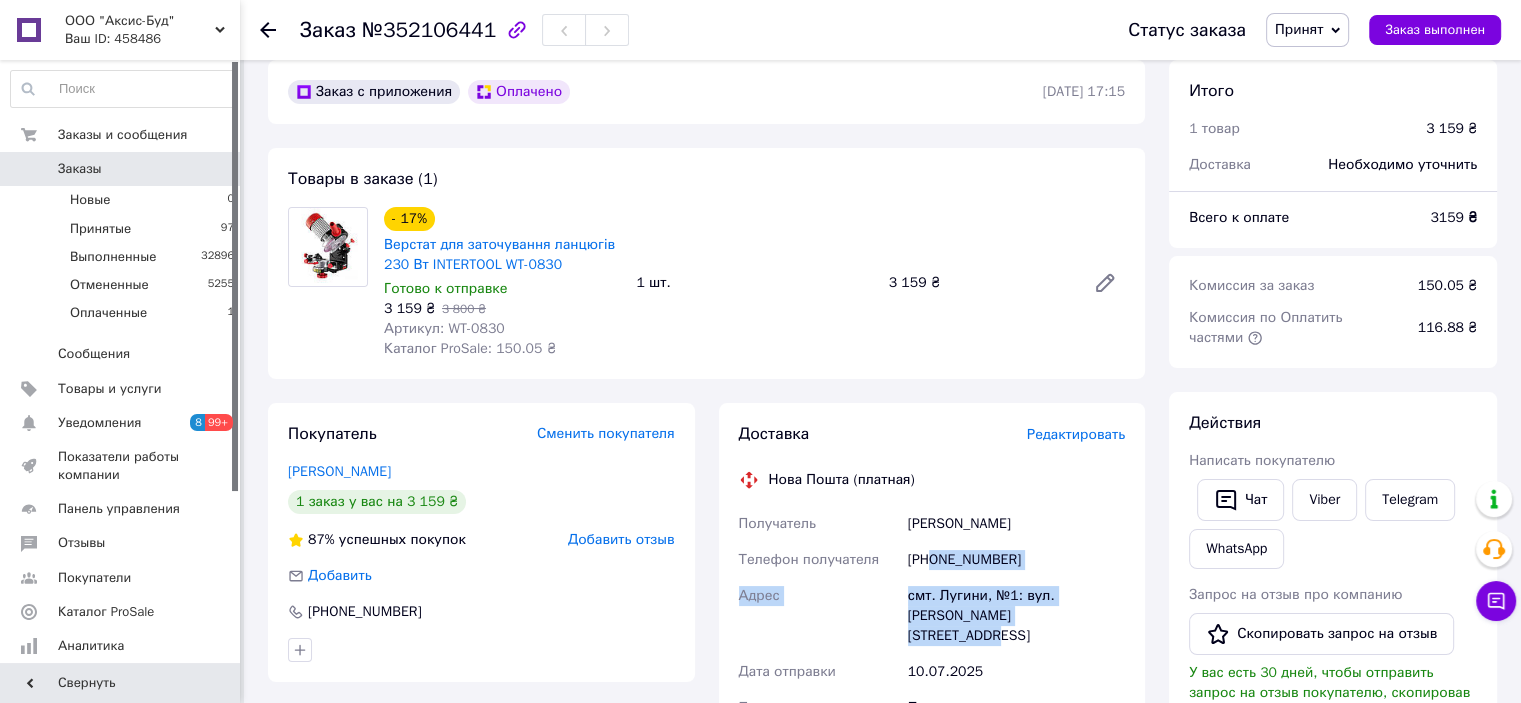 scroll, scrollTop: 0, scrollLeft: 0, axis: both 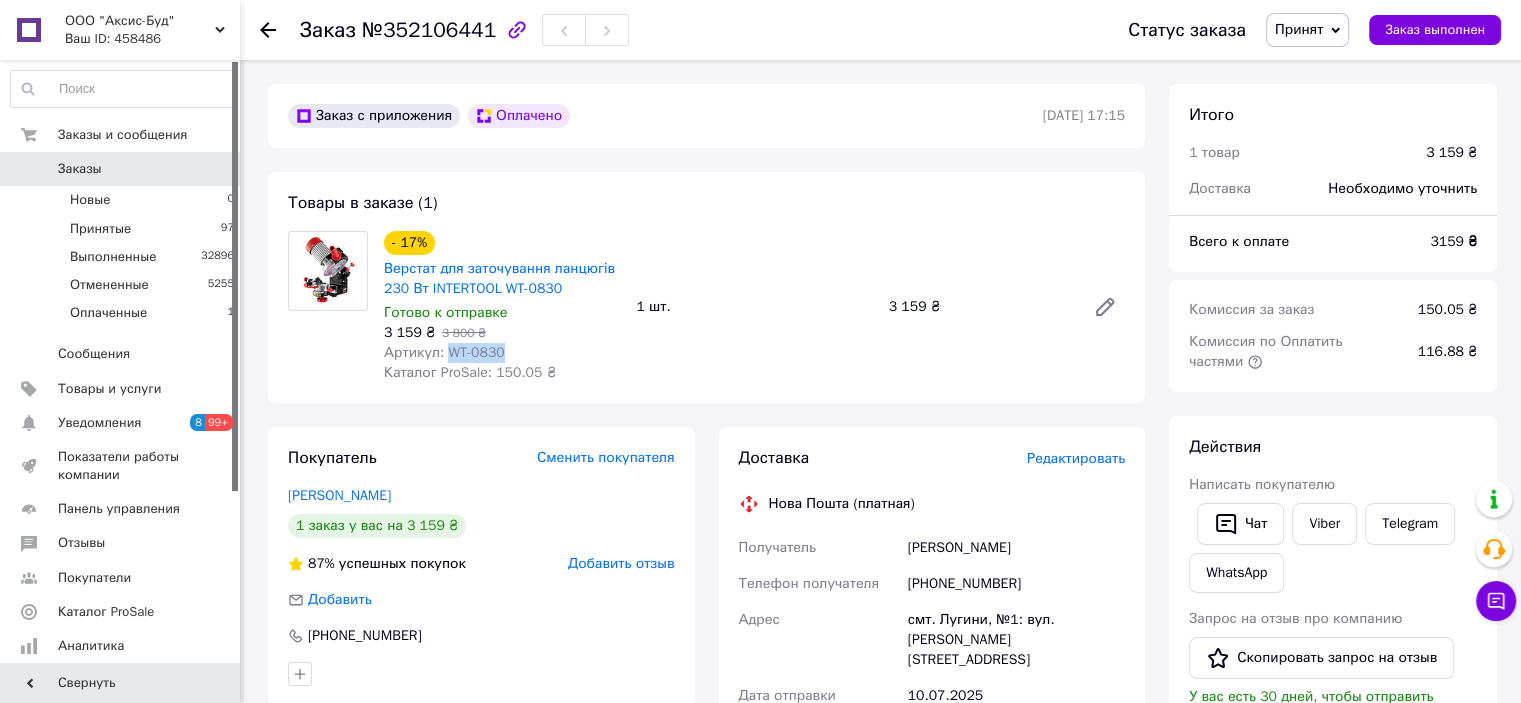 drag, startPoint x: 445, startPoint y: 350, endPoint x: 512, endPoint y: 353, distance: 67.06713 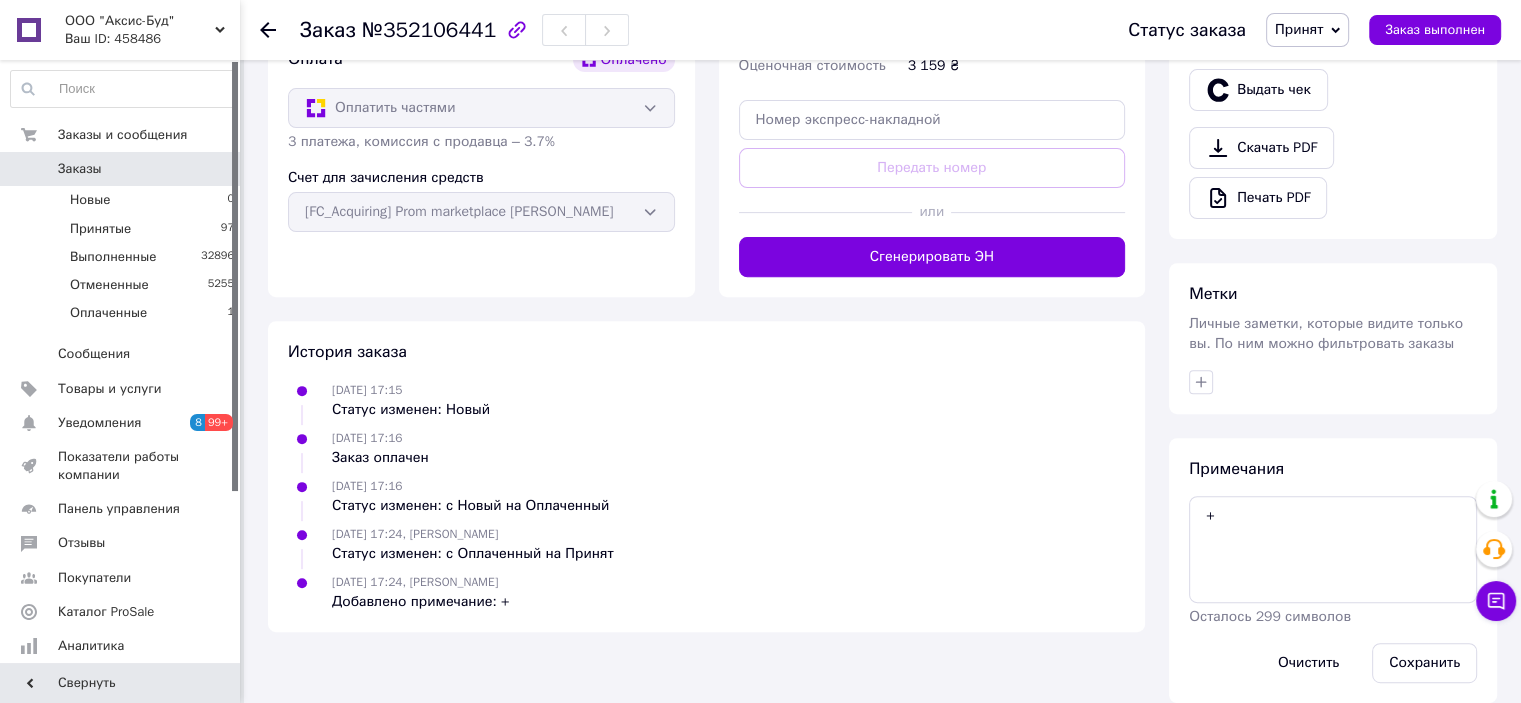scroll, scrollTop: 703, scrollLeft: 0, axis: vertical 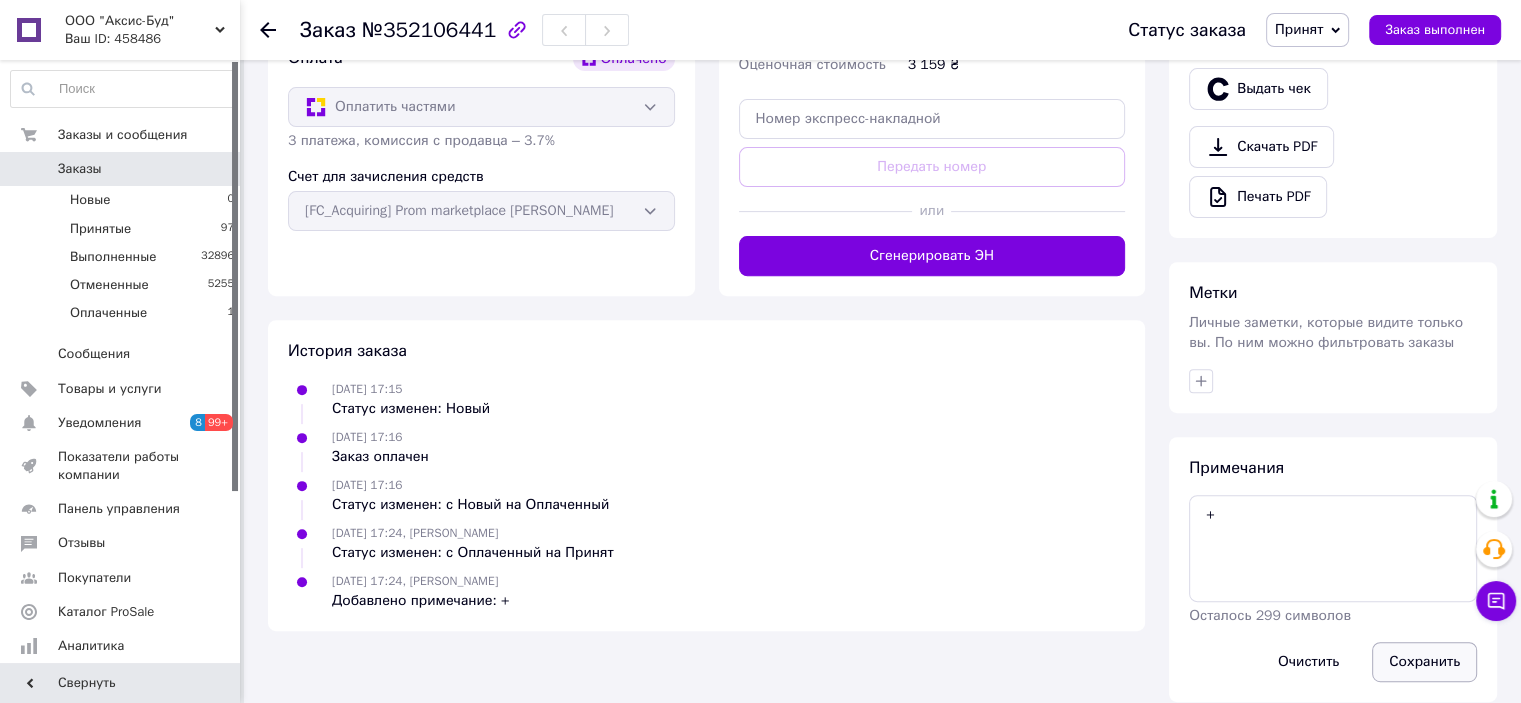 click on "Сохранить" at bounding box center [1424, 662] 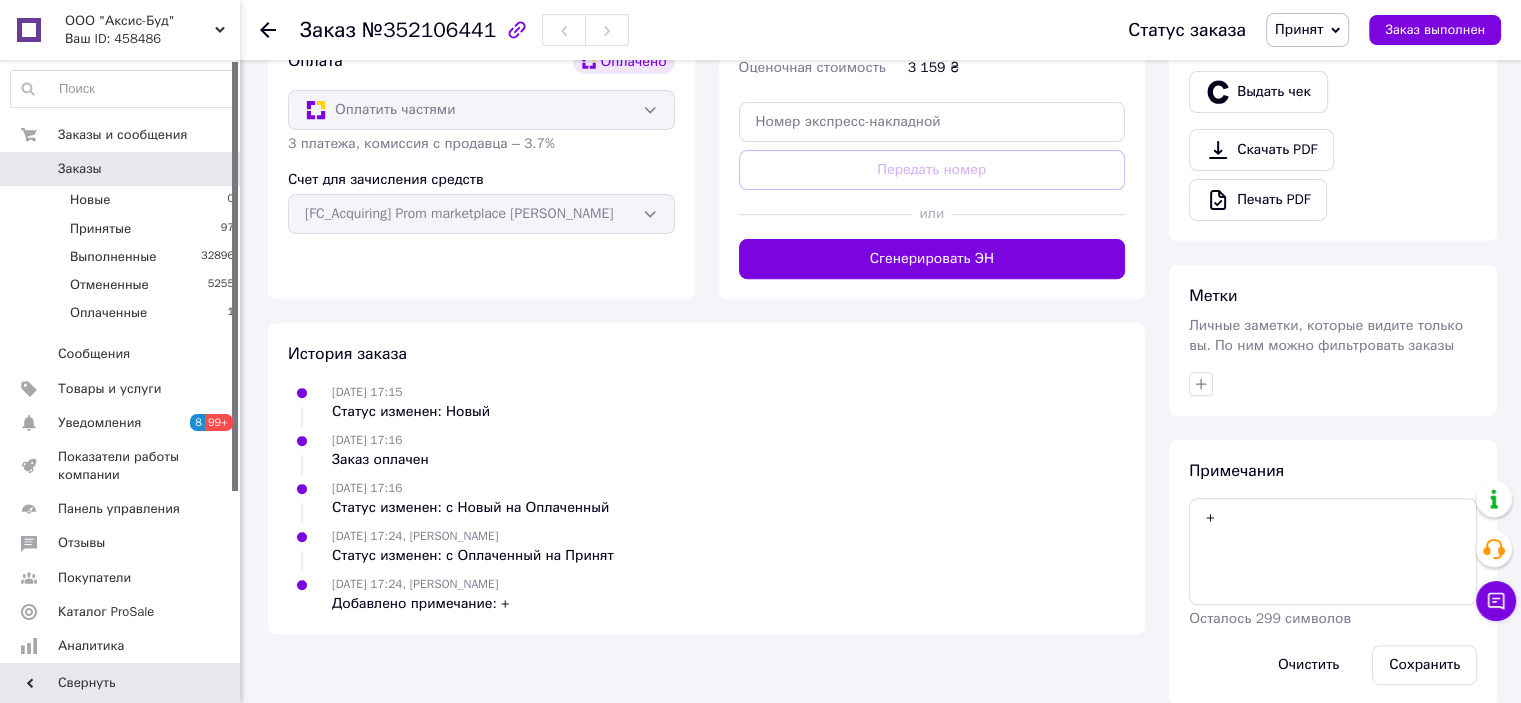 scroll, scrollTop: 703, scrollLeft: 0, axis: vertical 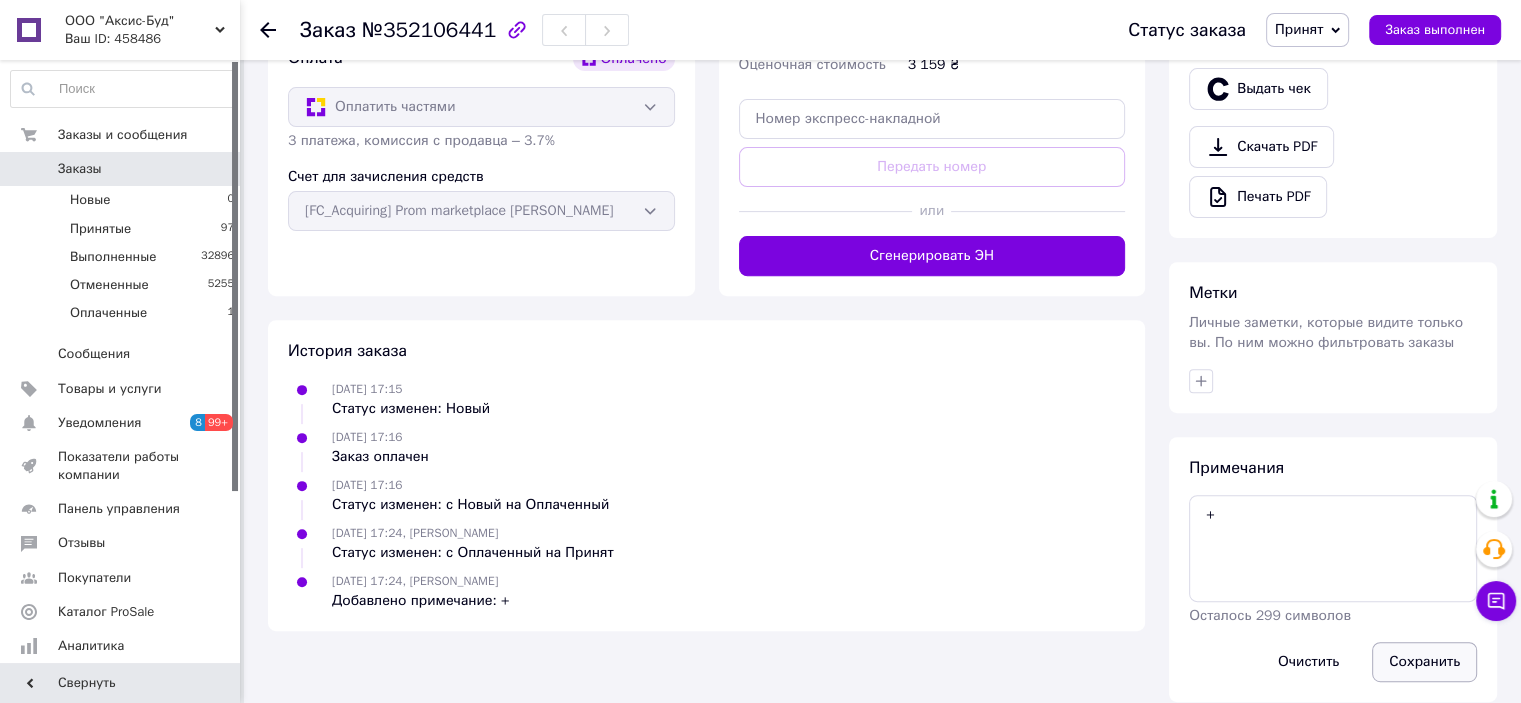 click on "Сохранить" at bounding box center [1424, 662] 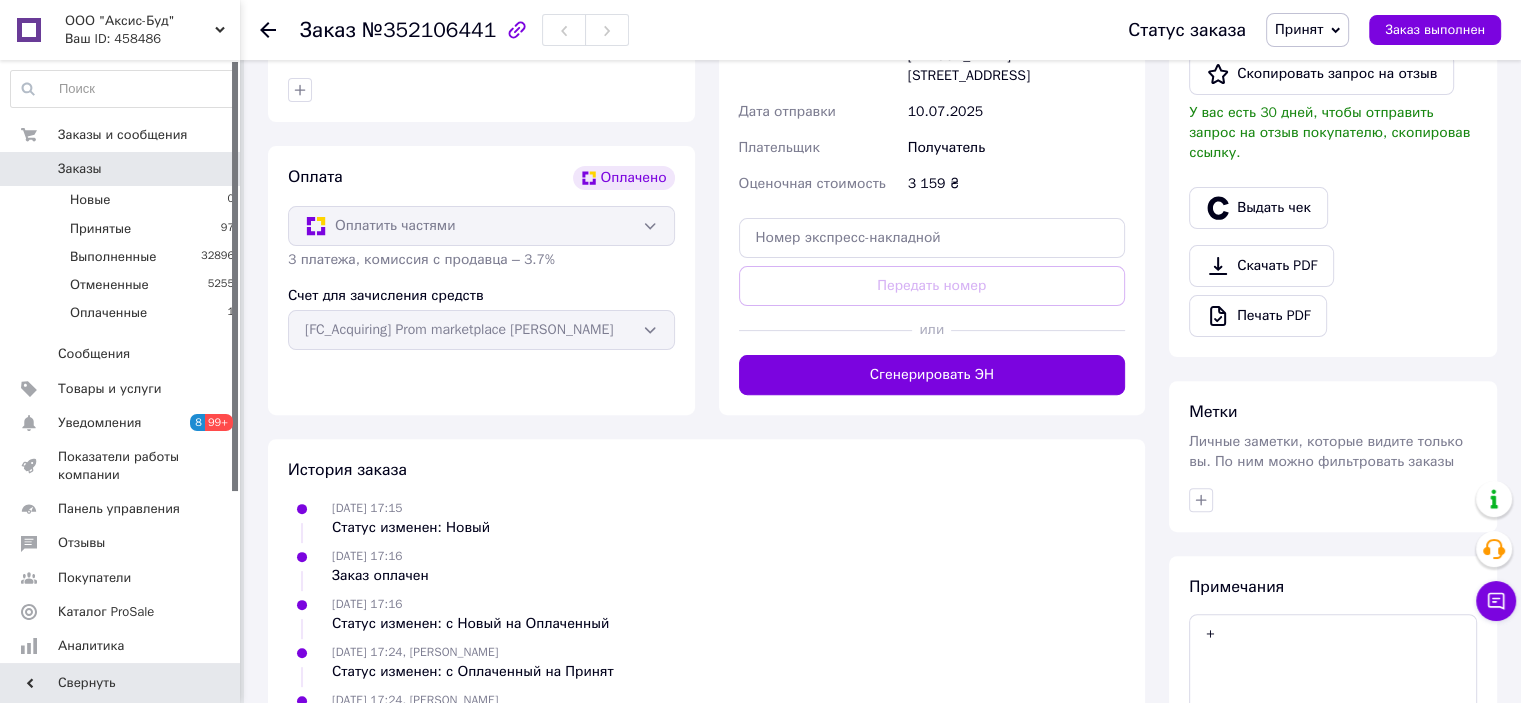 scroll, scrollTop: 703, scrollLeft: 0, axis: vertical 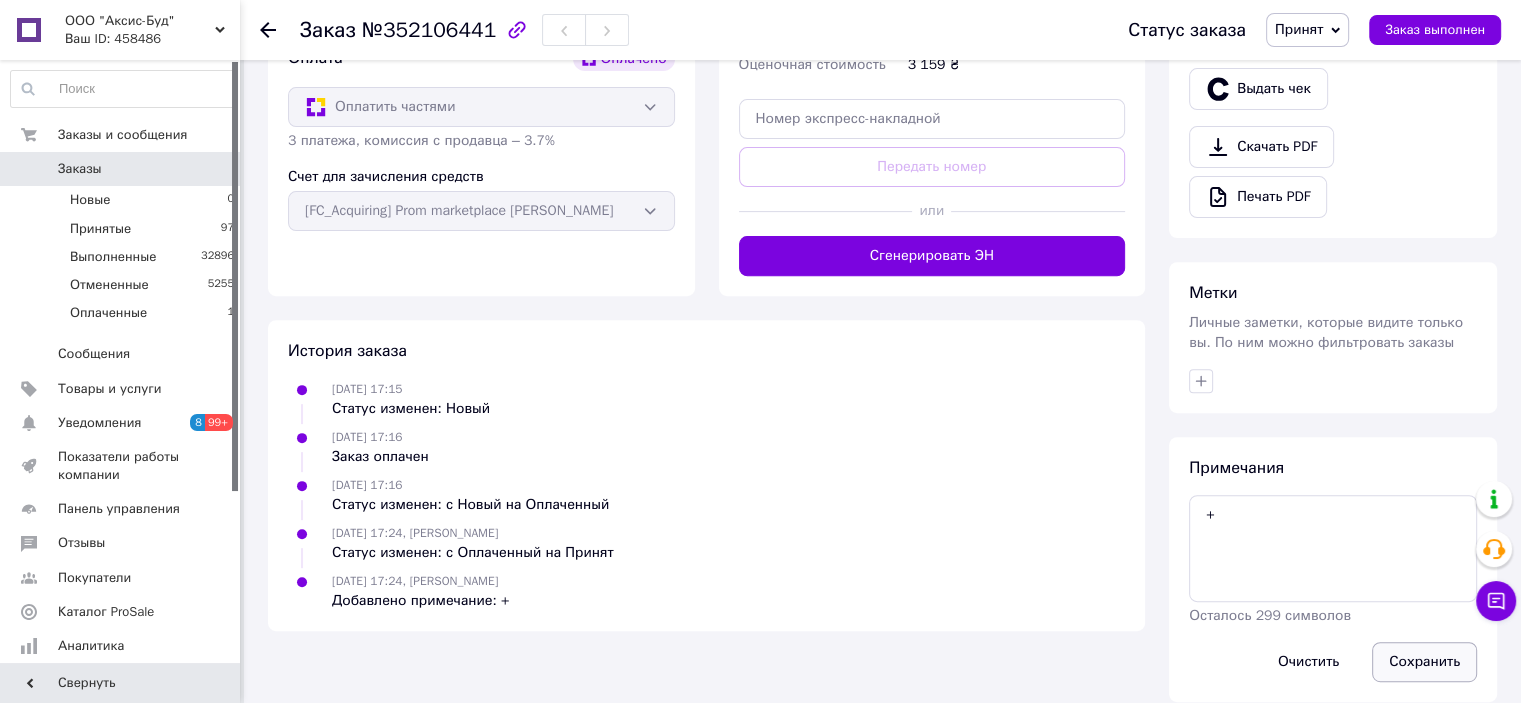 click on "Сохранить" at bounding box center [1424, 662] 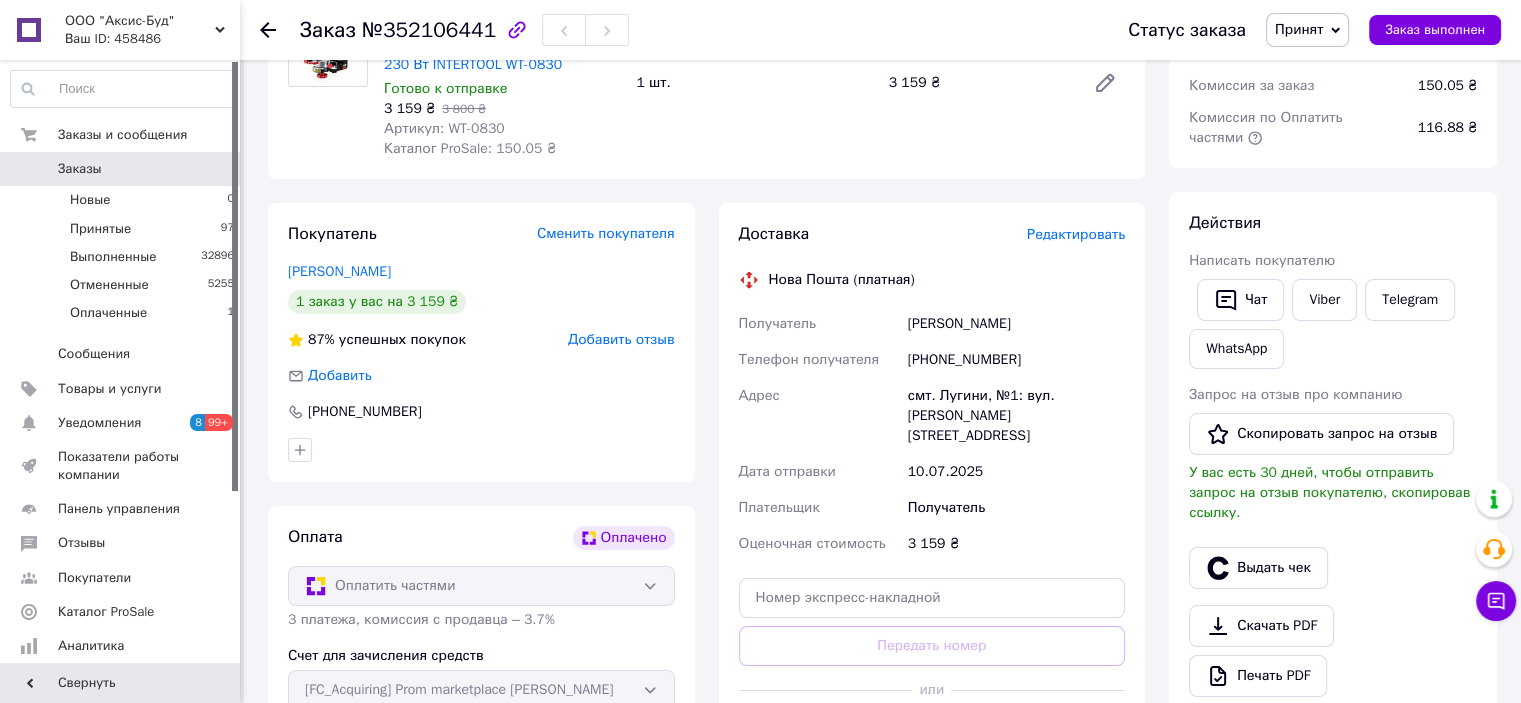 scroll, scrollTop: 0, scrollLeft: 0, axis: both 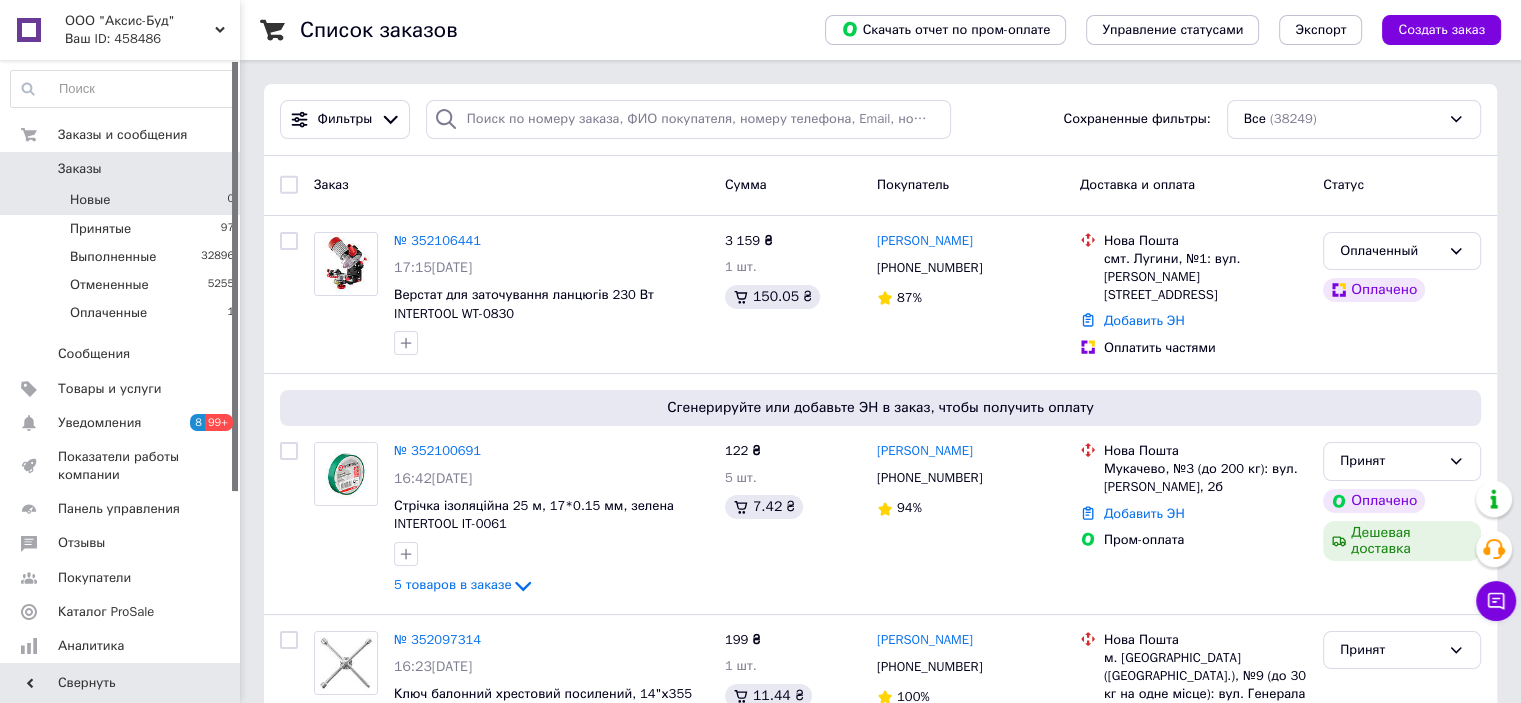 click on "Новые 0" at bounding box center (123, 200) 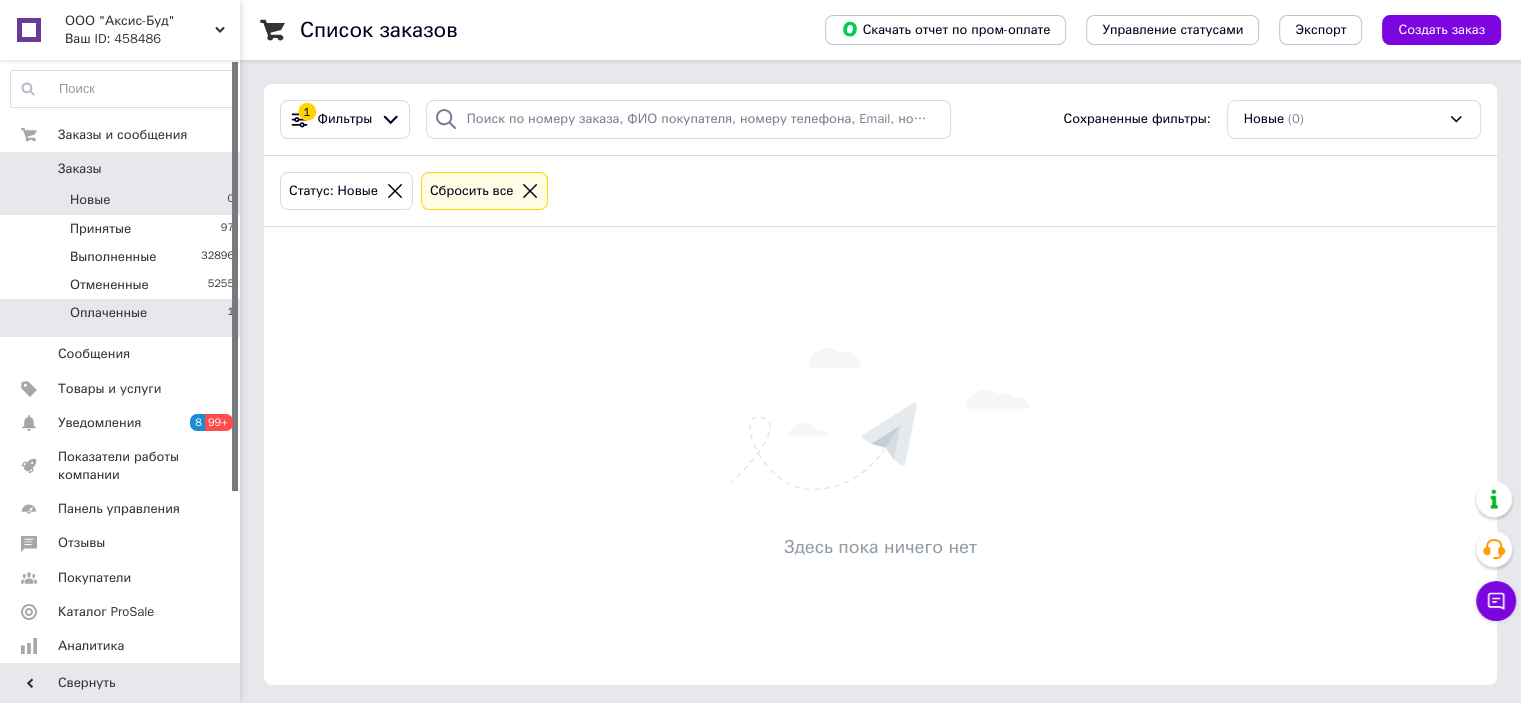 click on "Оплаченные 1" at bounding box center [123, 318] 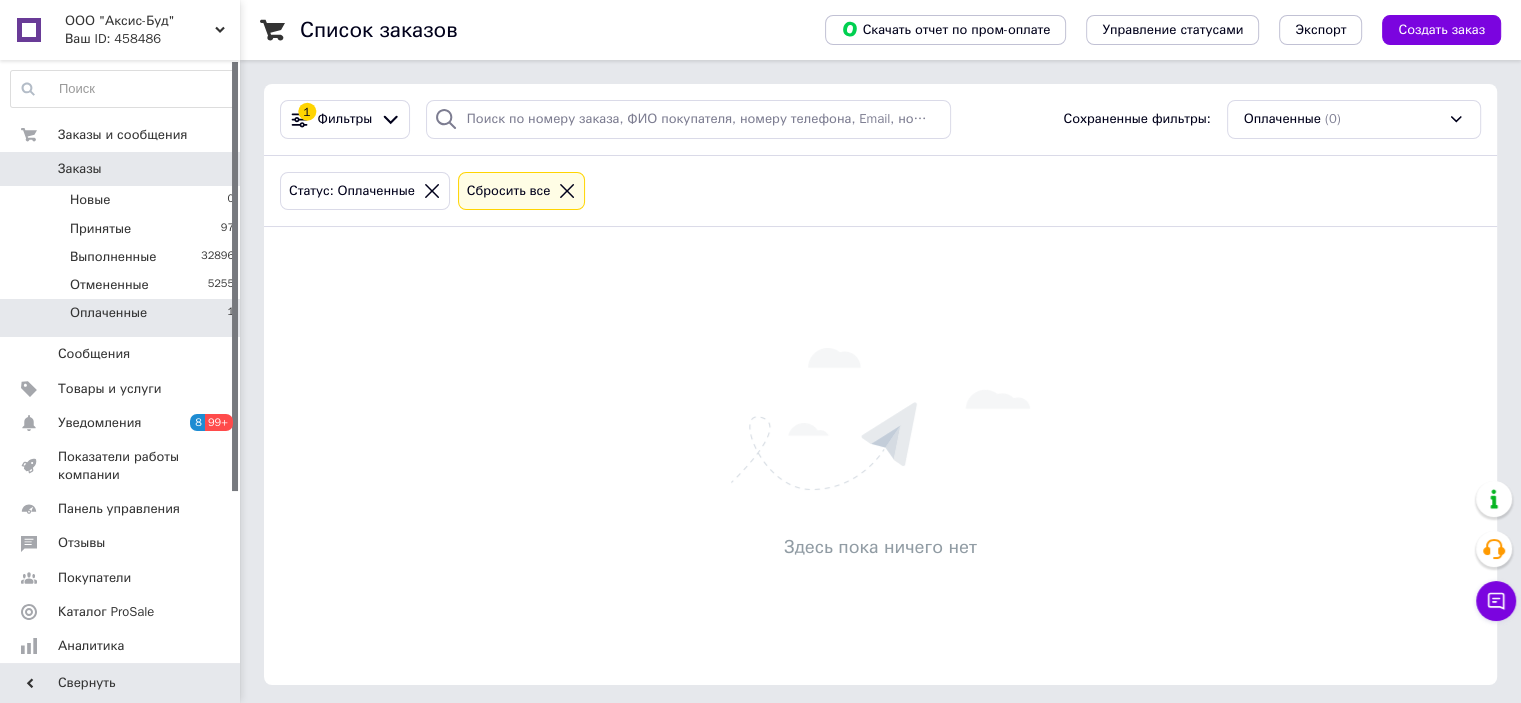 click 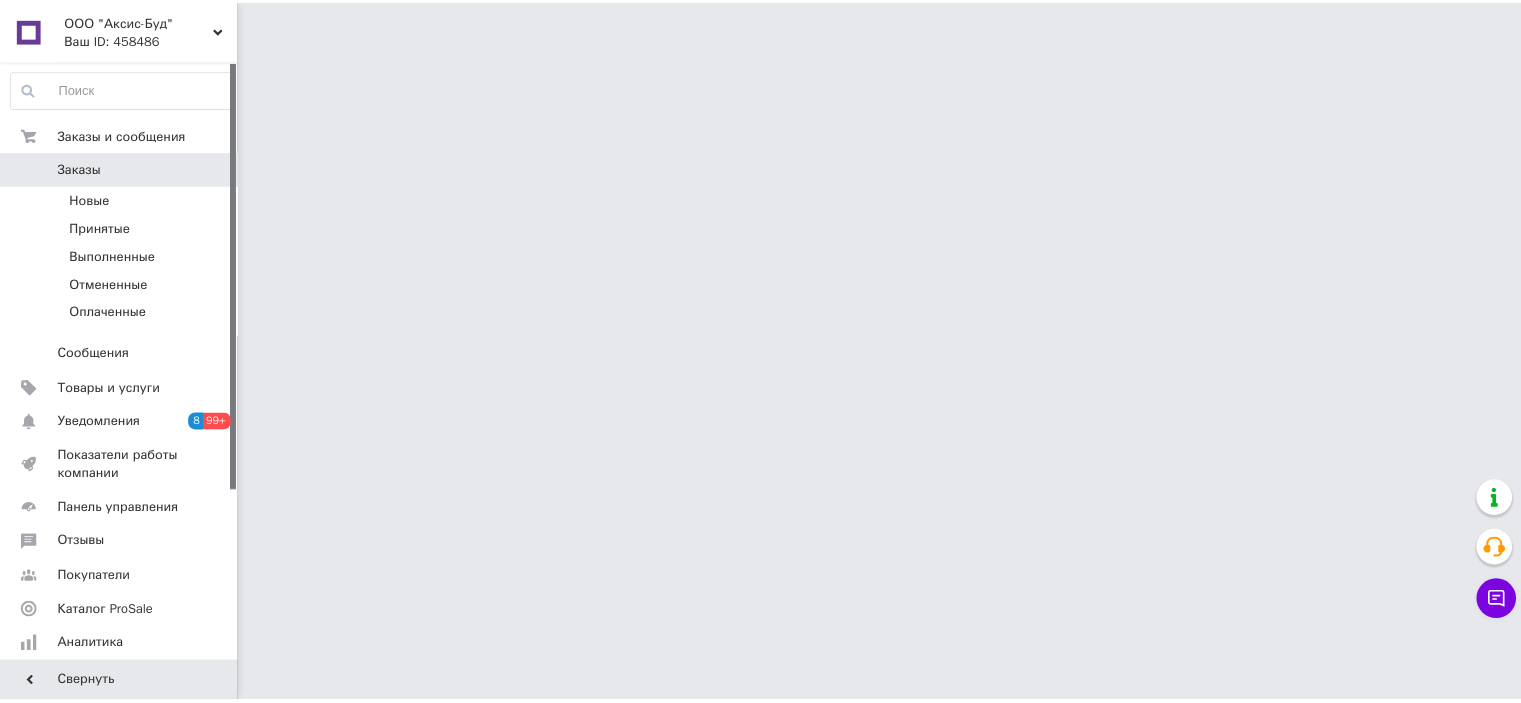 scroll, scrollTop: 0, scrollLeft: 0, axis: both 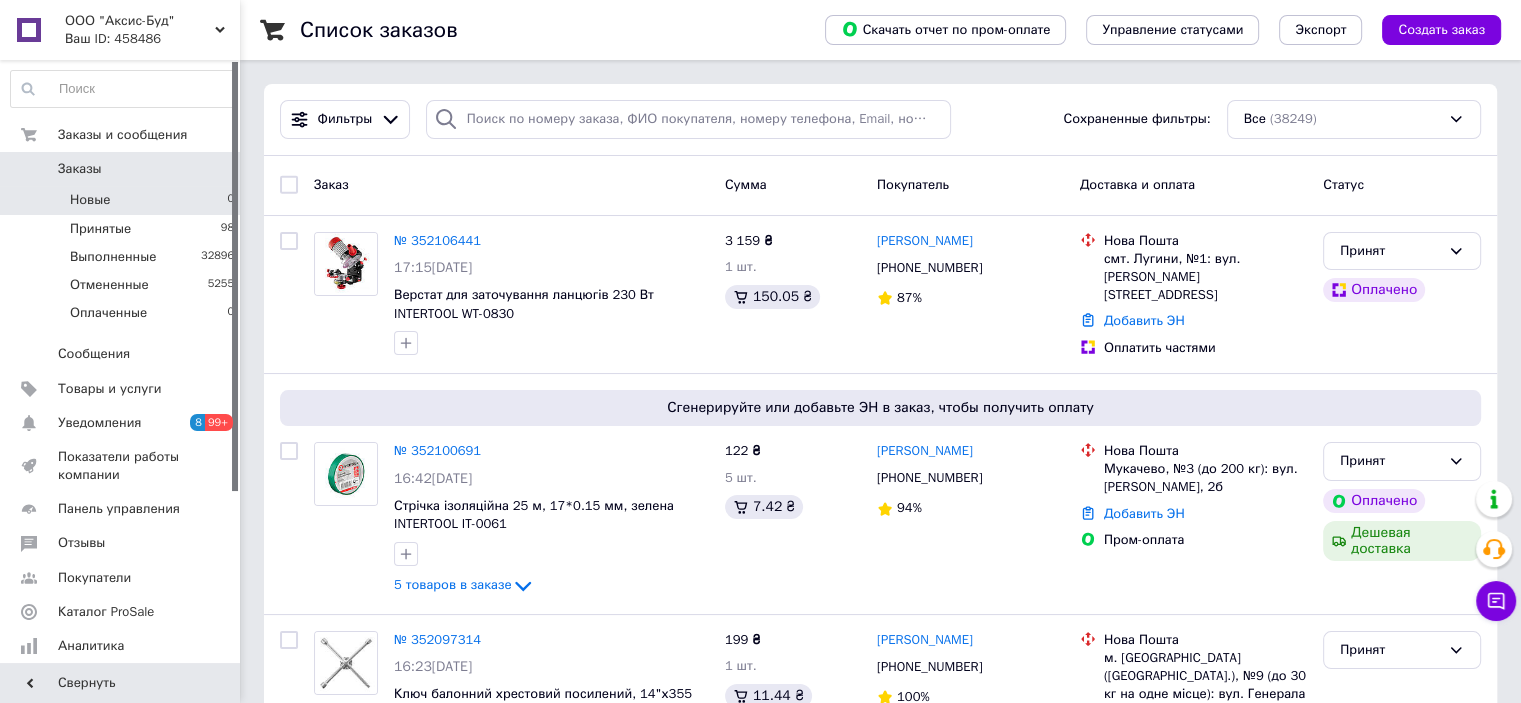 click on "Новые 0" at bounding box center [123, 200] 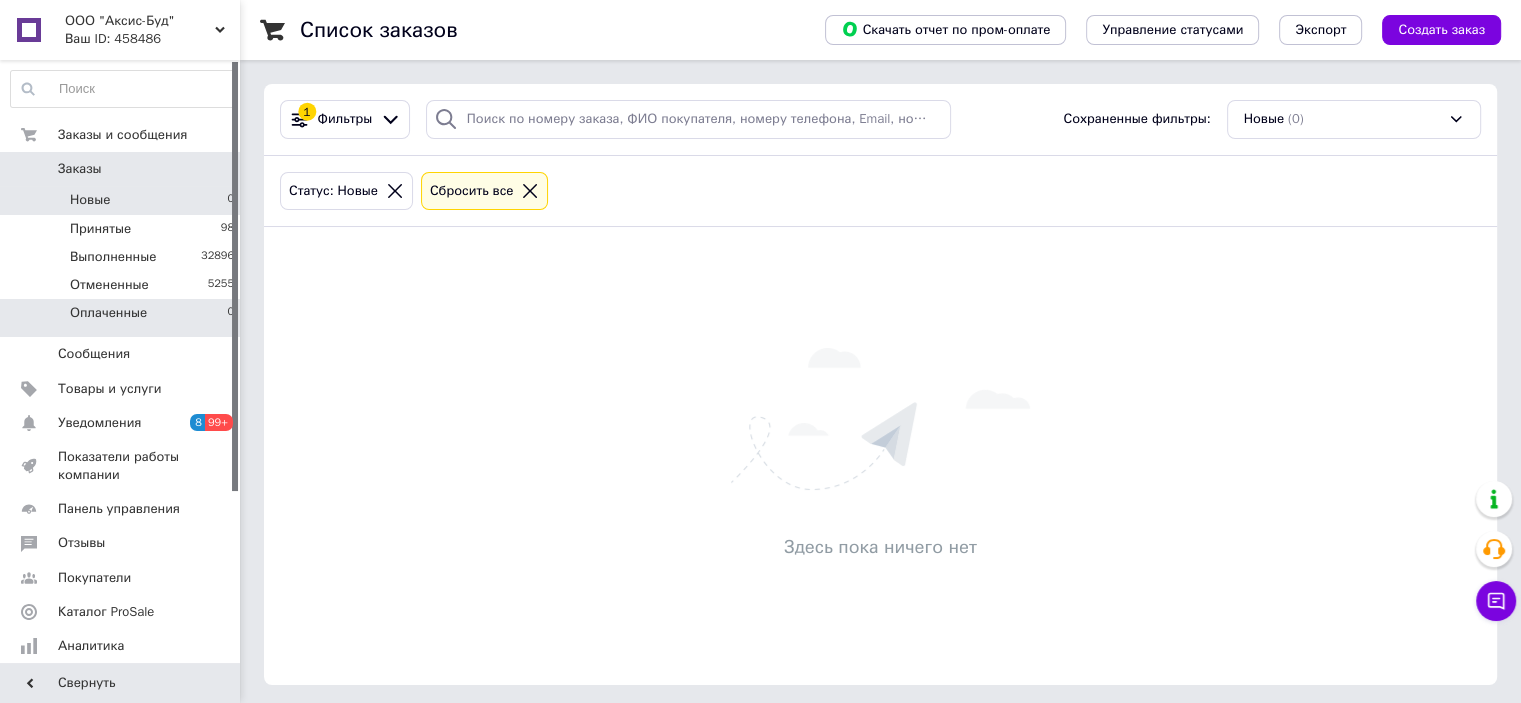 click on "Оплаченные 0" at bounding box center (123, 318) 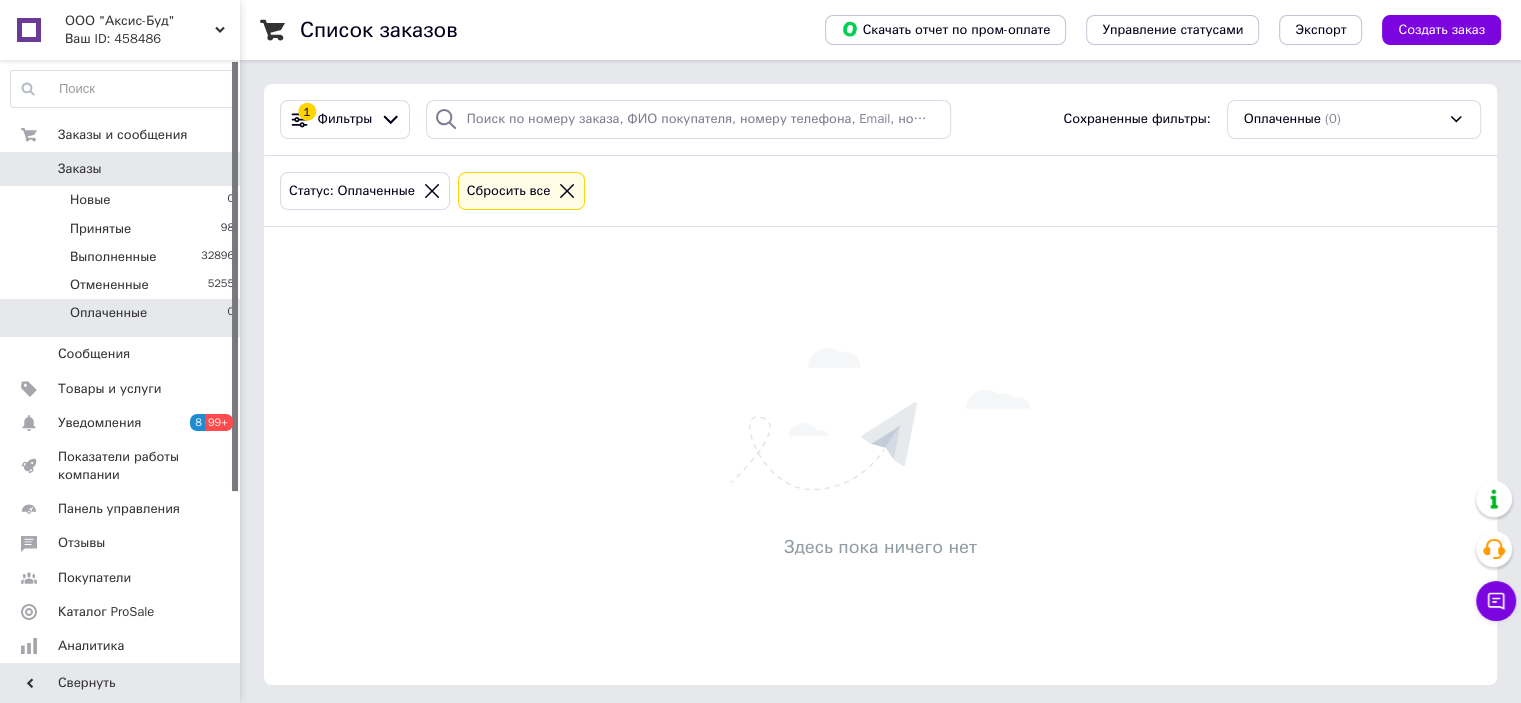 click 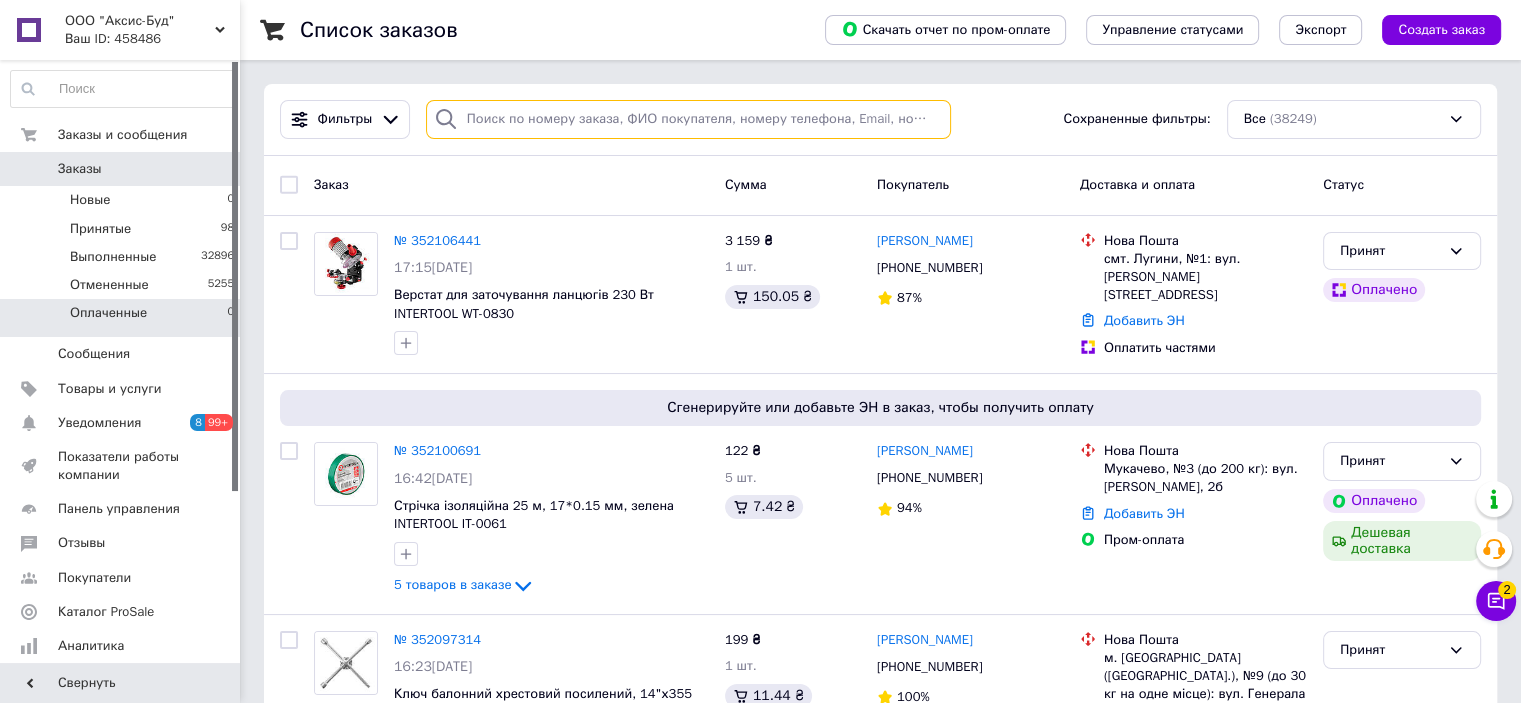 click at bounding box center (688, 119) 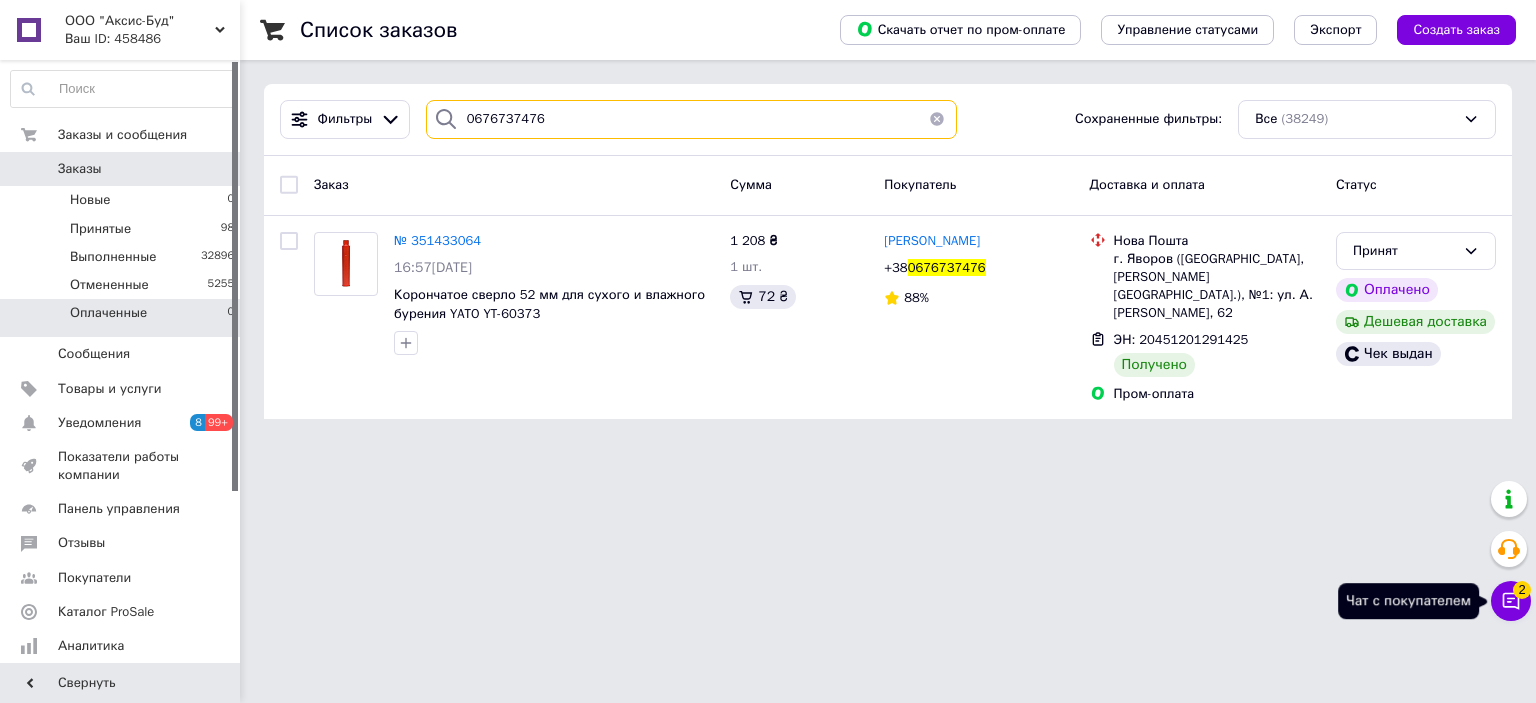 type on "0676737476" 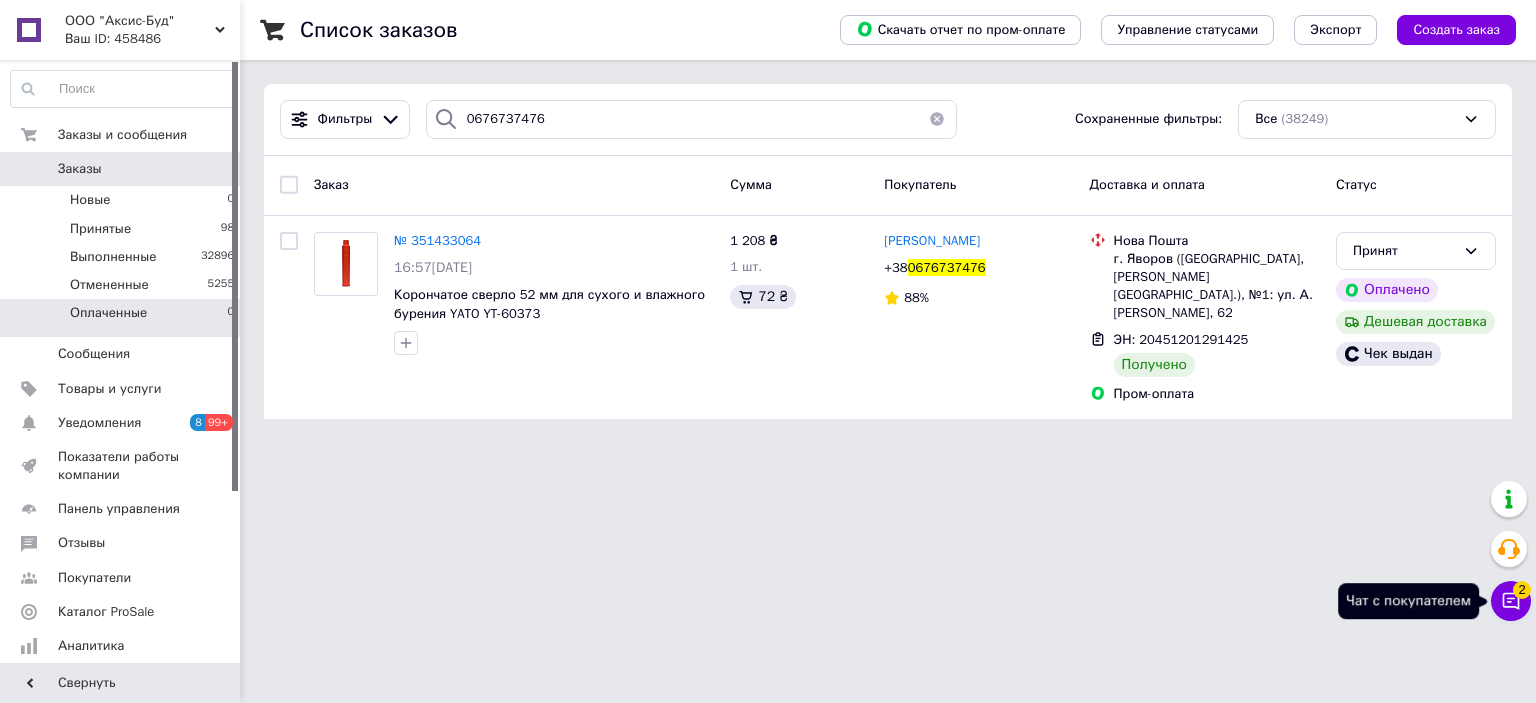 click 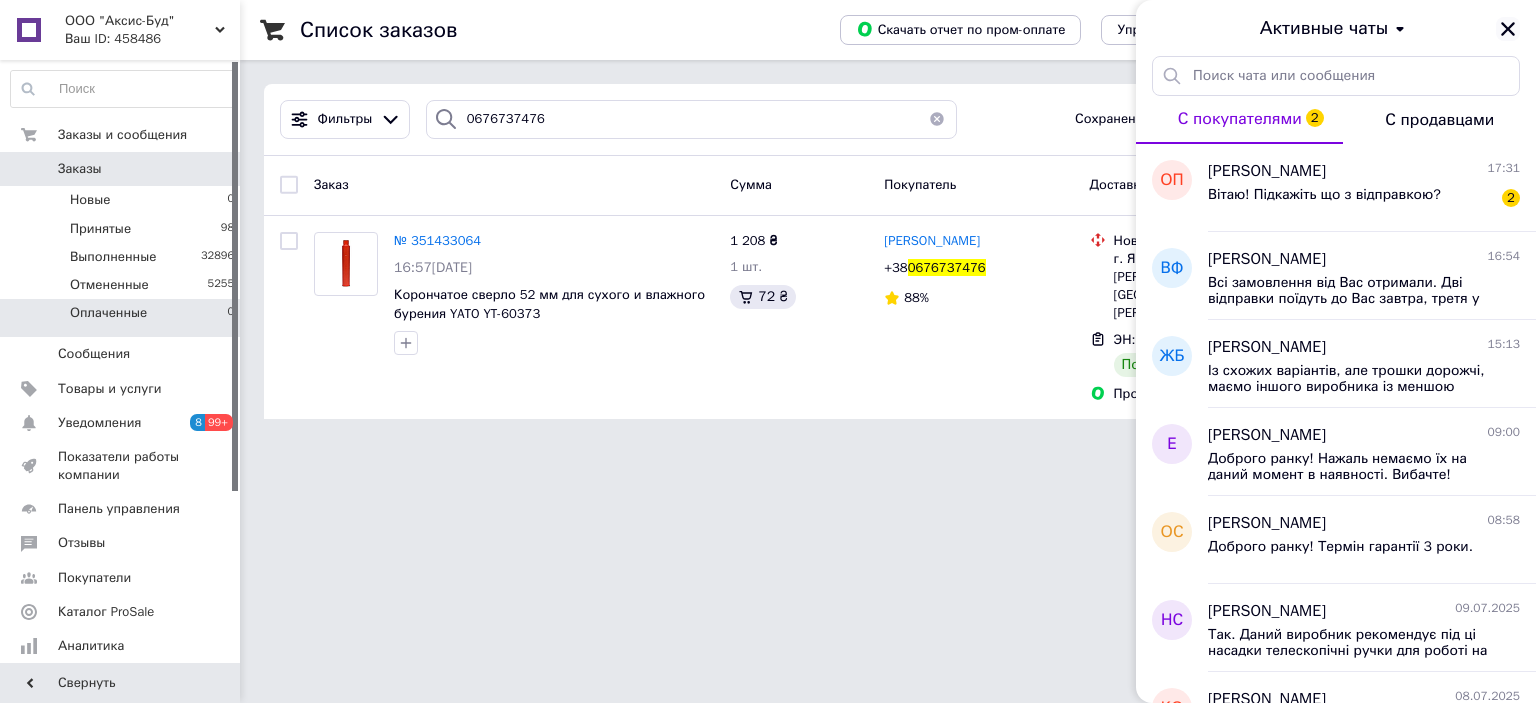 click 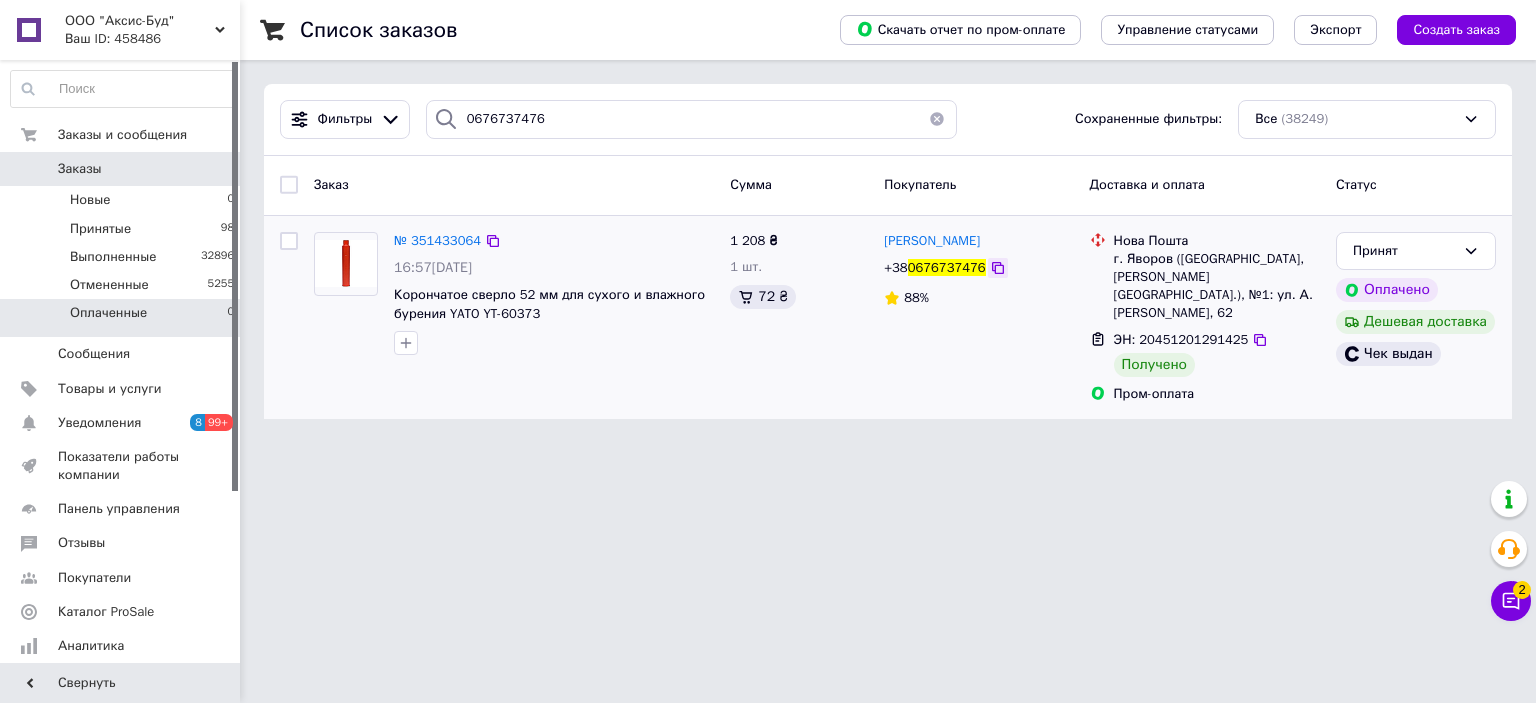 click 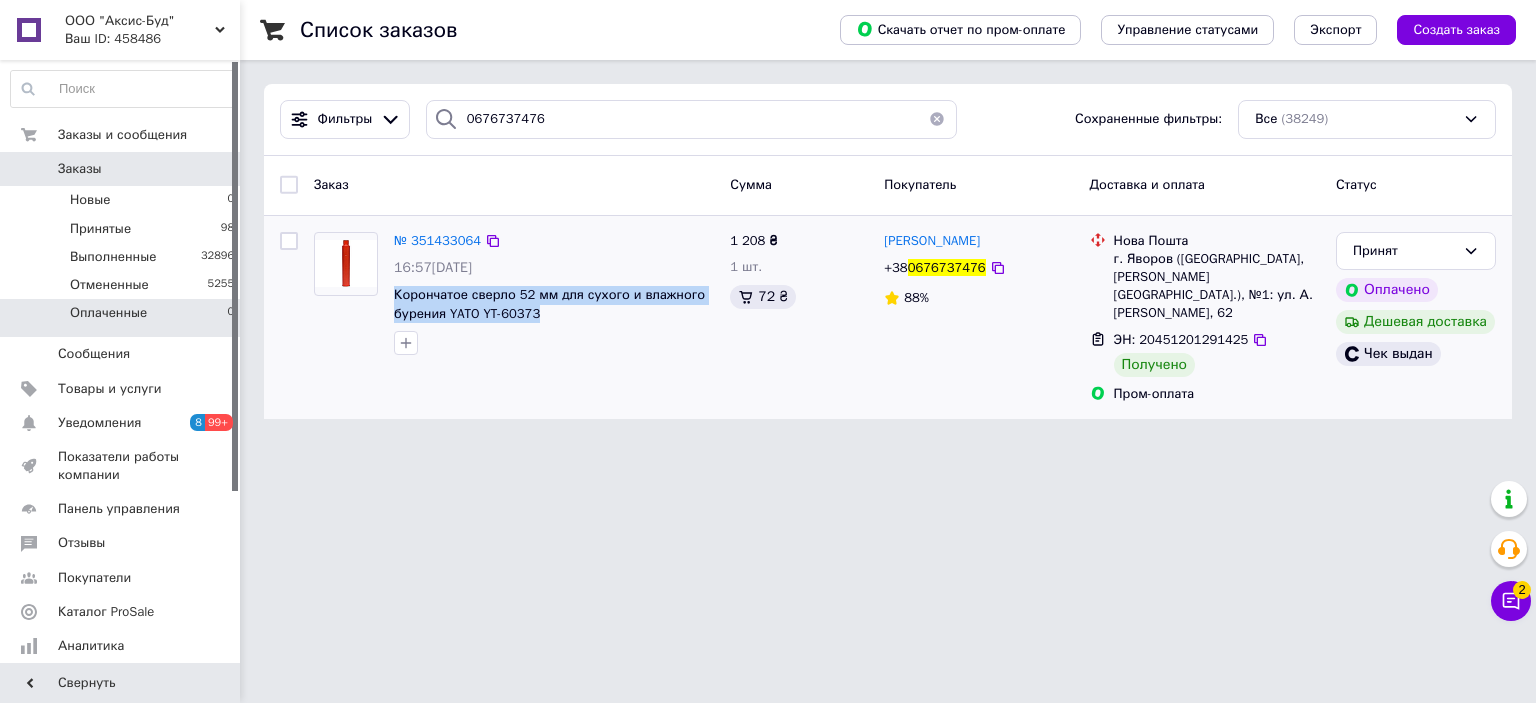 drag, startPoint x: 532, startPoint y: 313, endPoint x: 391, endPoint y: 292, distance: 142.55525 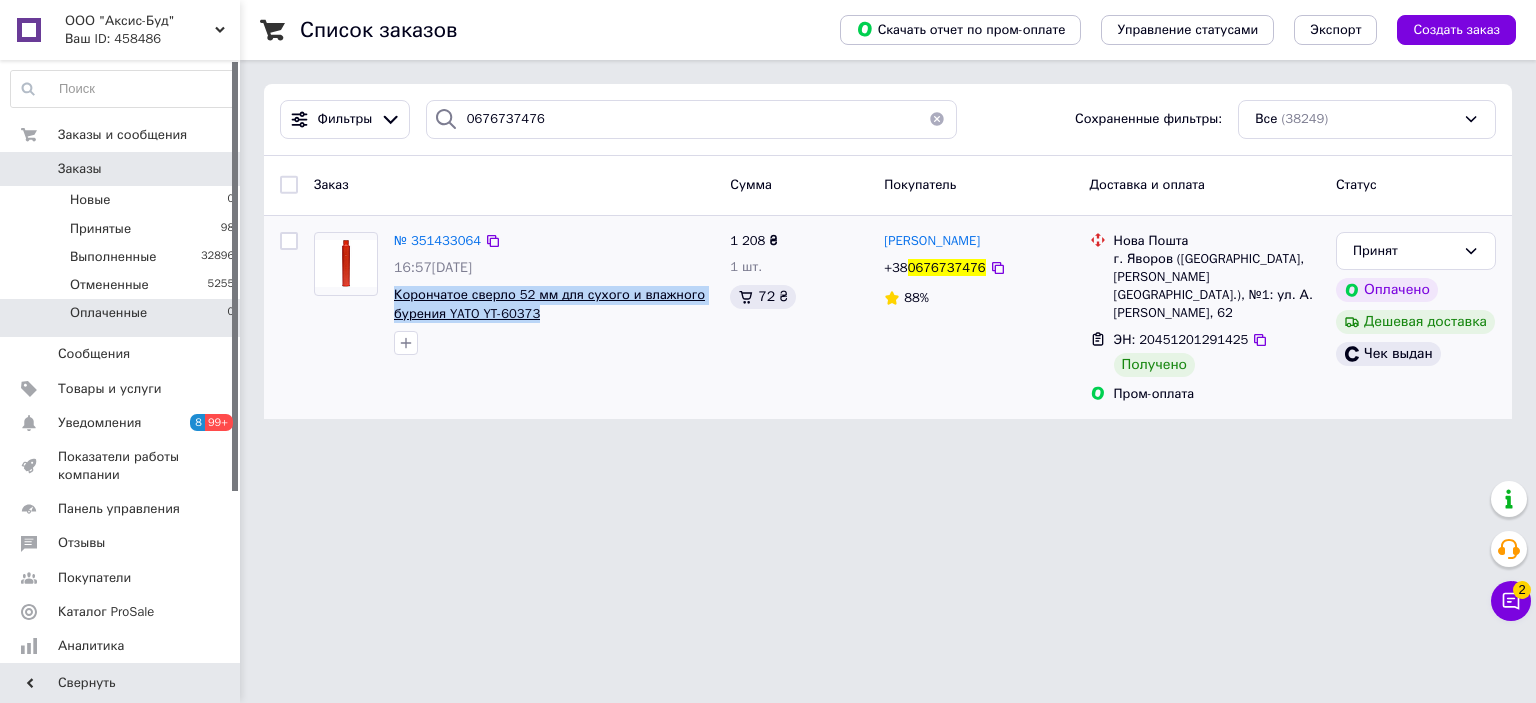 copy on "Корончатое сверло 52 мм для сухого и влажного бурения YATO YT-60373" 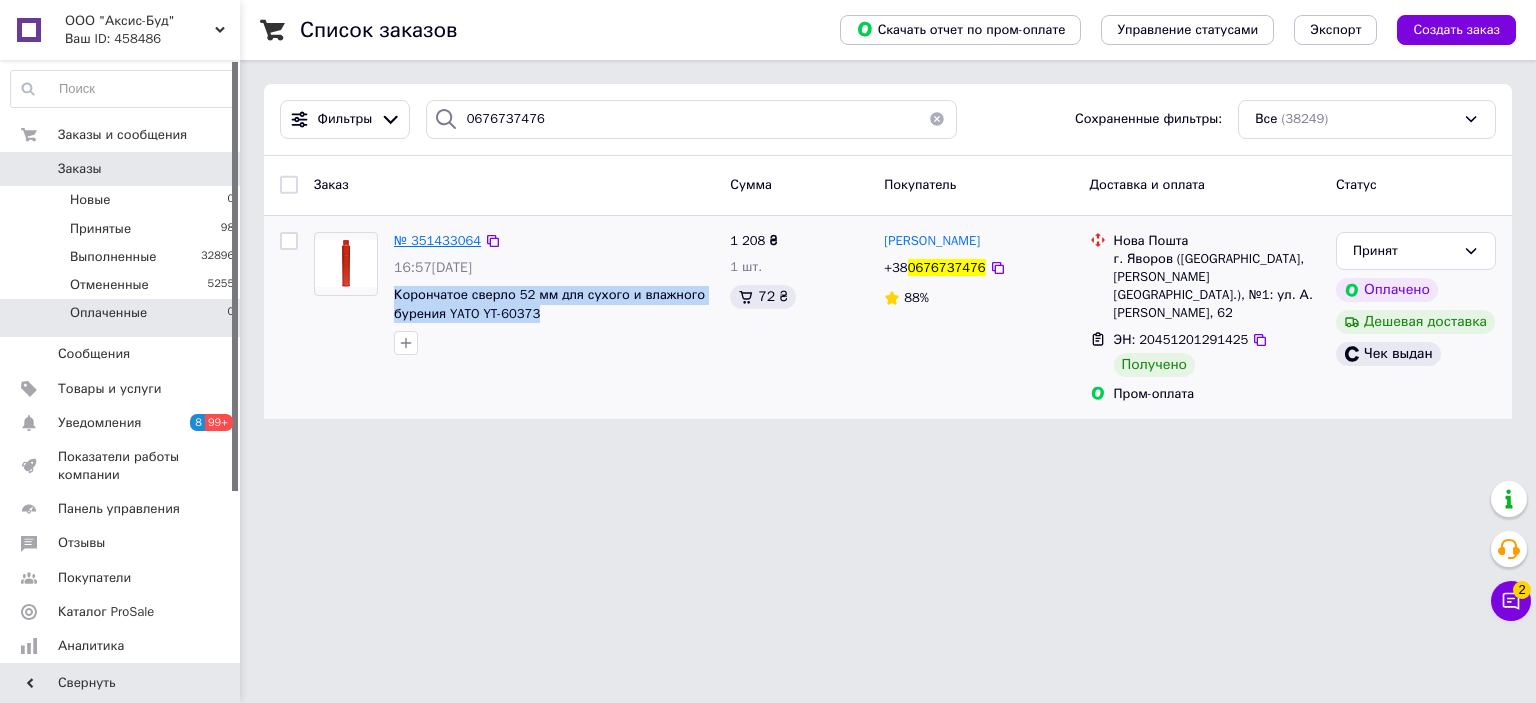 click on "№ 351433064" at bounding box center [437, 240] 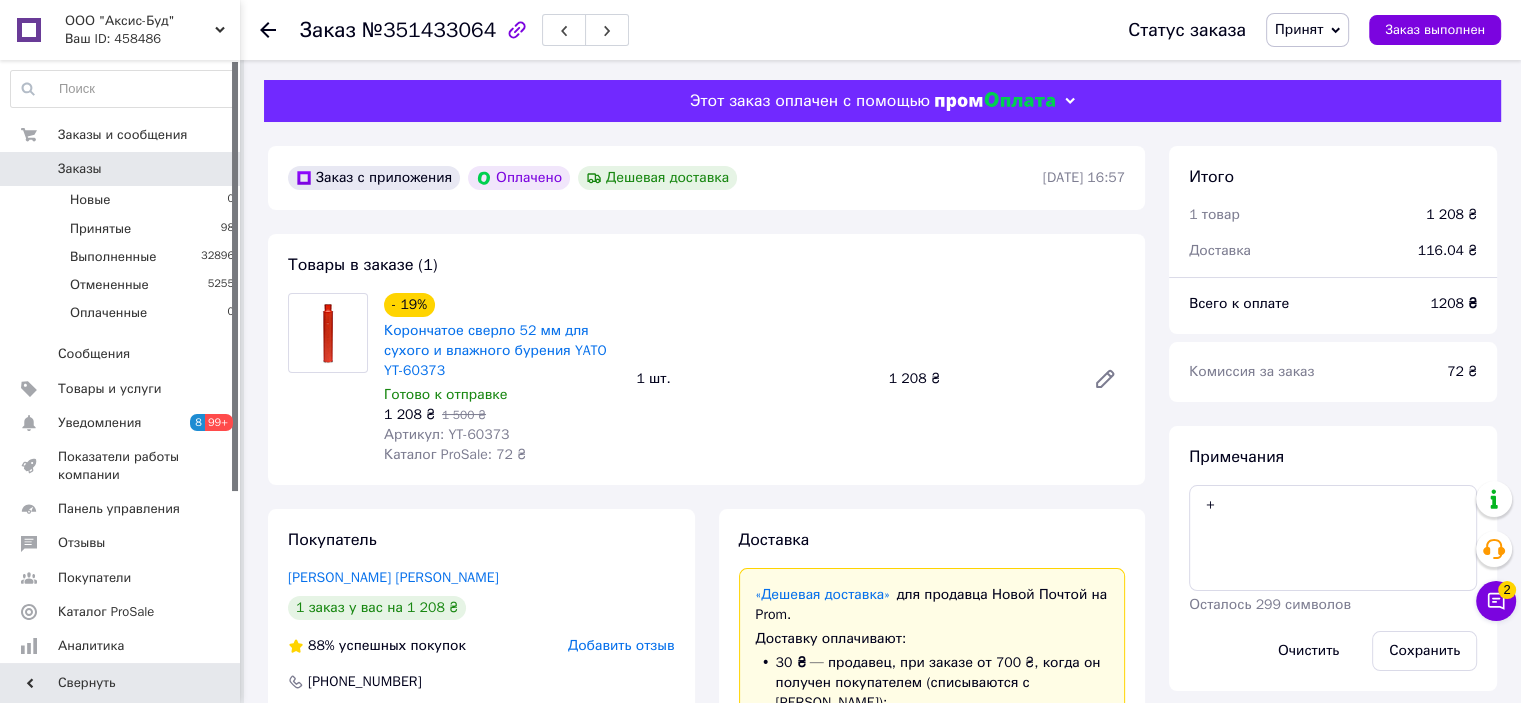 click on "Заказ №351433064 Статус заказа Принят Выполнен Отменен Оплаченный Заказ выполнен Этот заказ оплачен с помощью Заказ с приложения Оплачено Дешевая доставка 06.07.2025 | 16:57 Товары в заказе (1) - 19% Корончатое сверло 52 мм для сухого и влажного бурения YATO YT-60373 Готово к отправке 1 208 ₴   1 500 ₴ Артикул: YT-60373 Каталог ProSale: 72 ₴  1 шт. 1 208 ₴ Покупатель Сосканов Сергей 1 заказ у вас на 1 208 ₴ 88%   успешных покупок Добавить отзыв +380676737476 Оплата Оплачено Пром-оплата Средства будут зачислены на расчетный счет [FC_Acquiring] Prom marketplace Цвєтков Олександр Васильович (Активирован) Доставка" at bounding box center (882, 1048) 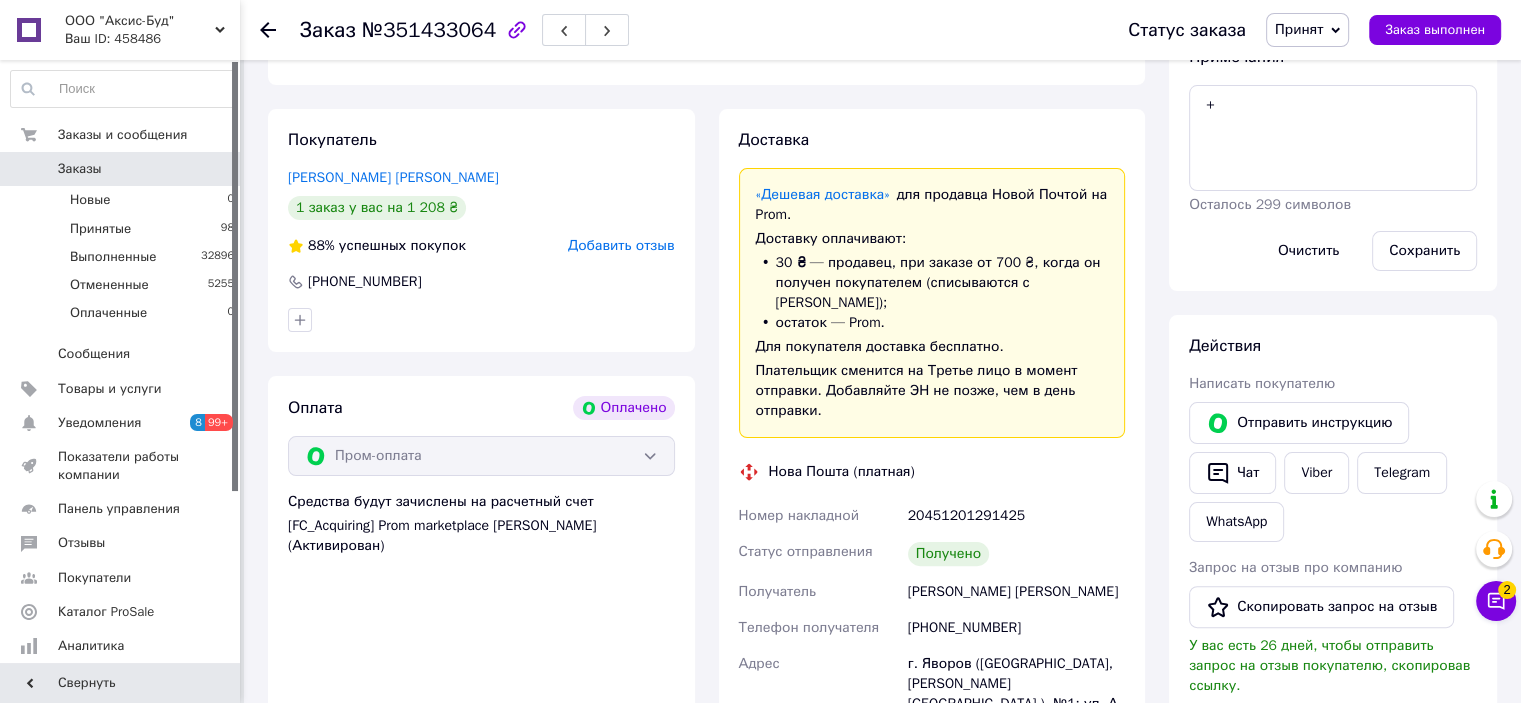 scroll, scrollTop: 700, scrollLeft: 0, axis: vertical 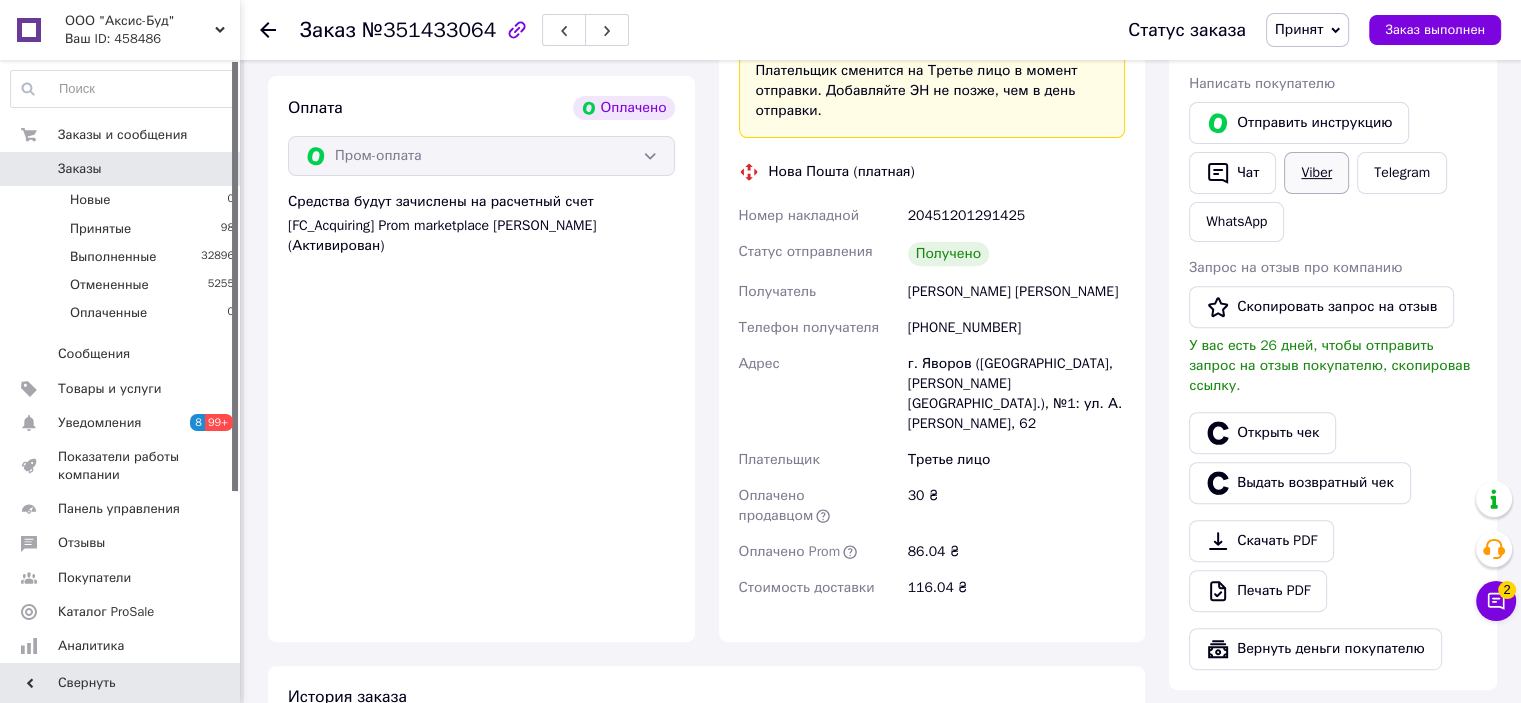 click on "Viber" at bounding box center (1316, 173) 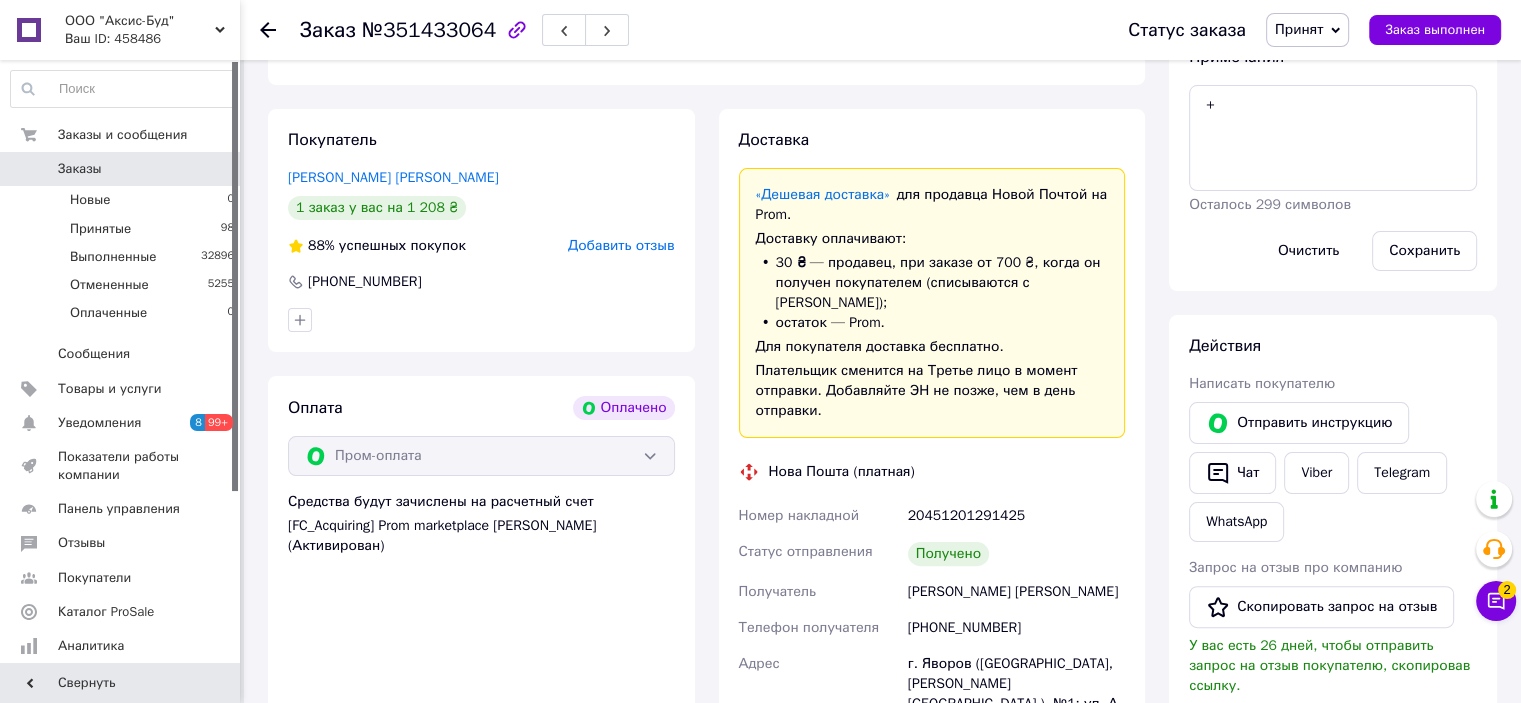 scroll, scrollTop: 0, scrollLeft: 0, axis: both 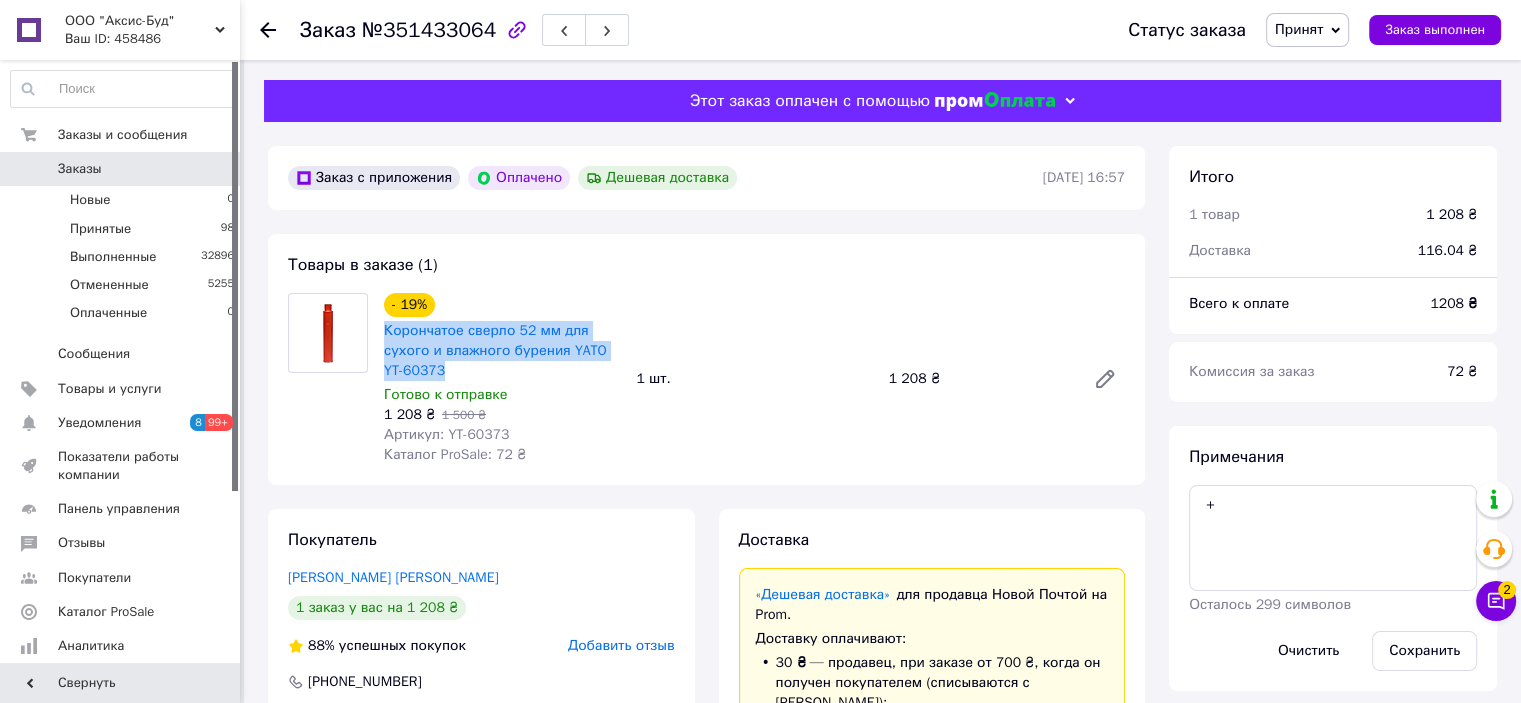 copy on "Корончатое сверло 52 мм для сухого и влажного бурения YATO YT-60373" 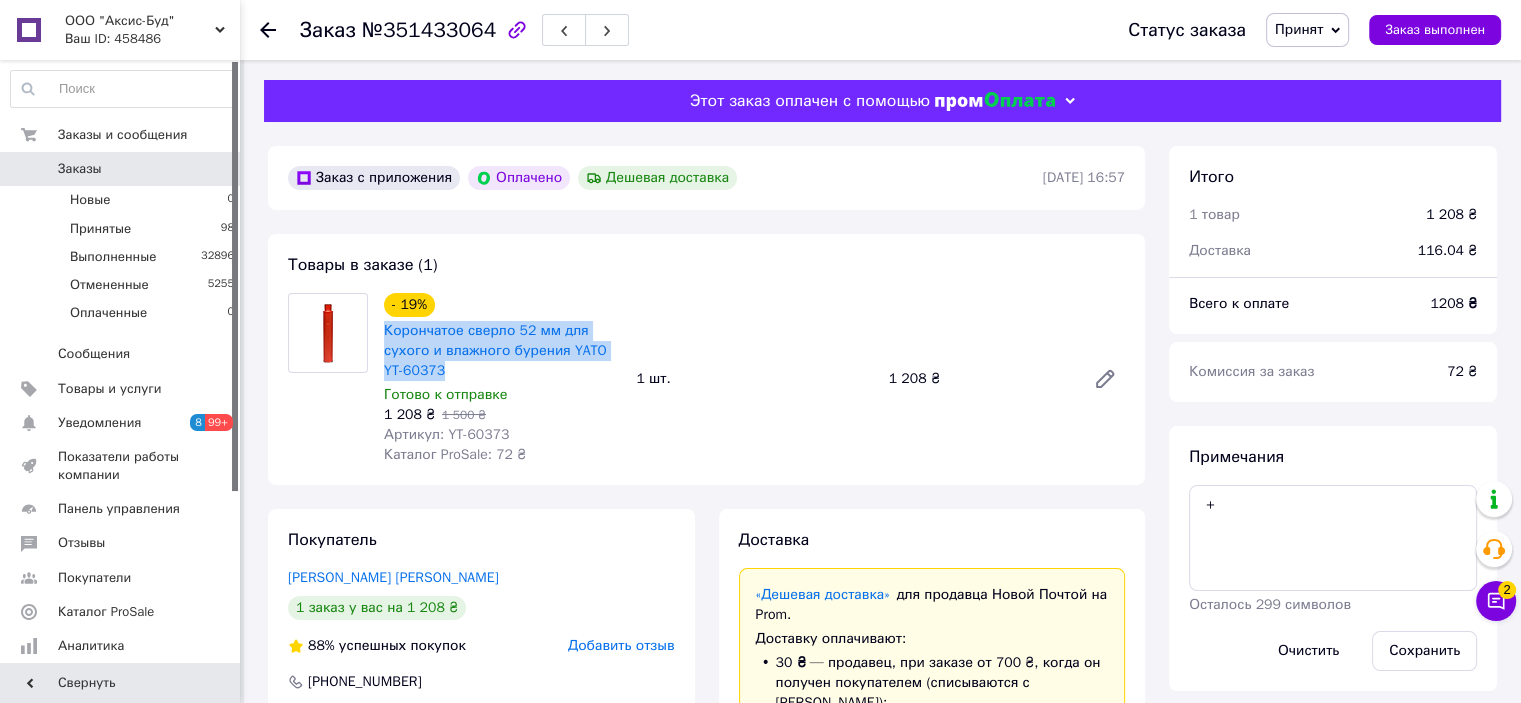 drag, startPoint x: 440, startPoint y: 372, endPoint x: 383, endPoint y: 337, distance: 66.88796 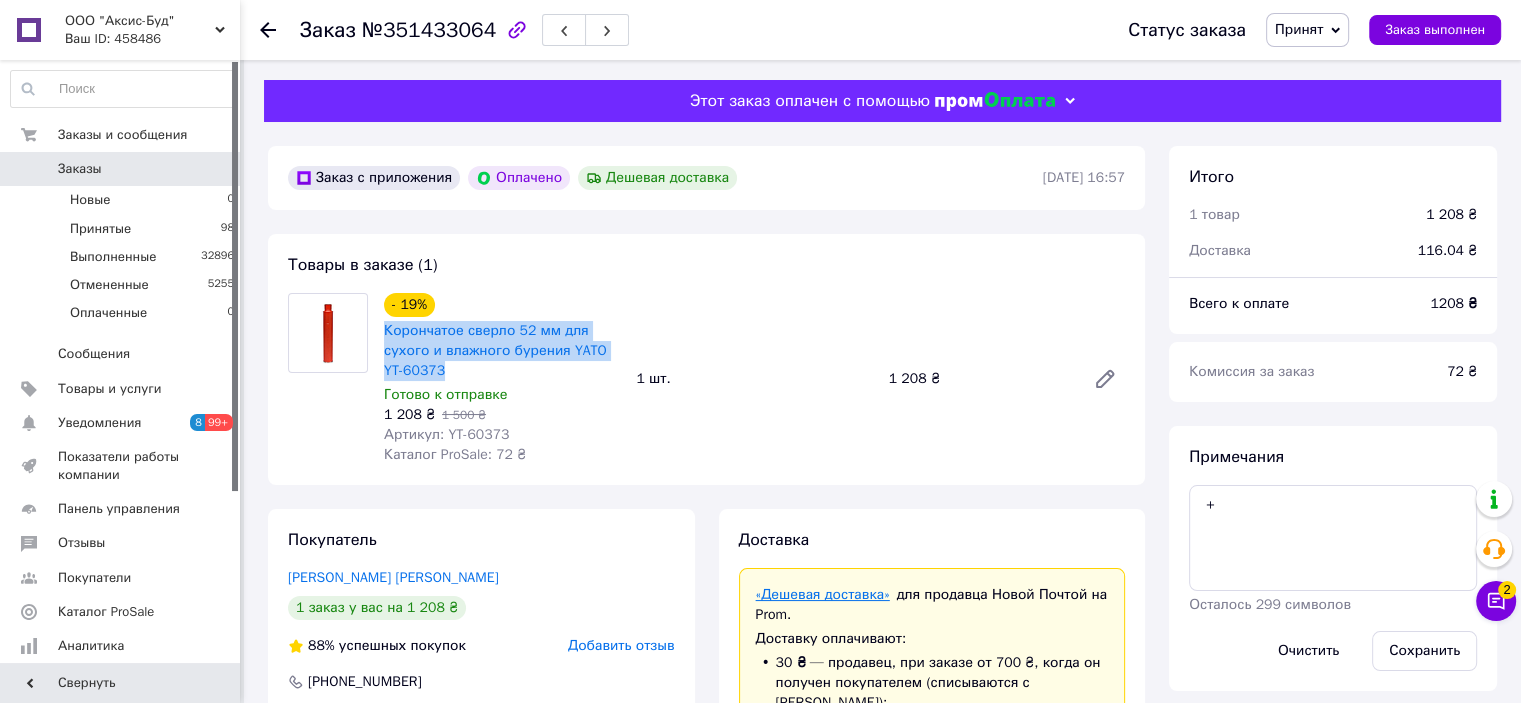 click on "«Дешевая доставка»" at bounding box center (823, 594) 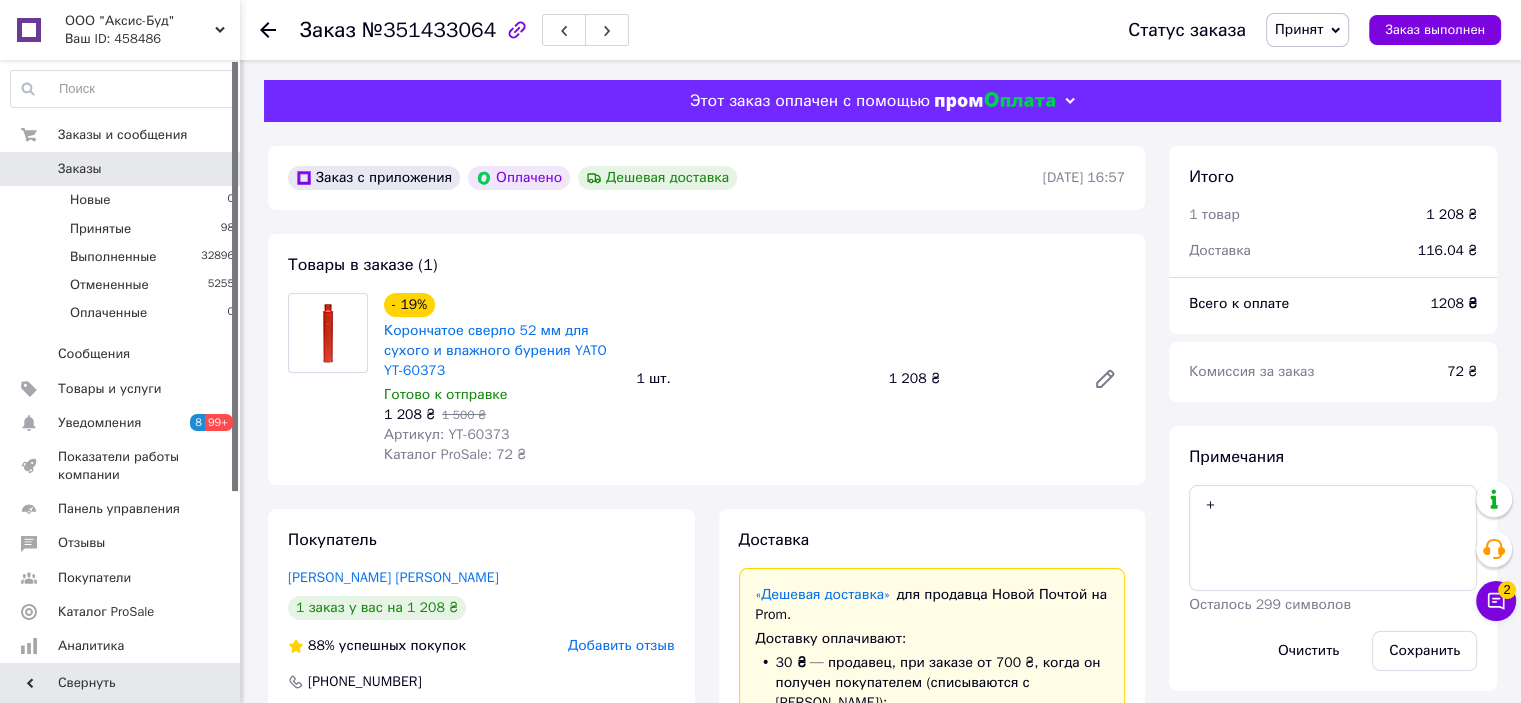 click on "Заказ с приложения Оплачено Дешевая доставка 06.07.2025 | 16:57 Товары в заказе (1) - 19% Корончатое сверло 52 мм для сухого и влажного бурения YATO YT-60373 Готово к отправке 1 208 ₴   1 500 ₴ Артикул: YT-60373 Каталог ProSale: 72 ₴  1 шт. 1 208 ₴ Покупатель Сосканов Сергей 1 заказ у вас на 1 208 ₴ 88%   успешных покупок Добавить отзыв +380676737476 Оплата Оплачено Пром-оплата Средства будут зачислены на расчетный счет [FC_Acquiring] Prom marketplace Цвєтков Олександр Васильович (Активирован) Доставка «Дешевая доставка»   для продавца Новой Почтой на Prom. Доставку оплачивают: 30 ₴   — продавец остаток — Prom." at bounding box center (706, 1079) 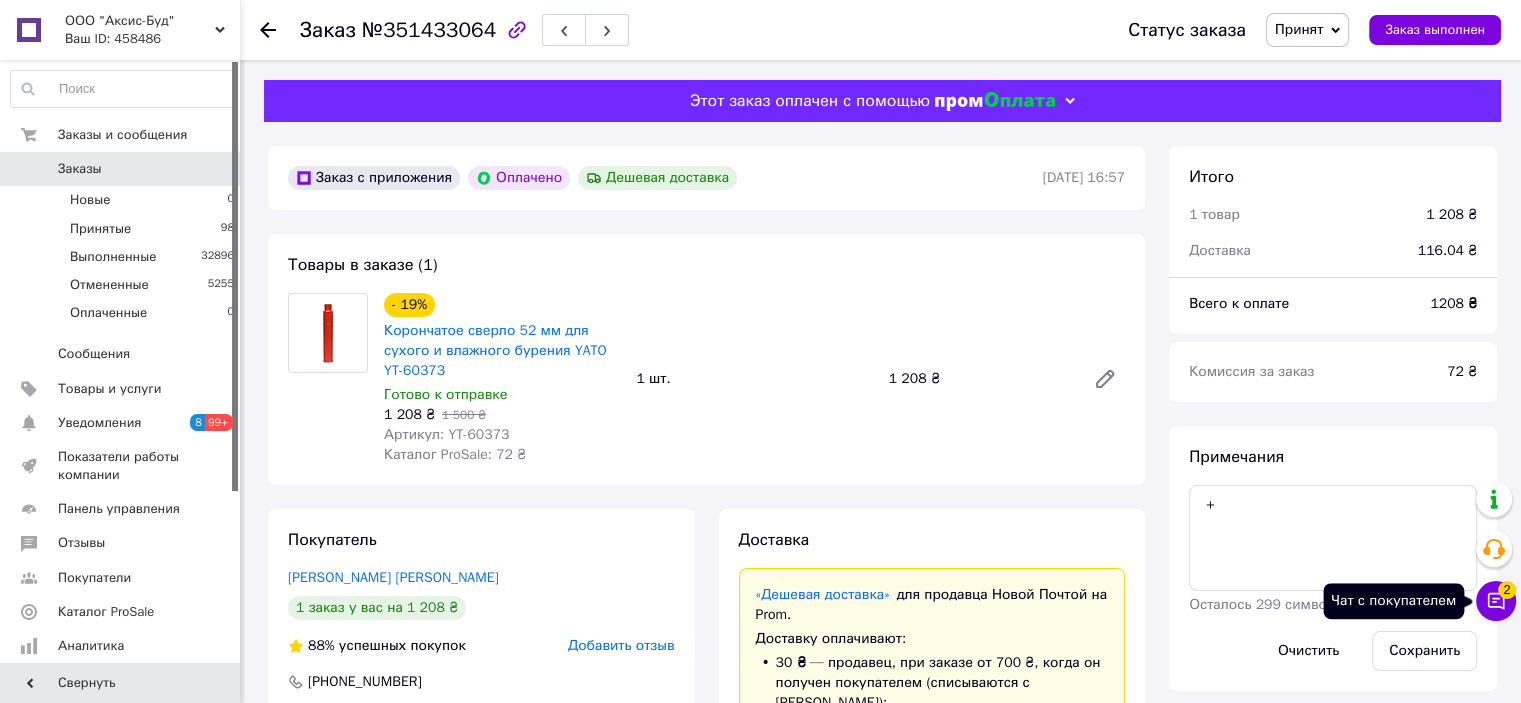 click on "Чат с покупателем 2" at bounding box center (1496, 601) 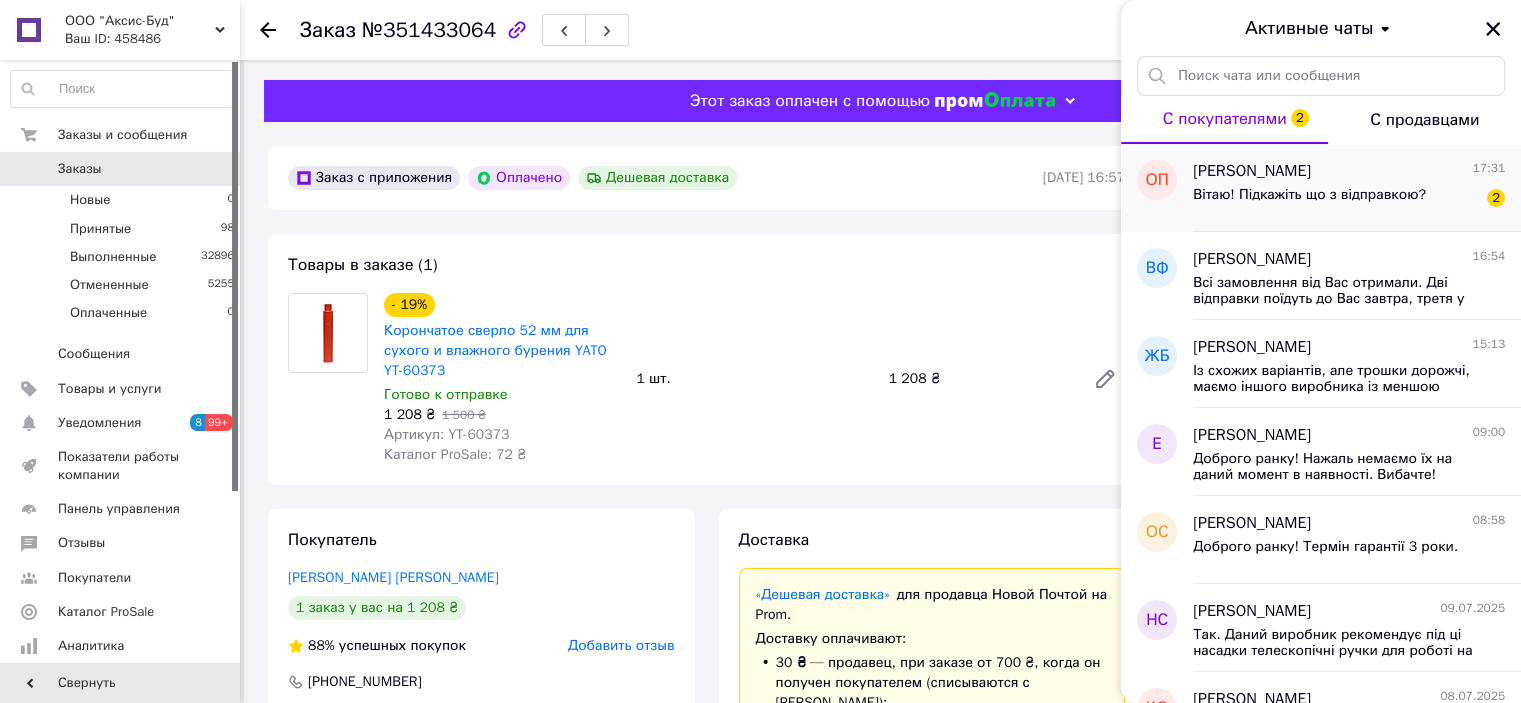 click on "Вітаю! Підкажіть що з відправкою?" at bounding box center [1309, 201] 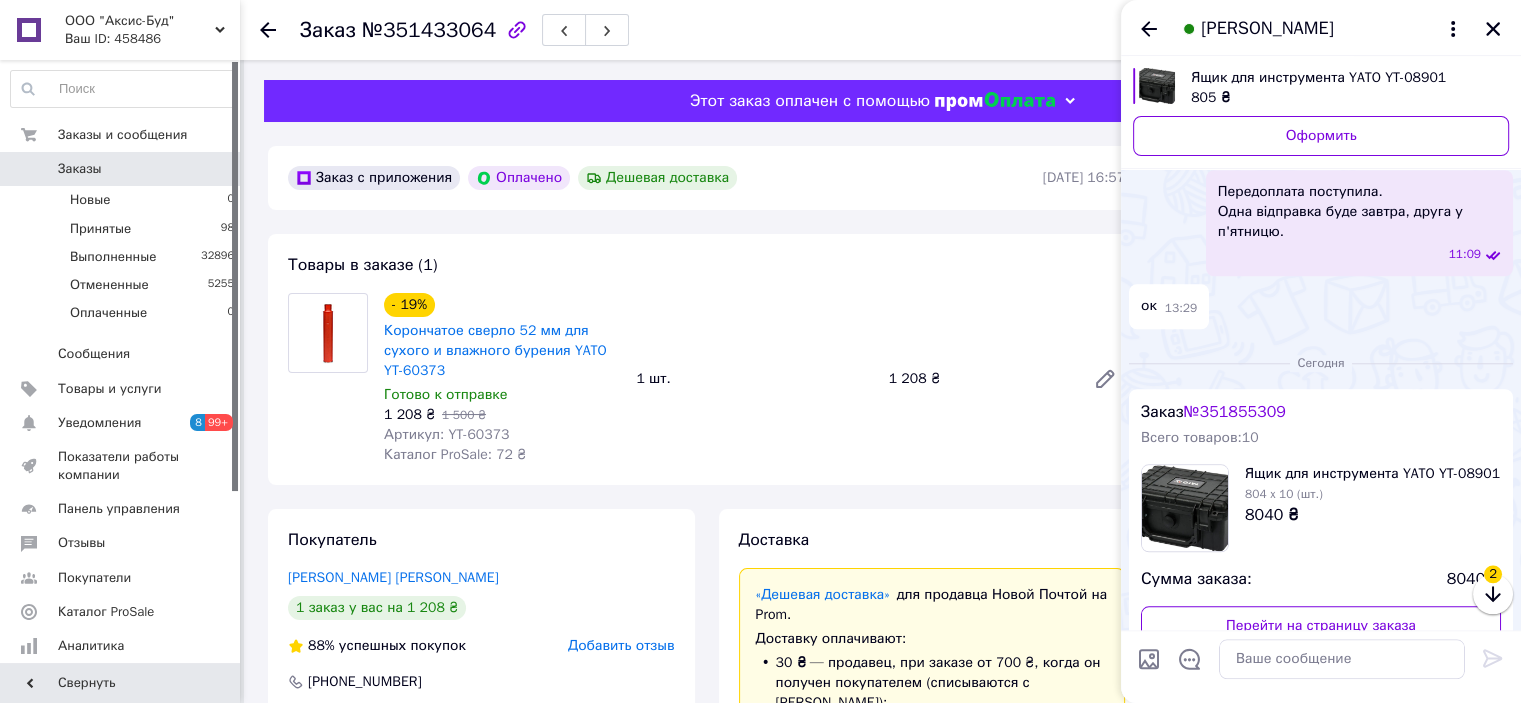 scroll, scrollTop: 1885, scrollLeft: 0, axis: vertical 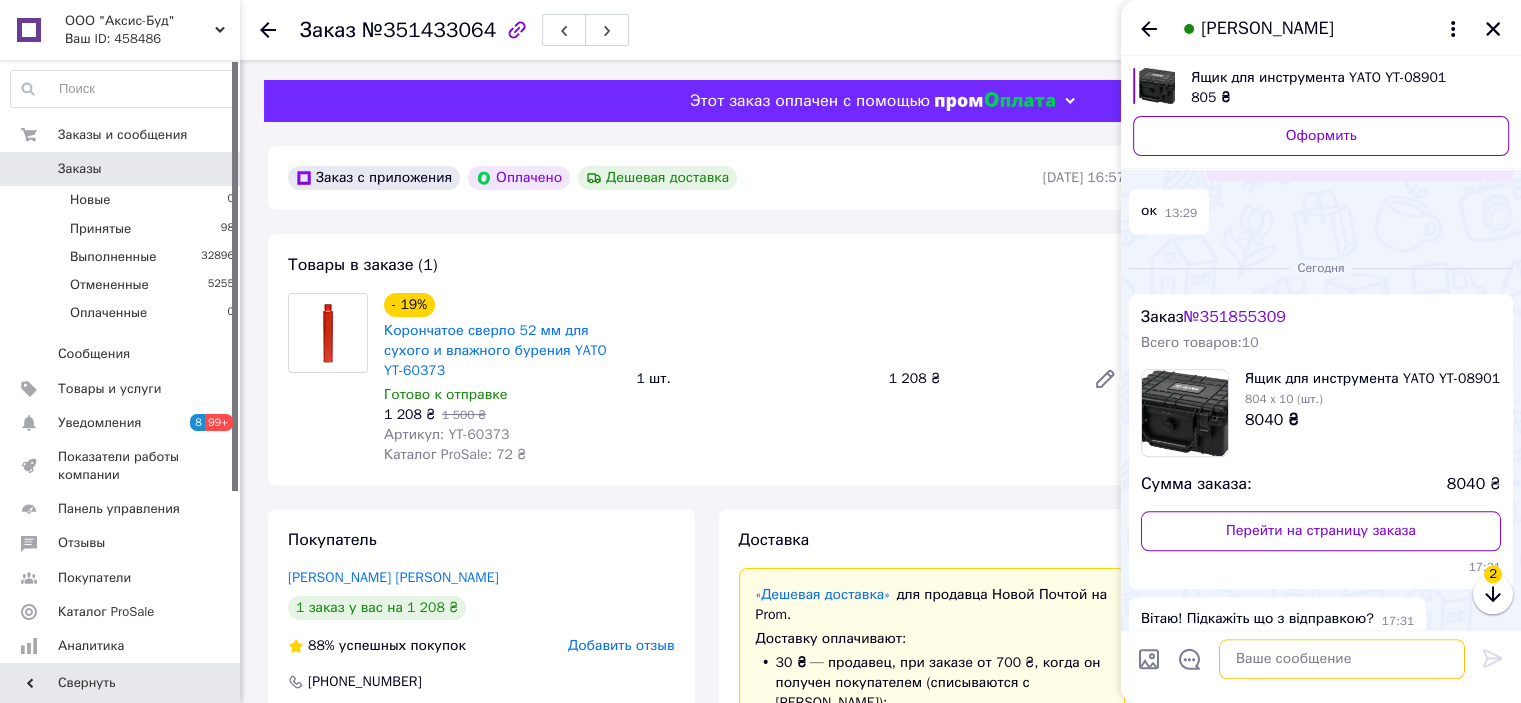 click at bounding box center [1342, 659] 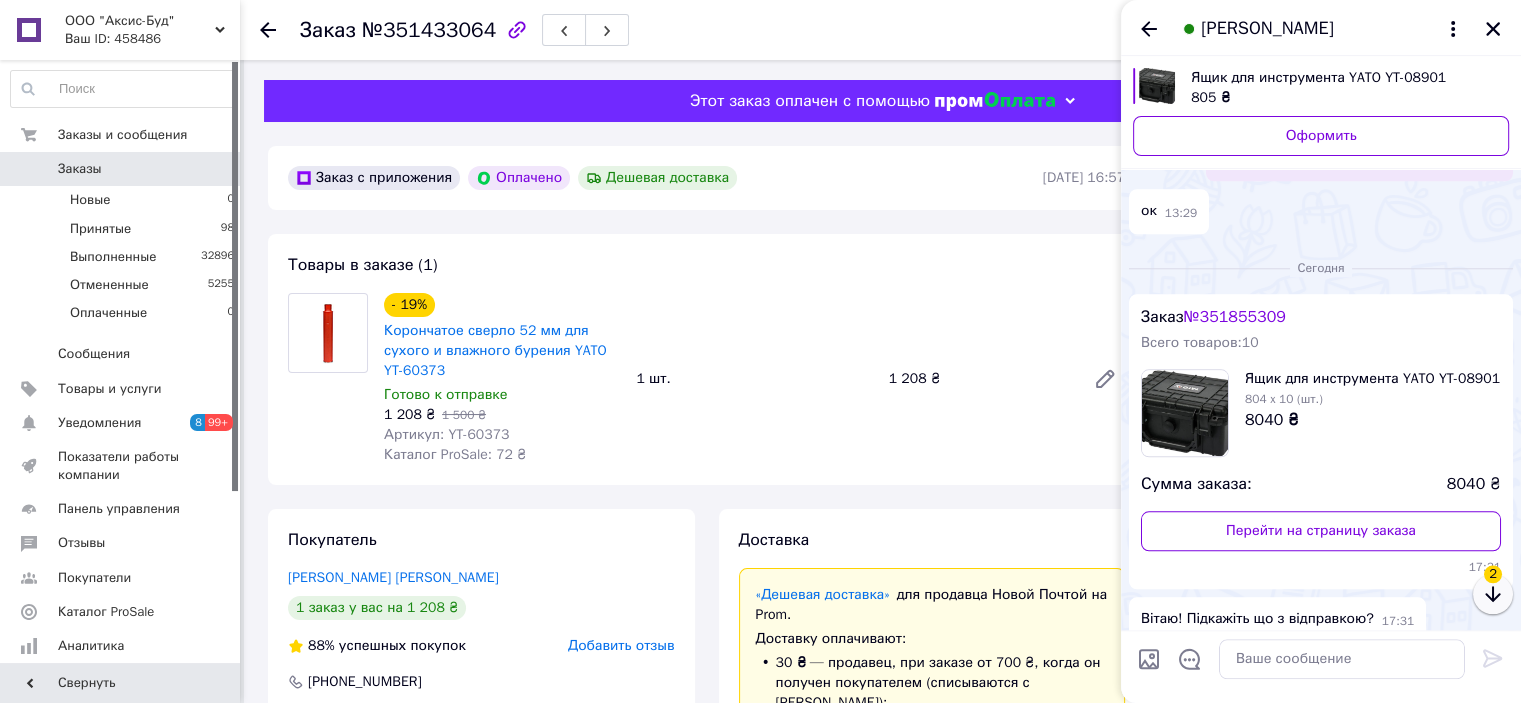 click at bounding box center (1493, 594) 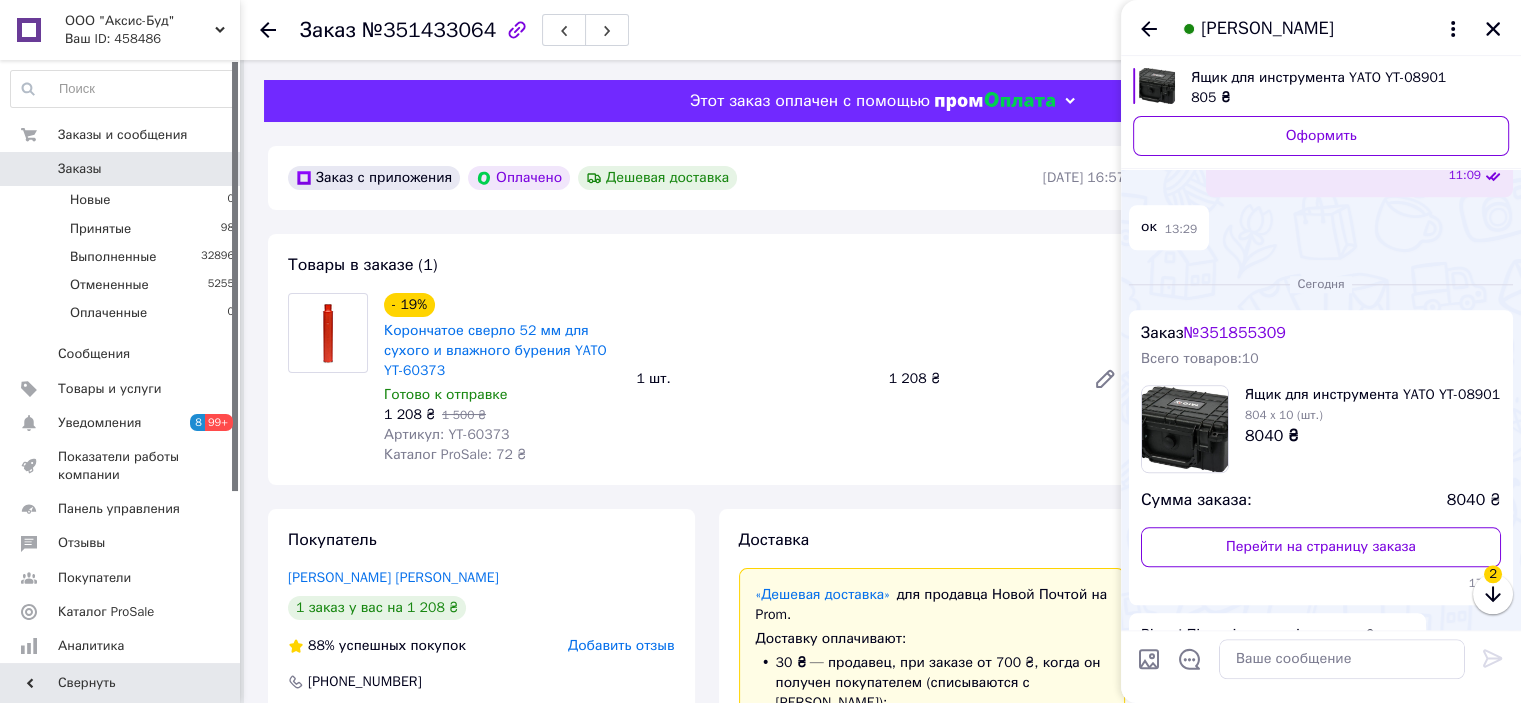 scroll, scrollTop: 1885, scrollLeft: 0, axis: vertical 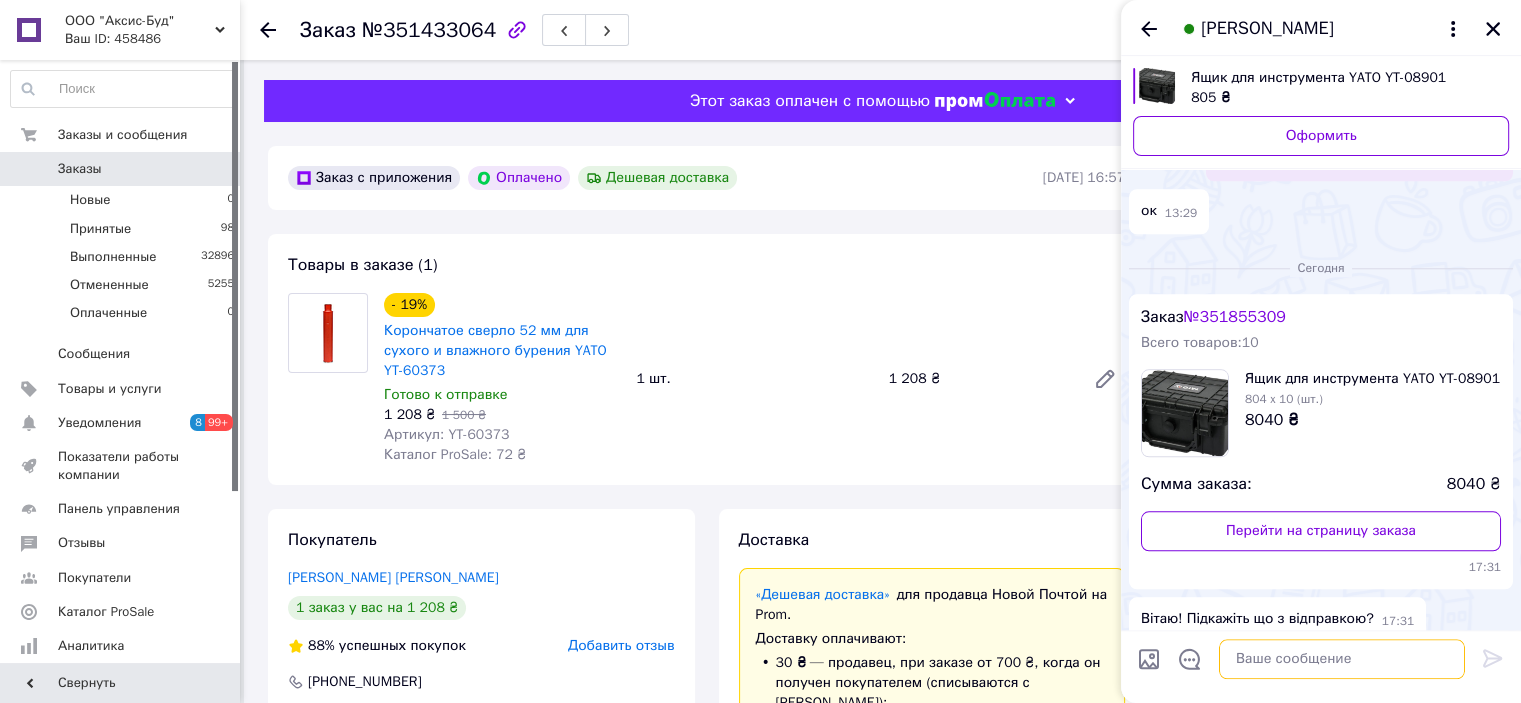 click at bounding box center [1342, 659] 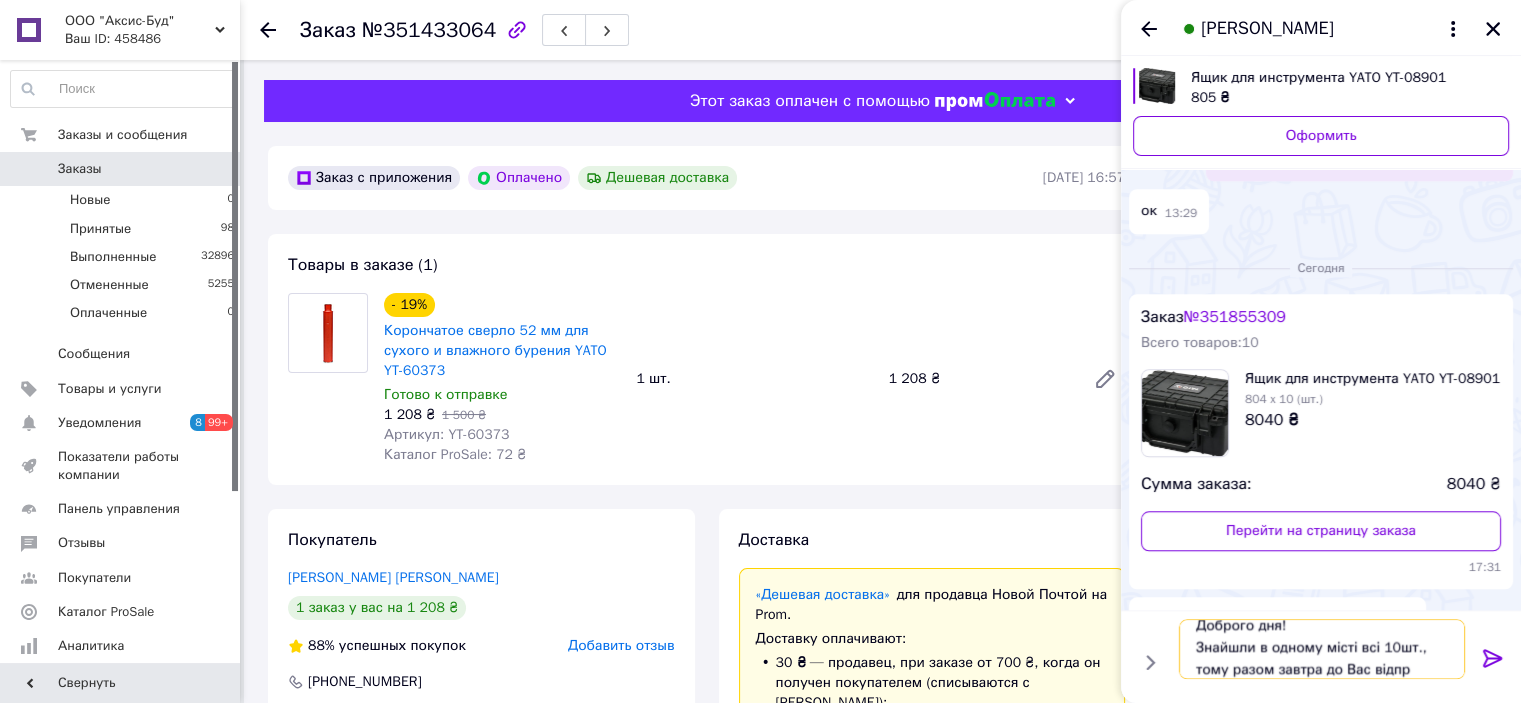 scroll, scrollTop: 1, scrollLeft: 0, axis: vertical 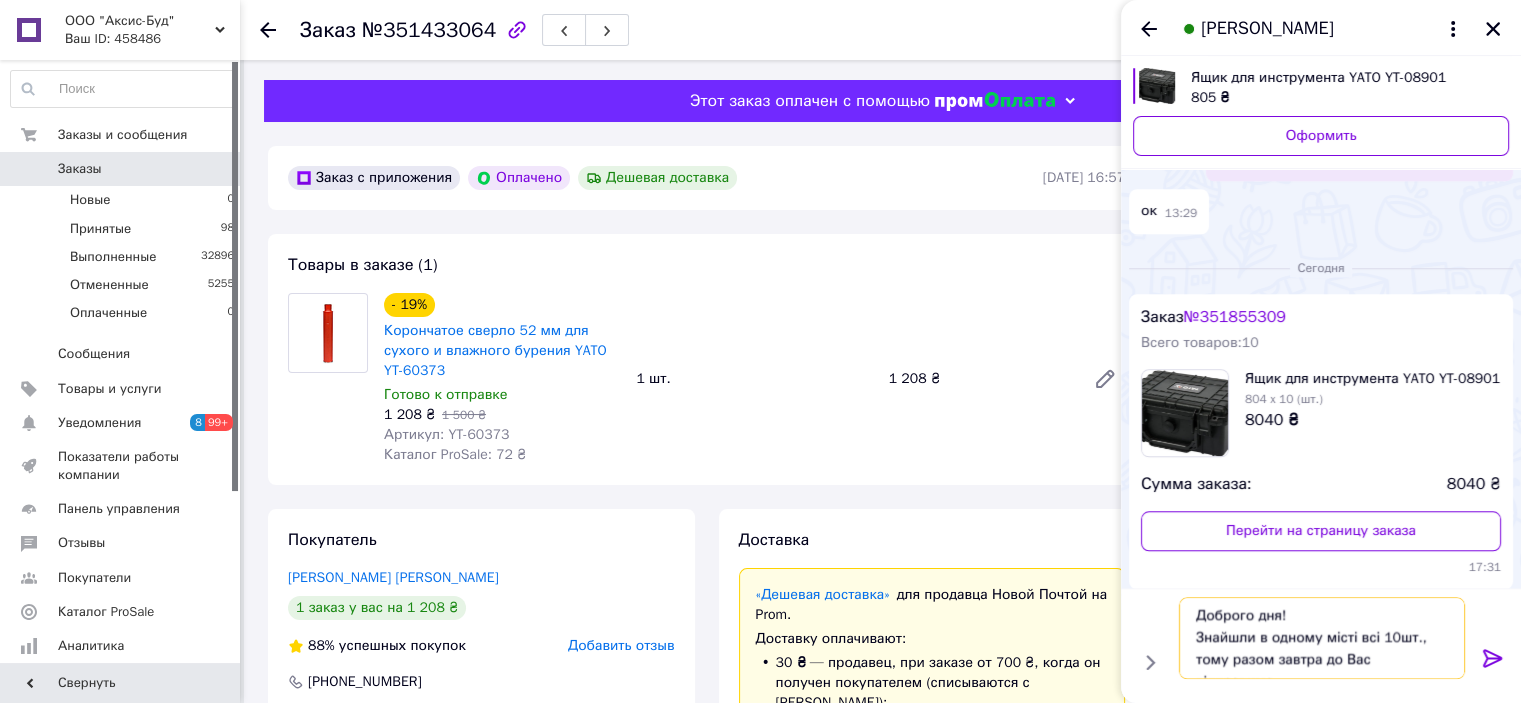 click on "Доброго дня!
Знайшли в одному місті всі 10шт., тому разом завтра до Вас відправимо" at bounding box center [1322, 638] 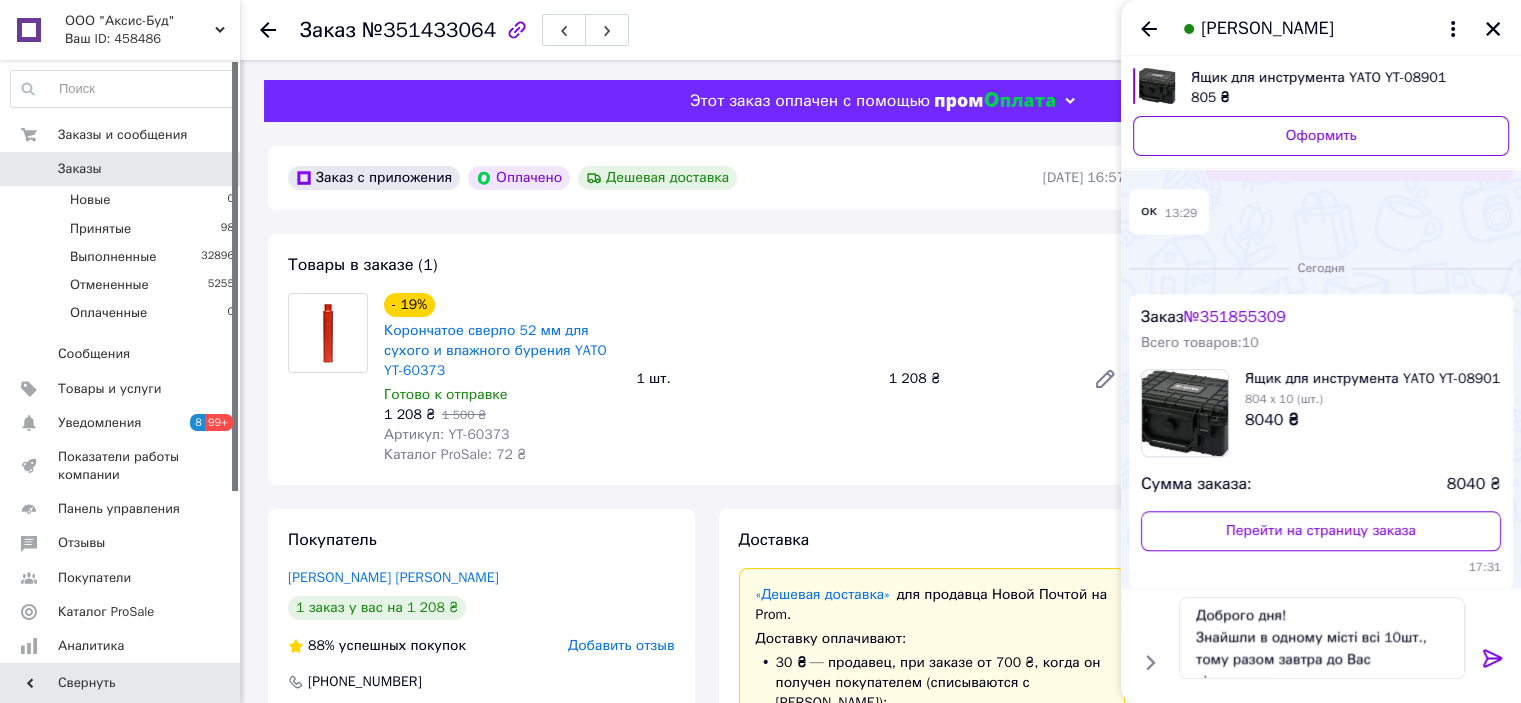 click on "Заказ с приложения Оплачено Дешевая доставка 06.07.2025 | 16:57 Товары в заказе (1) - 19% Корончатое сверло 52 мм для сухого и влажного бурения YATO YT-60373 Готово к отправке 1 208 ₴   1 500 ₴ Артикул: YT-60373 Каталог ProSale: 72 ₴  1 шт. 1 208 ₴ Покупатель Сосканов Сергей 1 заказ у вас на 1 208 ₴ 88%   успешных покупок Добавить отзыв +380676737476 Оплата Оплачено Пром-оплата Средства будут зачислены на расчетный счет [FC_Acquiring] Prom marketplace Цвєтков Олександр Васильович (Активирован) Доставка «Дешевая доставка»   для продавца Новой Почтой на Prom. Доставку оплачивают: 30 ₴   — продавец остаток — Prom." at bounding box center [706, 1079] 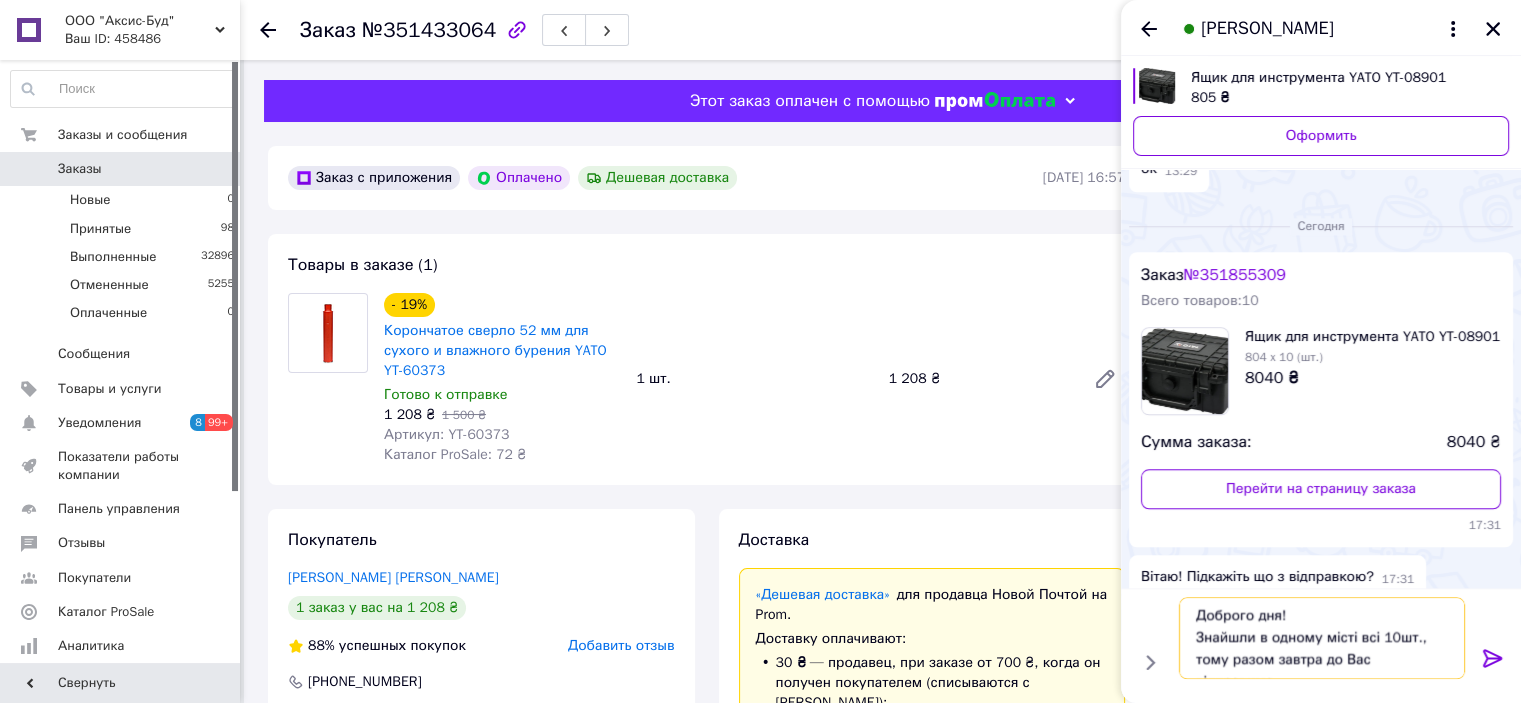 click on "Доброго дня!
Знайшли в одному місті всі 10шт., тому разом завтра до Вас відправимо" at bounding box center (1322, 638) 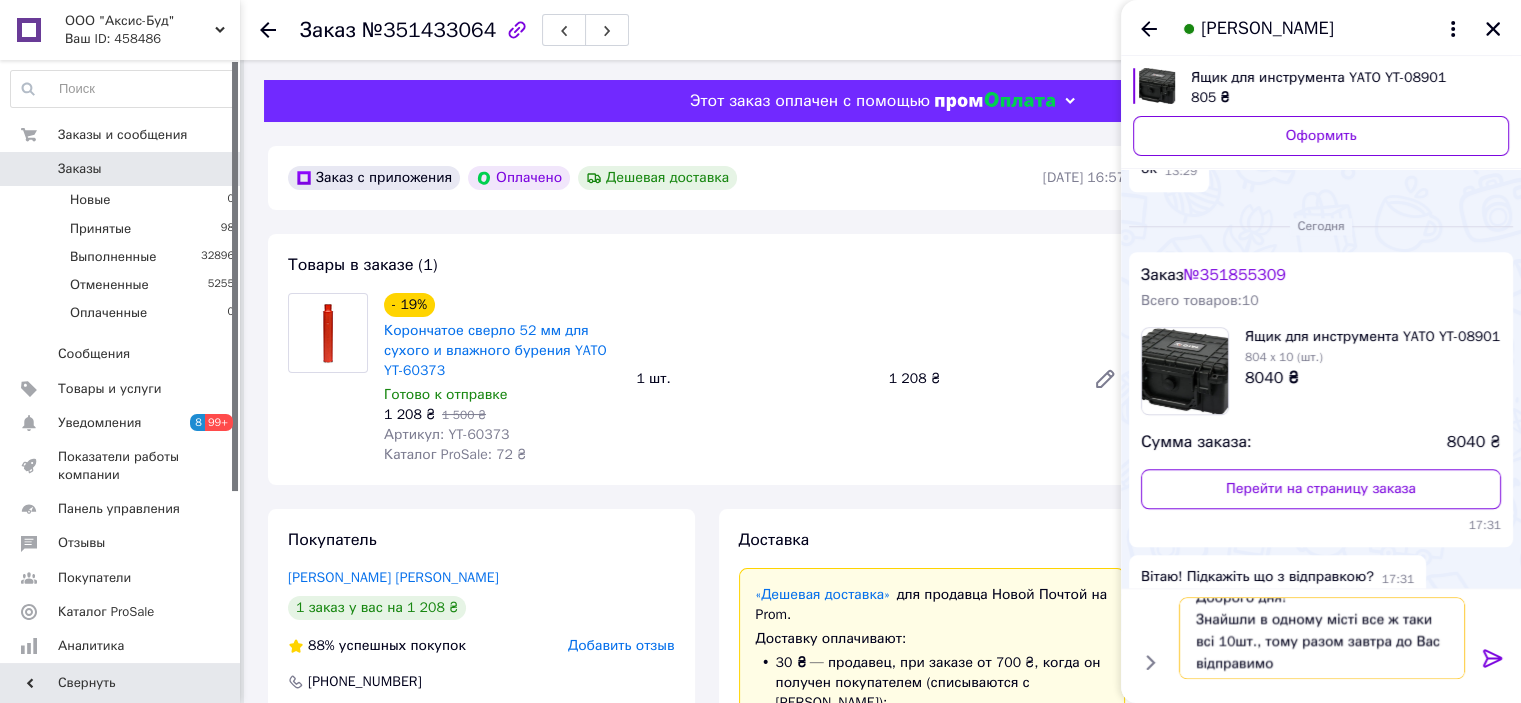 scroll, scrollTop: 23, scrollLeft: 0, axis: vertical 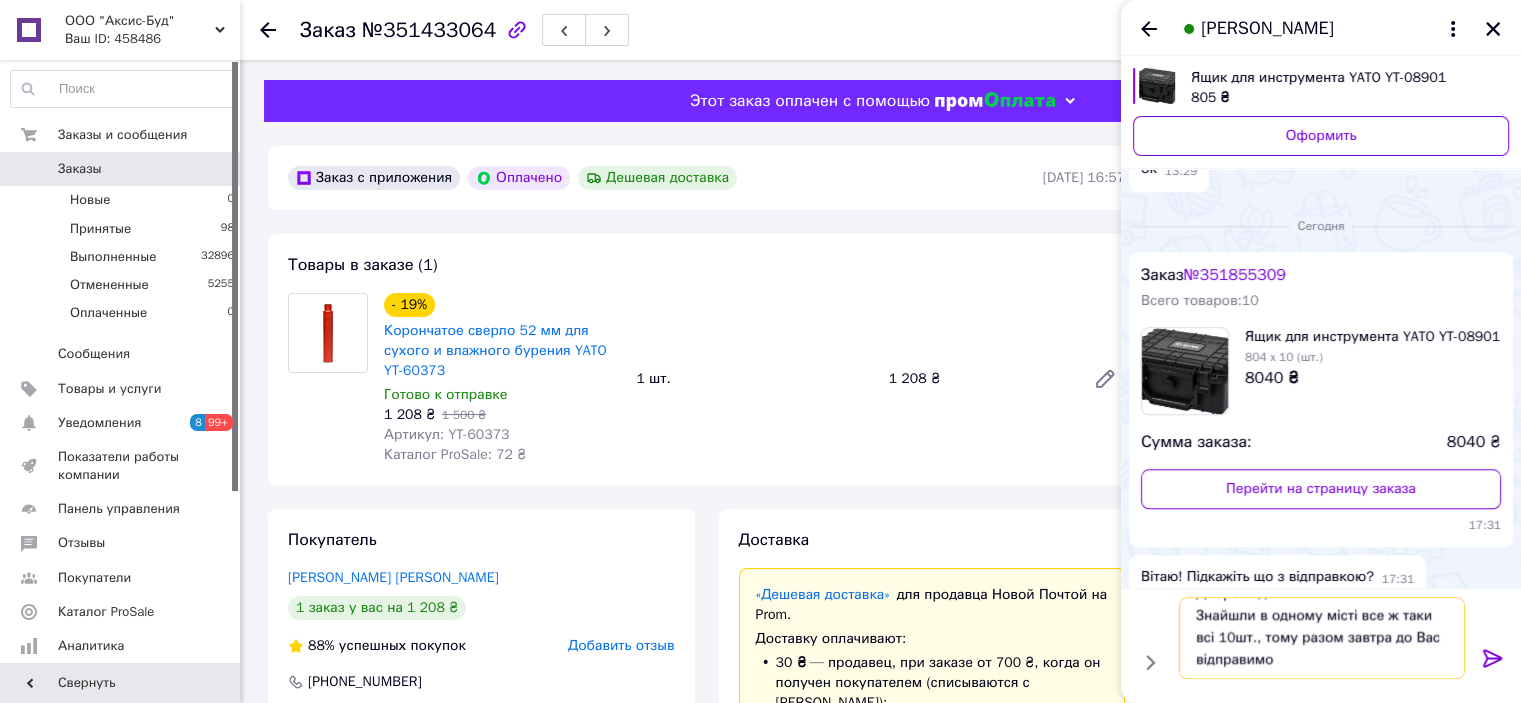 click on "Доброго дня!
Знайшли в одному місті все ж таки всі 10шт., тому разом завтра до Вас відправимо" at bounding box center (1322, 638) 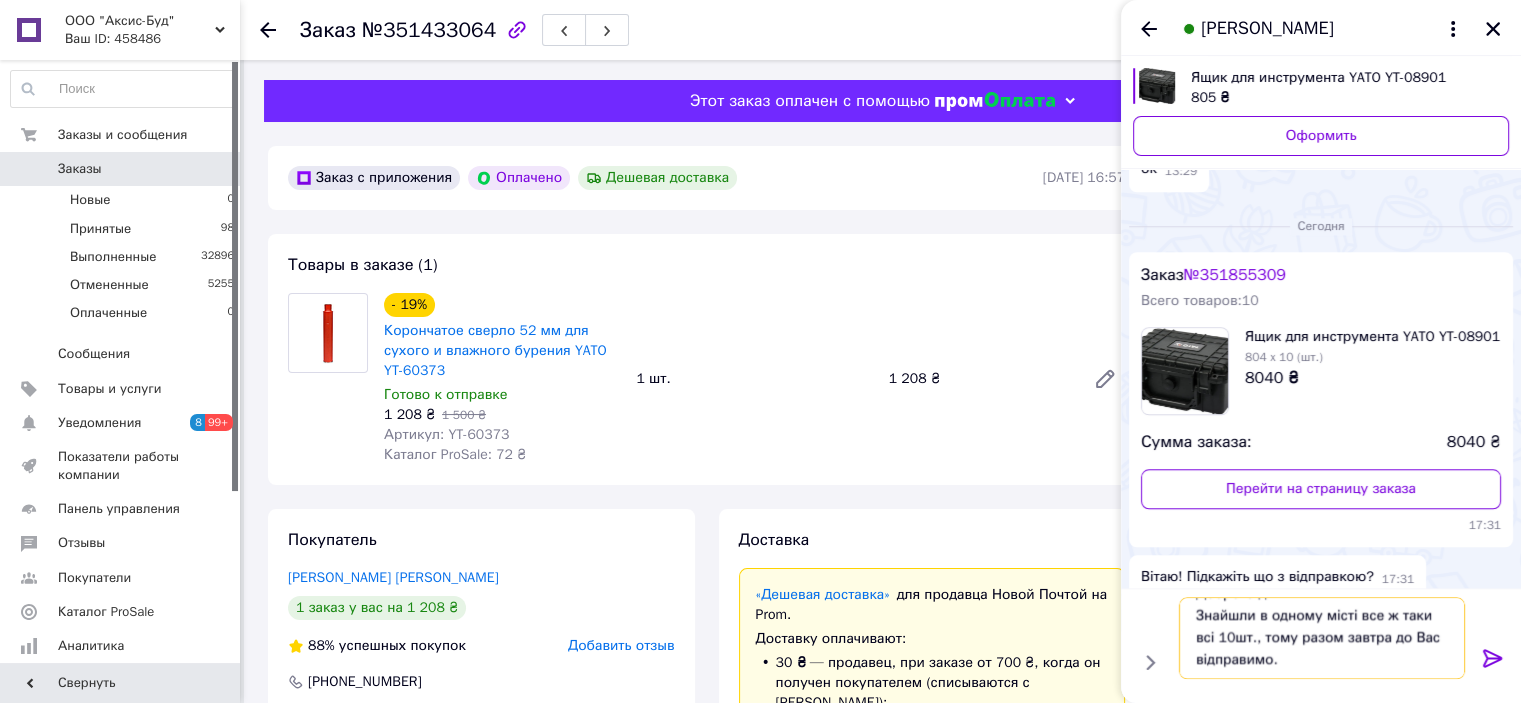 scroll, scrollTop: 36, scrollLeft: 0, axis: vertical 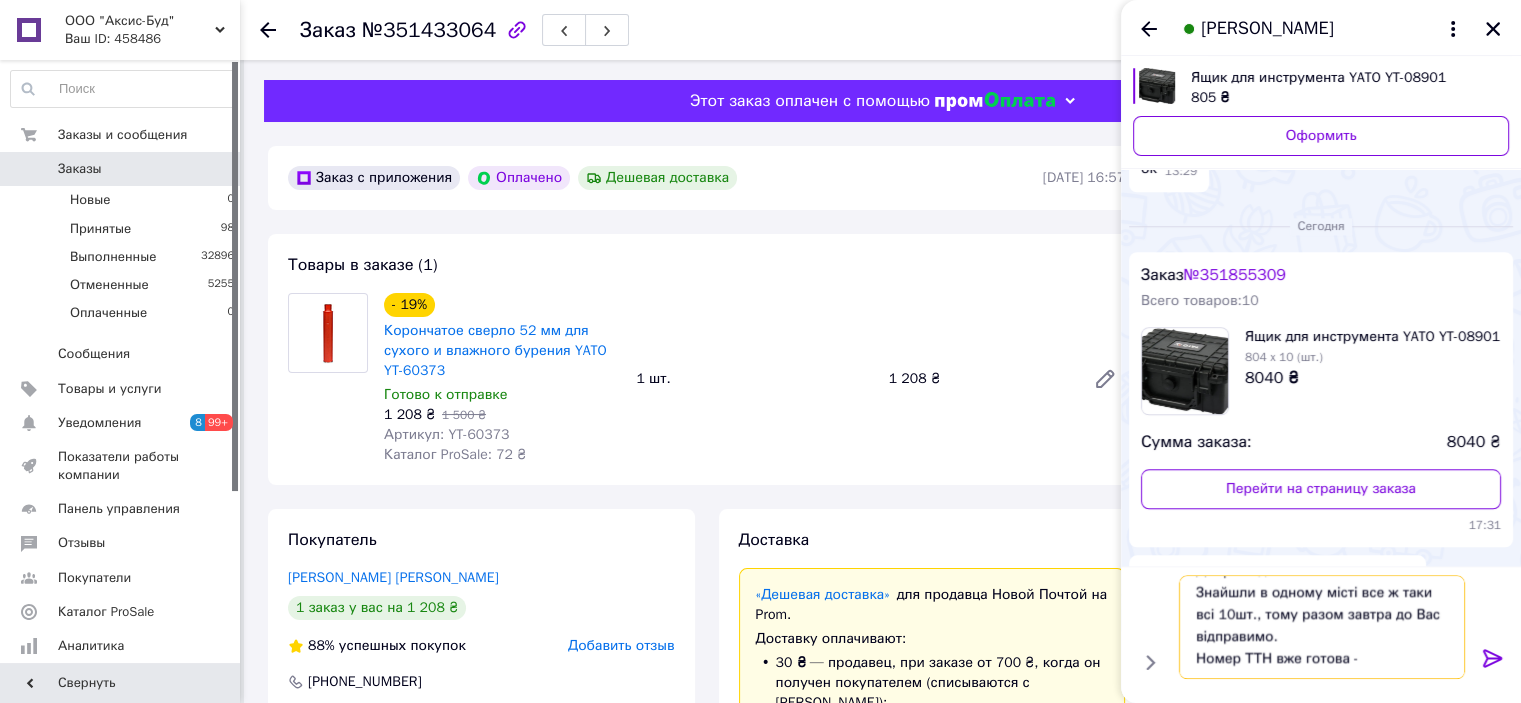 paste on "20451202500720" 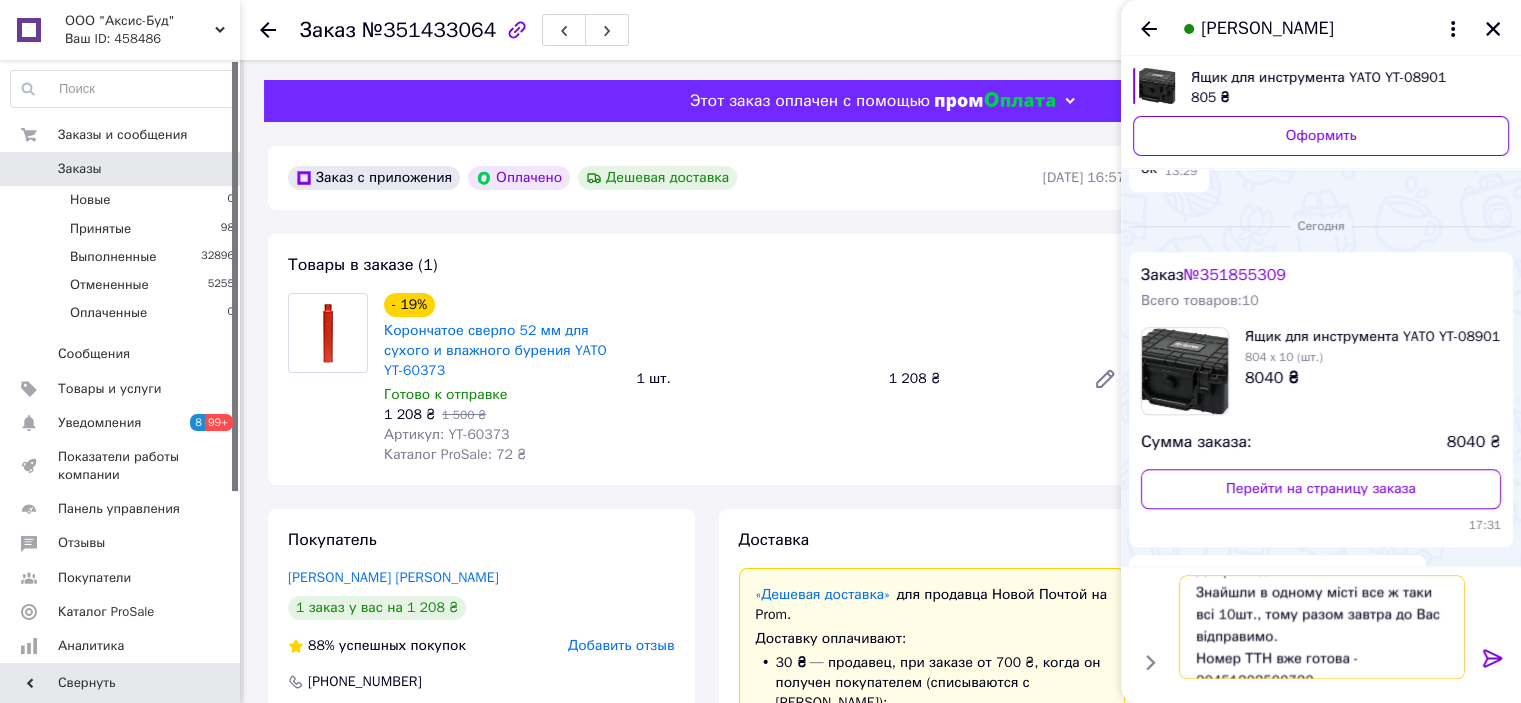 scroll, scrollTop: 36, scrollLeft: 0, axis: vertical 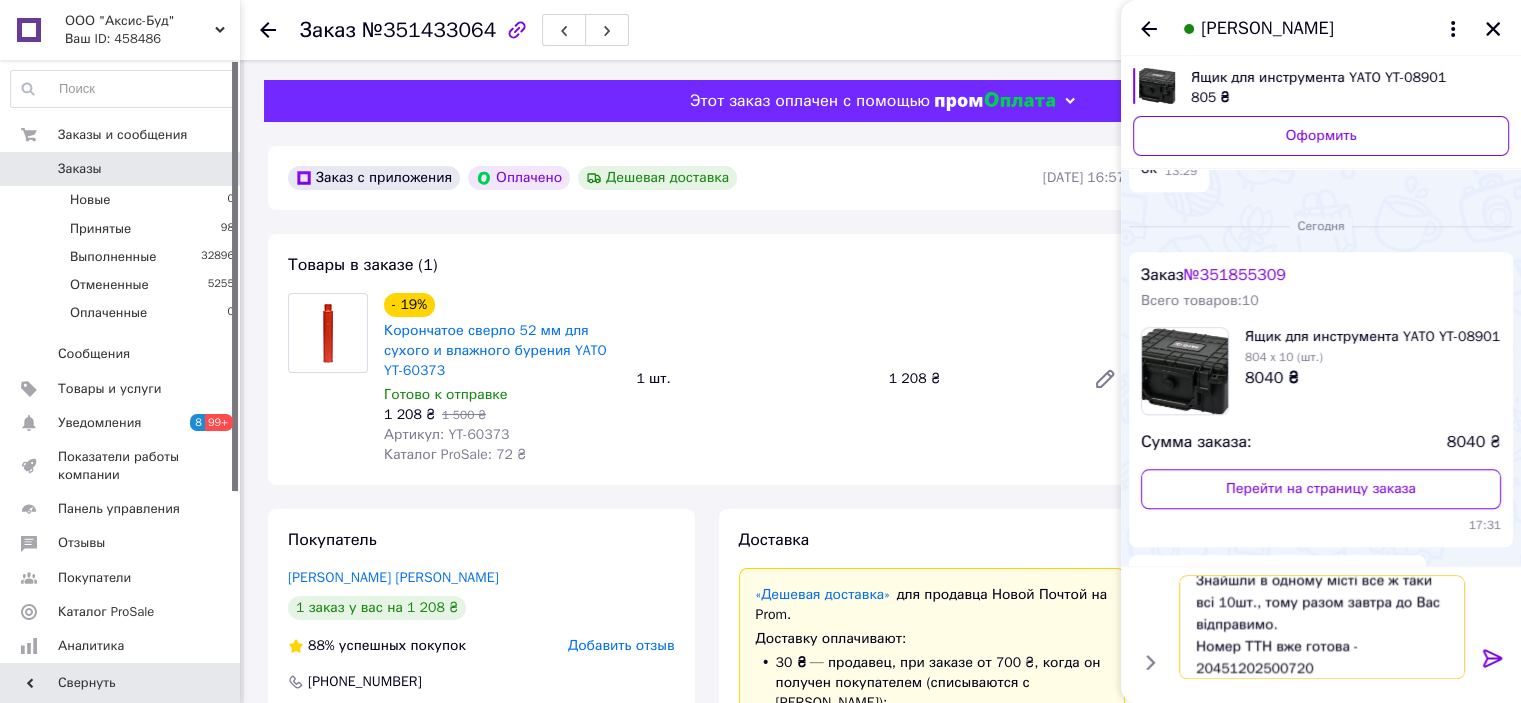 type on "Доброго дня!
Знайшли в одному місті все ж таки всі 10шт., тому разом завтра до Вас відправимо.
Номер ТТН вже готова - 20451202500720." 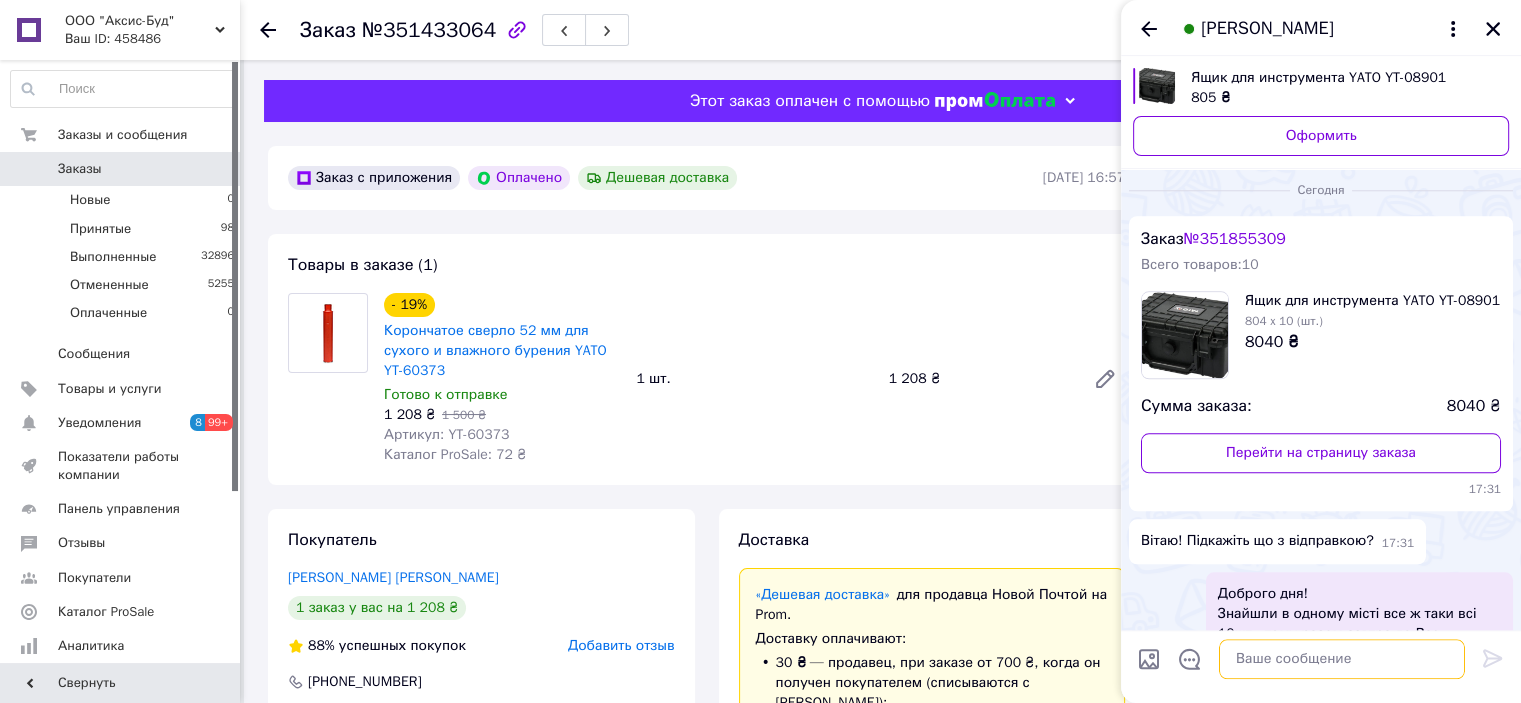 scroll, scrollTop: 0, scrollLeft: 0, axis: both 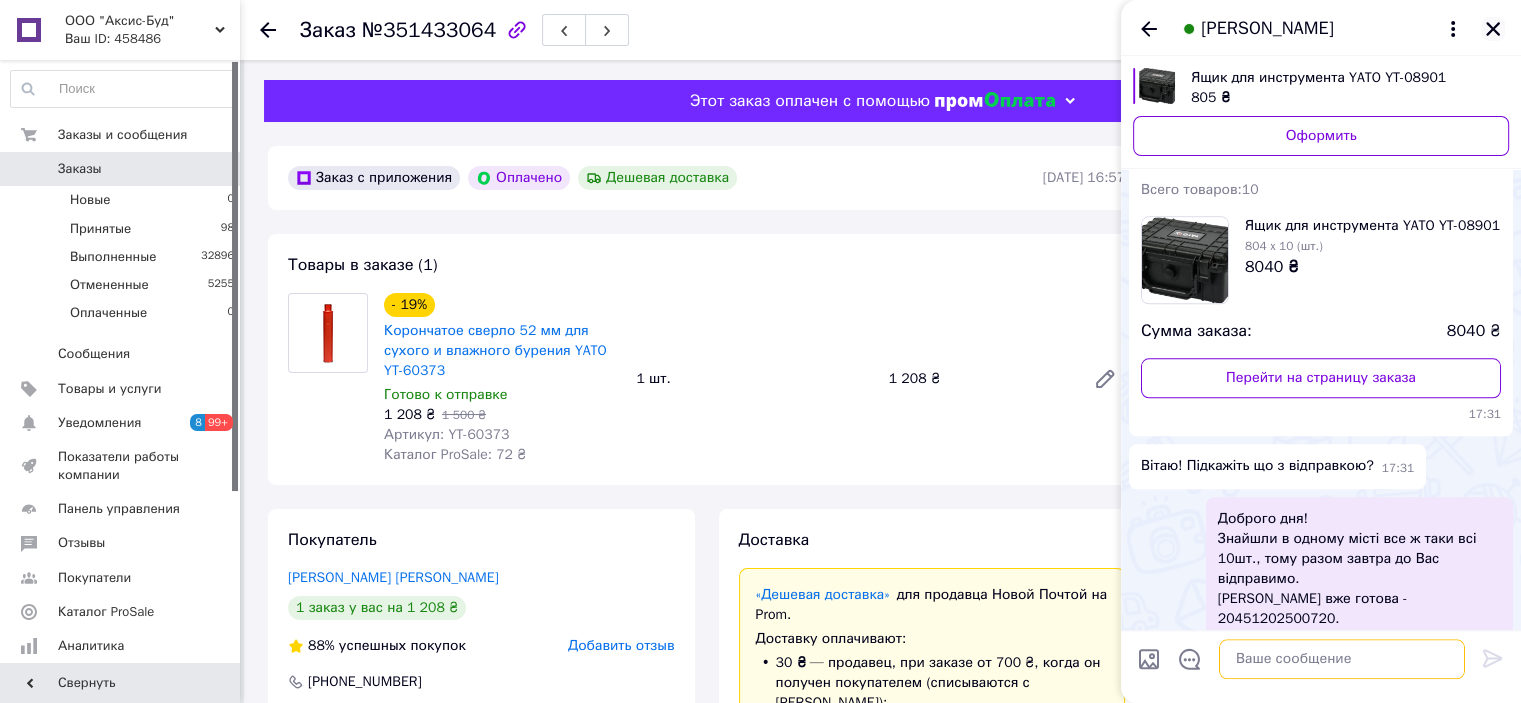 type 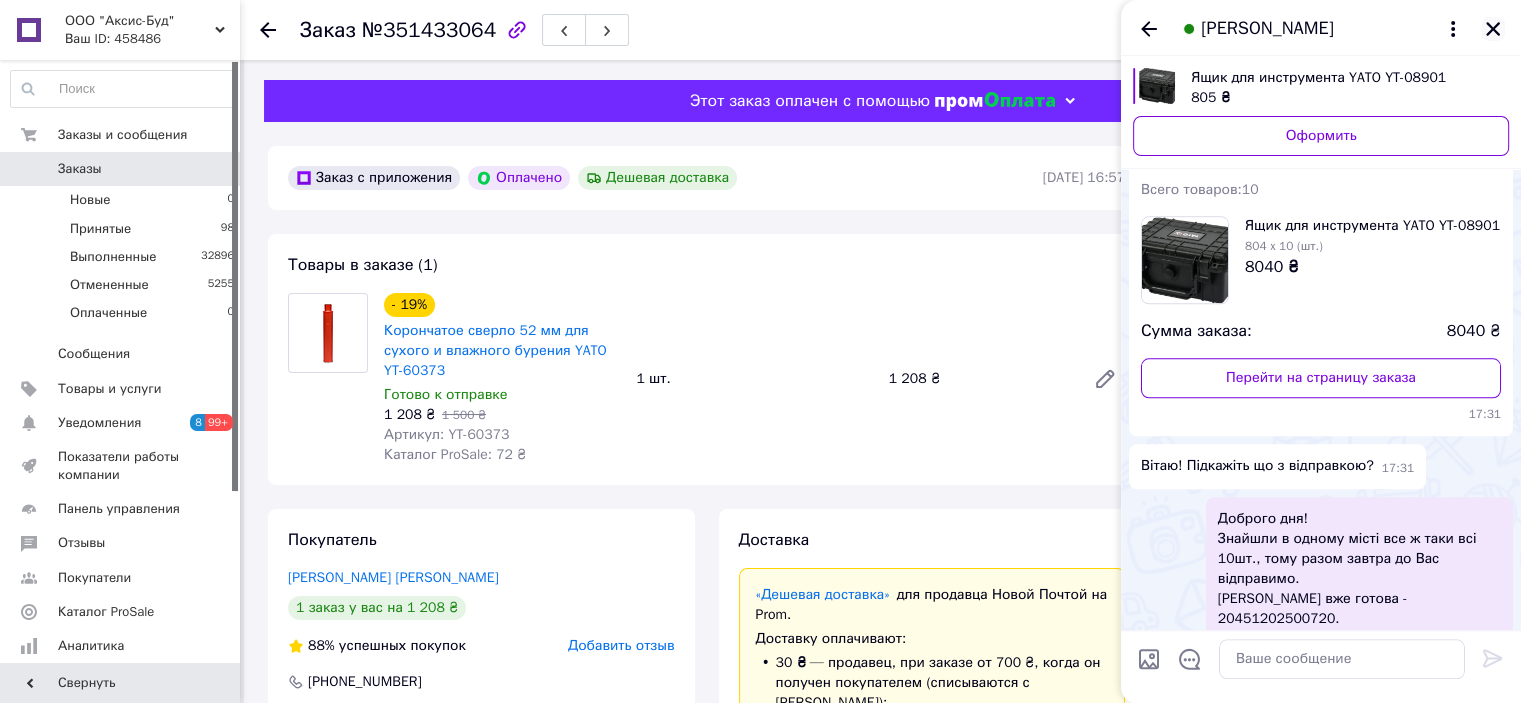 click 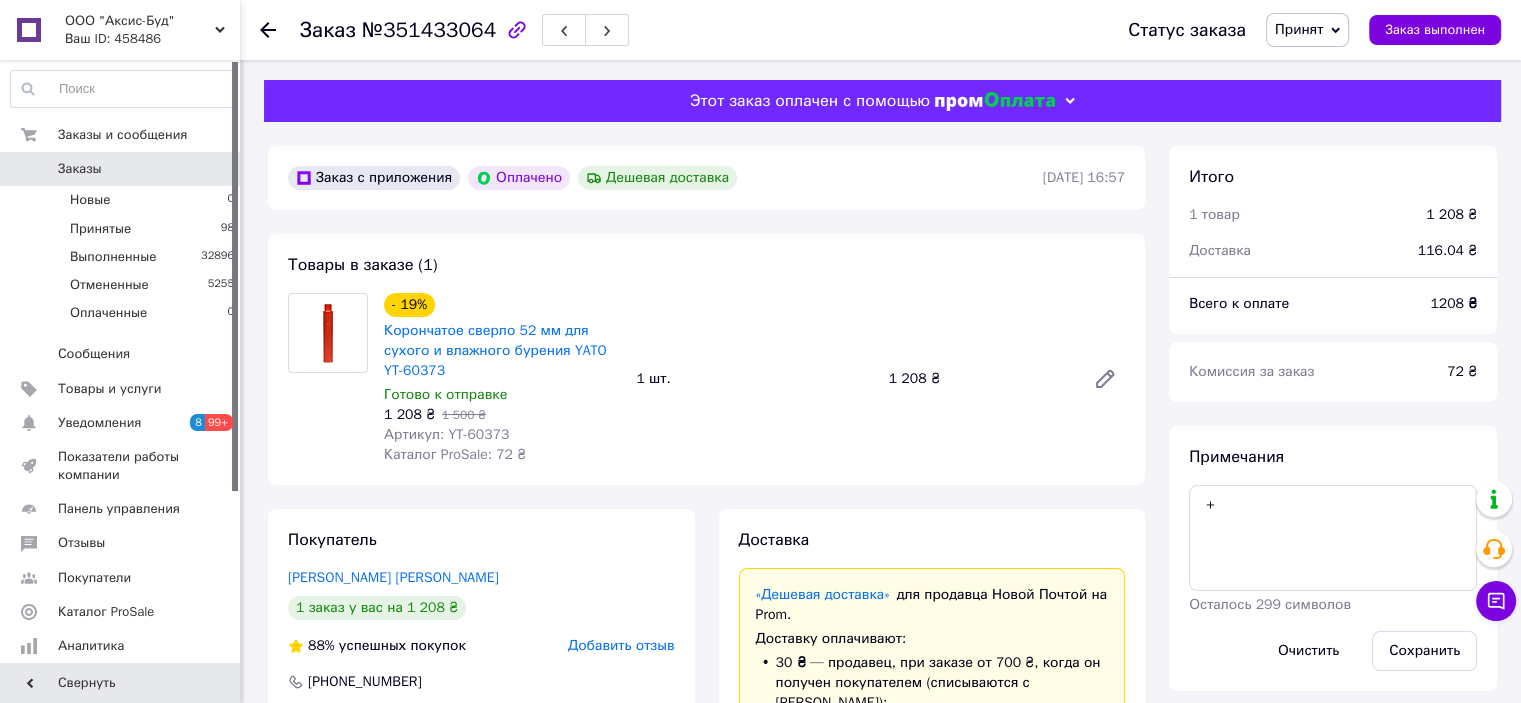 click on "Заказы 0" at bounding box center [123, 169] 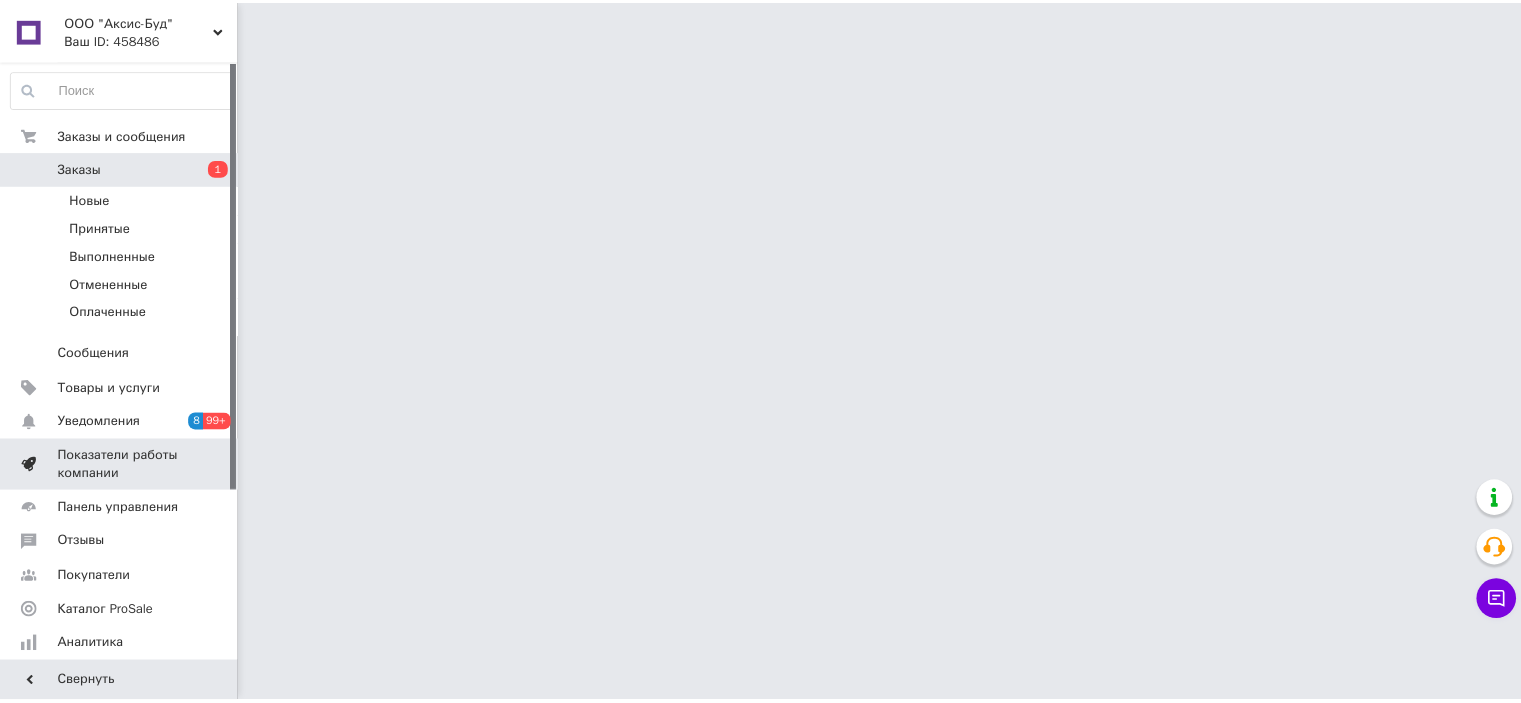 scroll, scrollTop: 0, scrollLeft: 0, axis: both 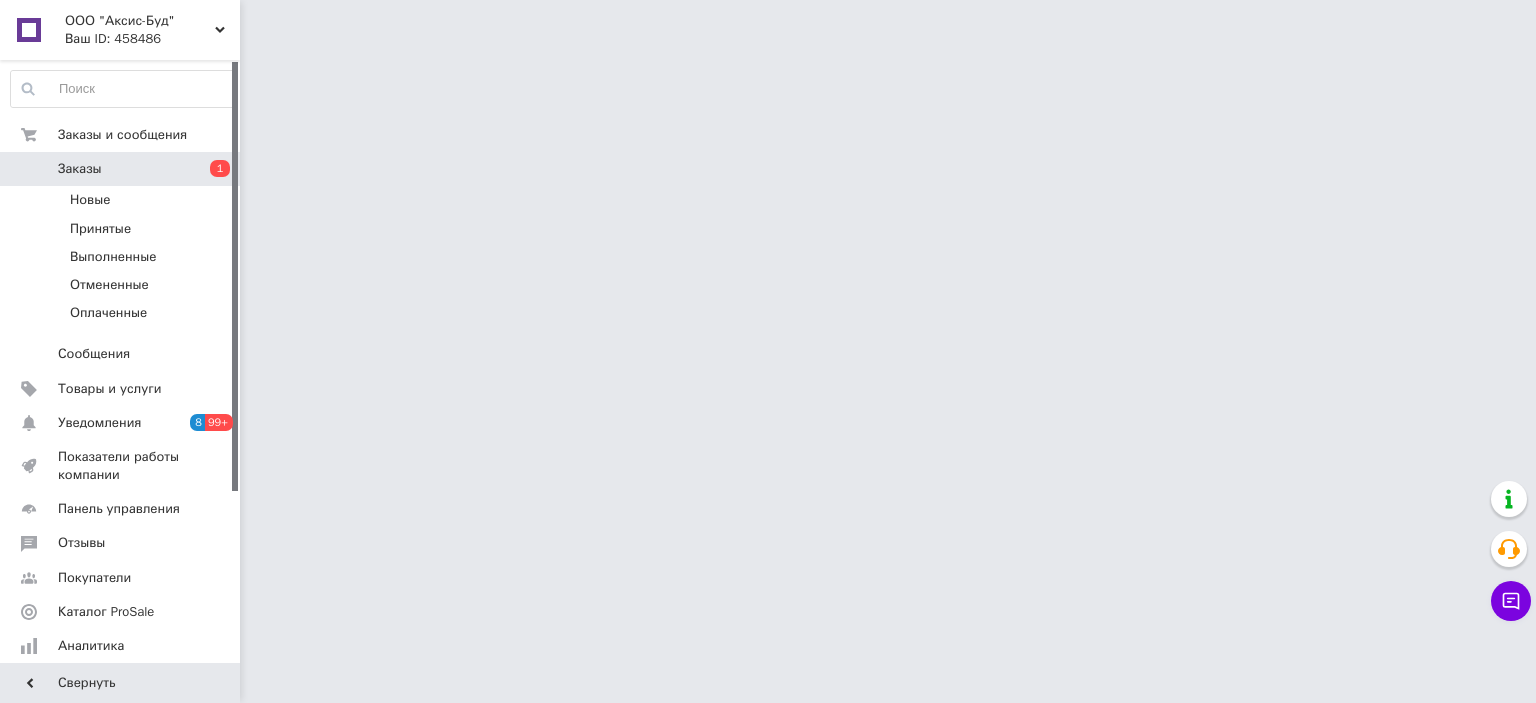 click on "ООО "Аксис-Буд" Ваш ID: 458486 Сайт ООО "Аксис-Буд" Кабинет покупателя Проверить состояние системы Страница на портале Справка Выйти Заказы и сообщения Заказы 1 Новые Принятые Выполненные Отмененные Оплаченные Сообщения 0 Товары и услуги Уведомления 8 99+ Показатели работы компании Панель управления Отзывы Покупатели Каталог ProSale Аналитика Инструменты вебмастера и SEO Управление сайтом Кошелек компании Маркет Настройки Тарифы и счета Prom топ Свернуть" at bounding box center [768, 25] 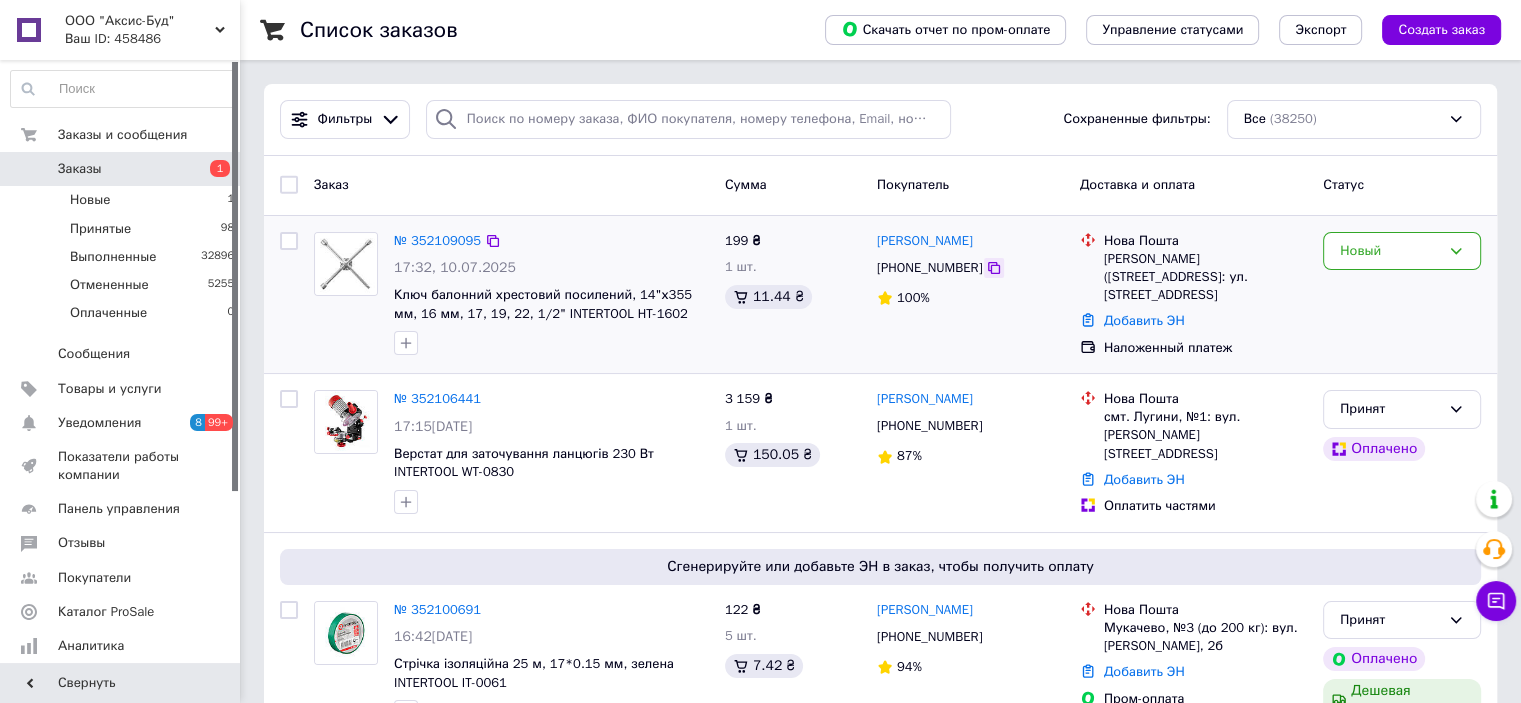 click 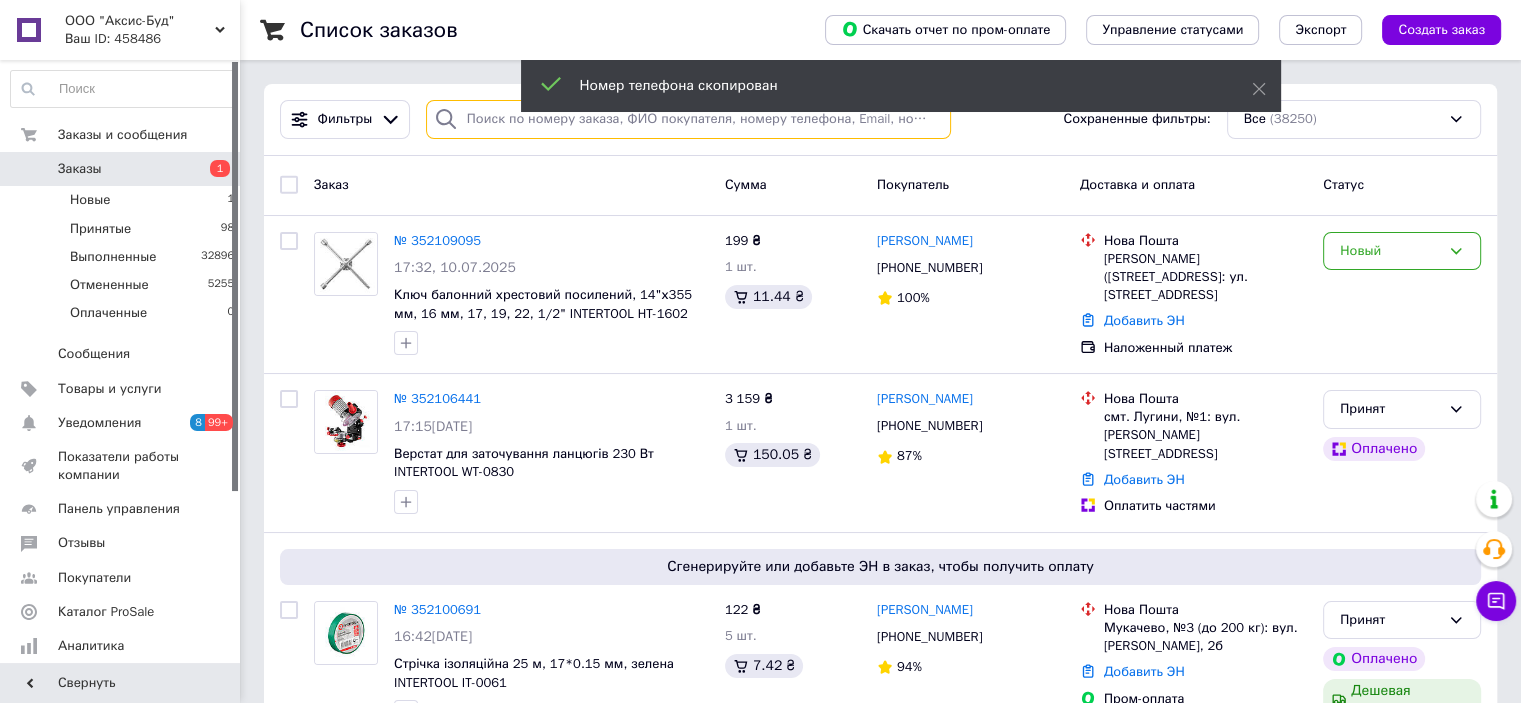 click at bounding box center [688, 119] 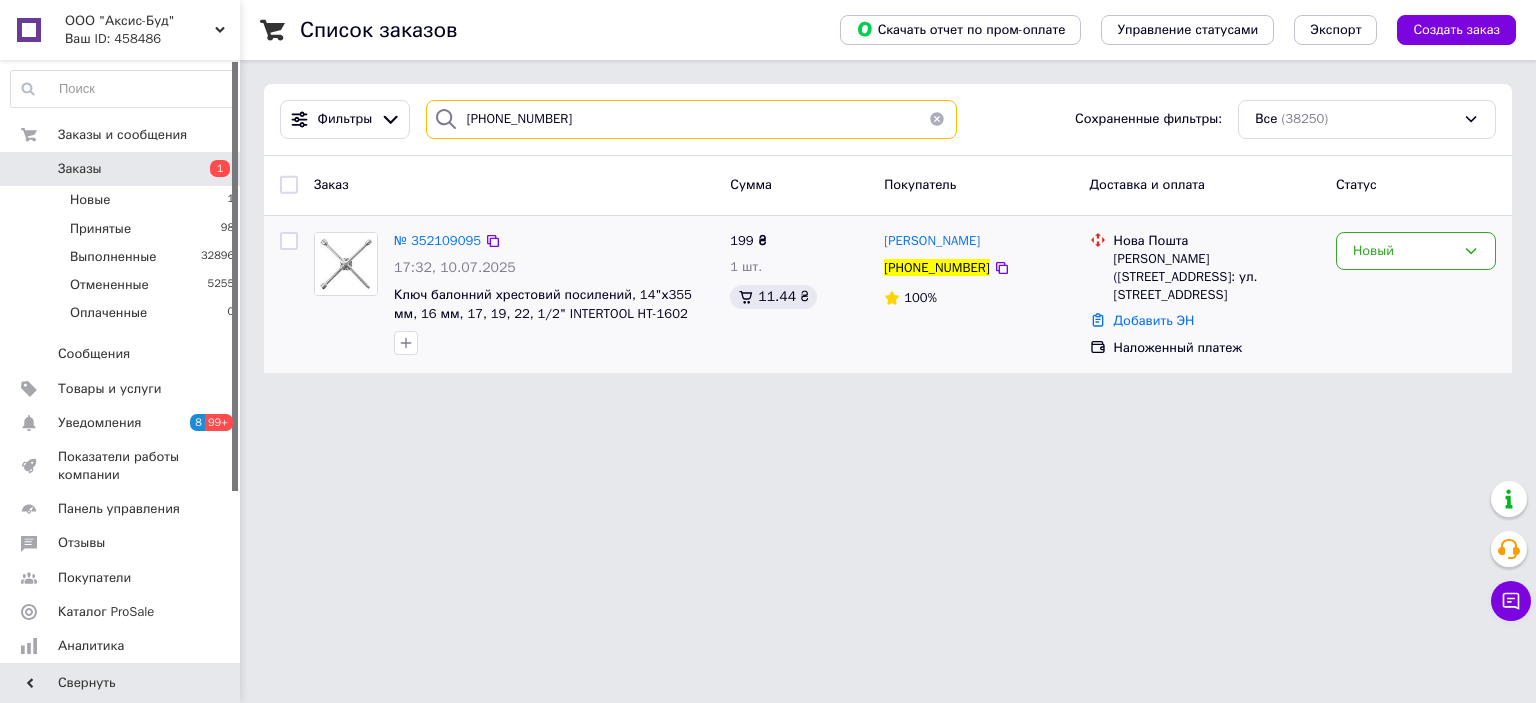 type on "[PHONE_NUMBER]" 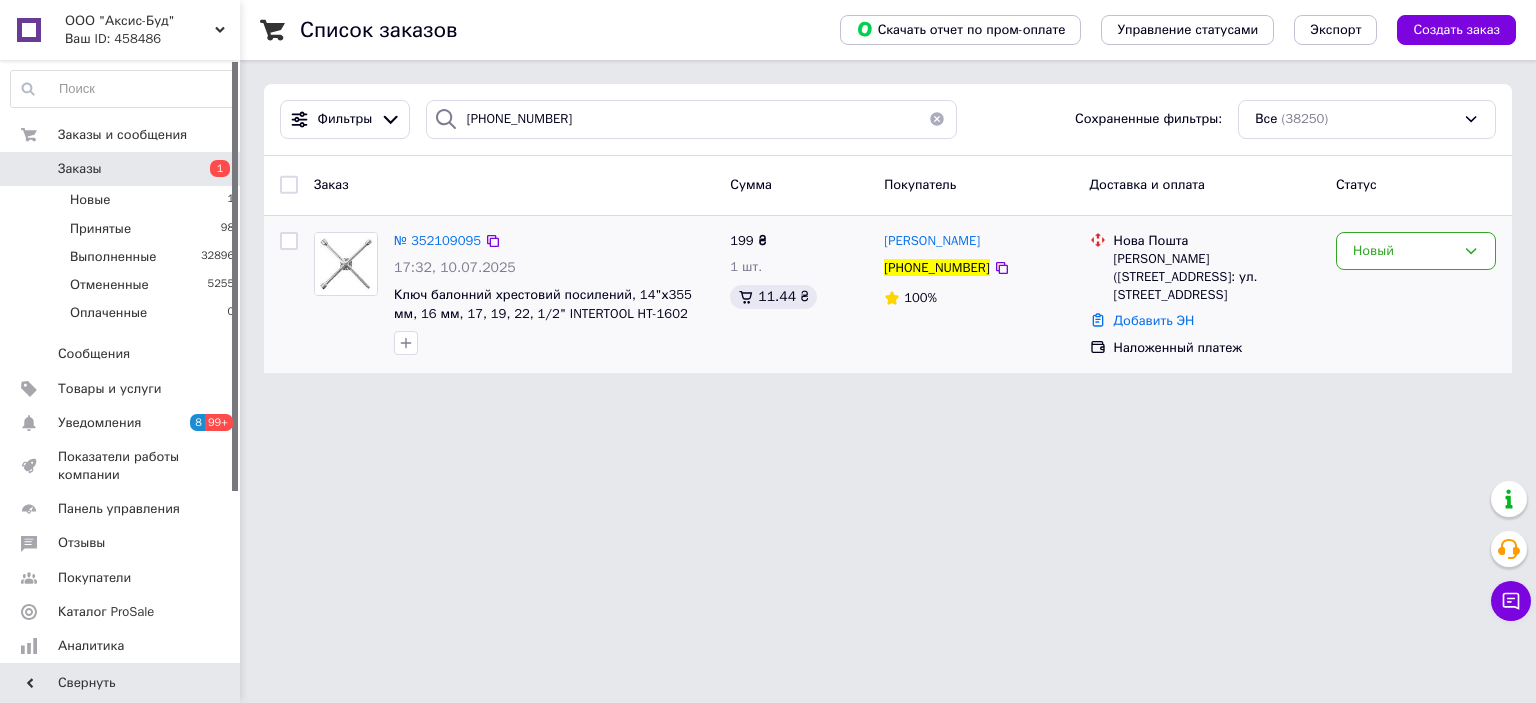 click on "199 ₴ 1 шт. 11.44 ₴" at bounding box center (799, 295) 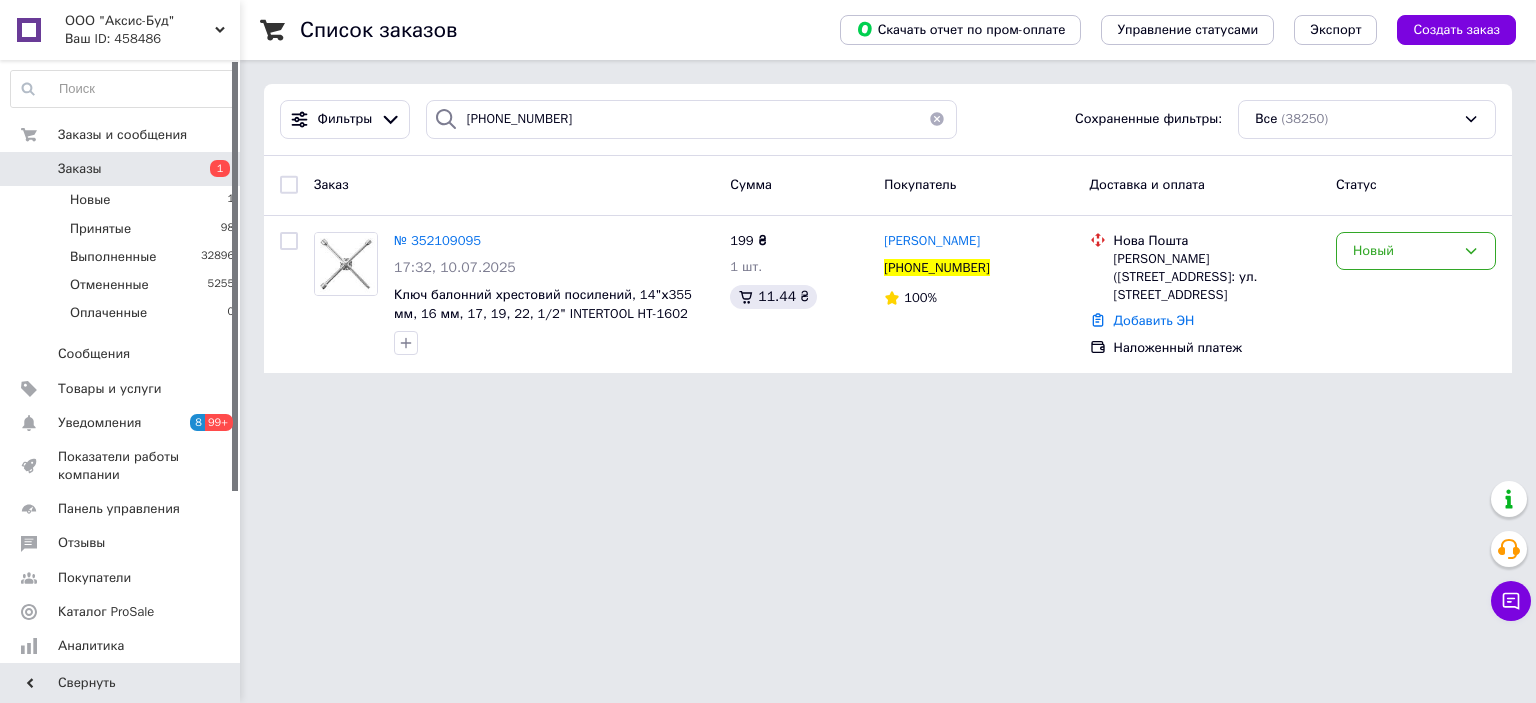 click at bounding box center (937, 119) 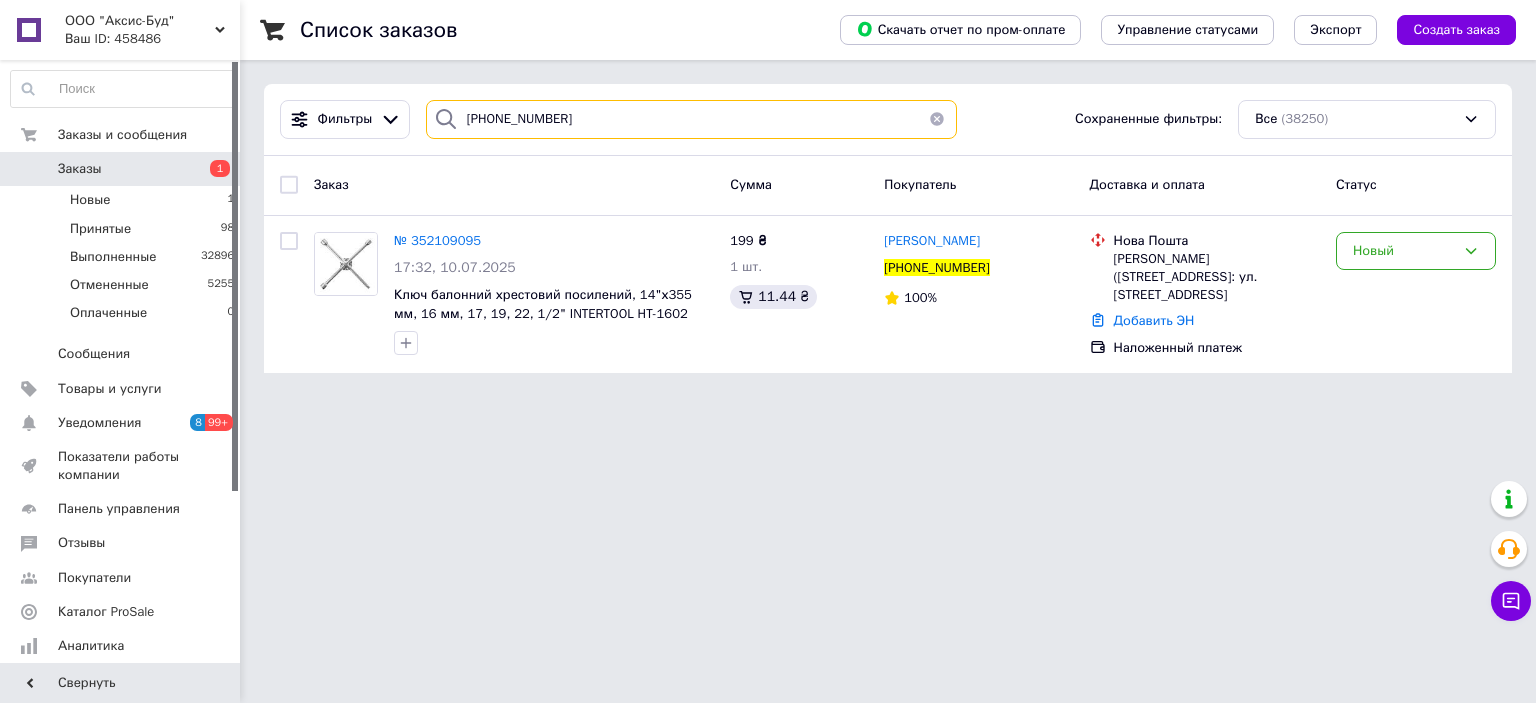 type 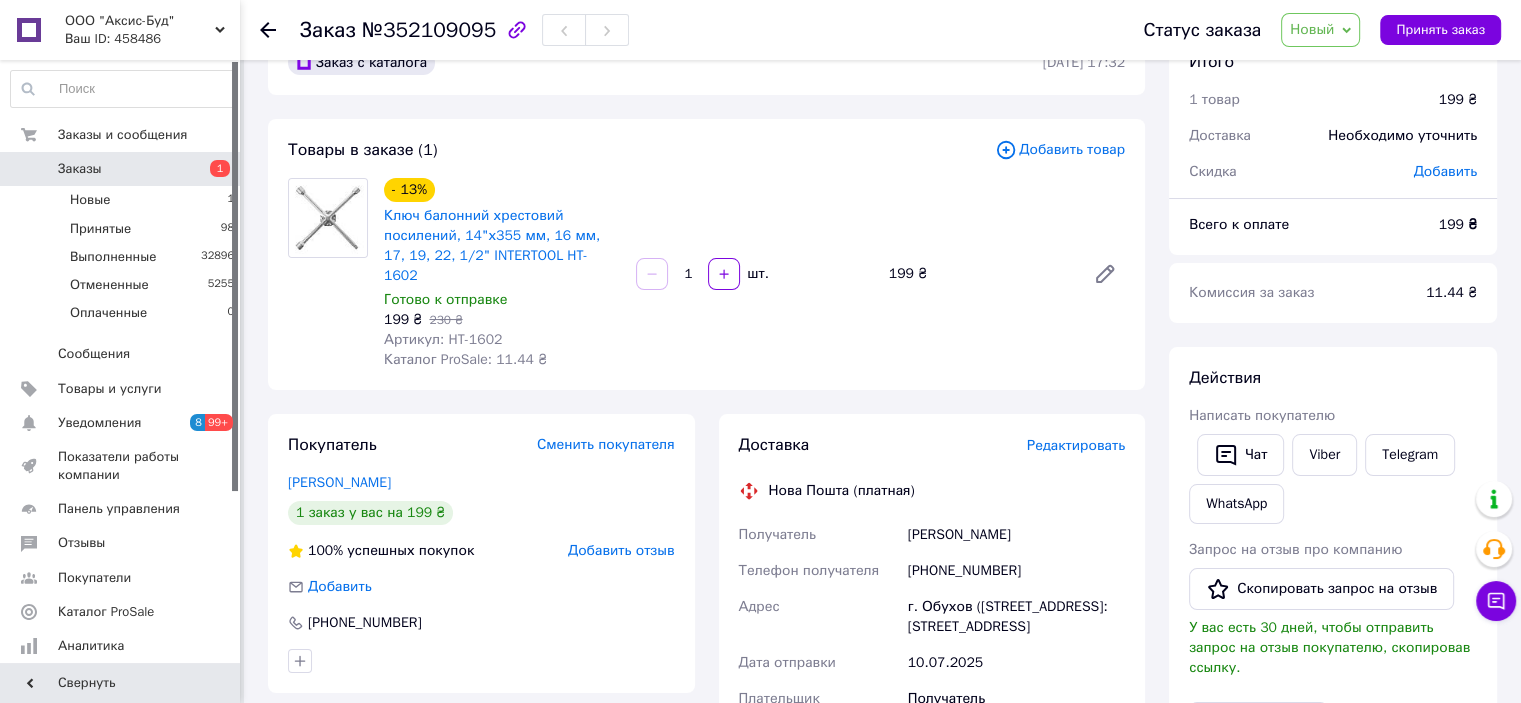 scroll, scrollTop: 100, scrollLeft: 0, axis: vertical 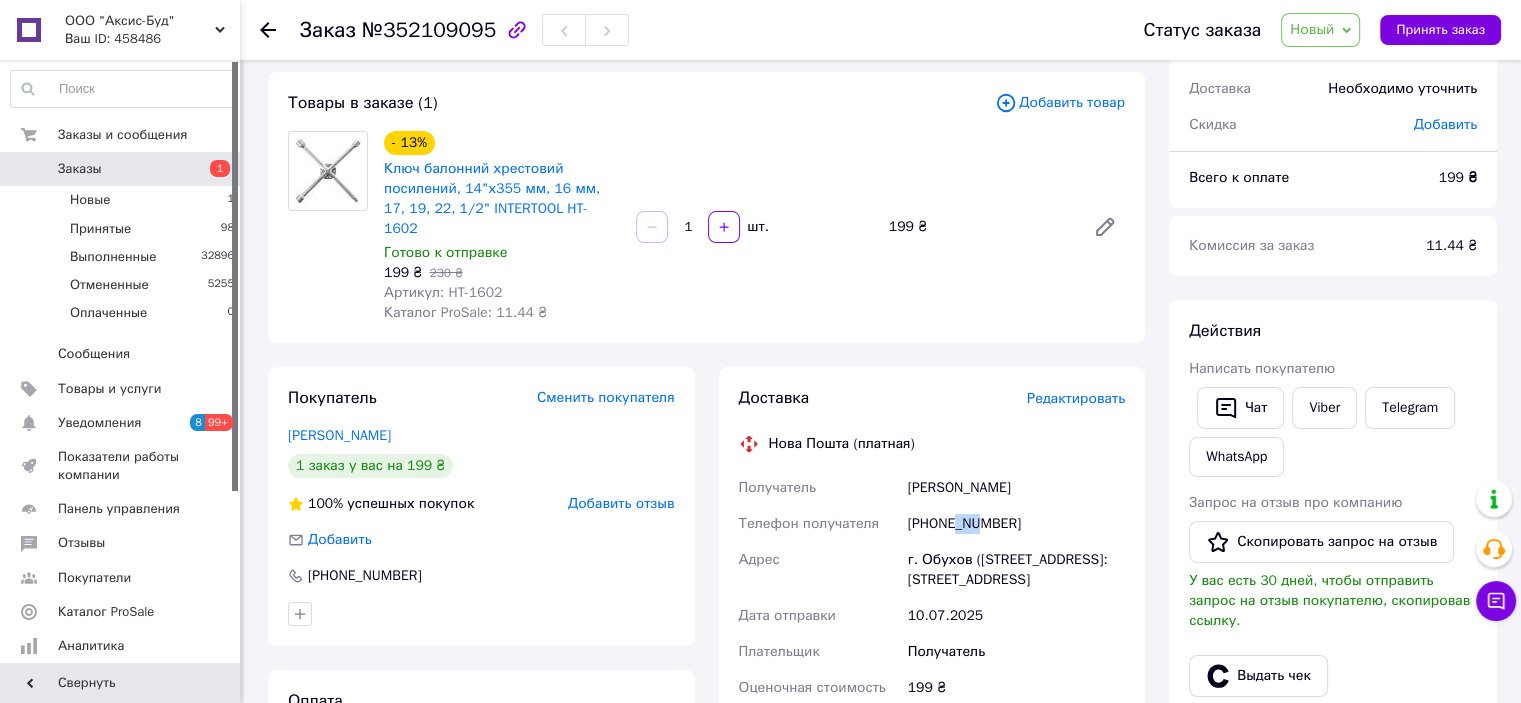 drag, startPoint x: 952, startPoint y: 501, endPoint x: 976, endPoint y: 511, distance: 26 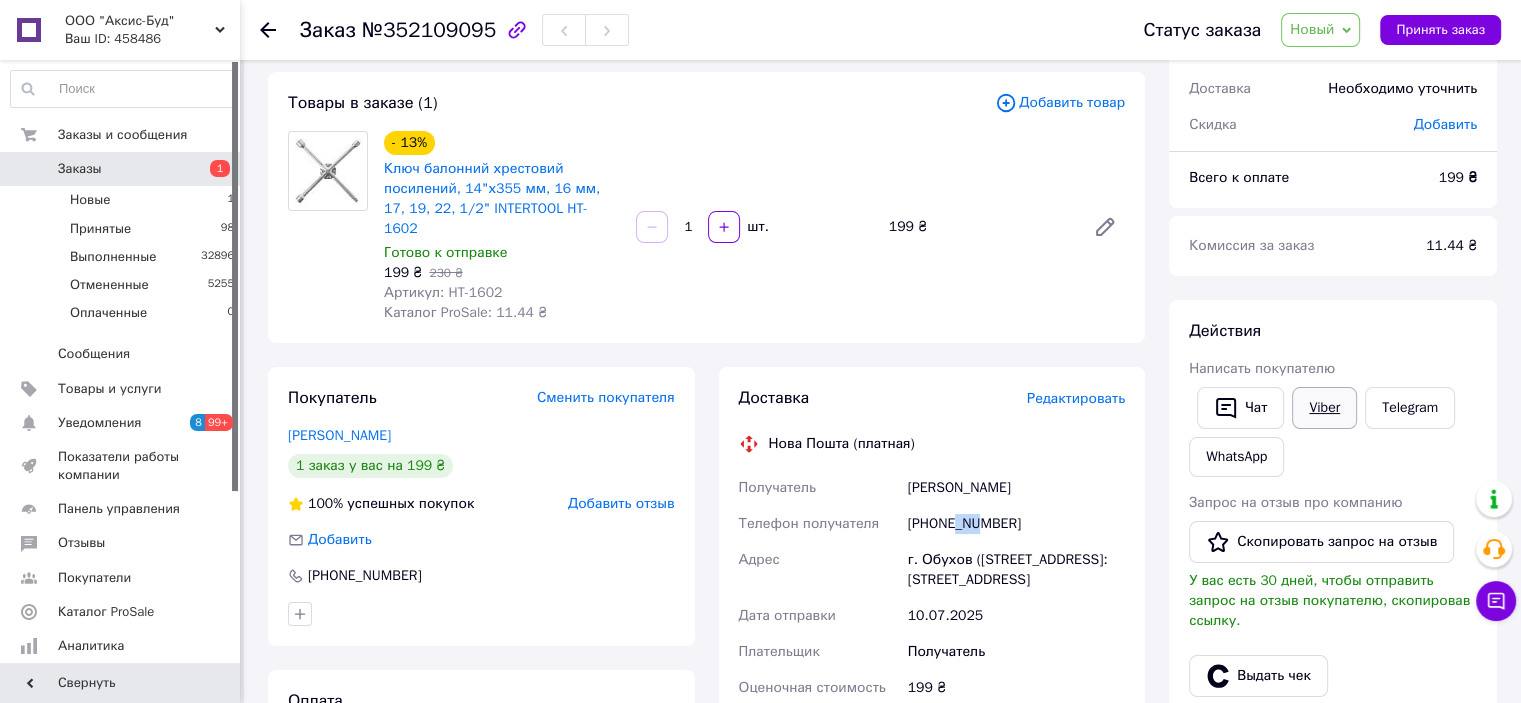 click on "Viber" at bounding box center [1324, 408] 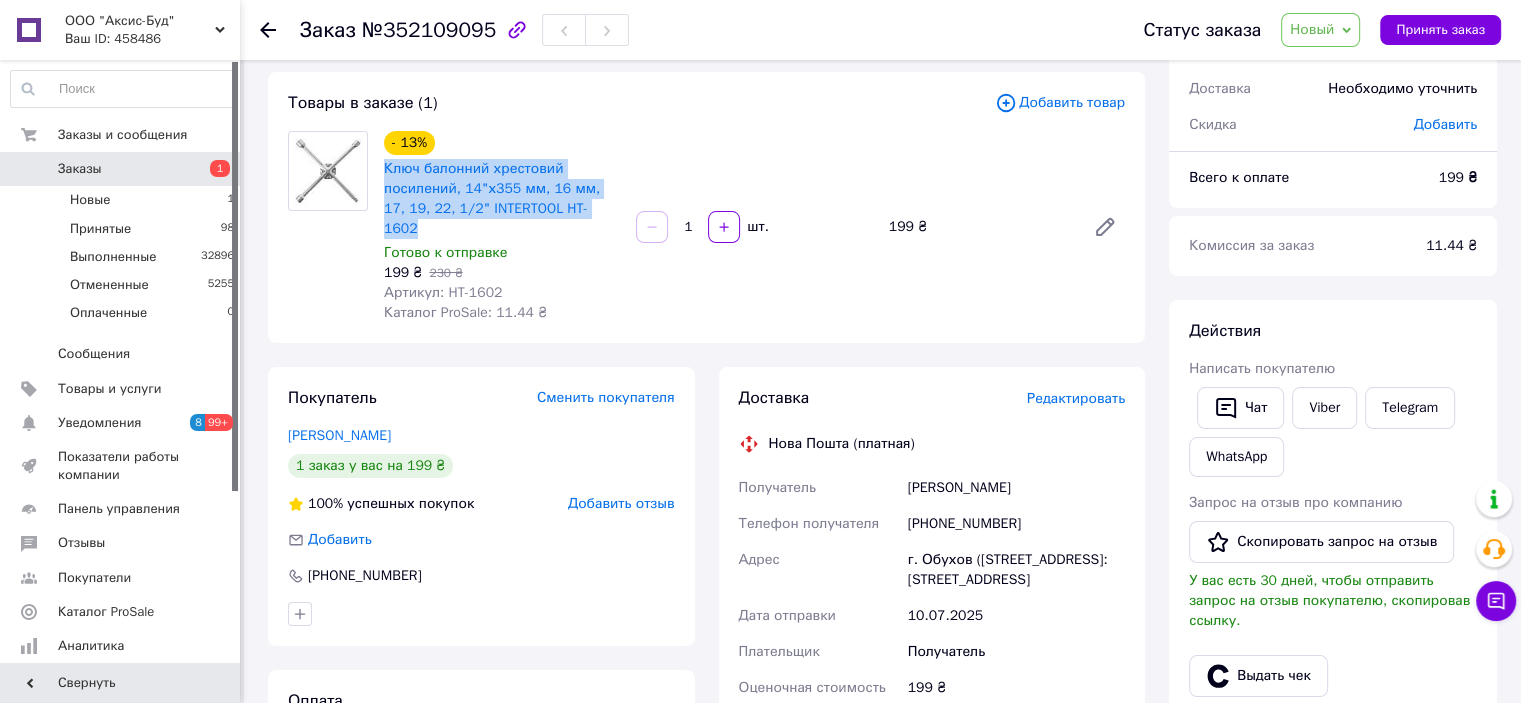 drag, startPoint x: 600, startPoint y: 213, endPoint x: 376, endPoint y: 178, distance: 226.71788 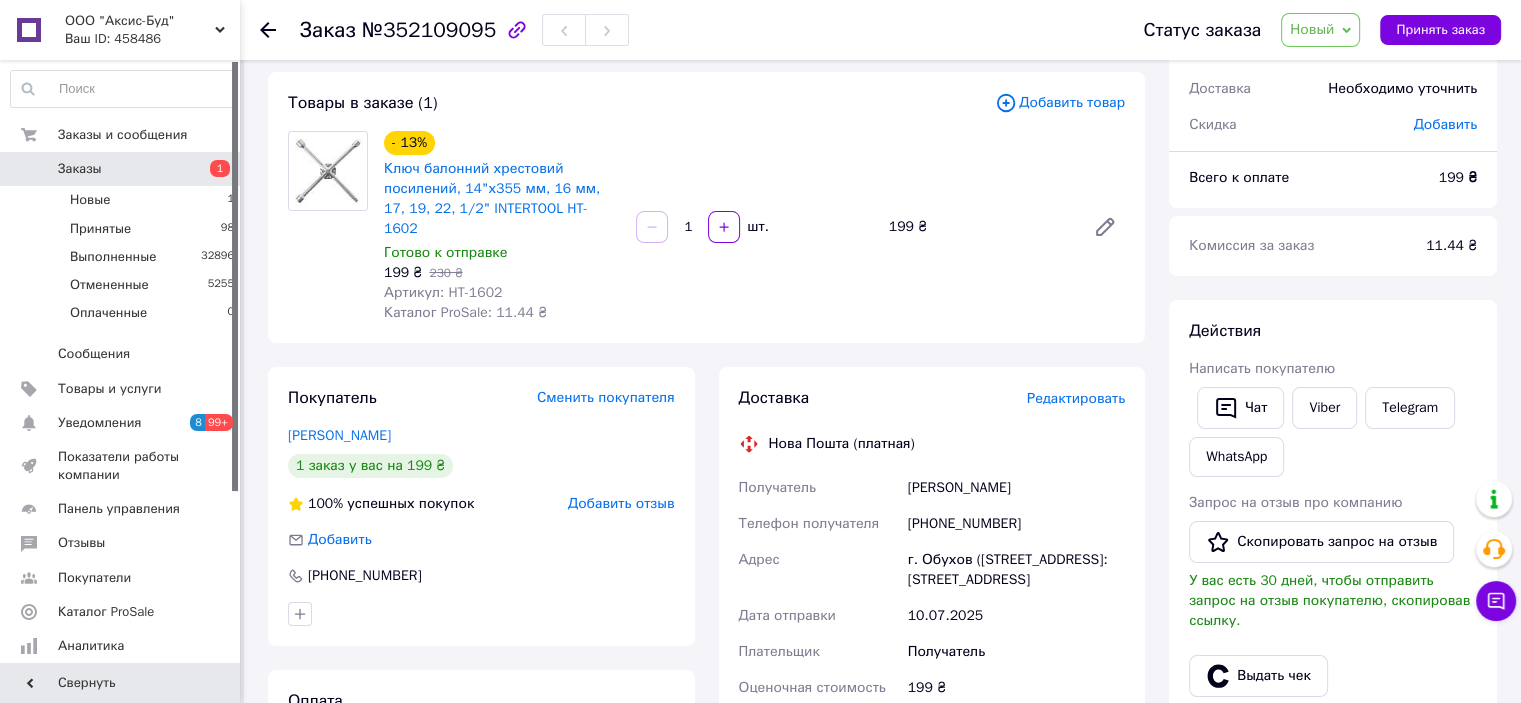 click on "- 13% Ключ балонний хрестовий посилений, 14"х355 мм, 16 мм, 17, 19, 22, 1/2" INTERTOOL HT-1602 Готово к отправке 199 ₴   230 ₴ Артикул: HT-1602 Каталог ProSale: 11.44 ₴  1   шт. 199 ₴" at bounding box center [754, 227] 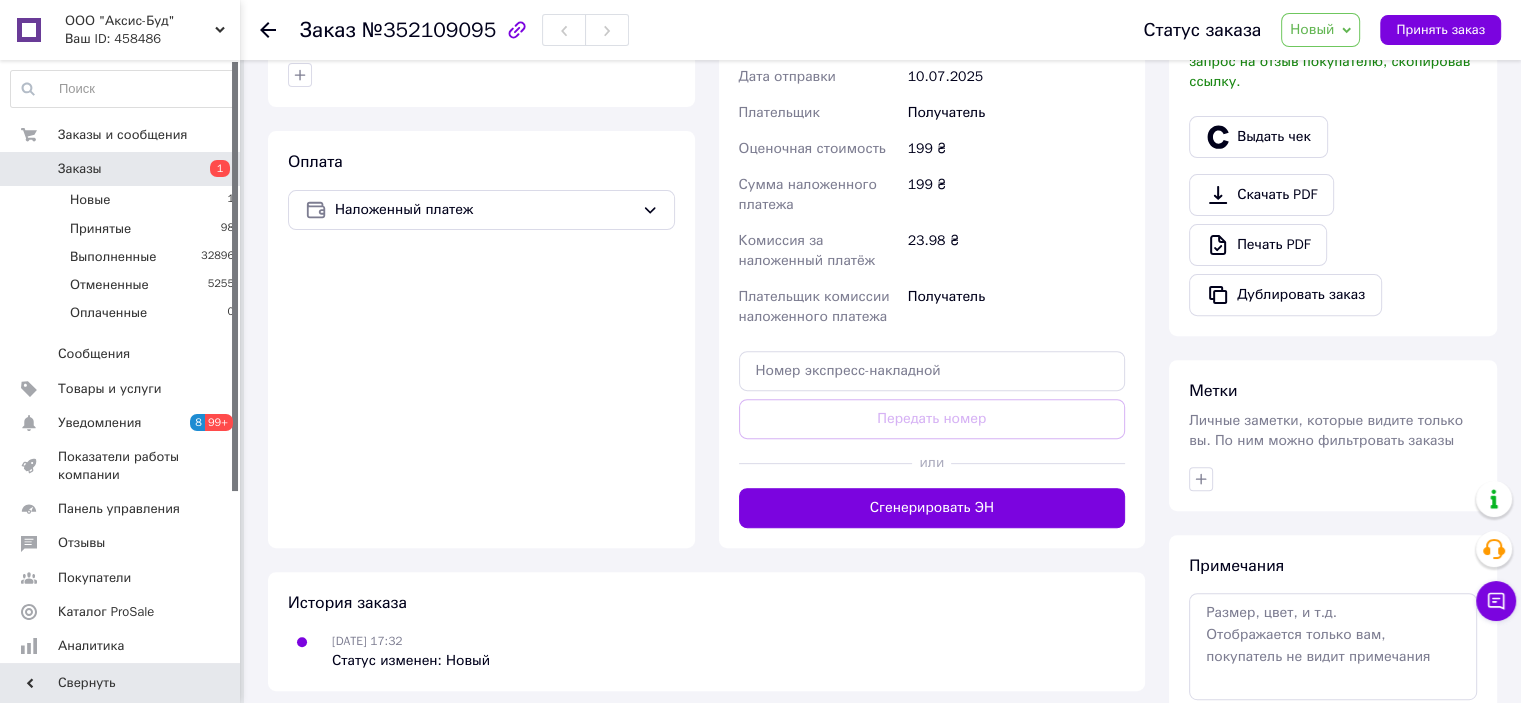 scroll, scrollTop: 736, scrollLeft: 0, axis: vertical 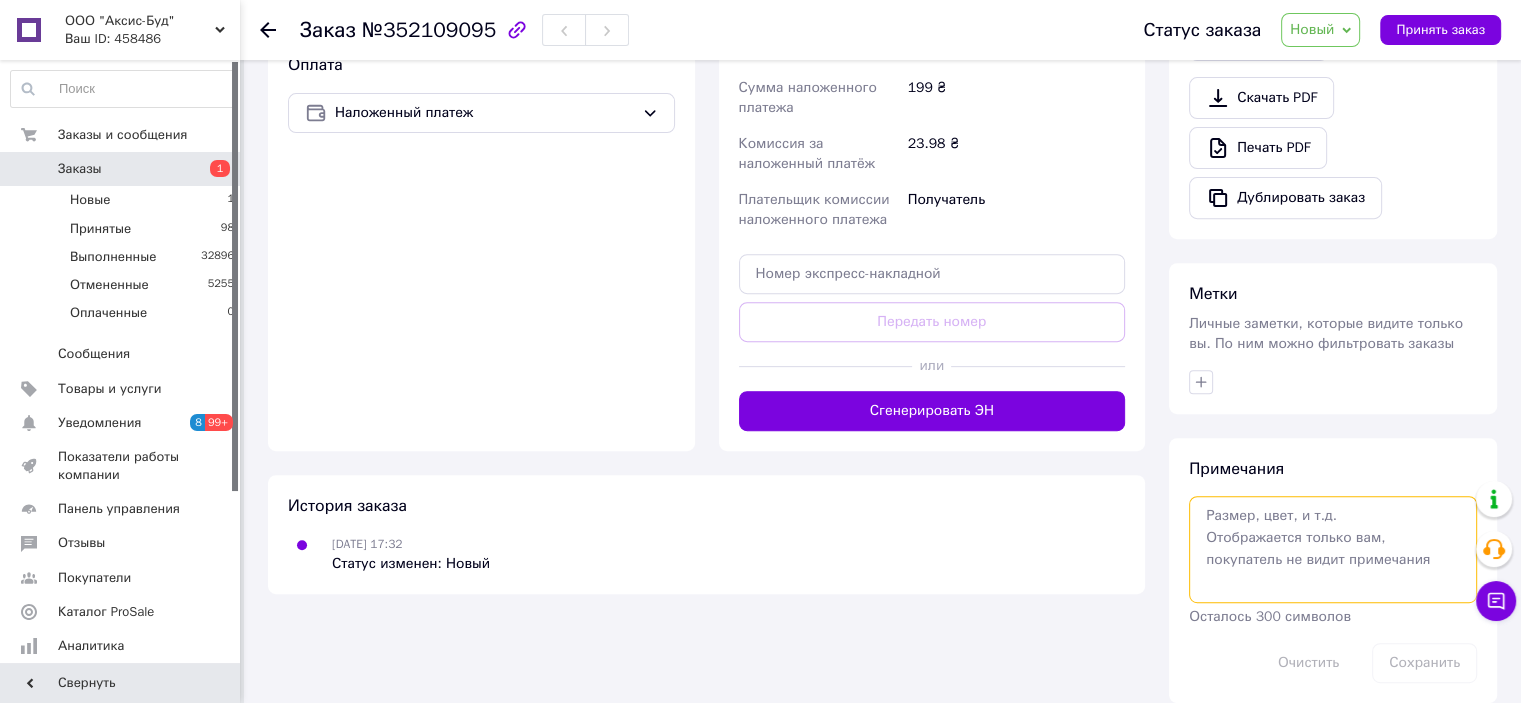 click at bounding box center (1333, 549) 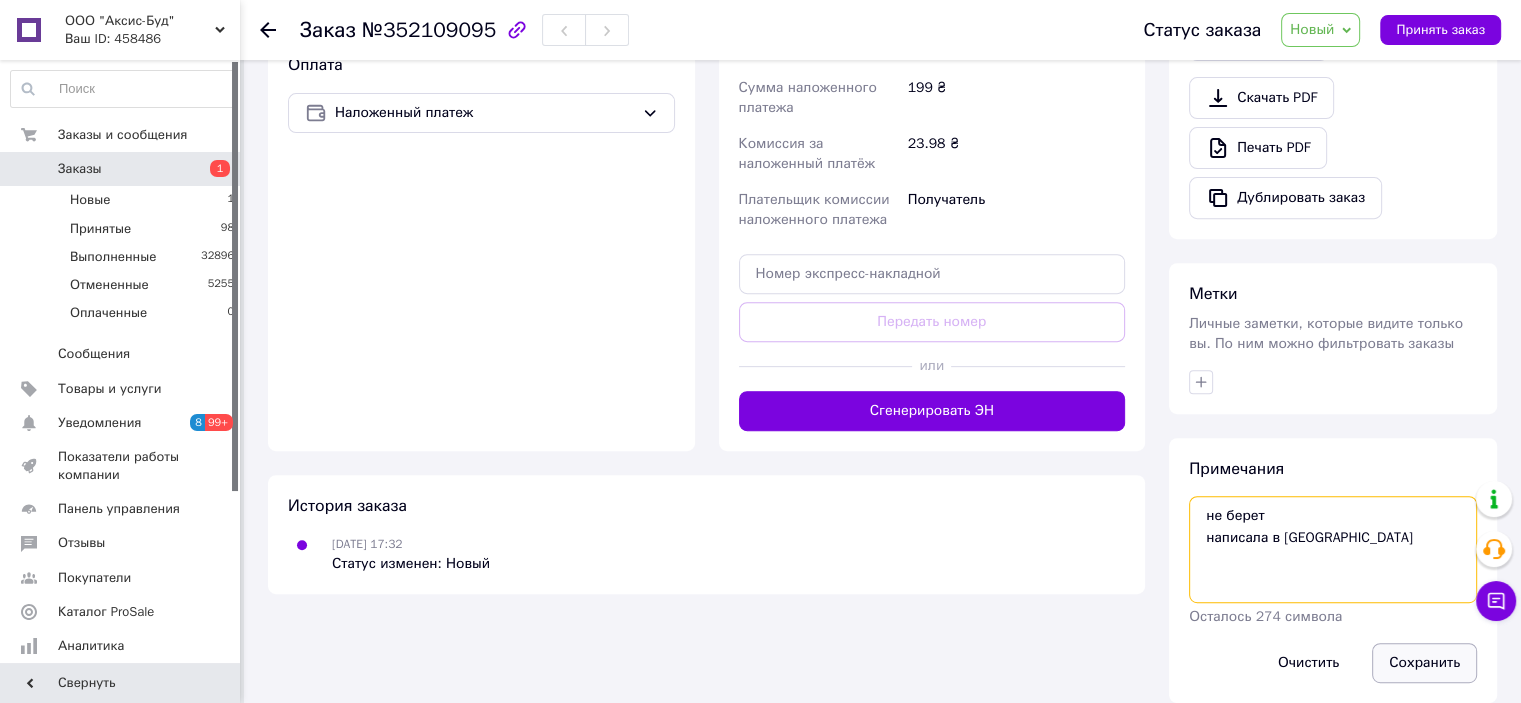type on "не берет
написала в [GEOGRAPHIC_DATA]" 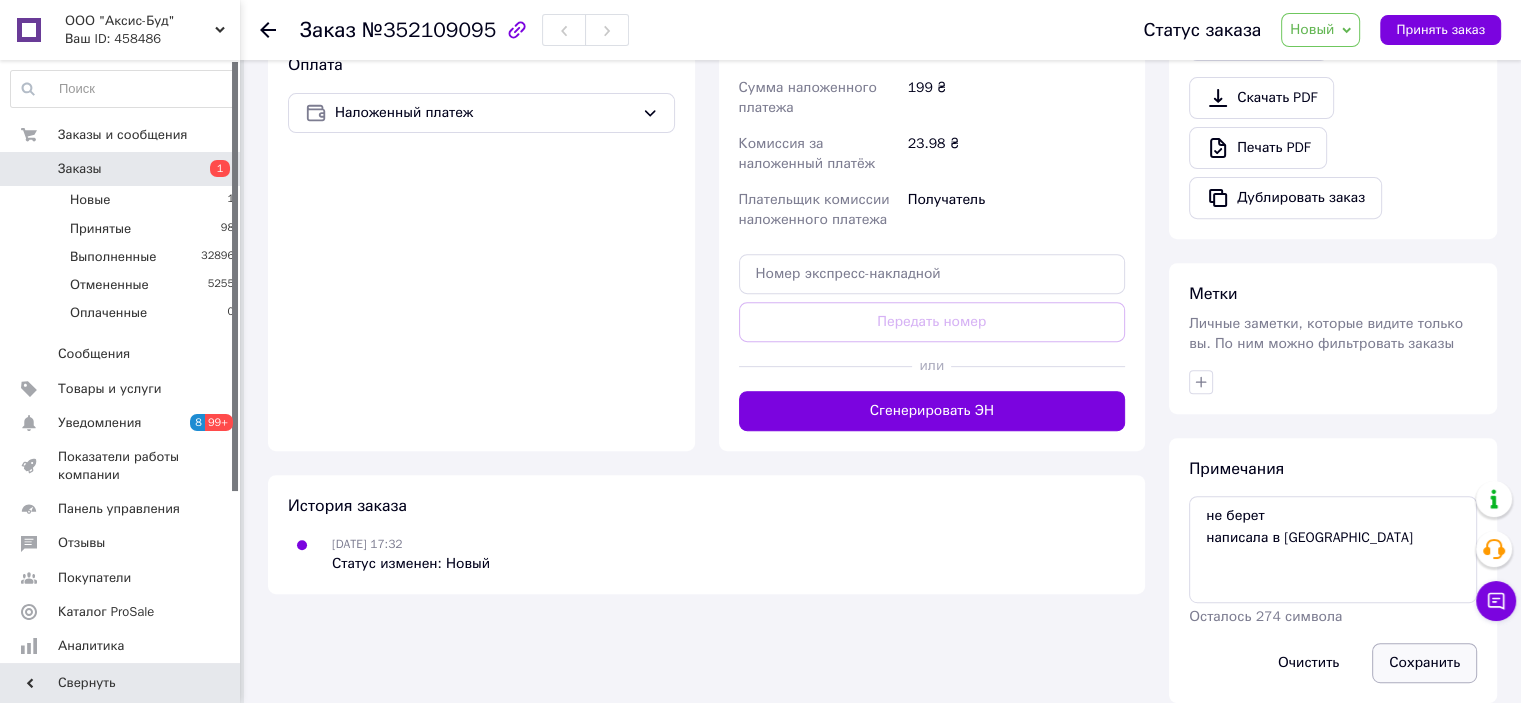 click on "Сохранить" at bounding box center [1424, 663] 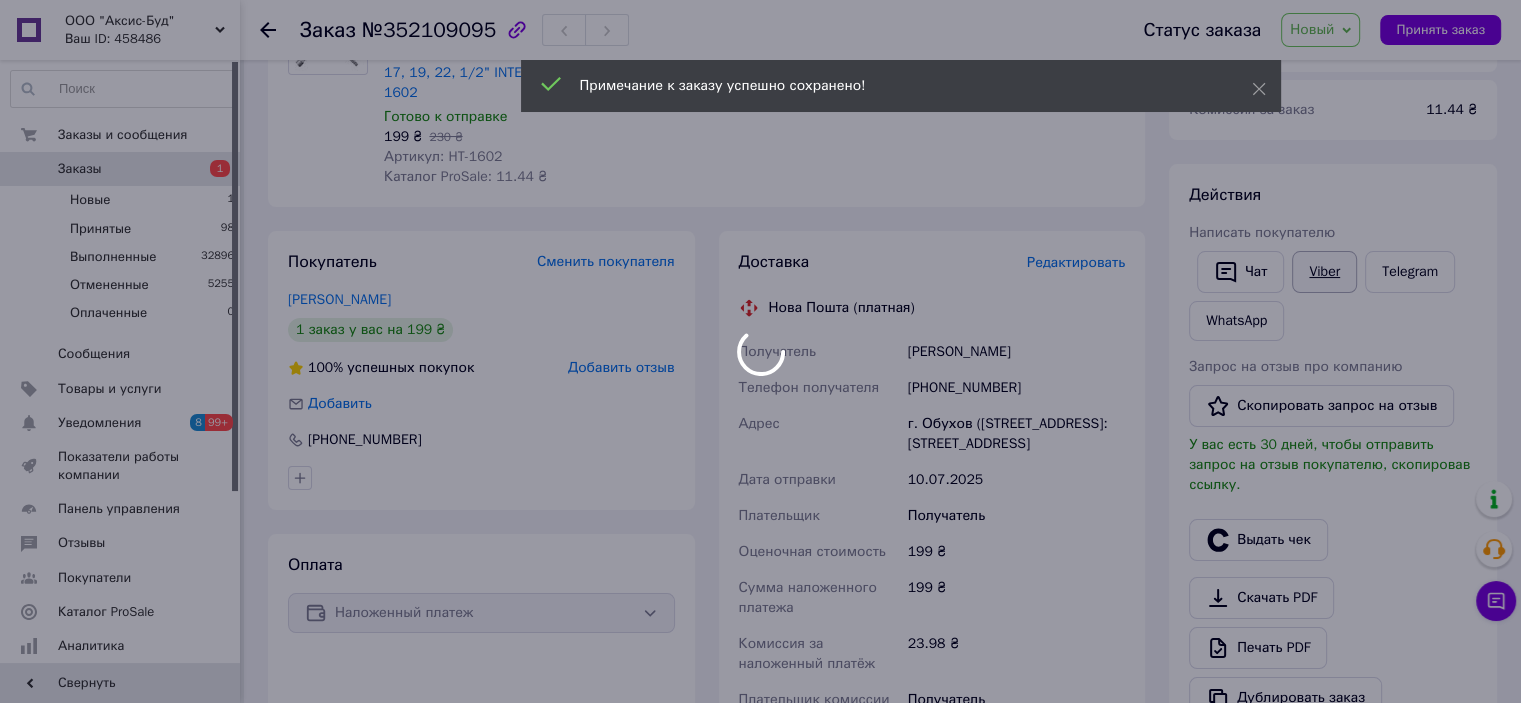 scroll, scrollTop: 0, scrollLeft: 0, axis: both 